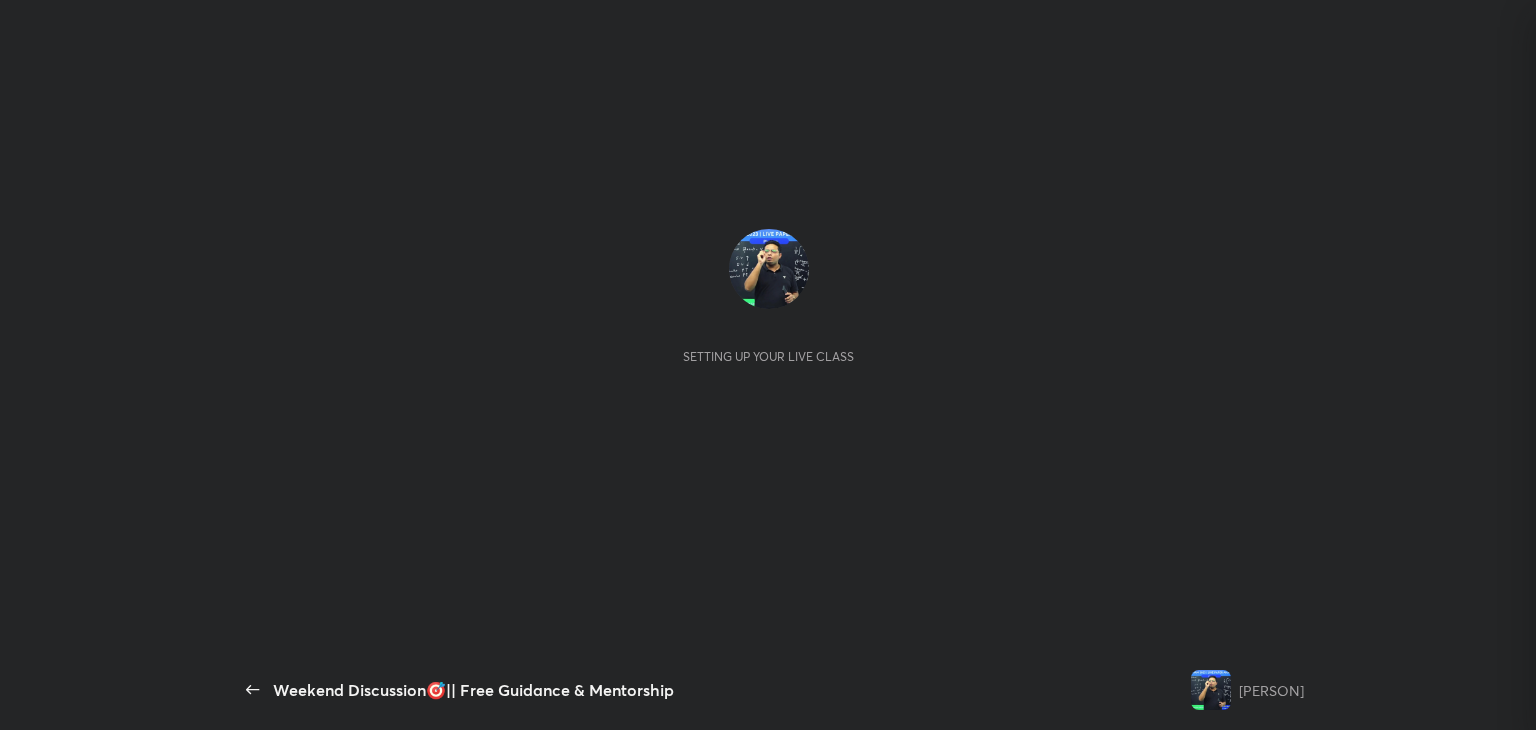 scroll, scrollTop: 0, scrollLeft: 0, axis: both 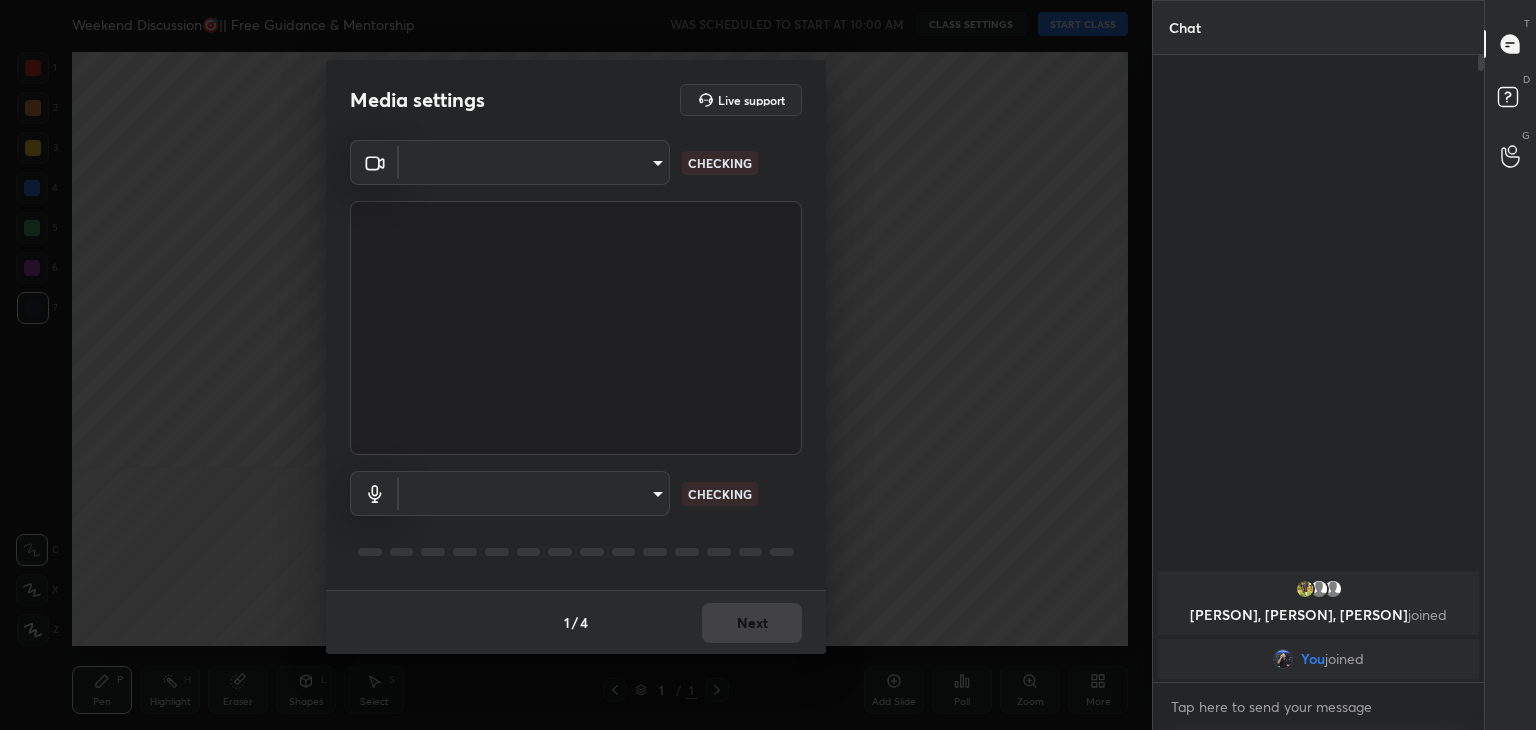 type on "a9fd4f38f379304b0caa4a79f2b732e989e7111bbf315c9f921f4749fc2d4ba3" 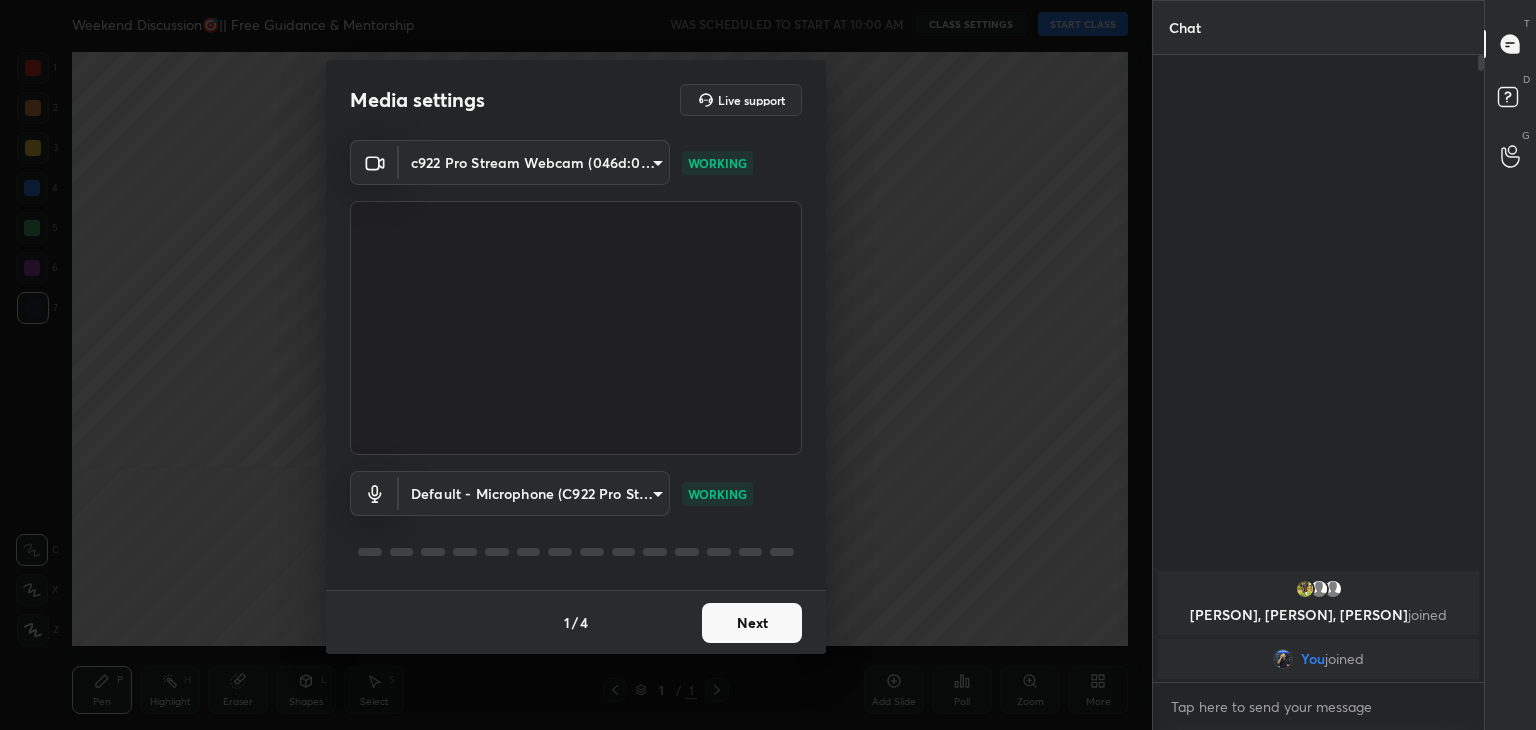 click on "Next" at bounding box center [752, 623] 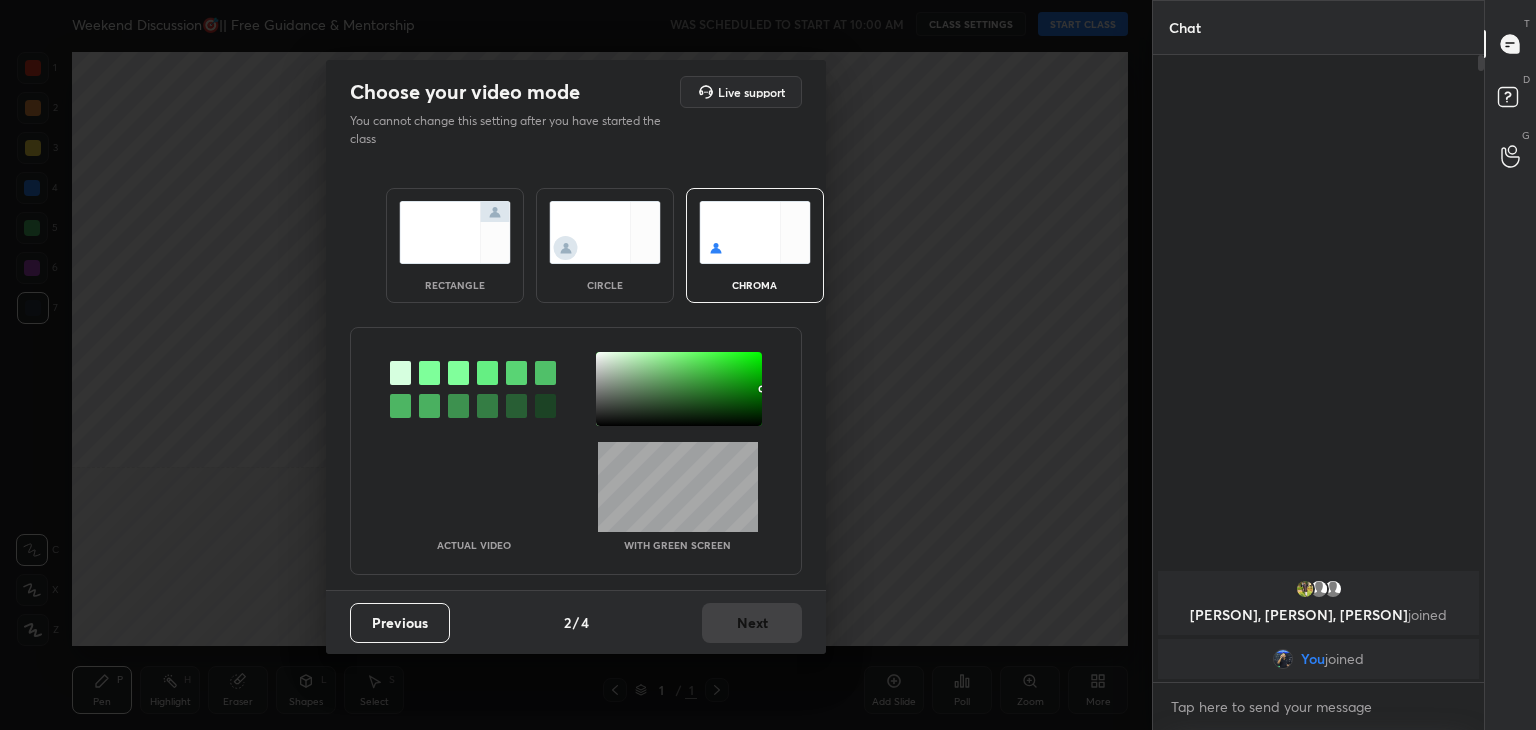 click on "circle" at bounding box center (605, 245) 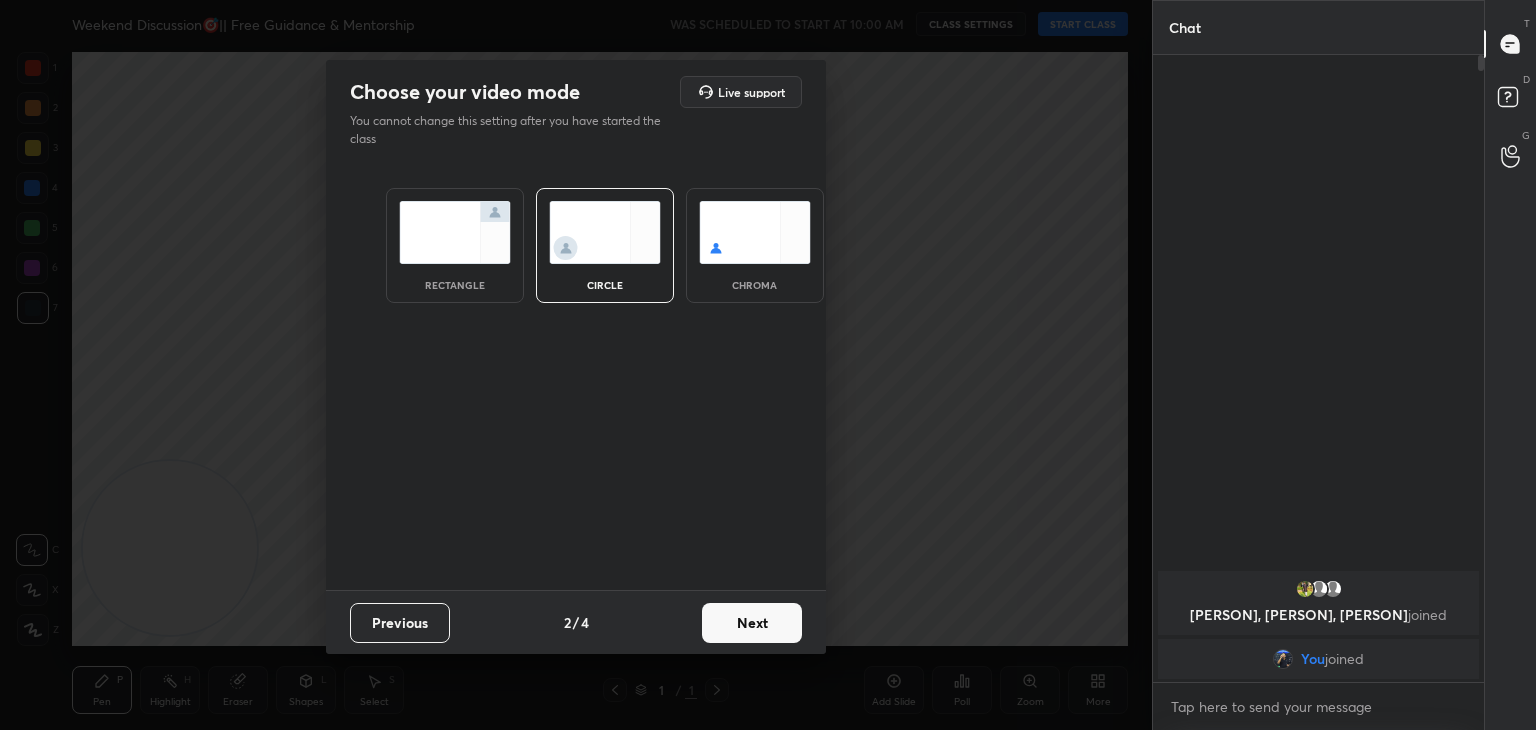 click on "Next" at bounding box center (752, 623) 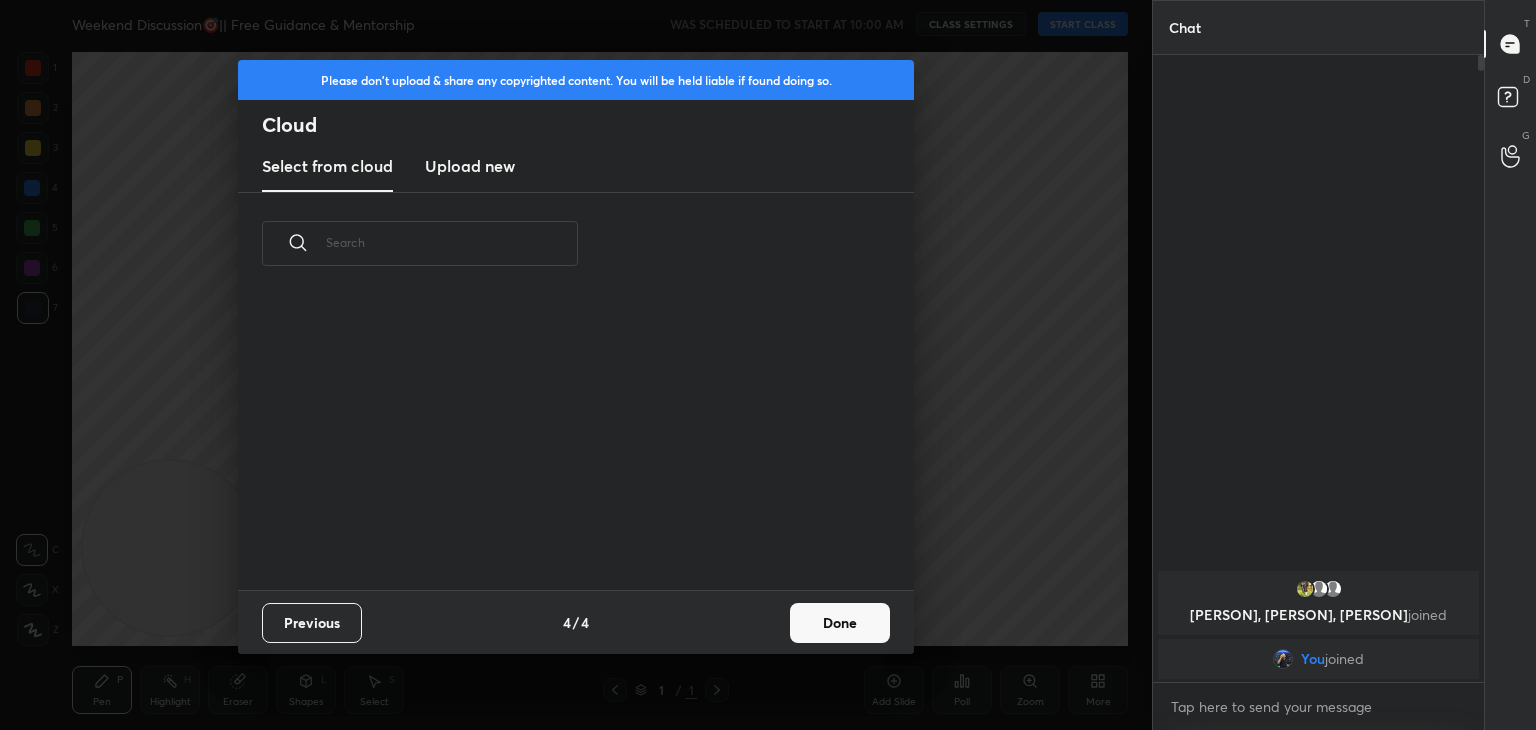click on "Previous 4 / 4 Done" at bounding box center [576, 622] 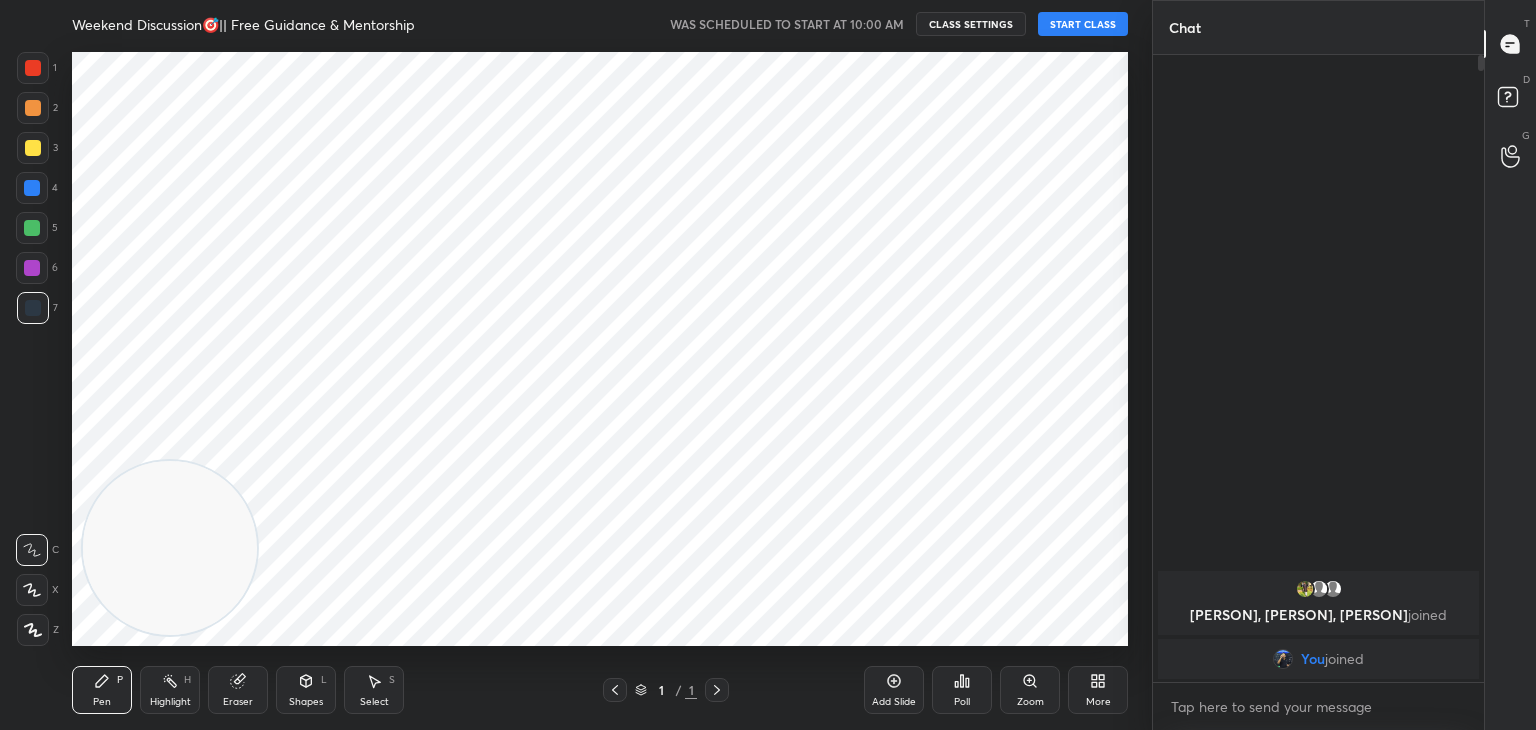 click at bounding box center (32, 590) 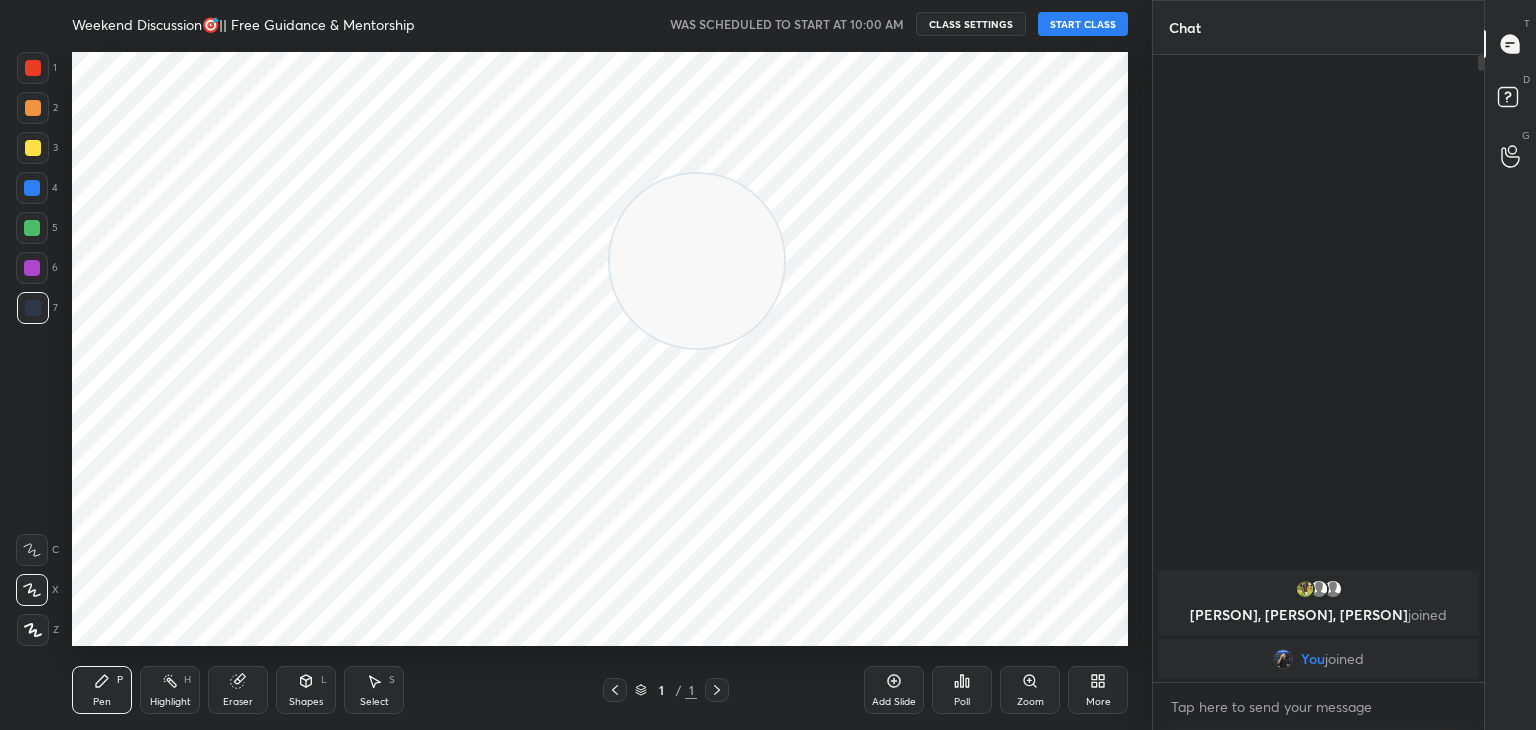 drag, startPoint x: 132, startPoint y: 561, endPoint x: 987, endPoint y: 42, distance: 1000.193 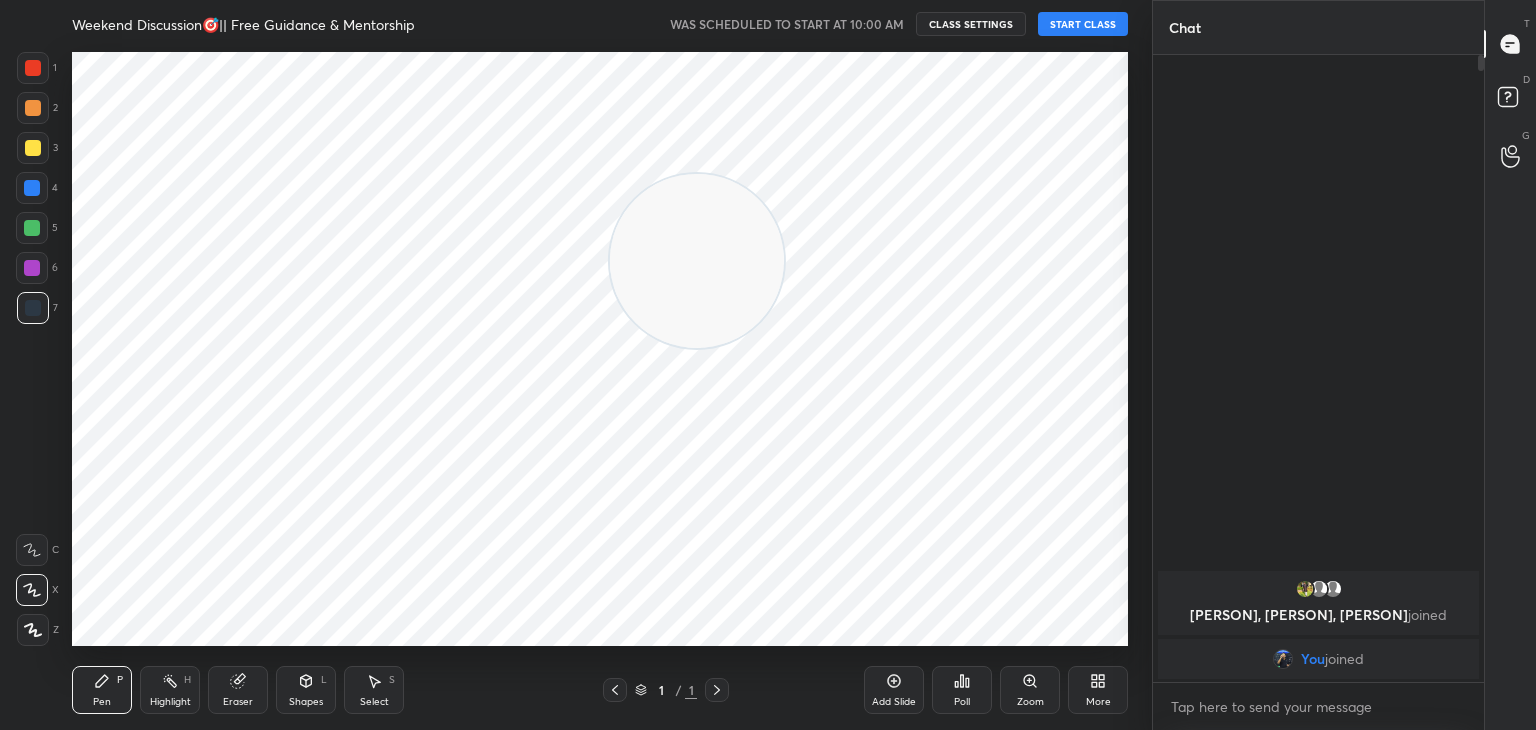 click at bounding box center [697, 261] 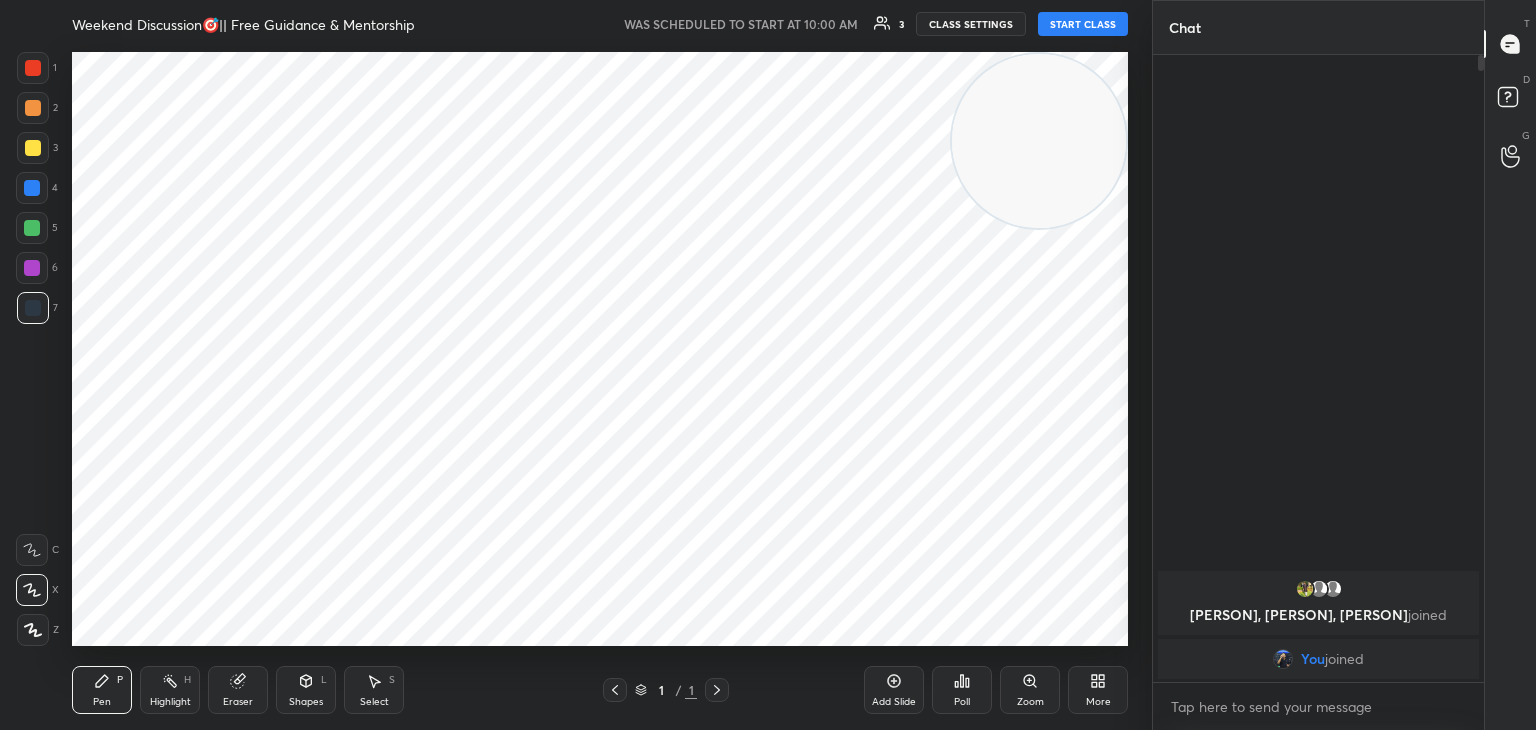 click on "START CLASS" at bounding box center [1083, 24] 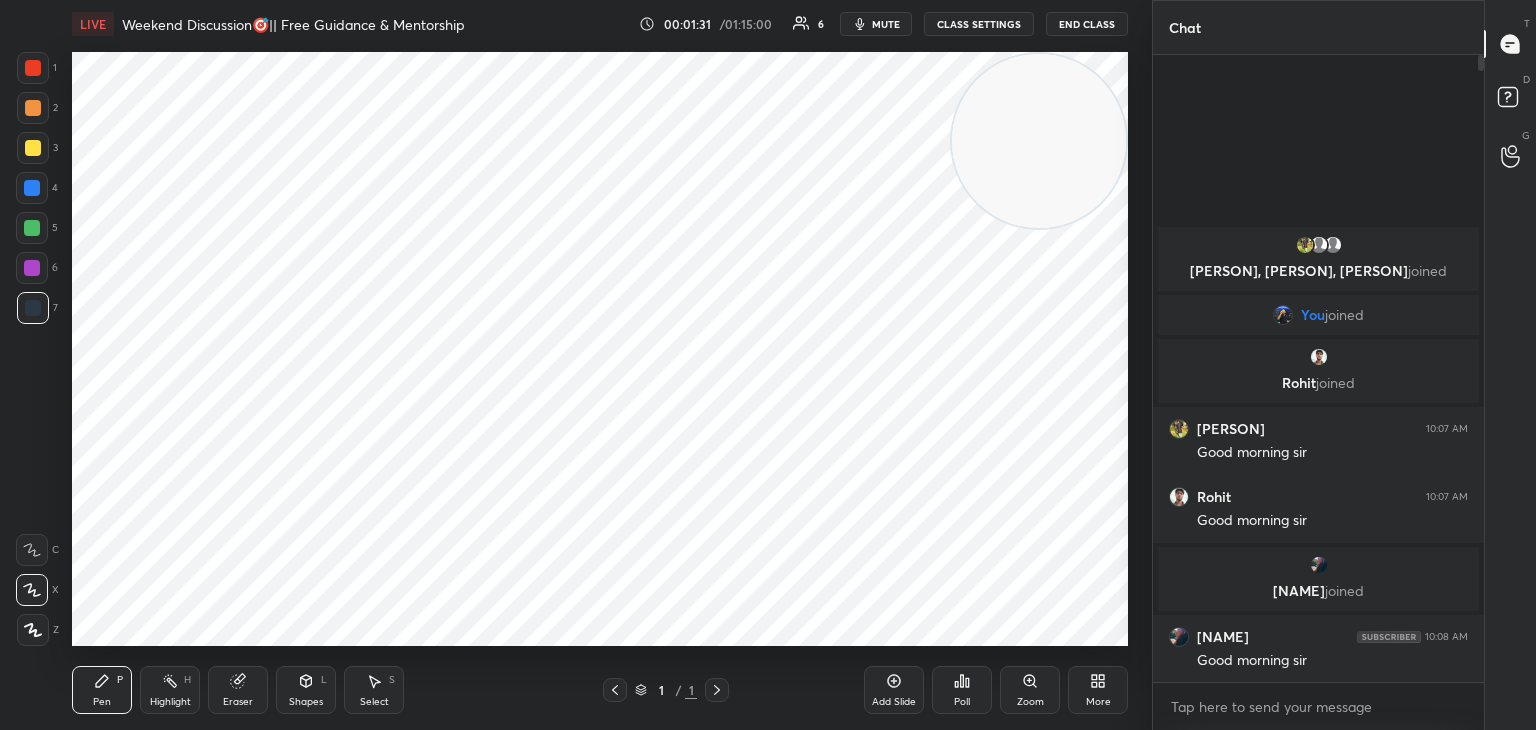 click on "More" at bounding box center (1098, 690) 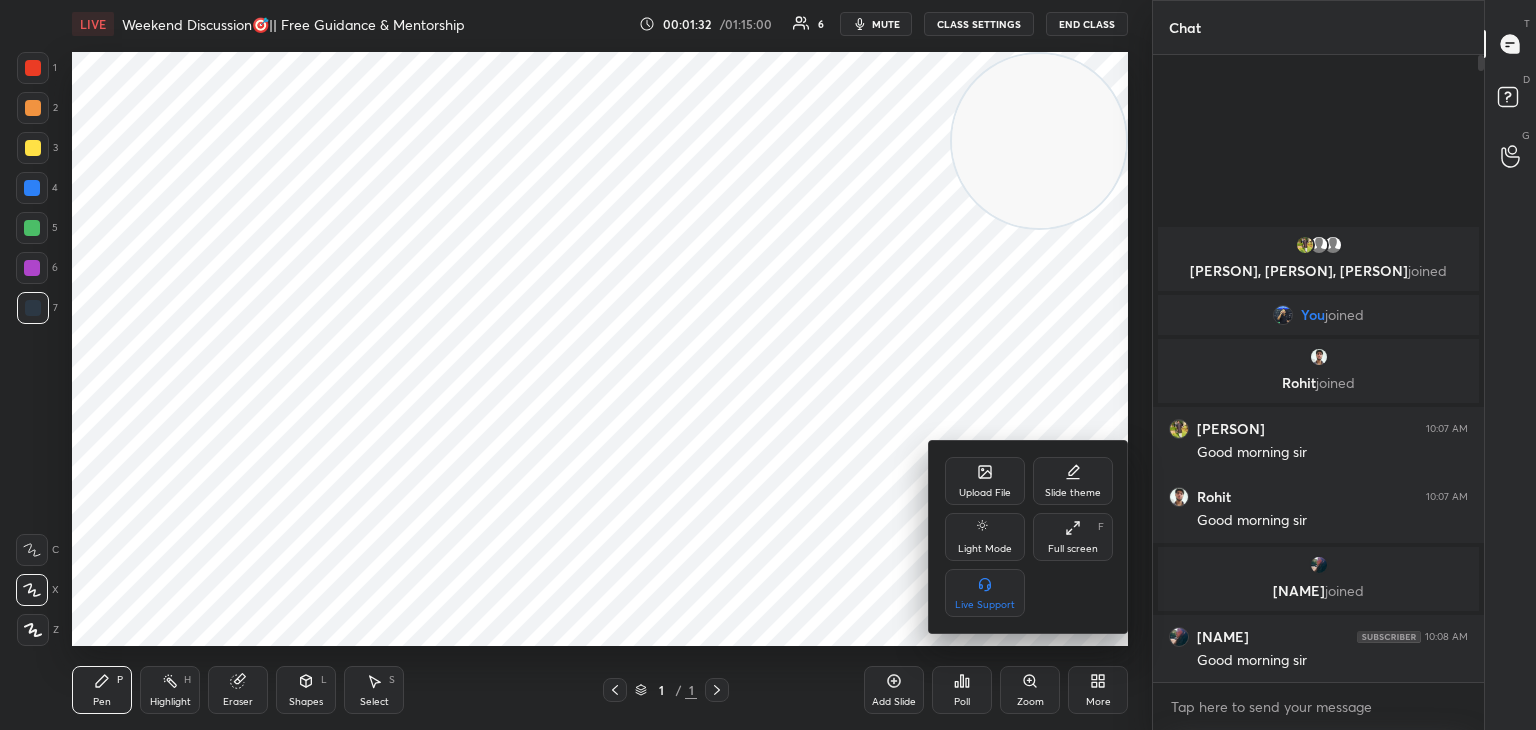 click 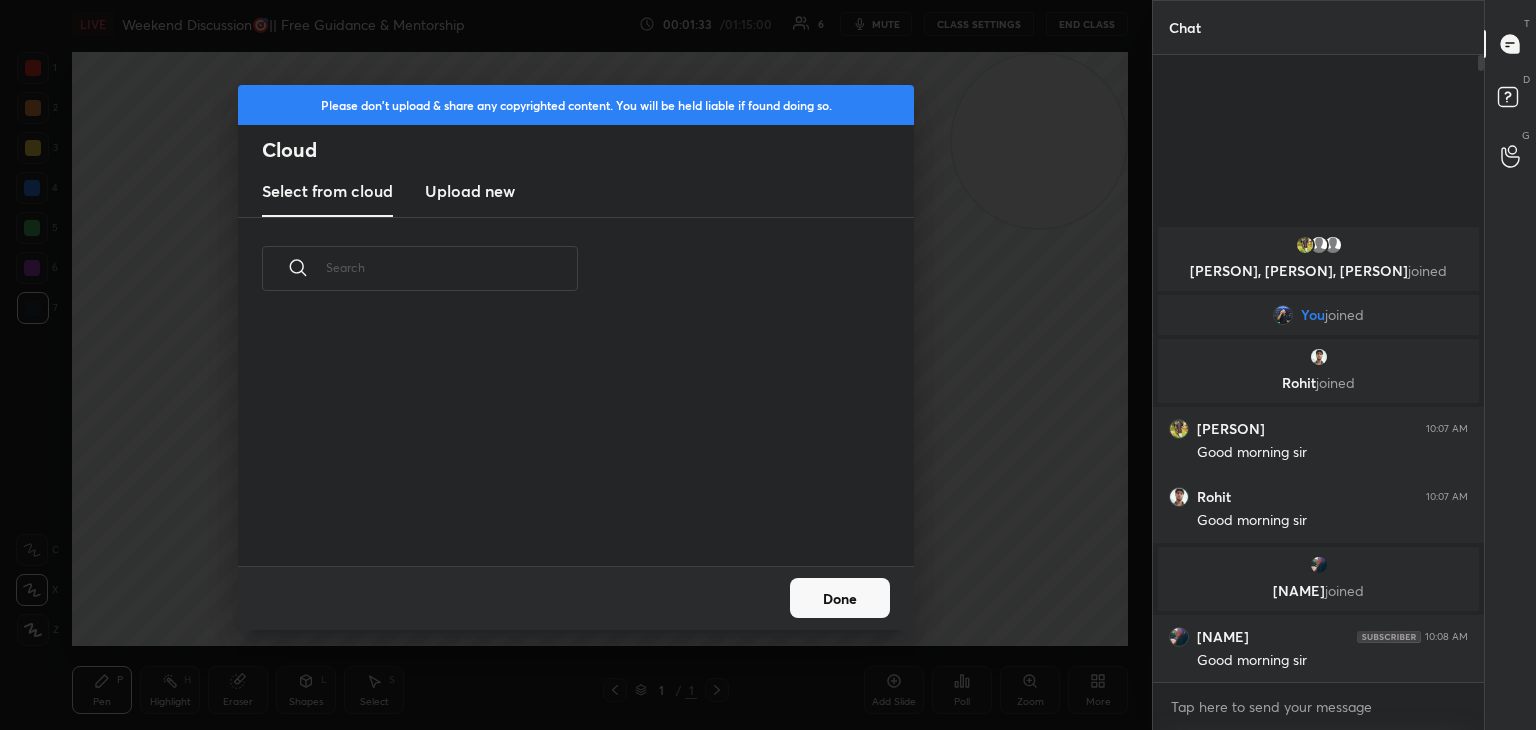 scroll, scrollTop: 5, scrollLeft: 10, axis: both 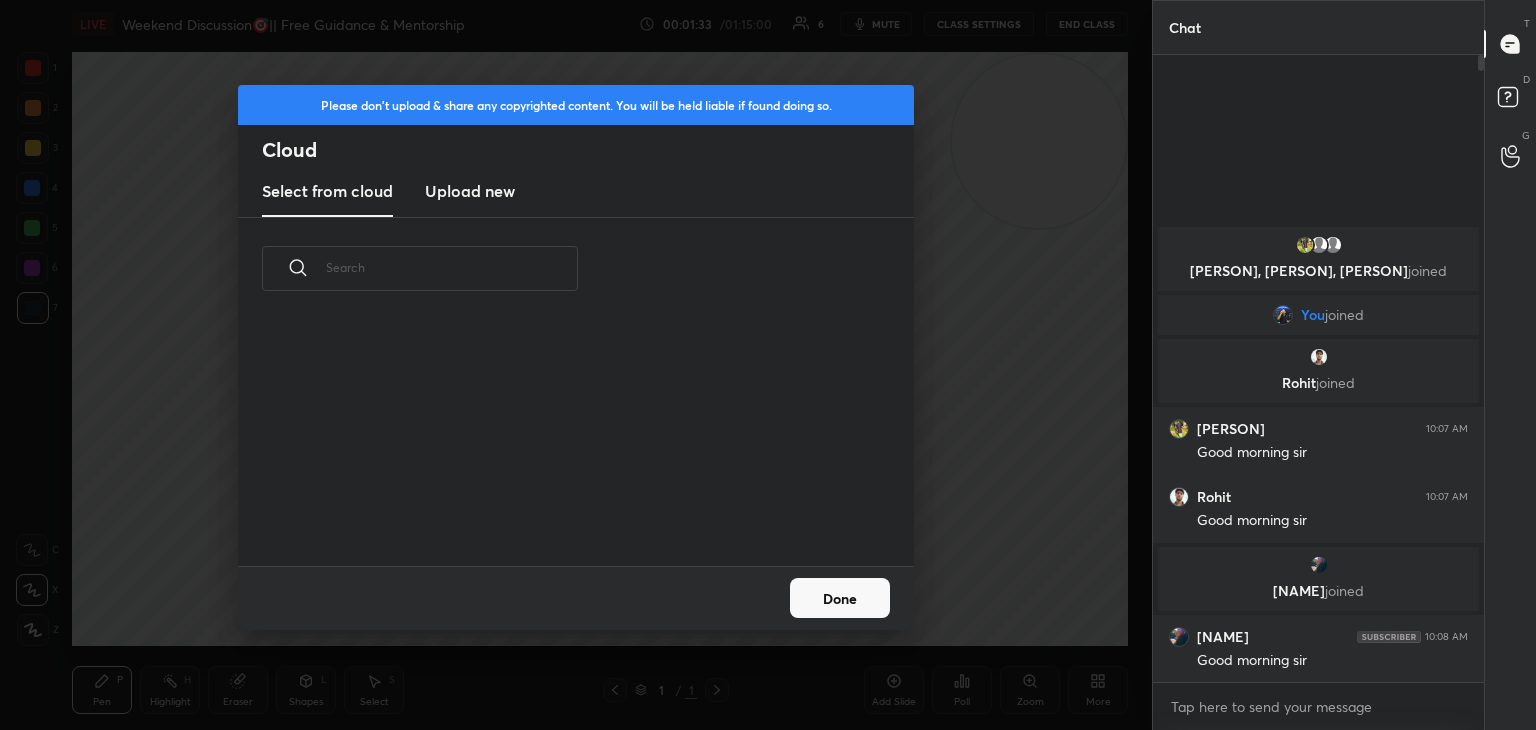 click on "Upload new" at bounding box center [470, 192] 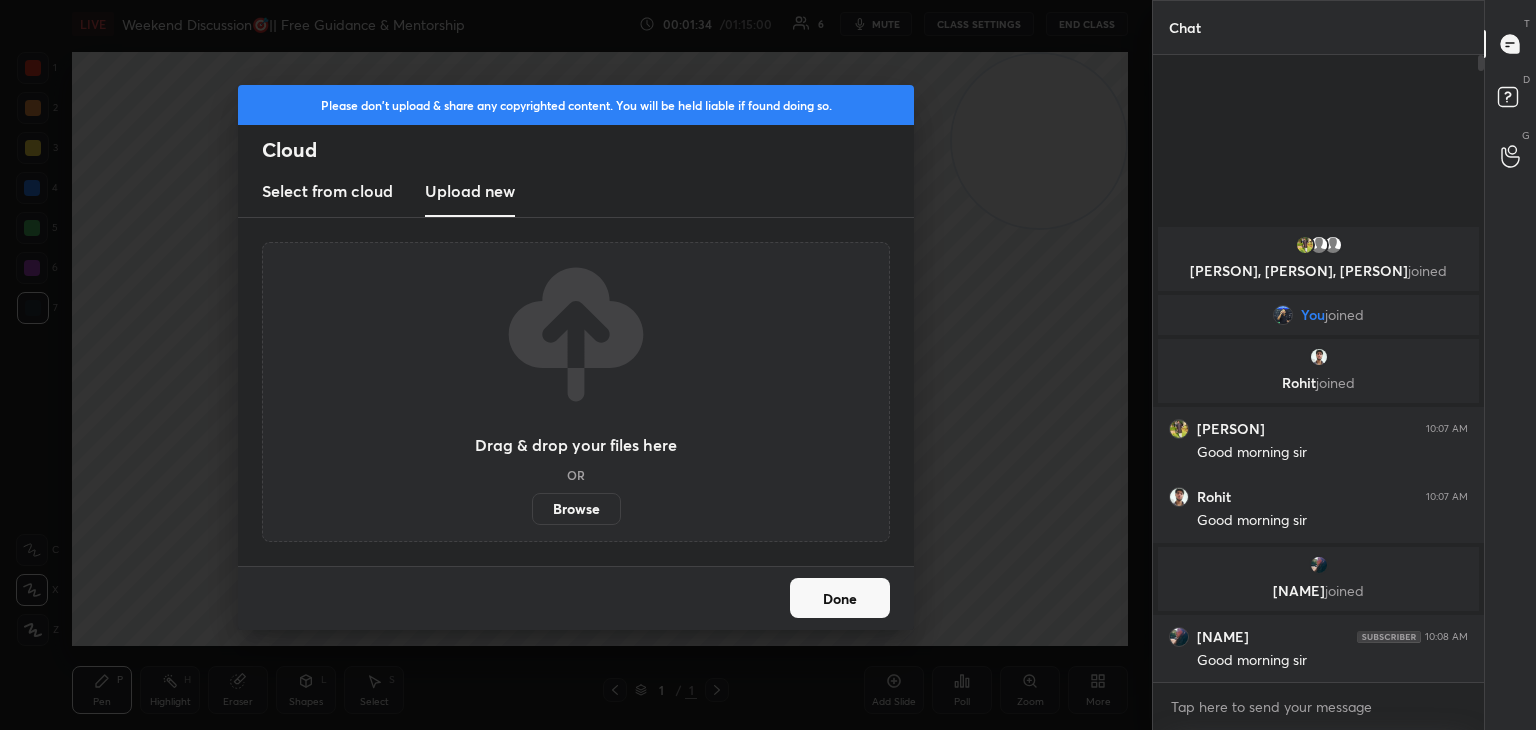 click on "Browse" at bounding box center [576, 509] 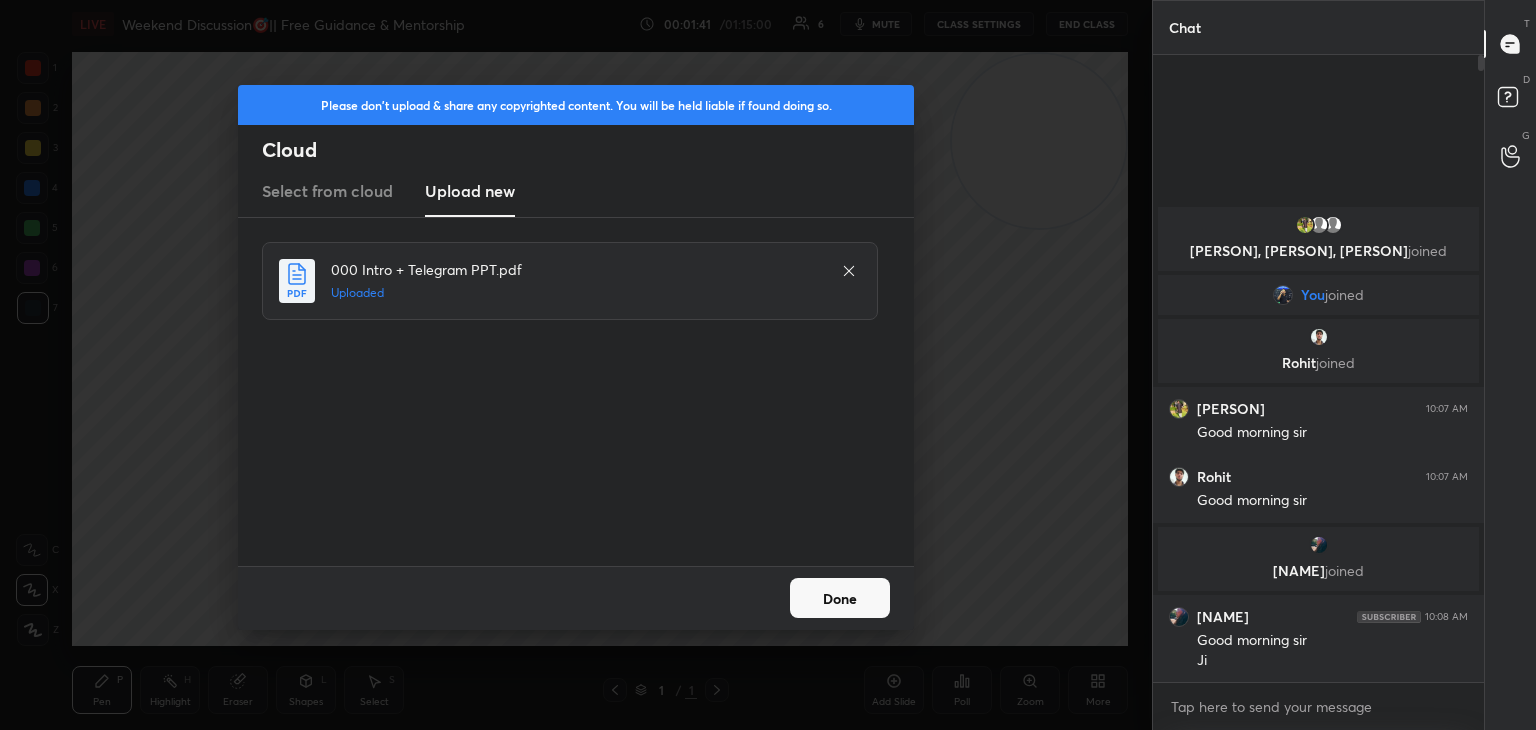 click on "Done" at bounding box center (840, 598) 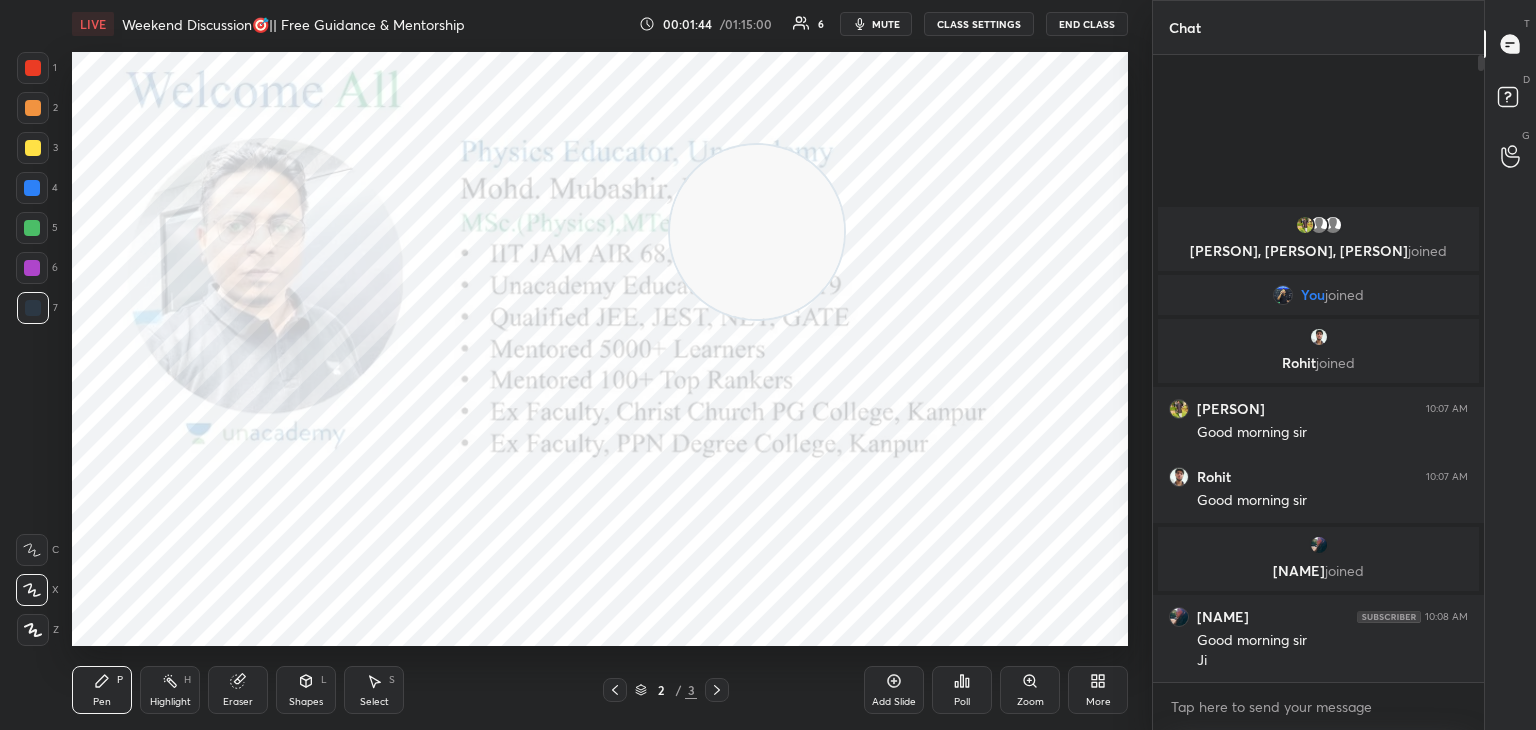 drag, startPoint x: 913, startPoint y: 213, endPoint x: 119, endPoint y: 633, distance: 898.2405 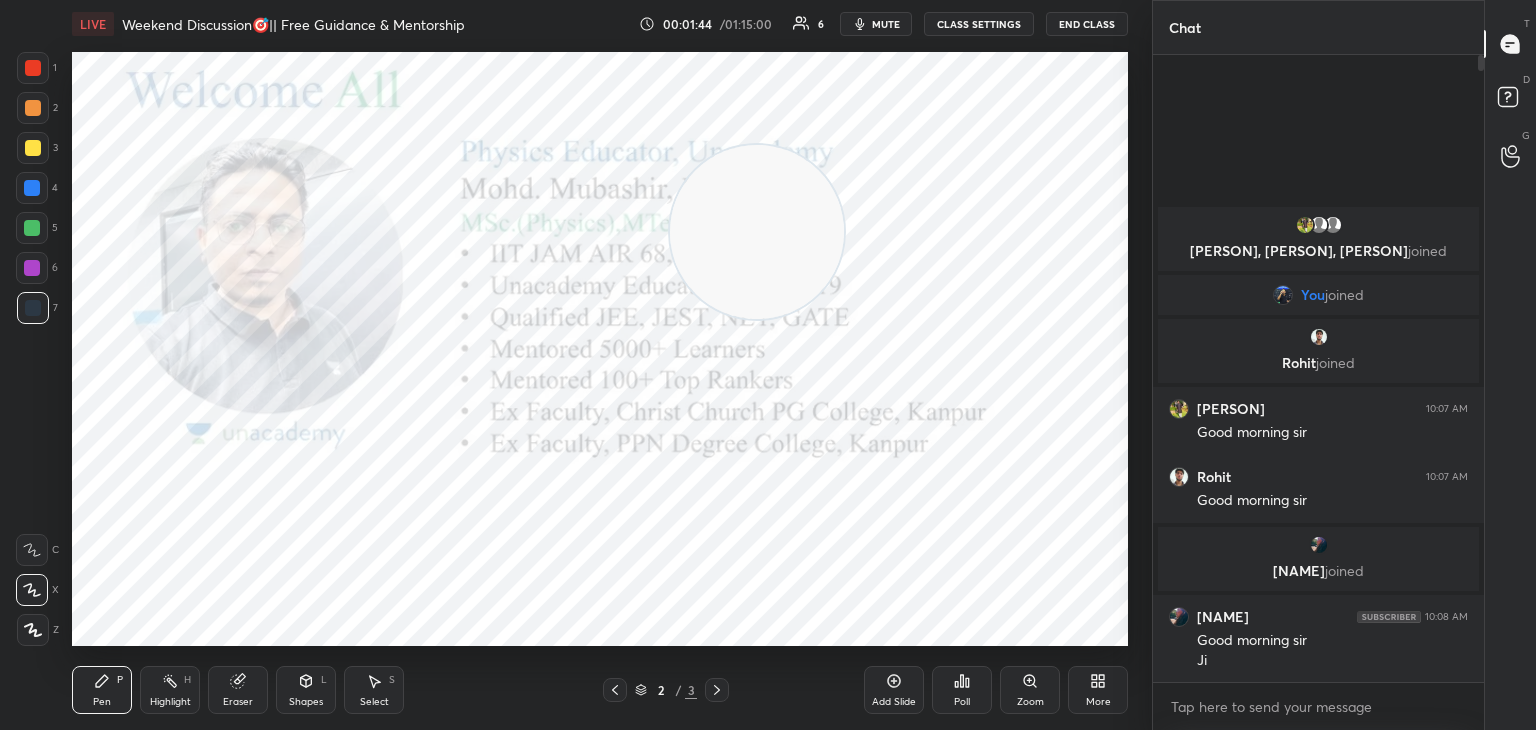 click on "1 2 3 4 5 6 7 C X Z C X Z E E Erase all   H H LIVE Weekend Discussion🎯|| Free Guidance & Mentorship 00:01:44 /  01:15:00 6 mute CLASS SETTINGS End Class Setting up your live class Poll for   secs No correct answer Start poll Back Weekend Discussion🎯|| Free Guidance & Mentorship [FIRST] Pen P Highlight H Eraser Shapes L Select S 2 / 3 Add Slide Poll Zoom More Chat [FIRST], [FIRST], [FIRST]  joined You  joined [FIRST]  joined [FIRST] 10:07 AM Good morning sir [FIRST] 10:07 AM Good morning sir [FIRST]  joined [FIRST] 10:08 AM Good morning sir Ji 7 NEW MESSAGES Enable hand raising Enable raise hand to speak to learners. Once enabled, chat will be turned off temporarily. Enable x   introducing Raise a hand with a doubt Now learners can raise their hand along with a doubt  How it works? Doubts asked by learners will show up here NEW DOUBTS ASKED No one has raised a hand yet Can't raise hand Looks like educator just invited you to speak. Please wait before you can raise your hand again. Got it T Messages (T) D" at bounding box center [768, 0] 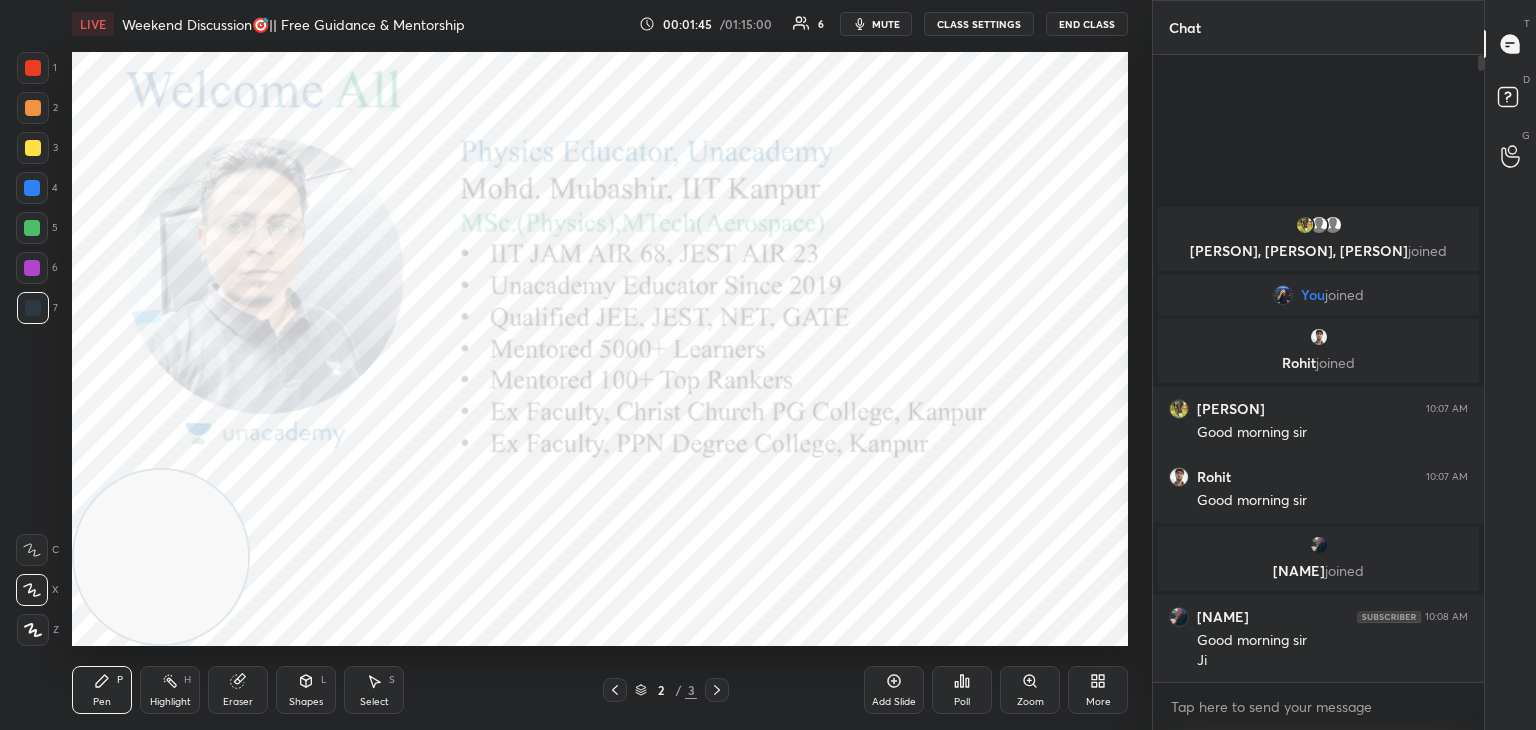 click at bounding box center (33, 68) 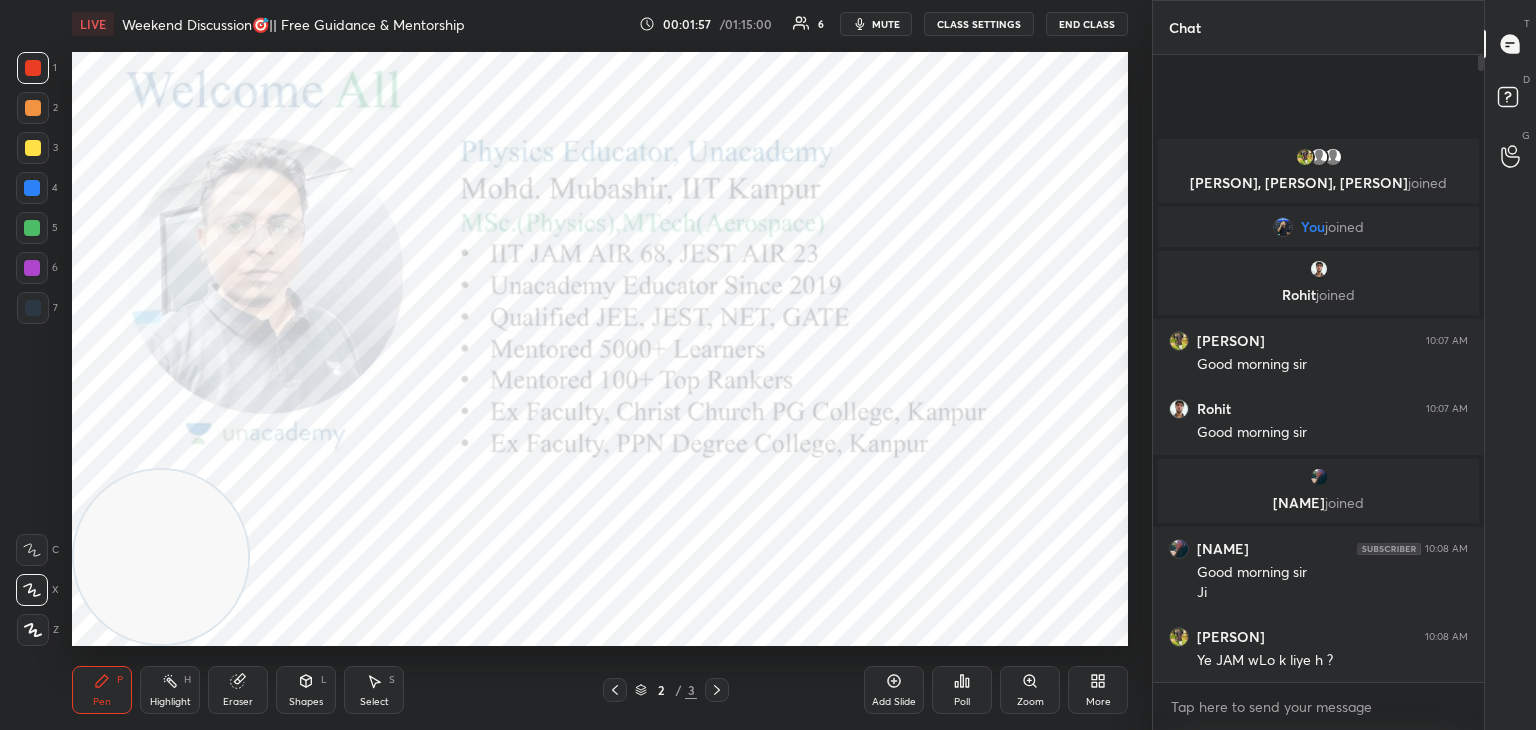 drag, startPoint x: 19, startPoint y: 267, endPoint x: 31, endPoint y: 274, distance: 13.892444 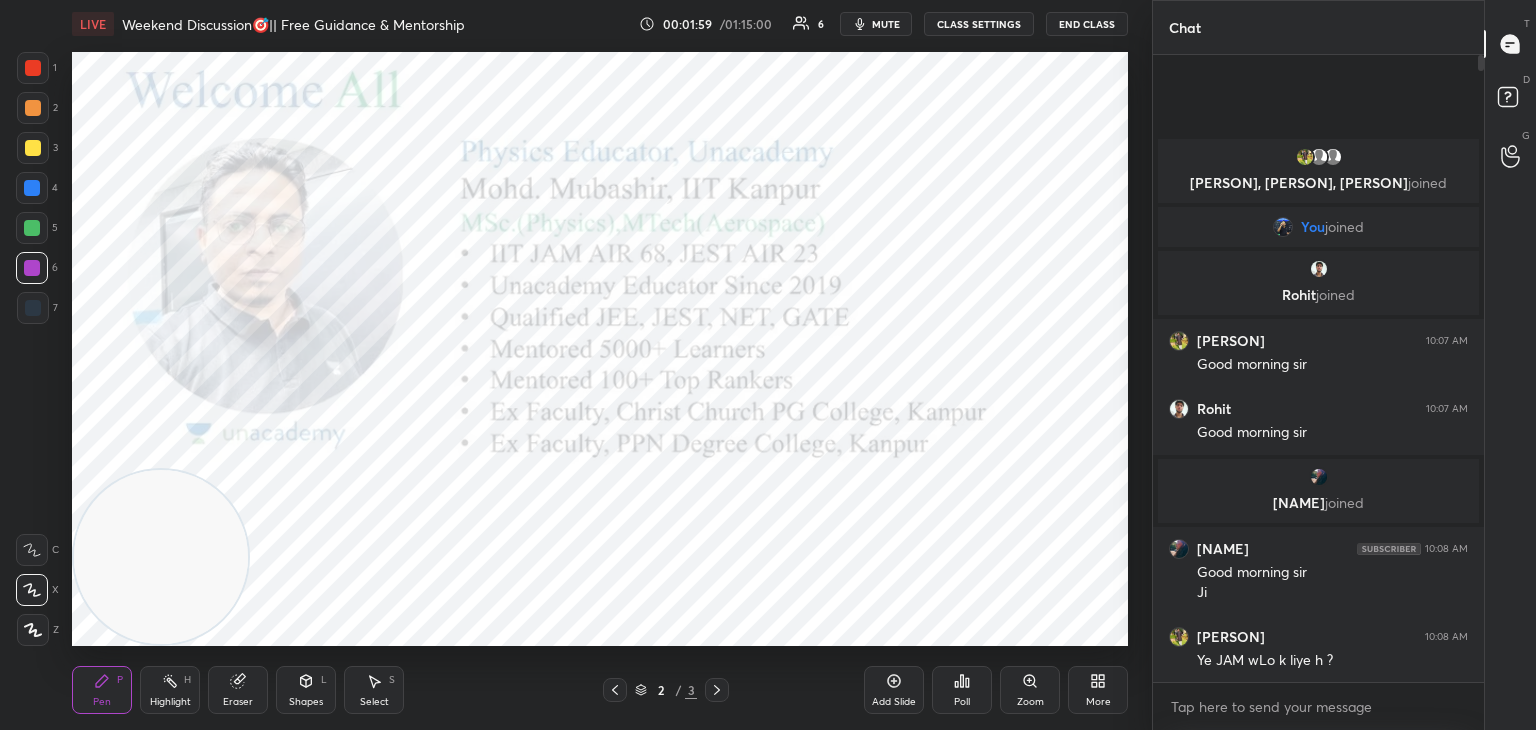 click 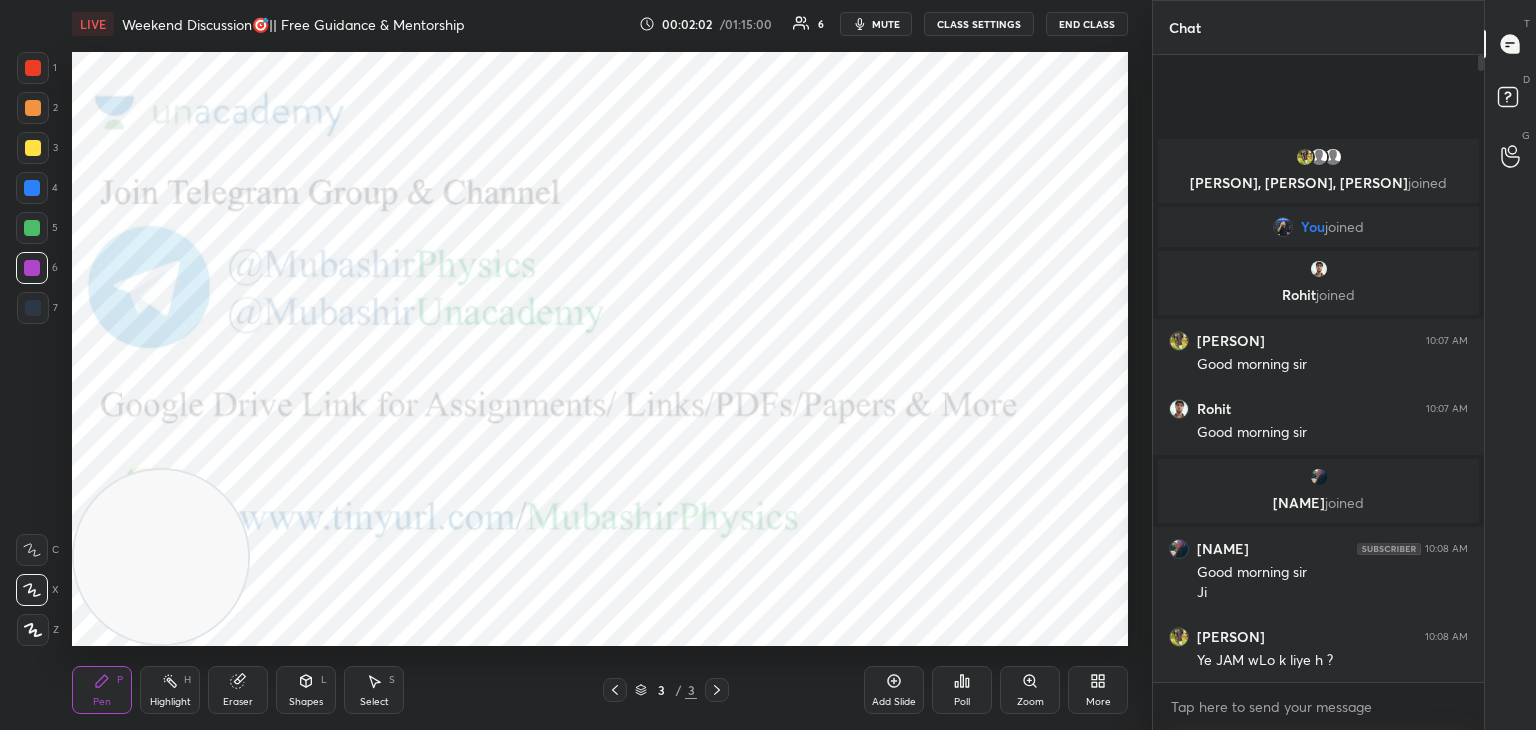 click at bounding box center (33, 308) 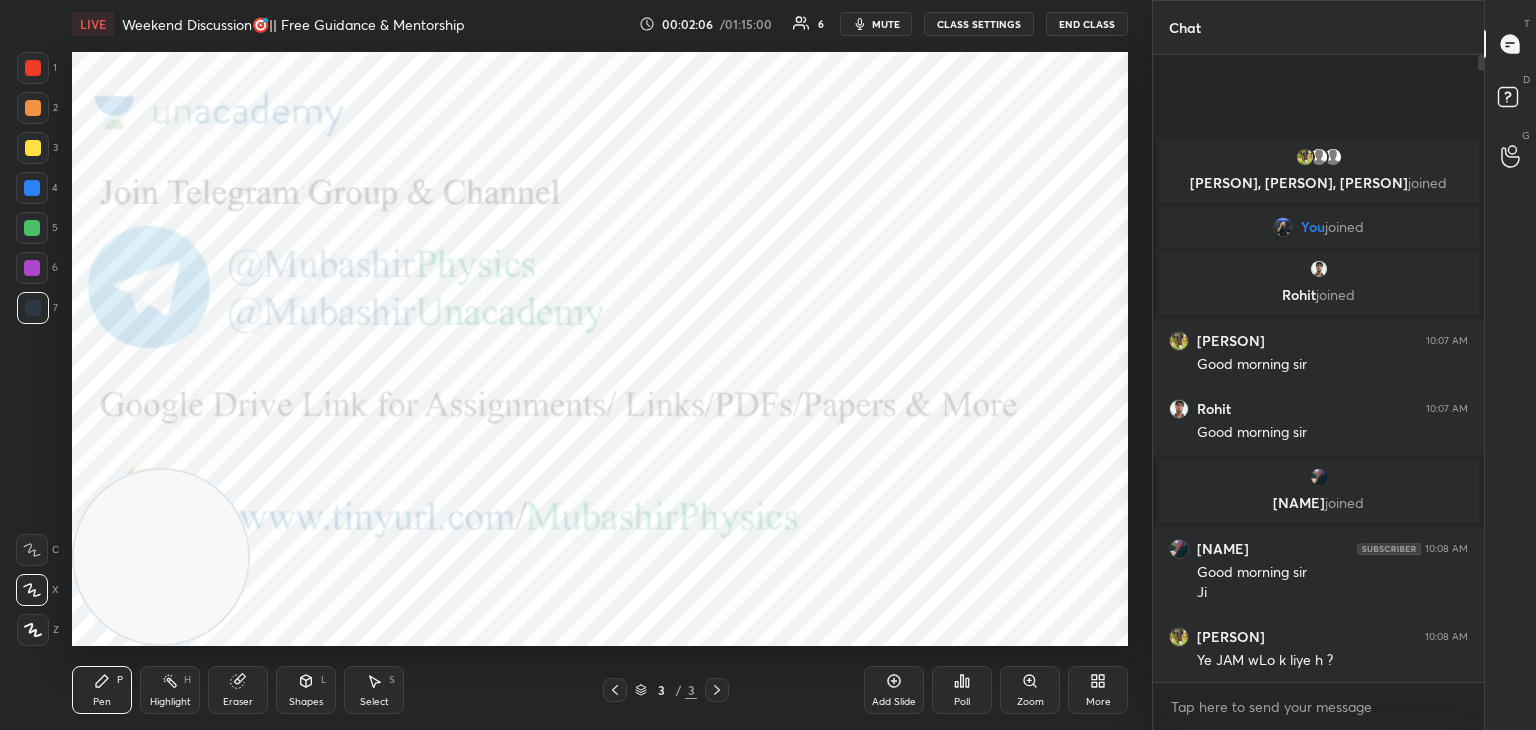 click on "Highlight" at bounding box center (170, 702) 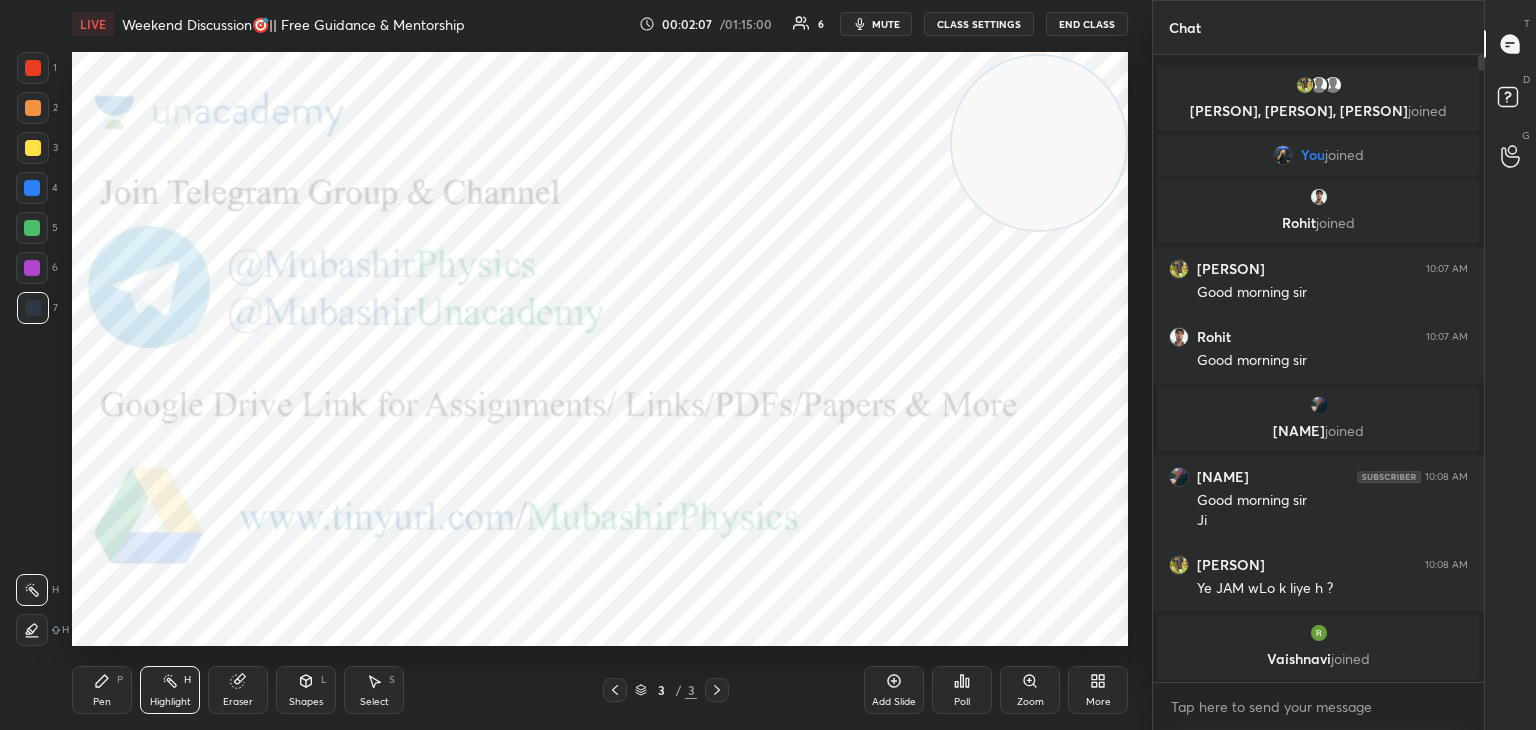 drag, startPoint x: 172, startPoint y: 569, endPoint x: 1165, endPoint y: 169, distance: 1070.5367 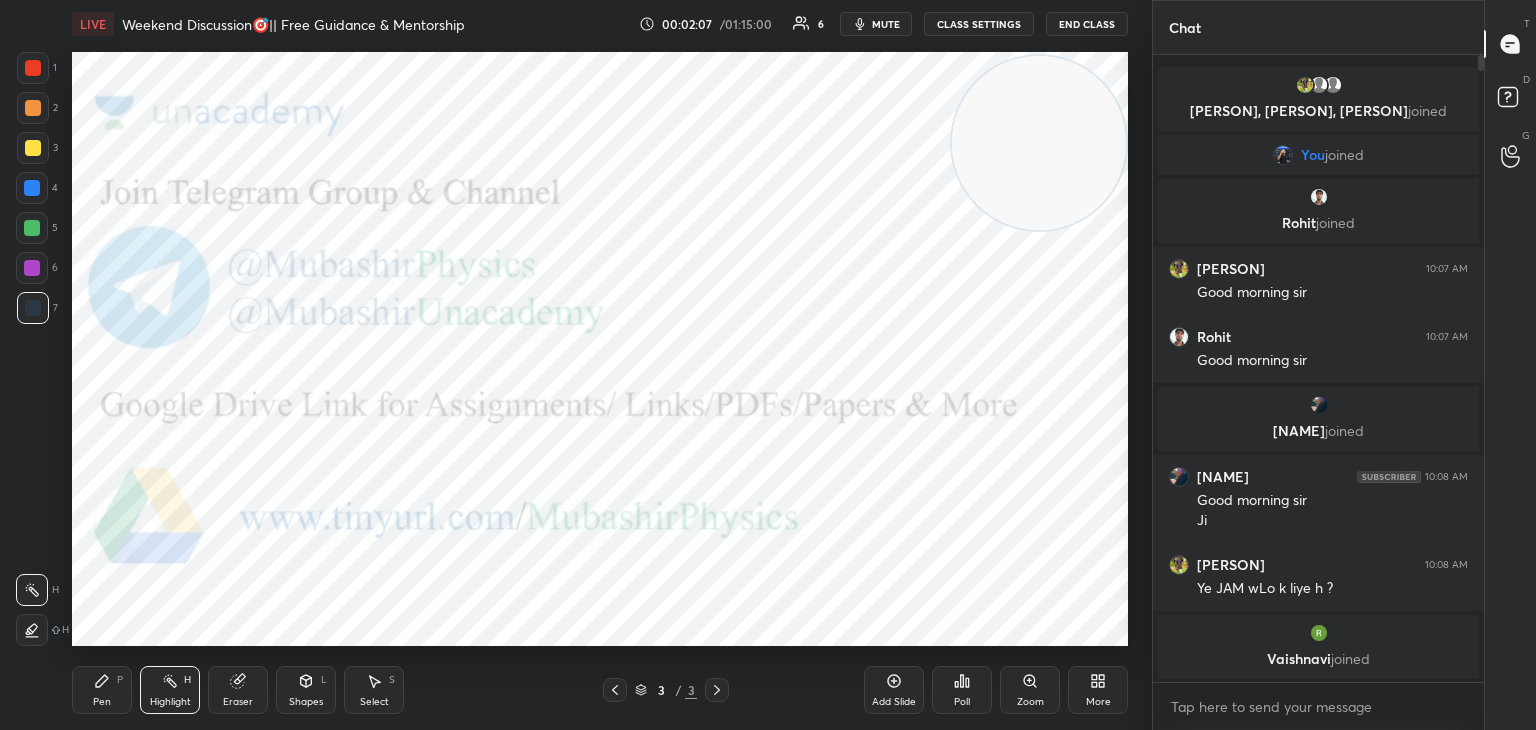 click on "1 2 3 4 5 6 7 C X Z C X Z E E Erase all   H H LIVE Weekend Discussion🎯|| Free Guidance & Mentorship 00:02:07 /  01:15:00 6 mute CLASS SETTINGS End Class Setting up your live class Poll for   secs No correct answer Start poll Back Weekend Discussion🎯|| Free Guidance & Mentorship [PERSON] Pen P Highlight H Eraser Shapes L Select S 3 / 3 Add Slide Poll Zoom More Chat [PERSON], [PERSON], [PERSON]  joined You  joined [PERSON]  joined [PERSON] 10:07 AM Good morning sir [PERSON] 10:07 AM Good morning sir [PERSON]  joined [PERSON] 10:08 AM Good morning sir Ji [PERSON] 10:08 AM Ye JAM wLo k liye h ? [PERSON]  joined 9 NEW MESSAGES Enable hand raising Enable raise hand to speak to learners. Once enabled, chat will be turned off temporarily. Enable x   introducing Raise a hand with a doubt Now learners can raise their hand along with a doubt  How it works? Doubts asked by learners will show up here NEW DOUBTS ASKED No one has raised a hand yet Can't raise hand Got it T Messages (T) D Doubts (D) G Raise Hand (G) Buffering ​" at bounding box center (768, 365) 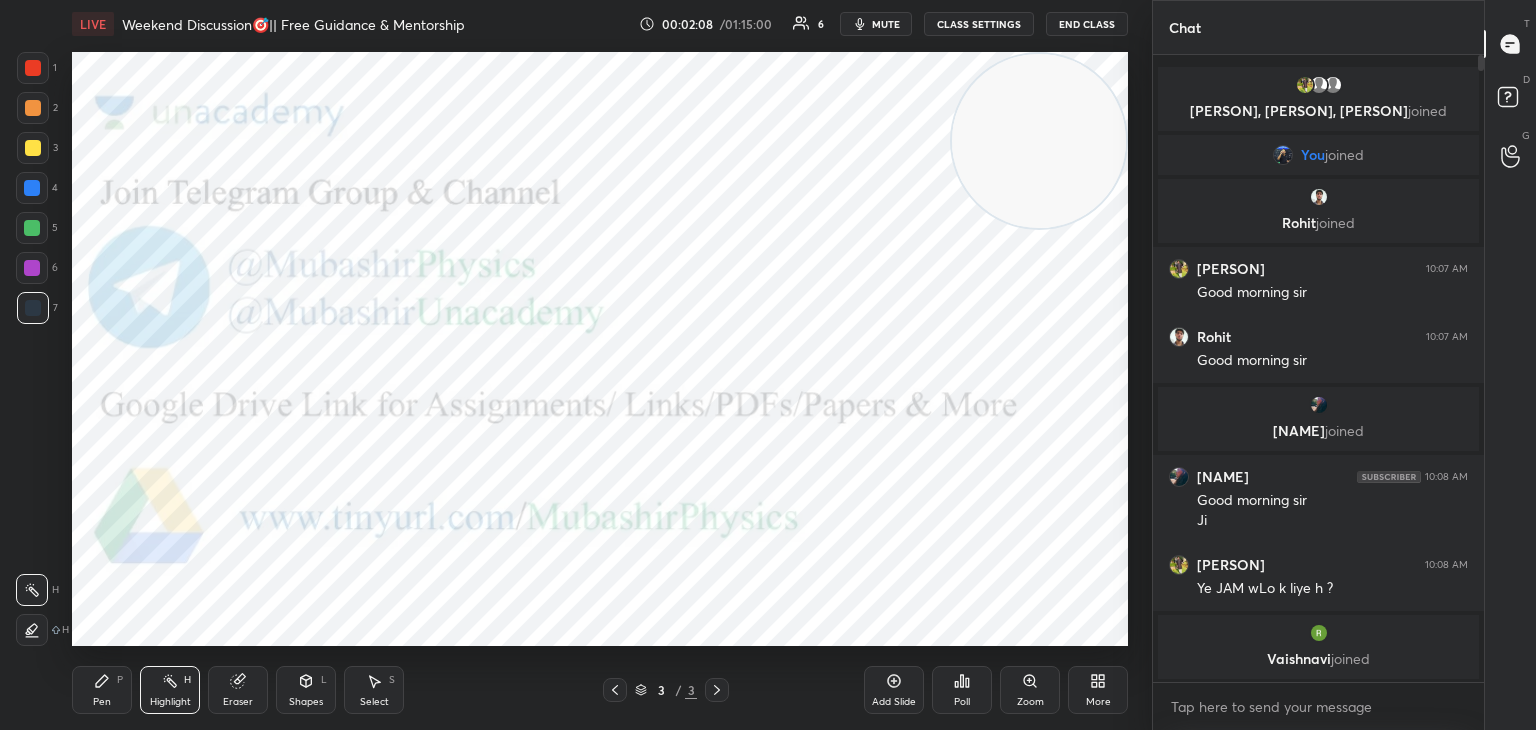 click on "More" at bounding box center (1098, 690) 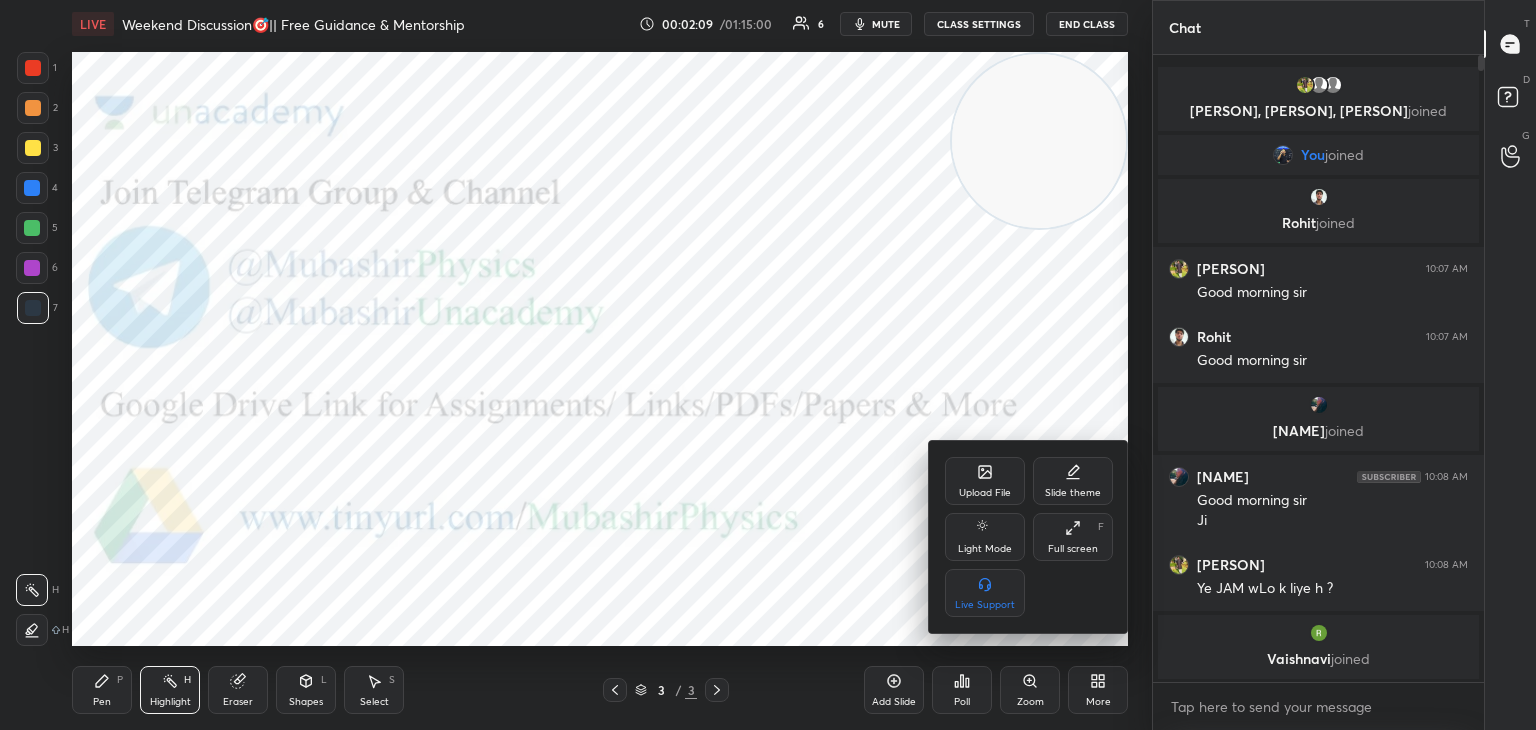 click 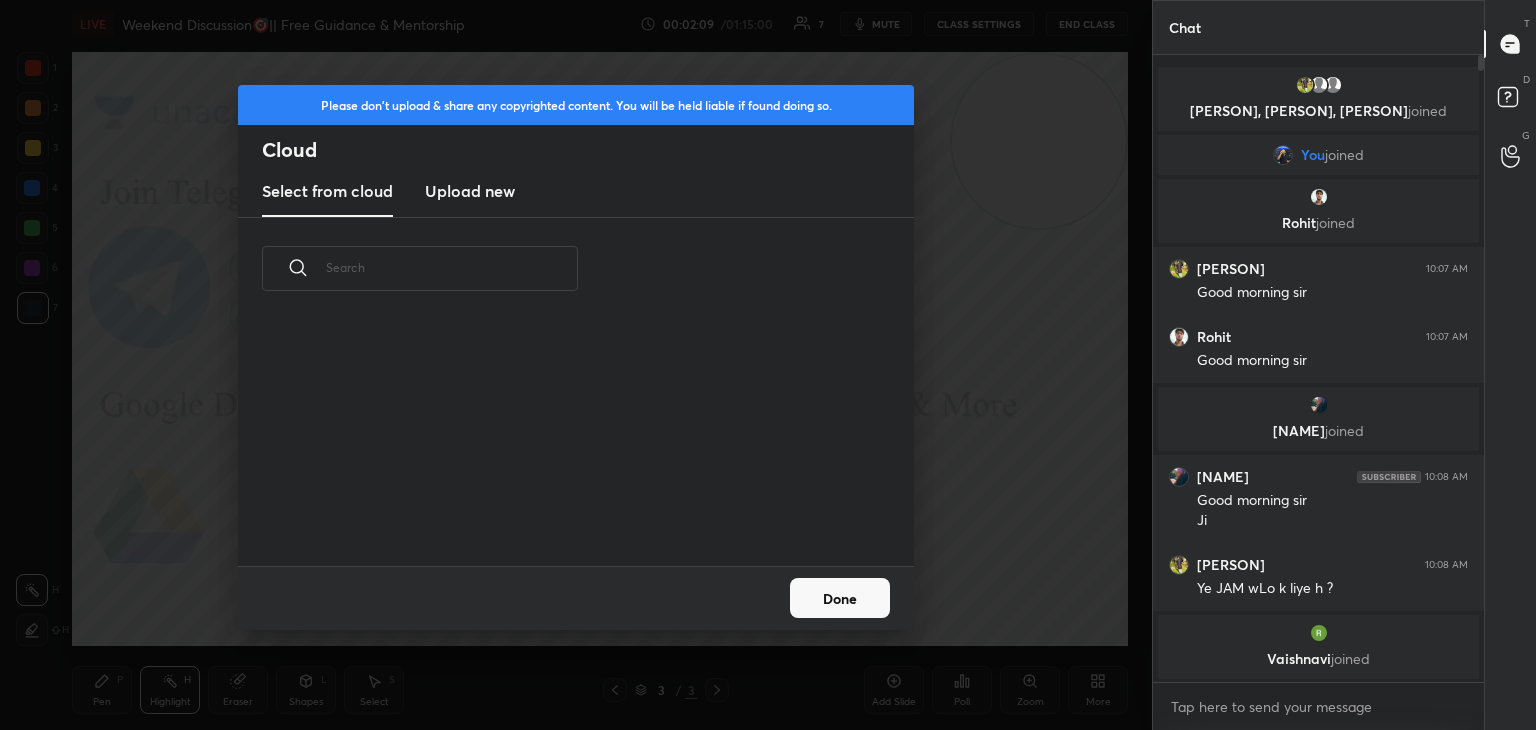 scroll, scrollTop: 5, scrollLeft: 10, axis: both 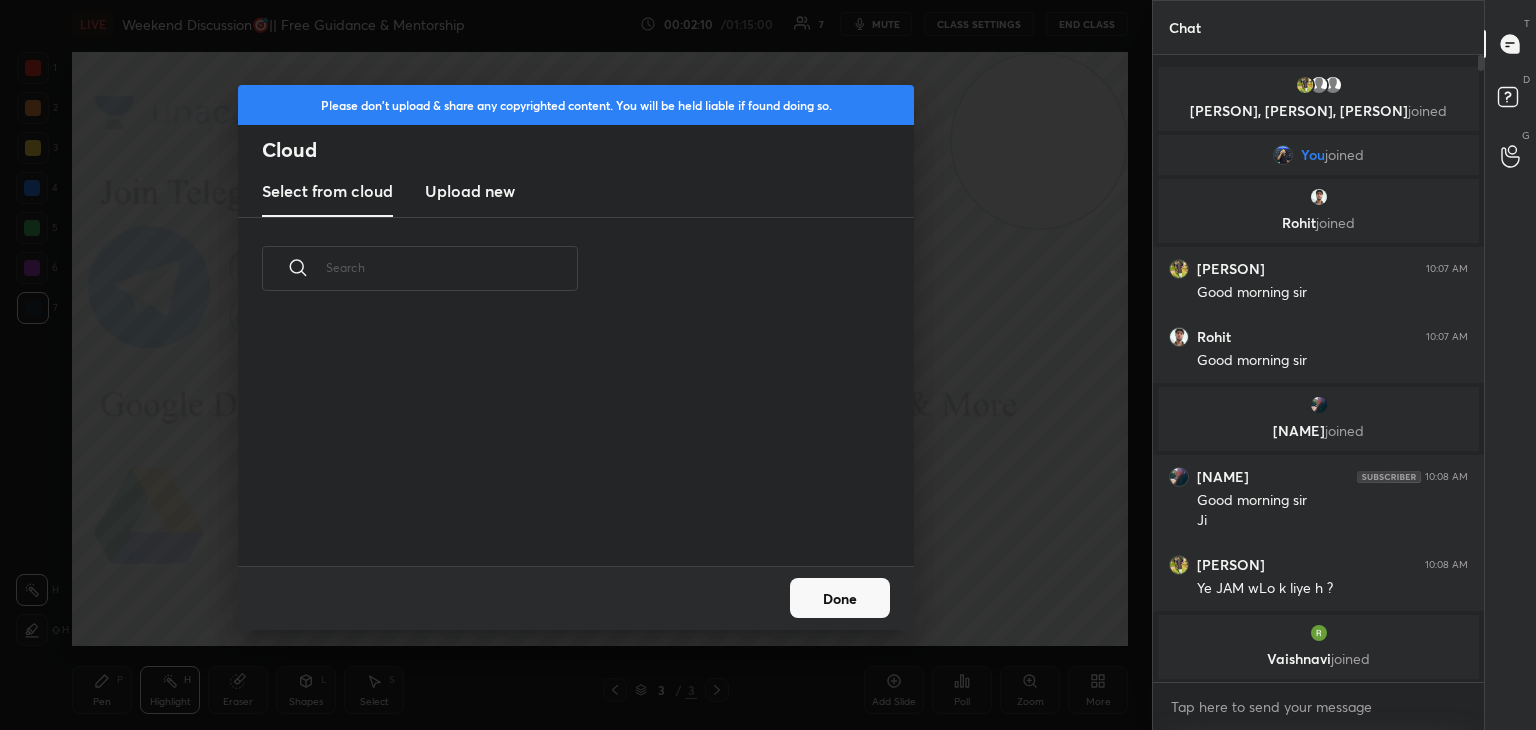 click on "Upload new" at bounding box center (470, 191) 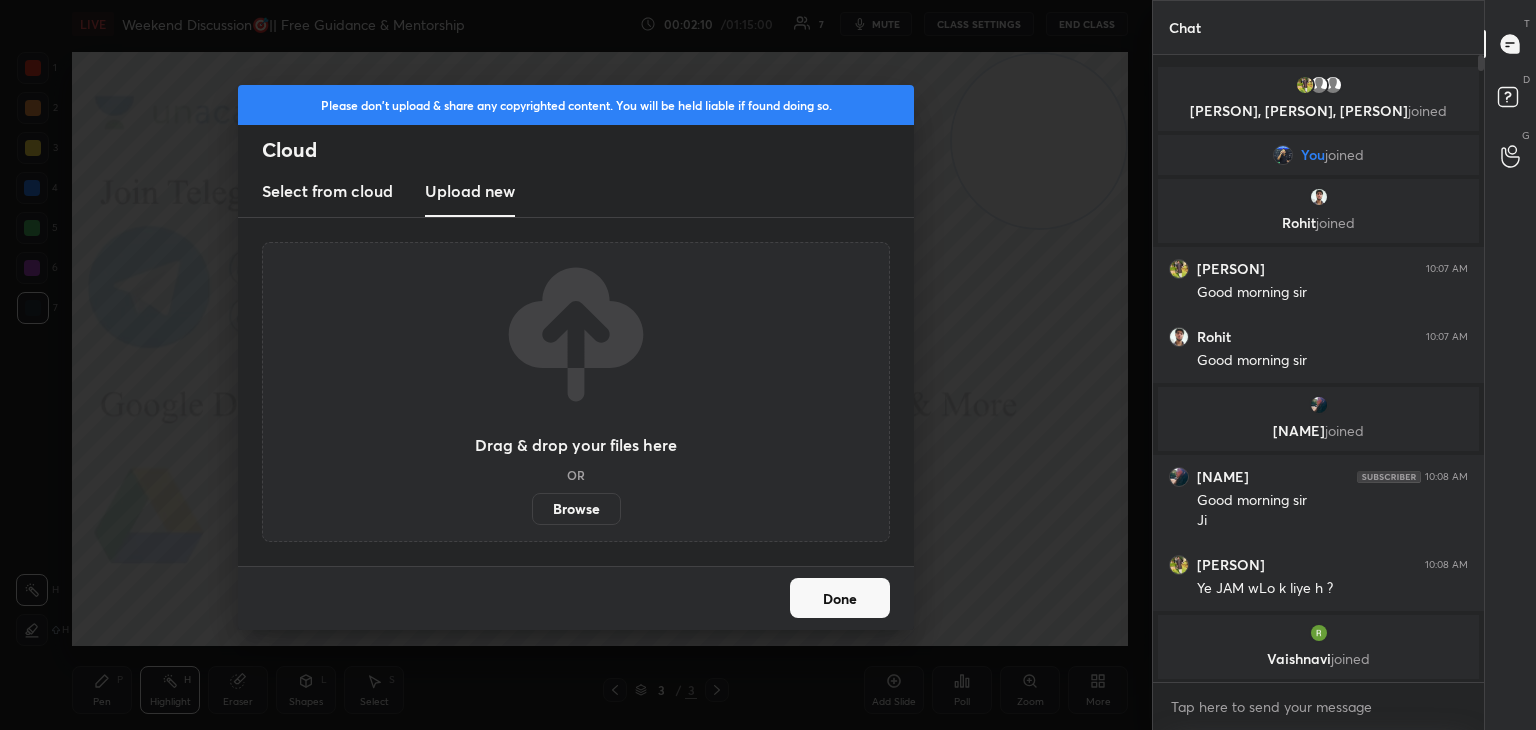 click on "1 2 3 4 5 6 7 C X Z C X Z E E Erase all   H H LIVE Weekend Discussion🎯|| Free Guidance & Mentorship 00:02:10 /  01:15:00 7 mute CLASS SETTINGS End Class Setting up your live class Poll for   secs No correct answer Start poll Back Weekend Discussion🎯|| Free Guidance & Mentorship [PERSON] Pen P Highlight H Eraser Shapes L Select S 3 / 3 Add Slide Poll Zoom More Chat [PERSON], [PERSON], [PERSON]  joined You  joined [PERSON]  joined [PERSON] 10:07 AM Good morning sir [PERSON] 10:07 AM Good morning sir [PERSON]  joined [PERSON] 10:08 AM Good morning sir Ji [PERSON] 10:08 AM Ye JAM wLo k liye h ? [PERSON]  joined 9 NEW MESSAGES Enable hand raising Enable raise hand to speak to learners. Once enabled, chat will be turned off temporarily. Enable x   introducing Raise a hand with a doubt Now learners can raise their hand along with a doubt  How it works? Doubts asked by learners will show up here NEW DOUBTS ASKED No one has raised a hand yet Can't raise hand Got it T Messages (T) D Doubts (D) G Raise Hand (G) Buffering ​" at bounding box center [768, 0] 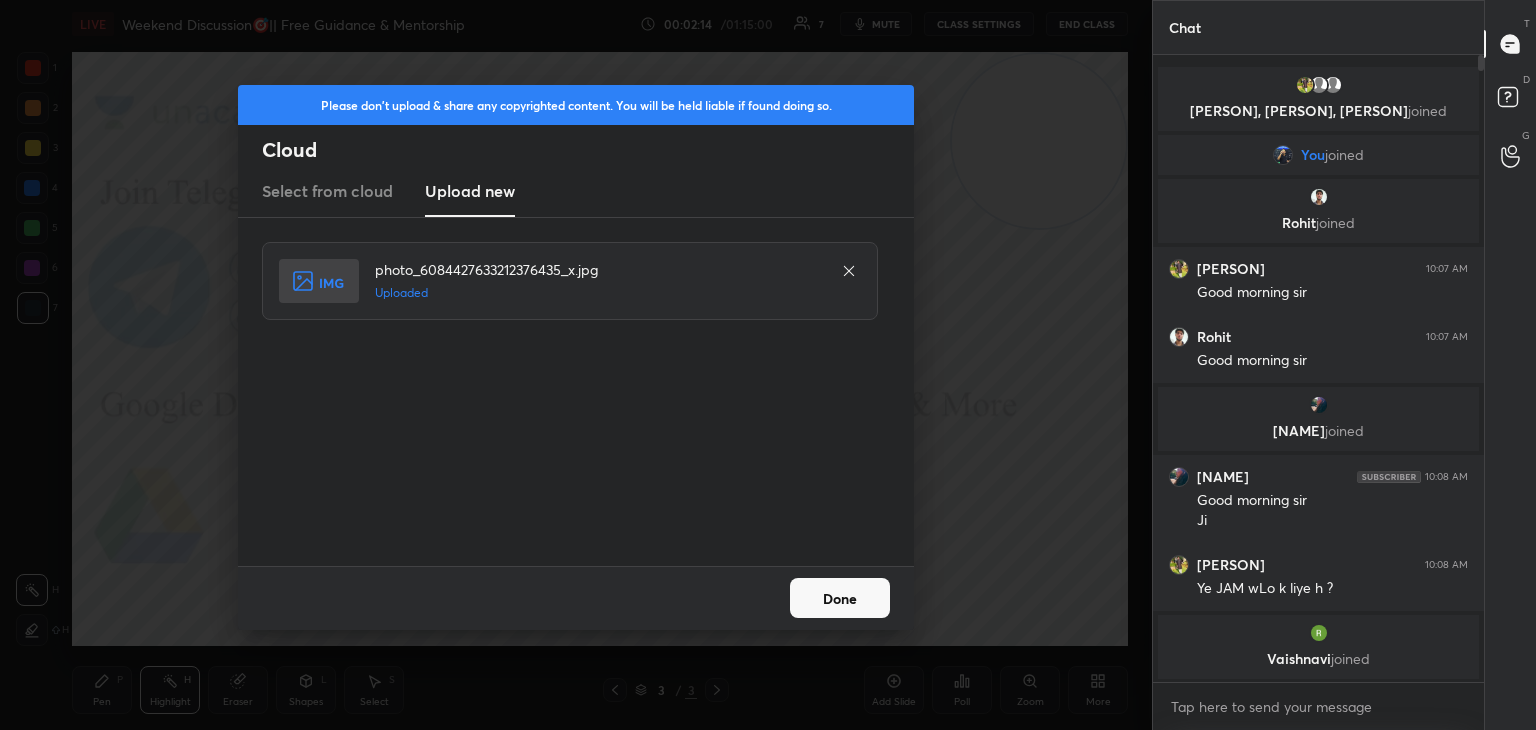 click on "Done" at bounding box center [840, 598] 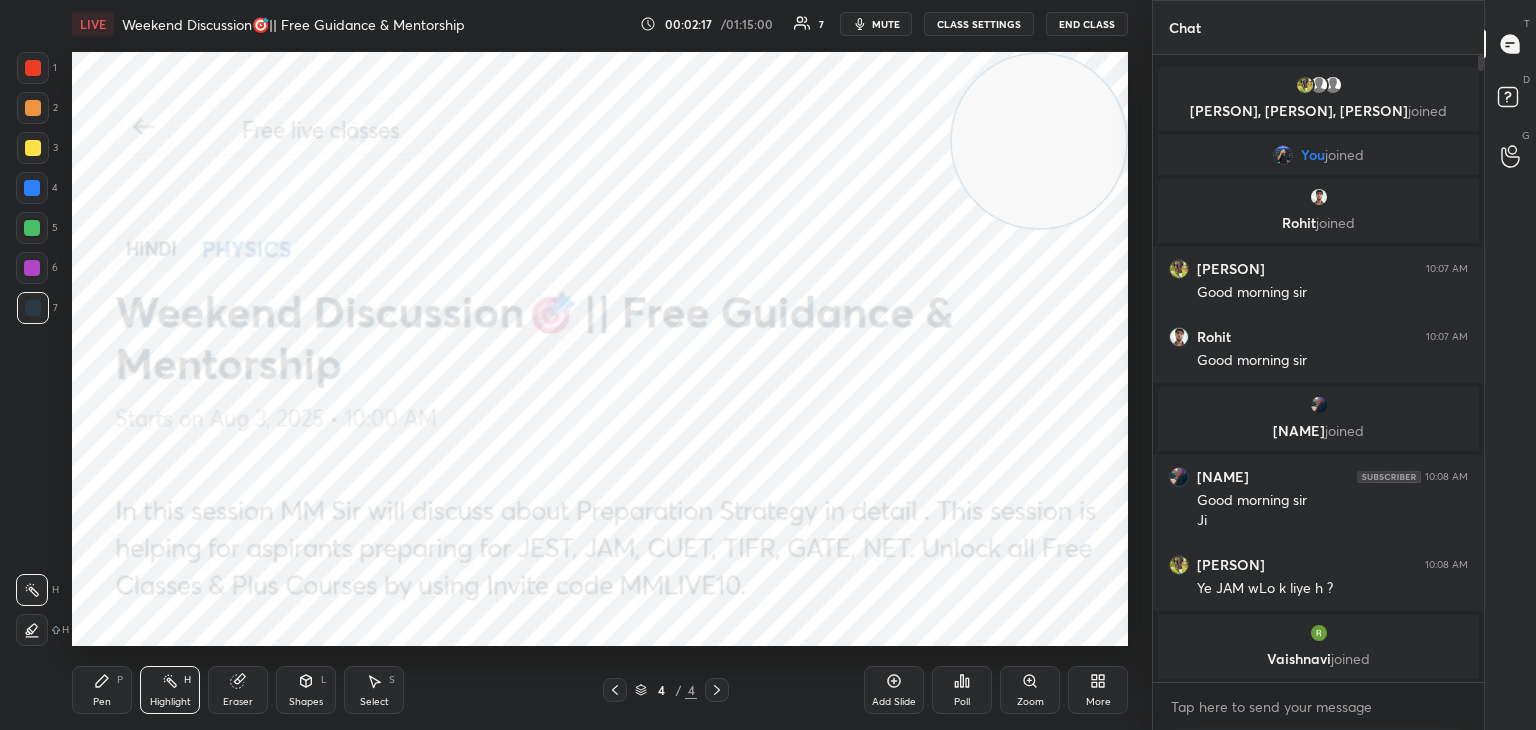 drag, startPoint x: 1015, startPoint y: 154, endPoint x: 1111, endPoint y: 85, distance: 118.224365 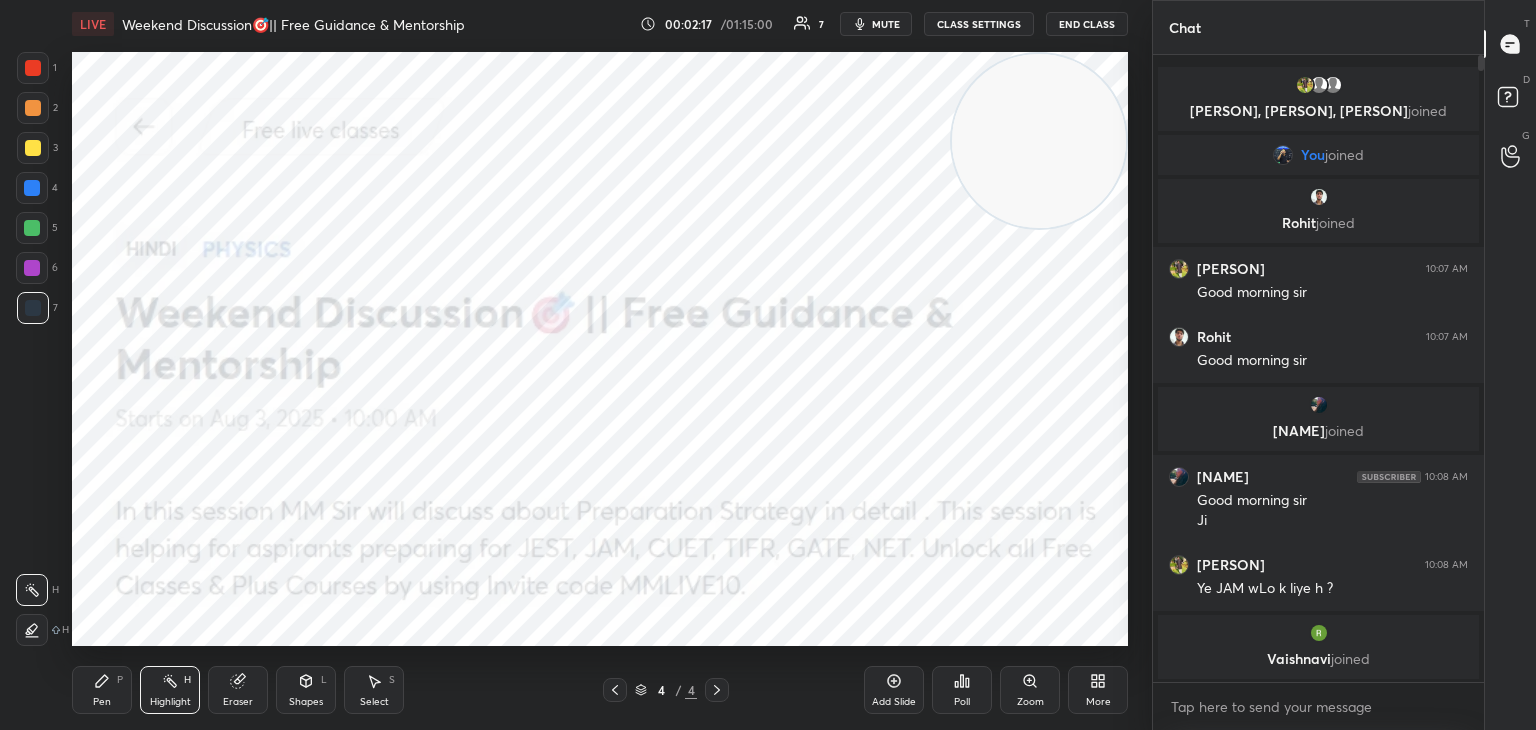 click at bounding box center (1039, 141) 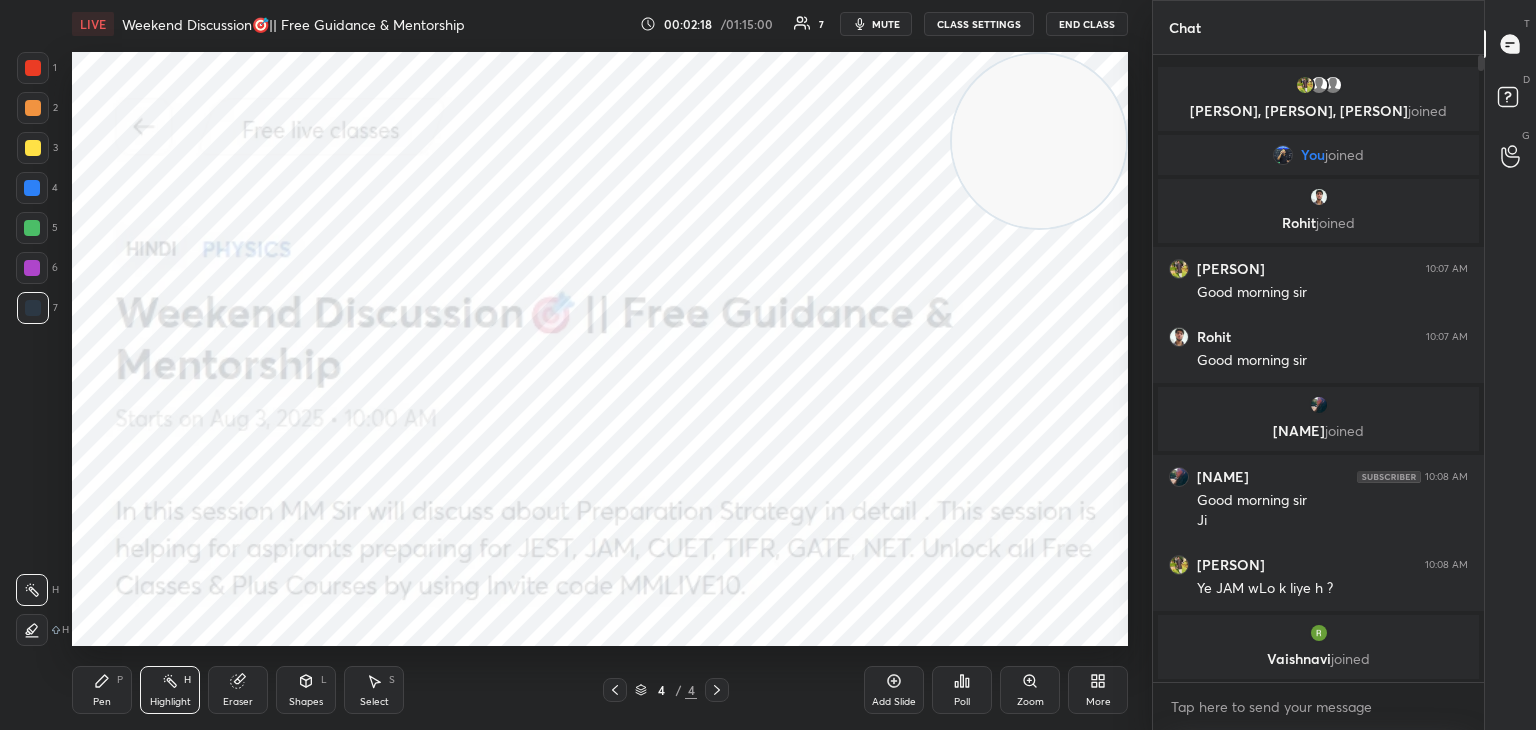 click at bounding box center (33, 108) 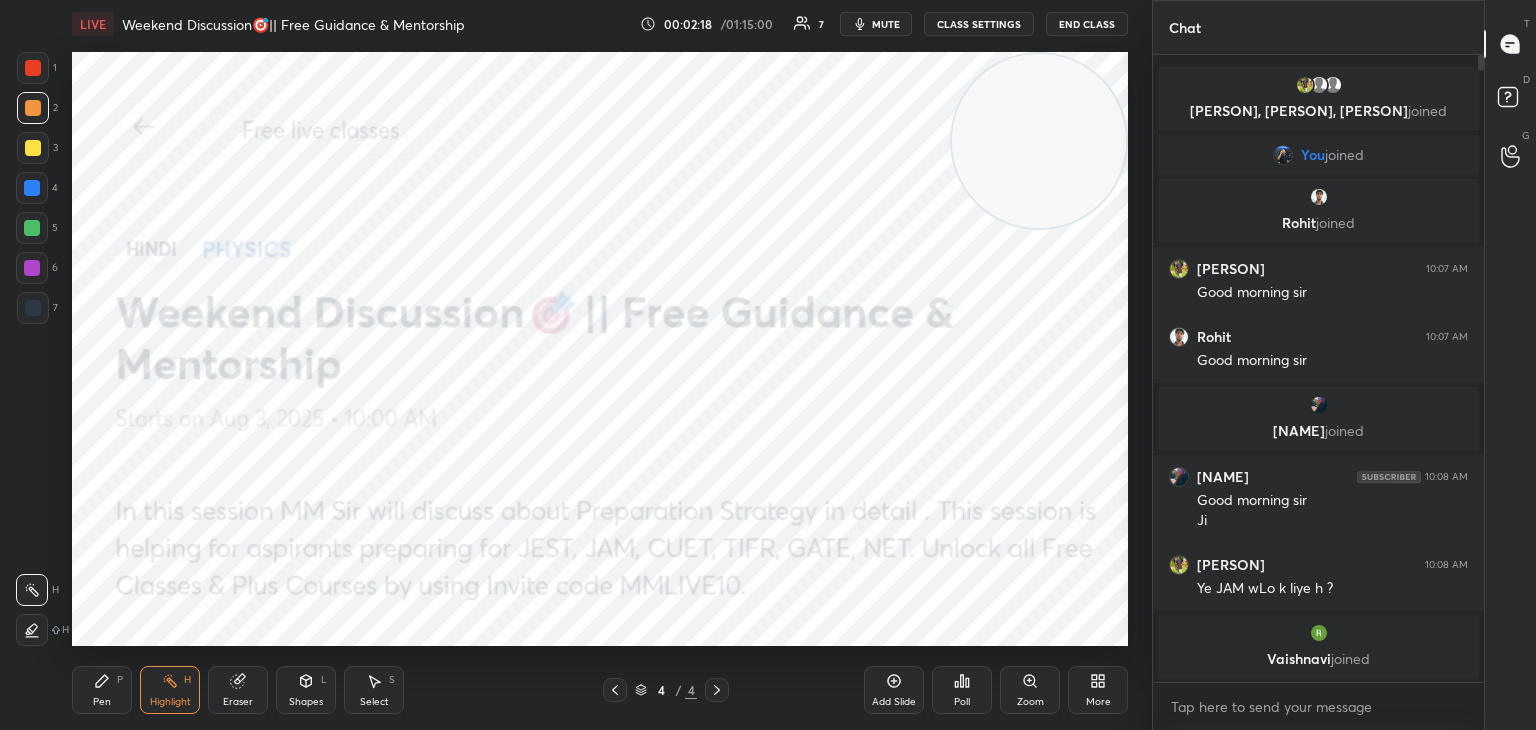 click on "3" at bounding box center (37, 152) 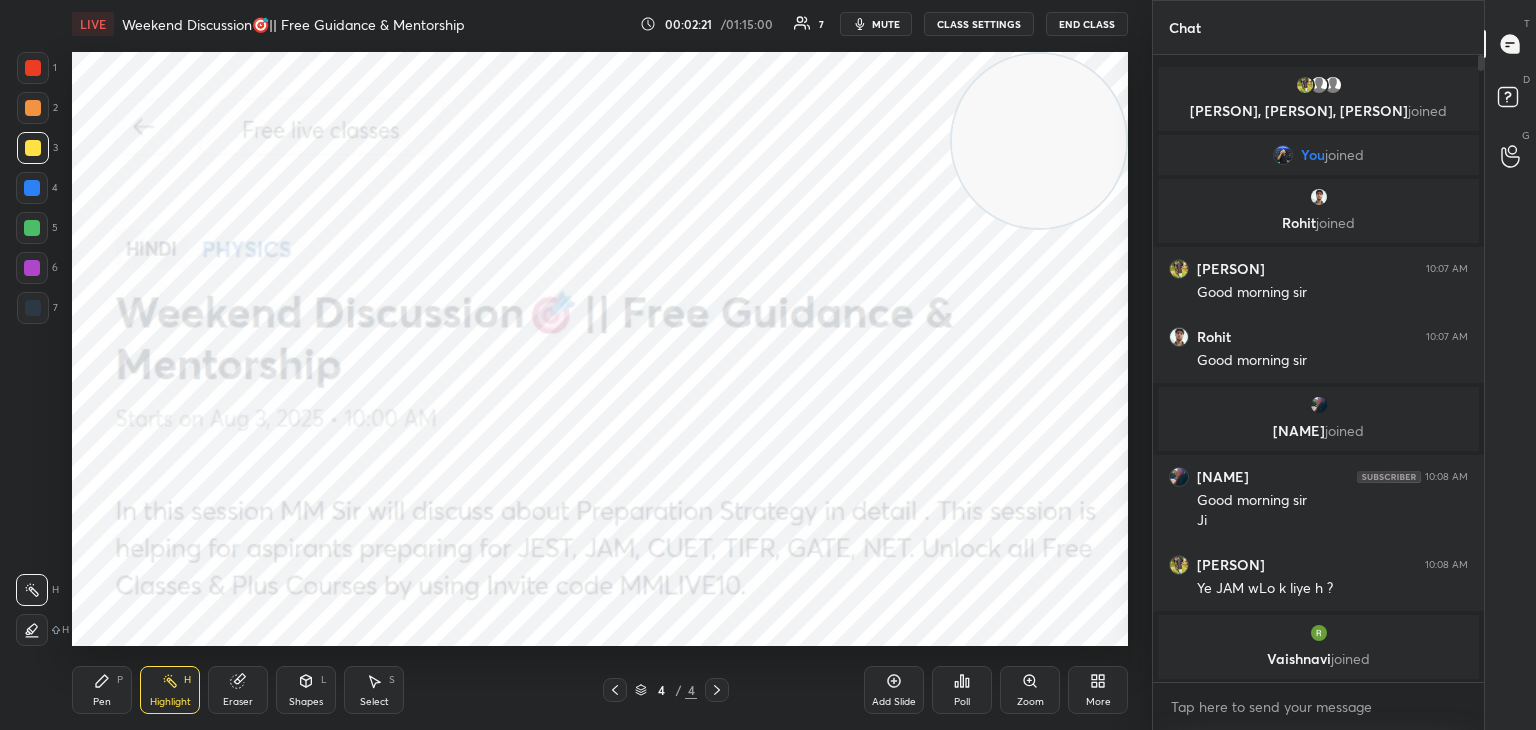 click on "Pen P" at bounding box center (102, 690) 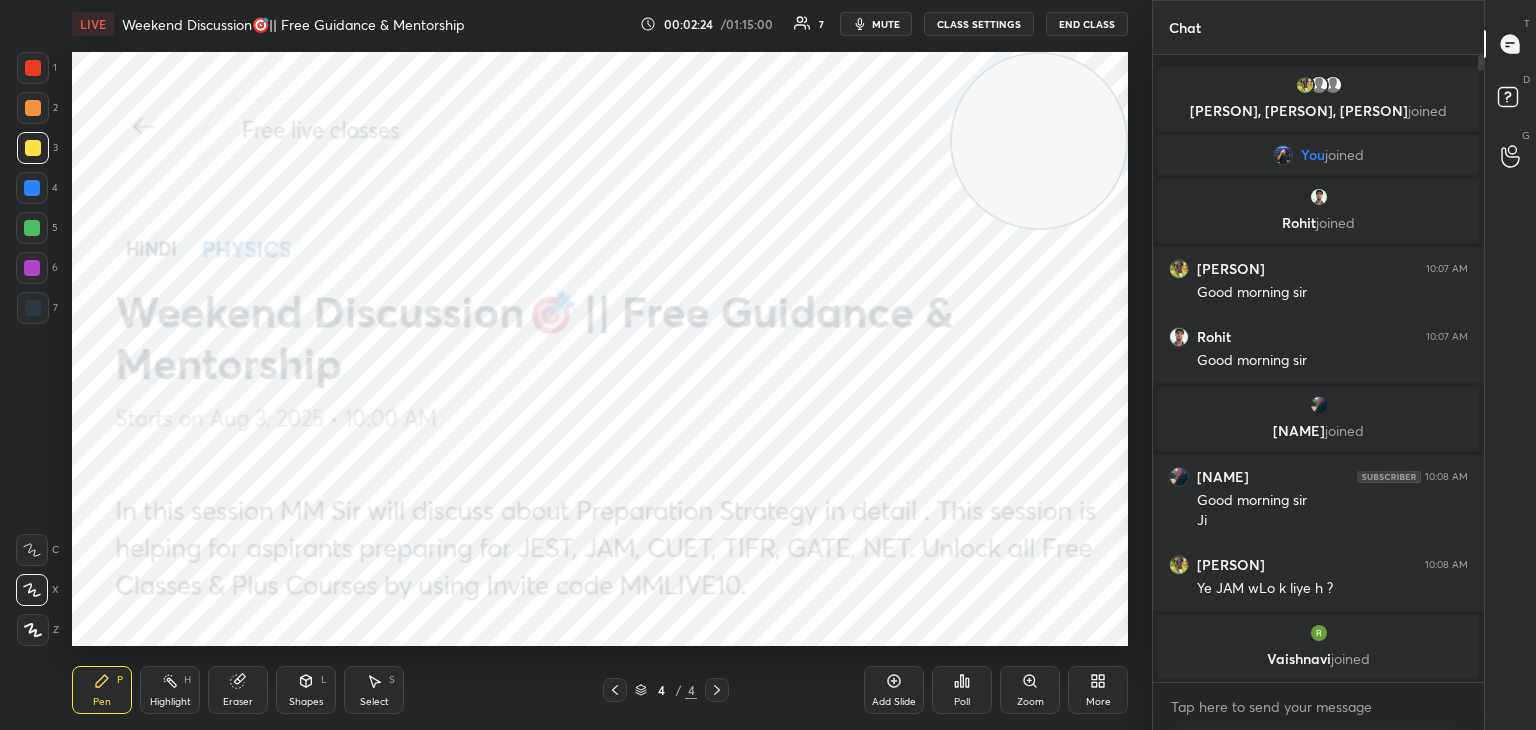 click at bounding box center [32, 228] 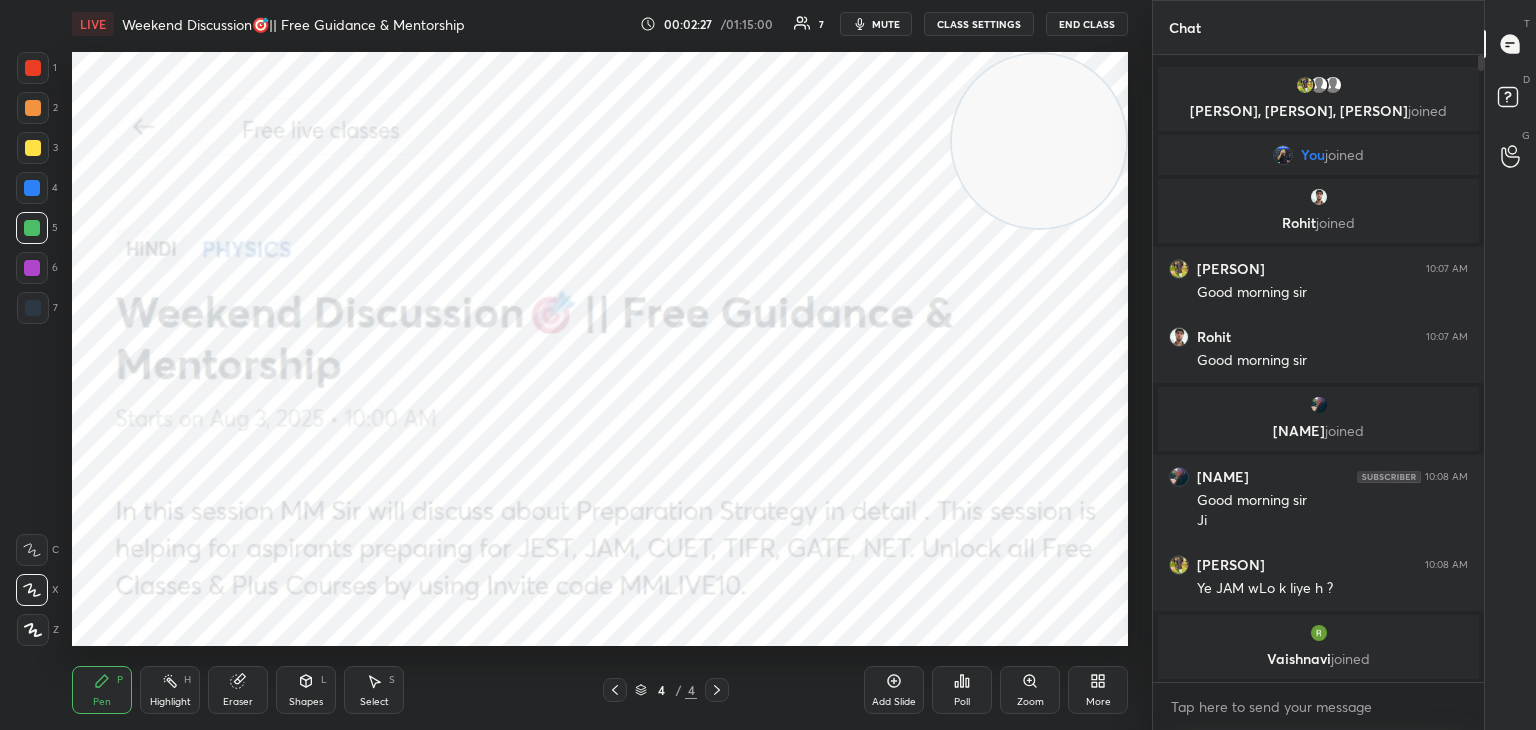 click at bounding box center [32, 268] 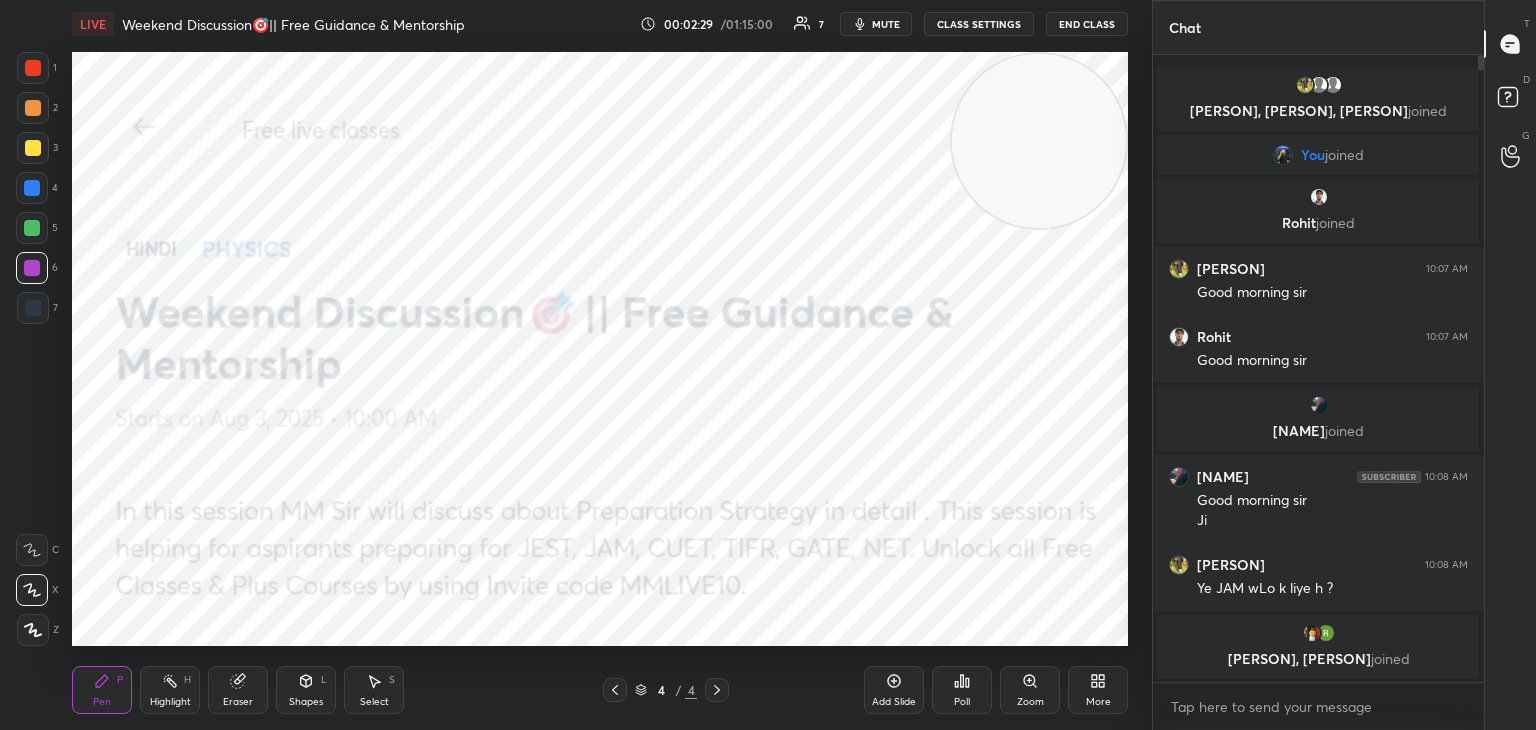 drag, startPoint x: 35, startPoint y: 183, endPoint x: 48, endPoint y: 147, distance: 38.27532 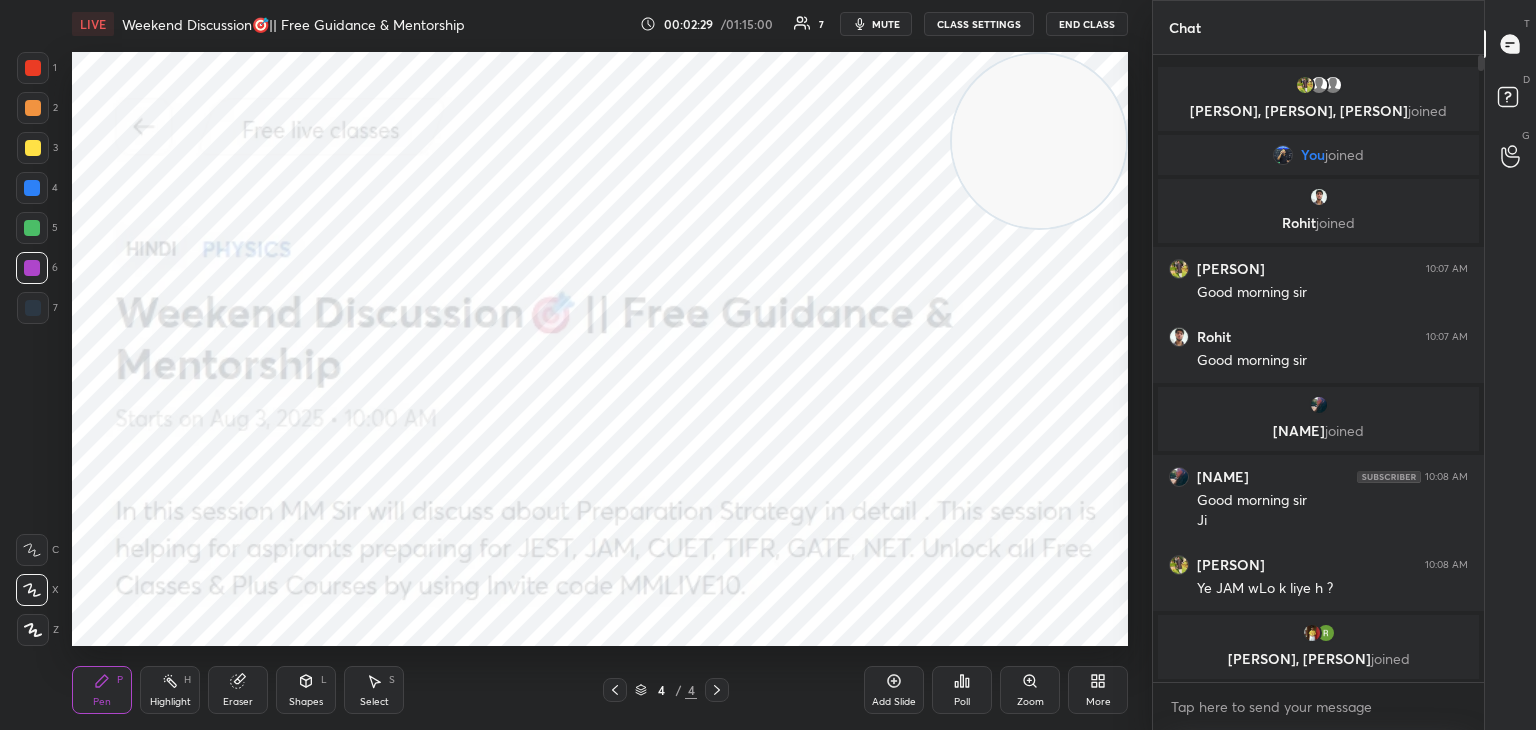 click at bounding box center (32, 188) 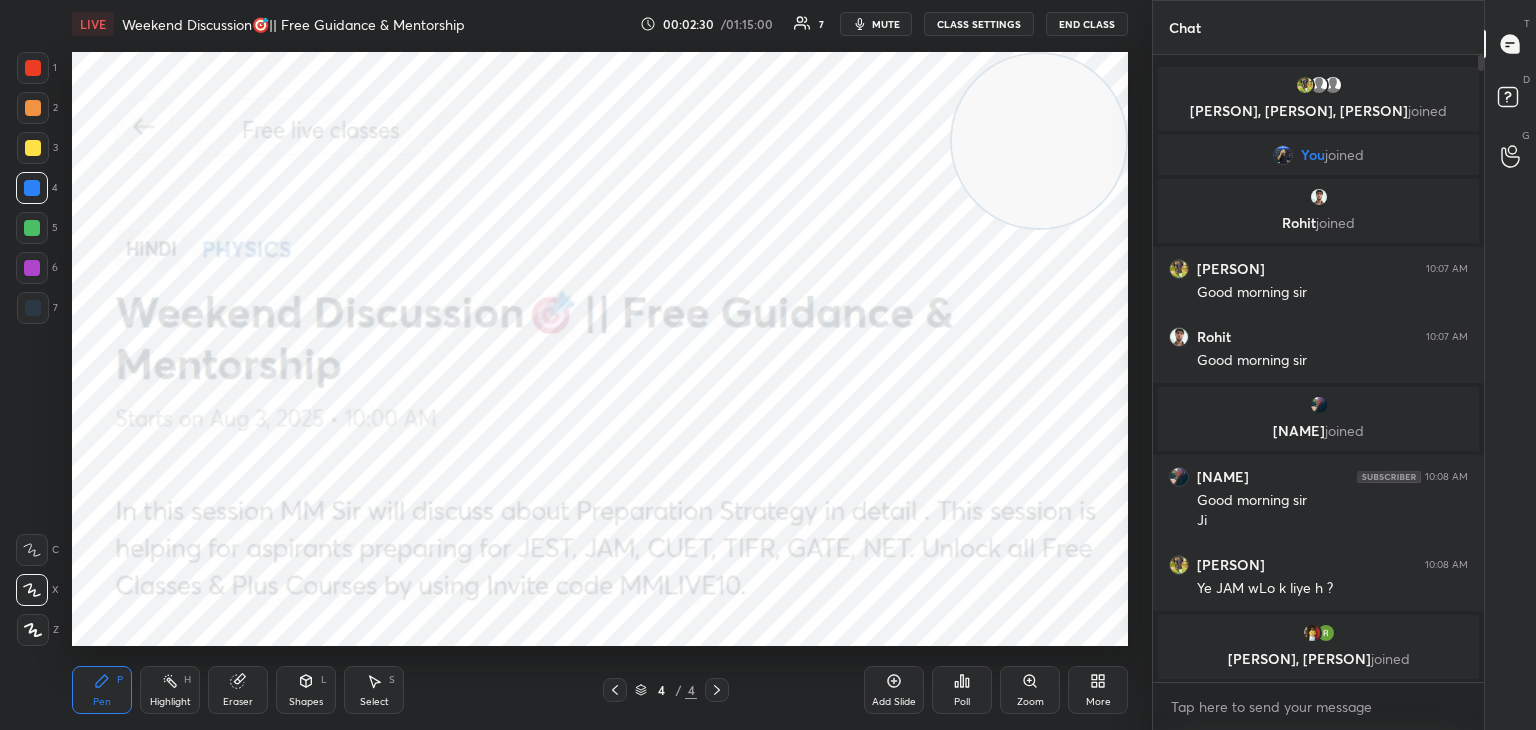 click at bounding box center (33, 68) 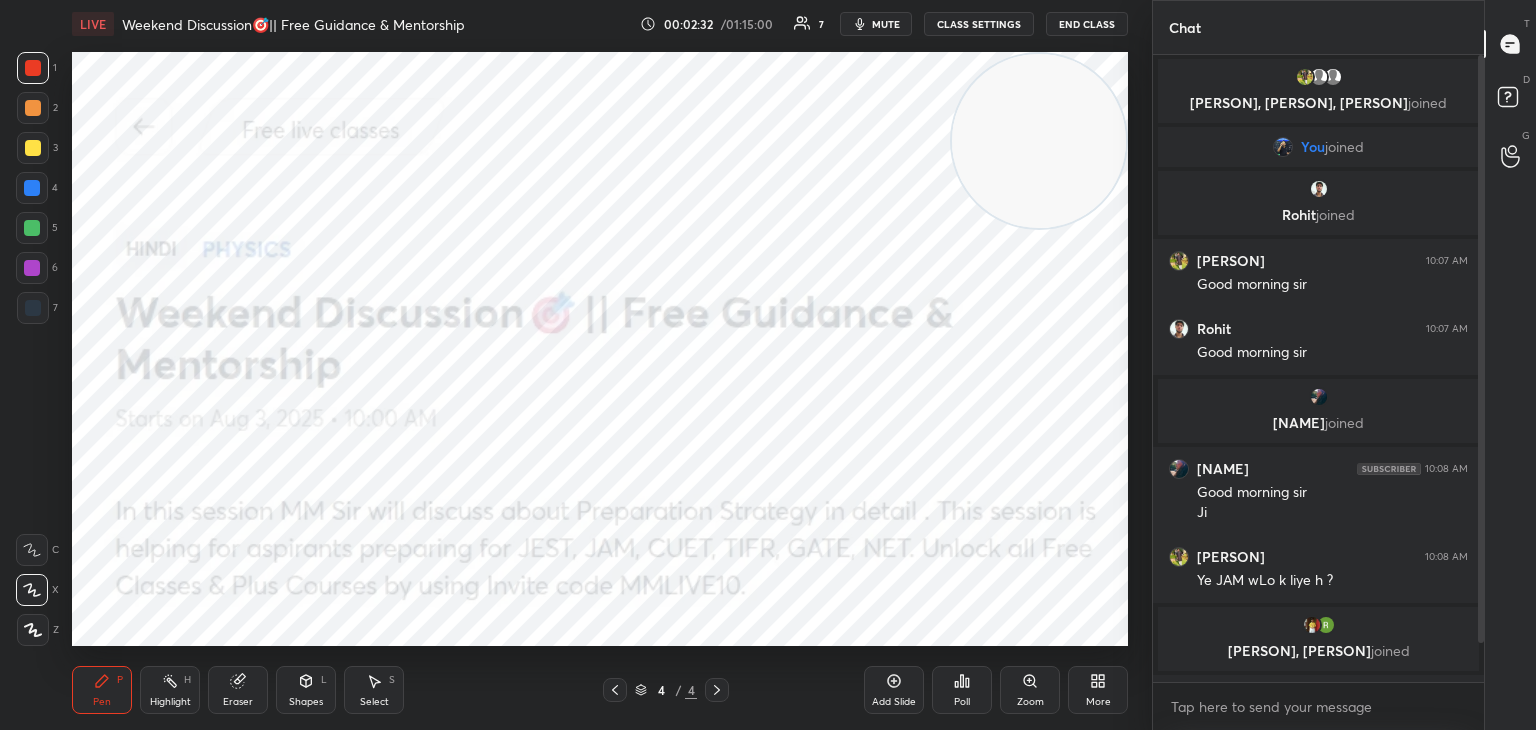 click at bounding box center (32, 188) 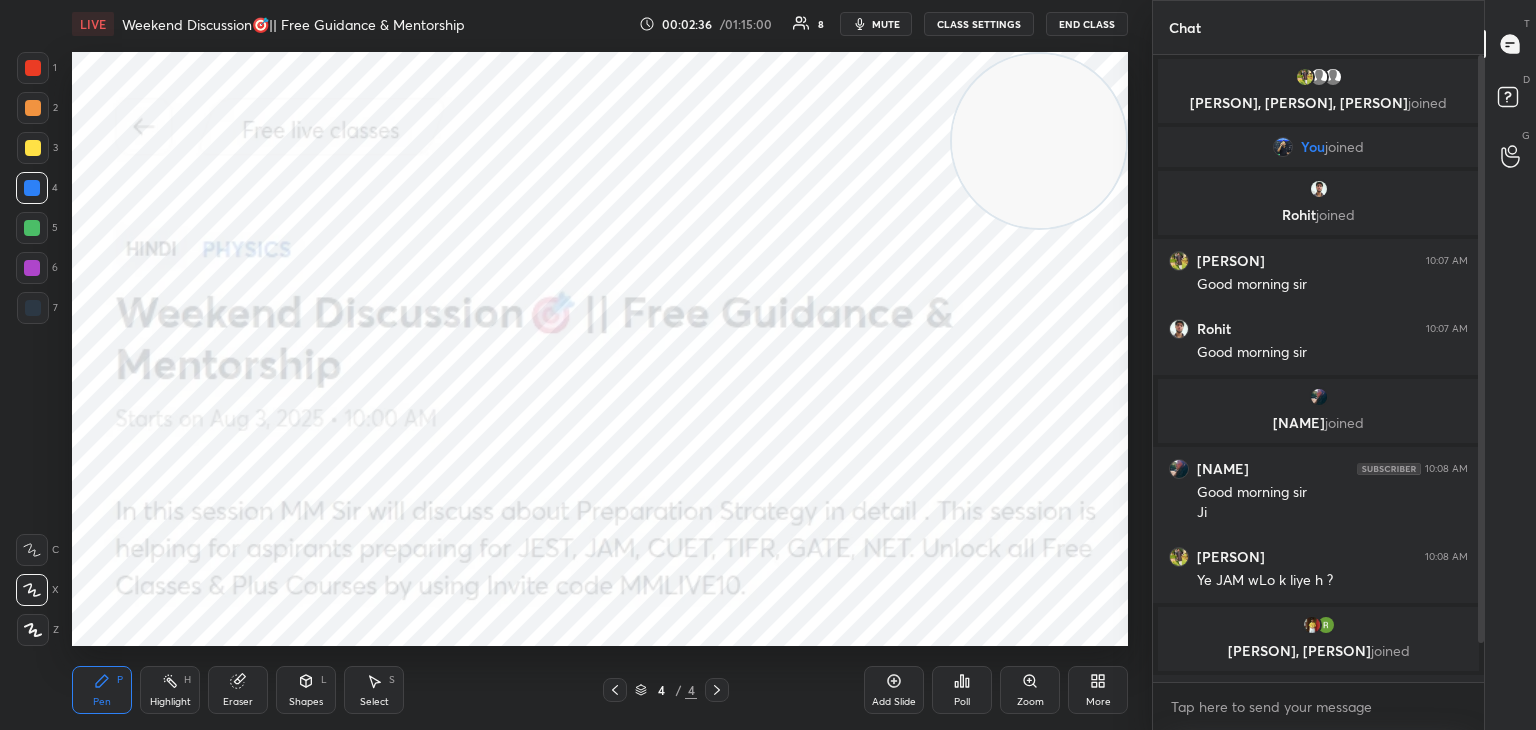 scroll, scrollTop: 60, scrollLeft: 0, axis: vertical 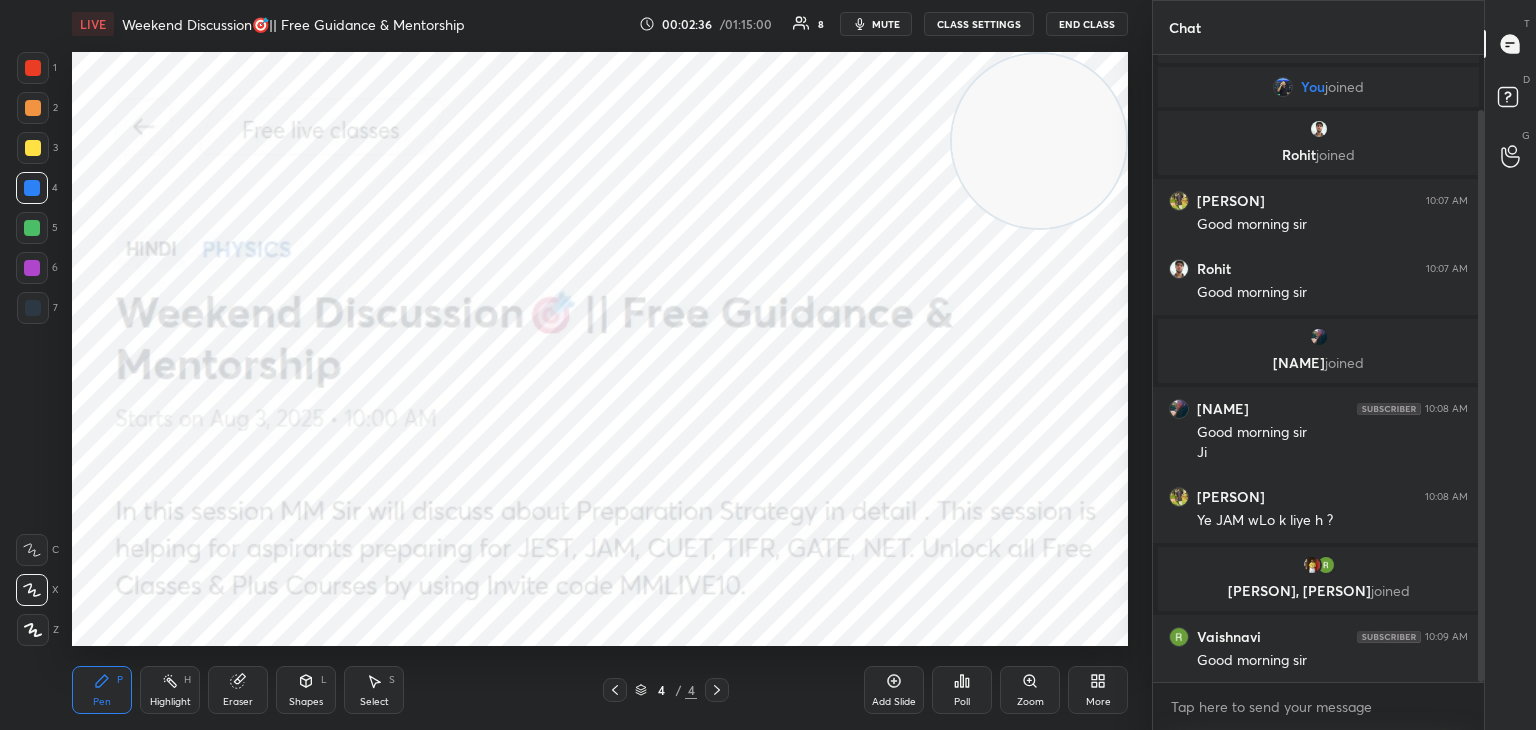 drag, startPoint x: 1480, startPoint y: 365, endPoint x: 1477, endPoint y: 415, distance: 50.08992 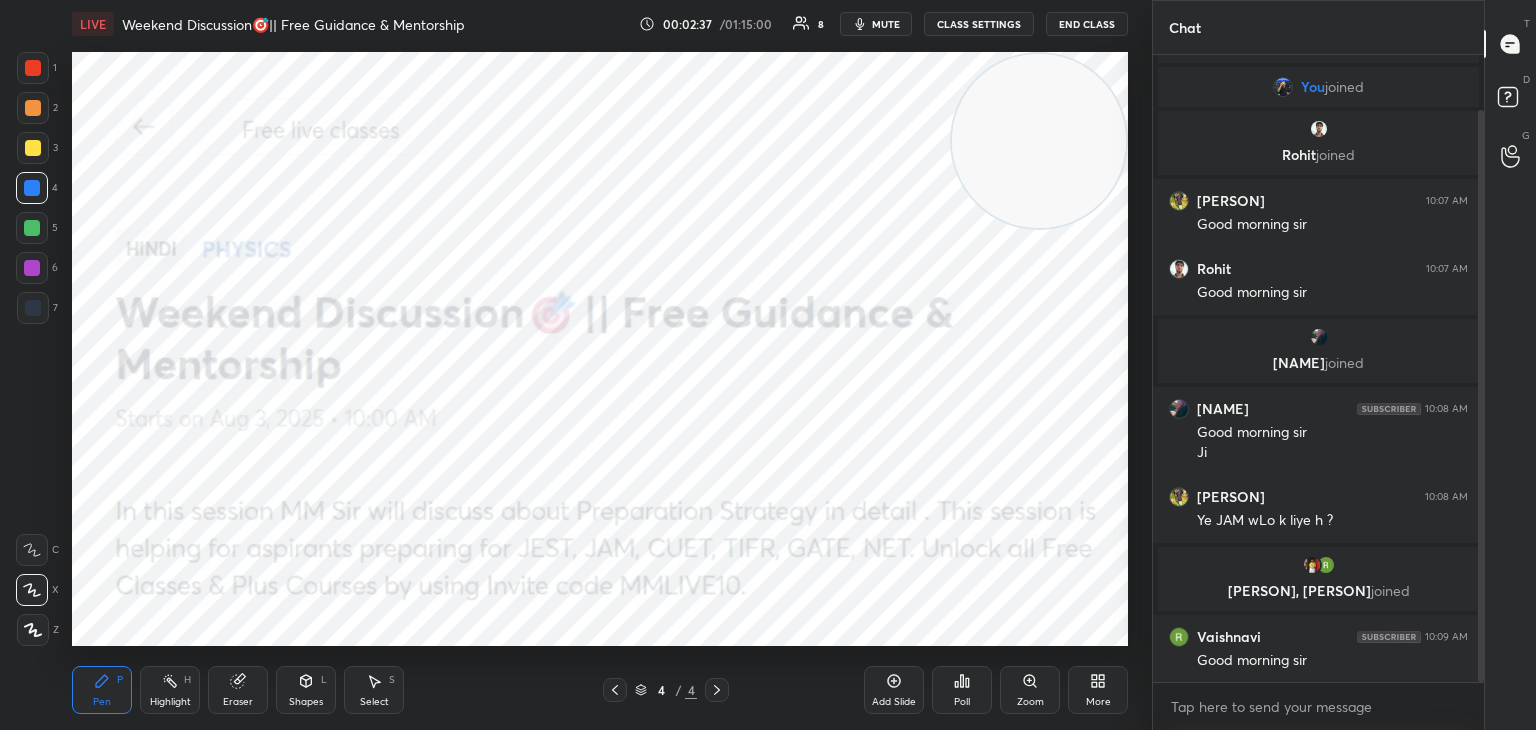 click on "1 2 3 4 5 6 7 C X Z C X Z E E Erase all   H H LIVE Weekend Discussion🎯|| Free Guidance & Mentorship 00:02:37 /  01:15:00 8 mute CLASS SETTINGS End Class Setting up your live class Poll for   secs No correct answer Start poll Back Weekend Discussion🎯|| Free Guidance & Mentorship [FIRST] Pen P Highlight H Eraser Shapes L Select S 4 / 4 Add Slide Poll Zoom More Chat [FIRST], [FIRST], [FIRST]  joined You  joined [FIRST]  joined [FIRST] 10:07 AM Good morning sir [FIRST] 10:07 AM Good morning sir [FIRST]  joined [FIRST] 10:08 AM Good morning sir Ji [FIRST] 10:08 AM Ye JAM wLo k liye h ? [FIRST], [FIRST]  joined [FIRST] 10:09 AM Good morning sir JUMP TO LATEST Enable hand raising Enable raise hand to speak to learners. Once enabled, chat will be turned off temporarily. Enable x   introducing Raise a hand with a doubt Now learners can raise their hand along with a doubt  How it works? Doubts asked by learners will show up here NEW DOUBTS ASKED No one has raised a hand yet Got it T Messages (T) D G" at bounding box center (768, 365) 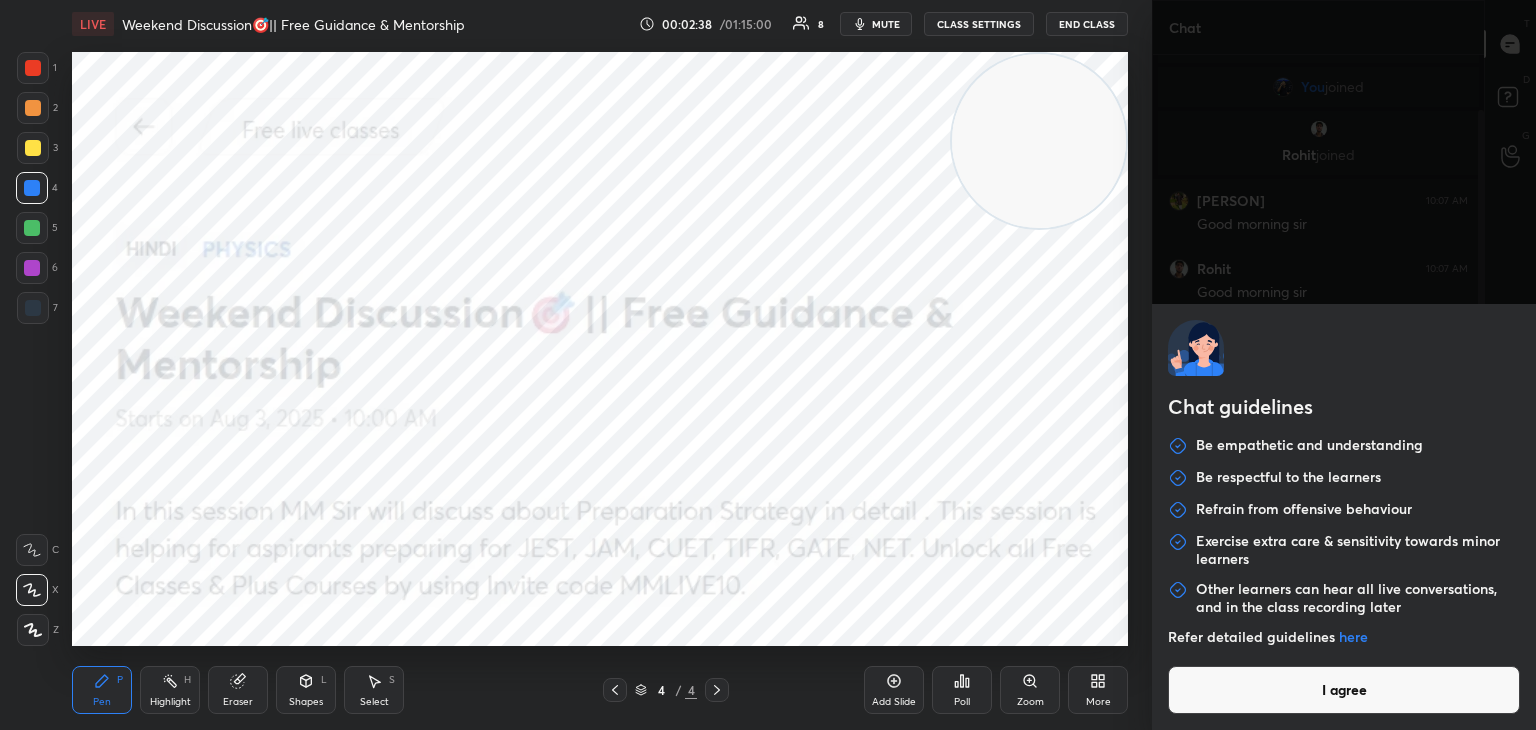 click on "I agree" at bounding box center [1344, 690] 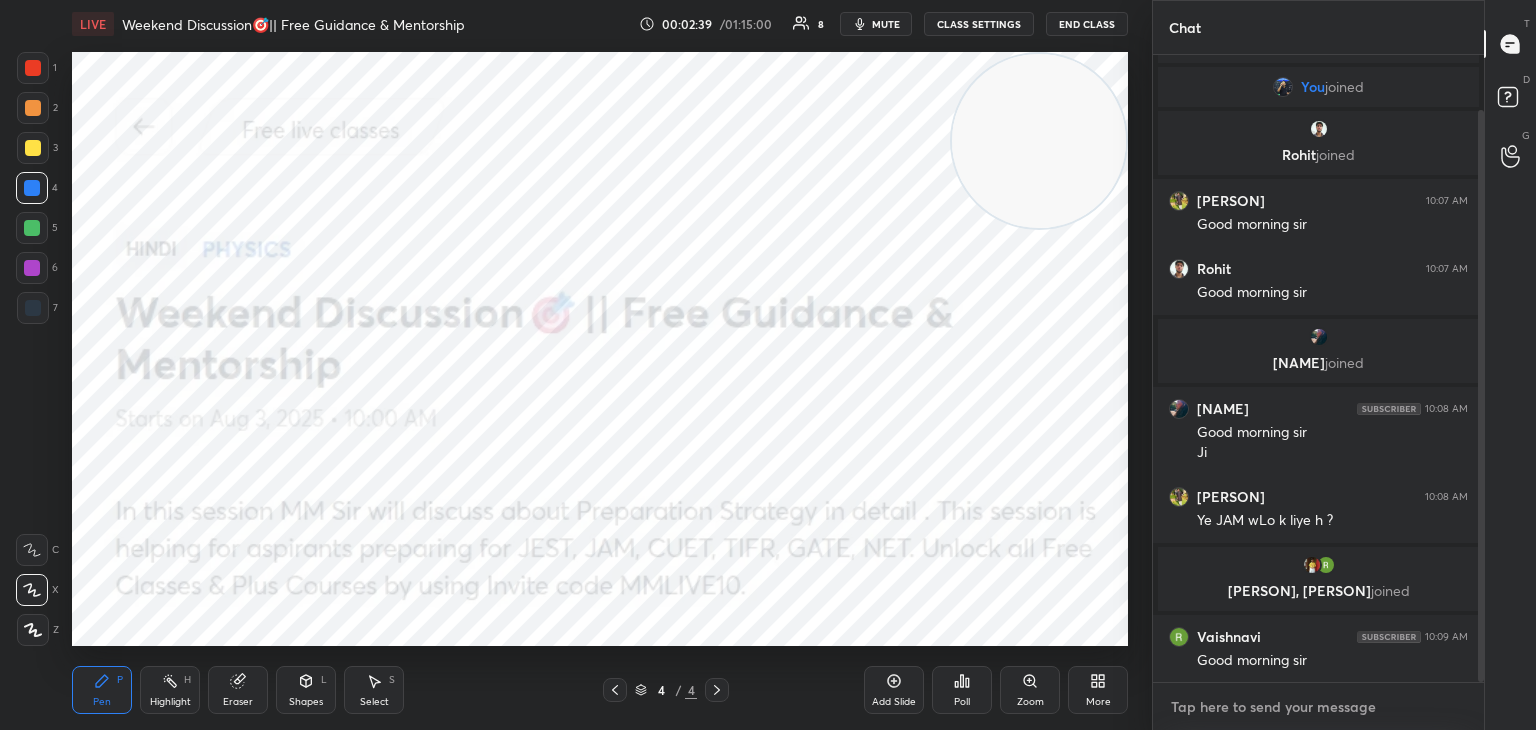 click at bounding box center [1318, 707] 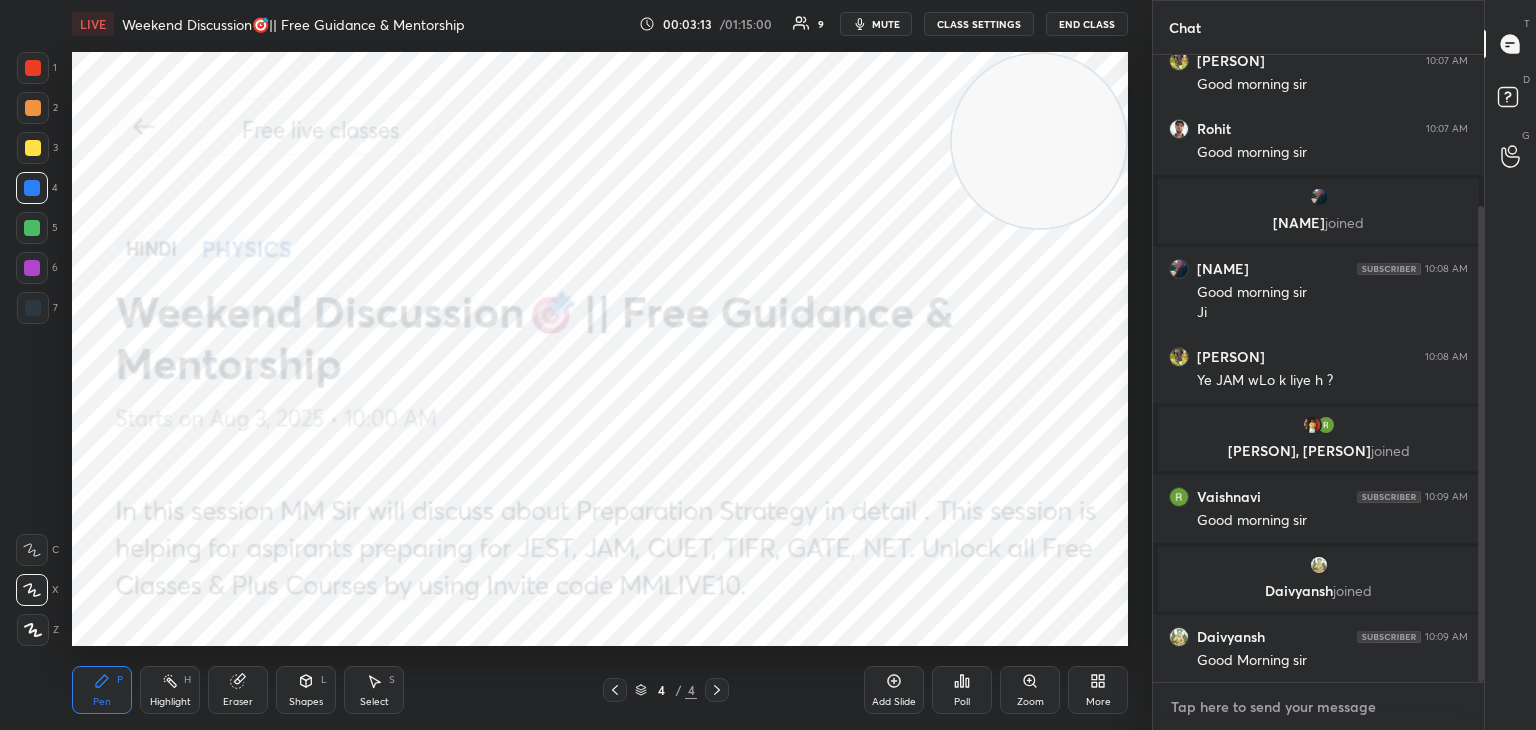 scroll, scrollTop: 272, scrollLeft: 0, axis: vertical 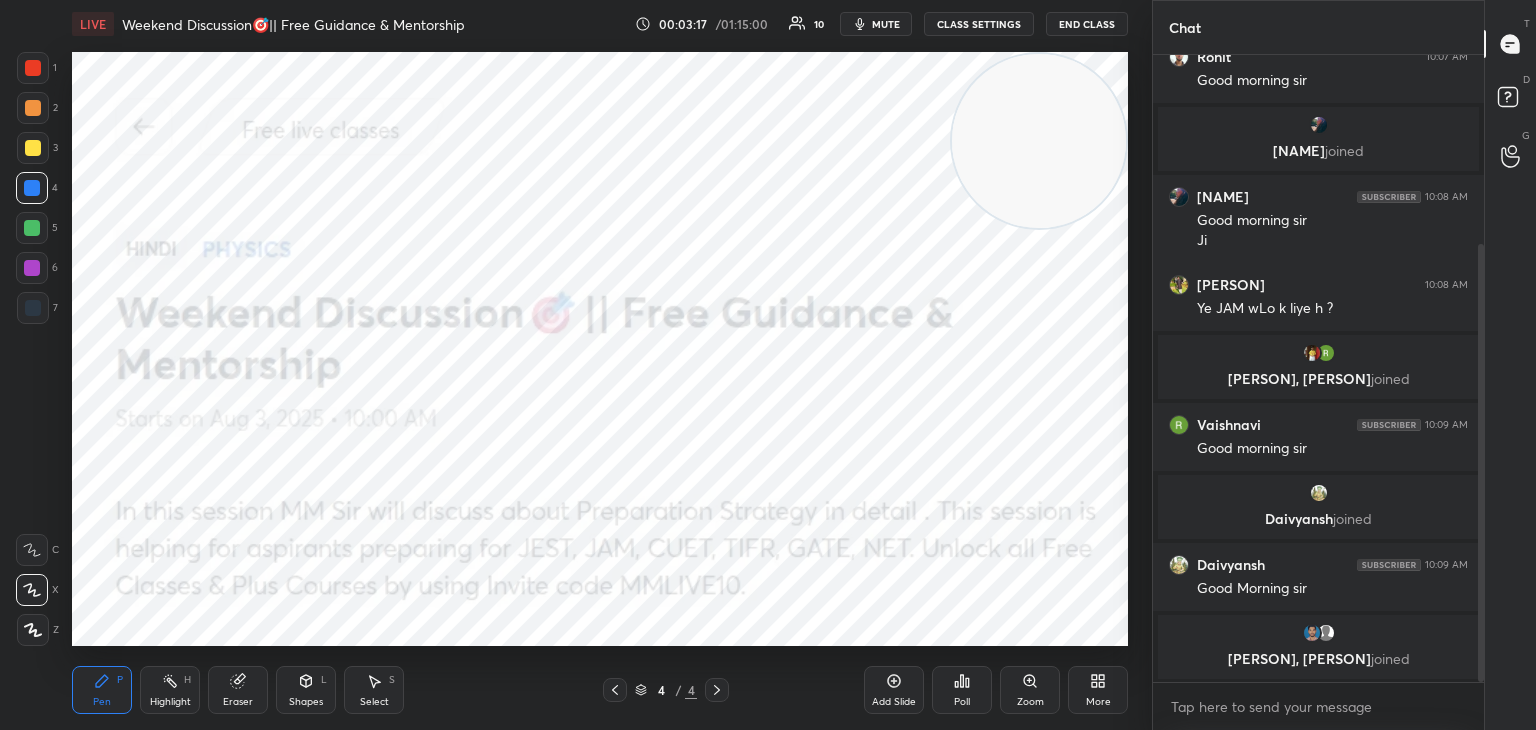 click on "More" at bounding box center [1098, 702] 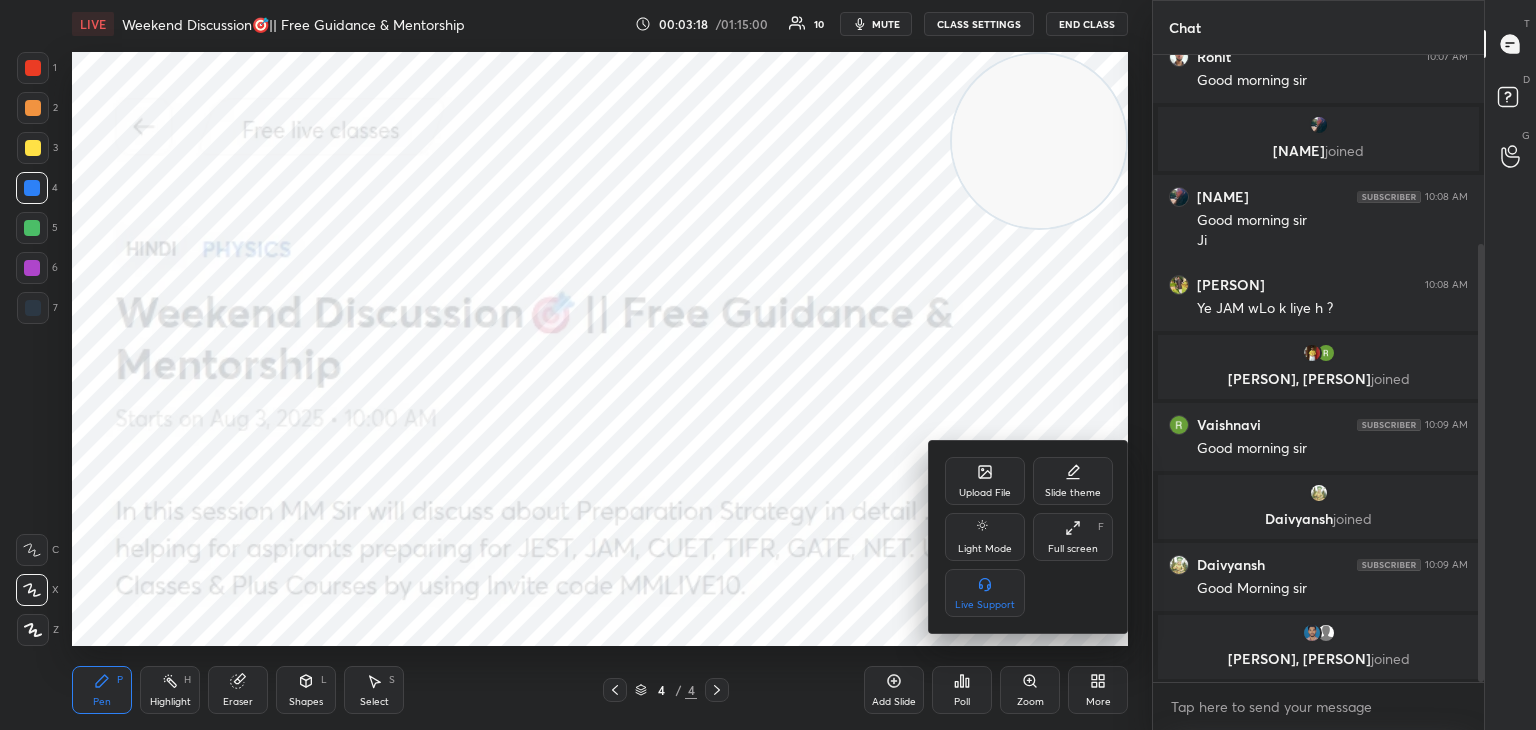 click 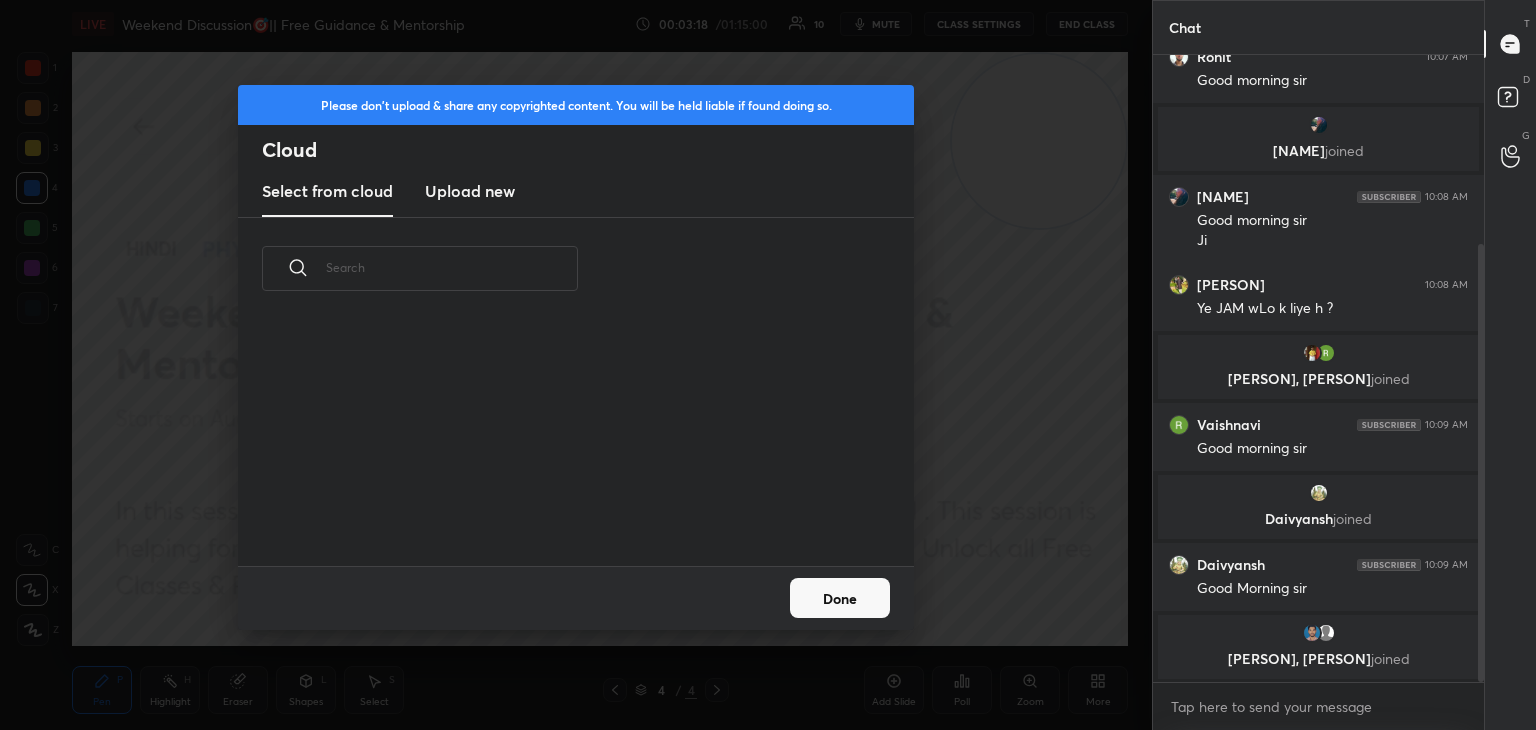 scroll, scrollTop: 5, scrollLeft: 10, axis: both 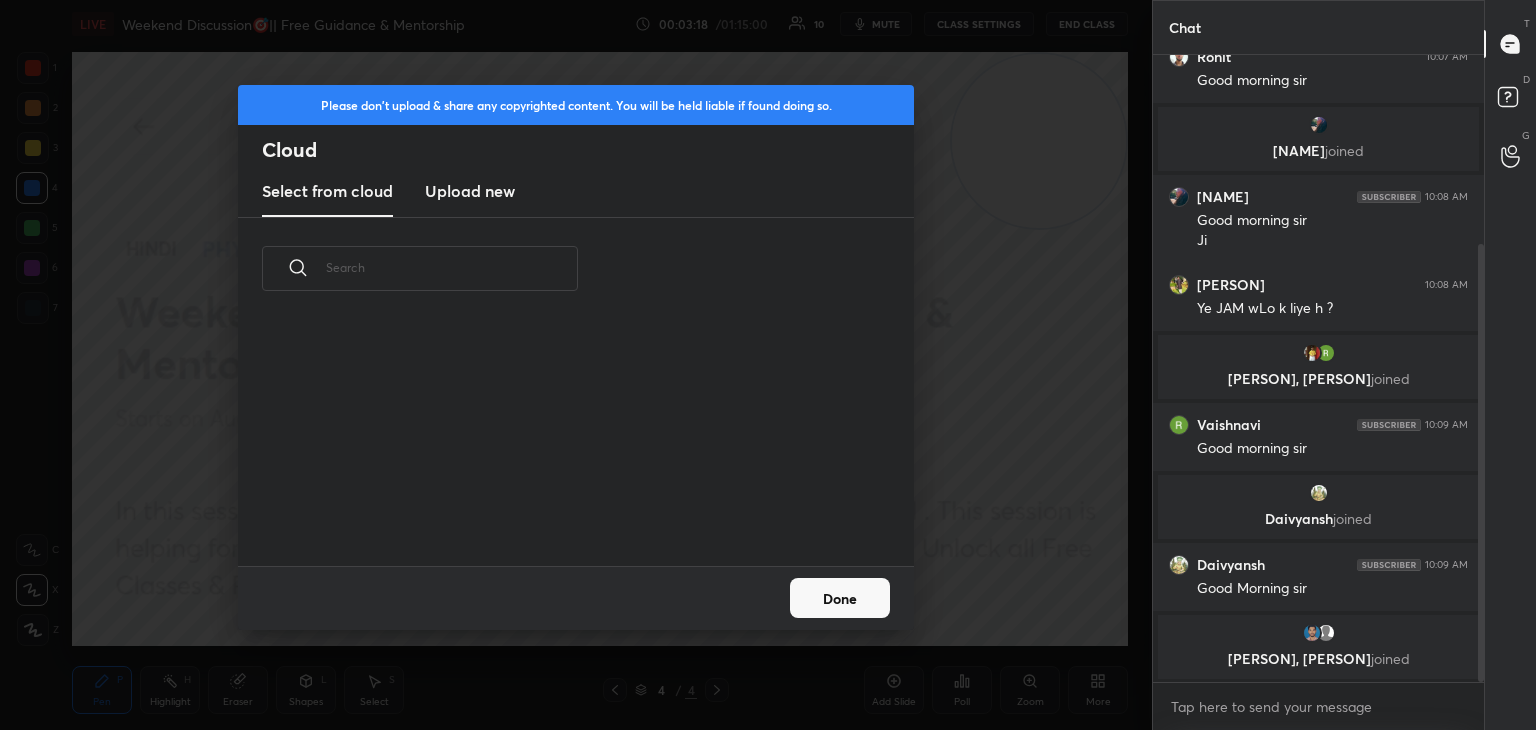 drag, startPoint x: 479, startPoint y: 186, endPoint x: 500, endPoint y: 201, distance: 25.806976 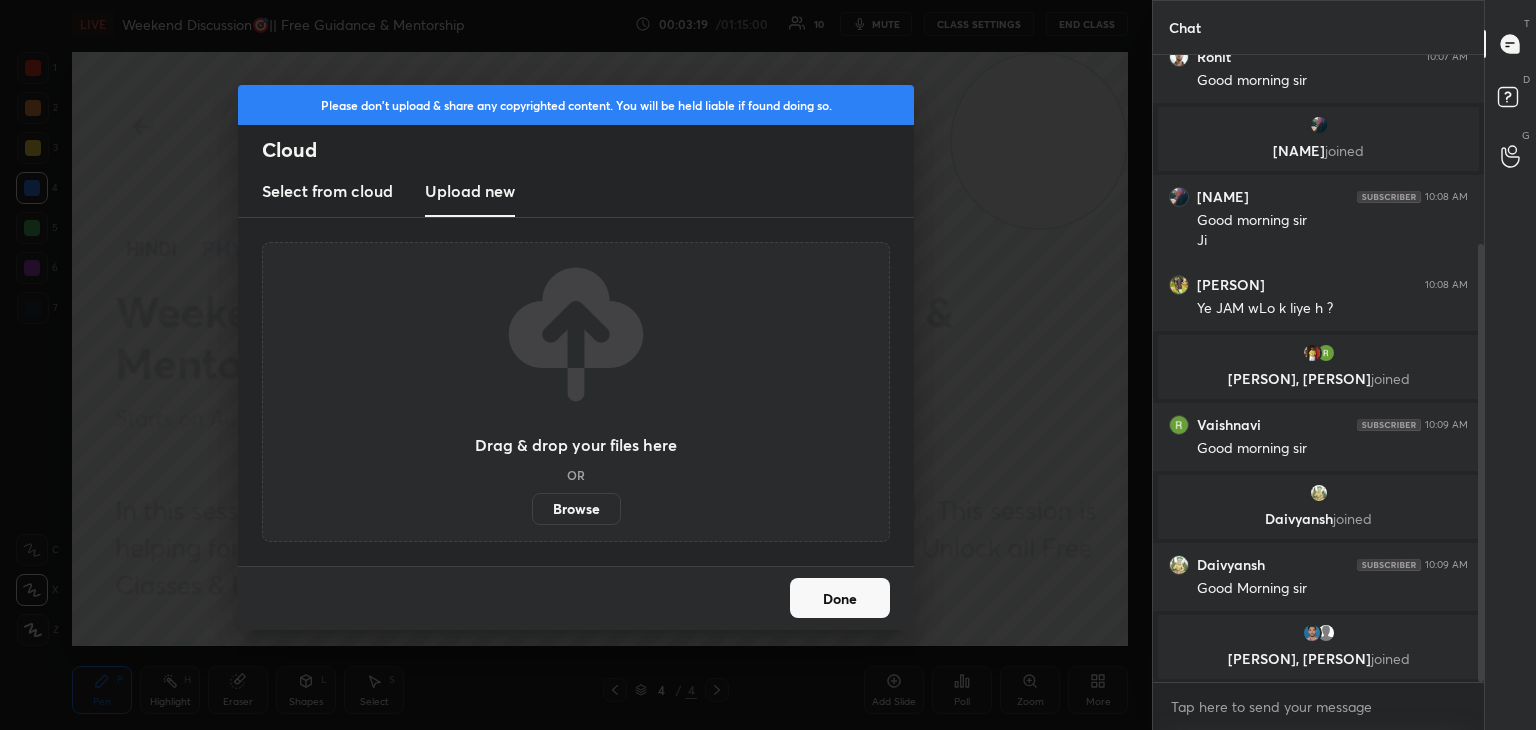 click on "Browse" at bounding box center [576, 509] 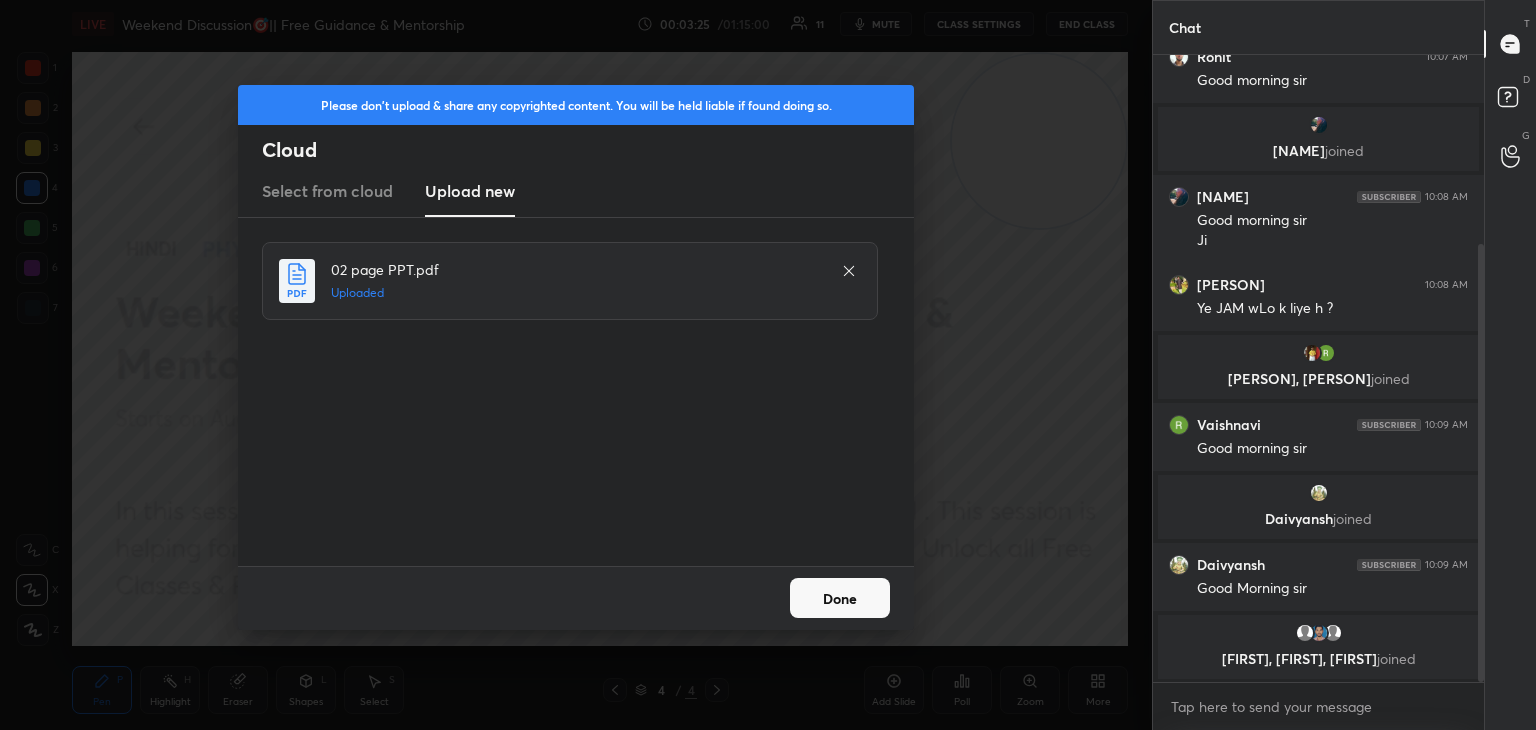 drag, startPoint x: 840, startPoint y: 597, endPoint x: 847, endPoint y: 589, distance: 10.630146 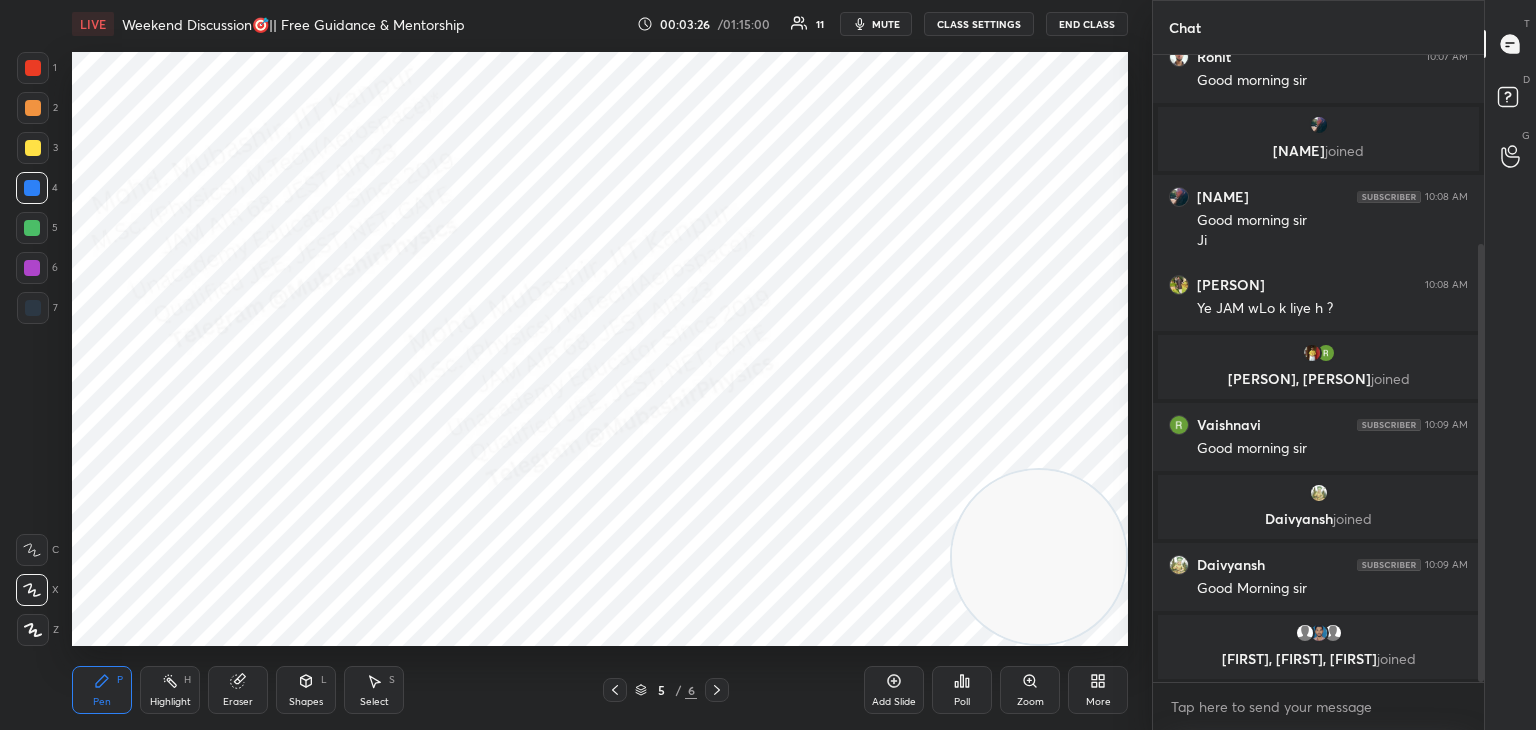 drag, startPoint x: 1033, startPoint y: 169, endPoint x: 1073, endPoint y: 507, distance: 340.35864 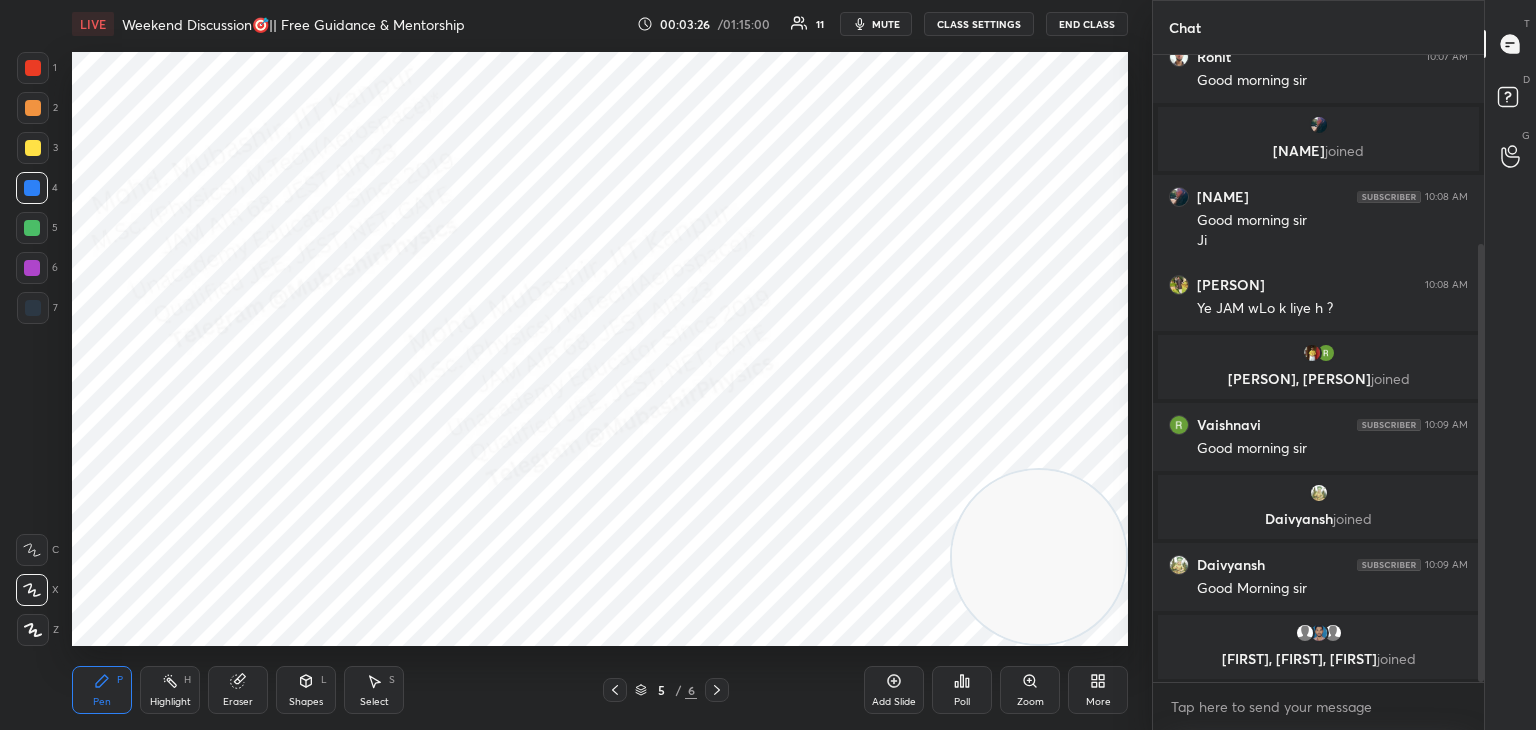 click on "1 2 3 4 5 6 7 C X Z C X Z E E Erase all   H H LIVE Weekend Discussion🎯|| Free Guidance & Mentorship 00:03:26 /  01:15:00 11 mute CLASS SETTINGS End Class Setting up your live class Poll for   secs No correct answer Start poll Back Weekend Discussion🎯|| Free Guidance & Mentorship [PERSON] Pen P Highlight H Eraser Shapes L Select S 5 / 6 Add Slide Poll Zoom More Chat [PERSON] 10:07 AM Good morning sir [PERSON] 10:07 AM Good morning sir [PERSON]  joined [PERSON] 10:08 AM Good morning sir Ji [PERSON] 10:08 AM Ye JAM wLo k liye h ? [PERSON], [PERSON]  joined [PERSON] 10:09 AM Good morning sir [PERSON]  joined [PERSON] 10:09 AM Good Morning sir [PERSON], [PERSON], [PERSON]  joined 2 NEW MESSAGES Enable hand raising Enable raise hand to speak to learners. Once enabled, chat will be turned off temporarily. Enable x   introducing Raise a hand with a doubt Now learners can raise their hand along with a doubt  How it works? Doubts asked by learners will show up here NEW DOUBTS ASKED No one has raised a hand yet Got it T D" at bounding box center [768, 365] 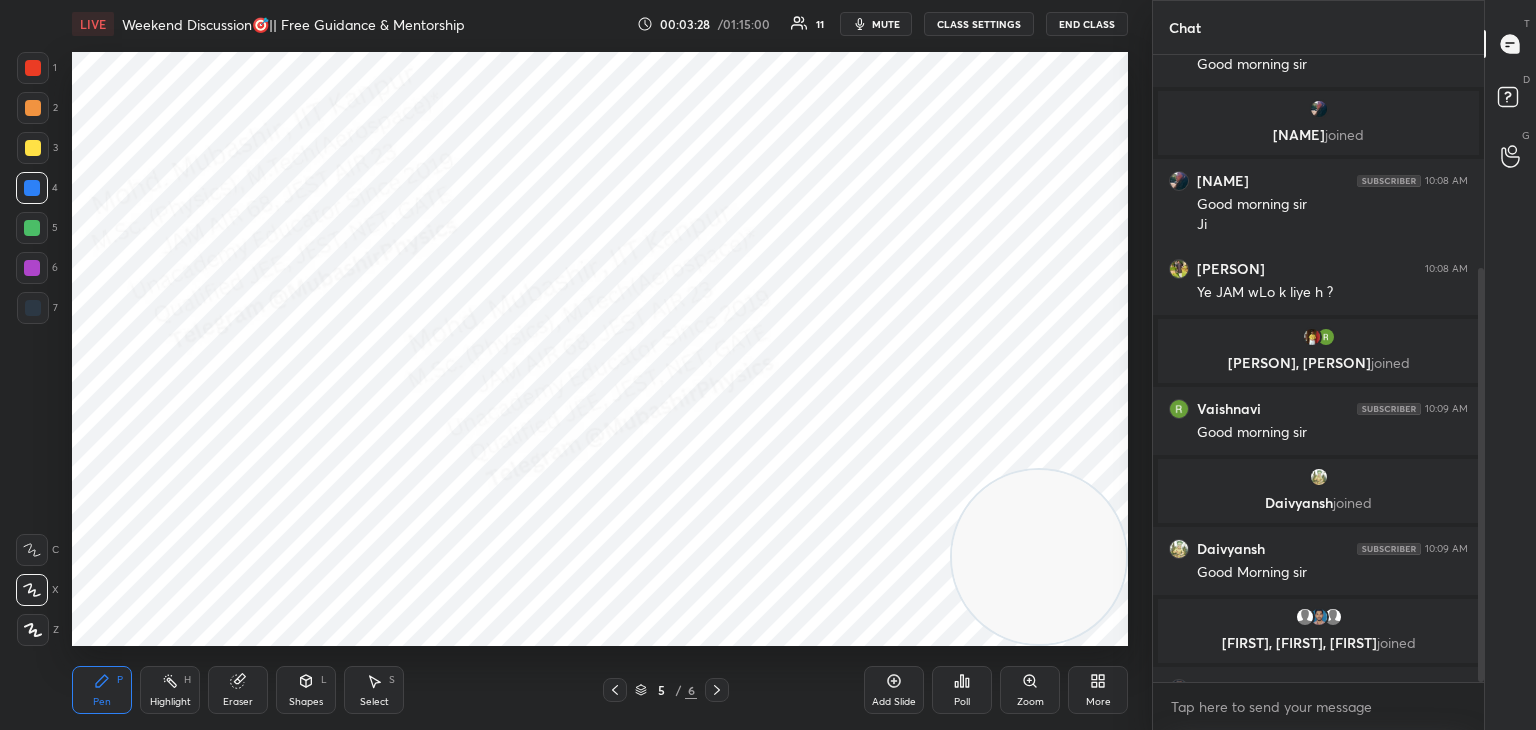scroll, scrollTop: 324, scrollLeft: 0, axis: vertical 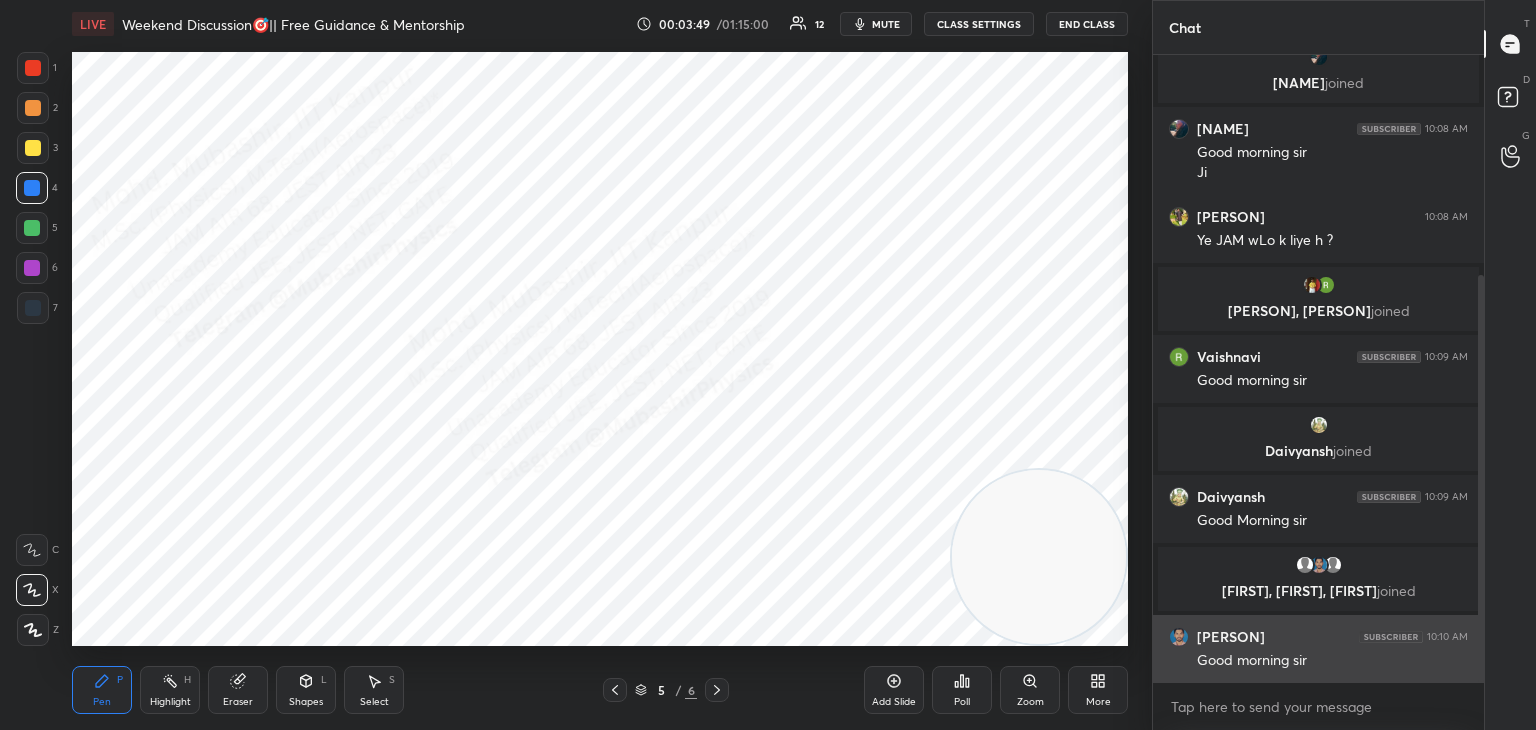 drag, startPoint x: 1479, startPoint y: 367, endPoint x: 1439, endPoint y: 637, distance: 272.94687 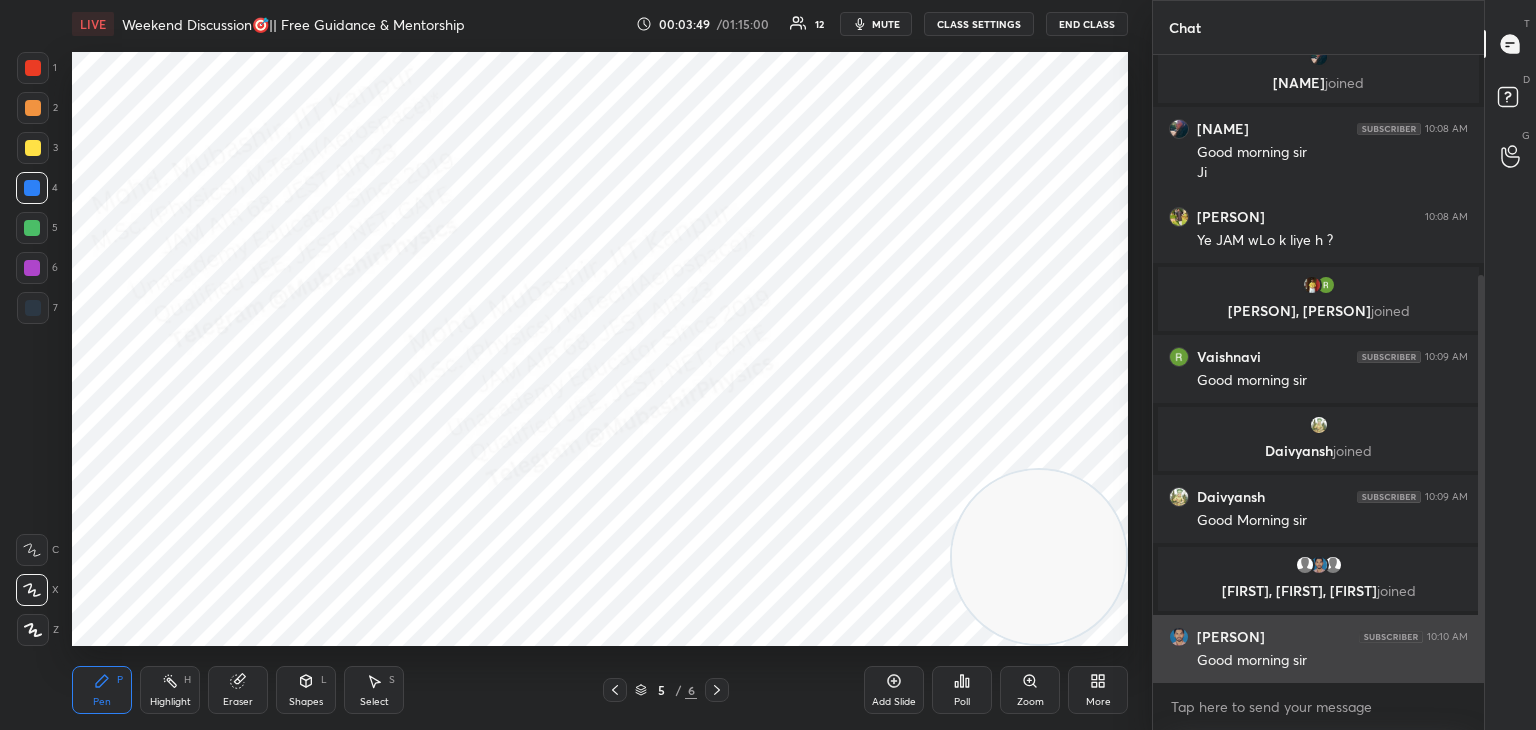 click on "[PERSON] 10:07 AM Good morning sir [PERSON]  joined [PERSON] 10:08 AM Good morning sir Ji [PERSON] 10:08 AM Ye JAM wLo k liye h ? [PERSON], [PERSON]  joined [PERSON] 10:09 AM Good morning sir [PERSON]  joined [PERSON] 10:09 AM Good Morning sir [PERSON], [PERSON], [PERSON]  joined [PERSON] 10:10 AM Good morning sir JUMP TO LATEST" at bounding box center (1318, 368) 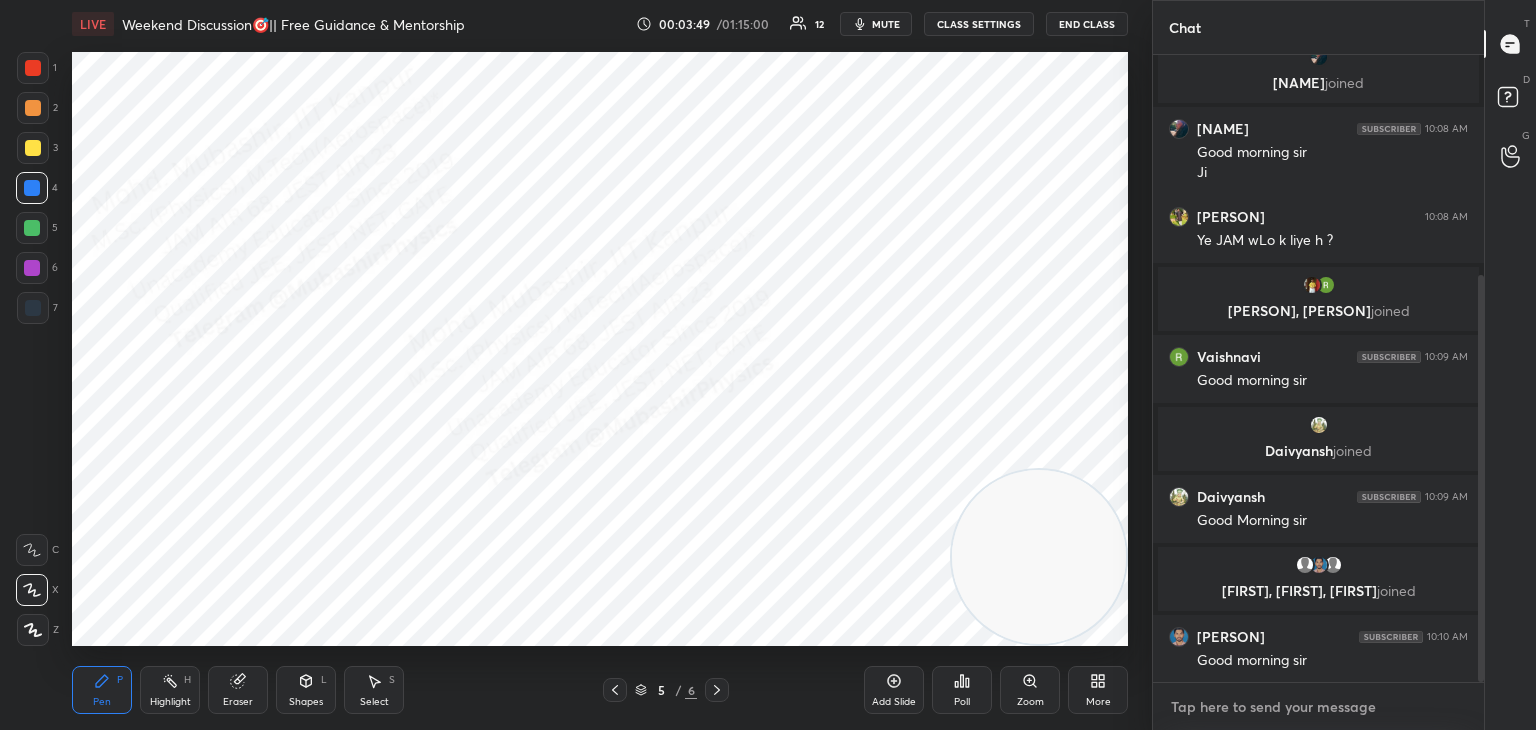 click at bounding box center (1318, 707) 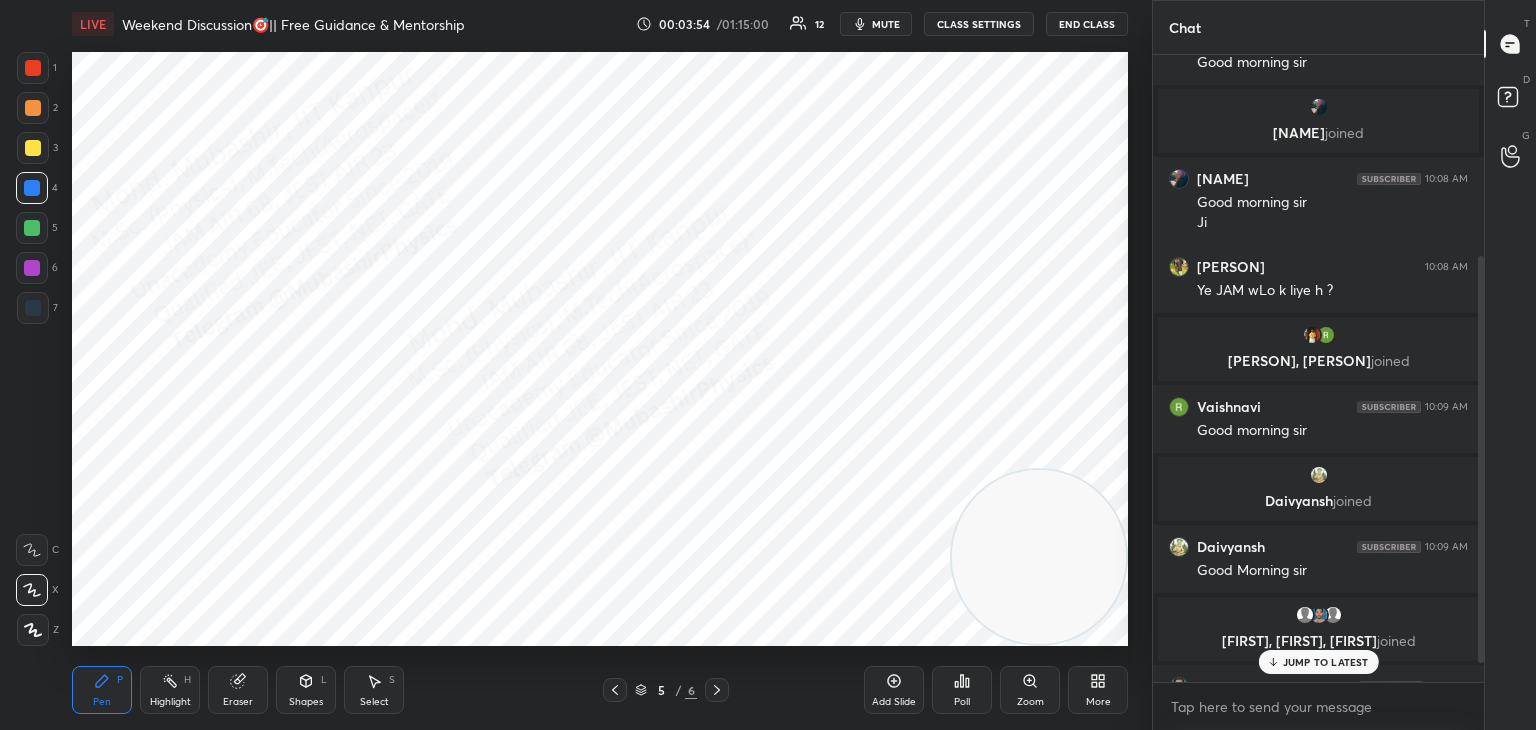 scroll, scrollTop: 340, scrollLeft: 0, axis: vertical 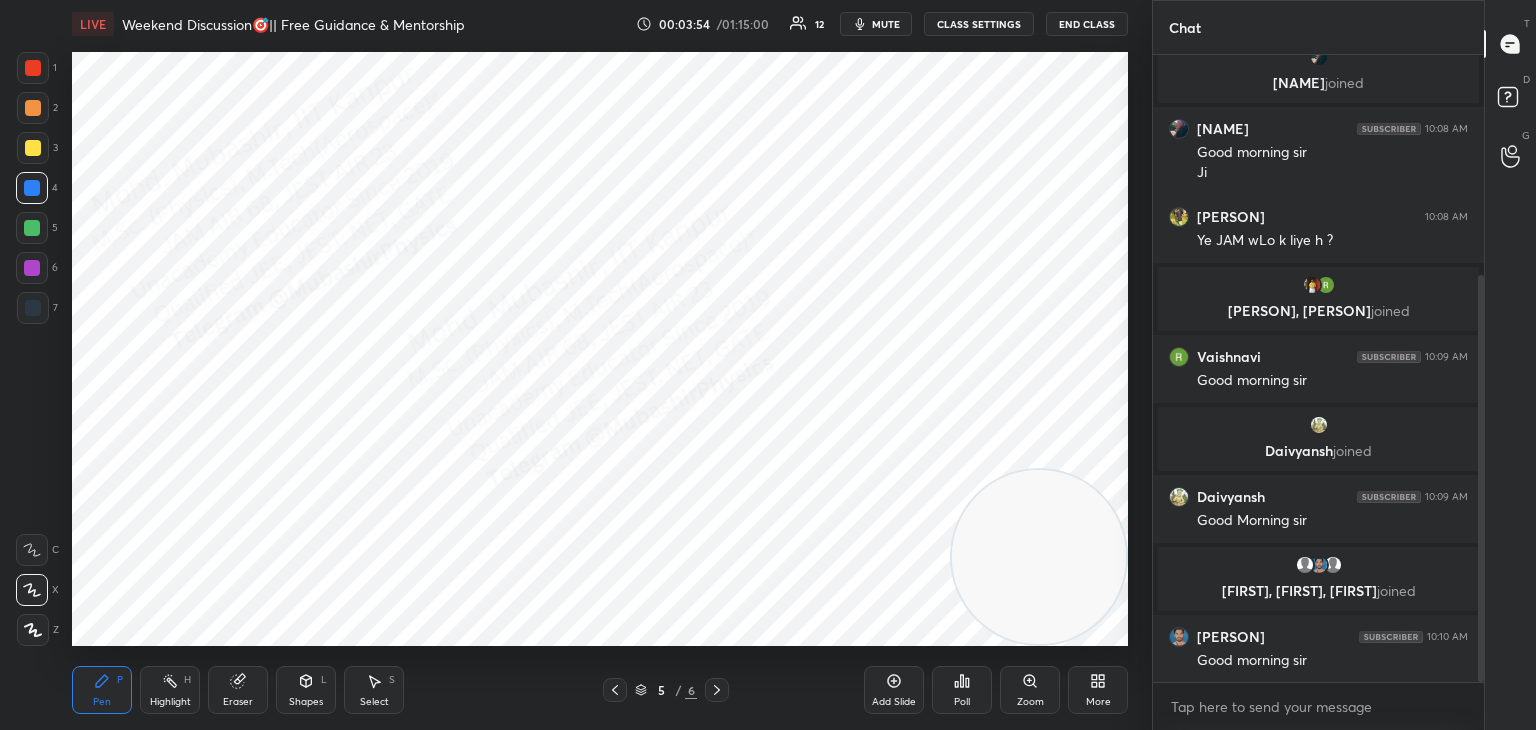 drag, startPoint x: 1477, startPoint y: 589, endPoint x: 1431, endPoint y: 707, distance: 126.649124 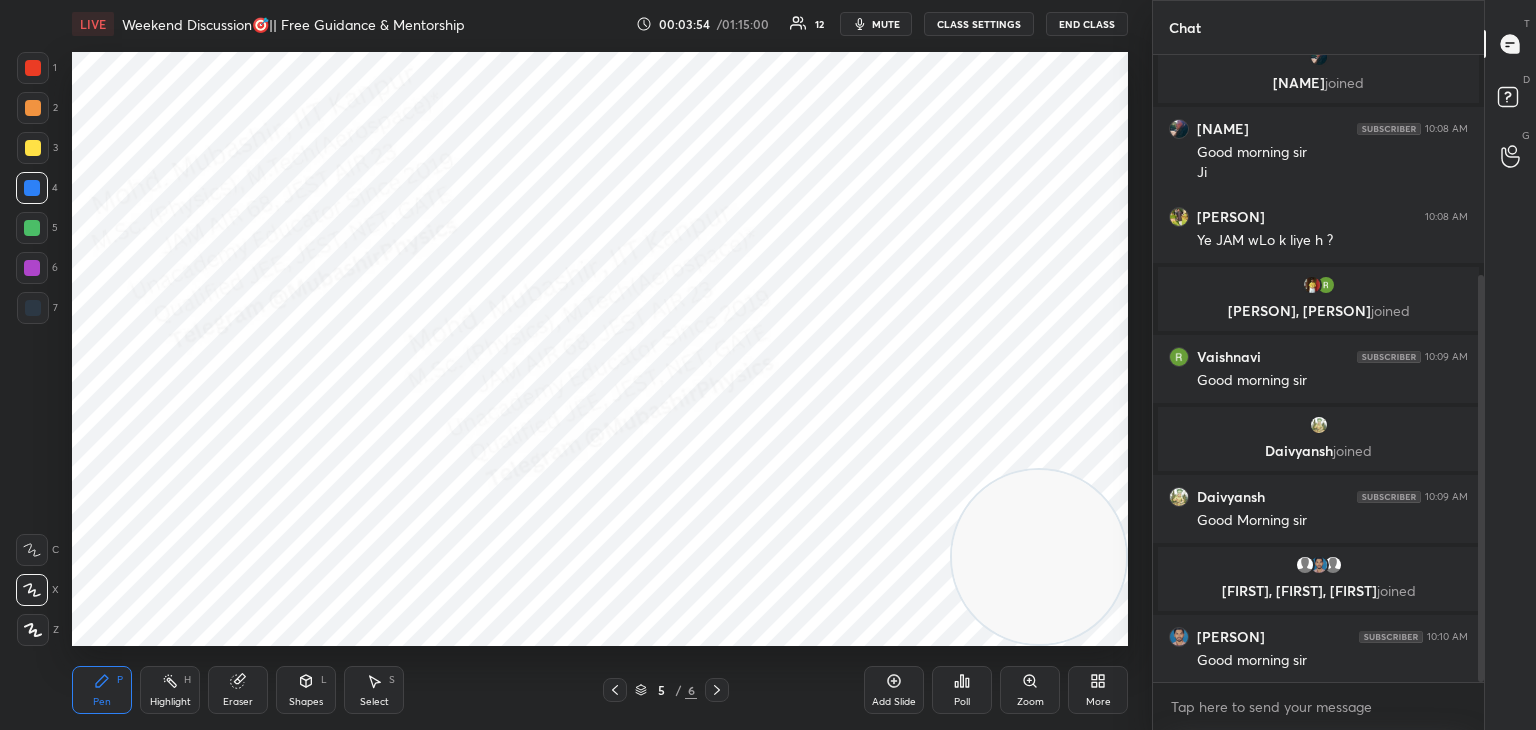 click on "1 2 3 4 5 6 7 C X Z C X Z E E Erase all   H H LIVE Weekend Discussion🎯|| Free Guidance & Mentorship 00:03:54 /  01:15:00 12 mute CLASS SETTINGS End Class Setting up your live class Poll for   secs No correct answer Start poll Back Weekend Discussion🎯|| Free Guidance & Mentorship [PERSON] Pen P Highlight H Eraser Shapes L Select S 5 / 6 Add Slide Poll Zoom More Chat [PERSON] 10:07 AM Good morning sir [PERSON]  joined [PERSON] 10:08 AM Good morning sir Ji [PERSON] 10:08 AM Ye JAM wLo k liye h ? [PERSON], [PERSON]  joined [PERSON] 10:09 AM Good morning sir [PERSON]  joined [PERSON] 10:09 AM Good Morning sir [PERSON], [PERSON], [PERSON]  joined [PERSON] 10:10 AM Good morning sir JUMP TO LATEST Enable hand raising Enable raise hand to speak to learners. Once enabled, chat will be turned off temporarily. Enable x   introducing Raise a hand with a doubt Now learners can raise their hand along with a doubt  How it works? Doubts asked by learners will show up here NEW DOUBTS ASKED No one has raised a hand yet Got it T" at bounding box center (768, 0) 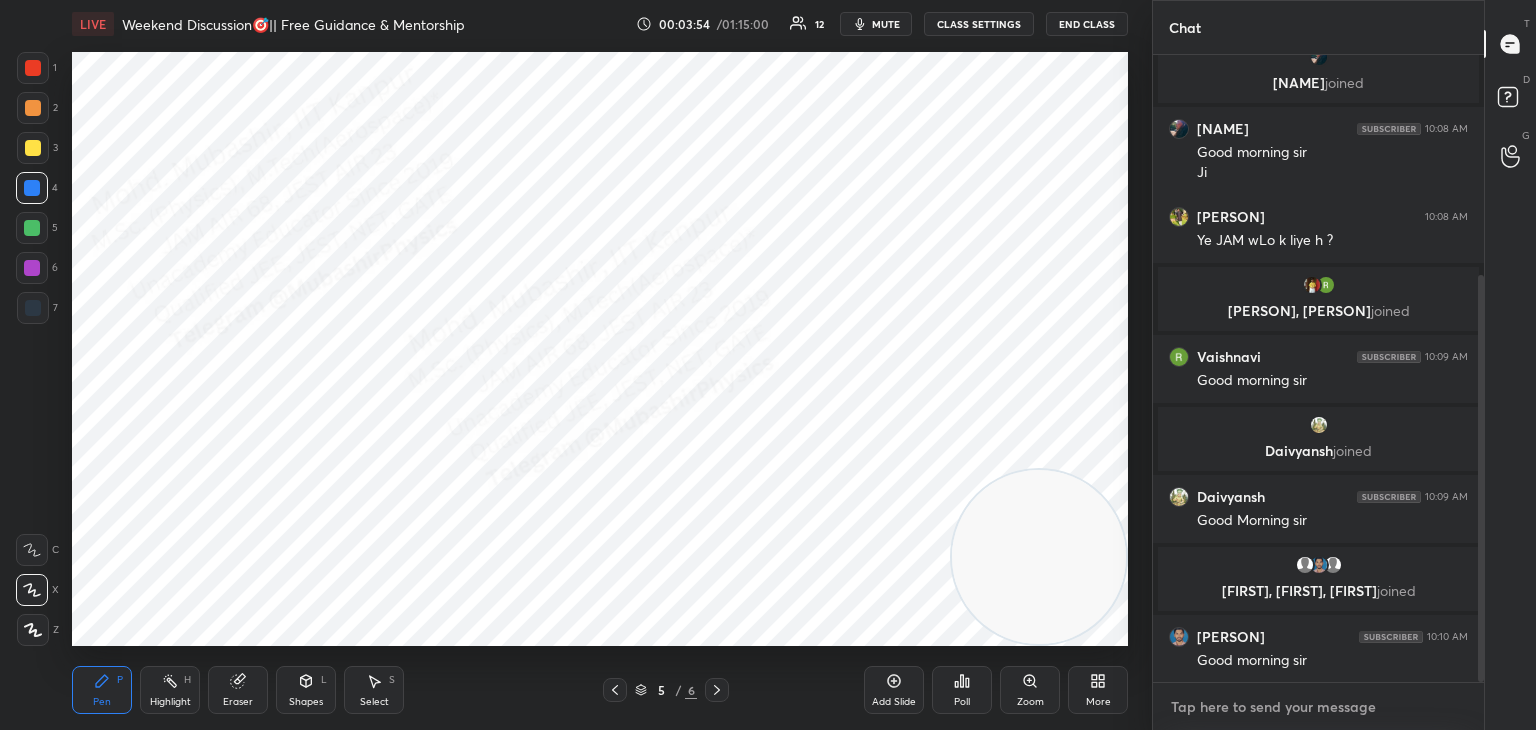 click at bounding box center [1318, 707] 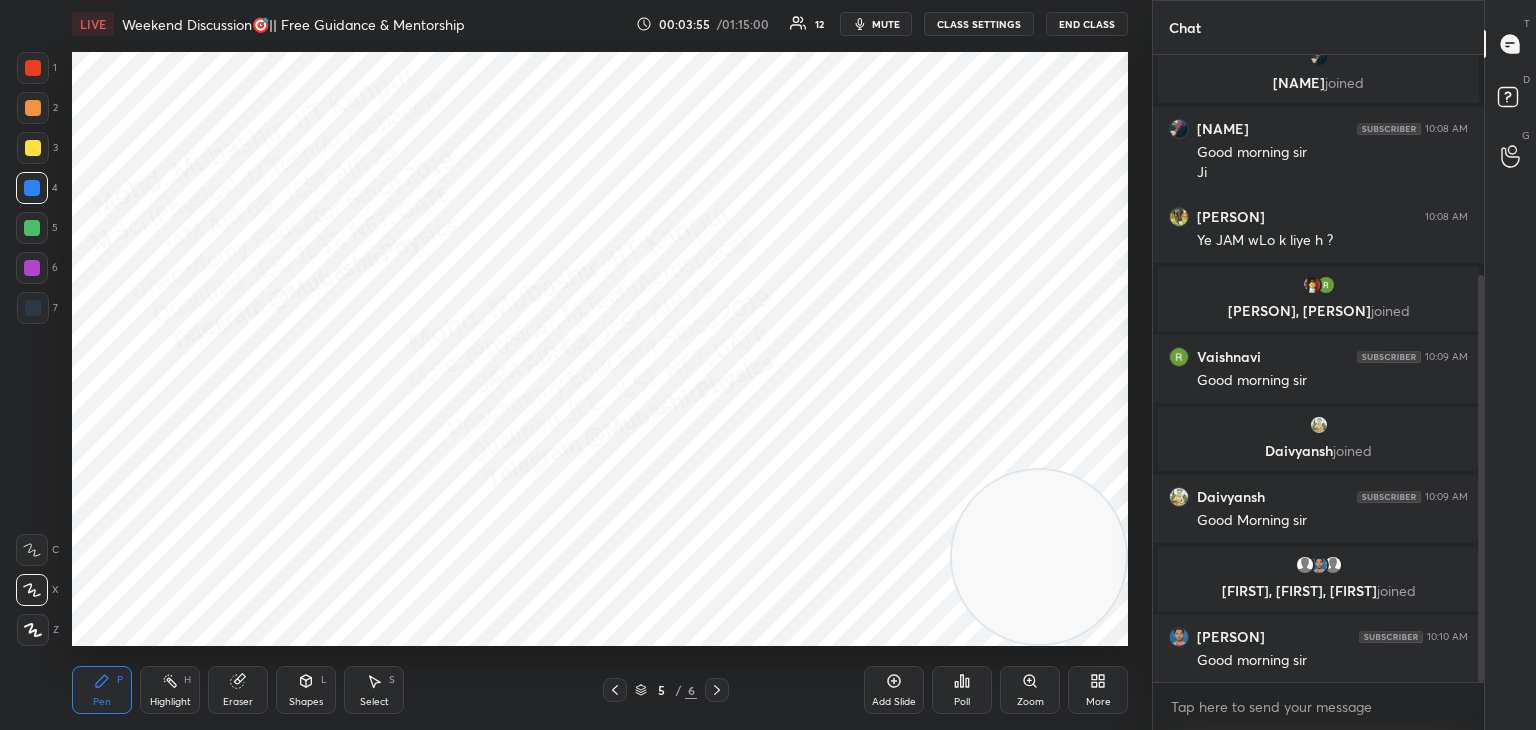 drag, startPoint x: 1481, startPoint y: 627, endPoint x: 1479, endPoint y: 657, distance: 30.066593 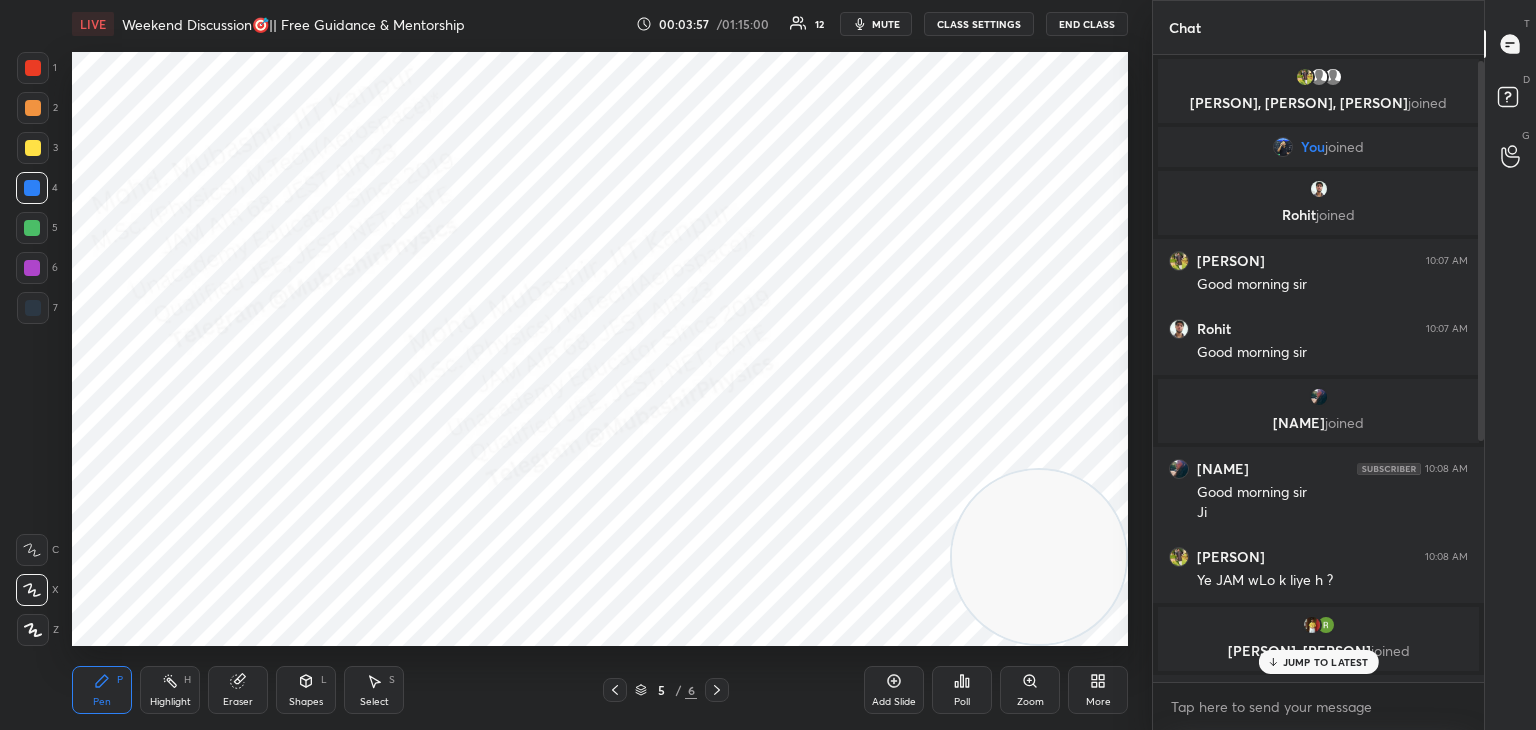 scroll, scrollTop: 408, scrollLeft: 0, axis: vertical 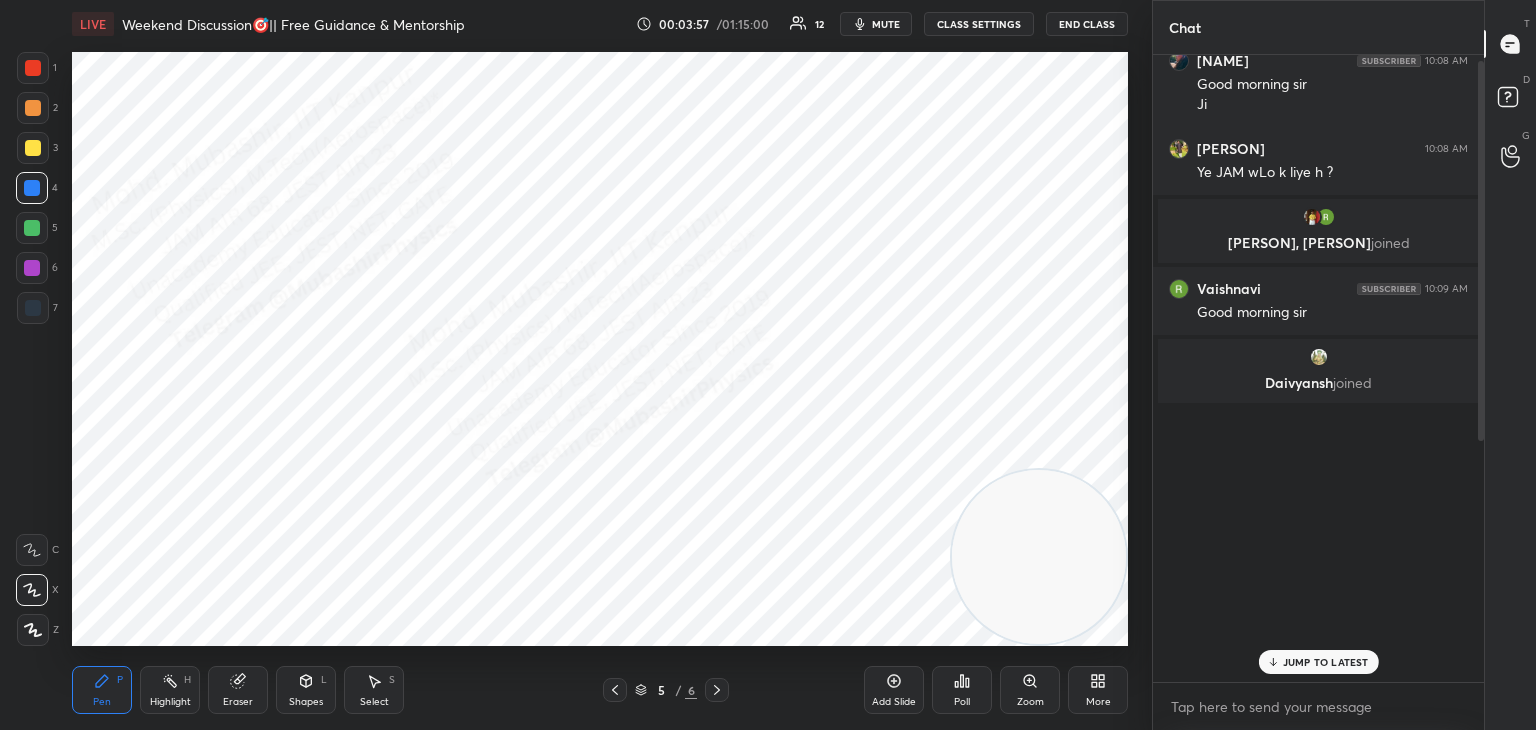 drag, startPoint x: 1479, startPoint y: 647, endPoint x: 1477, endPoint y: 721, distance: 74.02702 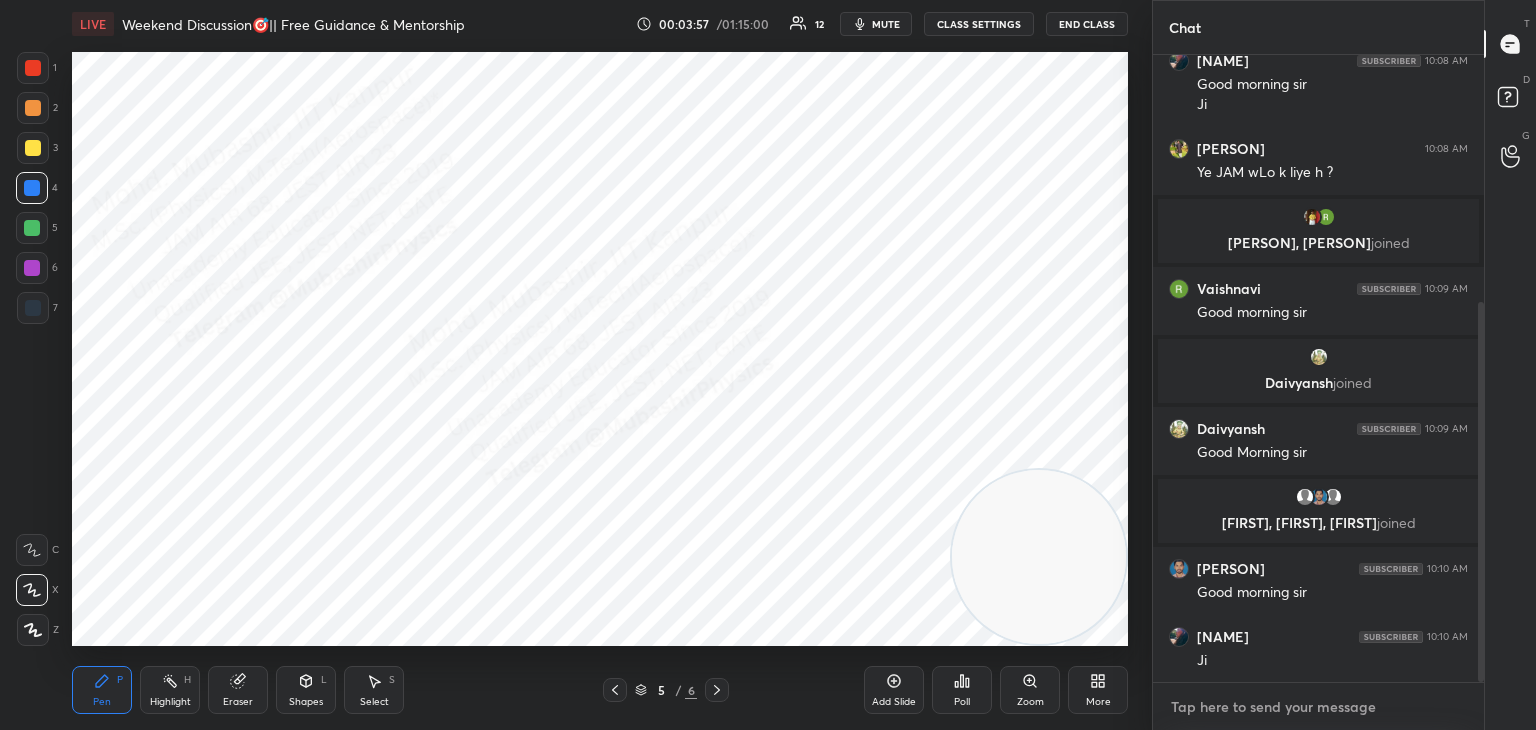 click at bounding box center [1318, 707] 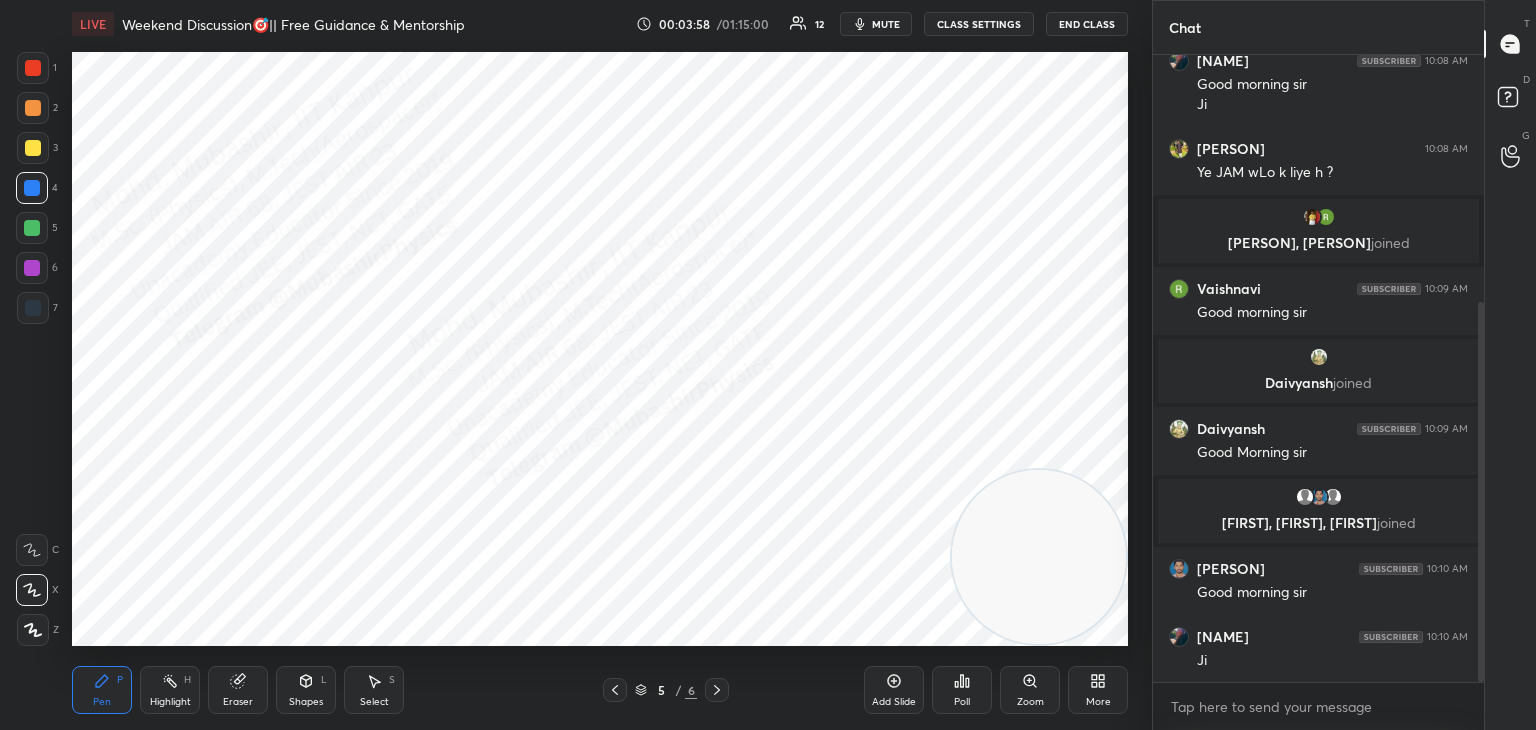 drag, startPoint x: 1481, startPoint y: 637, endPoint x: 1467, endPoint y: 682, distance: 47.127487 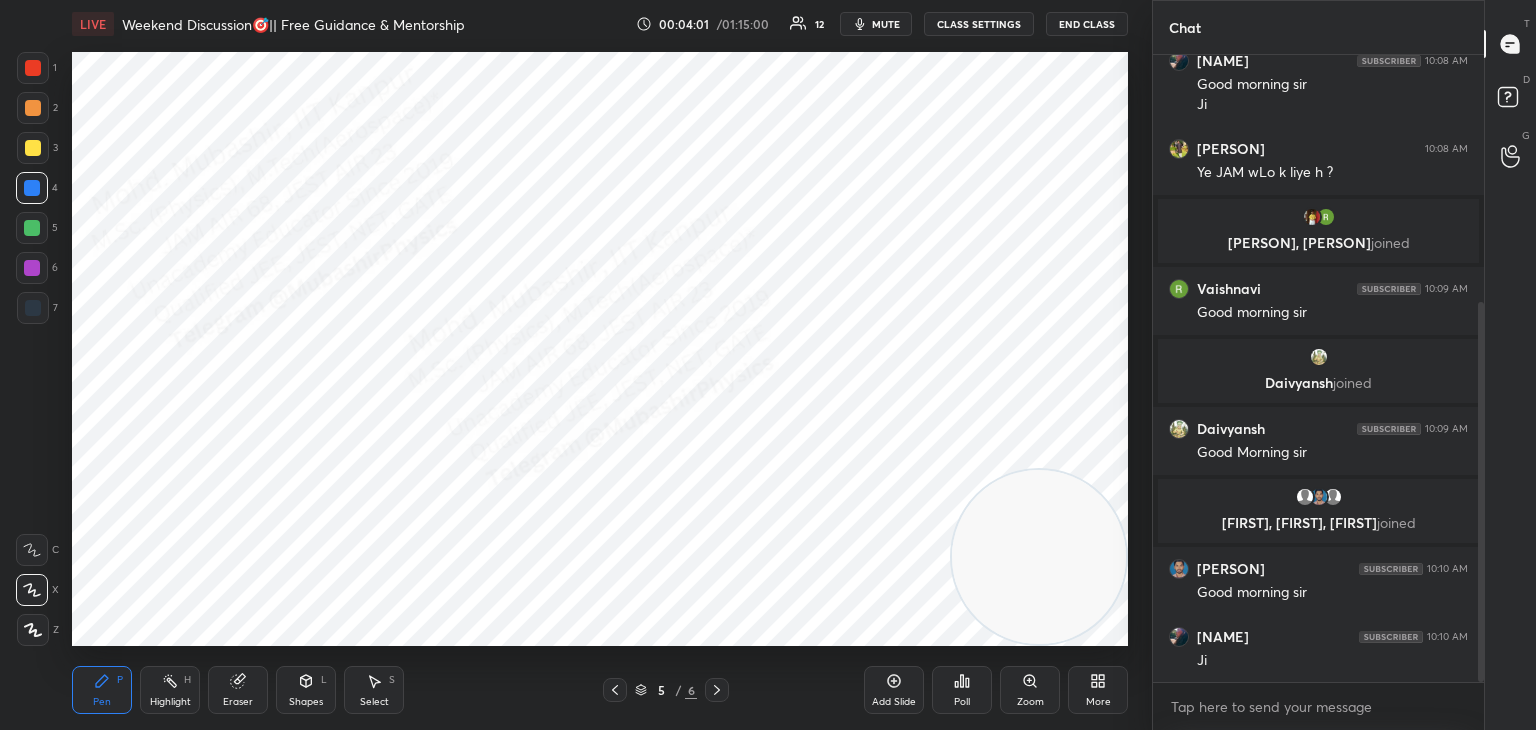 drag, startPoint x: 31, startPoint y: 70, endPoint x: 67, endPoint y: 81, distance: 37.64306 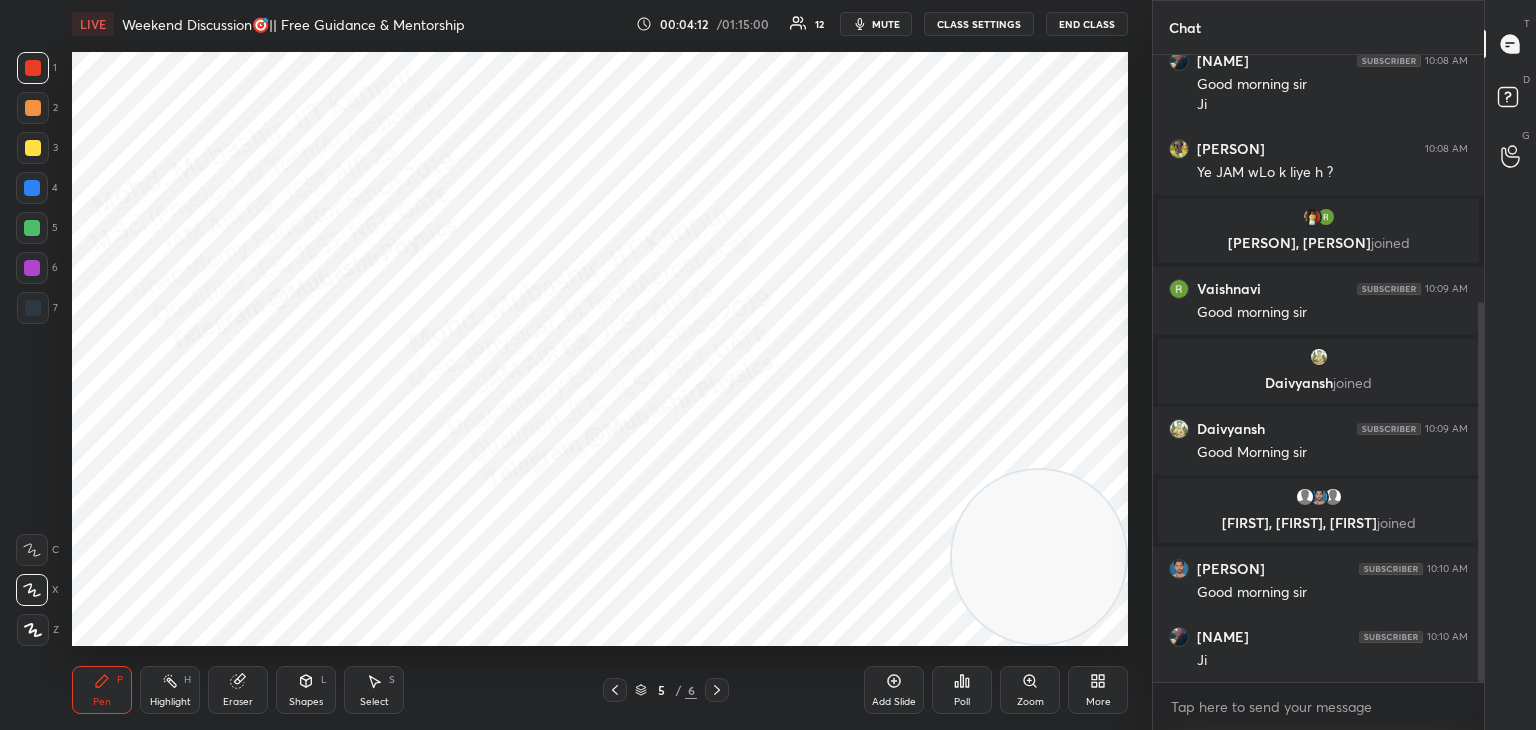 click at bounding box center [32, 188] 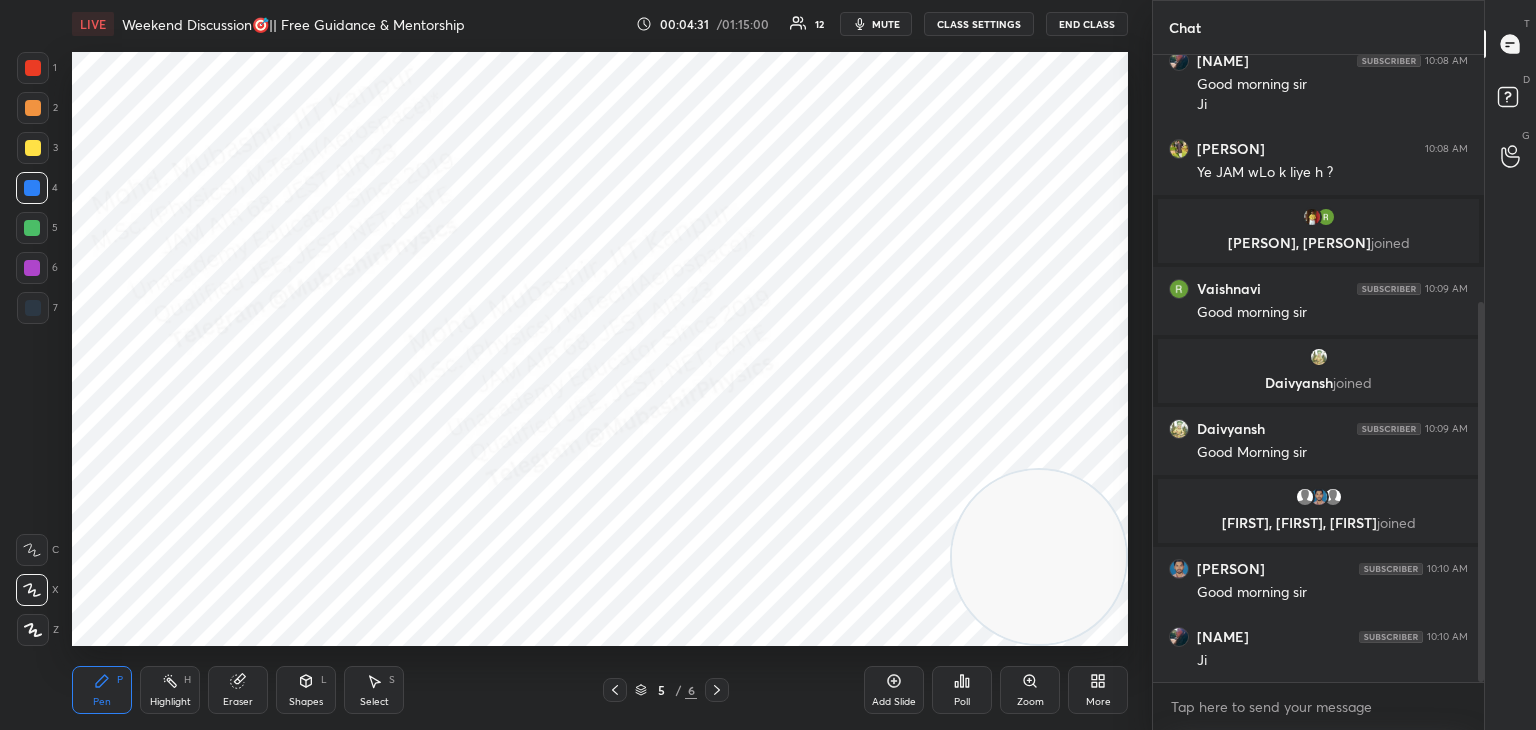 click at bounding box center [32, 228] 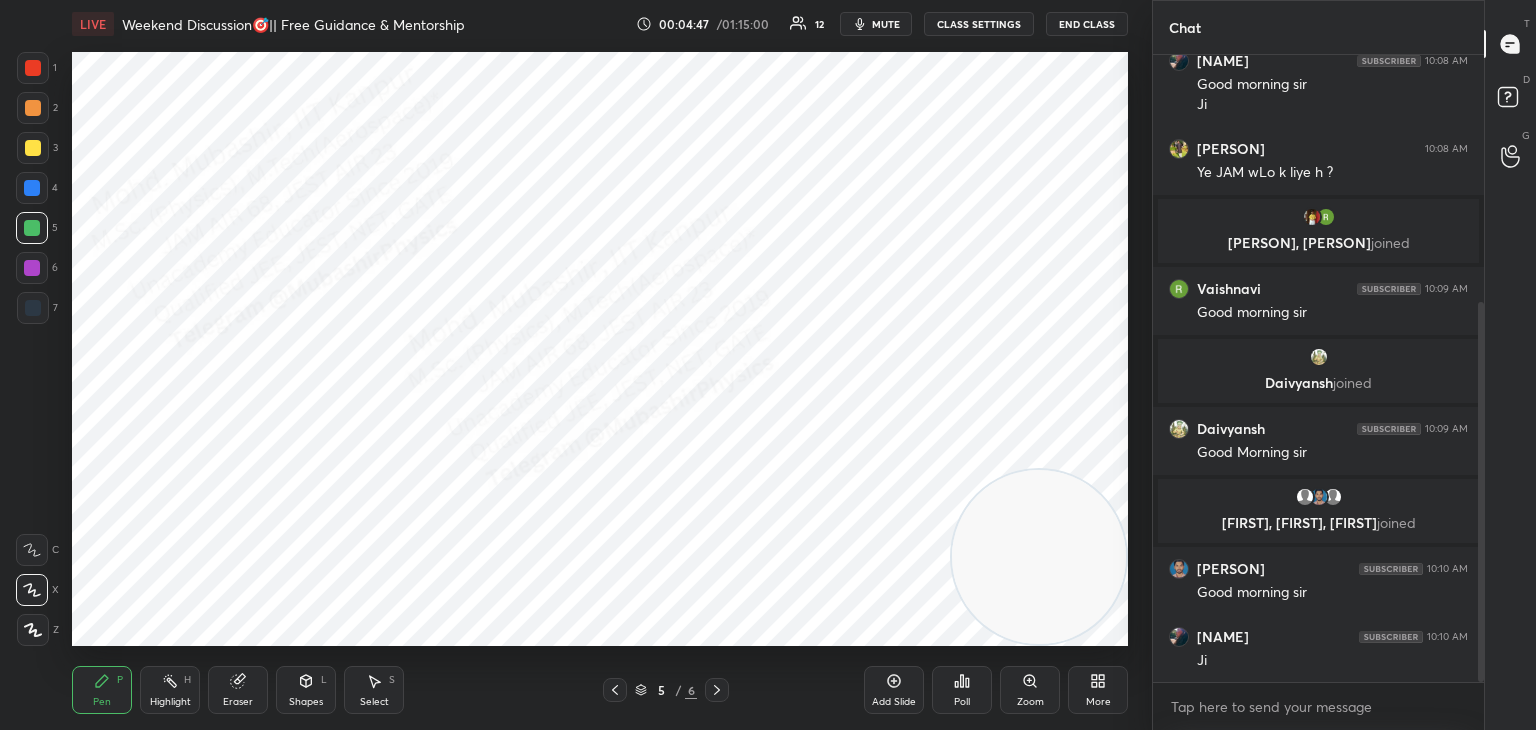 drag, startPoint x: 31, startPoint y: 275, endPoint x: 61, endPoint y: 267, distance: 31.04835 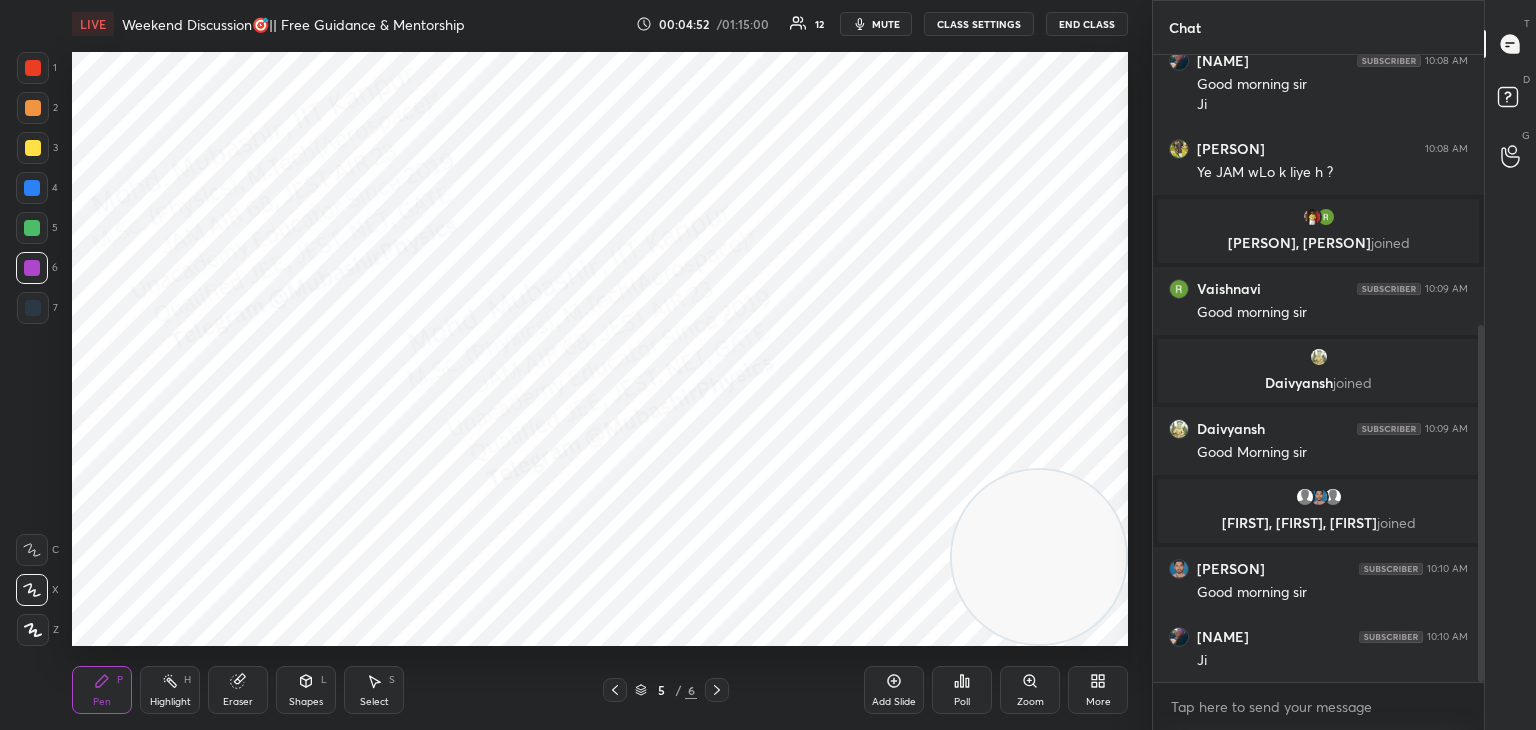 scroll, scrollTop: 476, scrollLeft: 0, axis: vertical 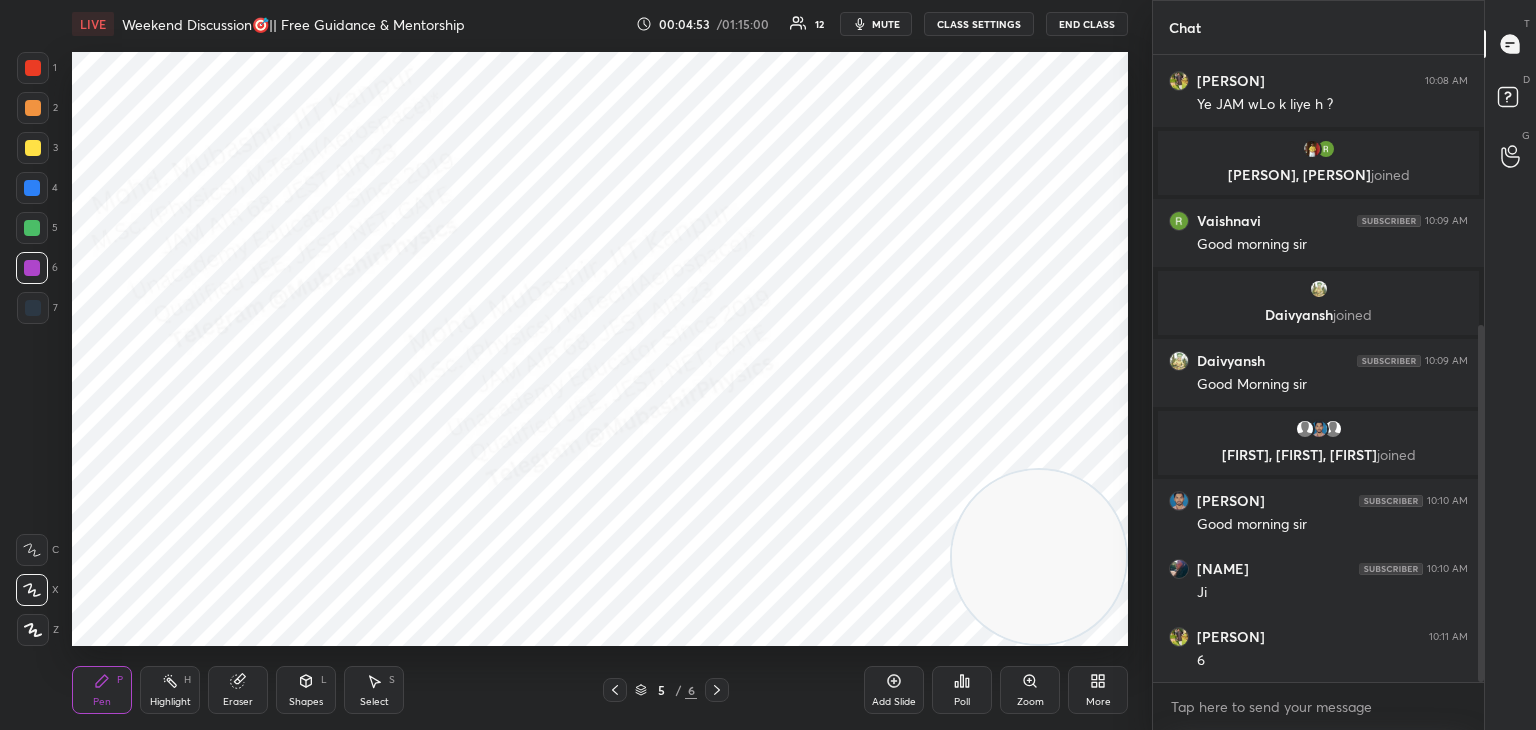 click at bounding box center (33, 68) 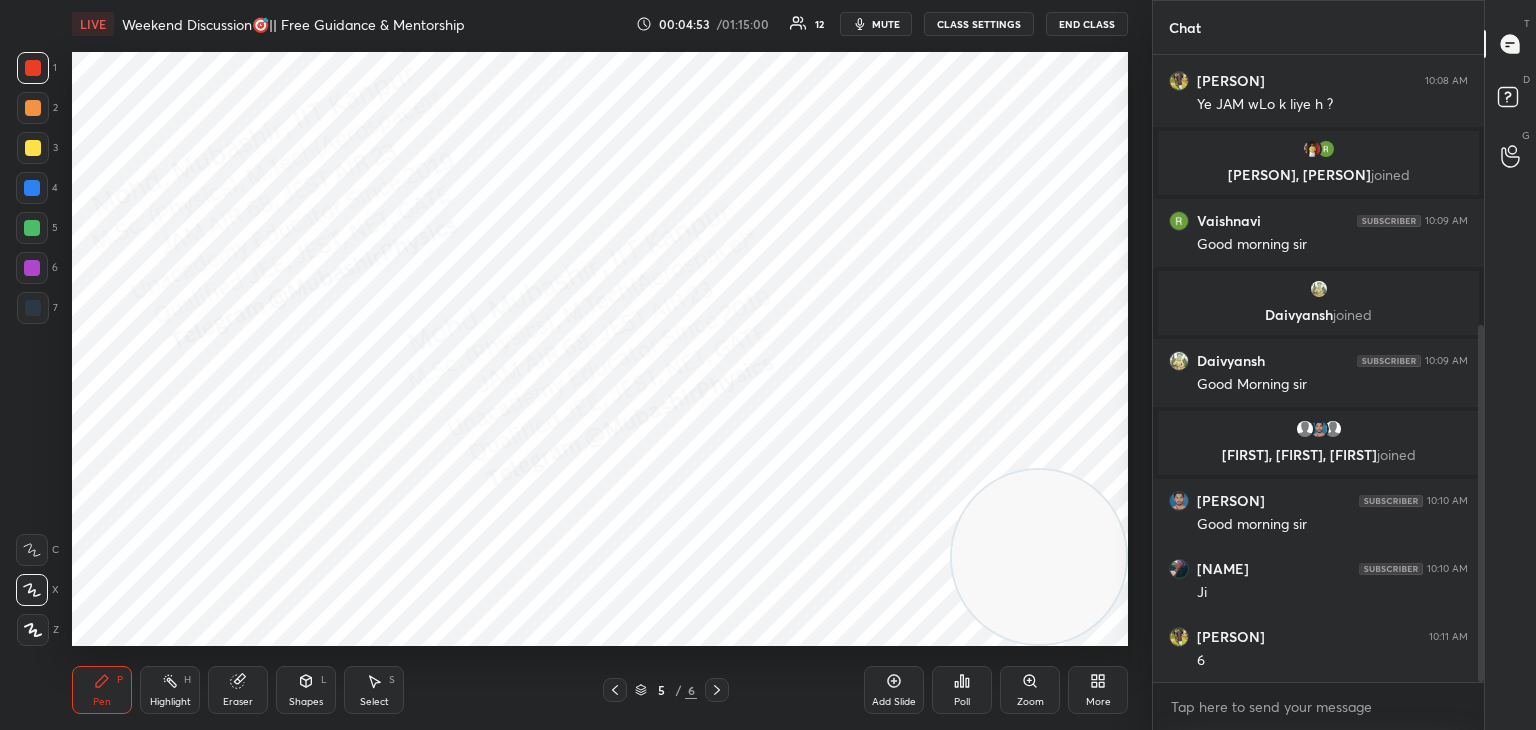 drag, startPoint x: 36, startPoint y: 313, endPoint x: 53, endPoint y: 305, distance: 18.788294 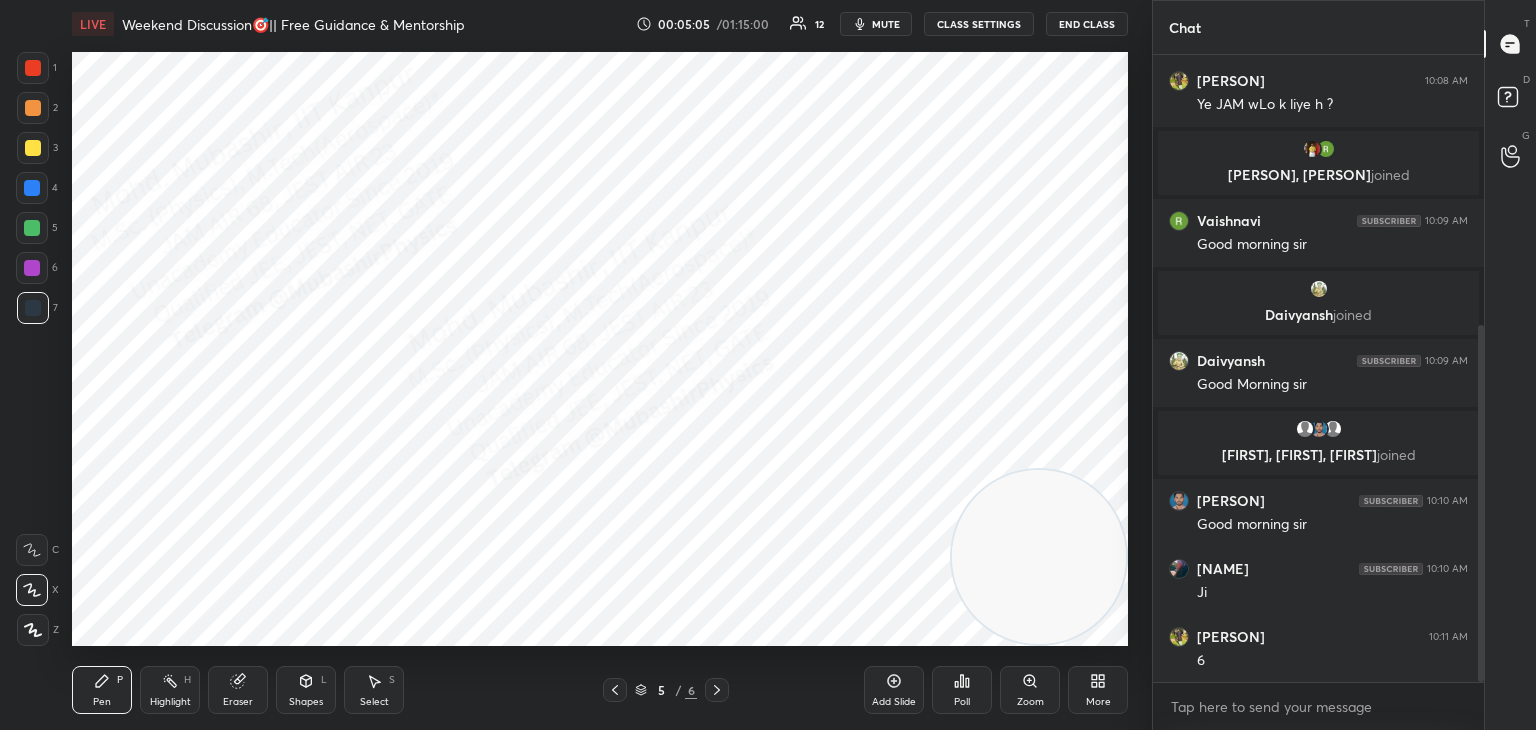scroll, scrollTop: 598, scrollLeft: 0, axis: vertical 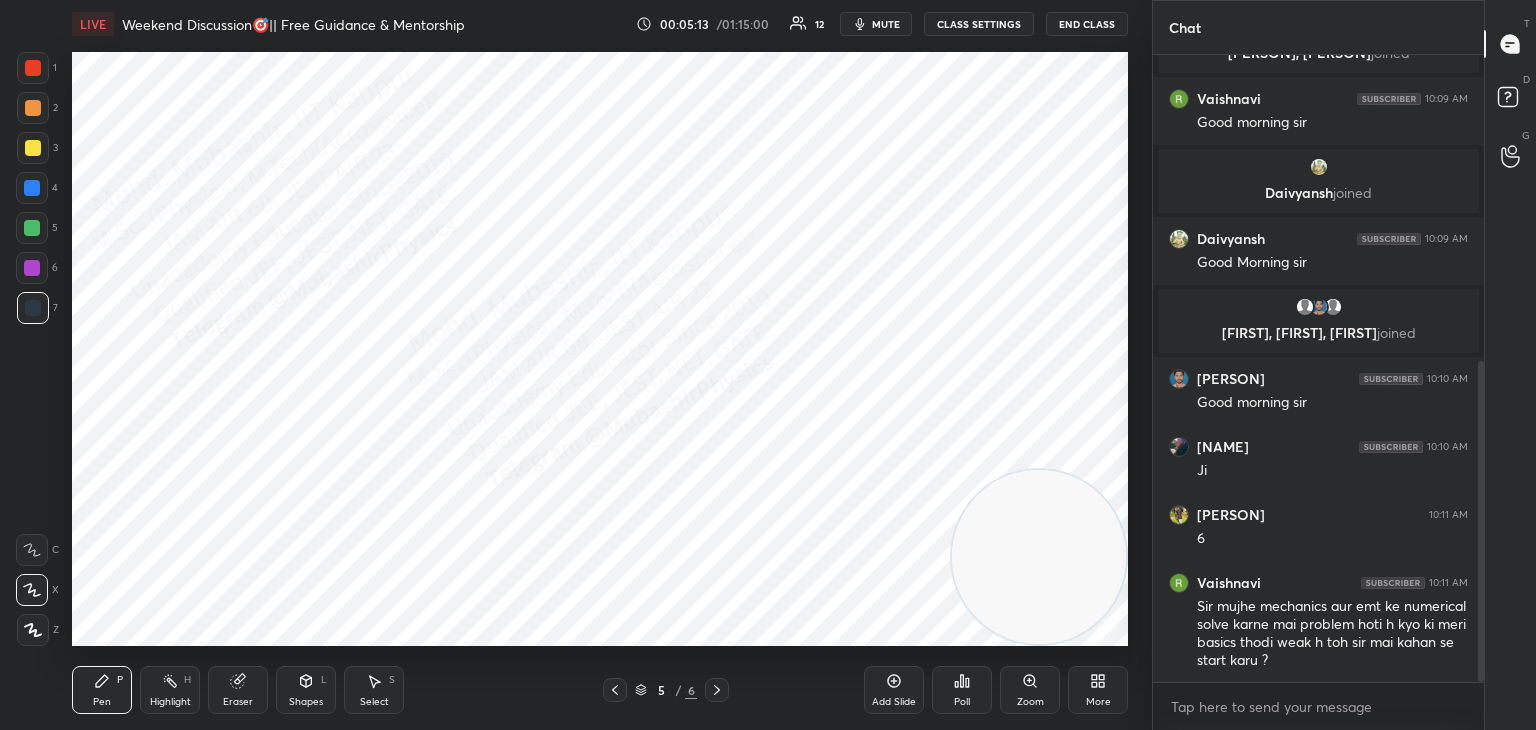 click at bounding box center (32, 188) 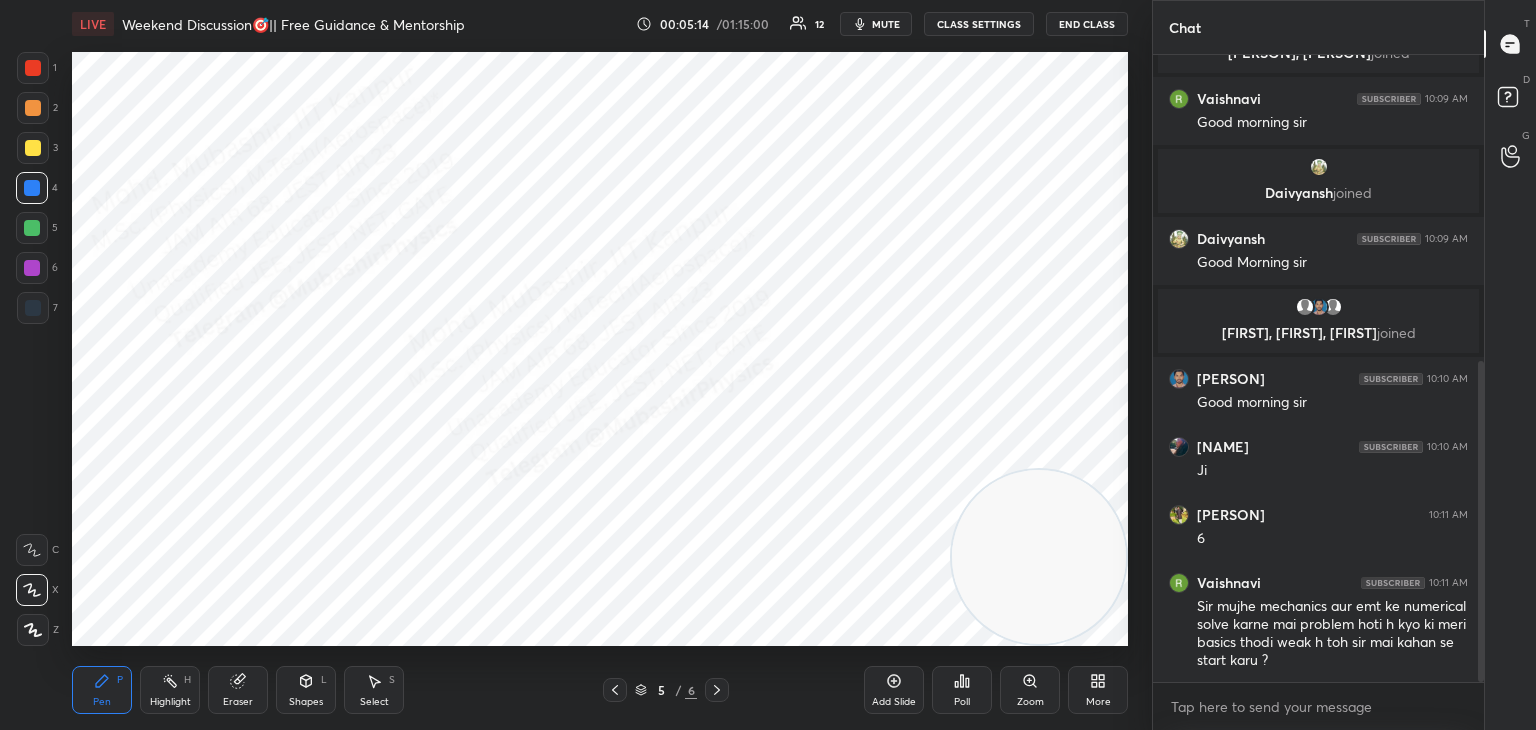 click at bounding box center (32, 228) 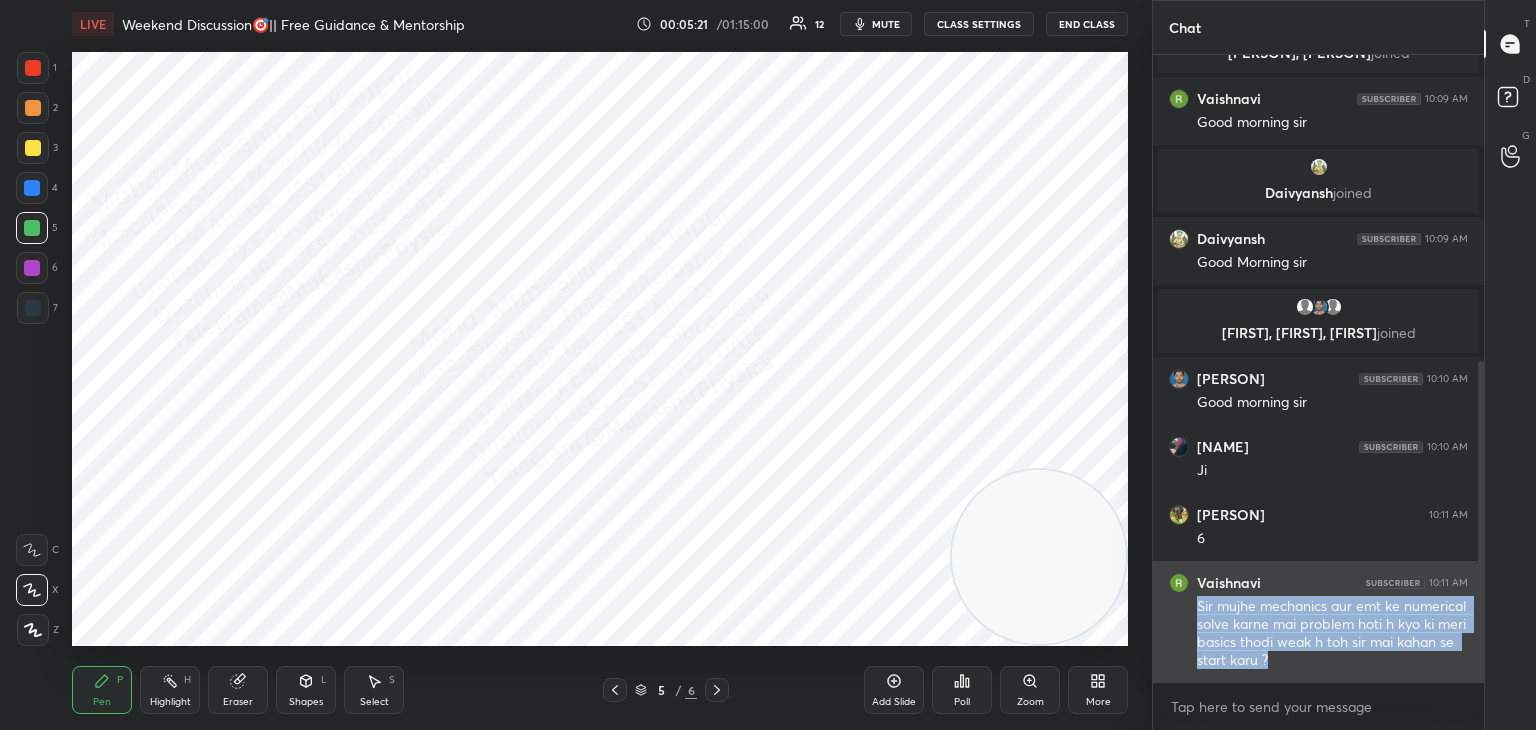 drag, startPoint x: 1364, startPoint y: 671, endPoint x: 1193, endPoint y: 609, distance: 181.89282 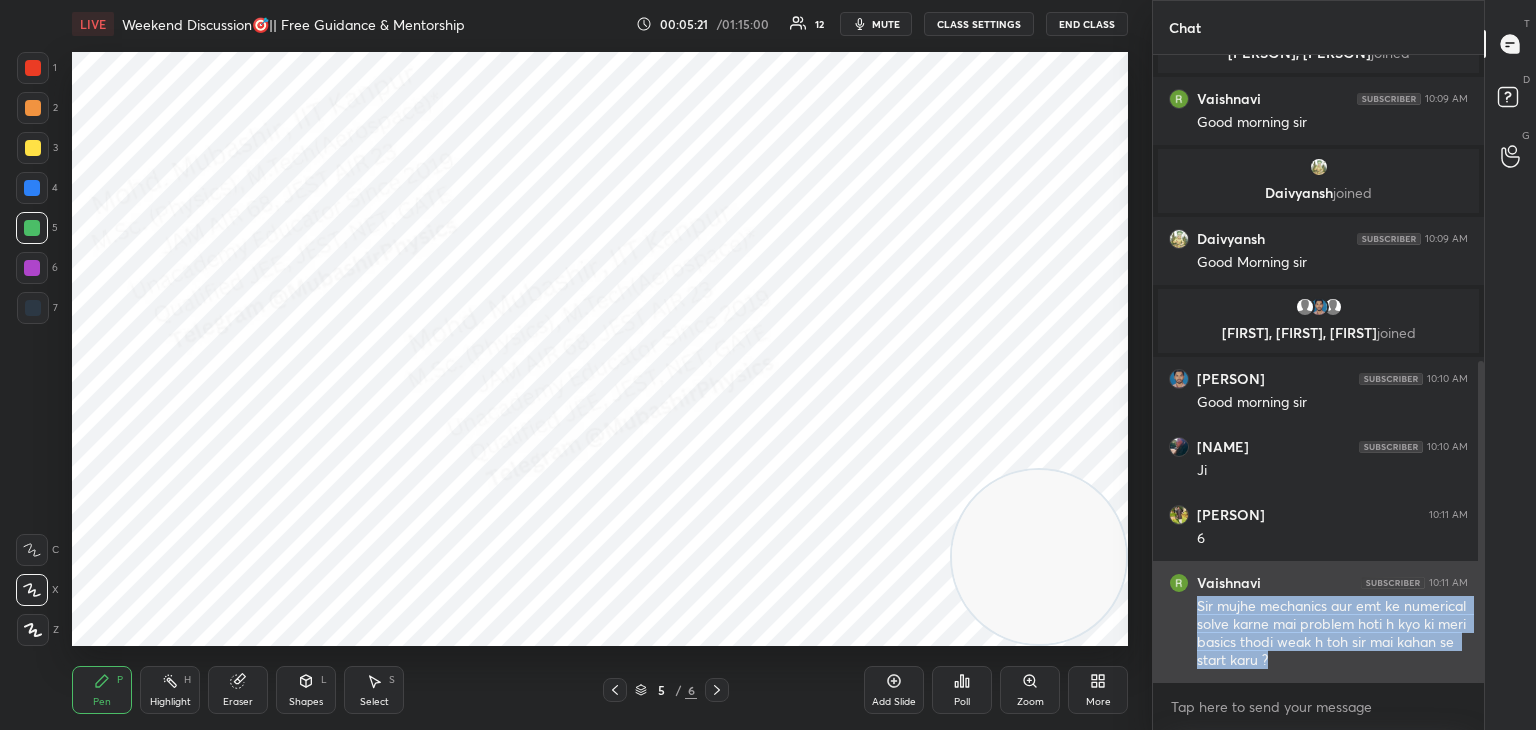 click on "[PERSON] 10:11 AM Sir mujhe mechanics aur emt ke numerical solve karne mai problem hoti h kyo ki meri basics thodi weak h toh sir mai kahan se start karu ?" at bounding box center (1318, 622) 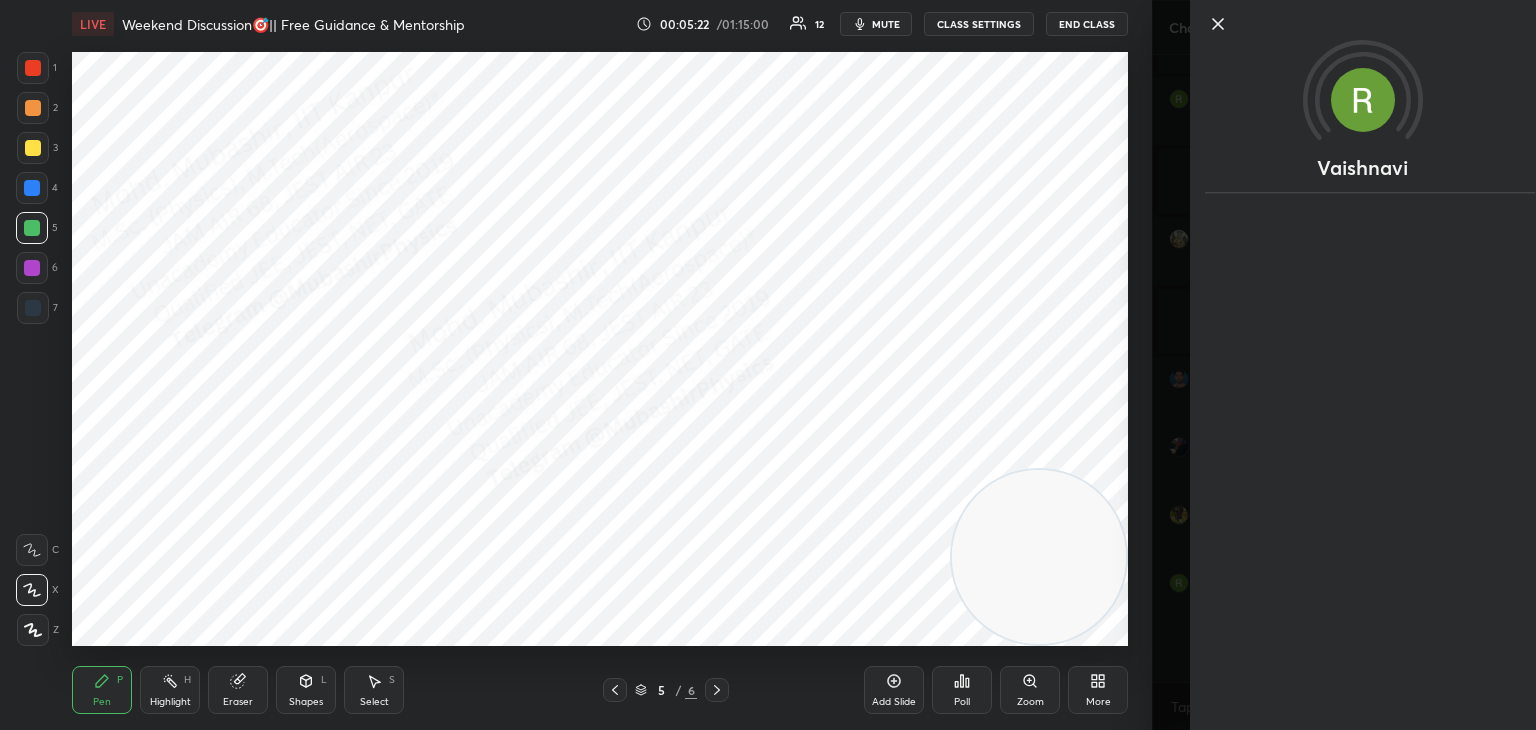 click on "1 2 3 4 5 6 7 C X Z C X Z E E Erase all   H H LIVE Weekend Discussion🎯|| Free Guidance & Mentorship 00:05:22 /  01:15:00 12 mute CLASS SETTINGS End Class Setting up your live class Poll for   secs No correct answer Start poll Back Weekend Discussion🎯|| Free Guidance & Mentorship Mohd Mubashir Pen P Highlight H Eraser Shapes L Select S 5 / 6 Add Slide Poll Zoom More" at bounding box center (576, 365) 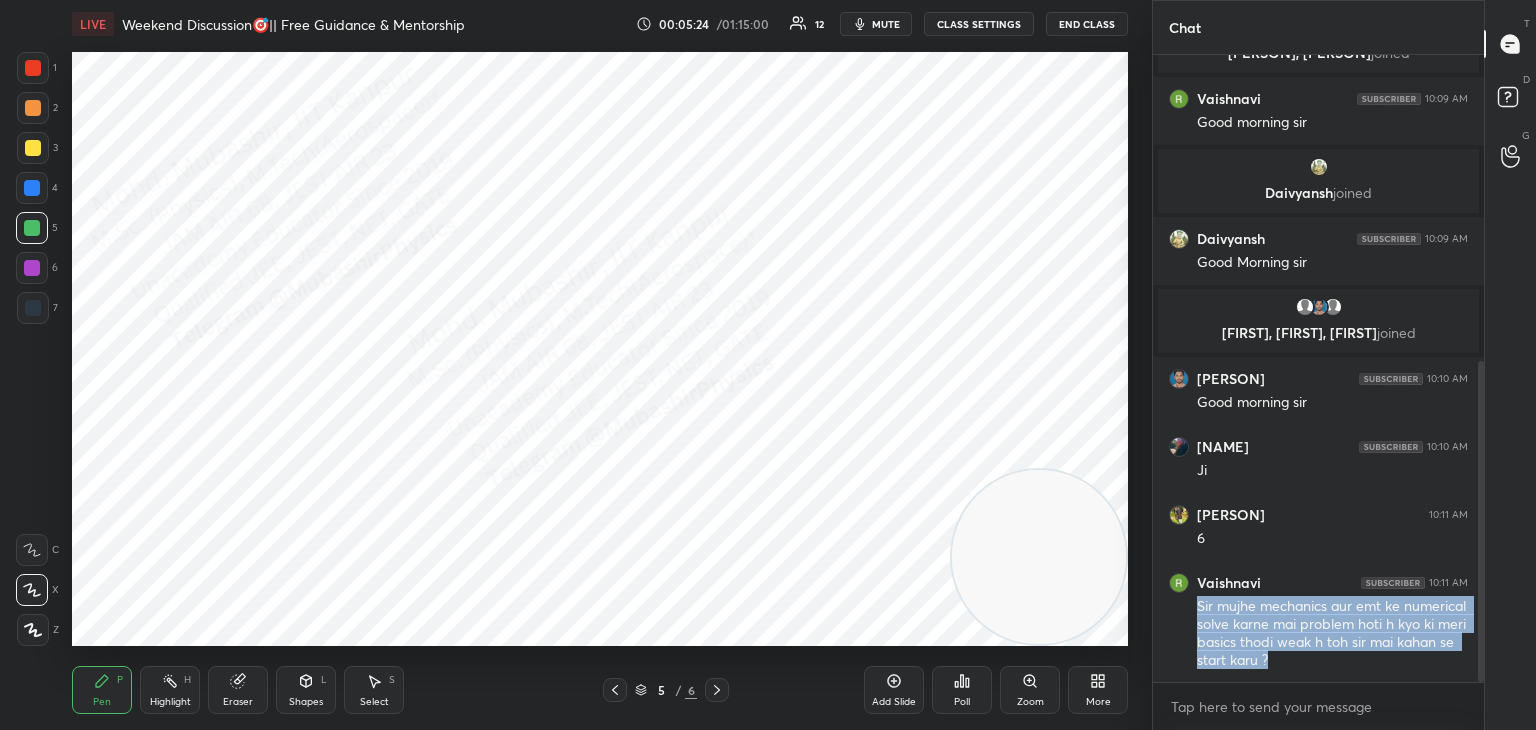 click on "CLASS SETTINGS" at bounding box center (979, 24) 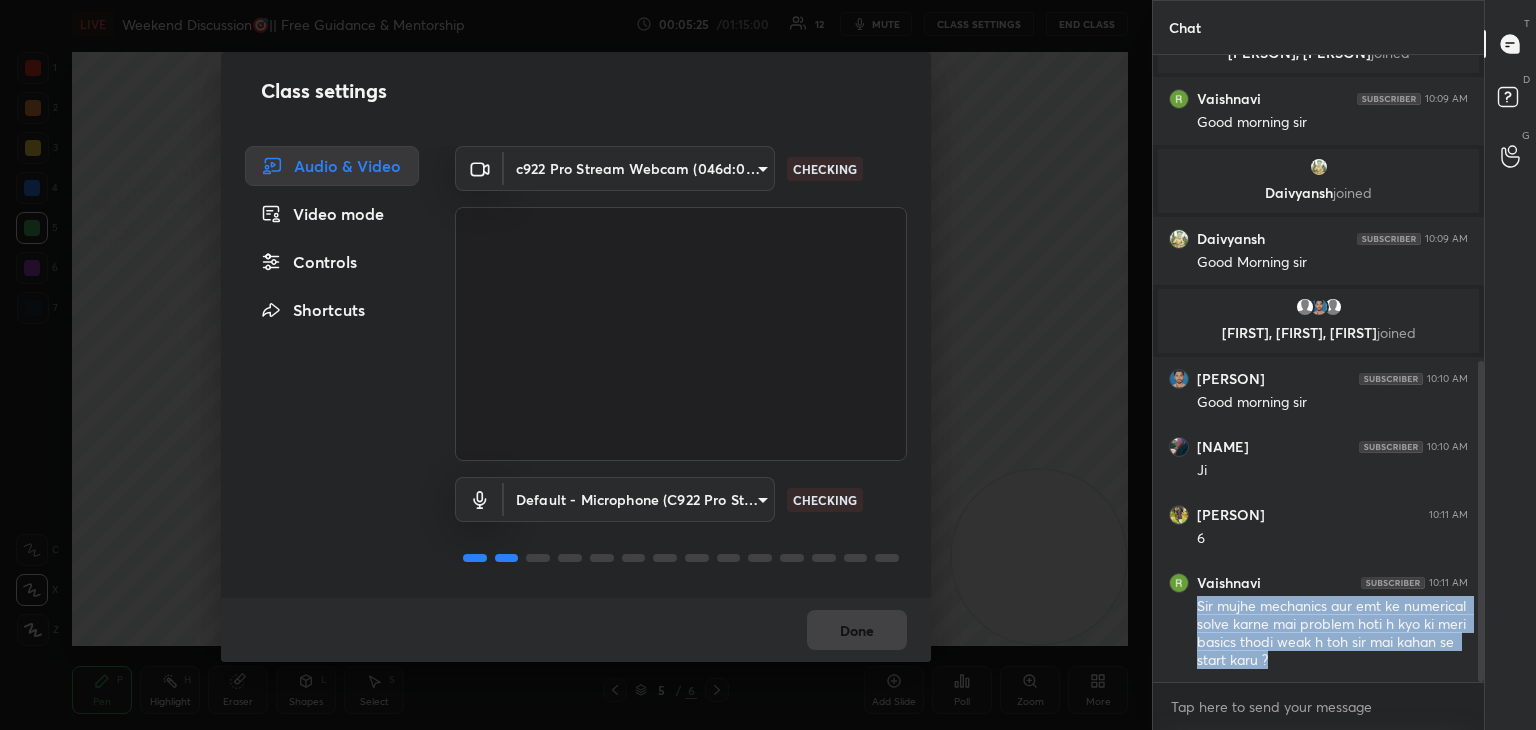 click on "Controls" at bounding box center (332, 262) 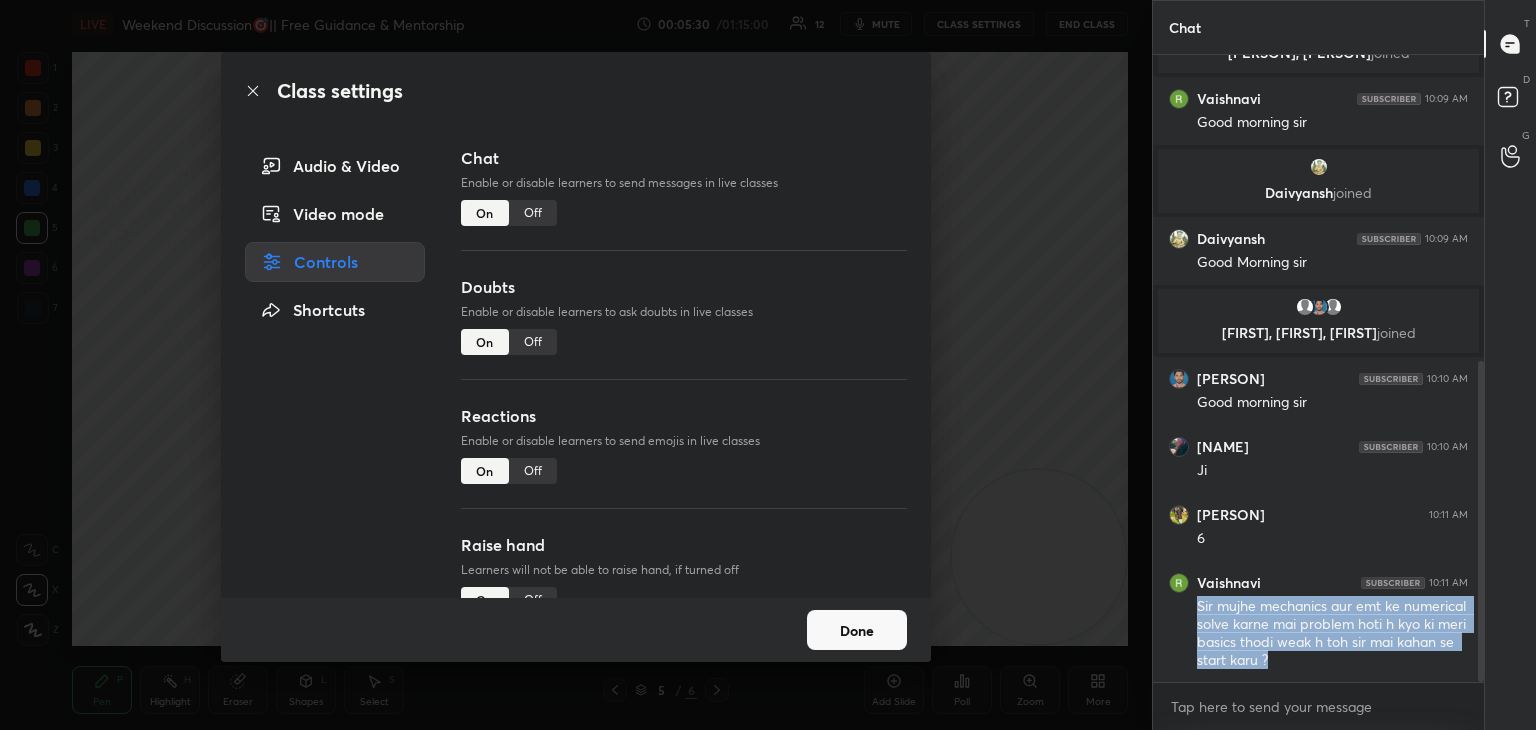 click on "Done" at bounding box center [857, 630] 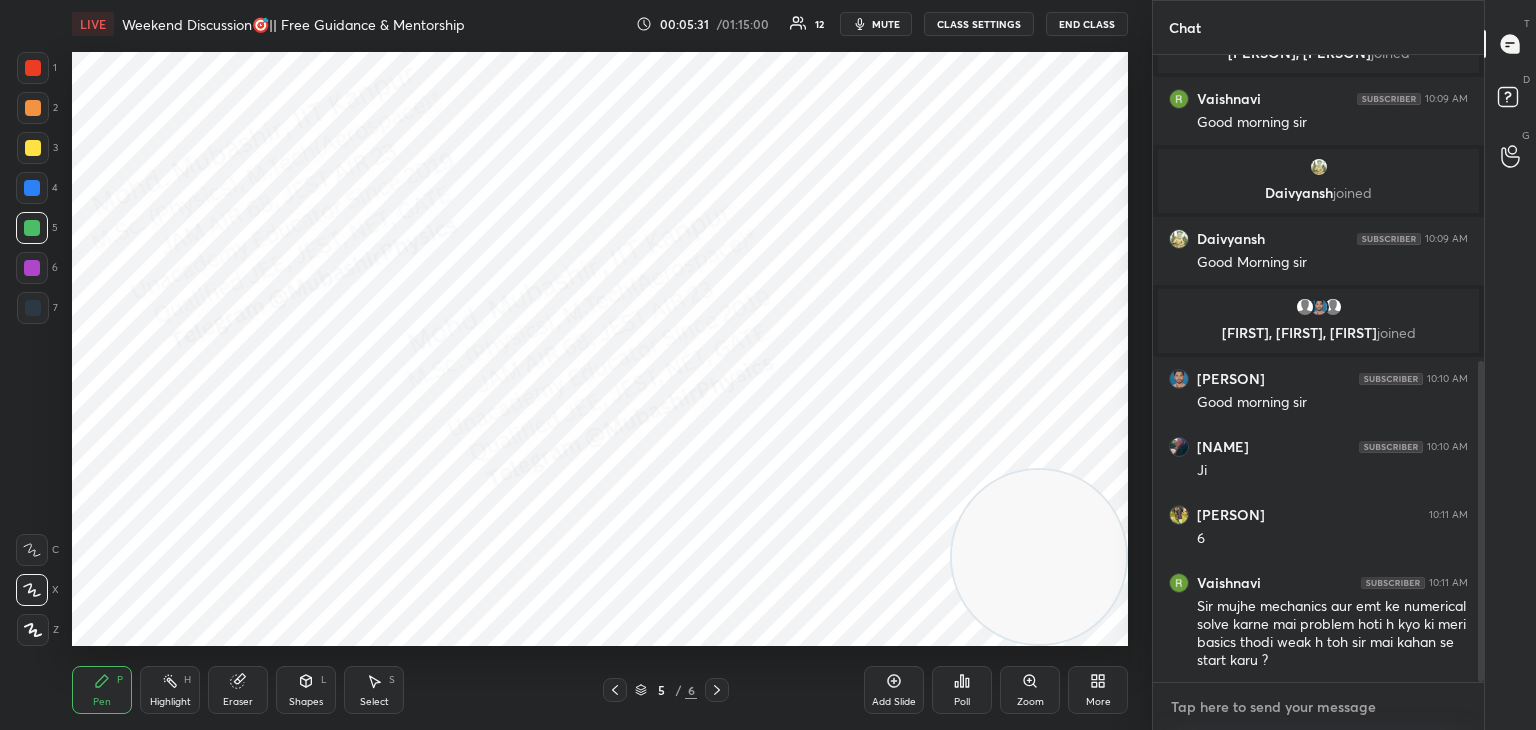 click on "x" at bounding box center (1318, 706) 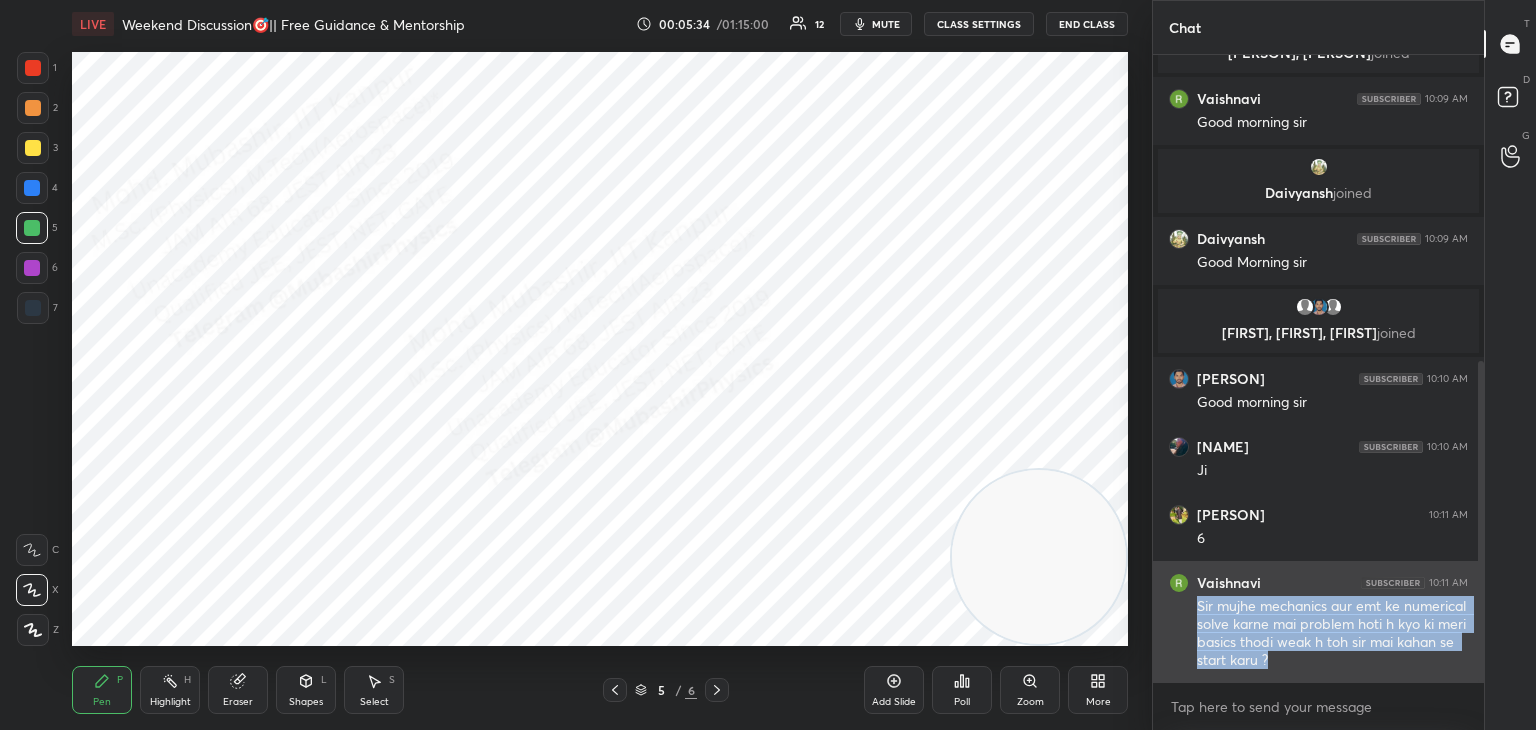 drag, startPoint x: 1196, startPoint y: 609, endPoint x: 1363, endPoint y: 681, distance: 181.85983 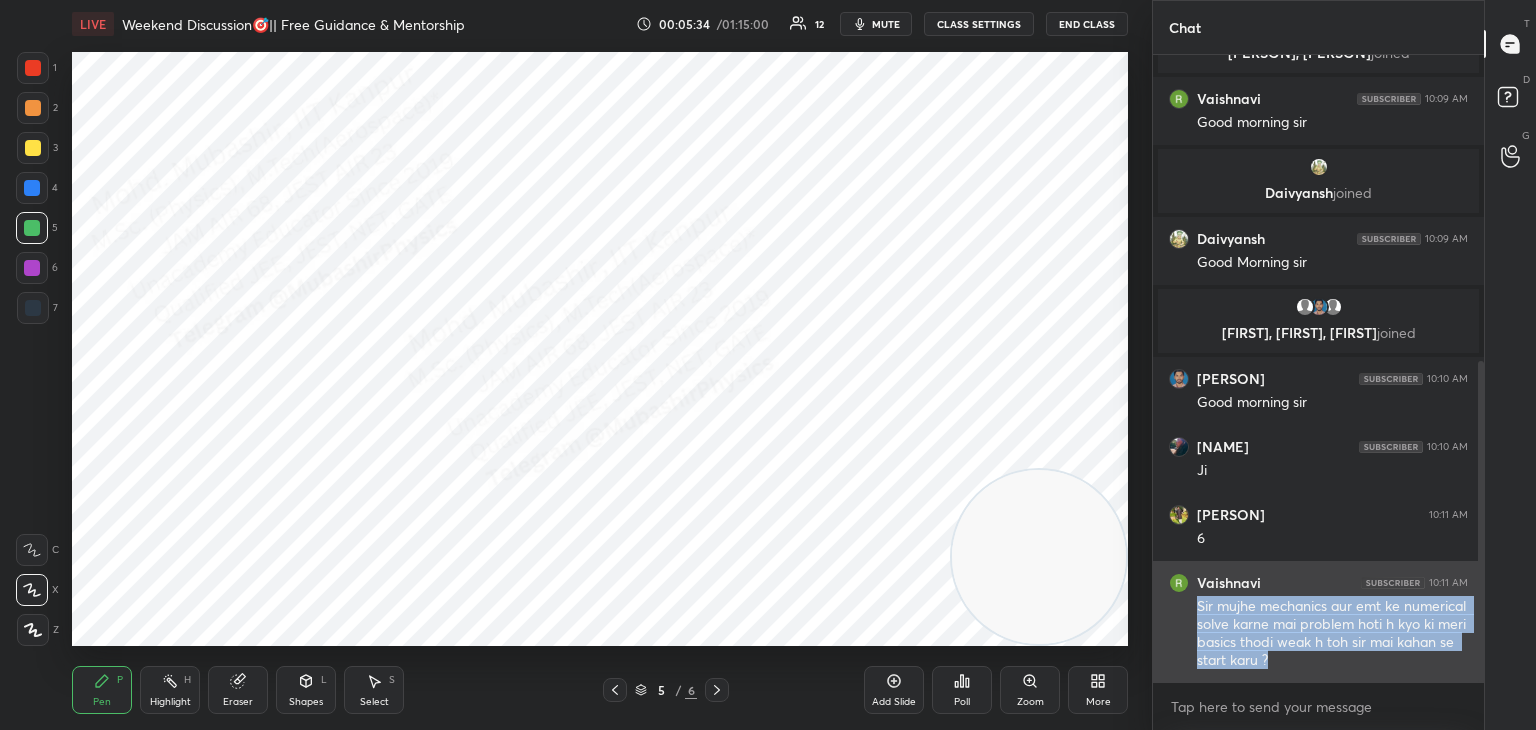 click on "[PERSON] 10:08 AM Ye JAM wLo k liye h ? [PERSON], [PERSON]  joined [PERSON] 10:09 AM Good morning sir [PERSON]  joined [PERSON] 10:09 AM Good Morning sir [PERSON], [PERSON], [PERSON]  joined [PERSON] 10:10 AM Good morning sir [PERSON] 10:10 AM Ji [PERSON] 10:11 AM 6 [PERSON] 10:11 AM Sir mujhe mechanics aur emt ke numerical solve karne mai problem hoti h kyo ki meri basics thodi weak h toh sir mai kahan se start karu ? JUMP TO LATEST Enable hand raising Enable raise hand to speak to learners. Once enabled, chat will be turned off temporarily. Enable x" at bounding box center [1318, 392] 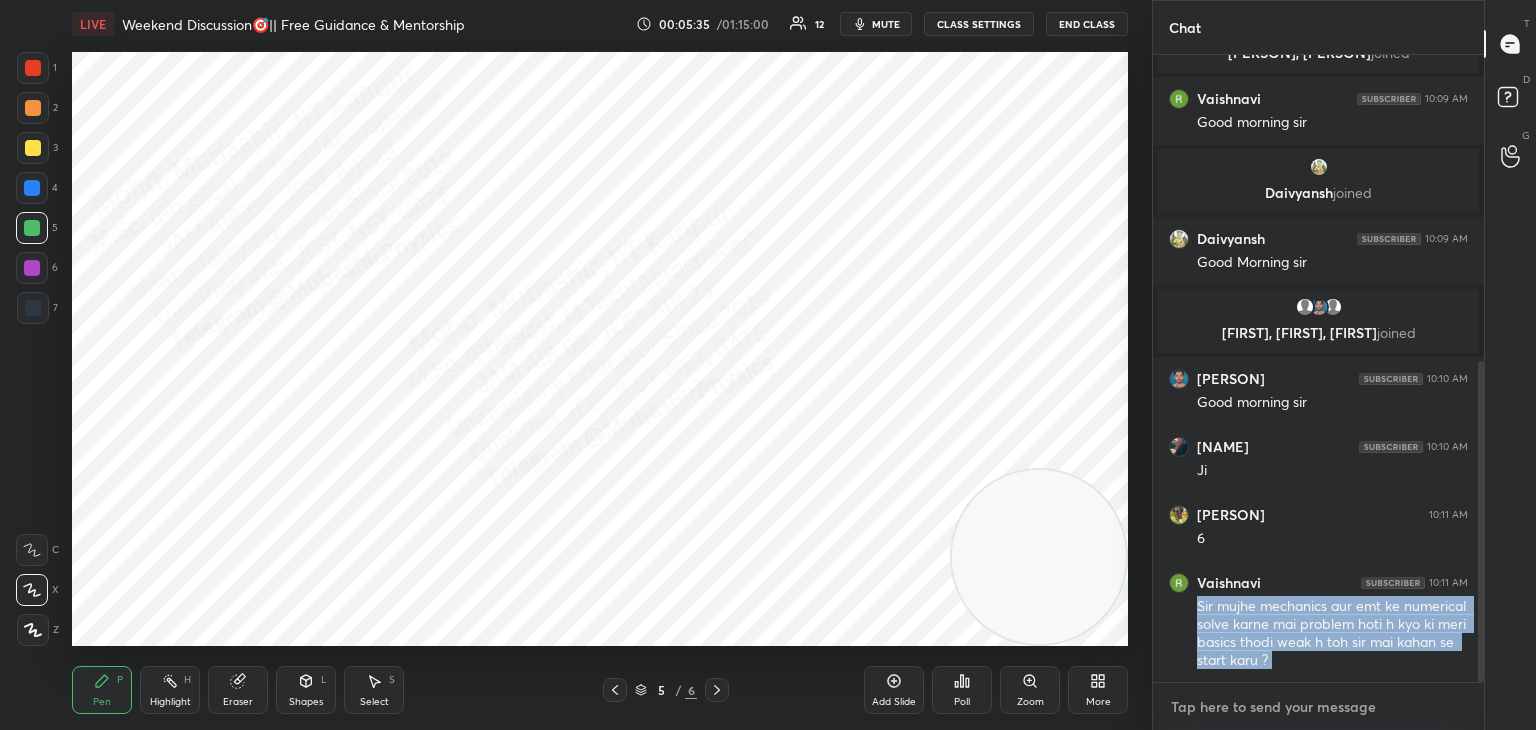 click at bounding box center [1318, 707] 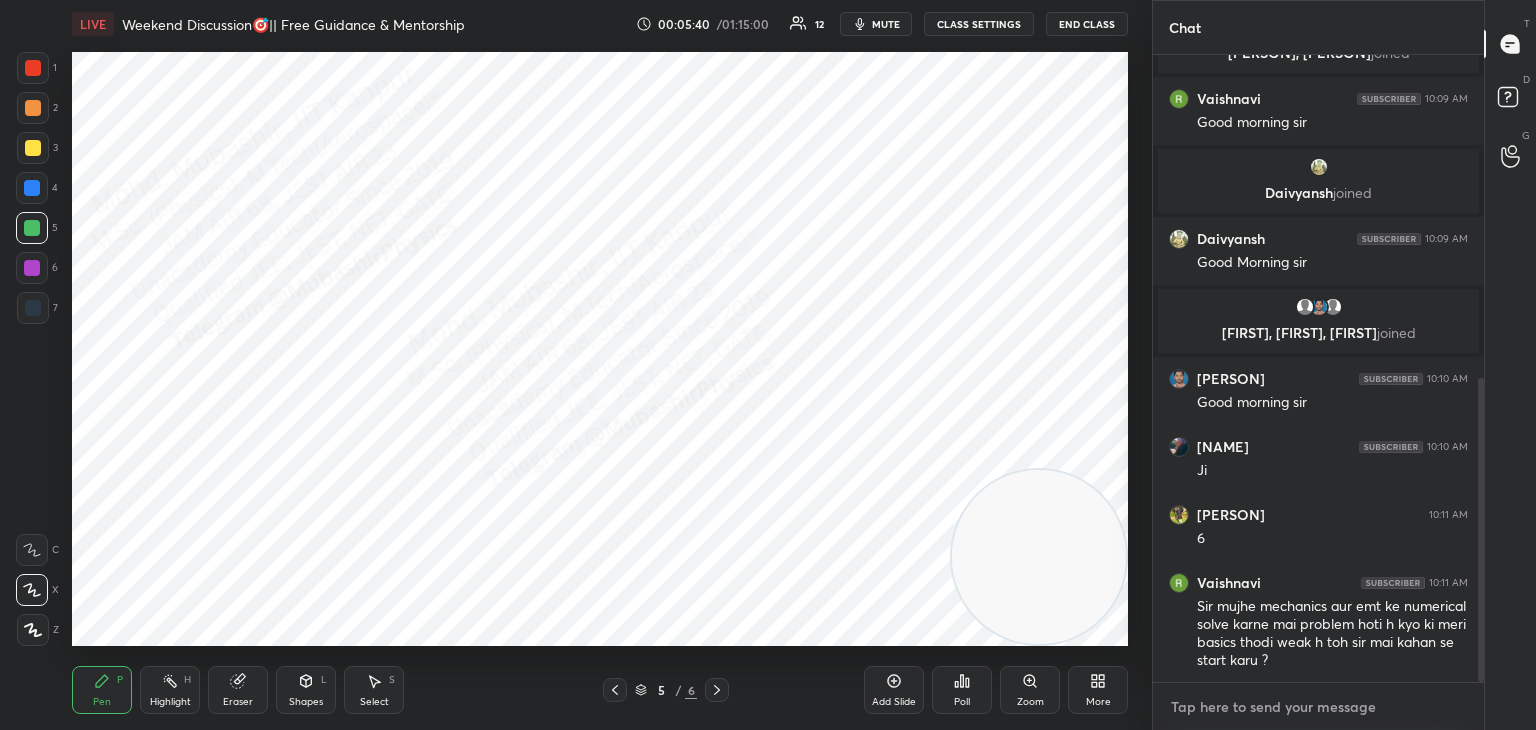 scroll, scrollTop: 666, scrollLeft: 0, axis: vertical 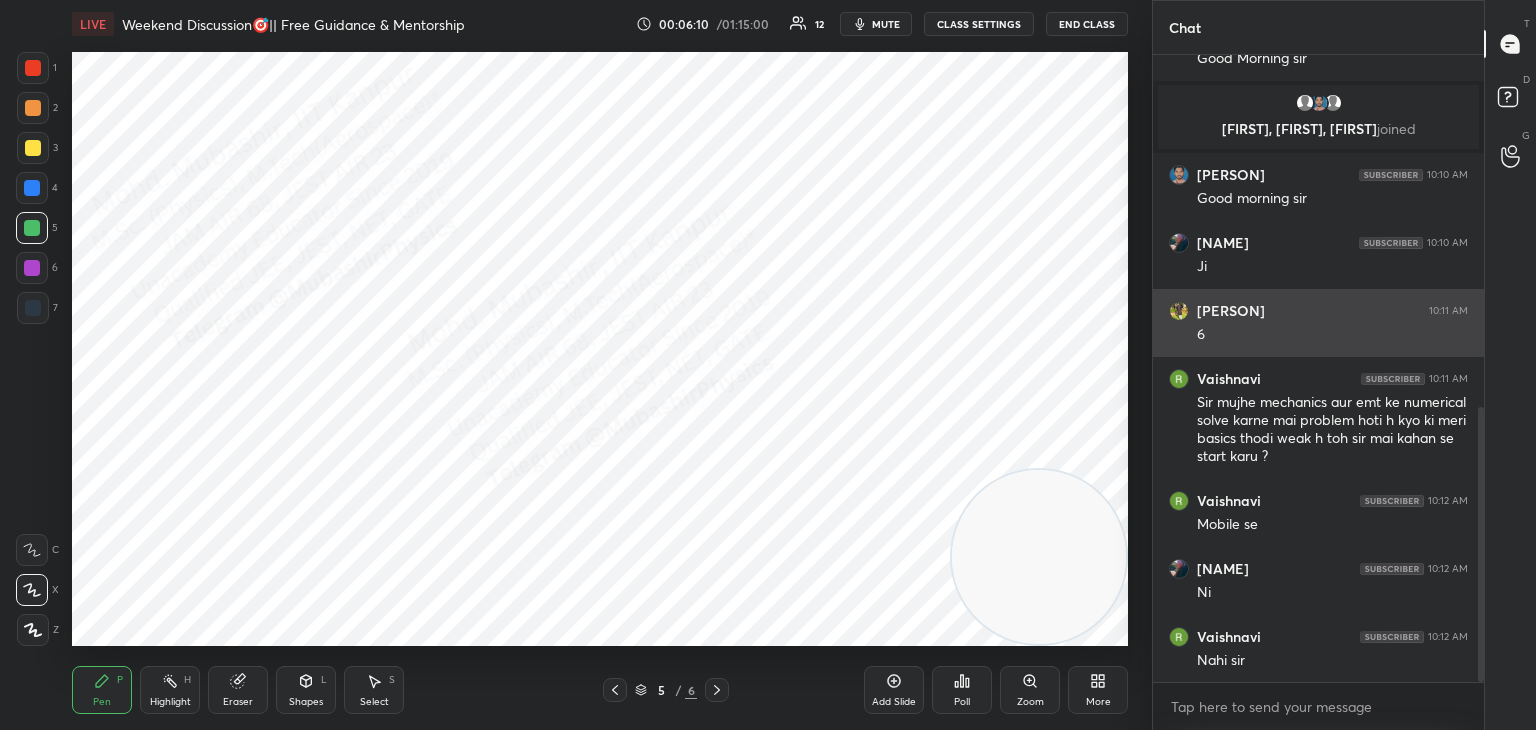 click on "[NAME] 10:11 AM 6" at bounding box center [1318, 323] 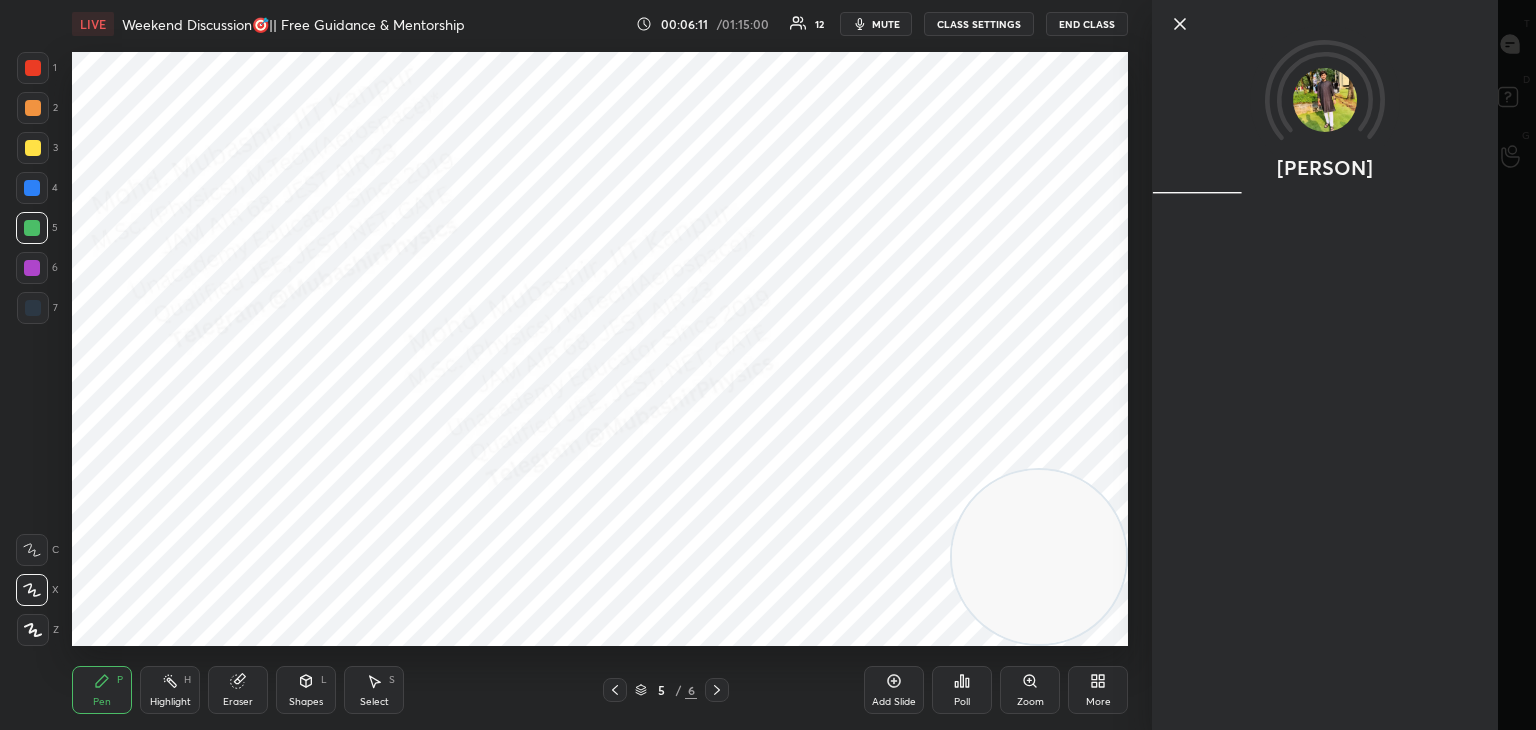 click on "[PERSON]" at bounding box center (1344, 365) 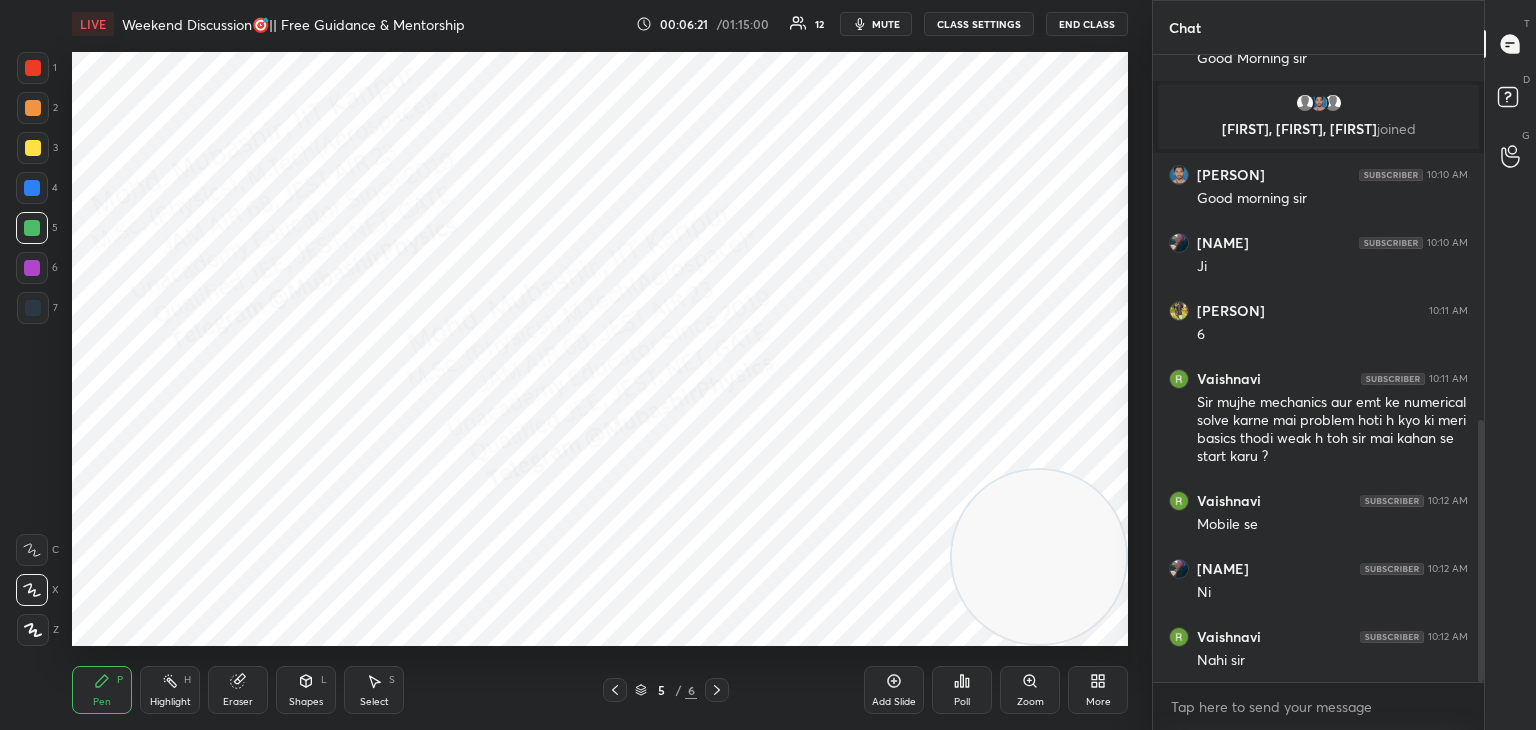 scroll, scrollTop: 874, scrollLeft: 0, axis: vertical 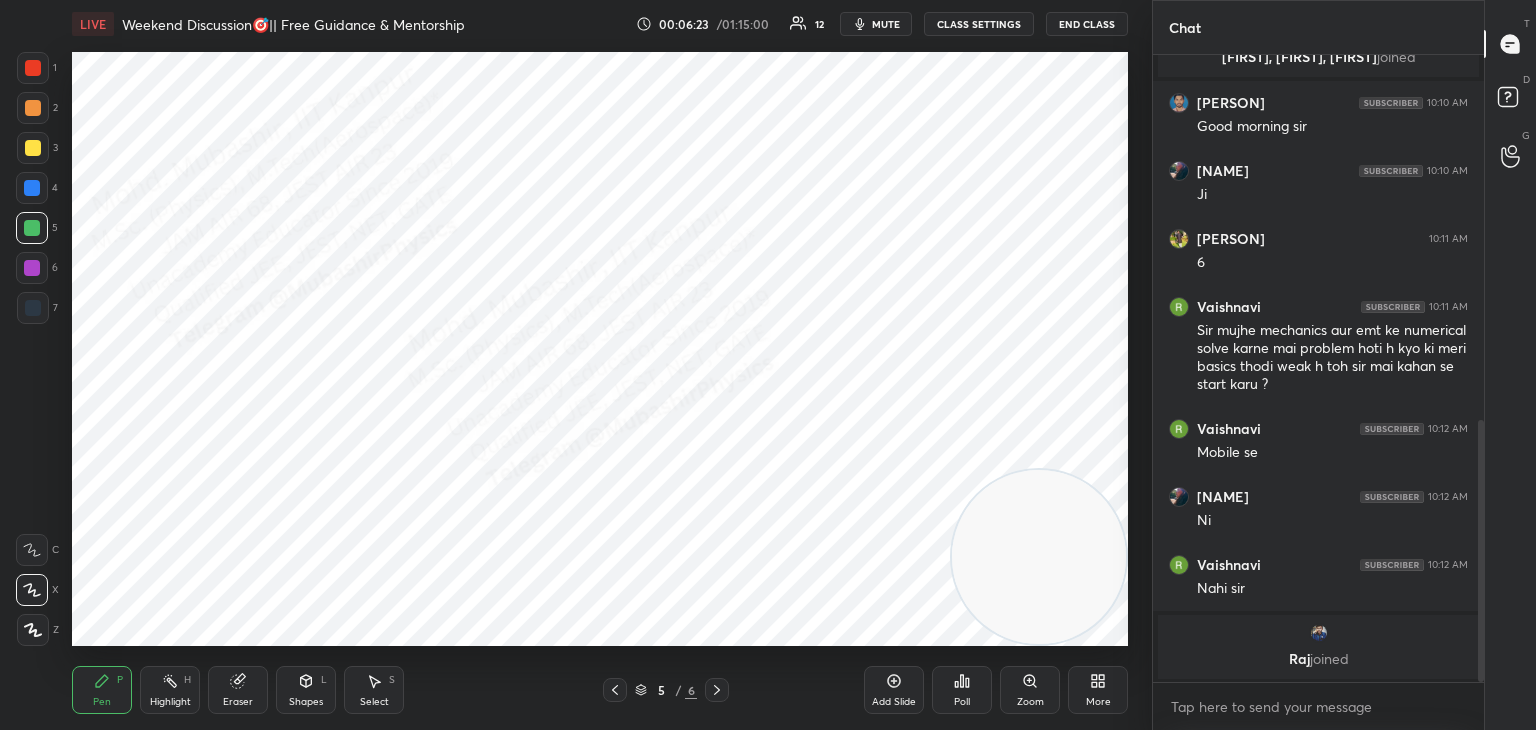click 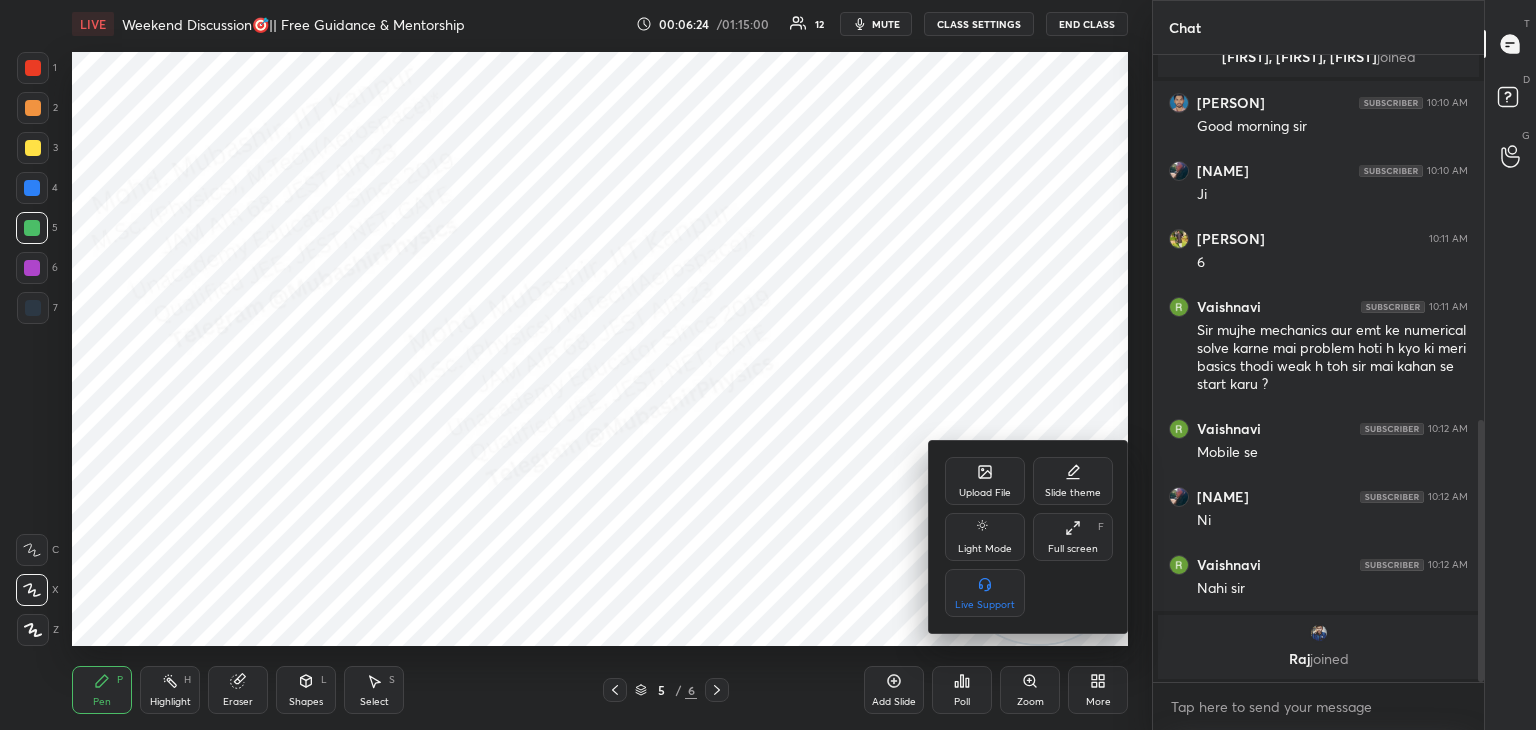 click on "Upload File" at bounding box center (985, 481) 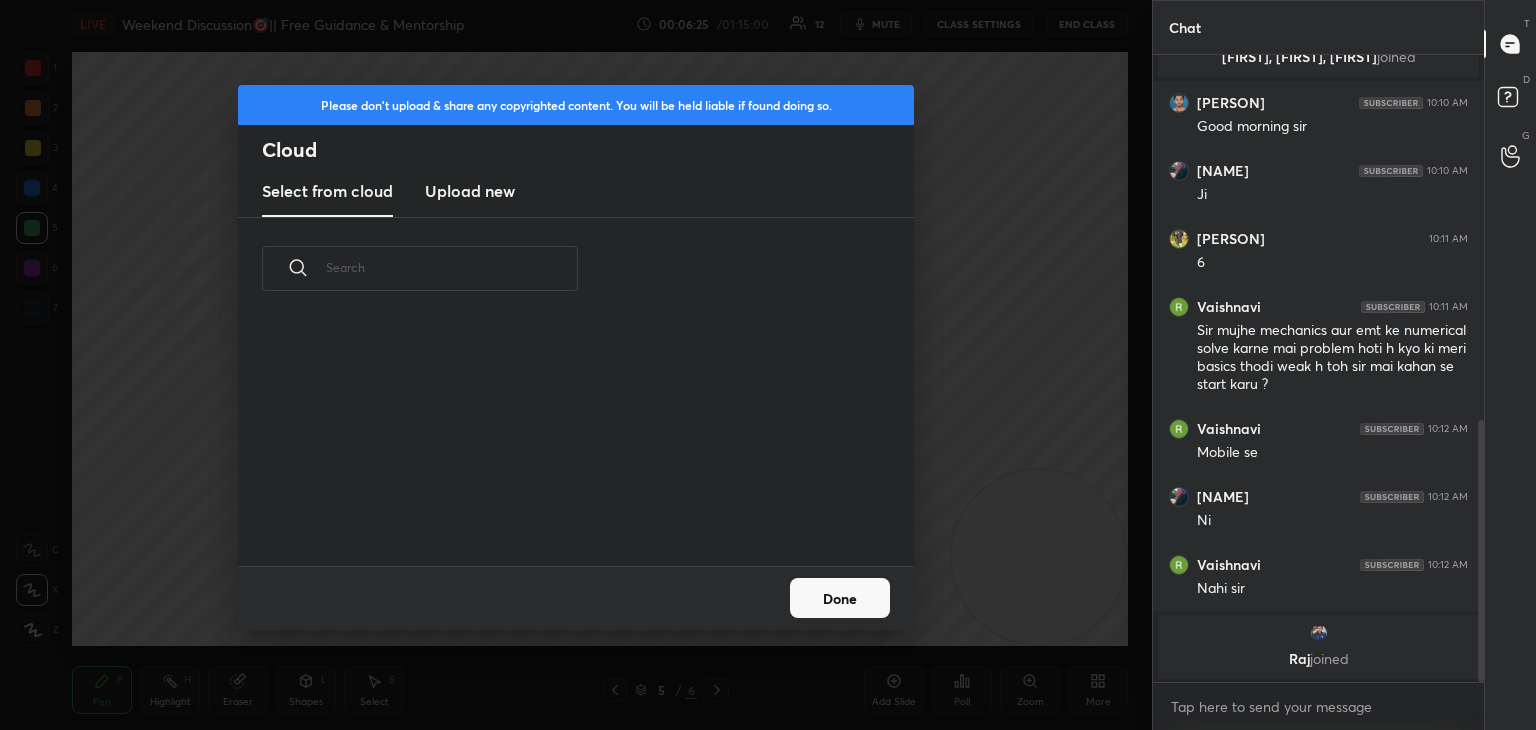 scroll, scrollTop: 5, scrollLeft: 10, axis: both 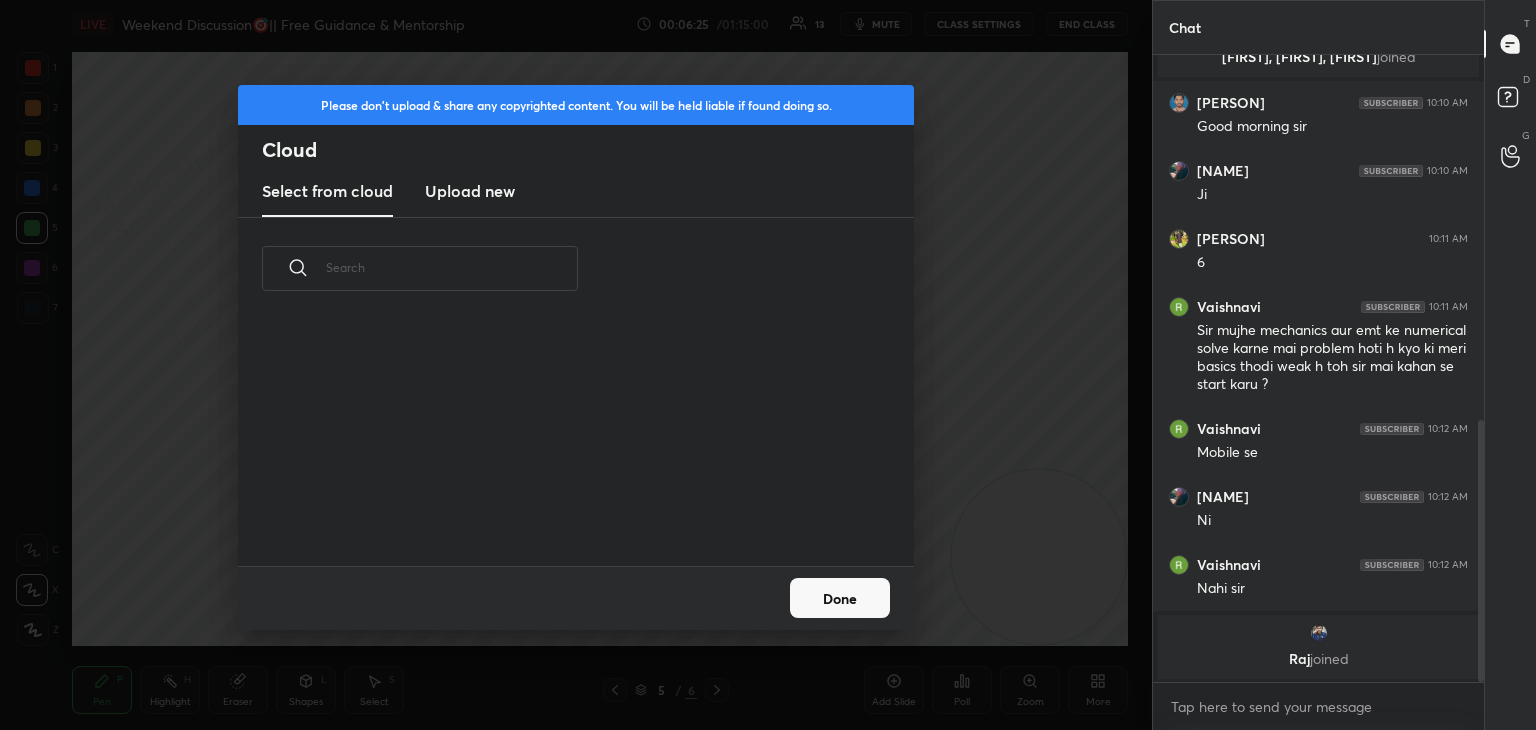 drag, startPoint x: 463, startPoint y: 197, endPoint x: 607, endPoint y: 209, distance: 144.49913 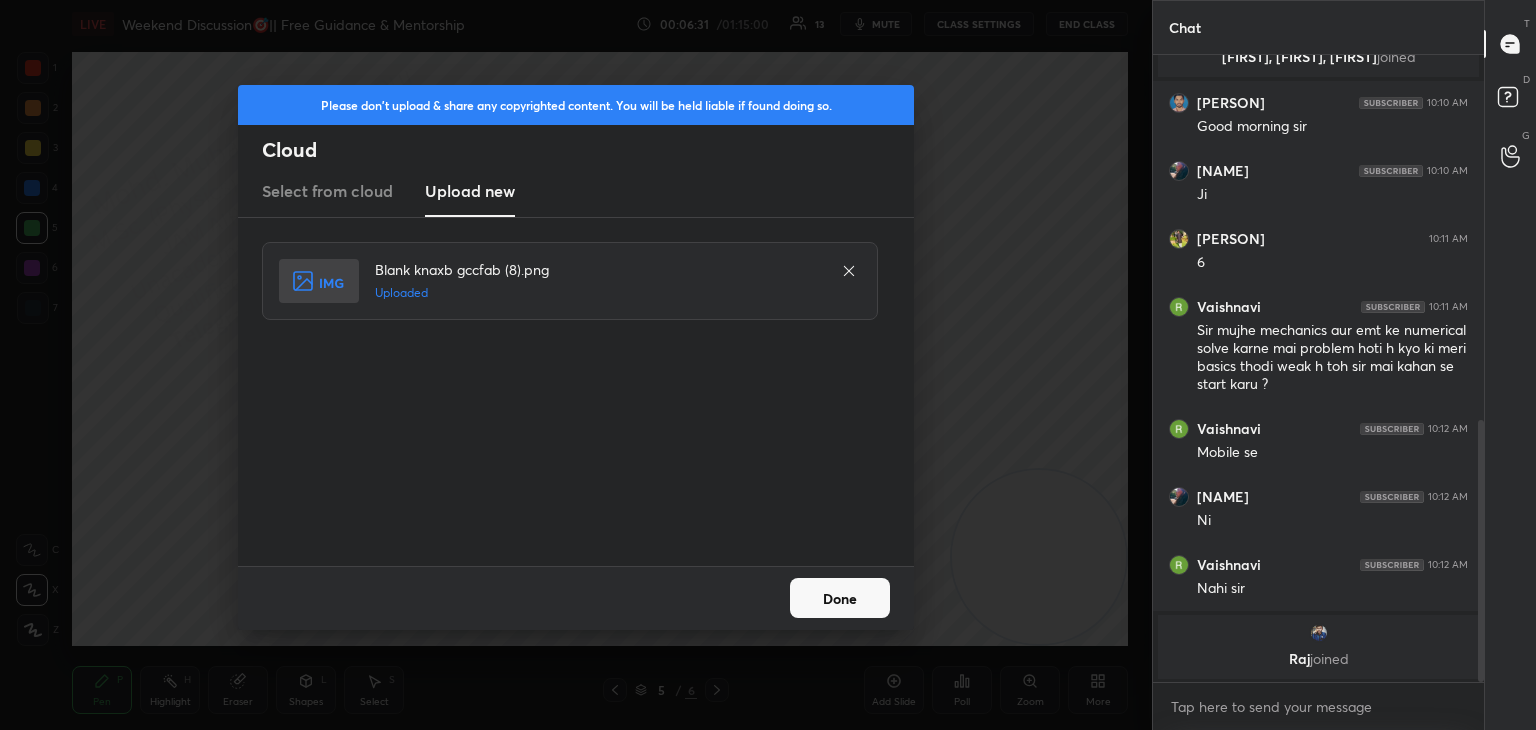 click on "Done" at bounding box center [840, 598] 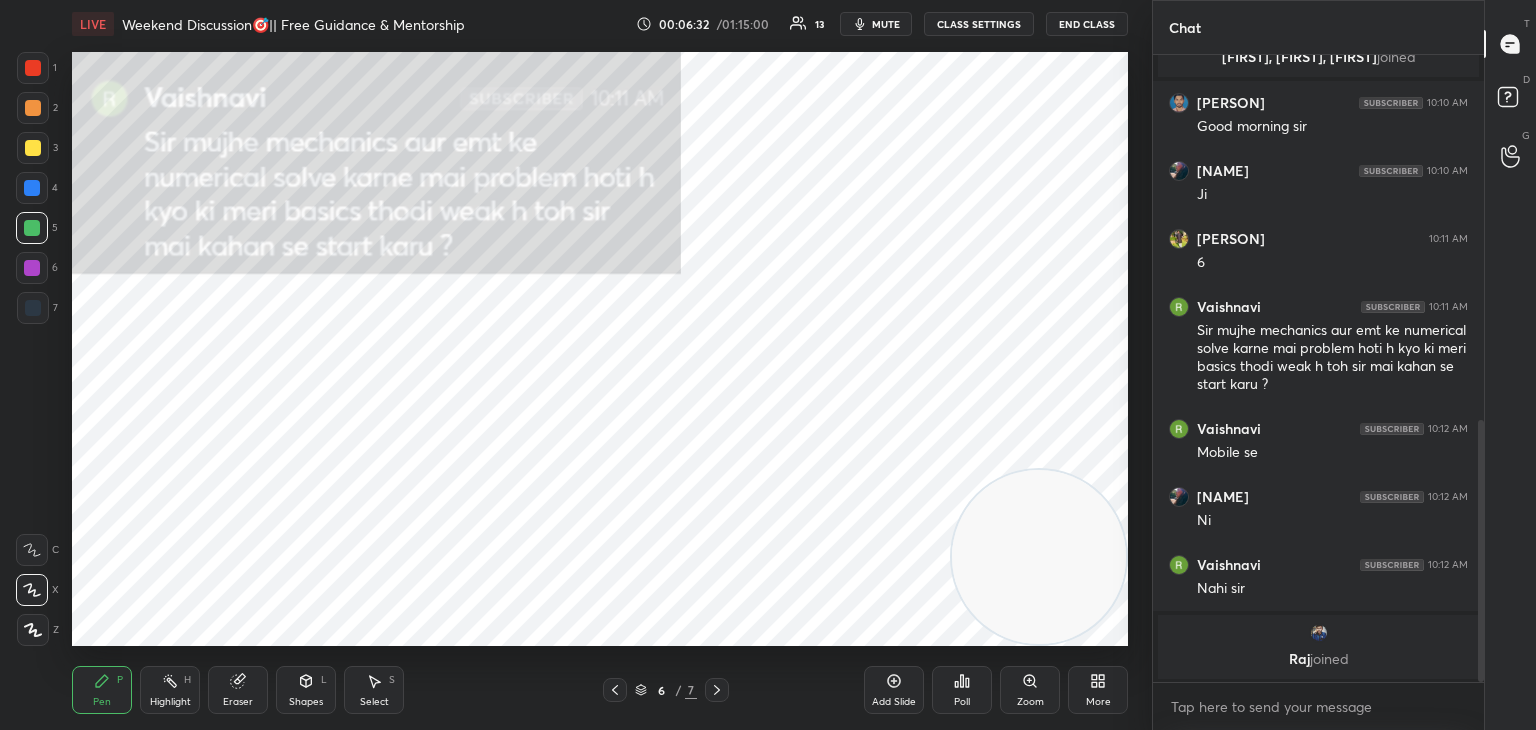 click on "Highlight H" at bounding box center [170, 690] 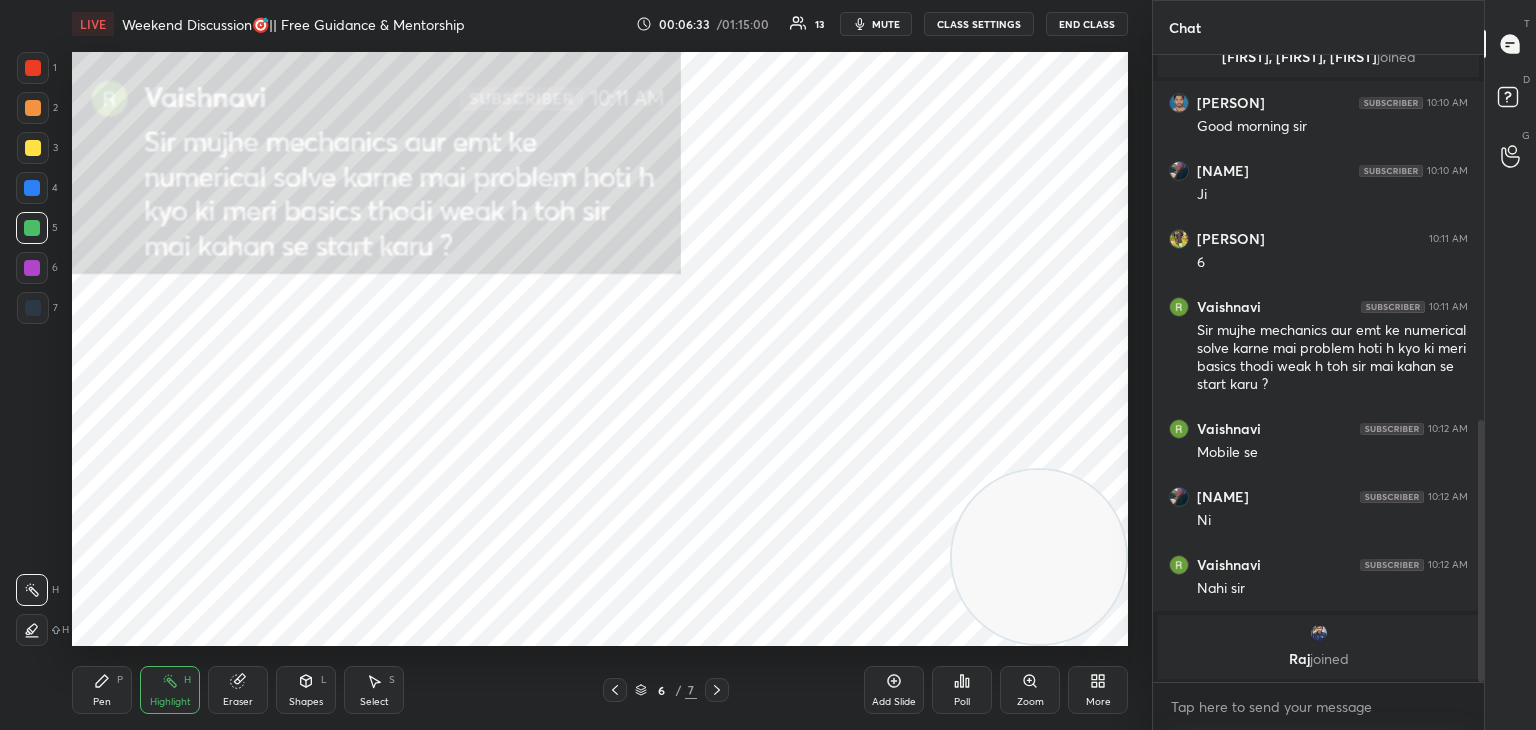 drag, startPoint x: 108, startPoint y: 685, endPoint x: 113, endPoint y: 667, distance: 18.681541 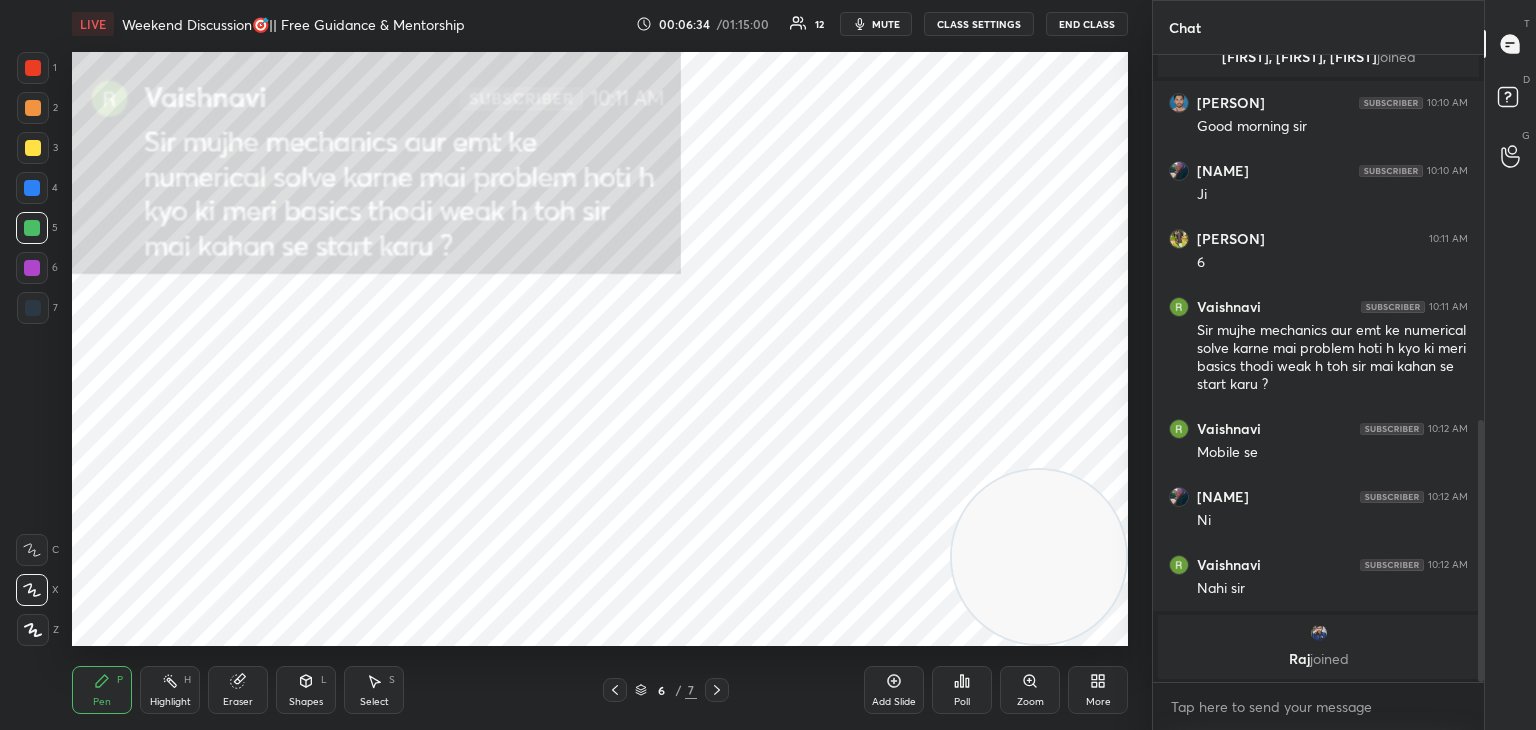 drag, startPoint x: 33, startPoint y: 145, endPoint x: 53, endPoint y: 150, distance: 20.615528 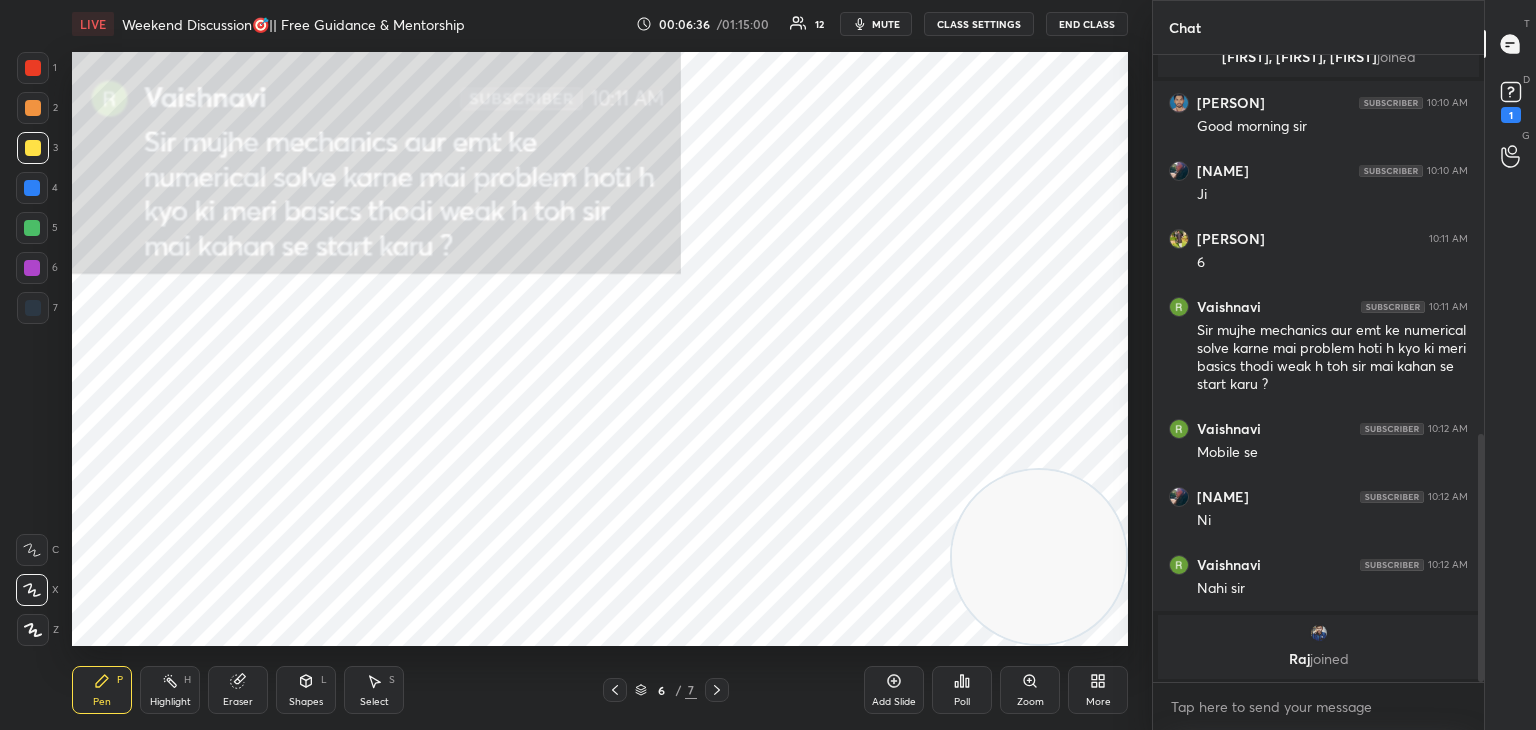 scroll, scrollTop: 960, scrollLeft: 0, axis: vertical 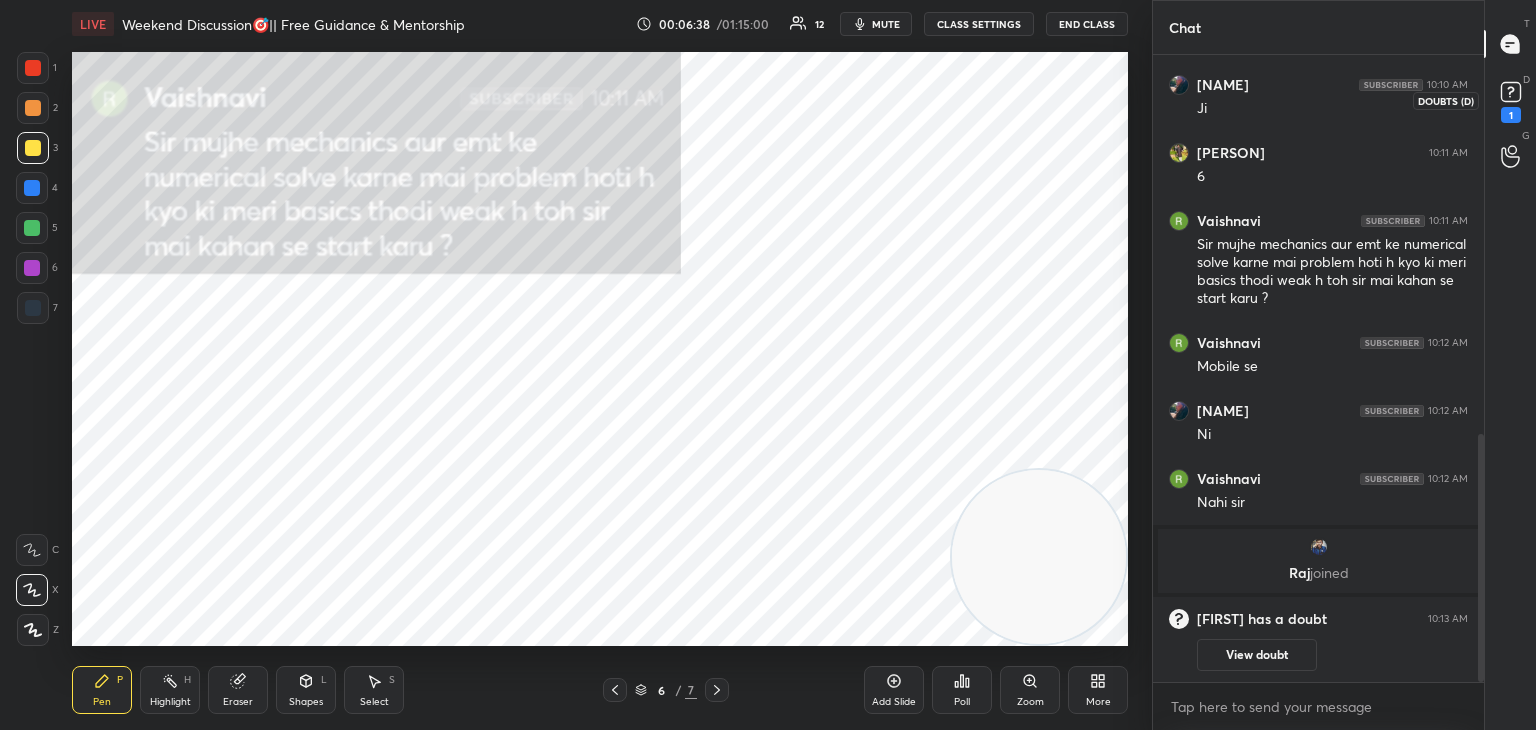 click 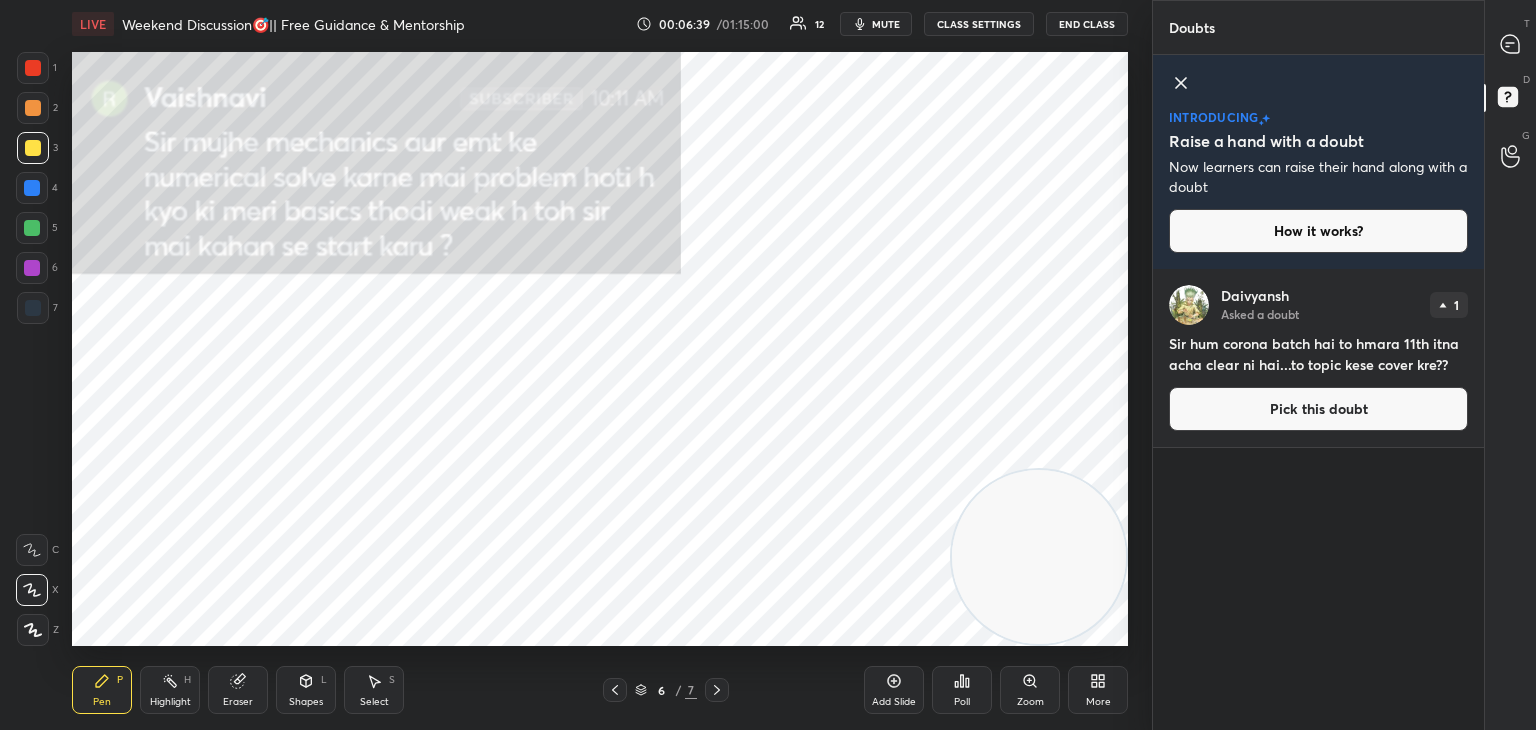 click on "Pick this doubt" at bounding box center [1318, 409] 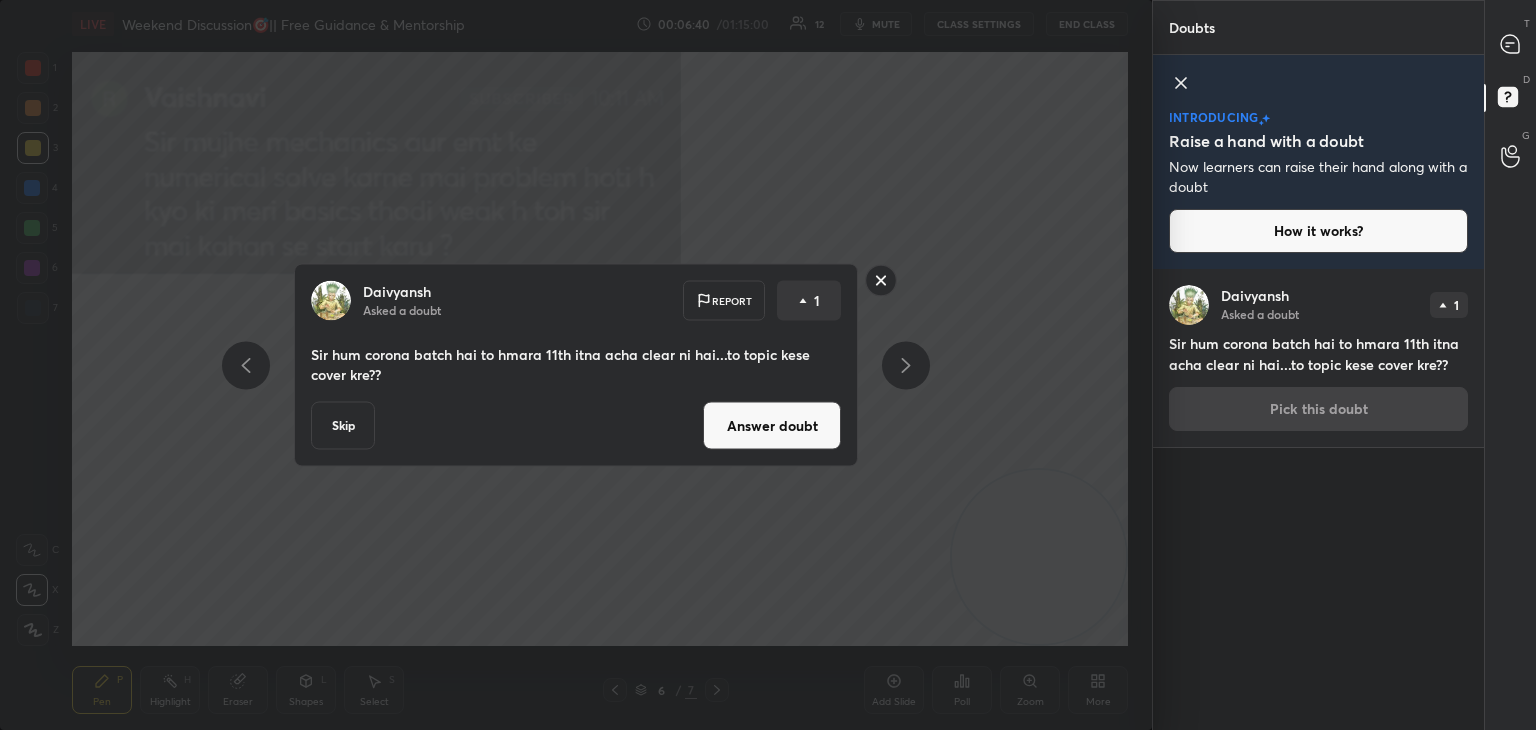click on "Answer doubt" at bounding box center [772, 426] 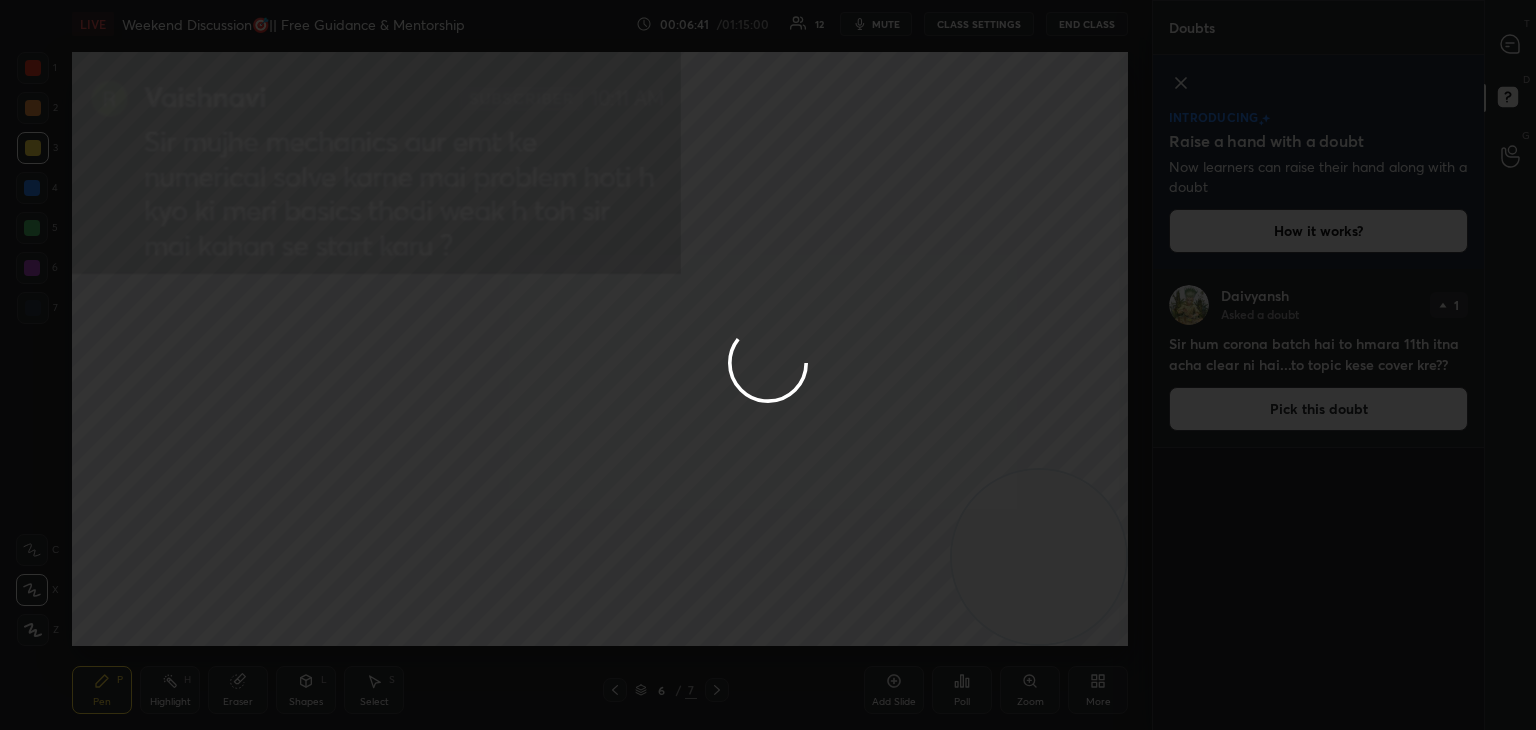 click at bounding box center (768, 365) 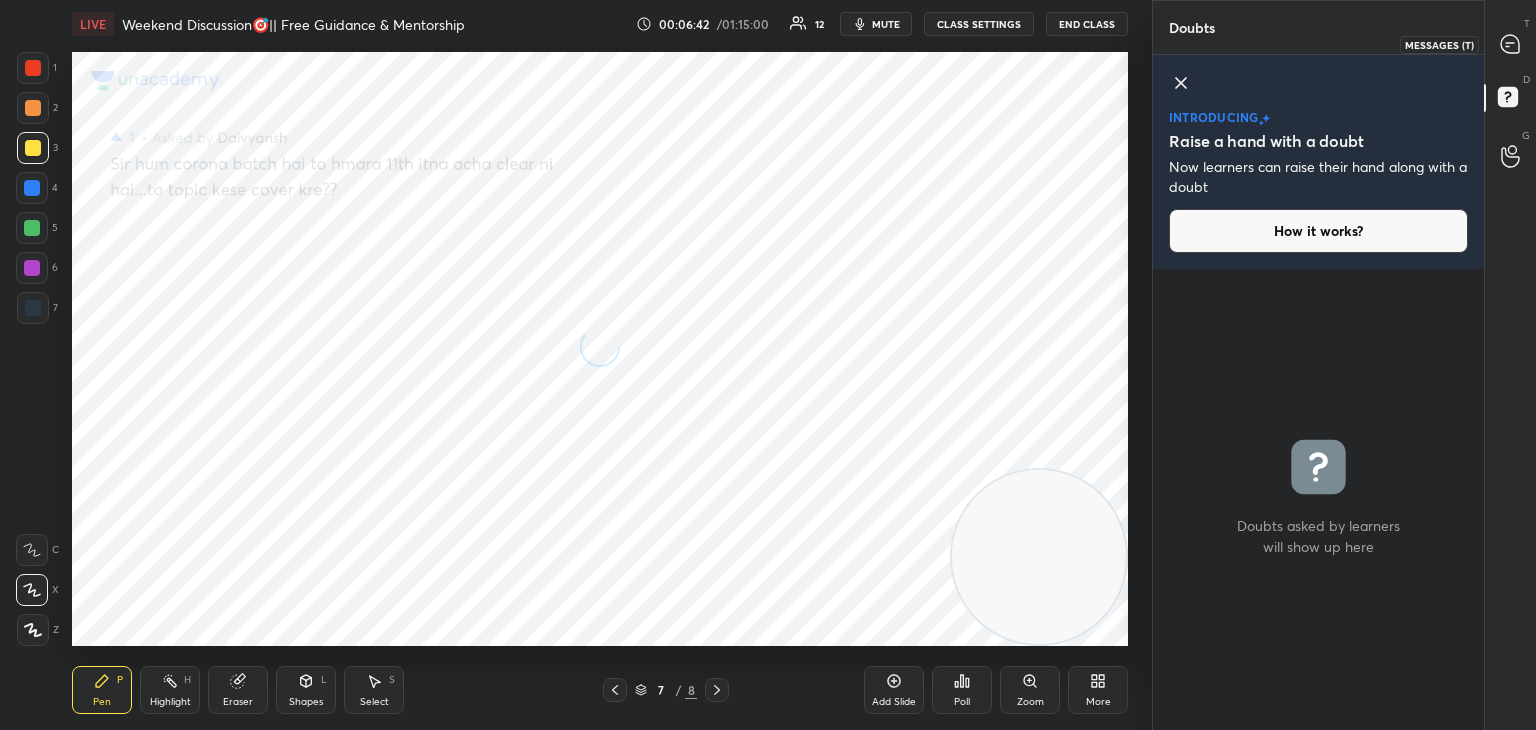 click 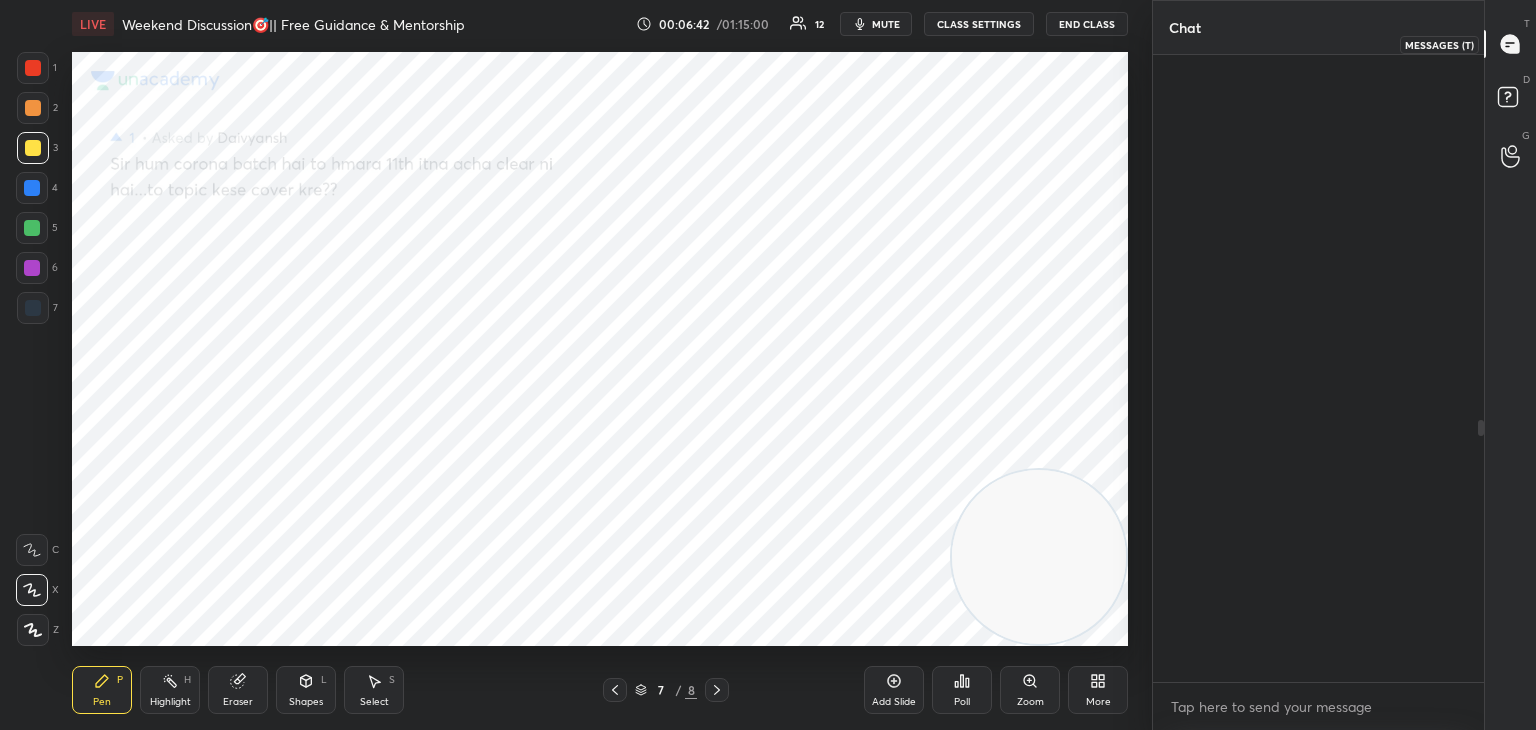 scroll, scrollTop: 874, scrollLeft: 0, axis: vertical 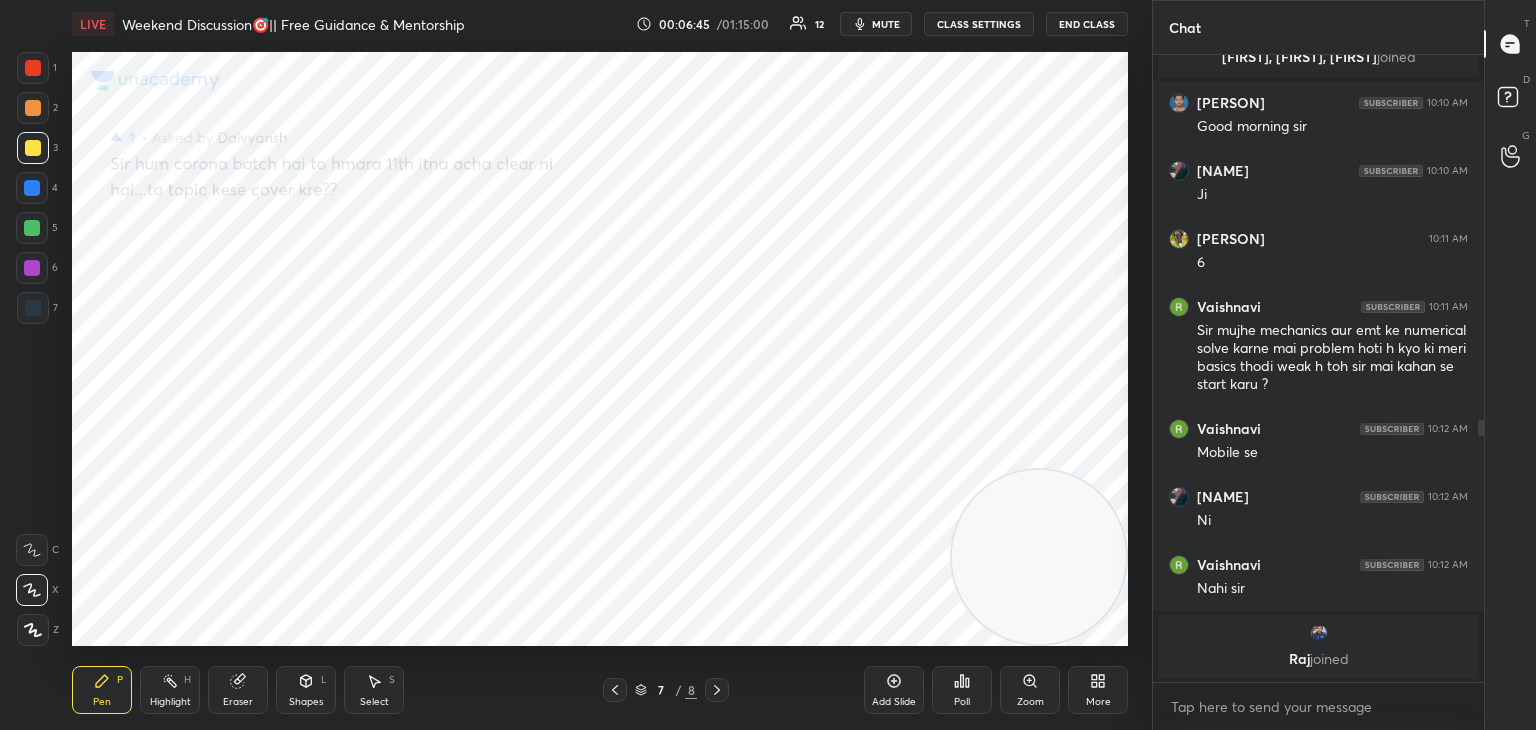 click 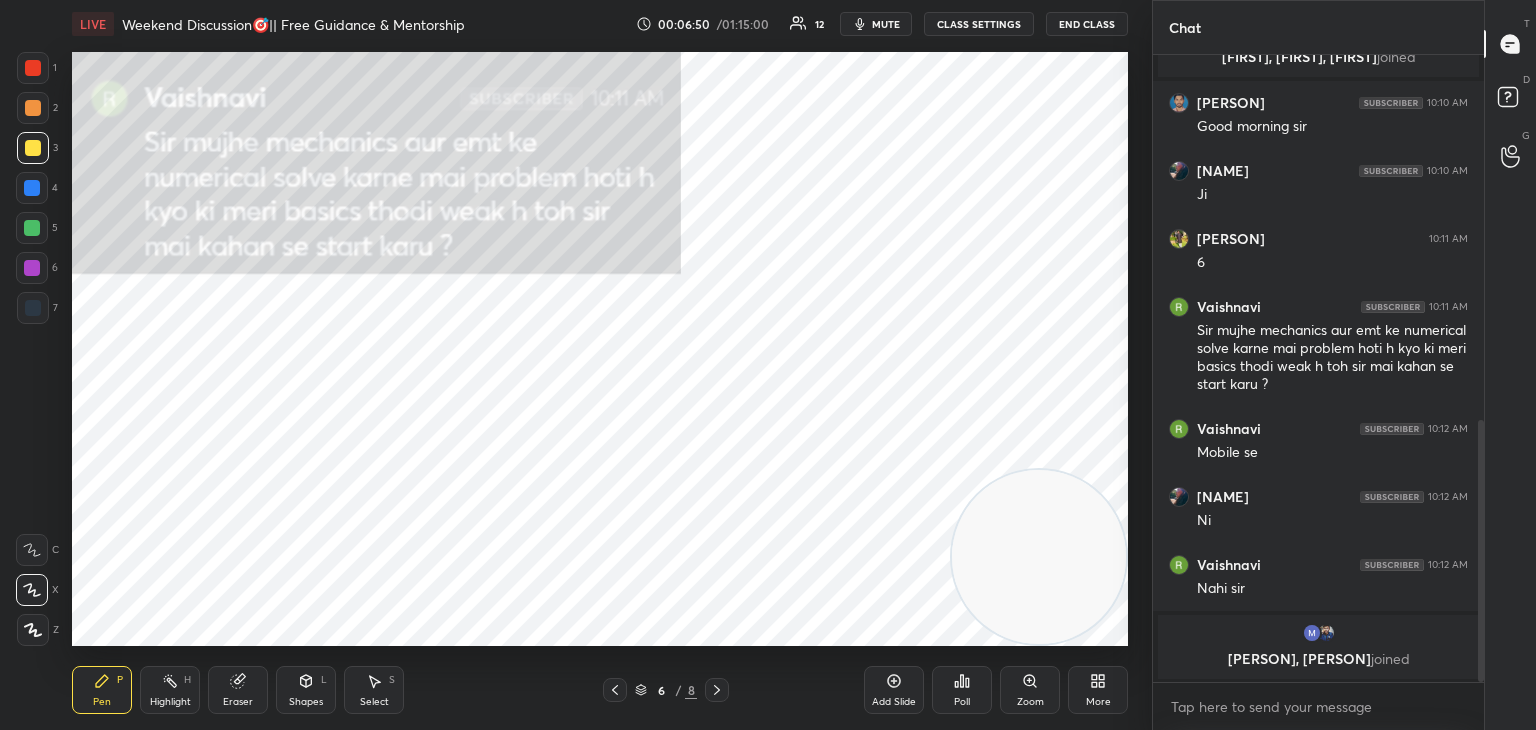 drag, startPoint x: 716, startPoint y: 686, endPoint x: 718, endPoint y: 673, distance: 13.152946 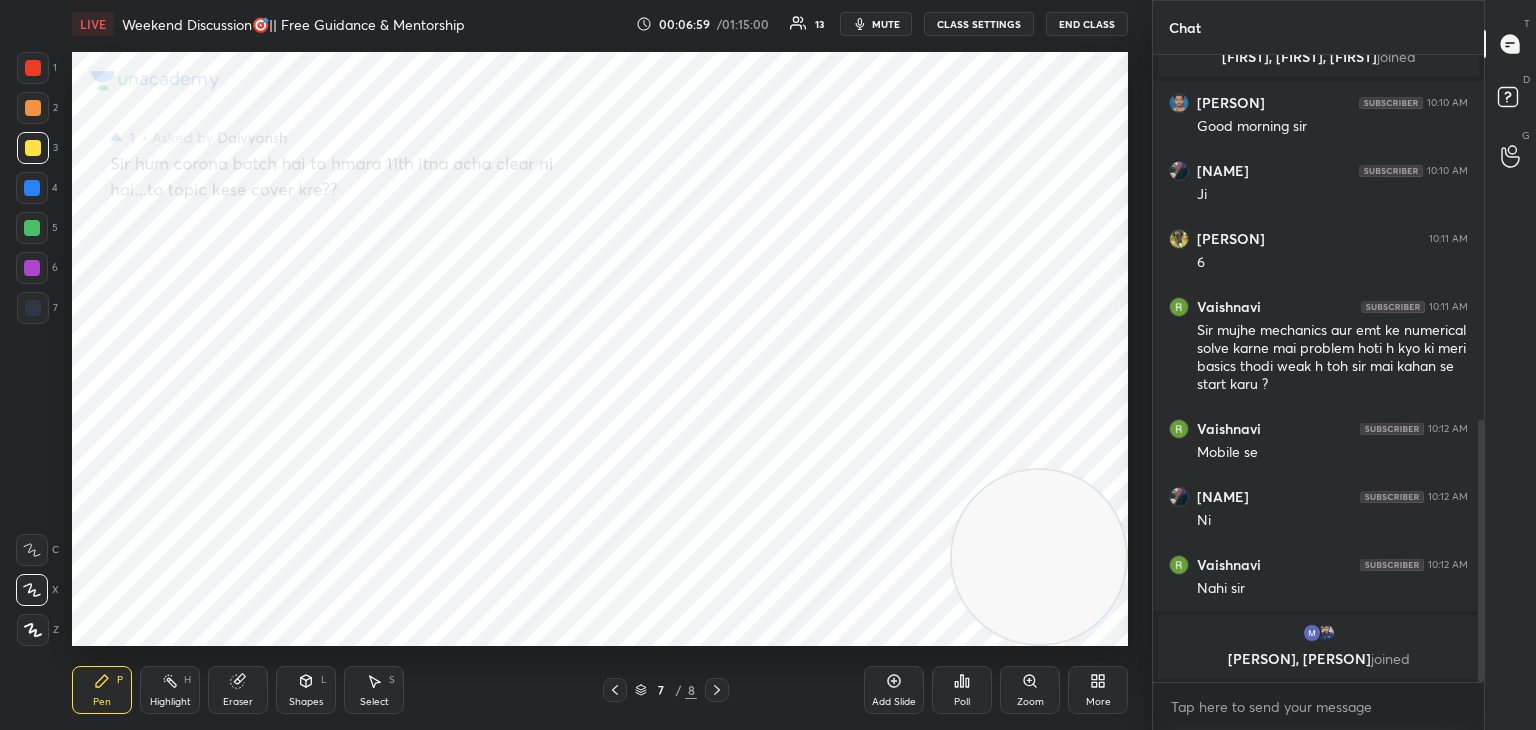 click at bounding box center [32, 188] 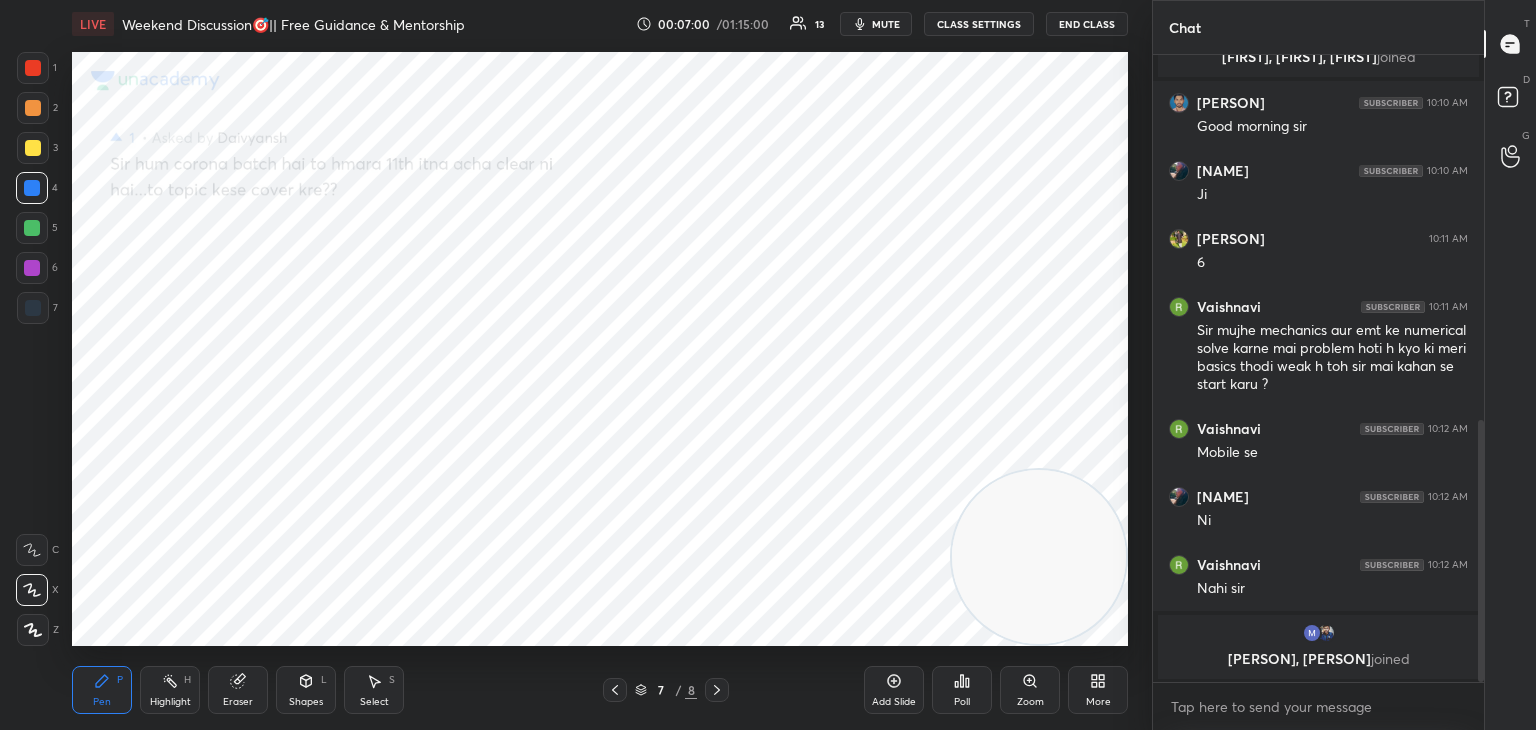 click at bounding box center [32, 268] 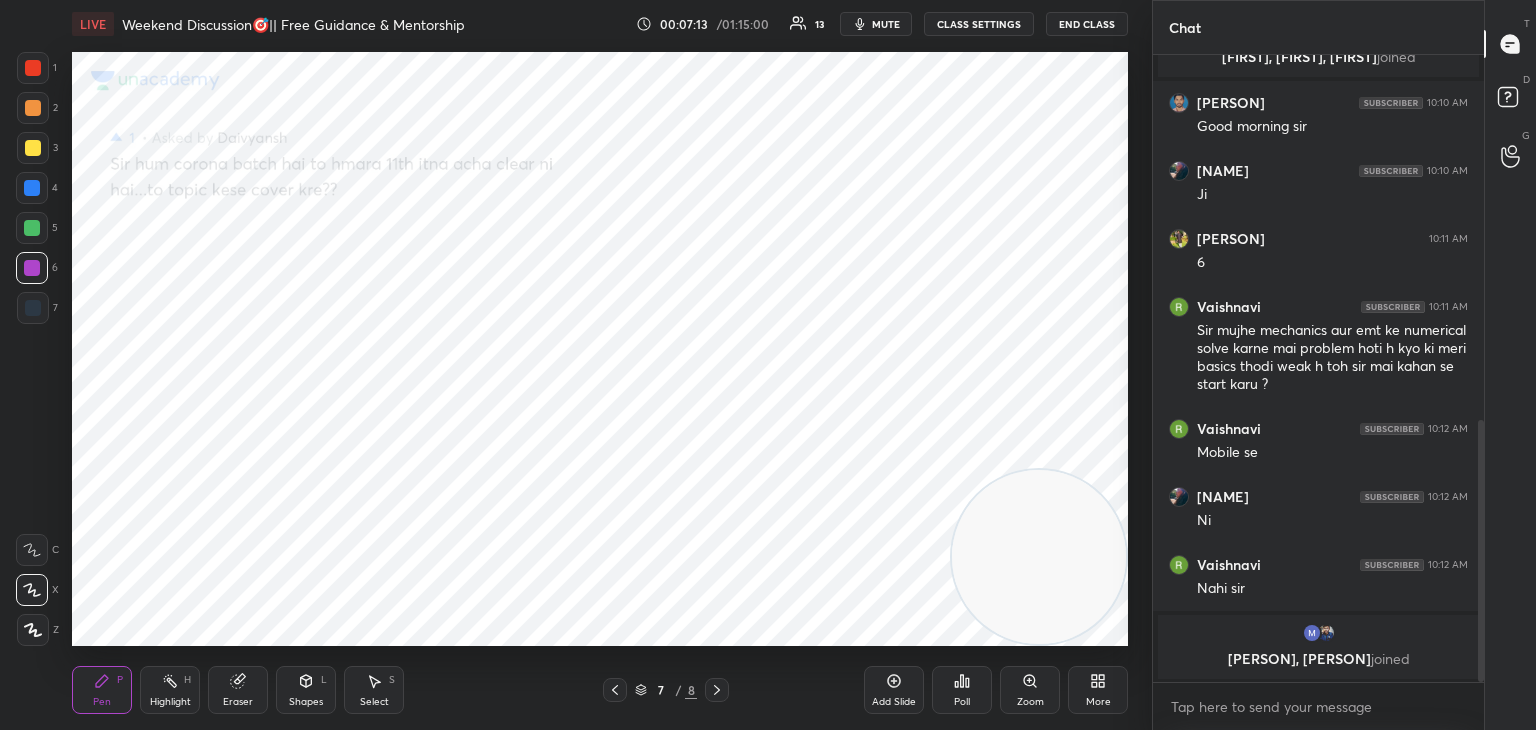 click at bounding box center [615, 690] 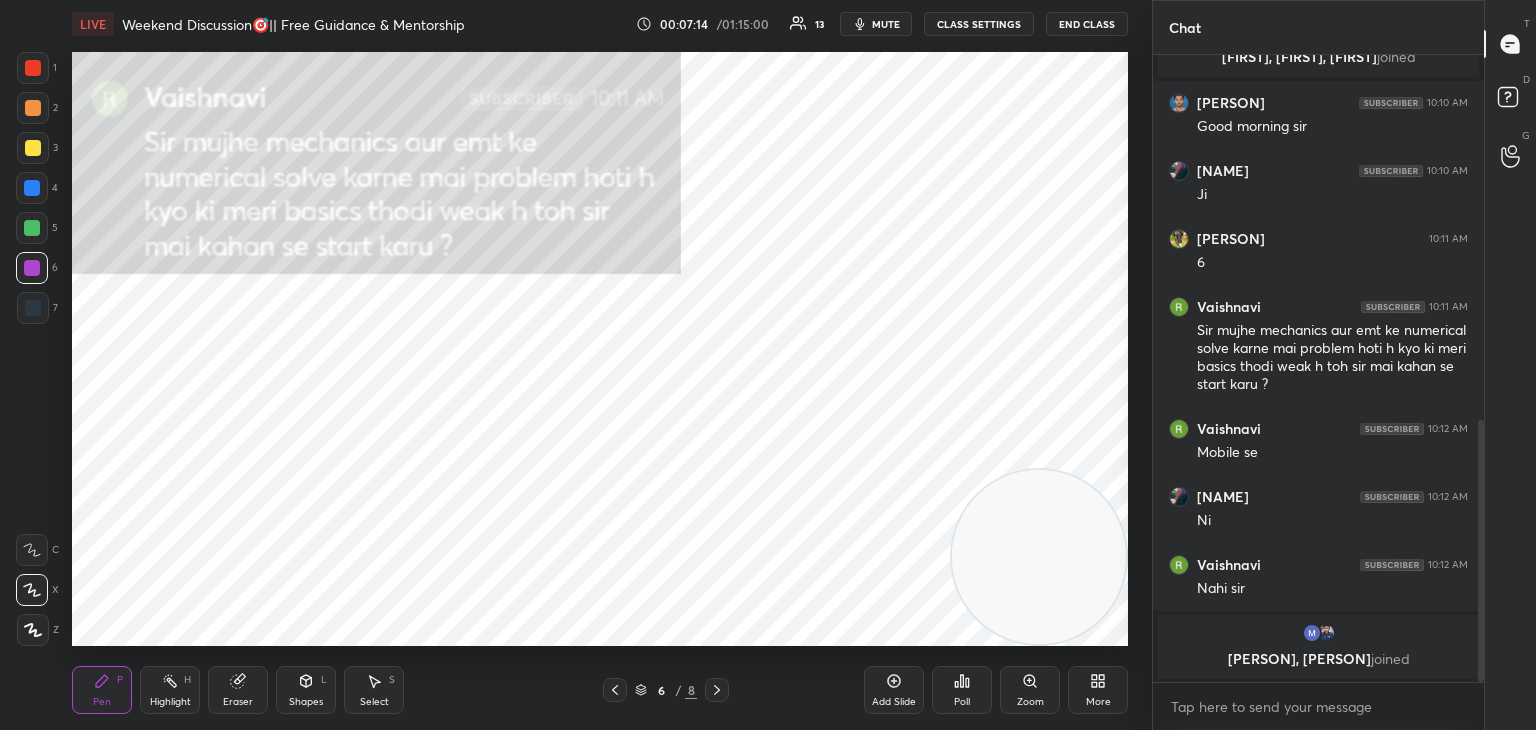 scroll, scrollTop: 960, scrollLeft: 0, axis: vertical 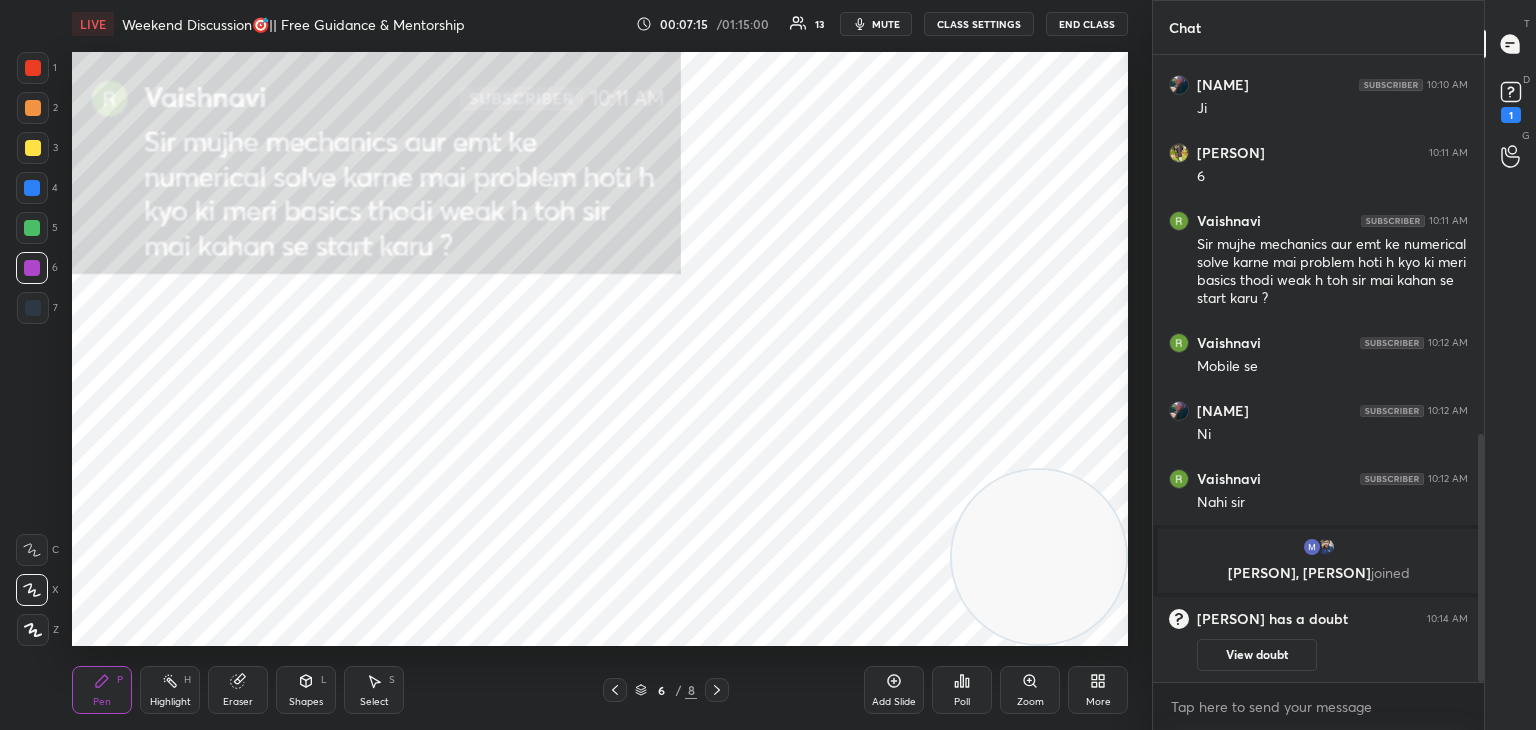 click at bounding box center (33, 148) 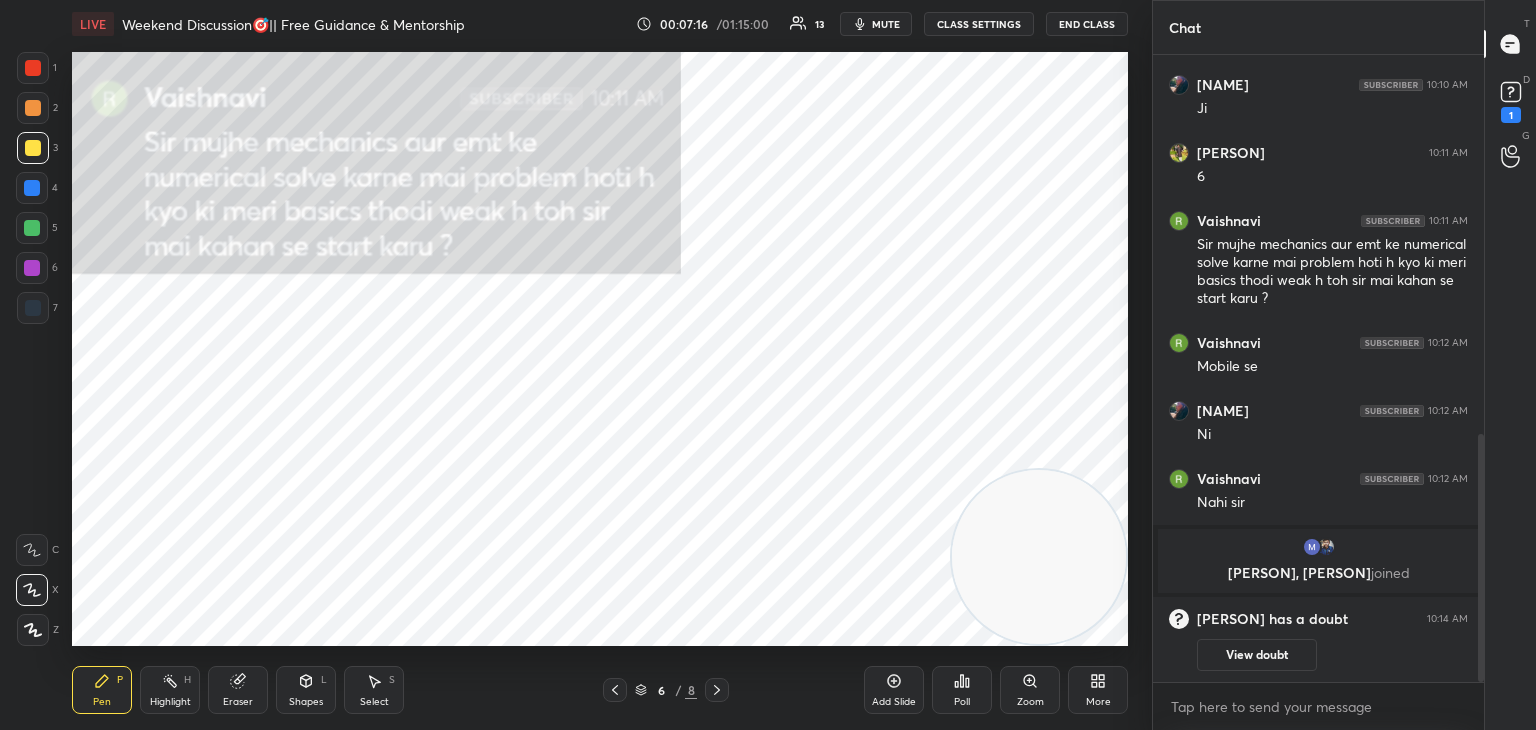click 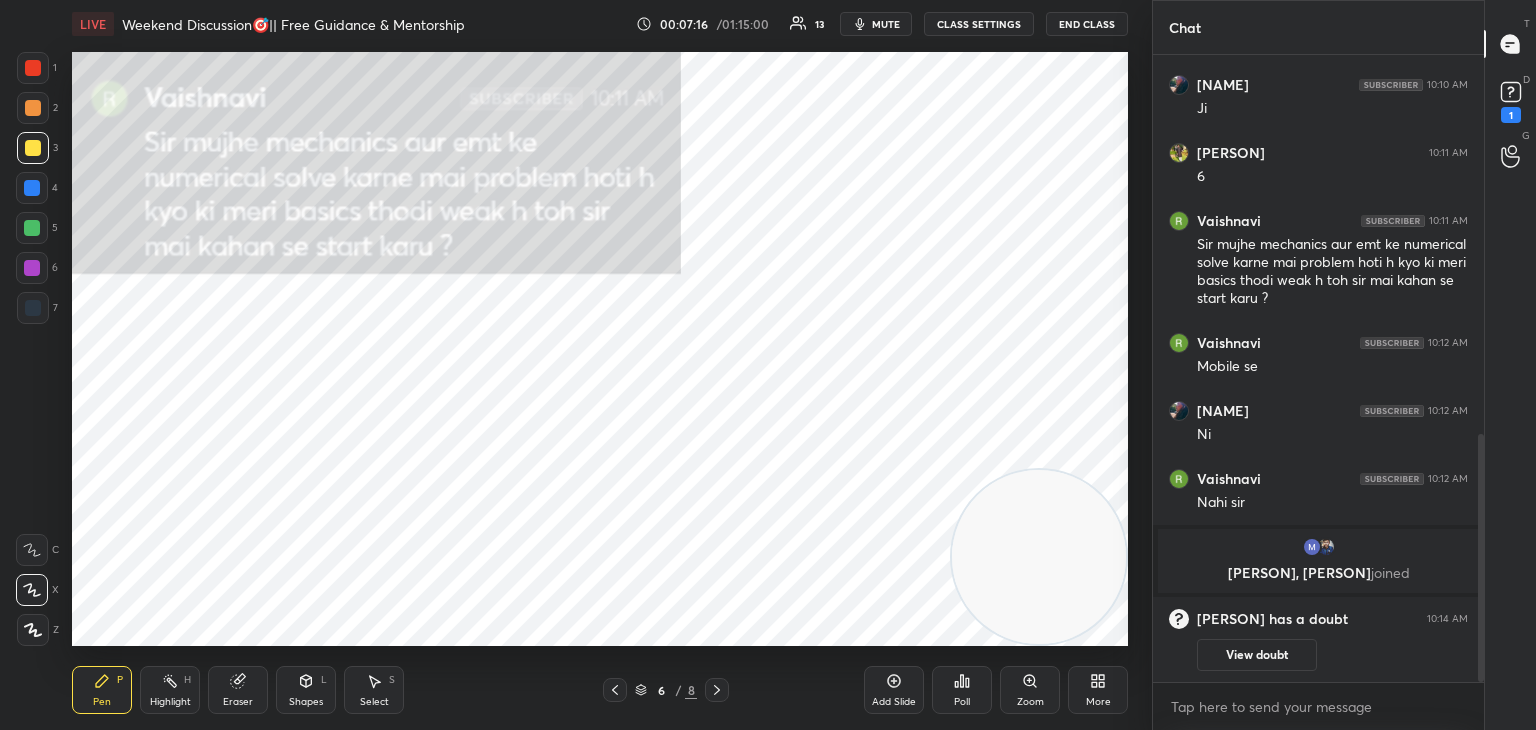 click 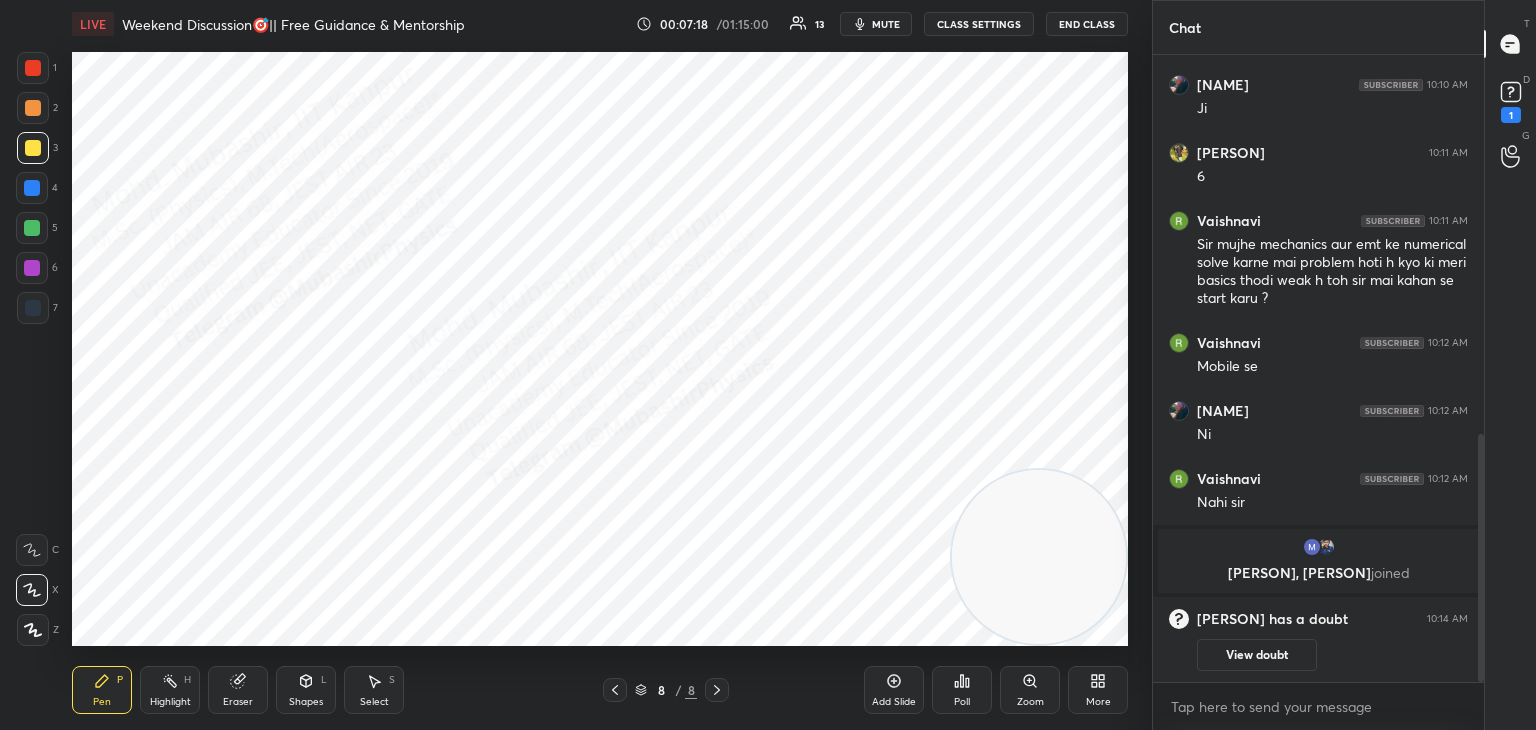 click 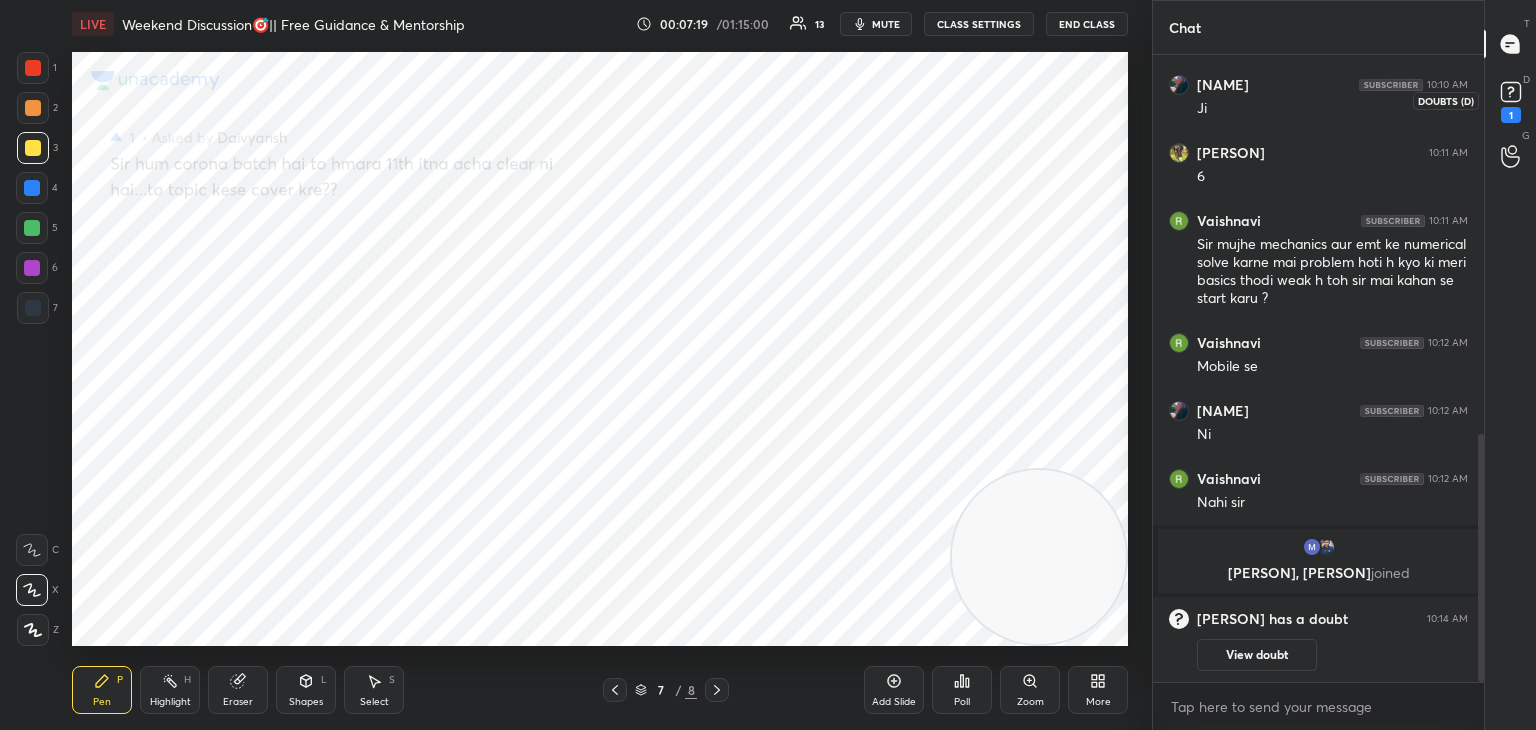 click 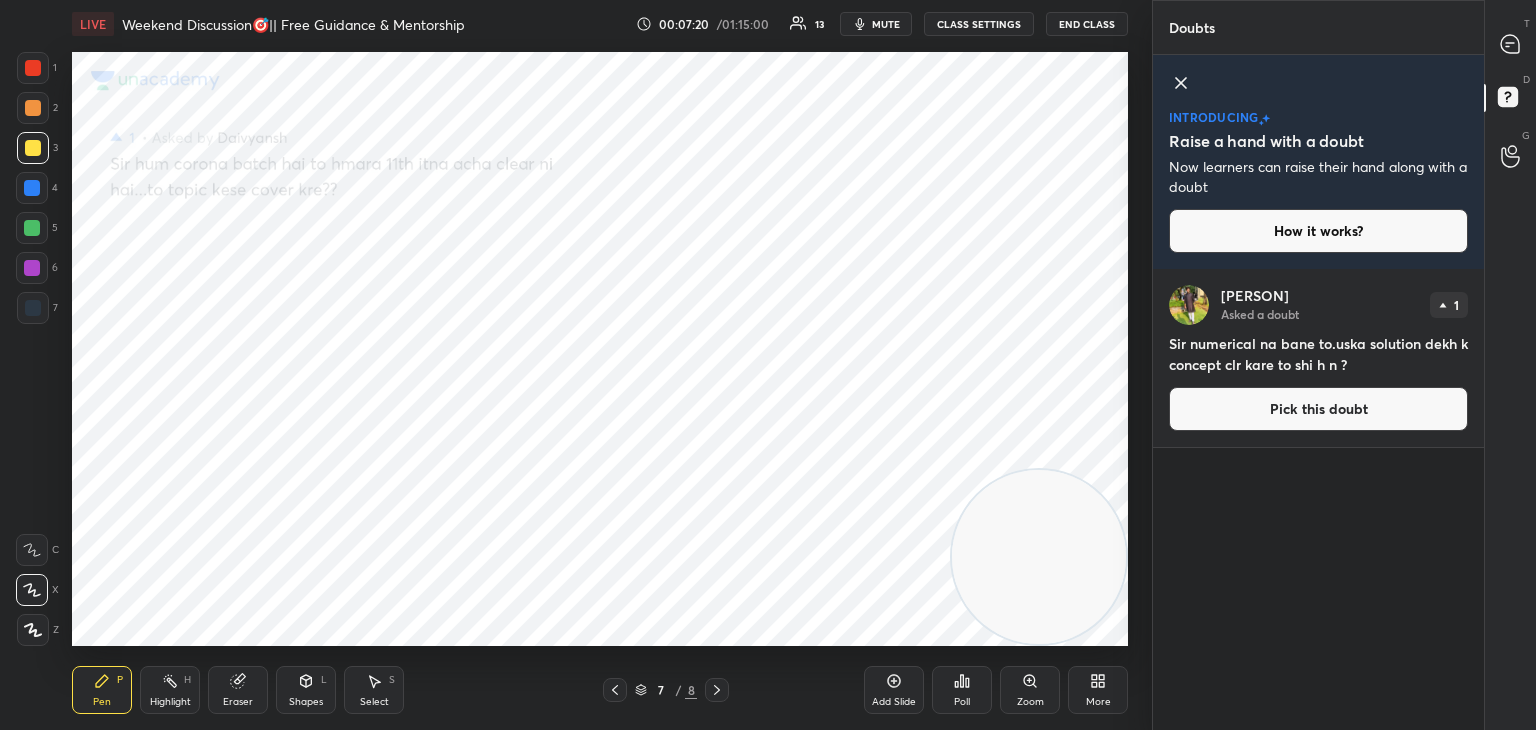 click on "Pick this doubt" at bounding box center [1318, 409] 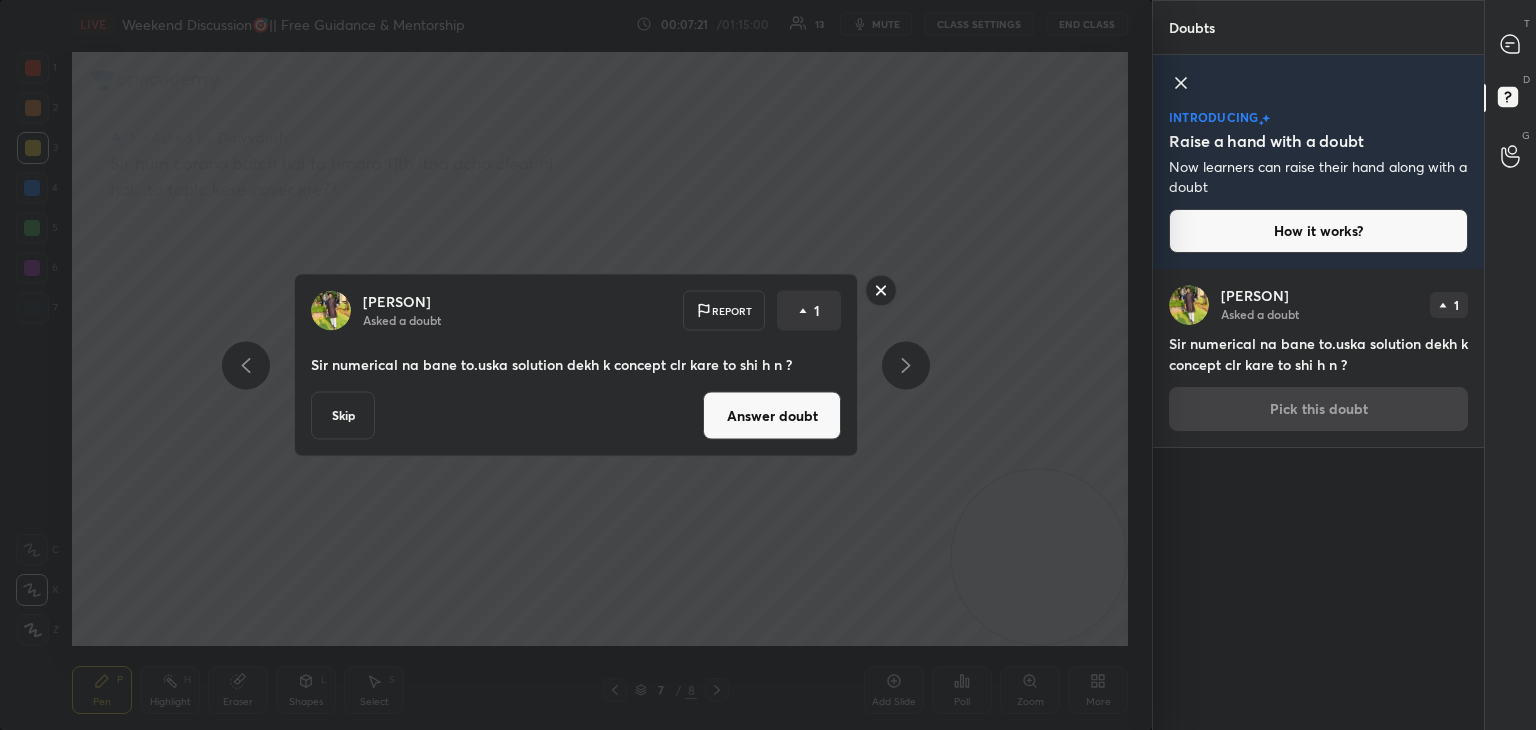 click on "Answer doubt" at bounding box center [772, 416] 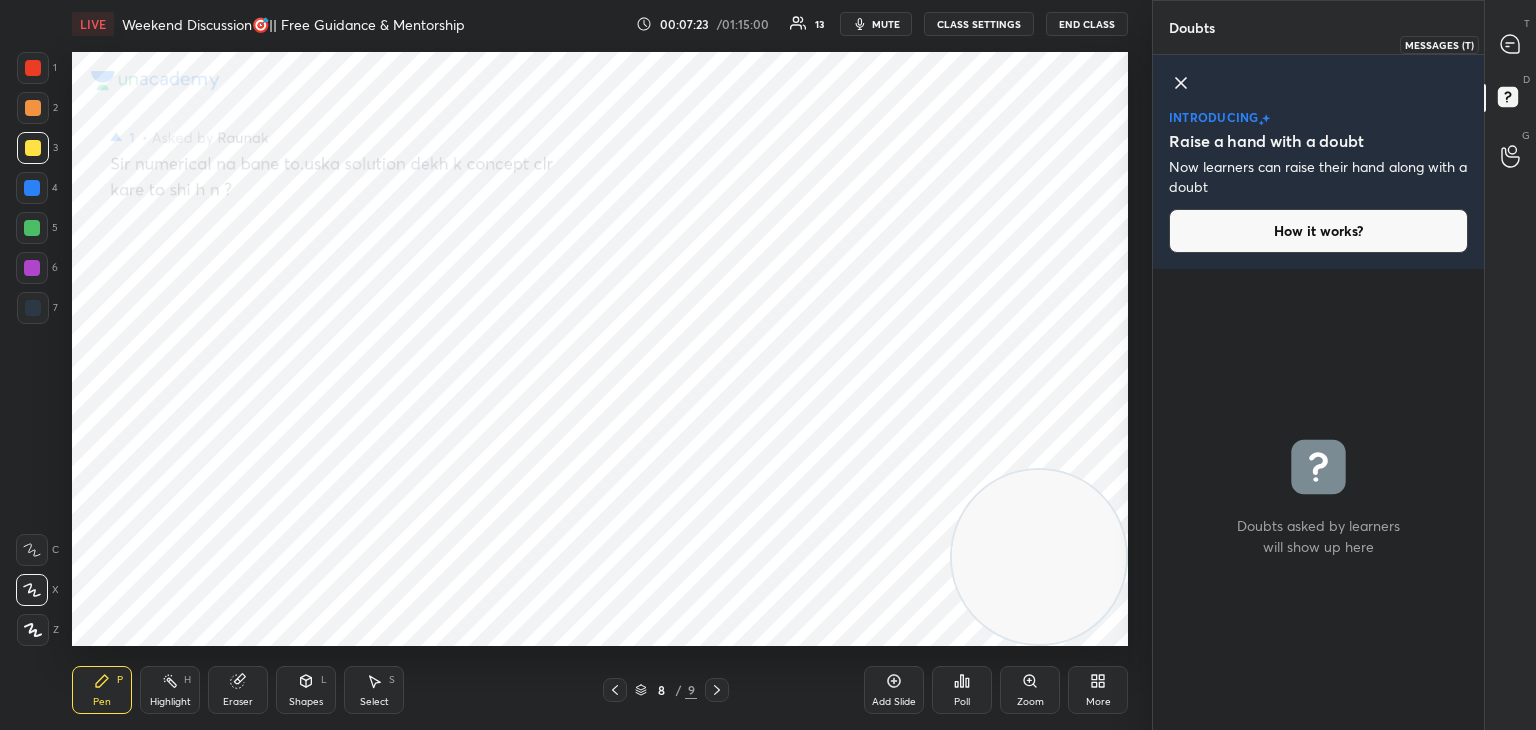 click at bounding box center (1511, 44) 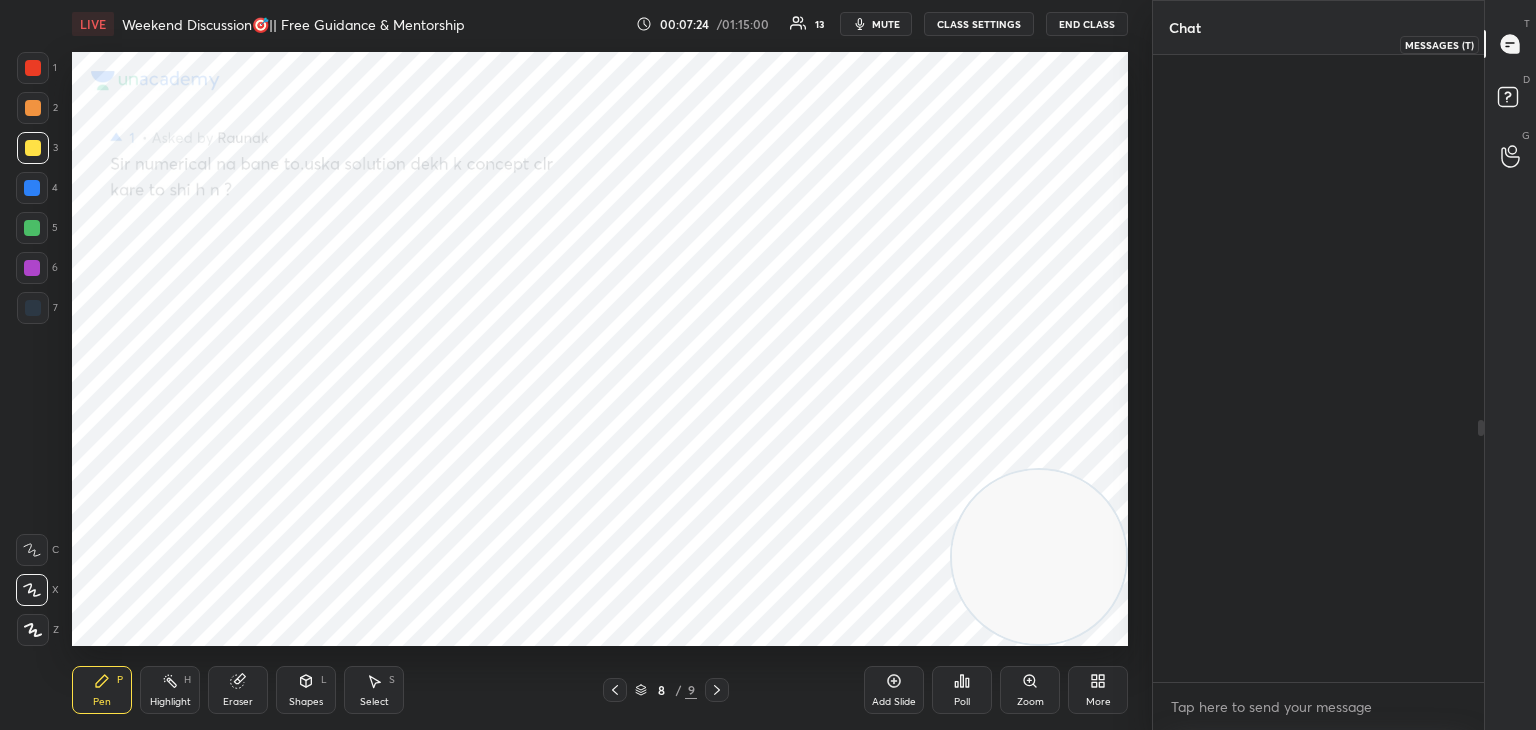 scroll, scrollTop: 874, scrollLeft: 0, axis: vertical 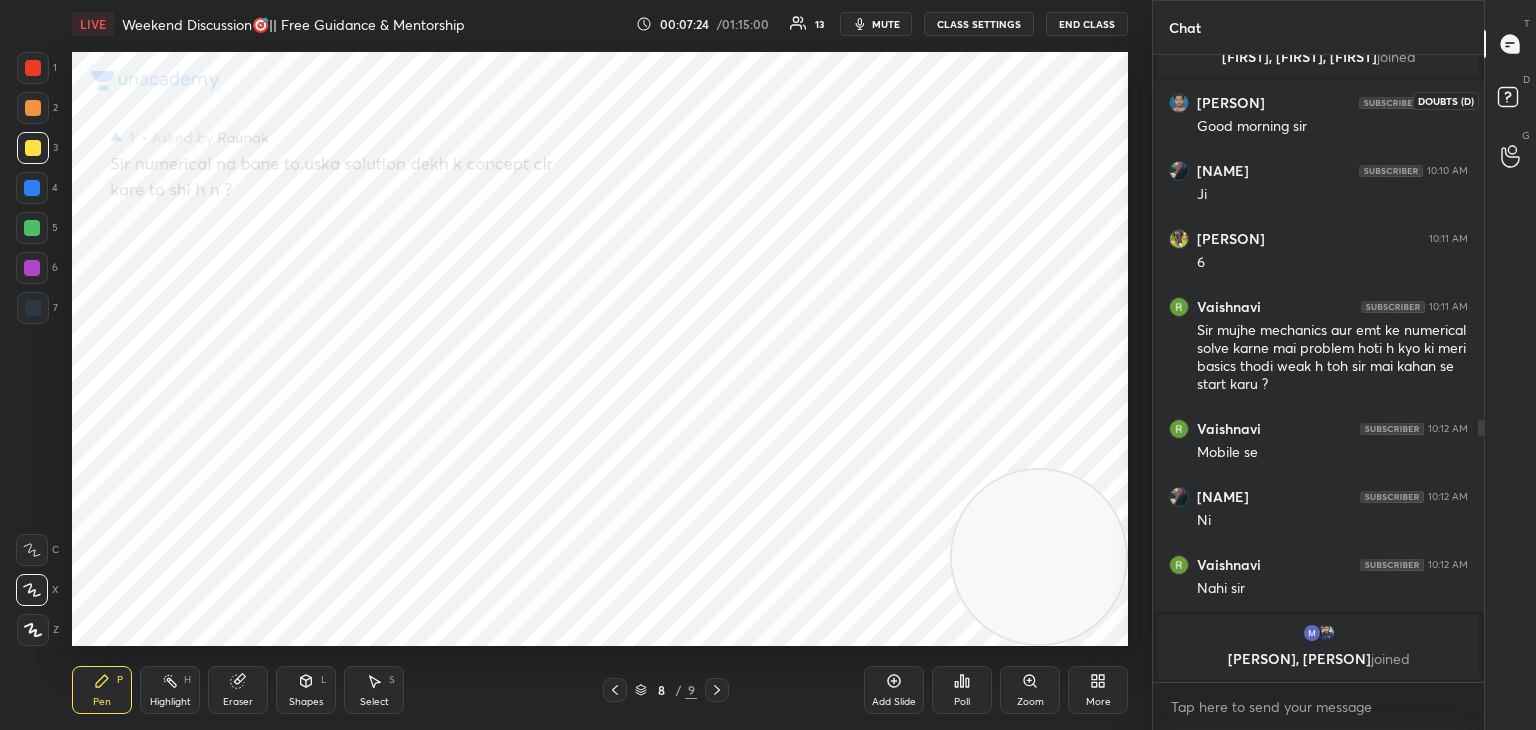 click 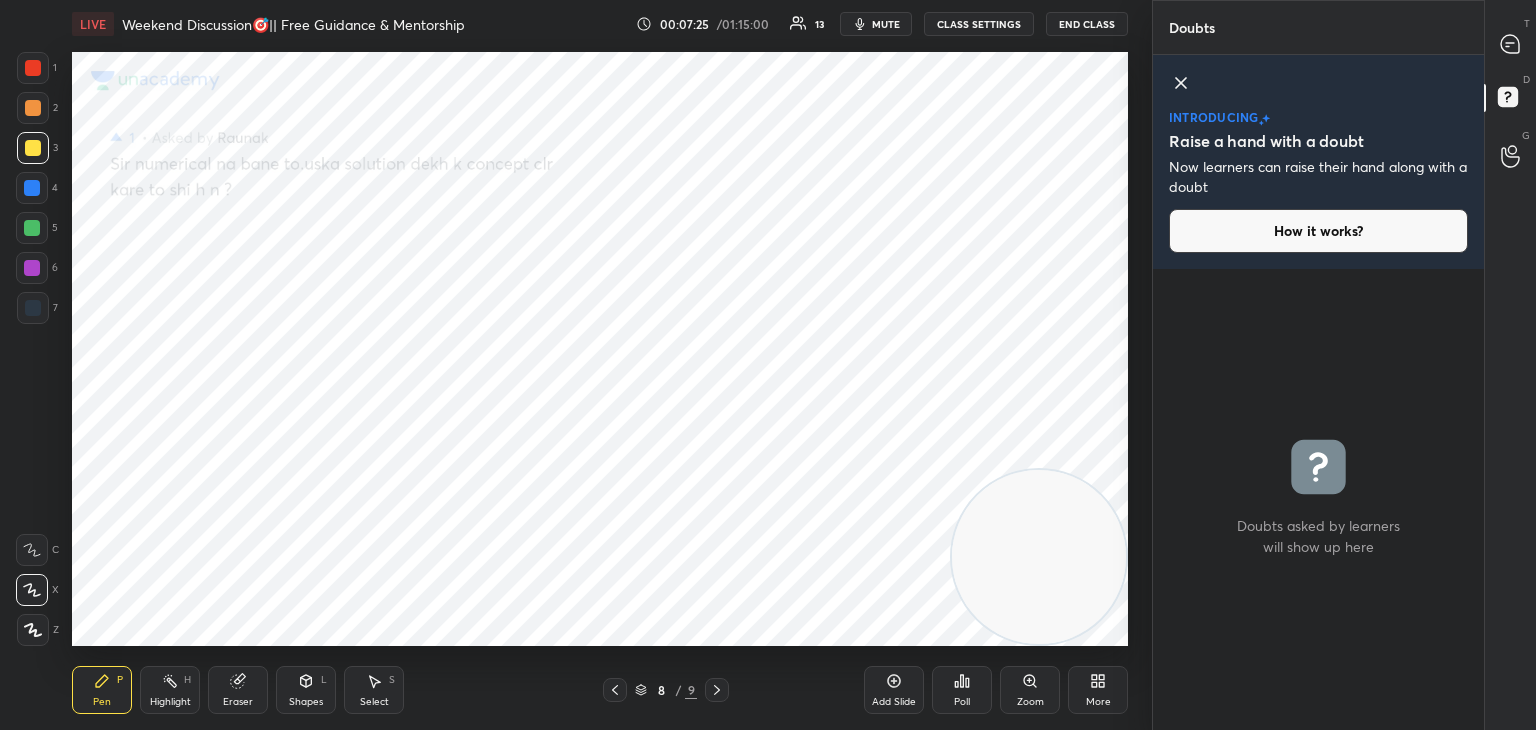 drag, startPoint x: 1185, startPoint y: 78, endPoint x: 1425, endPoint y: 29, distance: 244.95102 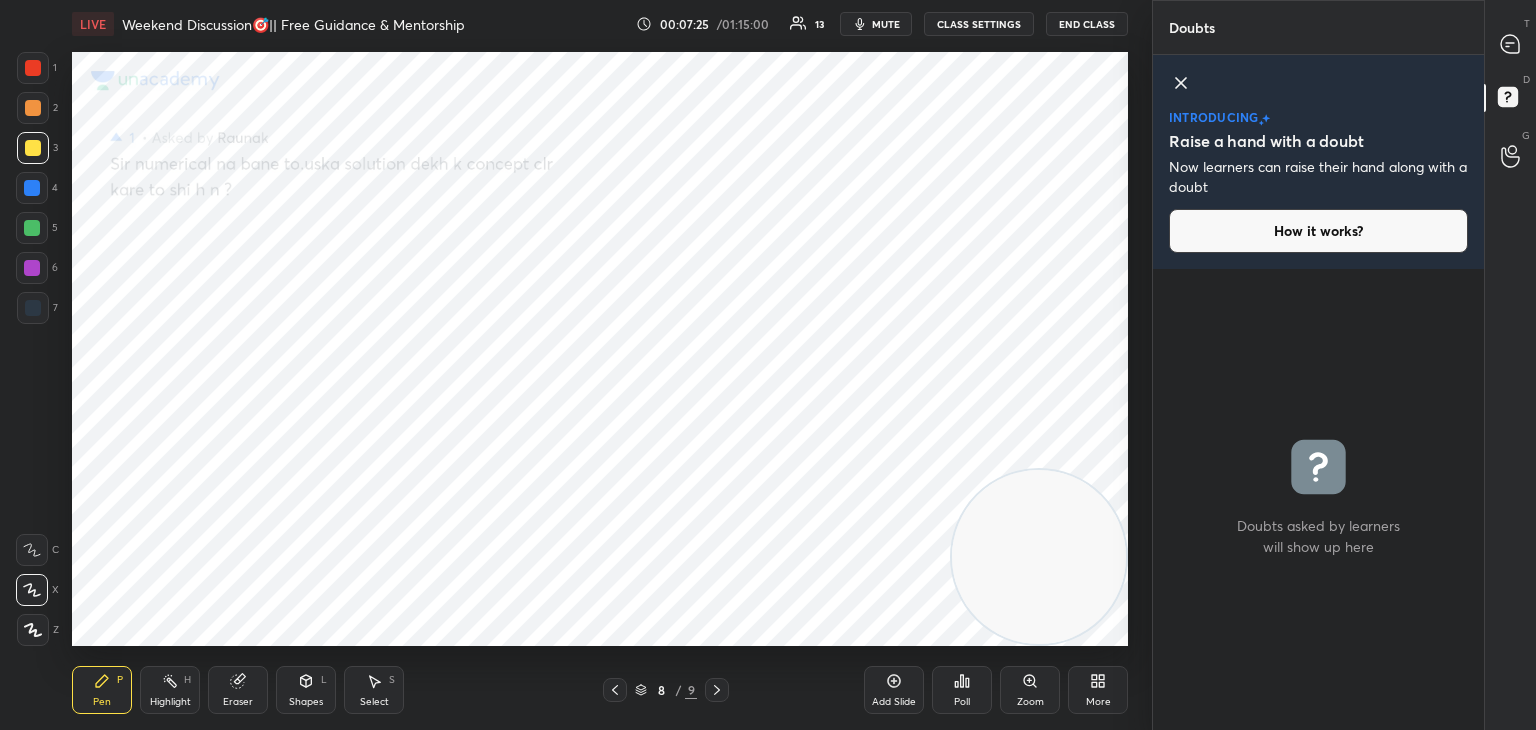 click 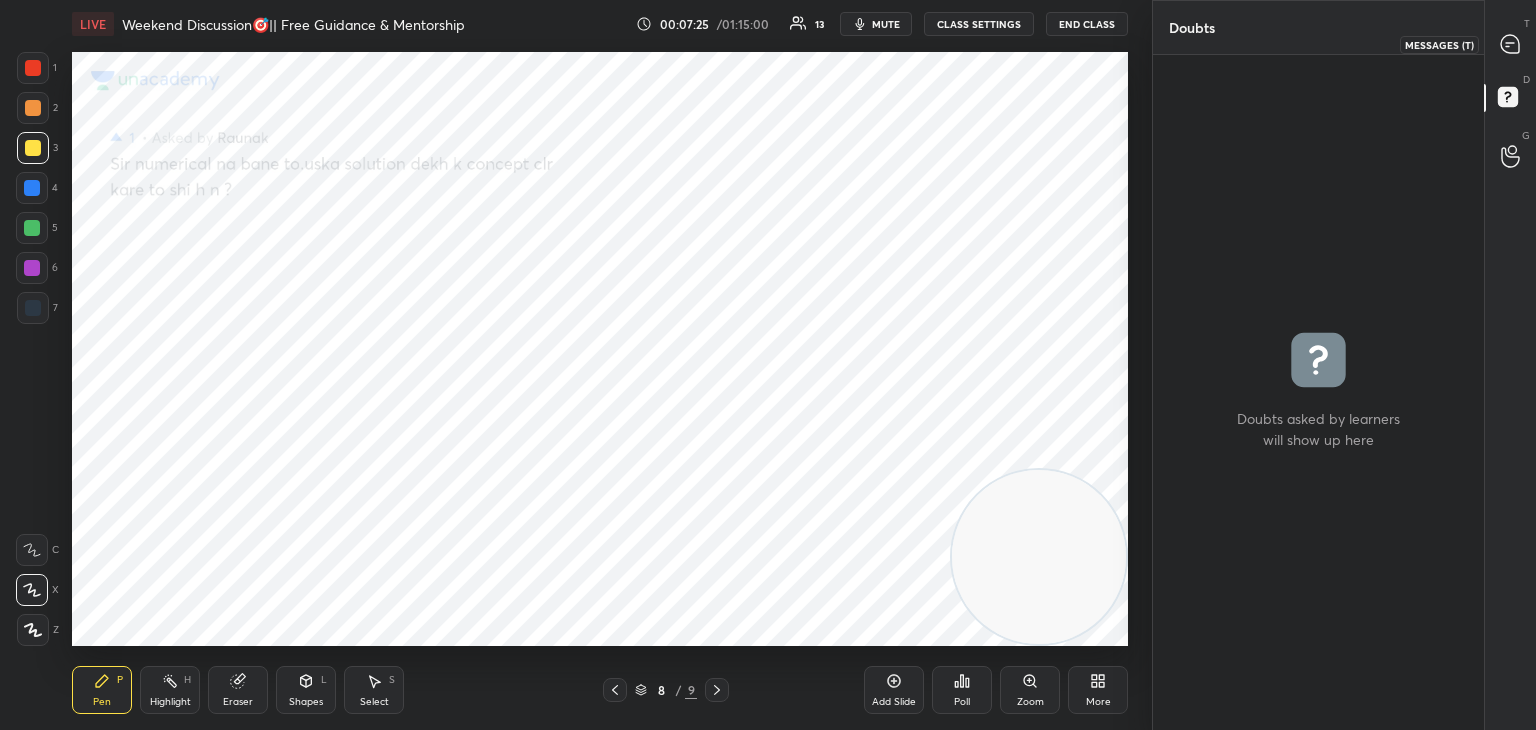 click 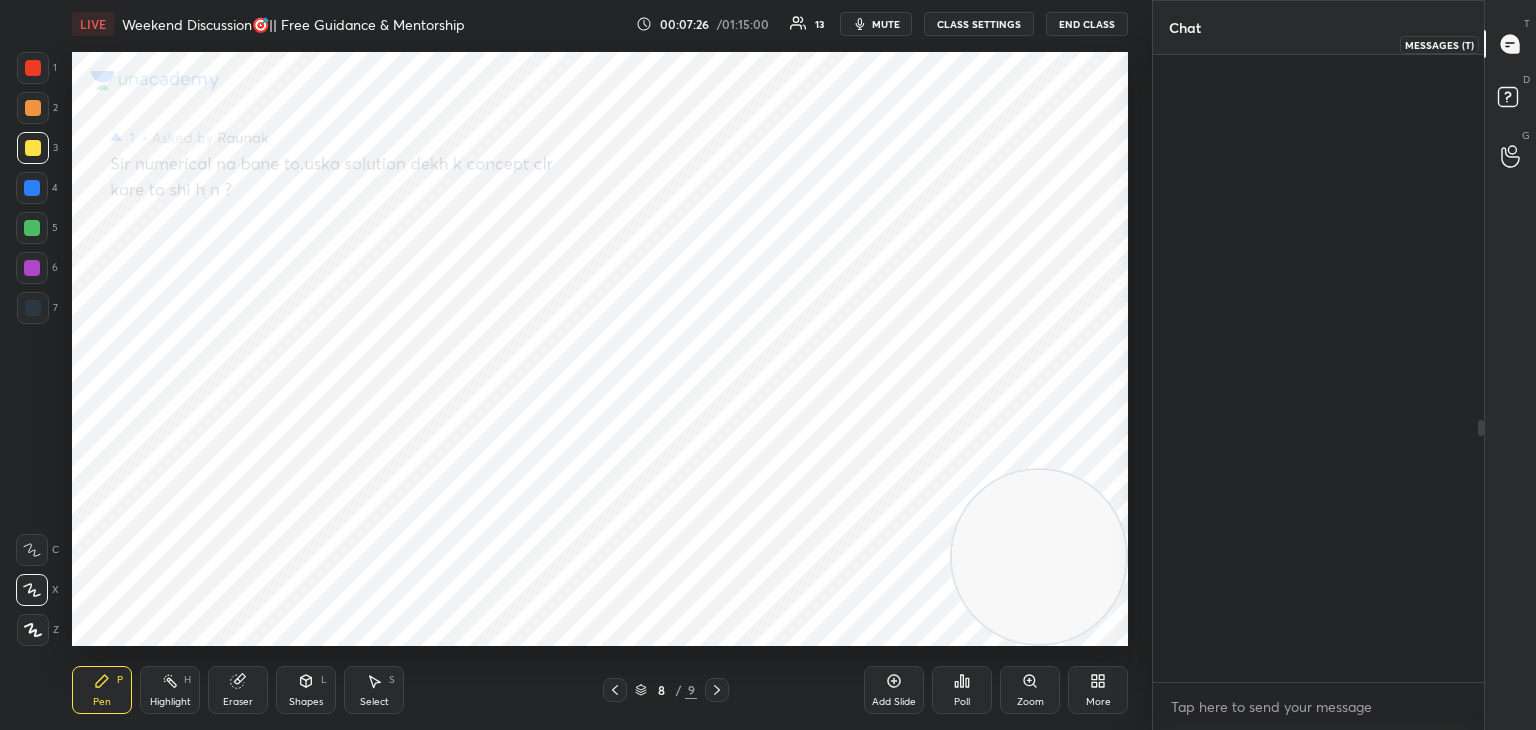 scroll, scrollTop: 874, scrollLeft: 0, axis: vertical 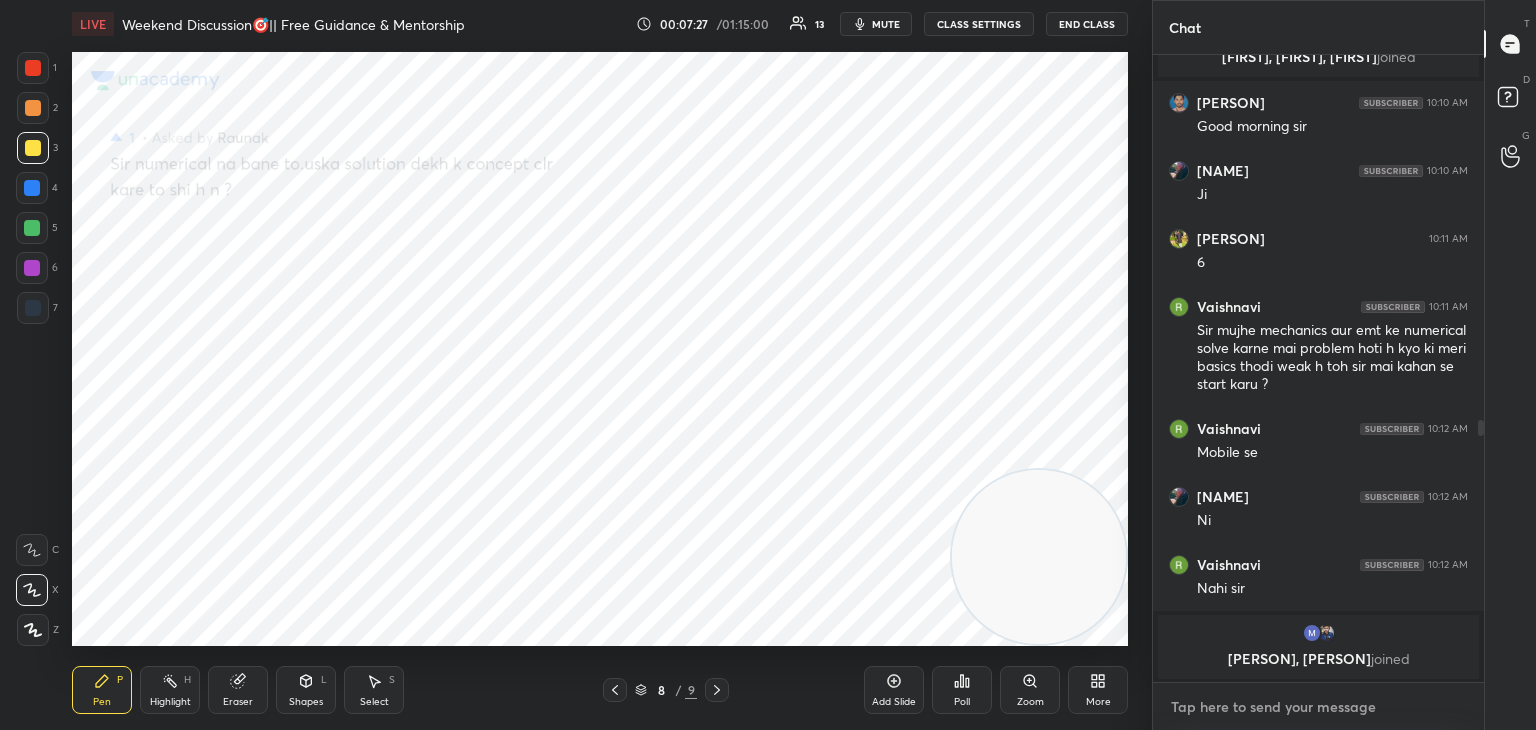 click at bounding box center (1318, 707) 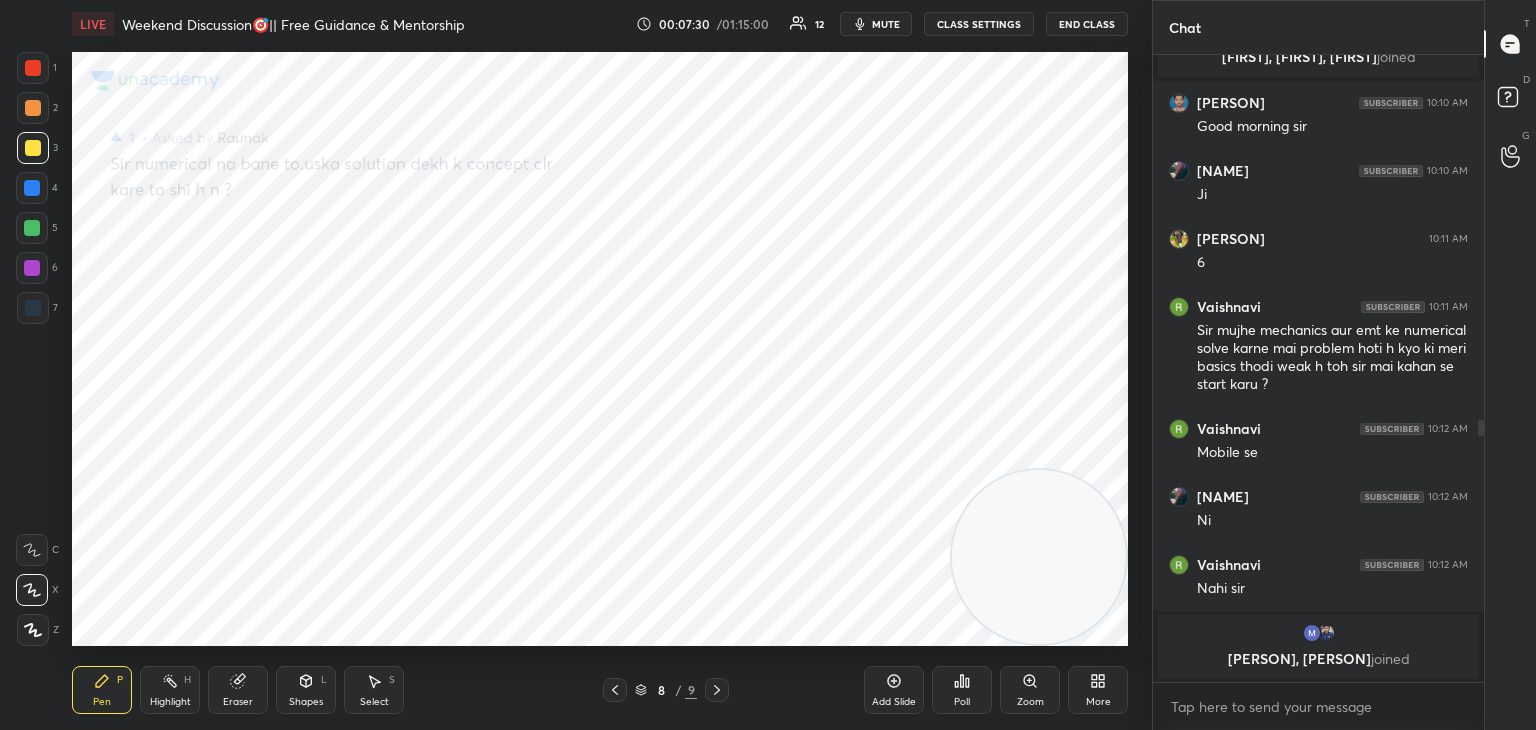 click 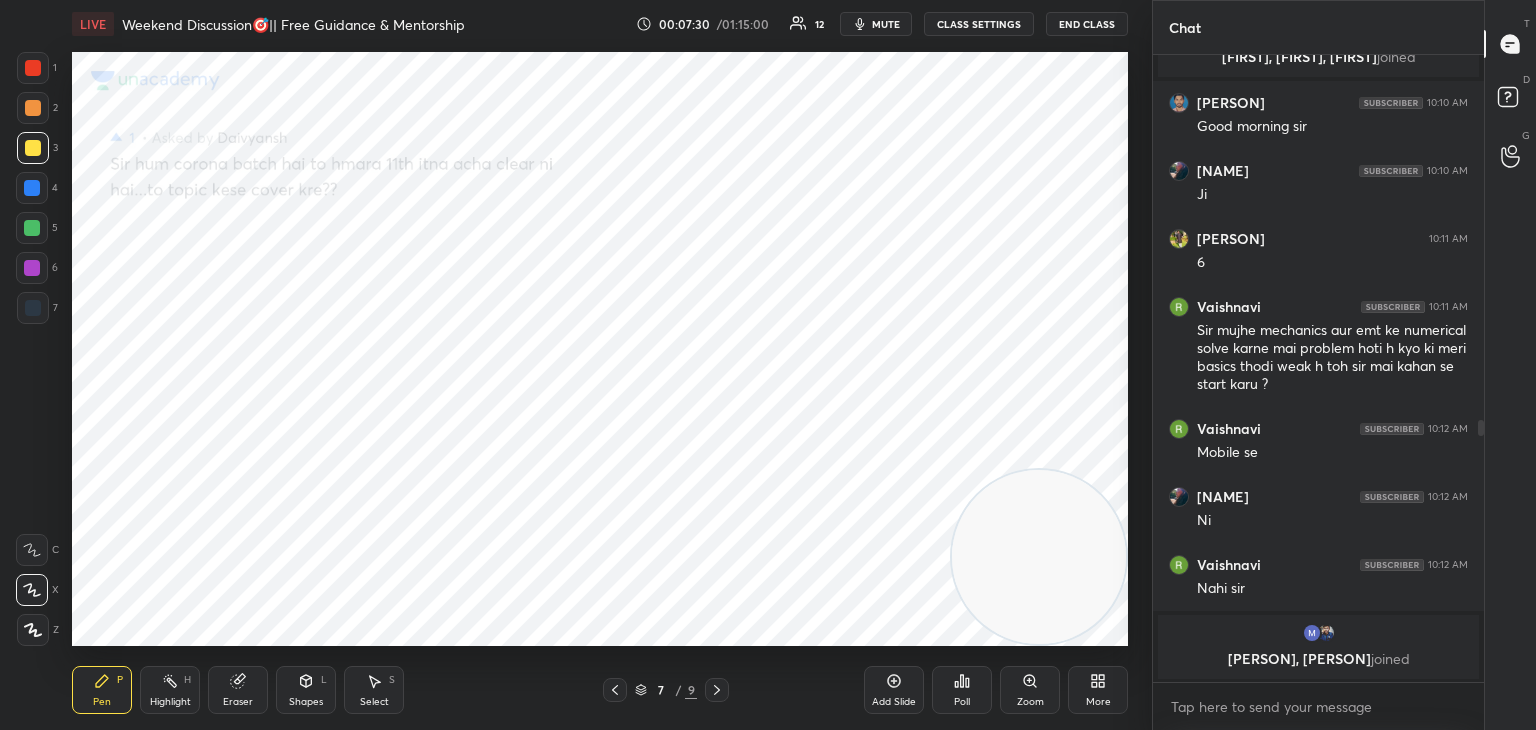 click 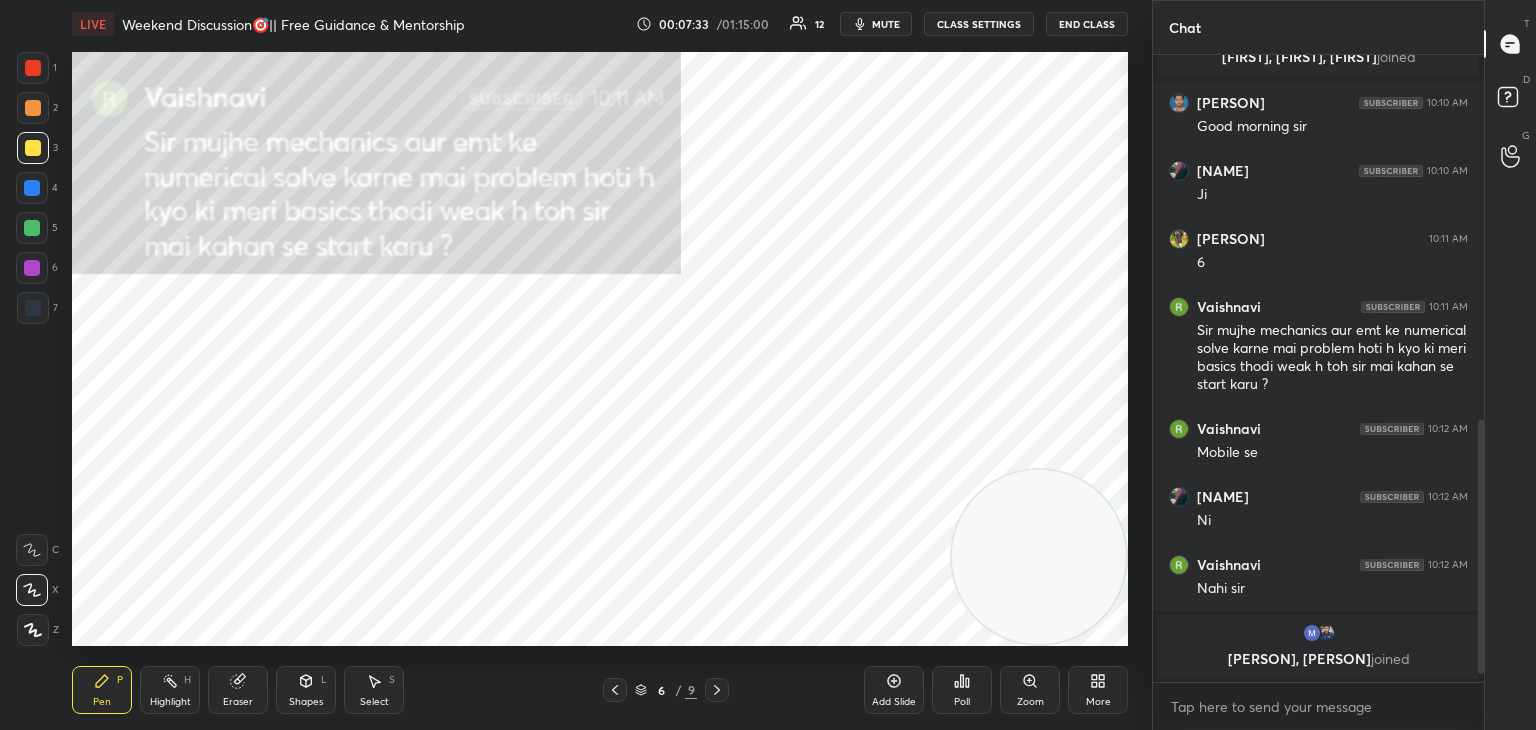 scroll, scrollTop: 942, scrollLeft: 0, axis: vertical 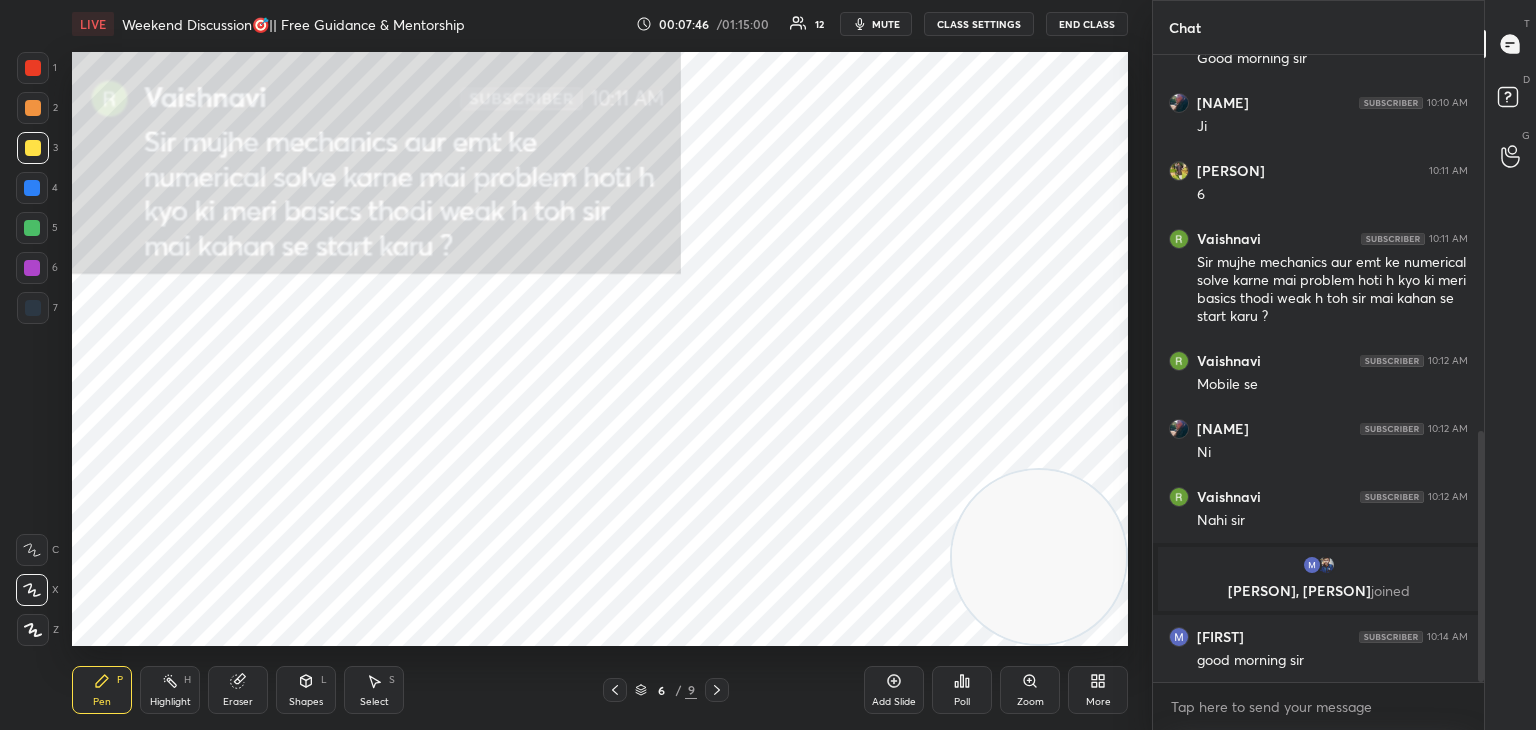 drag, startPoint x: 27, startPoint y: 191, endPoint x: 49, endPoint y: 202, distance: 24.596748 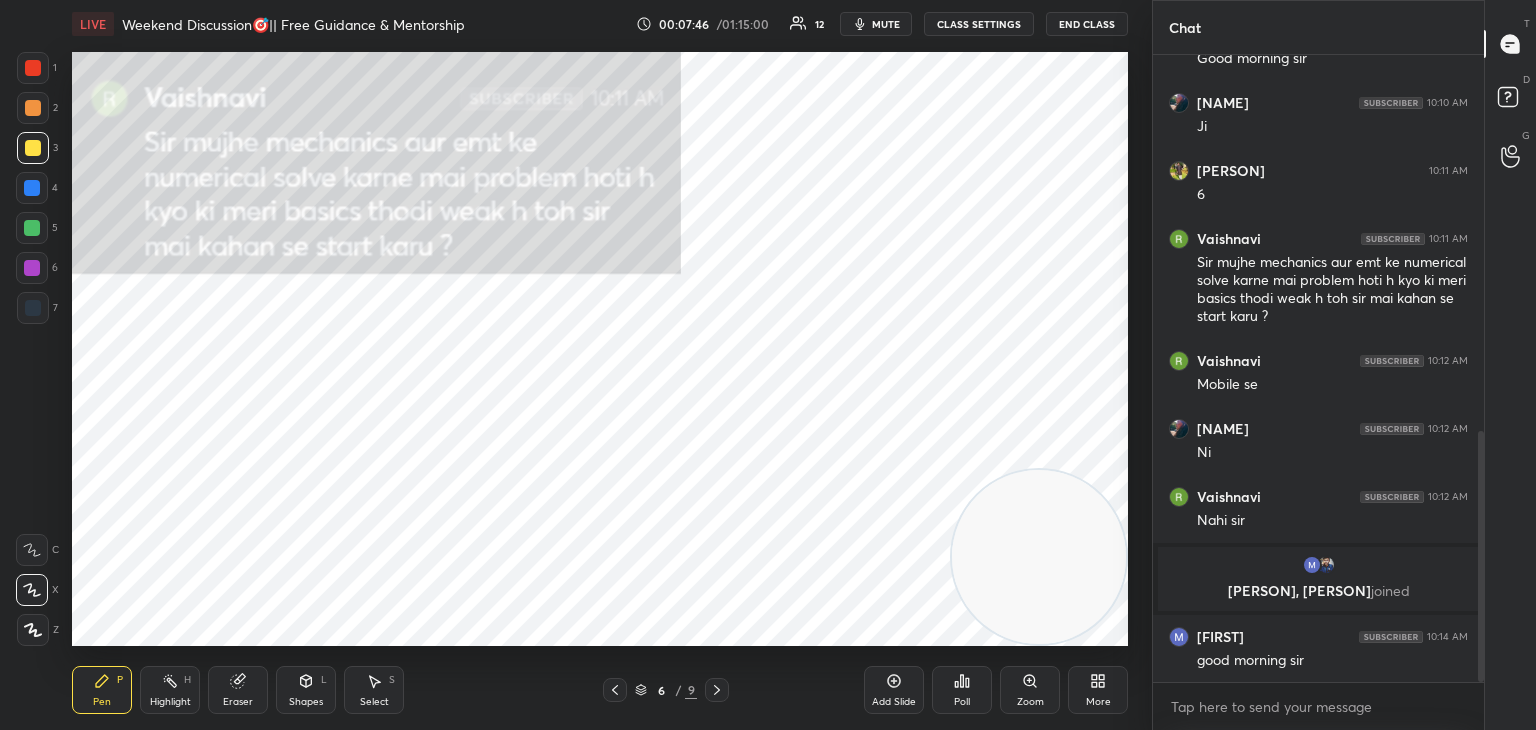 click at bounding box center [32, 188] 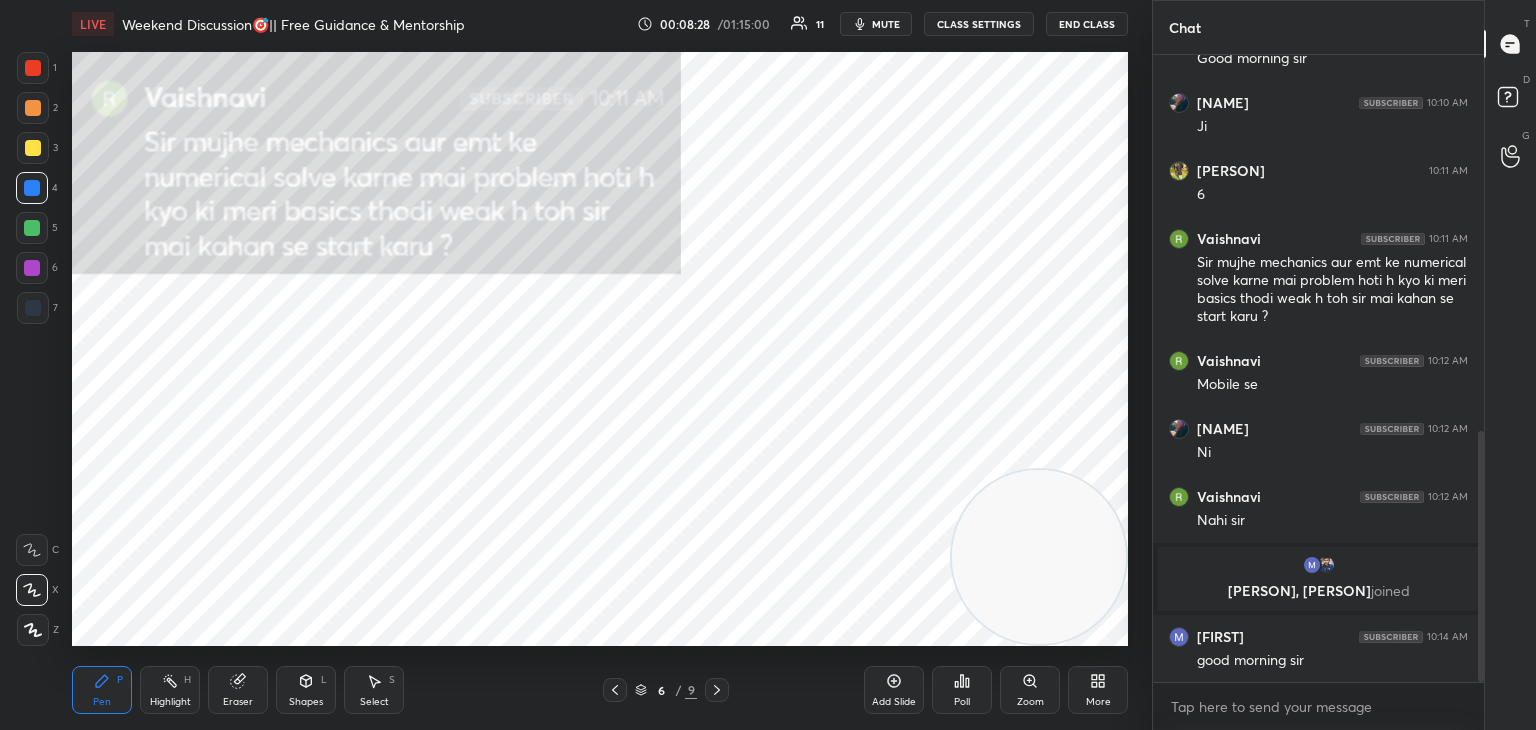 drag, startPoint x: 31, startPoint y: 275, endPoint x: 47, endPoint y: 274, distance: 16.03122 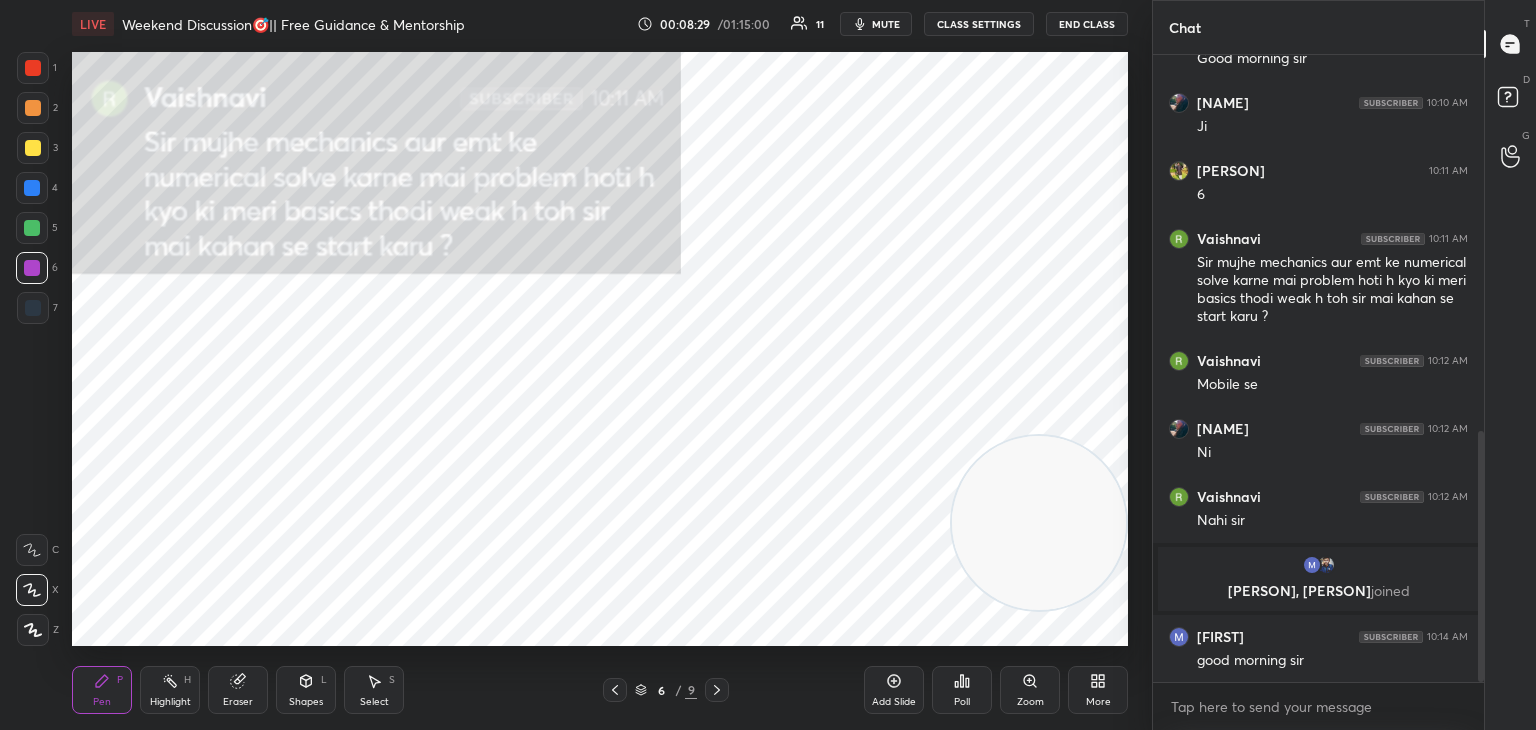 drag, startPoint x: 1061, startPoint y: 559, endPoint x: 1044, endPoint y: 73, distance: 486.29724 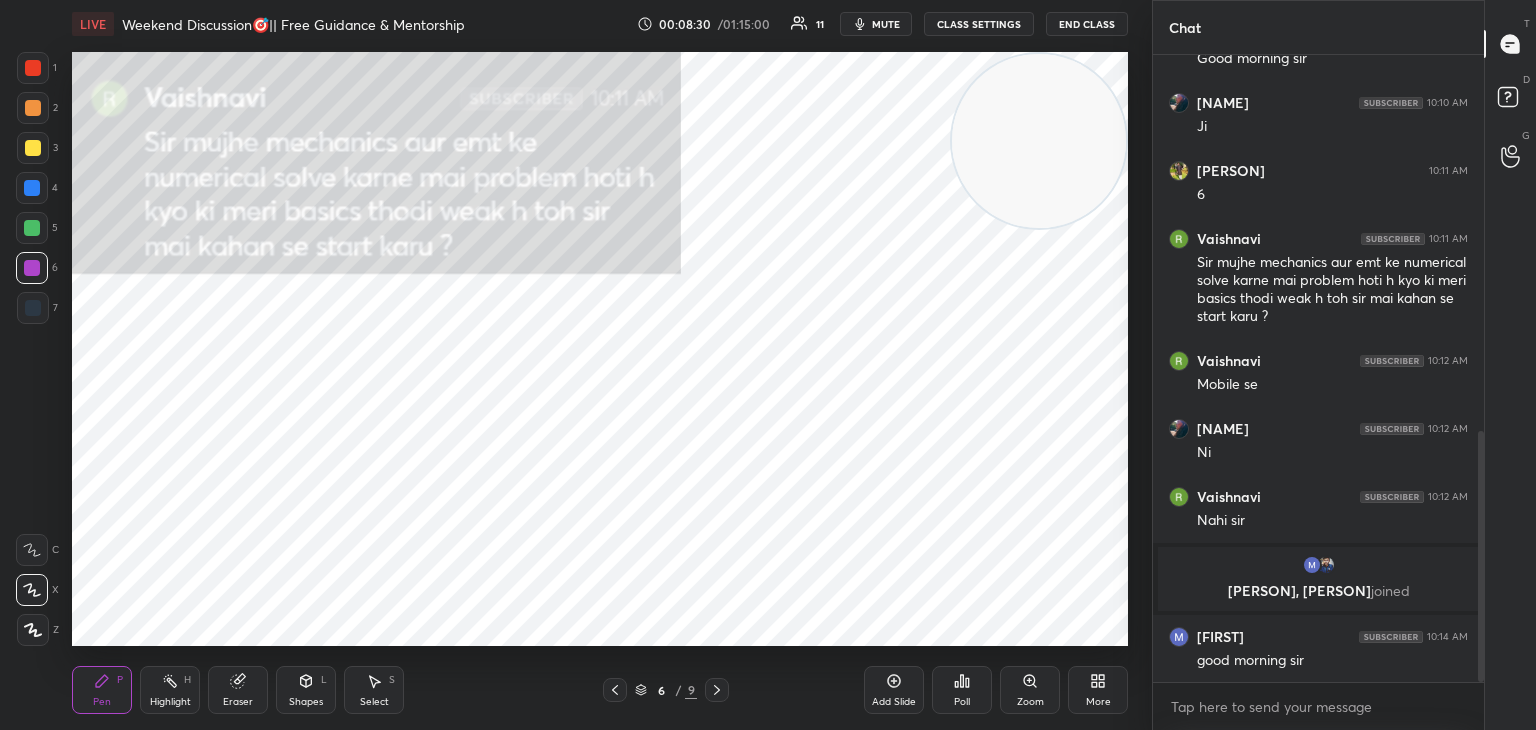 drag, startPoint x: 957, startPoint y: 202, endPoint x: 441, endPoint y: 465, distance: 579.1589 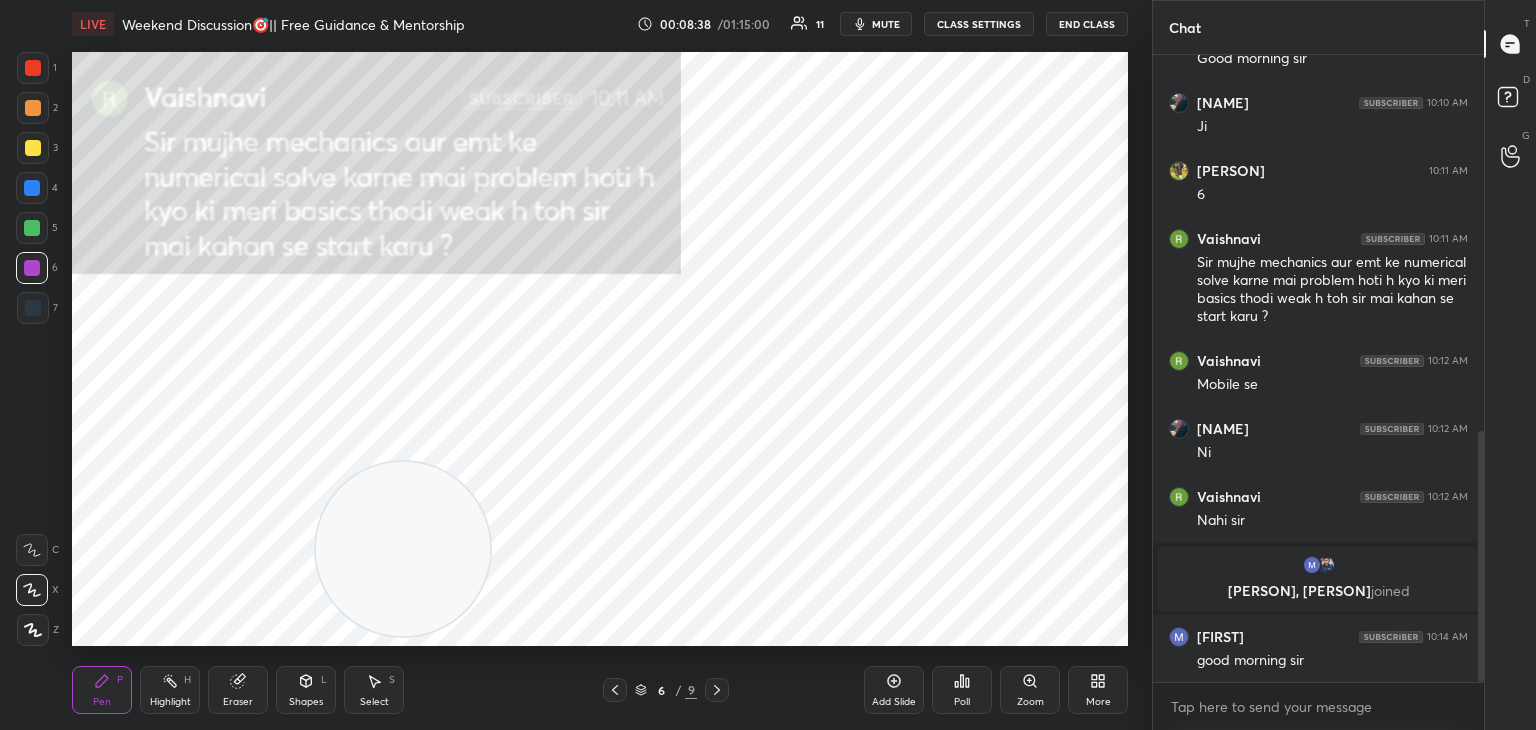 click at bounding box center (33, 148) 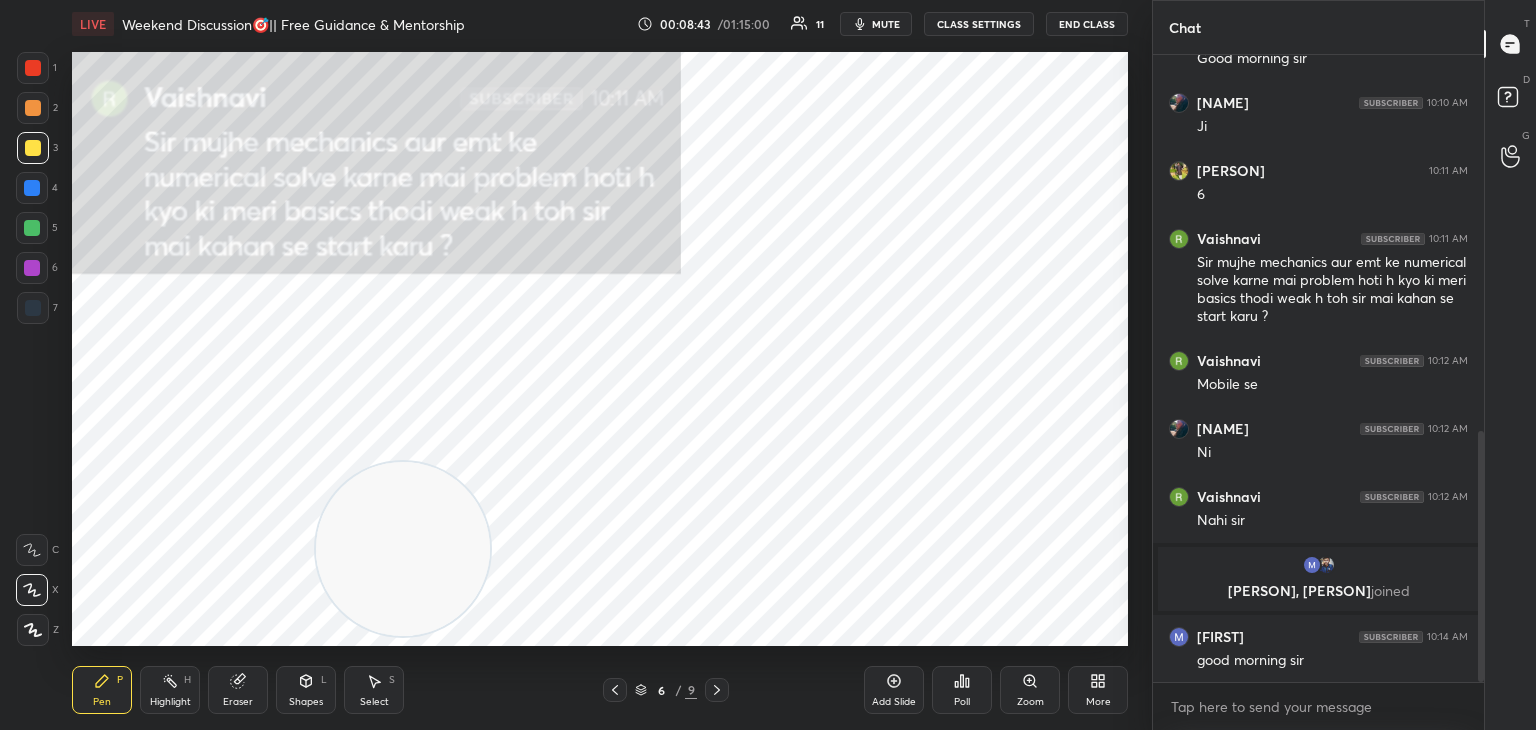 click on "1 2 3 4 5 6 7 C X Z C X Z E E Erase all   H H" at bounding box center (32, 349) 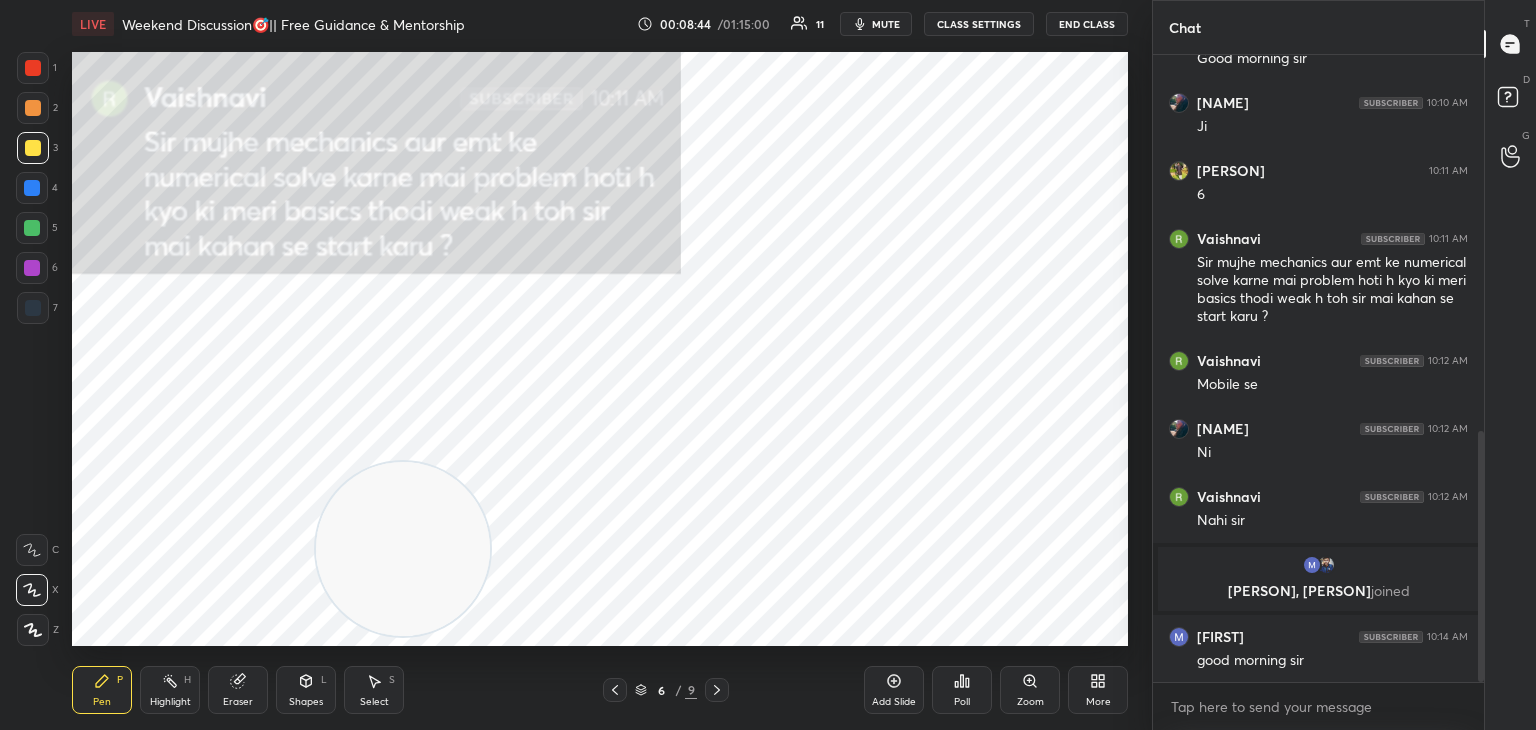 drag, startPoint x: 31, startPoint y: 229, endPoint x: 51, endPoint y: 242, distance: 23.853722 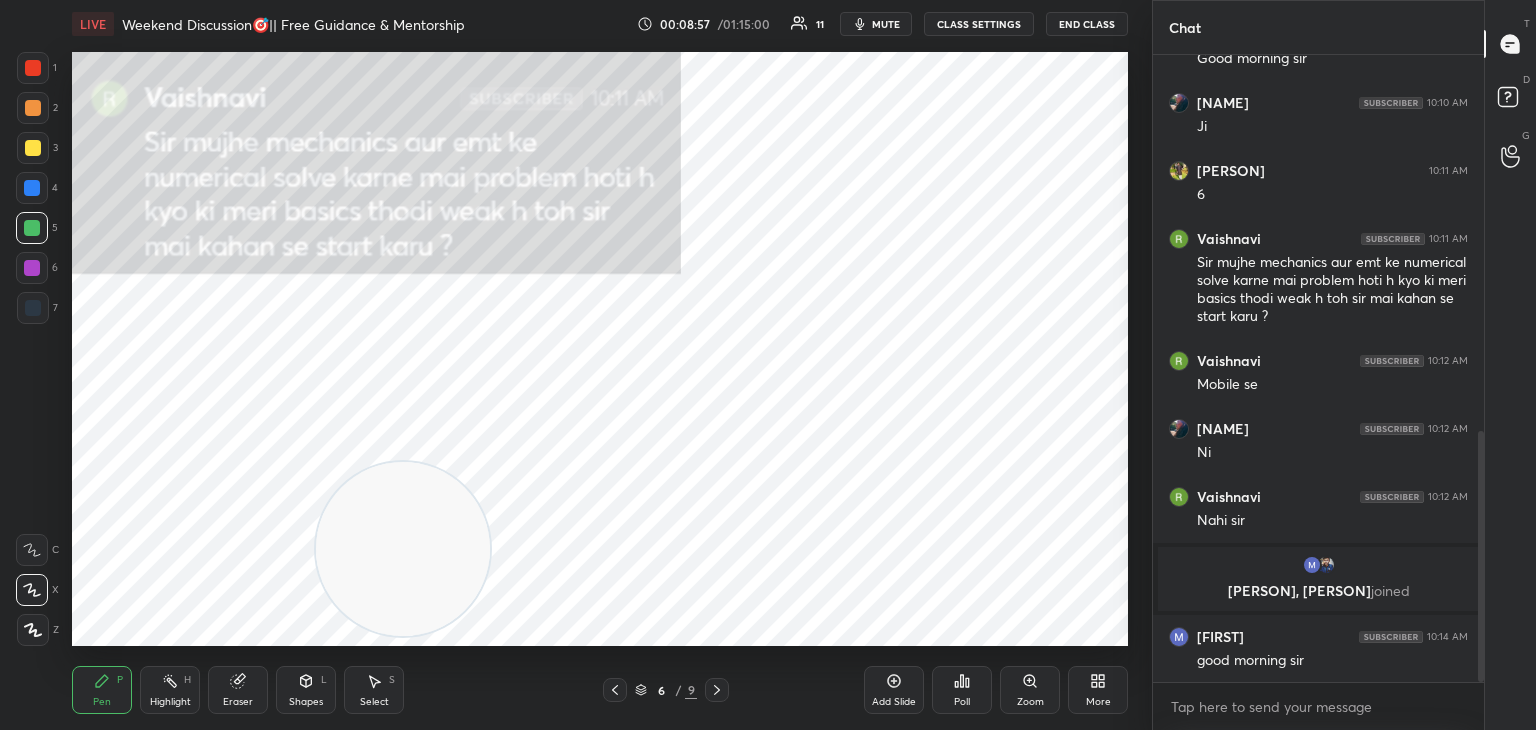 drag, startPoint x: 37, startPoint y: 111, endPoint x: 47, endPoint y: 114, distance: 10.440307 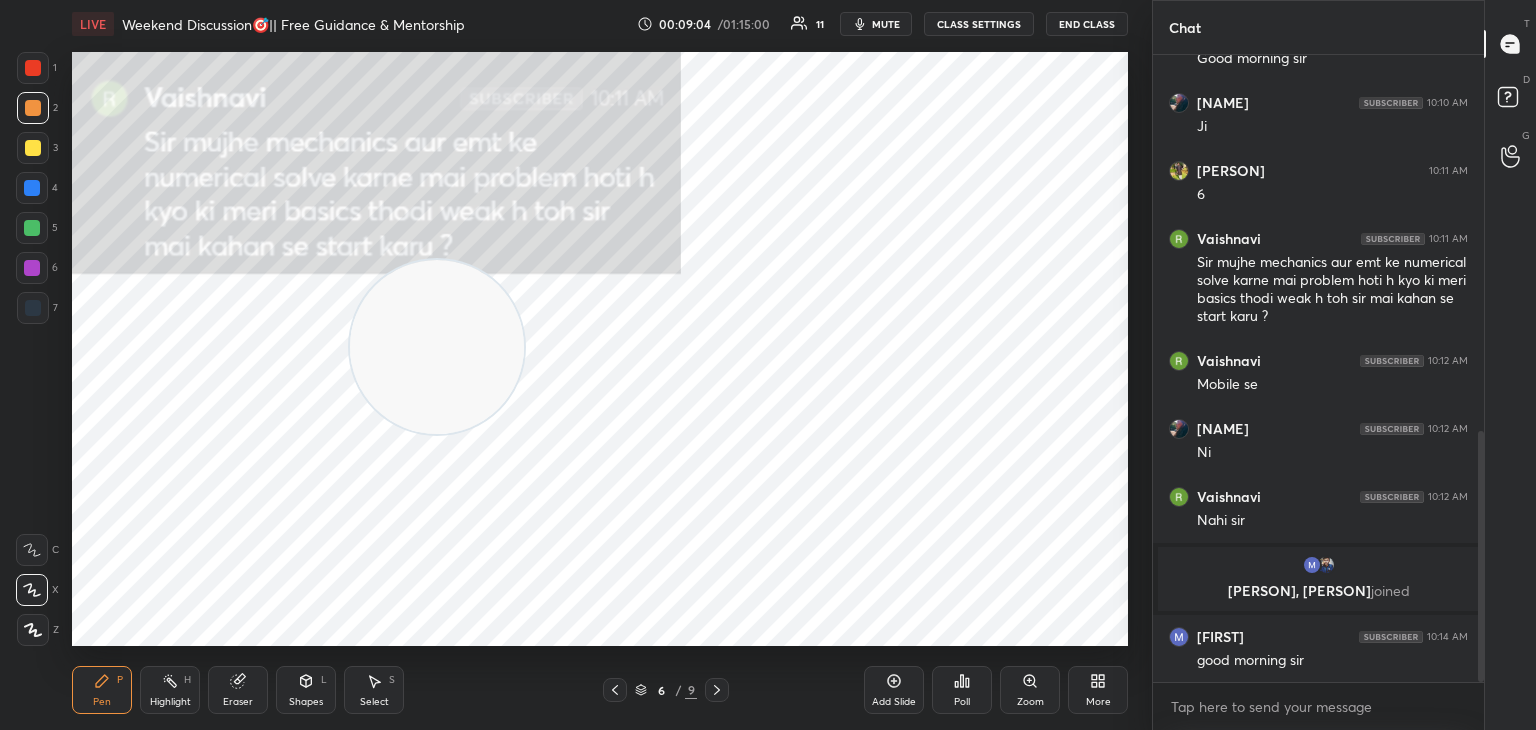 drag, startPoint x: 407, startPoint y: 345, endPoint x: 389, endPoint y: 162, distance: 183.88312 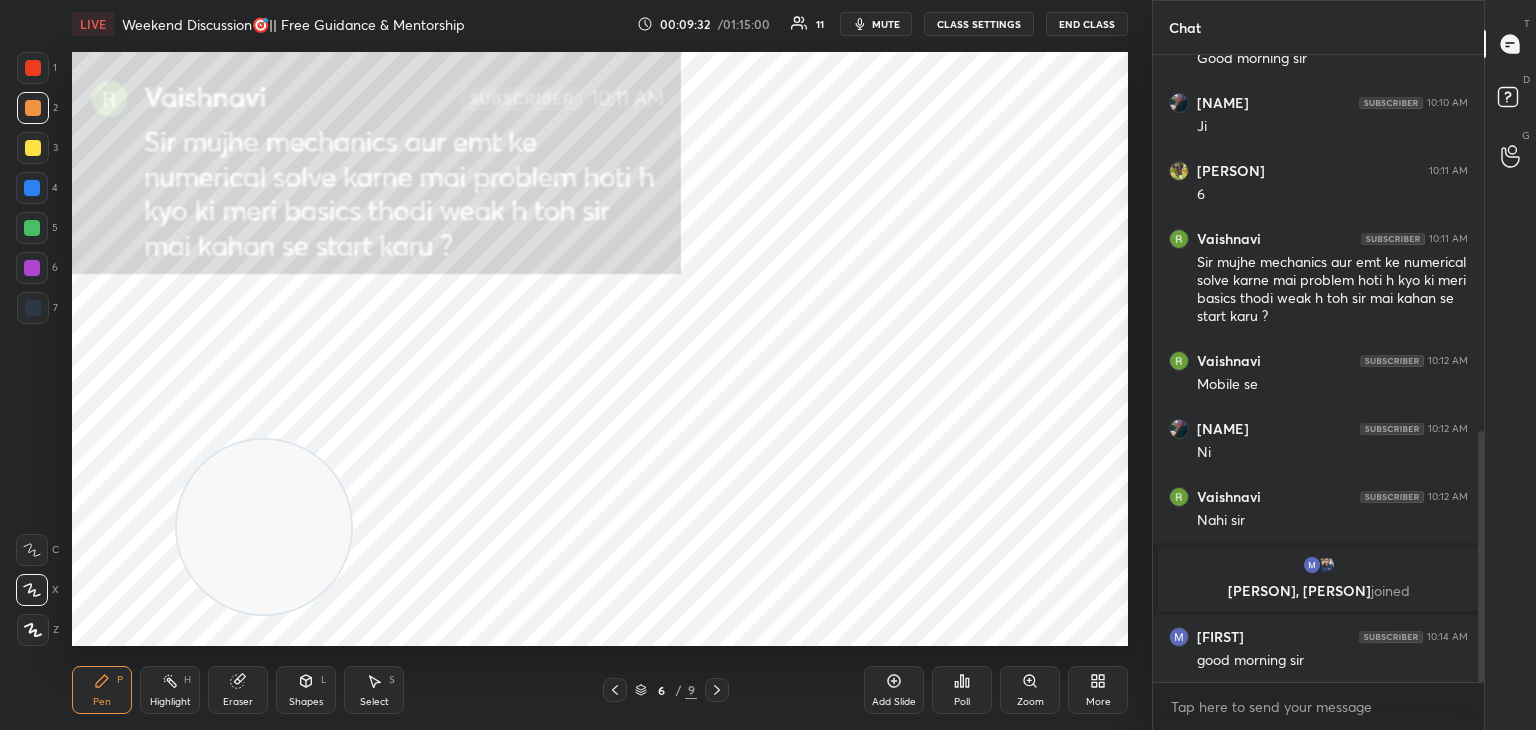 drag, startPoint x: 419, startPoint y: 119, endPoint x: 120, endPoint y: 721, distance: 672.1644 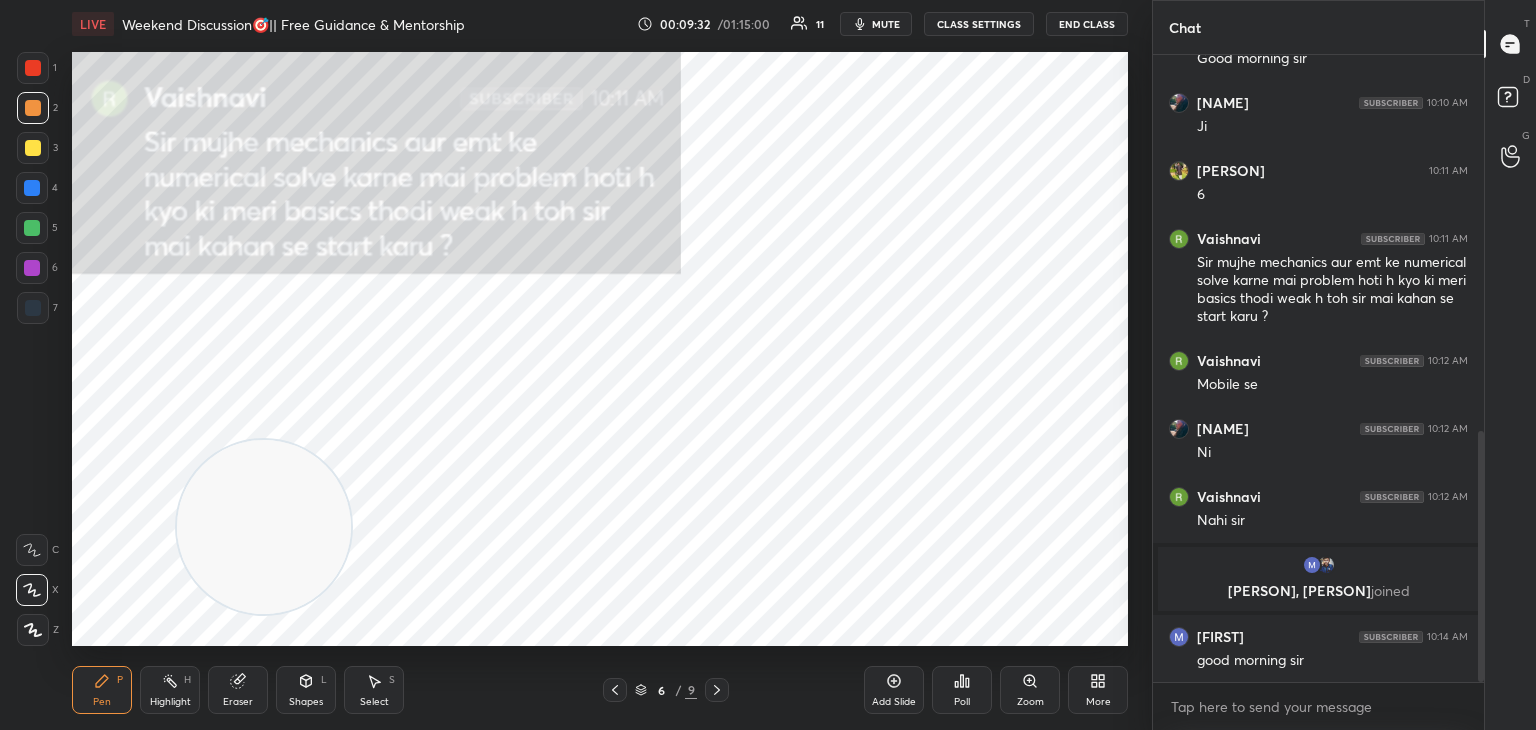 click on "LIVE Weekend Discussion🎯|| Free Guidance & Mentorship 00:09:32 /  01:15:00 11 mute CLASS SETTINGS End Class Setting up your live class Poll for   secs No correct answer Start poll Back Weekend Discussion🎯|| Free Guidance & Mentorship Mohd Mubashir Pen P Highlight H Eraser Shapes L Select S 6 / 9 Add Slide Poll Zoom More" at bounding box center (600, 365) 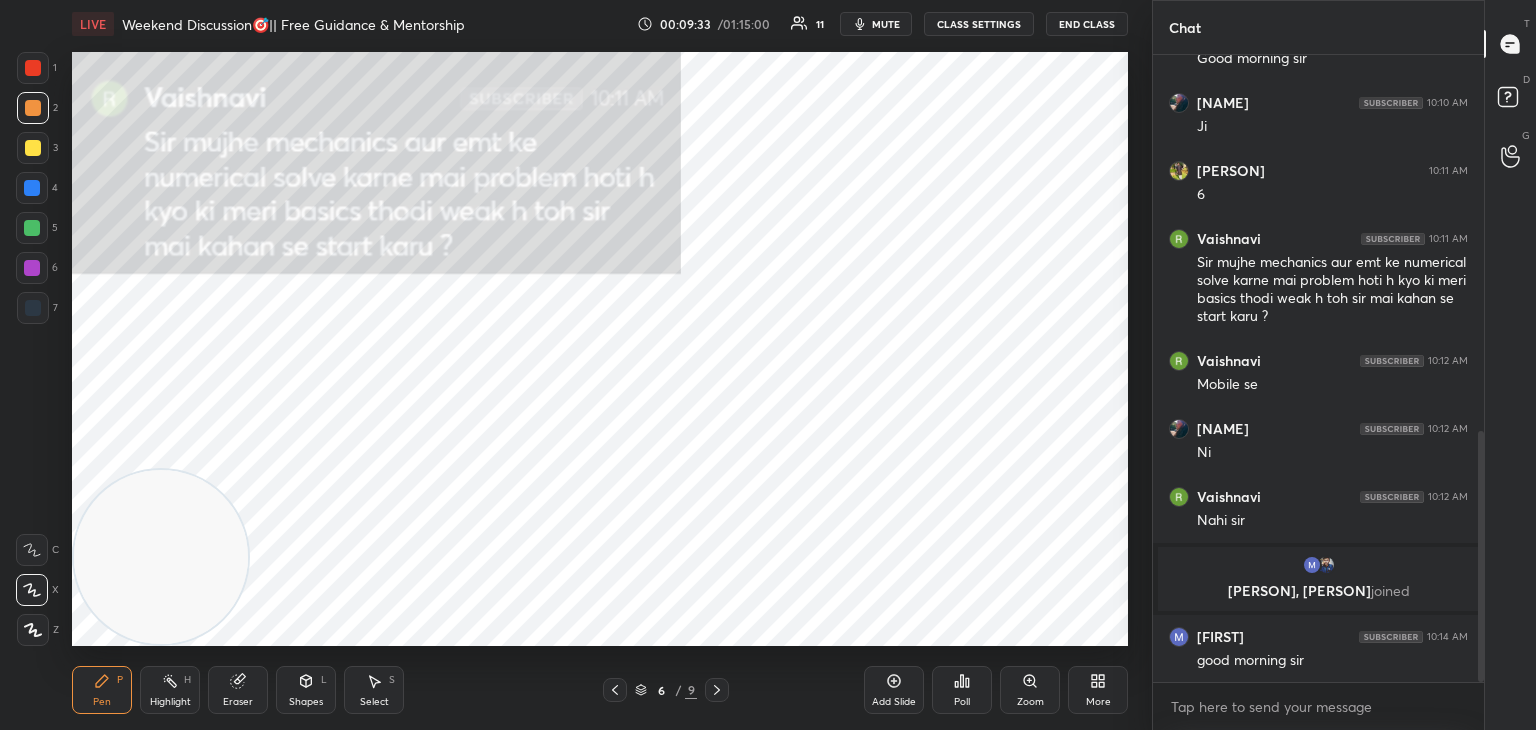 click at bounding box center [33, 308] 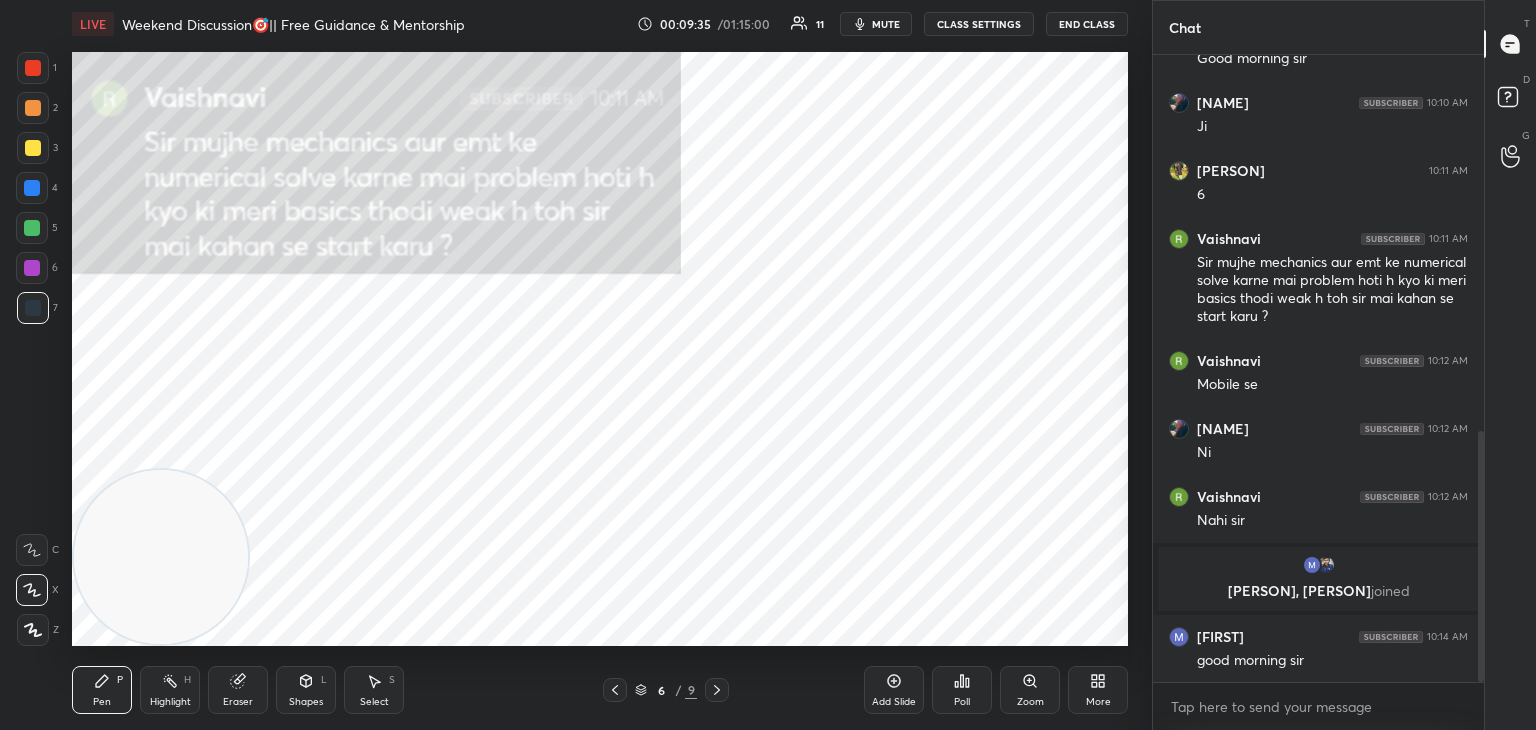 click at bounding box center [33, 68] 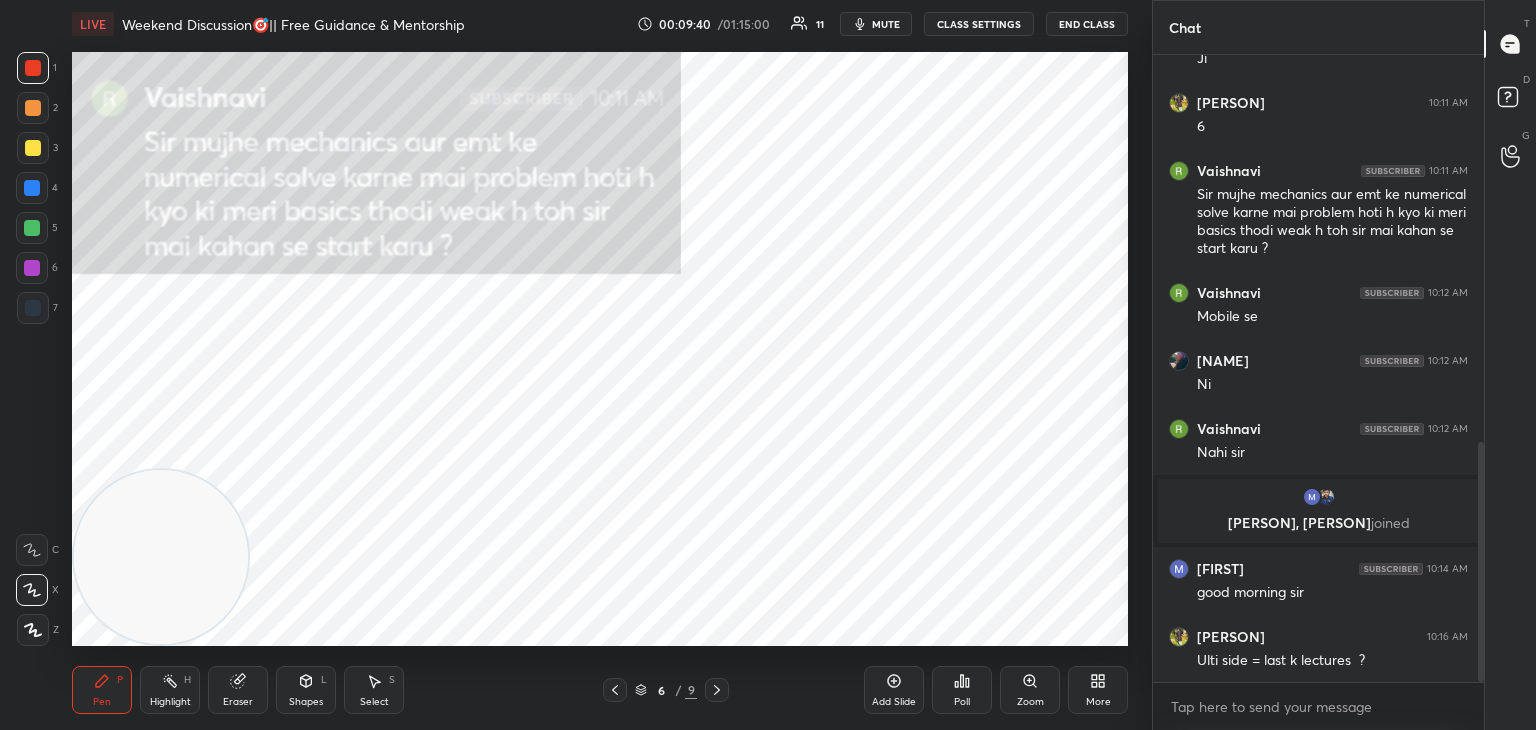 click on "Highlight" at bounding box center (170, 702) 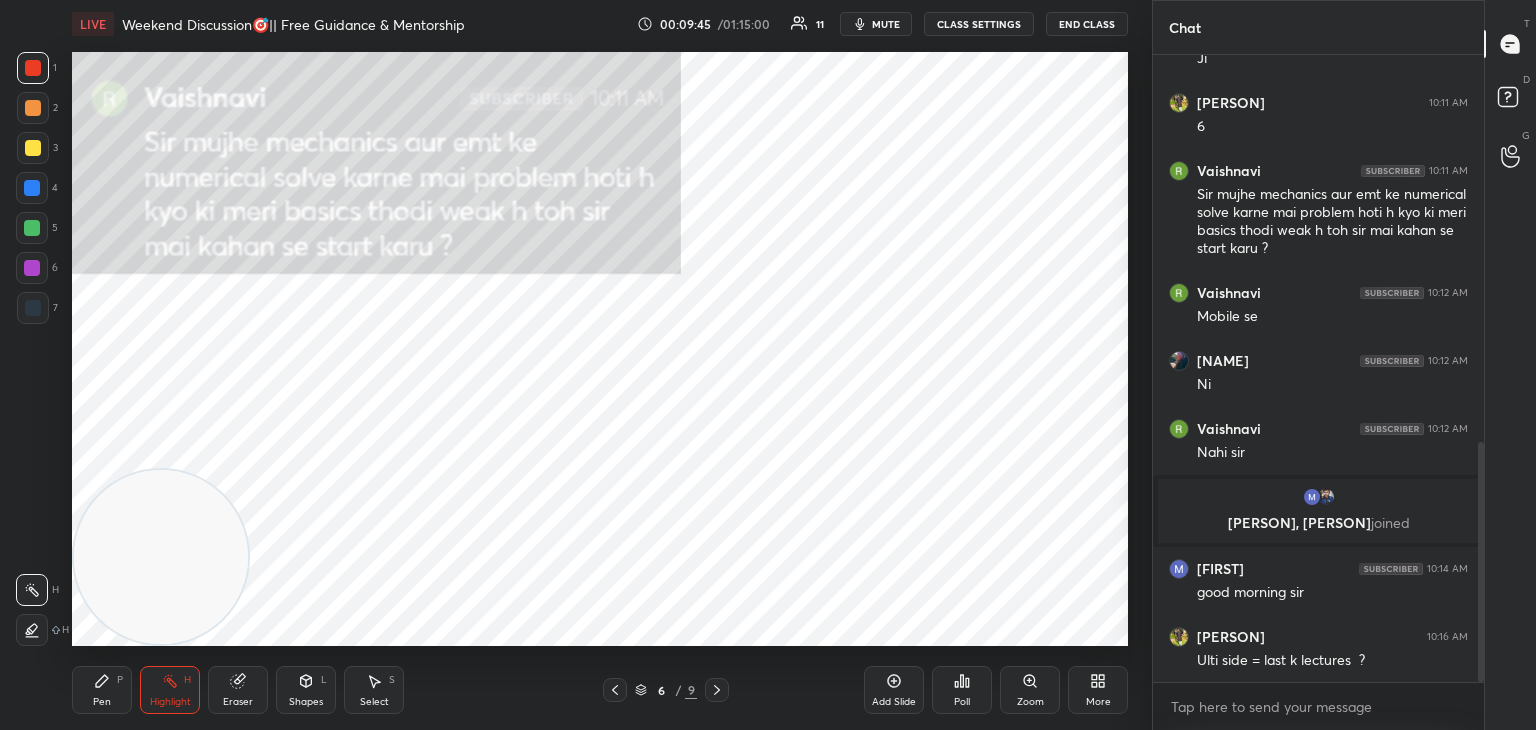 drag, startPoint x: 93, startPoint y: 702, endPoint x: 117, endPoint y: 683, distance: 30.610456 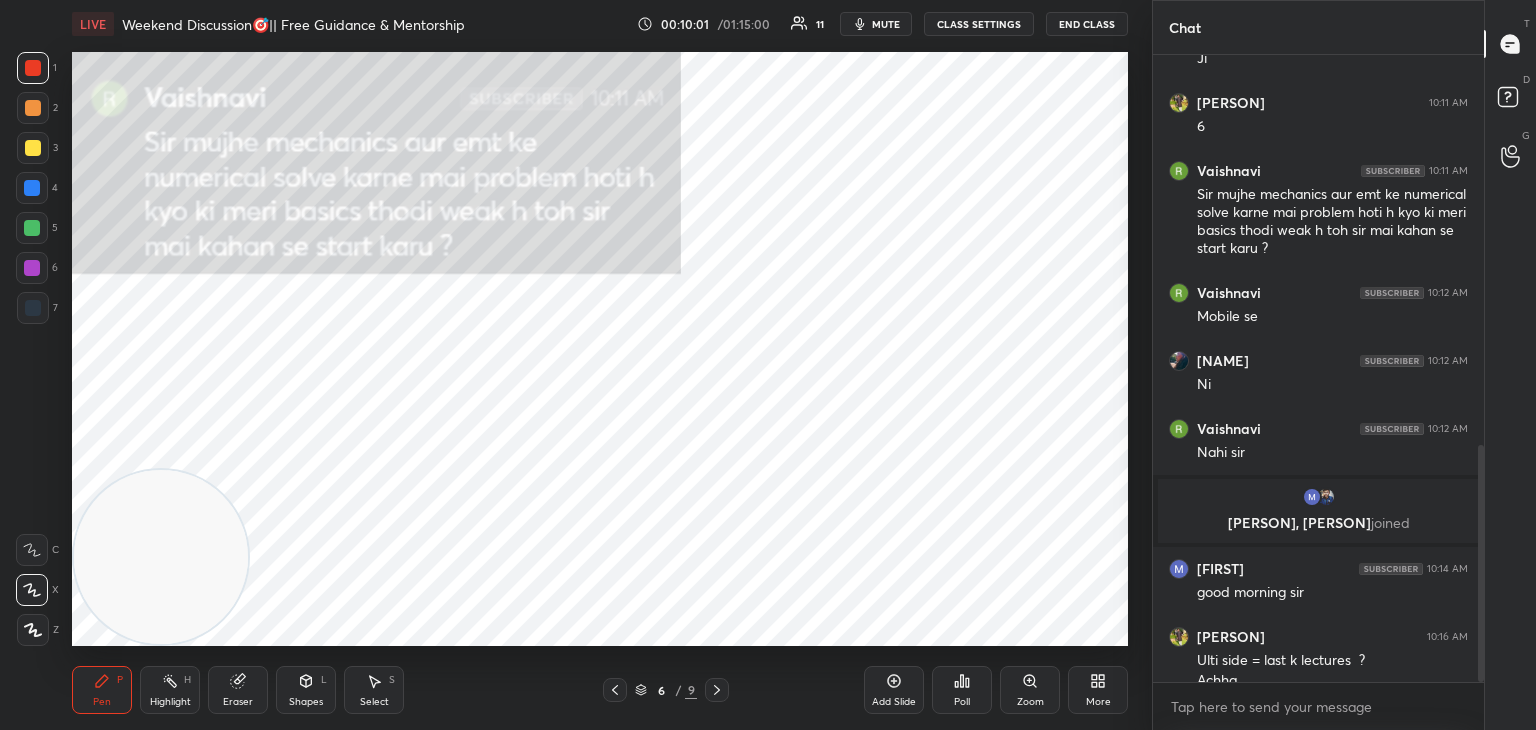 scroll, scrollTop: 1030, scrollLeft: 0, axis: vertical 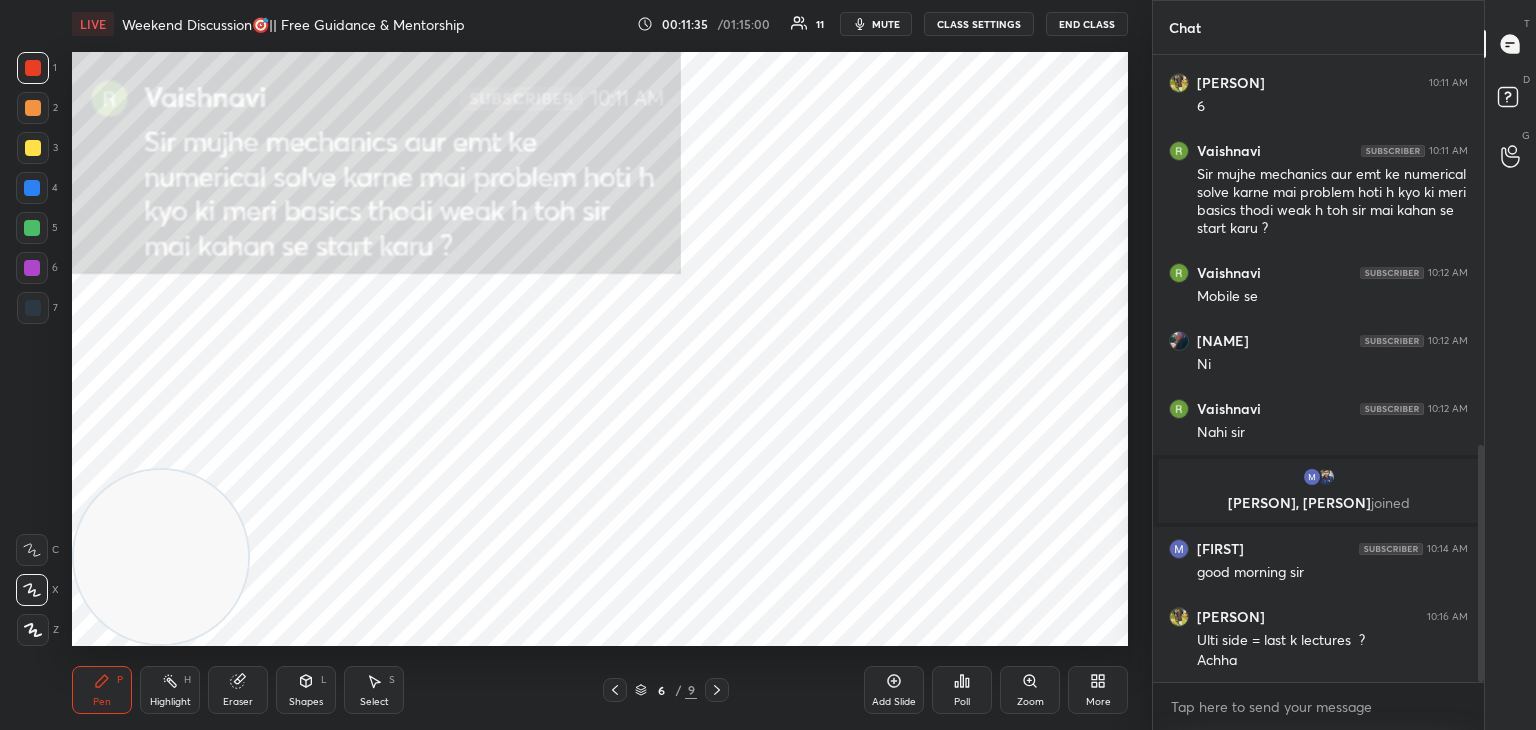 click at bounding box center (33, 308) 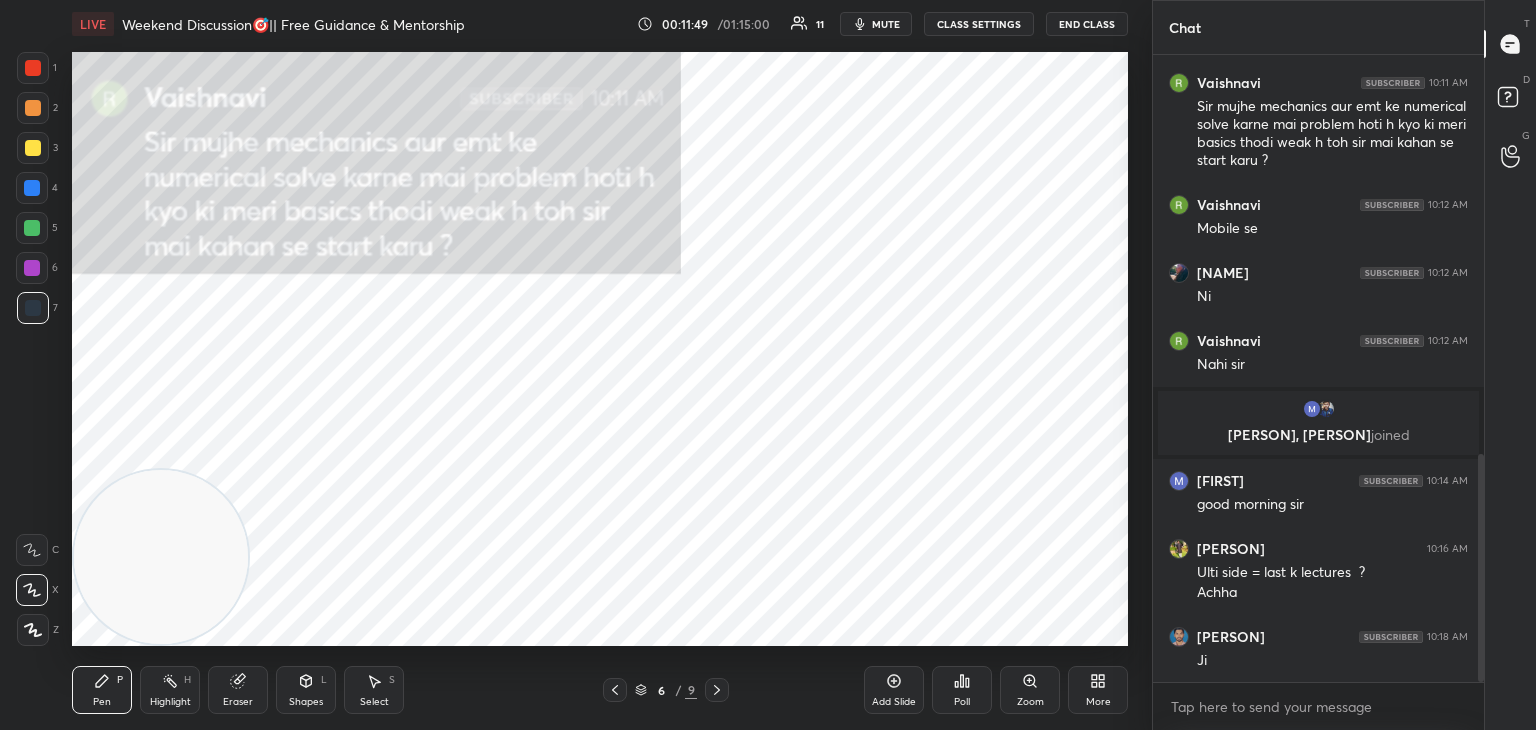 scroll, scrollTop: 1166, scrollLeft: 0, axis: vertical 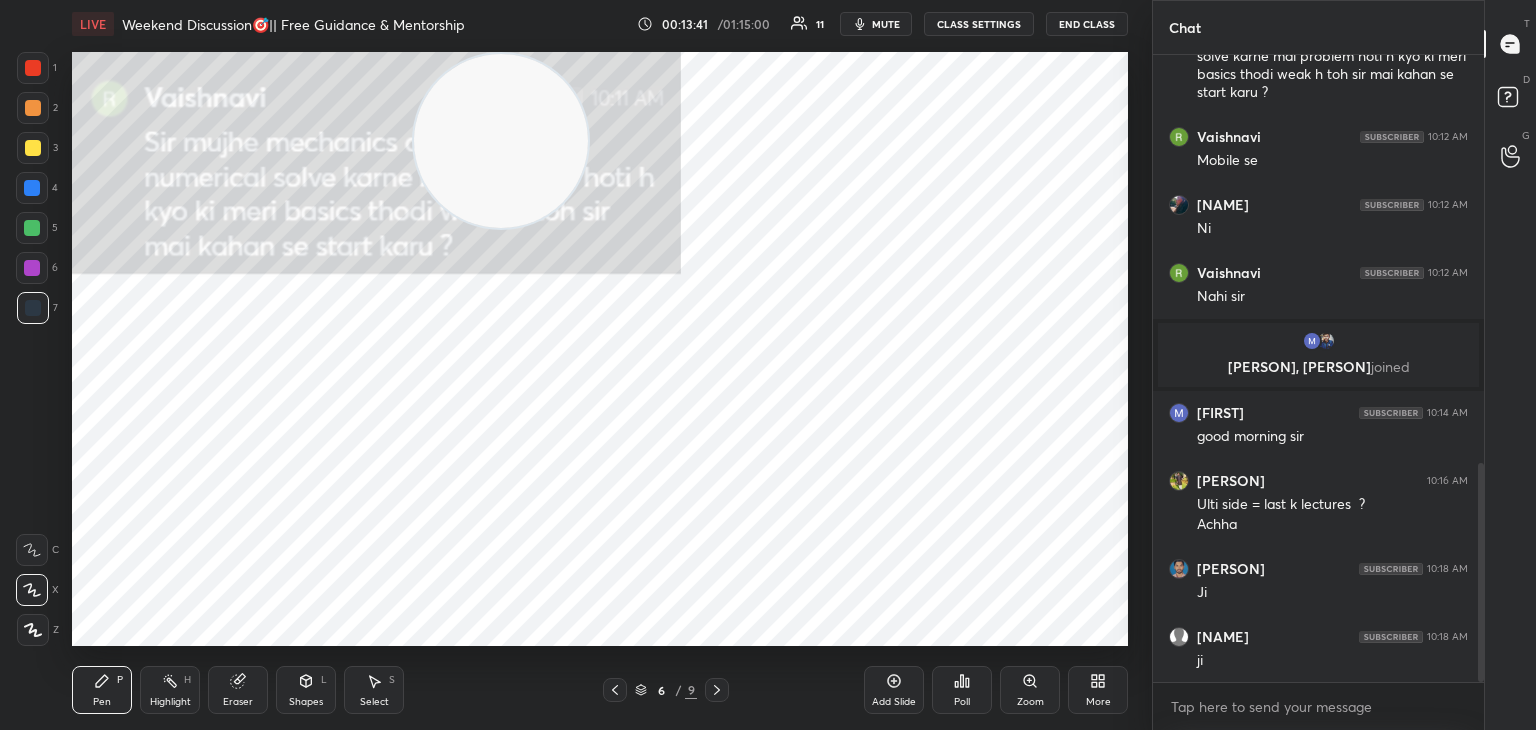 drag, startPoint x: 225, startPoint y: 443, endPoint x: 458, endPoint y: 177, distance: 353.61703 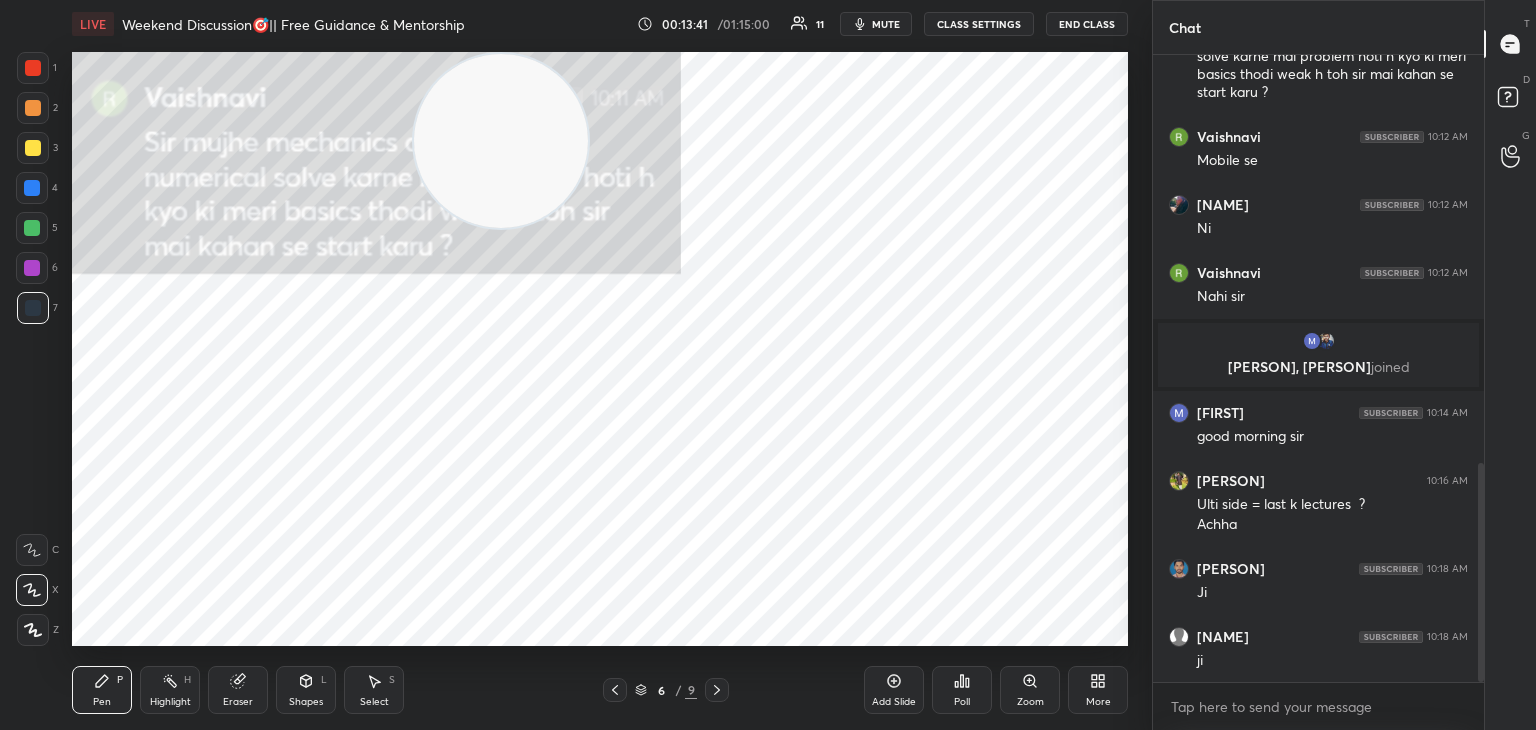click at bounding box center [501, 141] 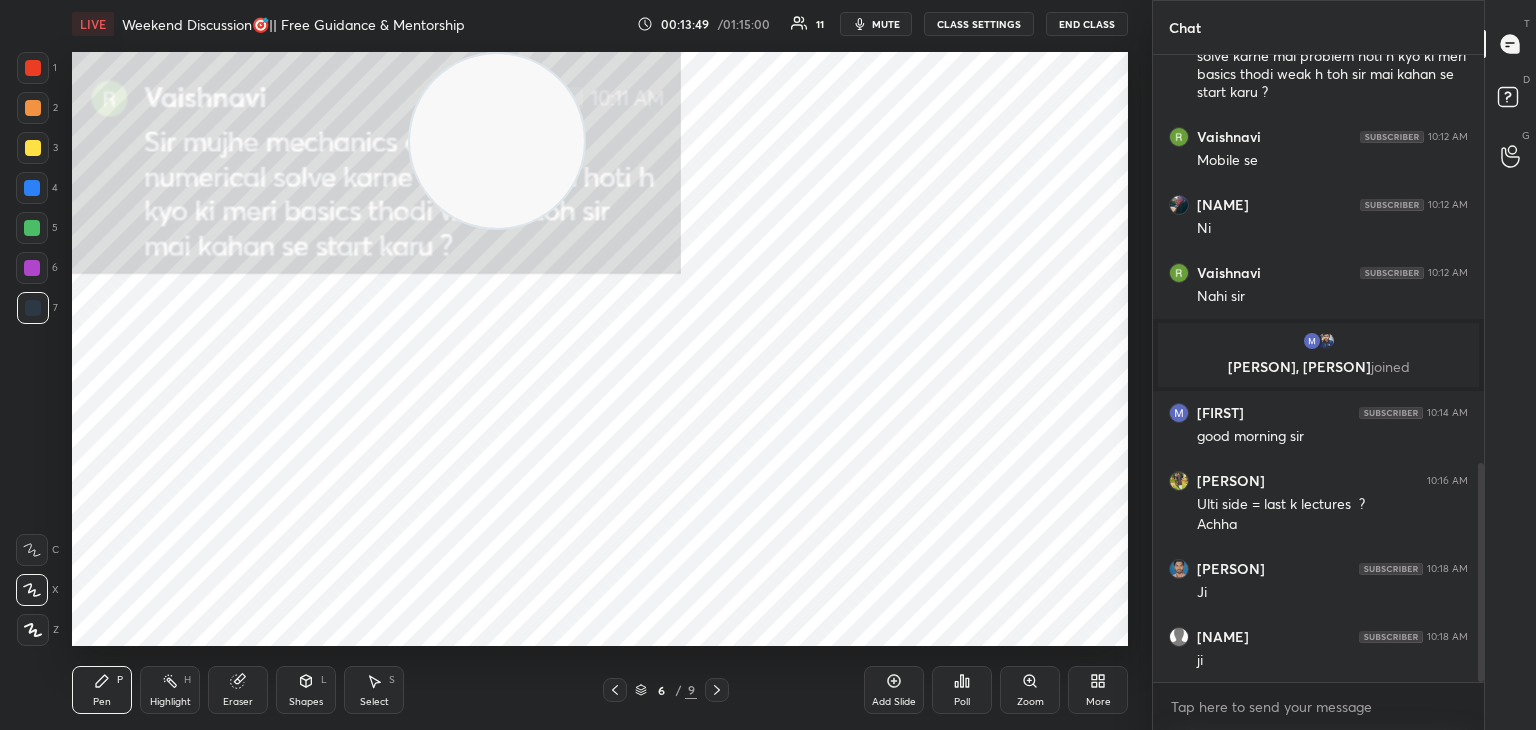 click at bounding box center [33, 148] 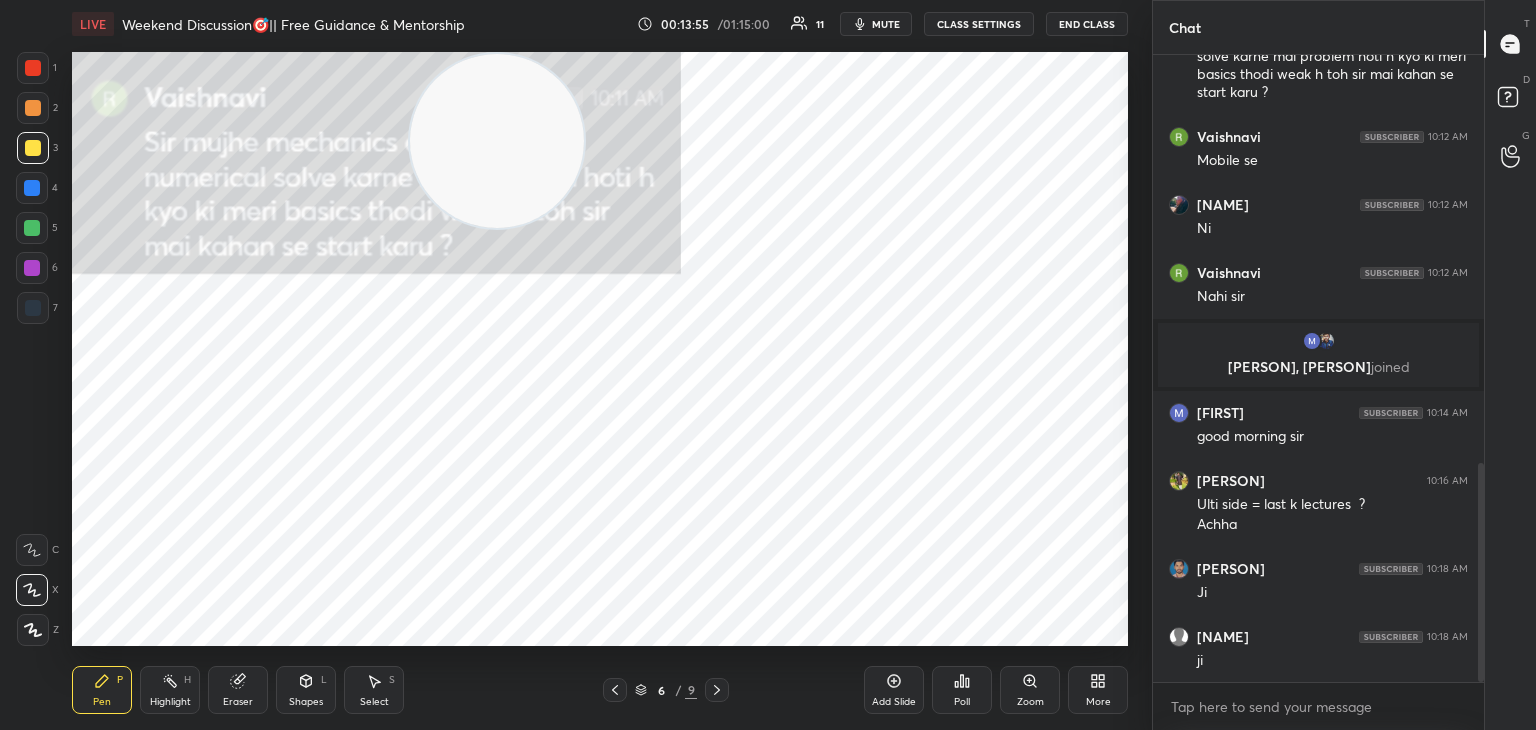 drag, startPoint x: 176, startPoint y: 674, endPoint x: 209, endPoint y: 649, distance: 41.400482 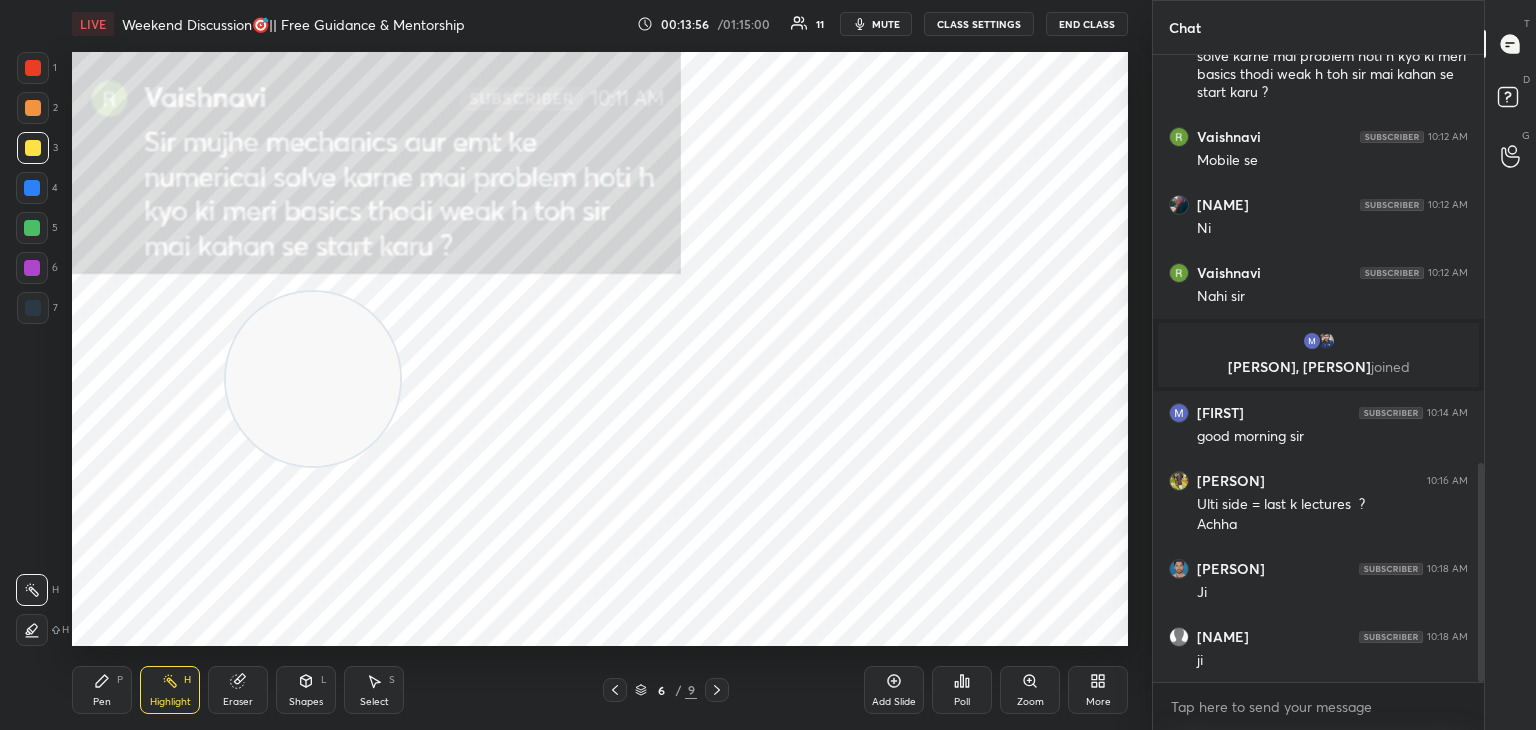 drag, startPoint x: 516, startPoint y: 143, endPoint x: 120, endPoint y: 649, distance: 642.5356 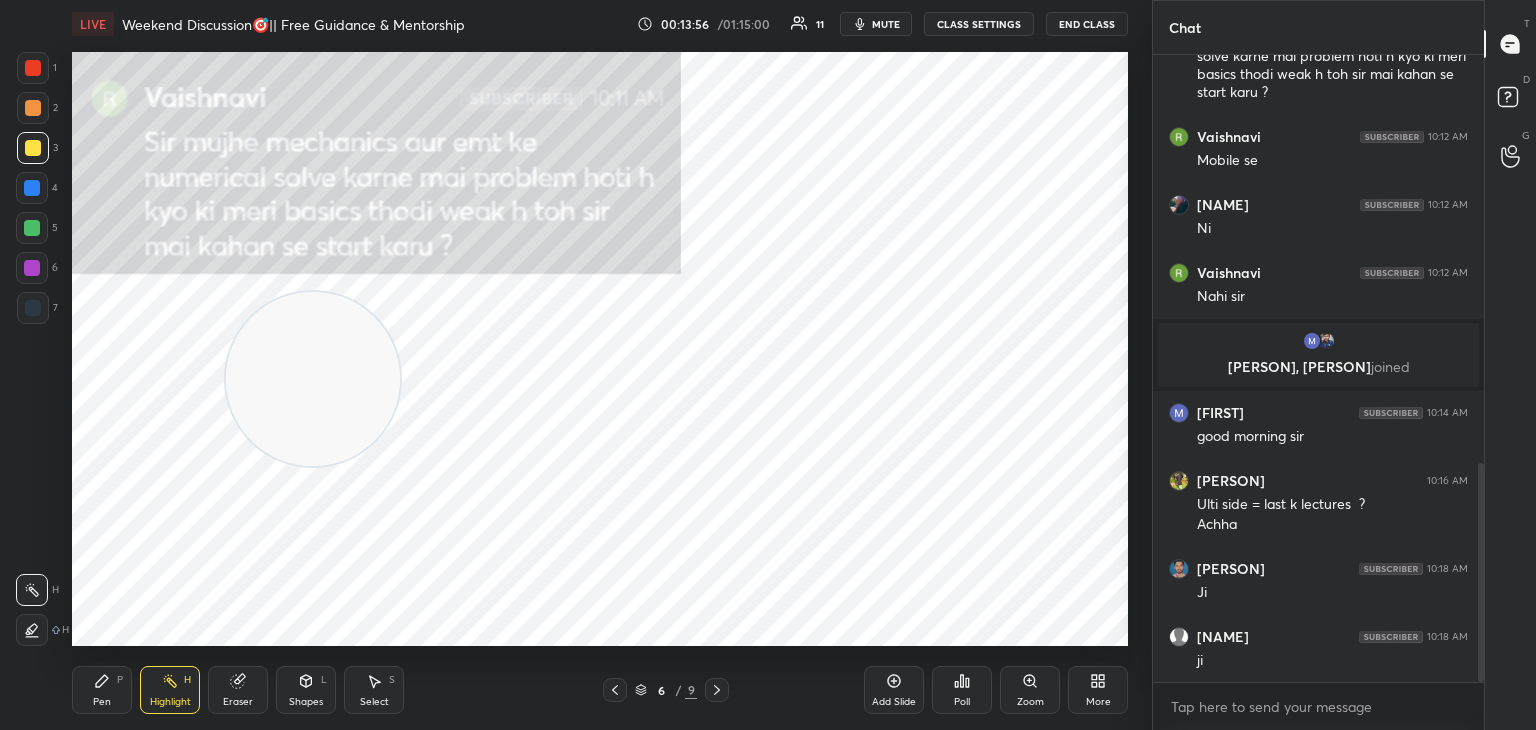 click on "LIVE Weekend Discussion🎯|| Free Guidance & Mentorship 00:13:56 /  01:15:00 11 mute CLASS SETTINGS End Class Setting up your live class Poll for   secs No correct answer Start poll Back Weekend Discussion🎯|| Free Guidance & Mentorship Mohd Mubashir Pen P Highlight H Eraser Shapes L Select S 6 / 9 Add Slide Poll Zoom More" at bounding box center (600, 365) 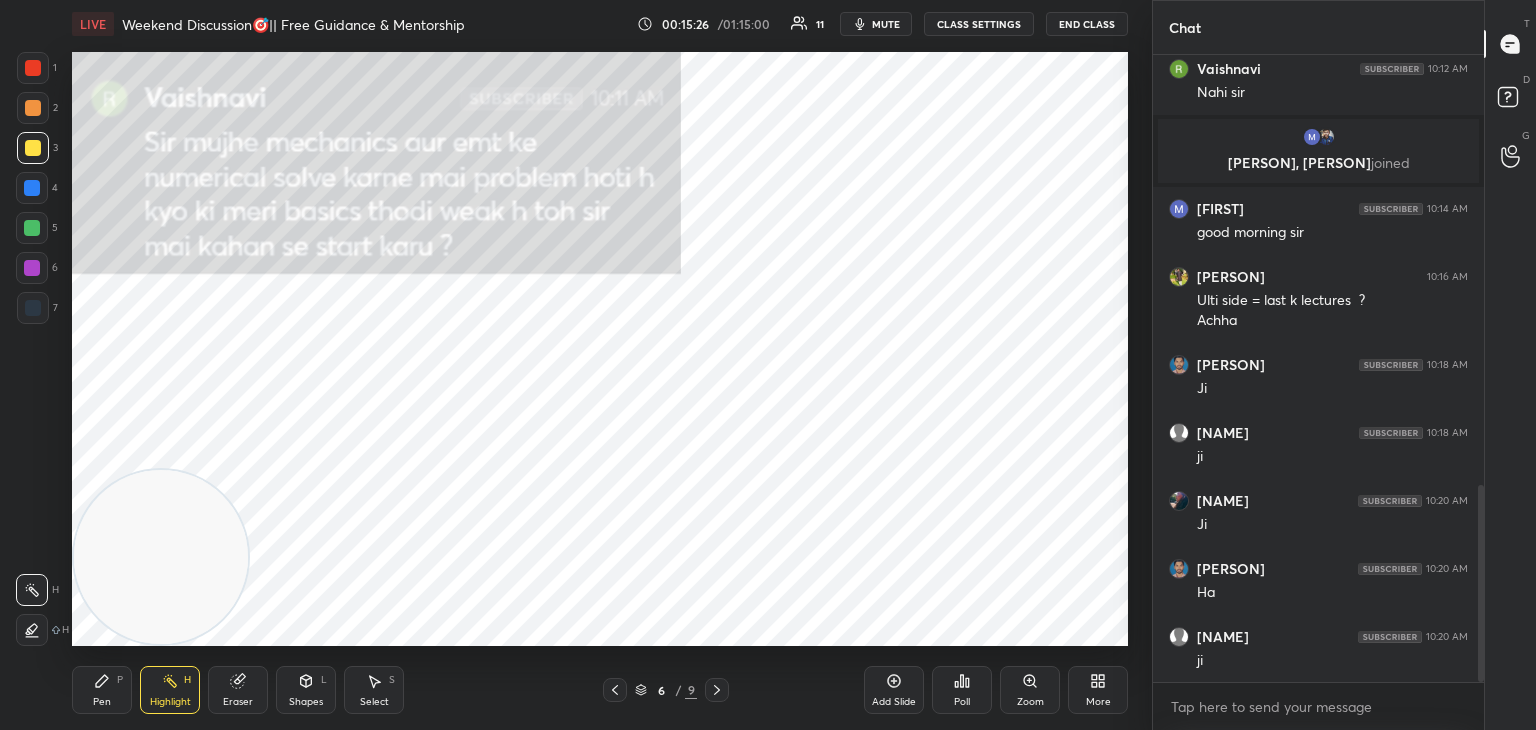 scroll, scrollTop: 1442, scrollLeft: 0, axis: vertical 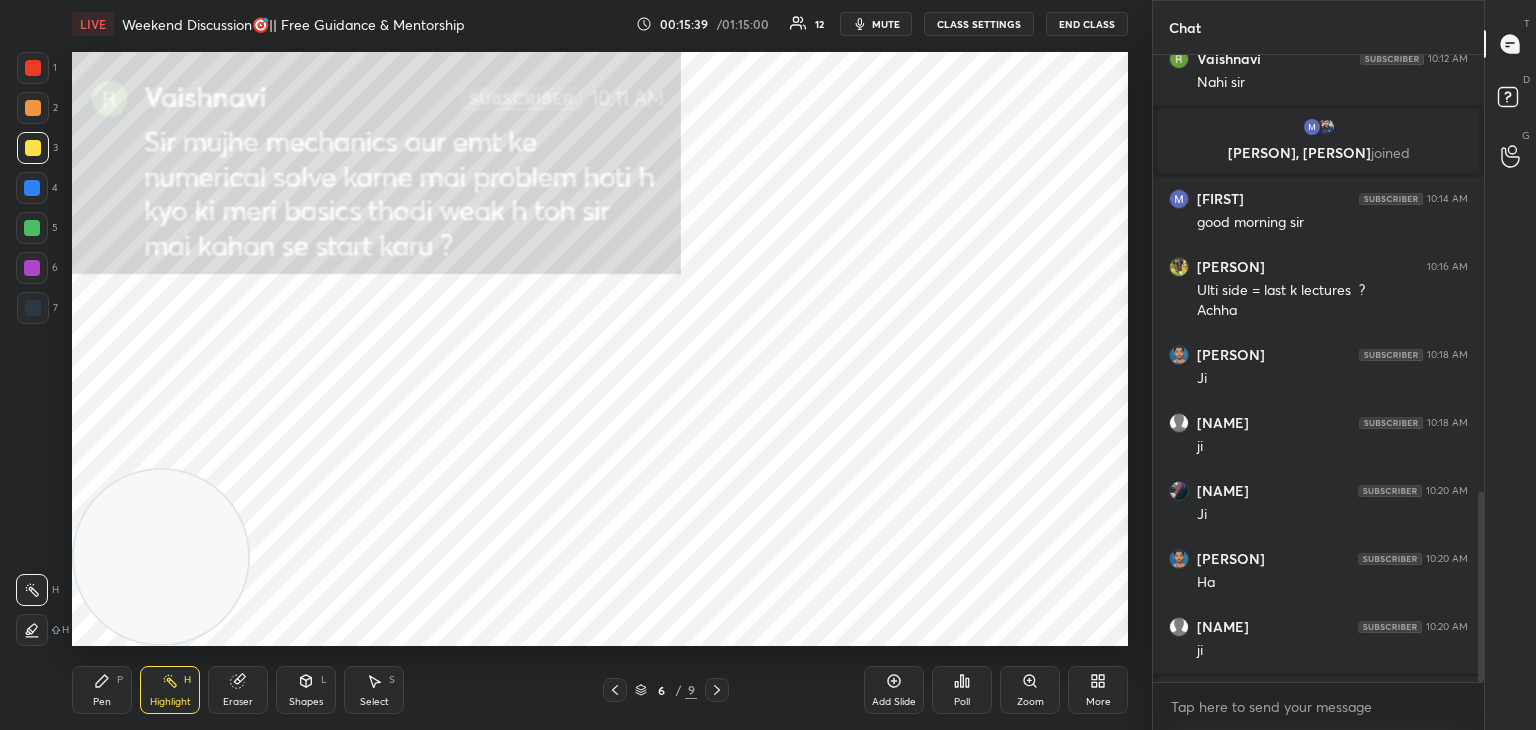 drag, startPoint x: 104, startPoint y: 687, endPoint x: 100, endPoint y: 647, distance: 40.1995 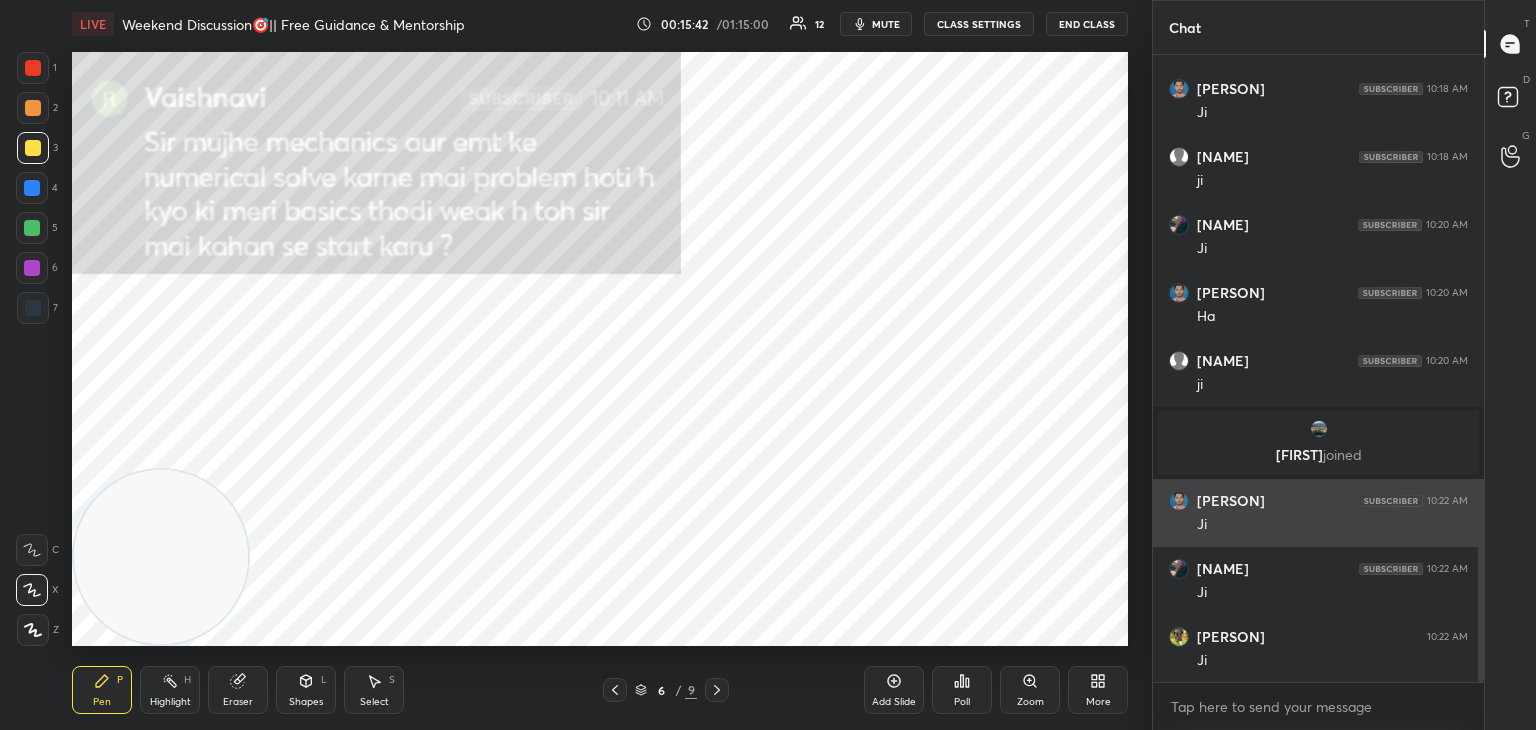 scroll, scrollTop: 1584, scrollLeft: 0, axis: vertical 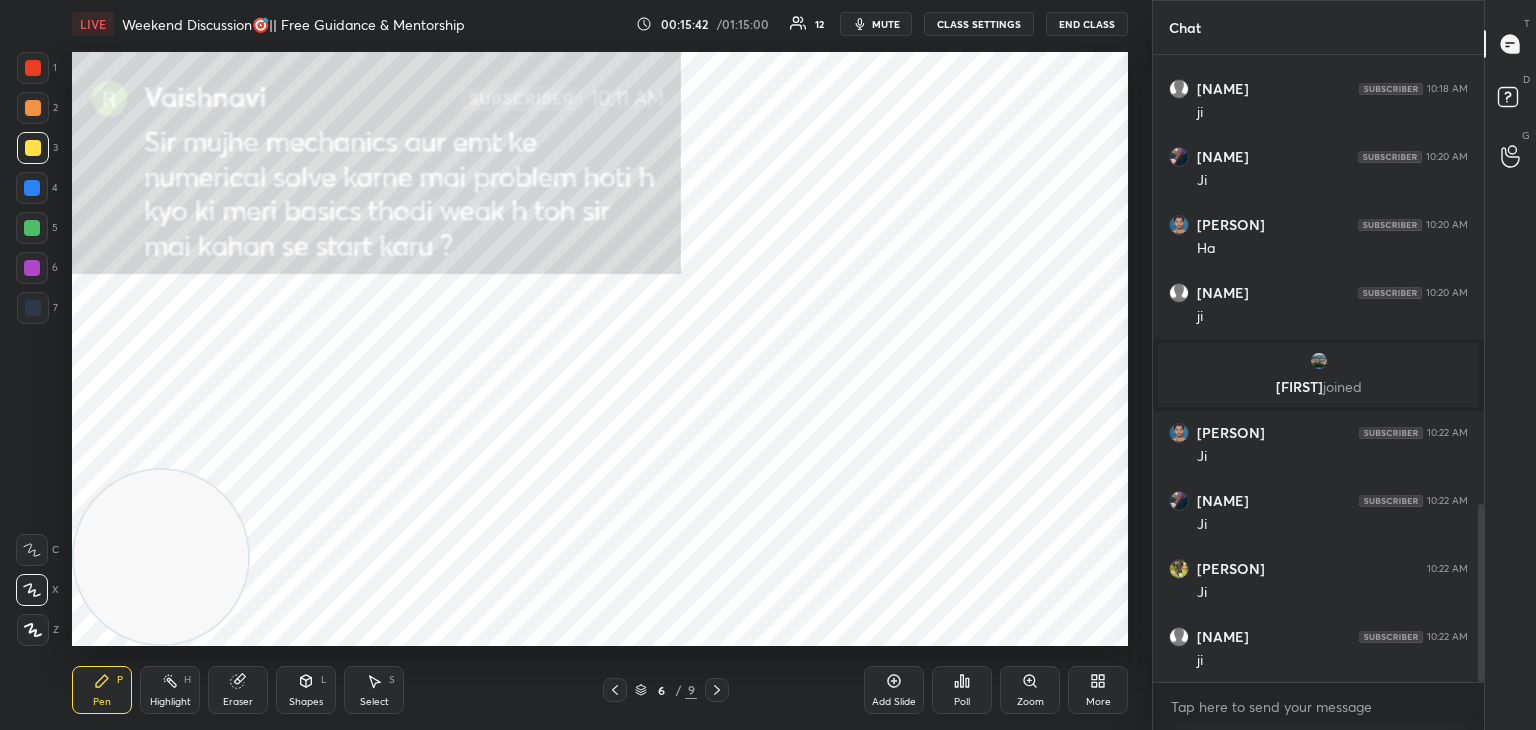 click at bounding box center (1319, 361) 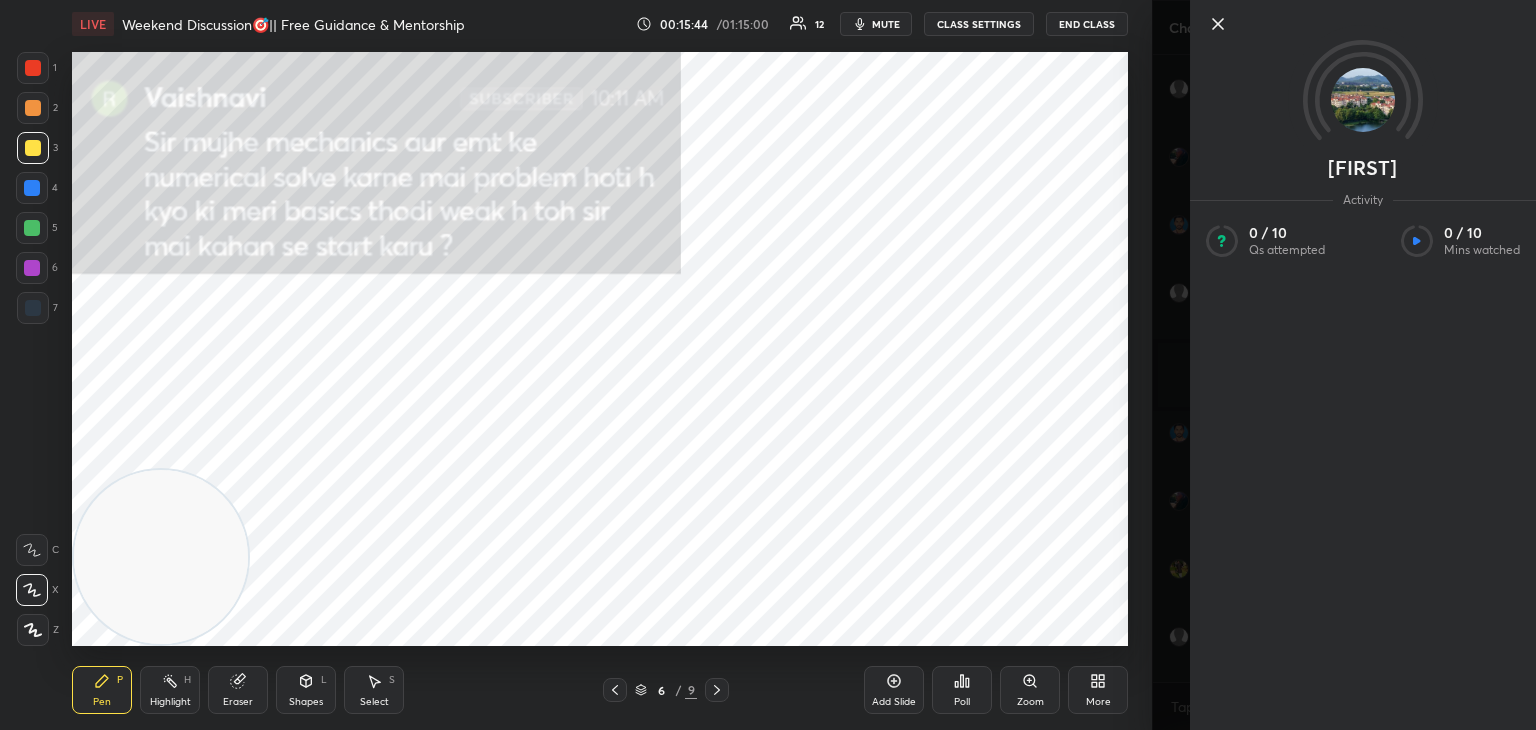 drag, startPoint x: 1364, startPoint y: 105, endPoint x: 1362, endPoint y: 117, distance: 12.165525 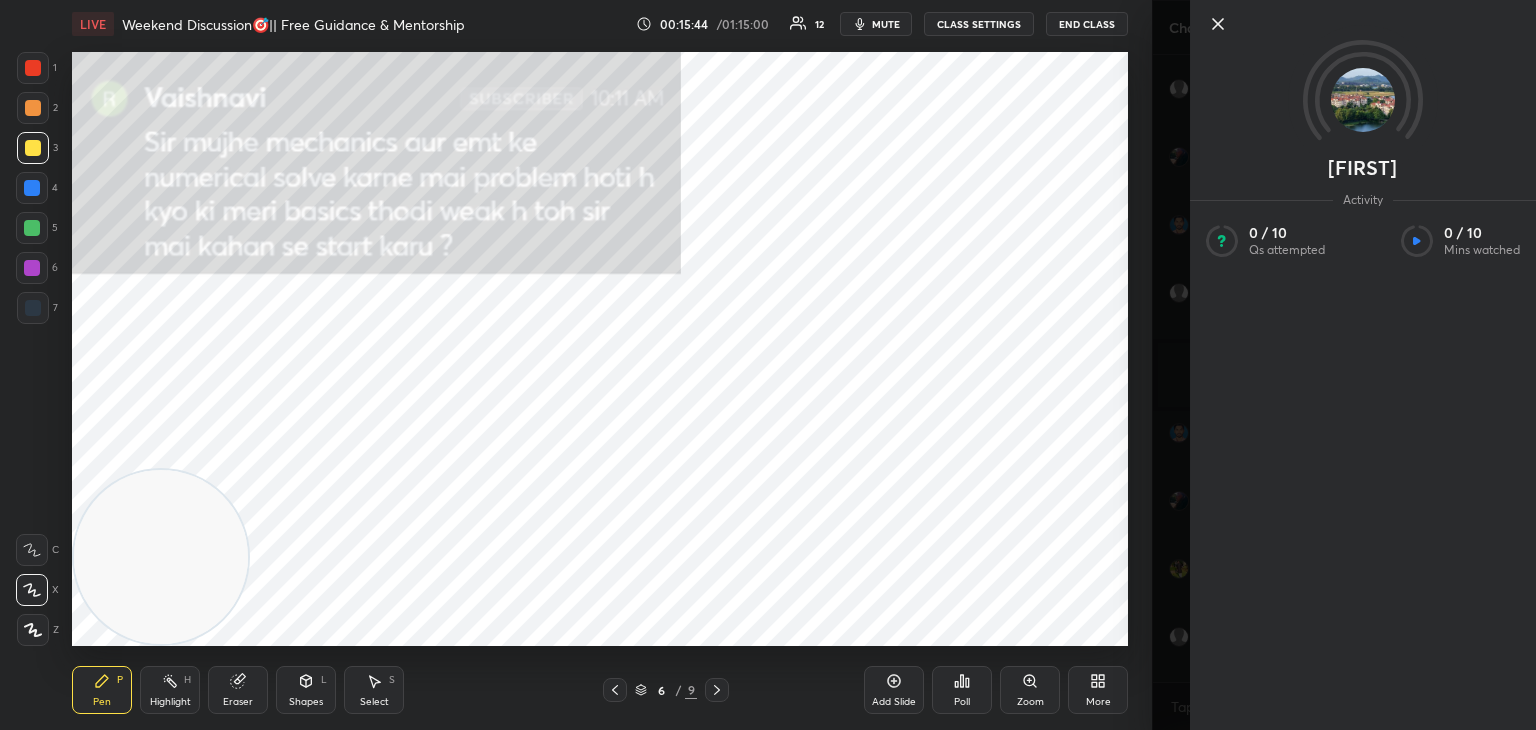 scroll, scrollTop: 1652, scrollLeft: 0, axis: vertical 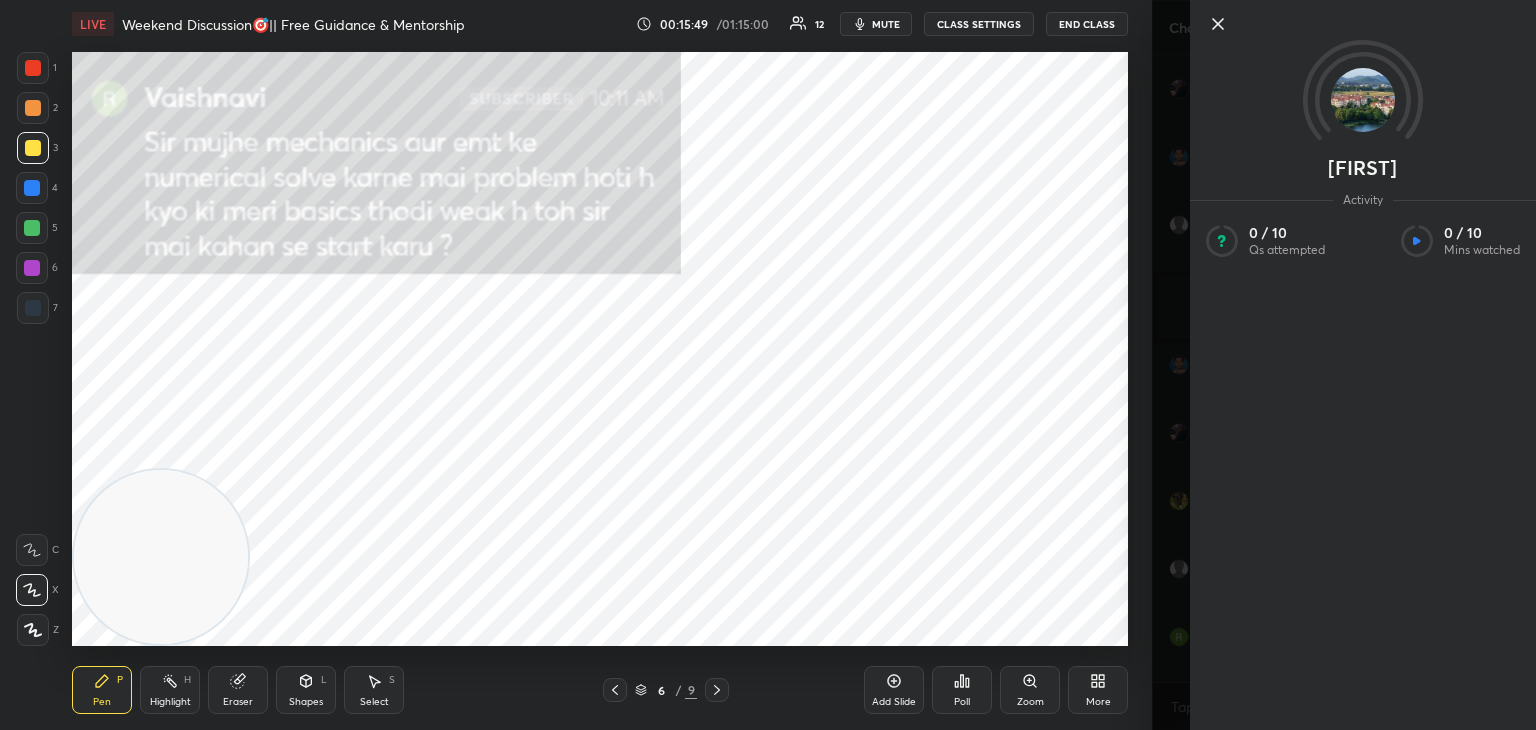 click on "[PERSON] Activity 0 / 10 Qs attempted 0 / 10 Mins watched" at bounding box center [1344, 365] 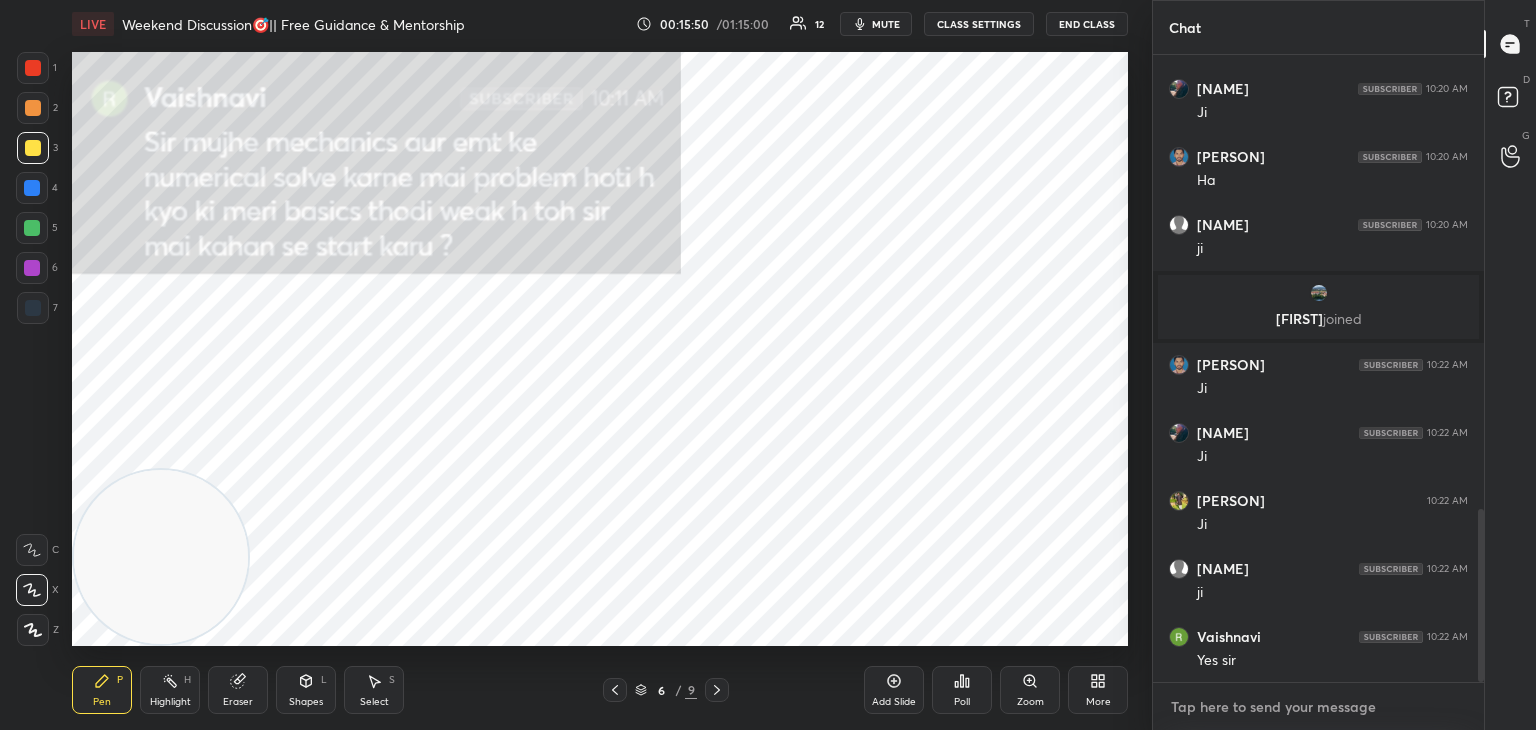 click at bounding box center [1318, 707] 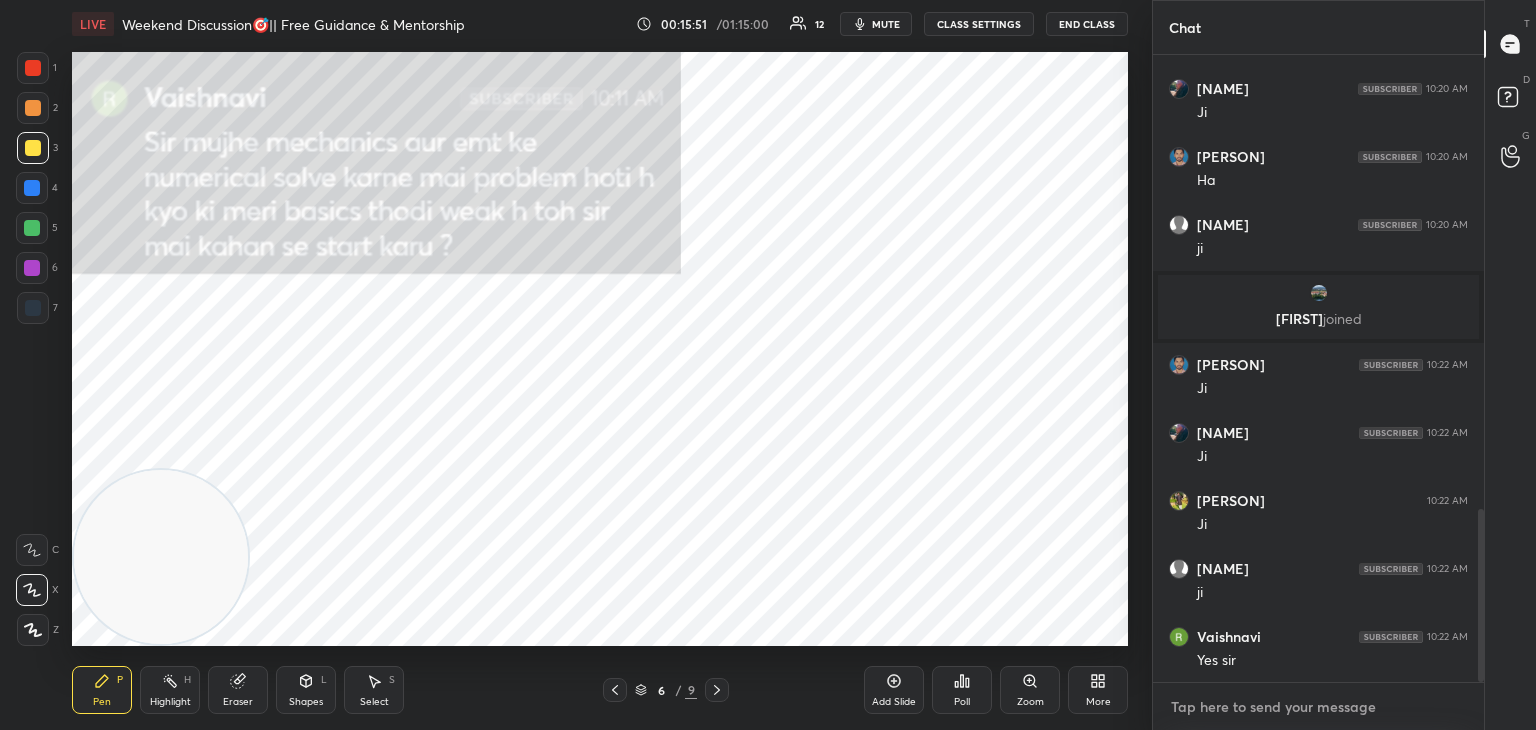 click at bounding box center (1318, 707) 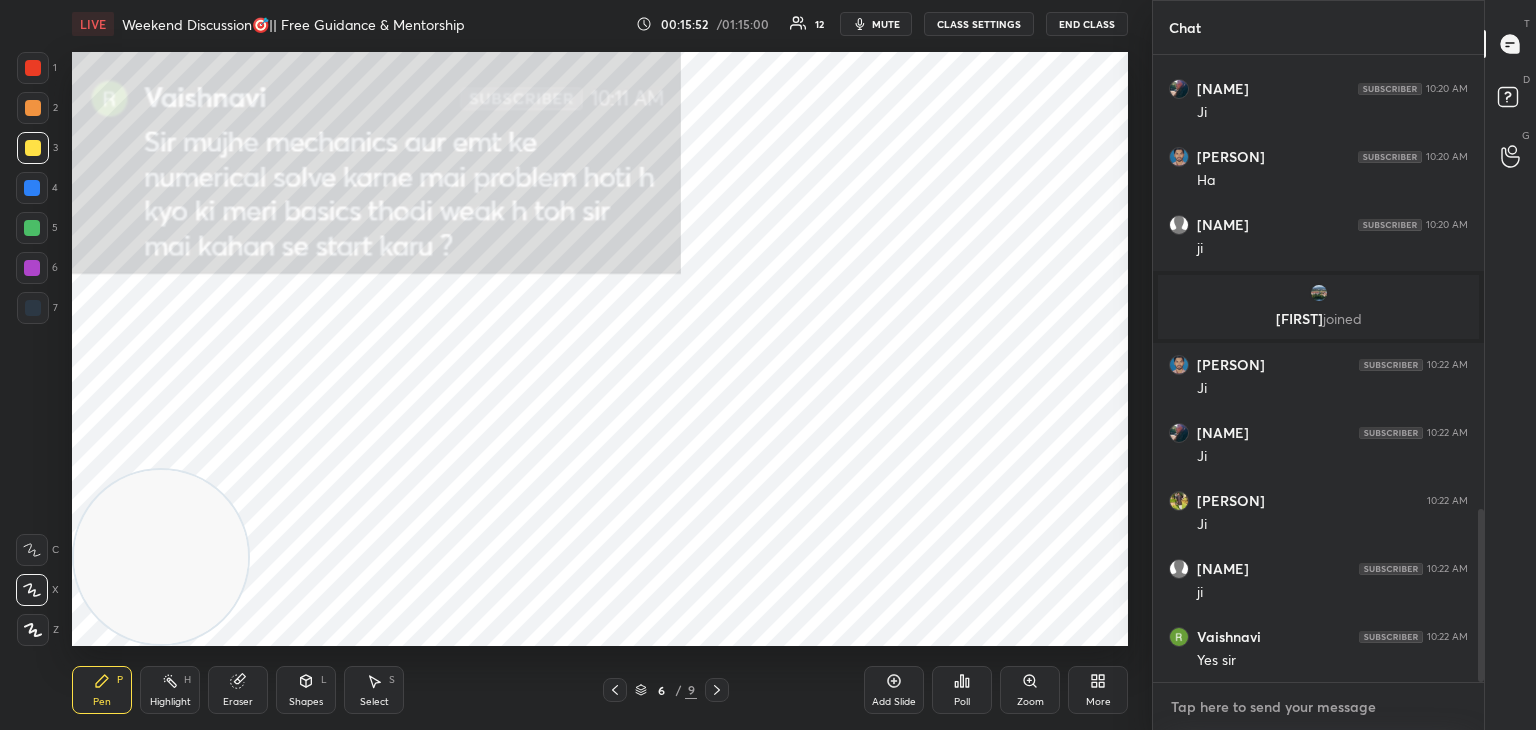 click at bounding box center [1318, 707] 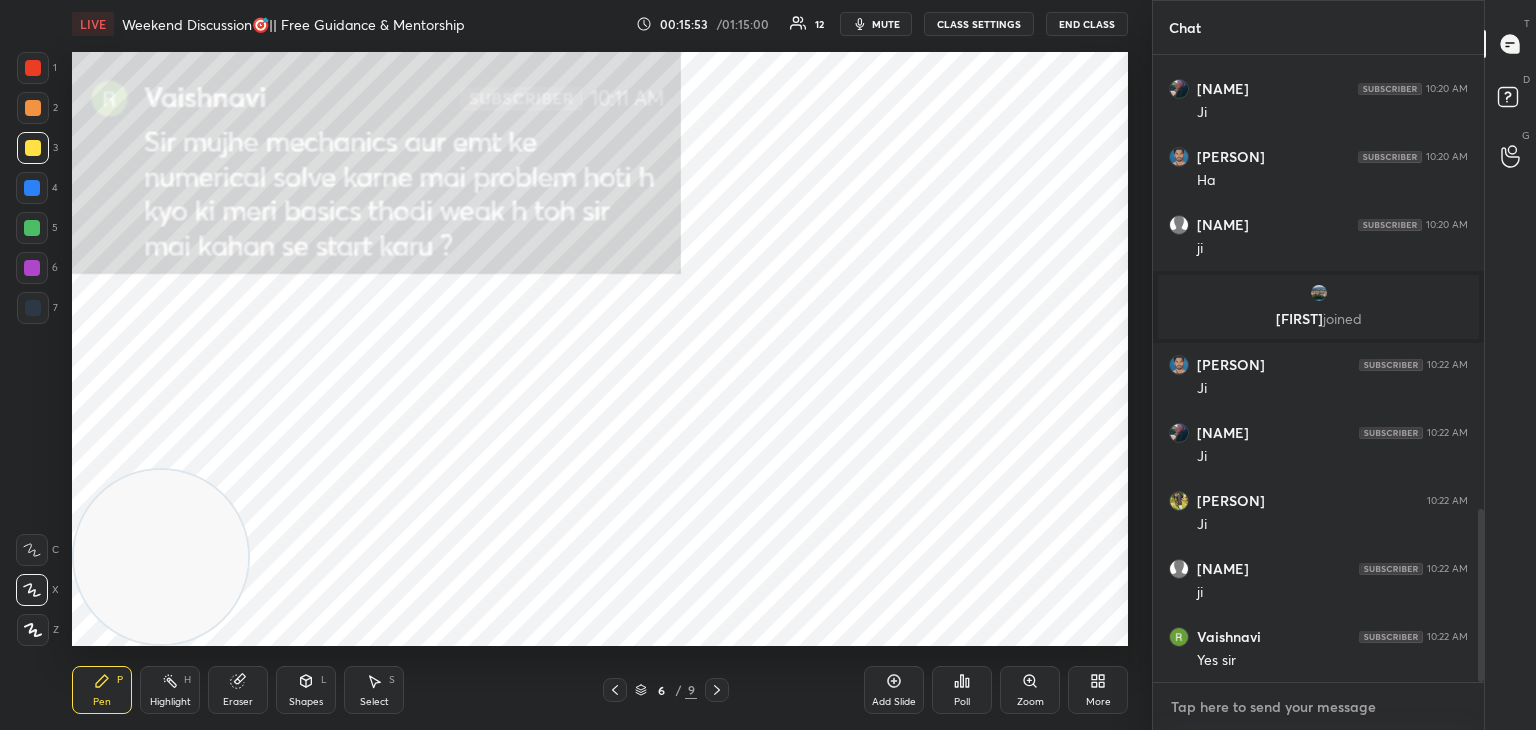 click at bounding box center [1318, 707] 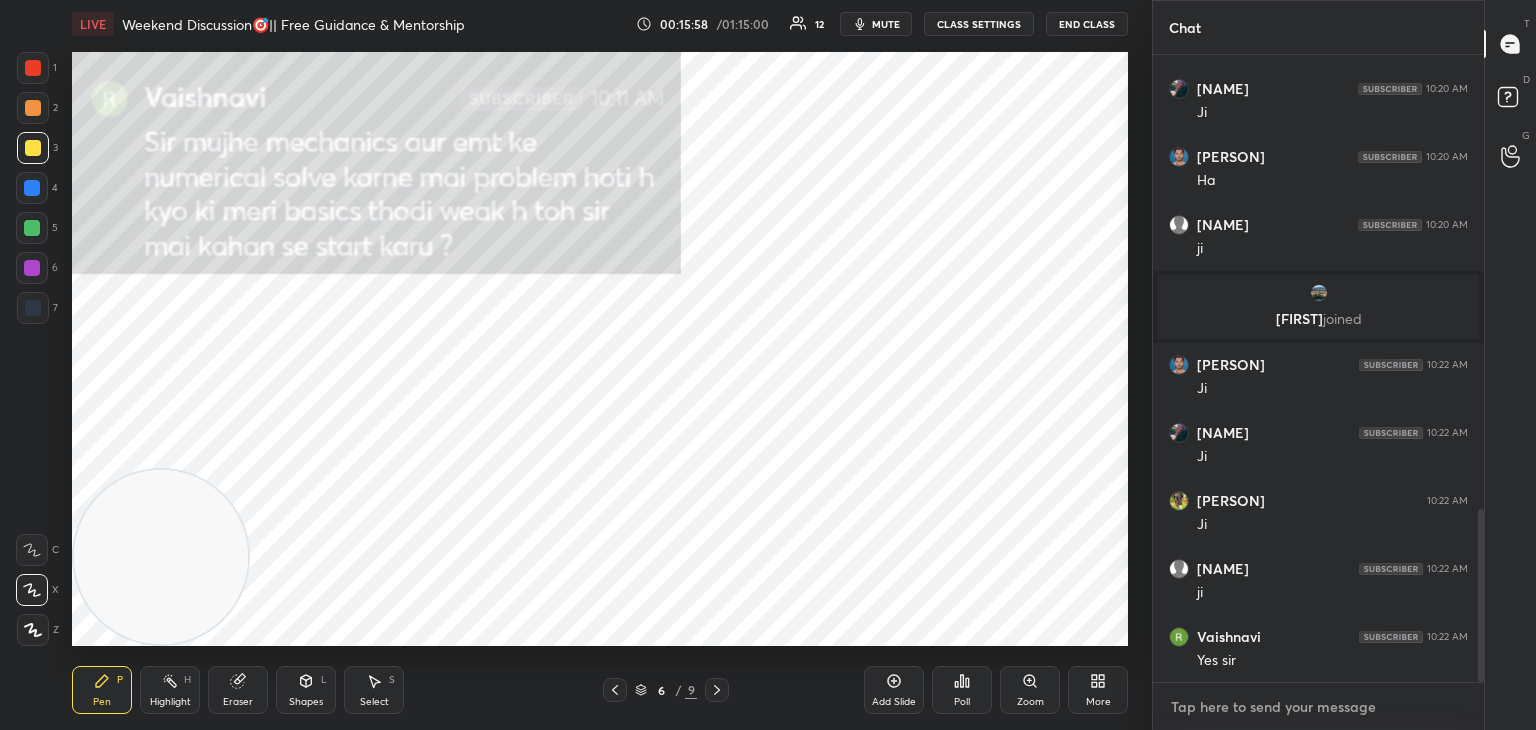 scroll, scrollTop: 1720, scrollLeft: 0, axis: vertical 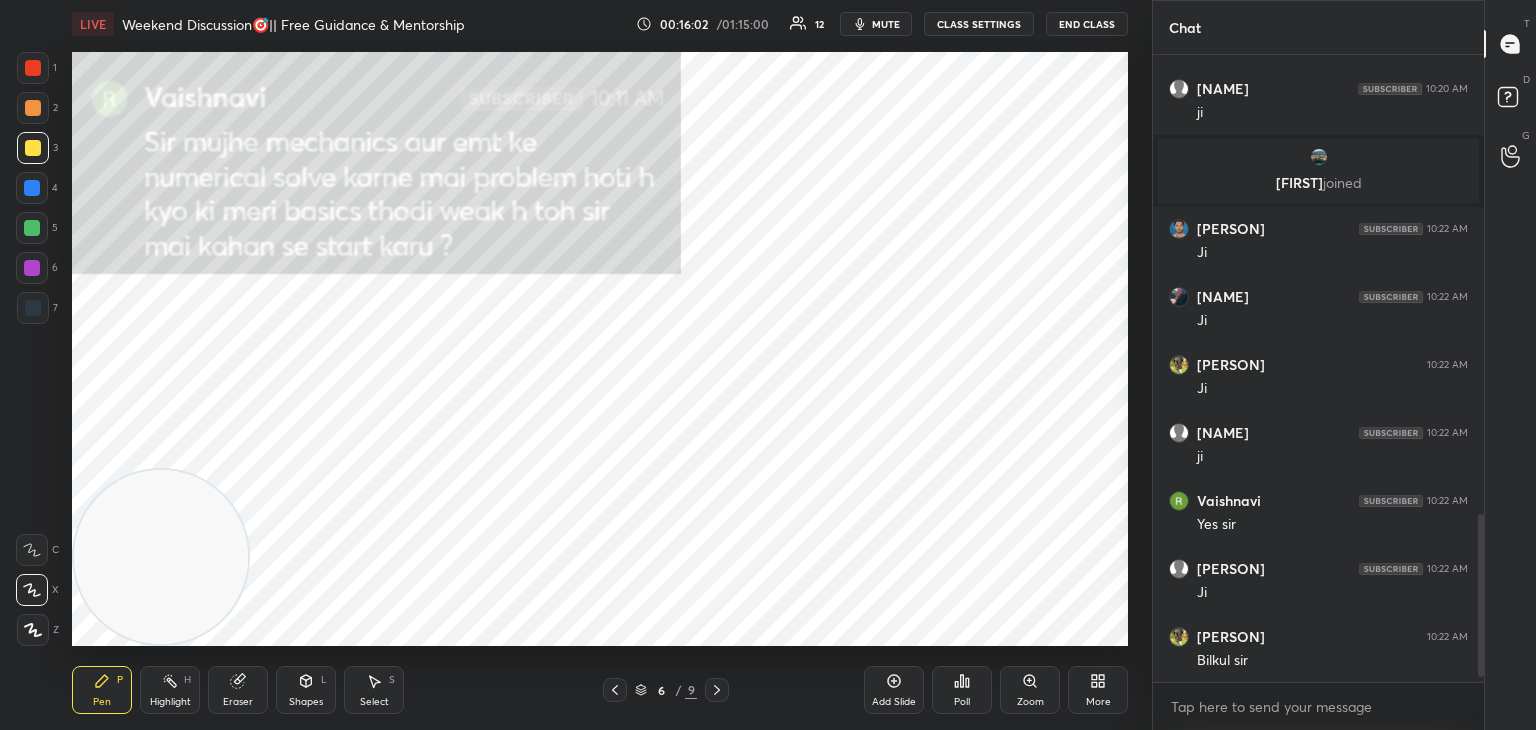 drag, startPoint x: 182, startPoint y: 689, endPoint x: 164, endPoint y: 585, distance: 105.546196 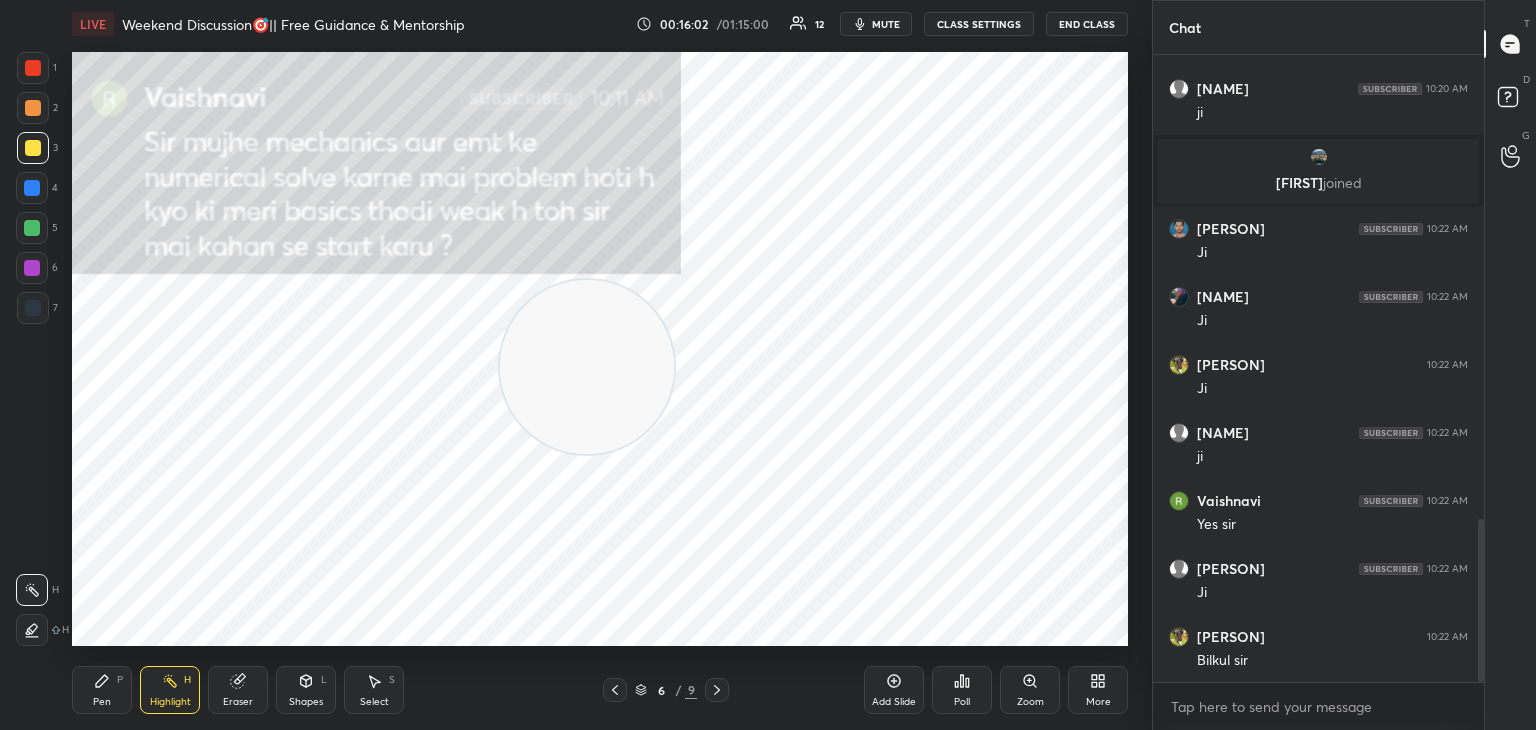 drag, startPoint x: 454, startPoint y: 465, endPoint x: 580, endPoint y: 282, distance: 222.18236 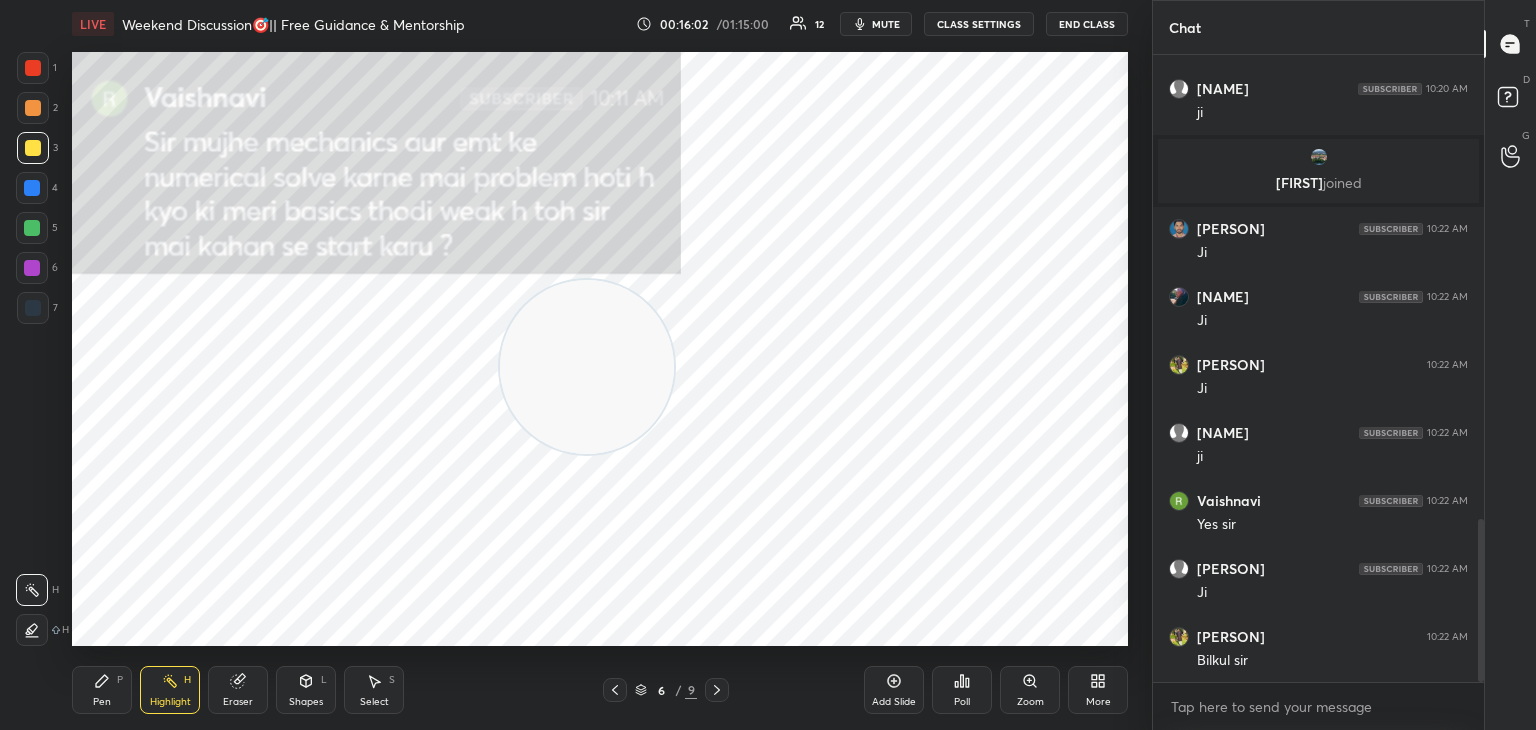 click at bounding box center (587, 367) 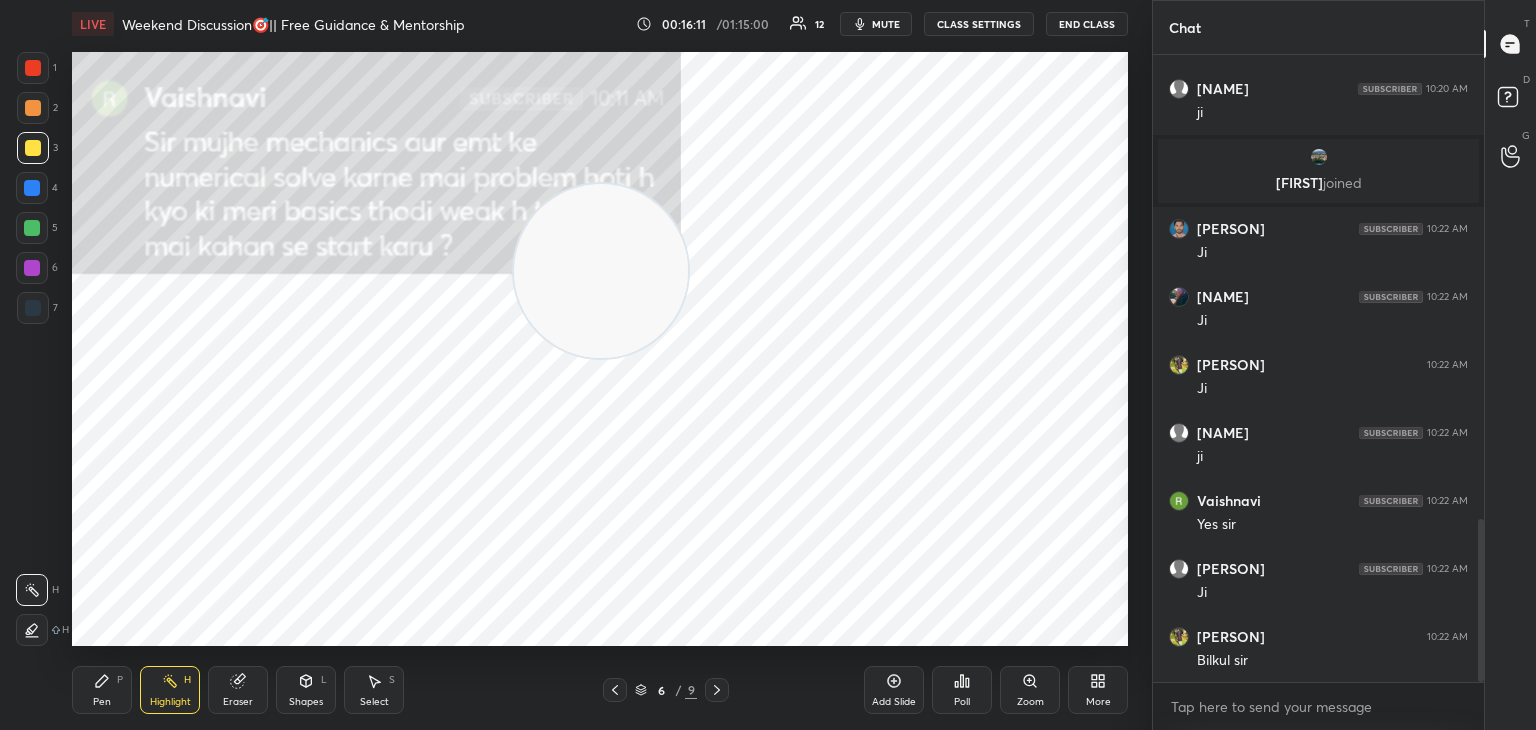 scroll, scrollTop: 1856, scrollLeft: 0, axis: vertical 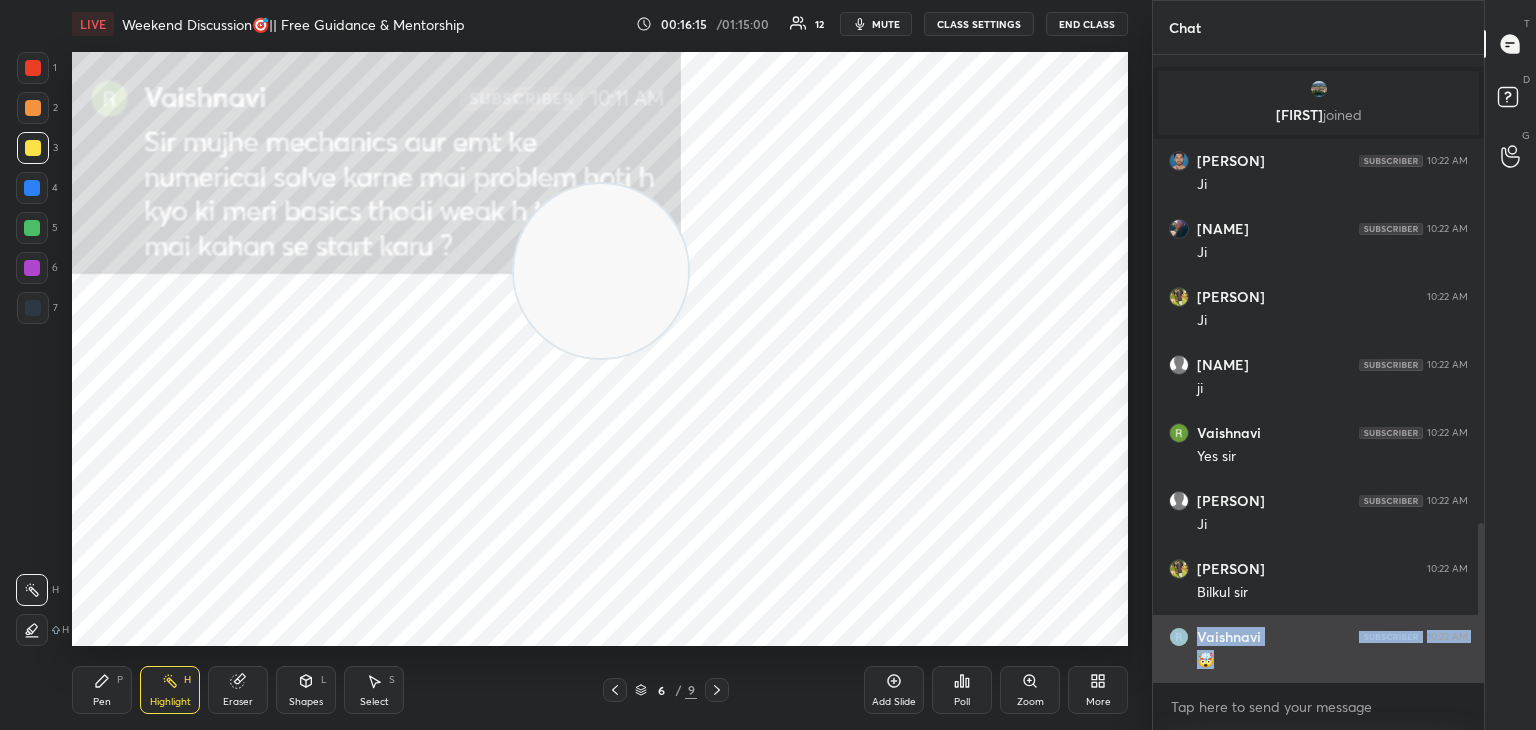 drag, startPoint x: 1226, startPoint y: 659, endPoint x: 1164, endPoint y: 658, distance: 62.008064 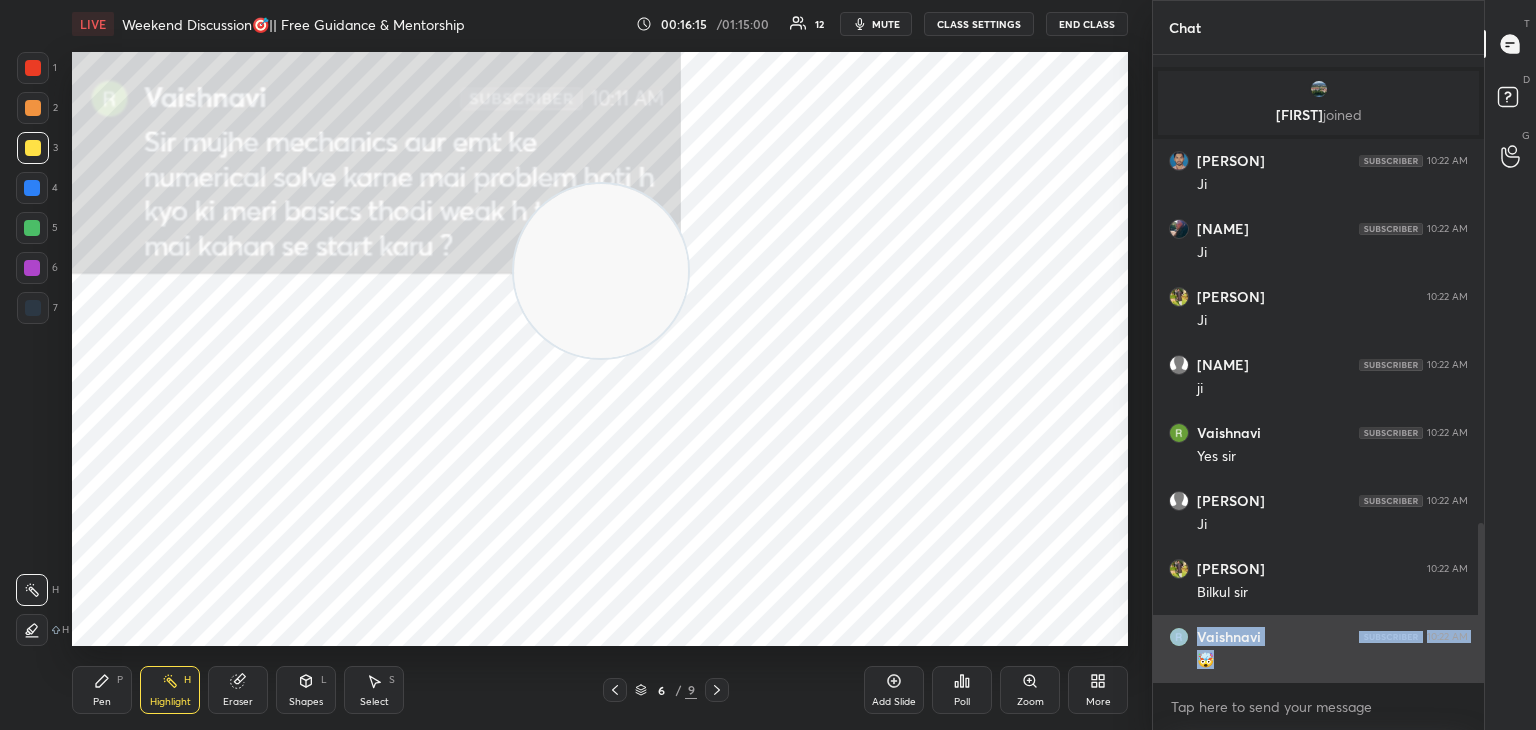 click on "[PERSON] 10:22 AM 🤯" at bounding box center (1318, 649) 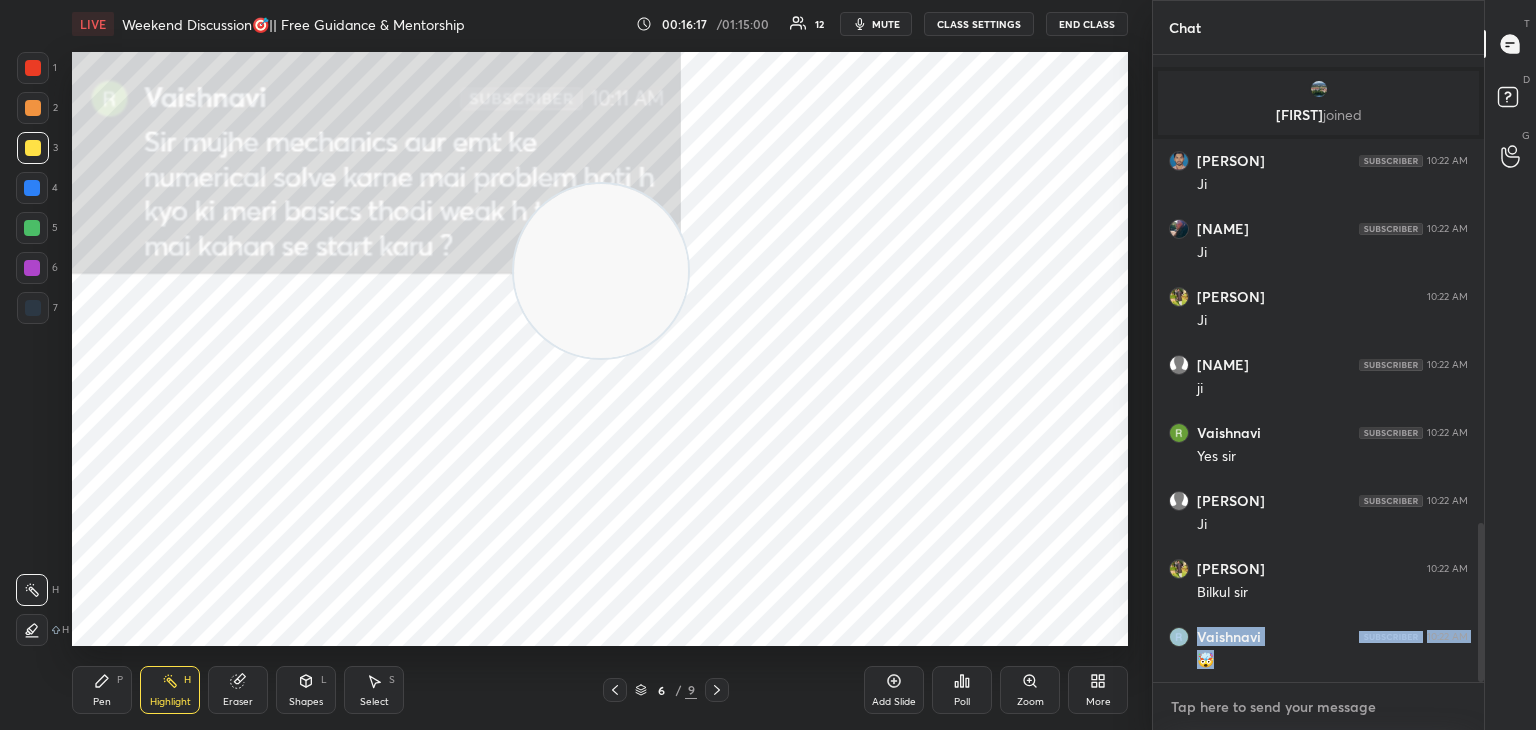 click at bounding box center [1318, 707] 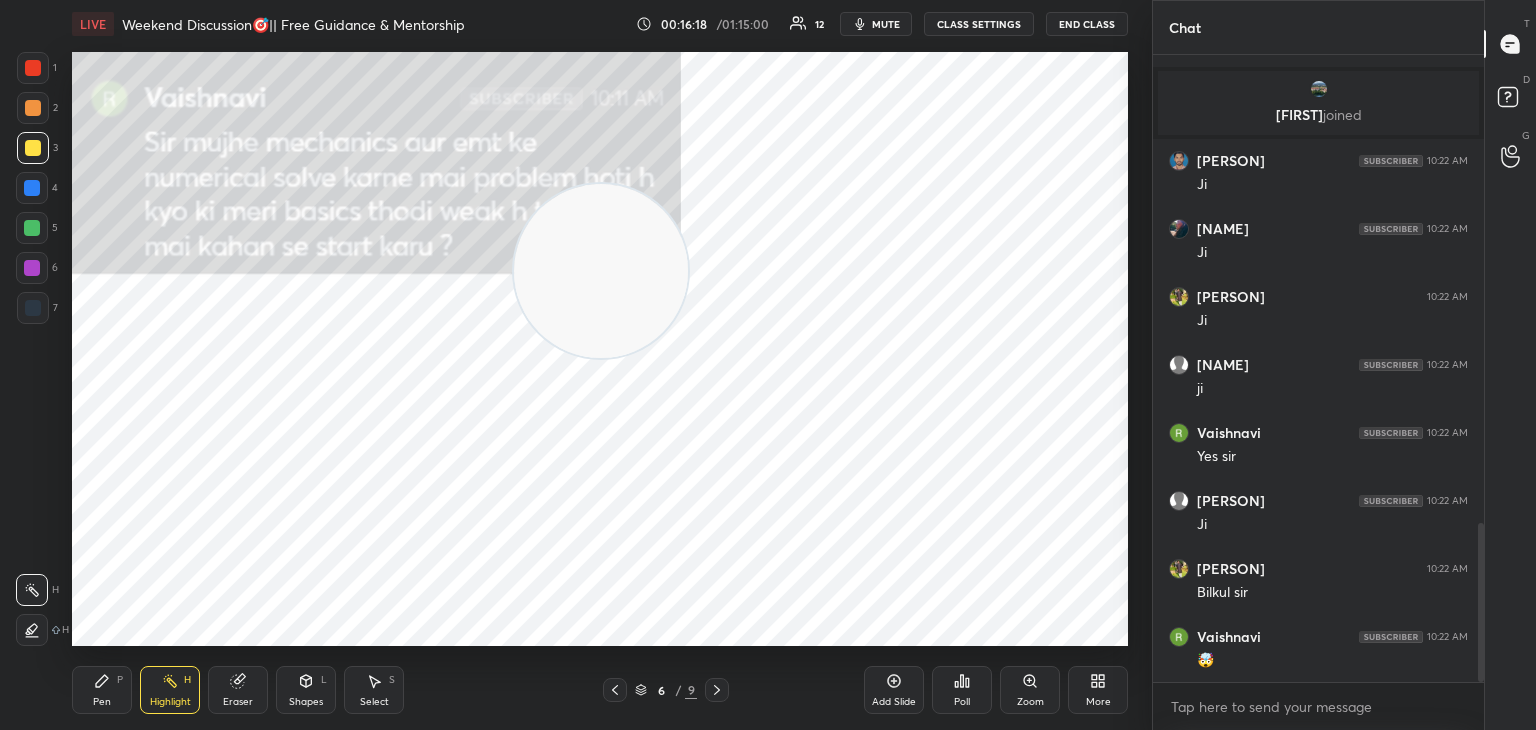 click on "Add Slide Poll Zoom More" at bounding box center [996, 690] 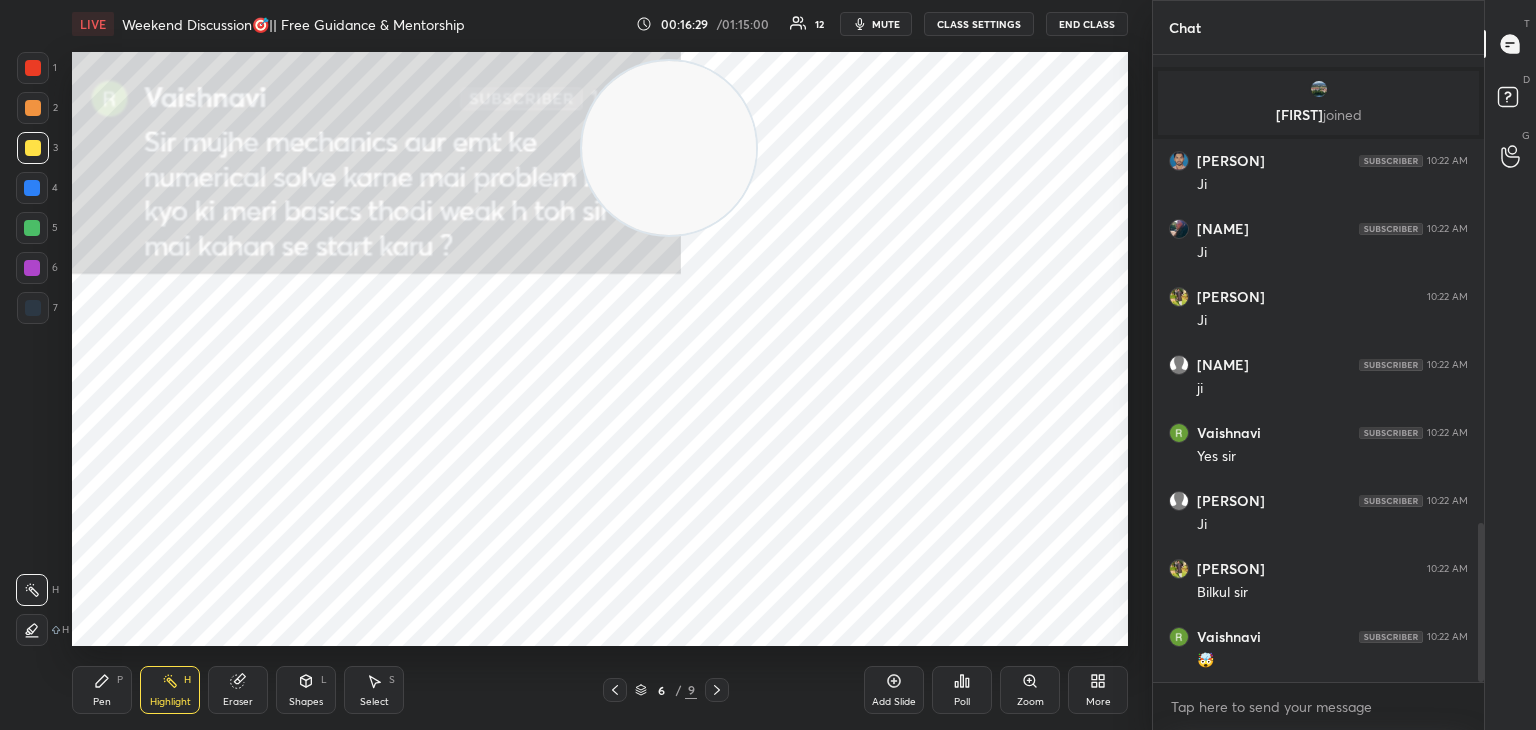 drag, startPoint x: 630, startPoint y: 278, endPoint x: 700, endPoint y: 153, distance: 143.26549 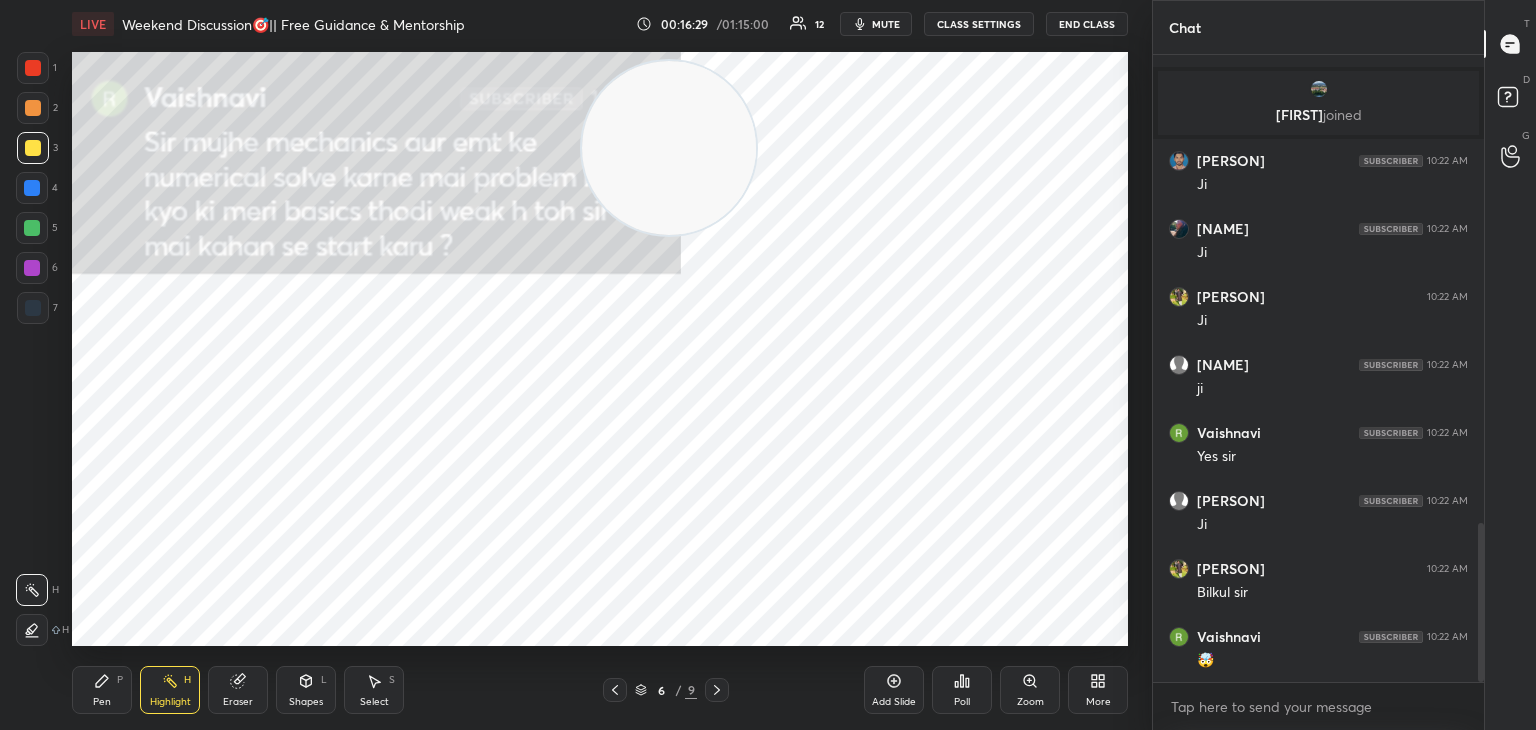 click at bounding box center (669, 148) 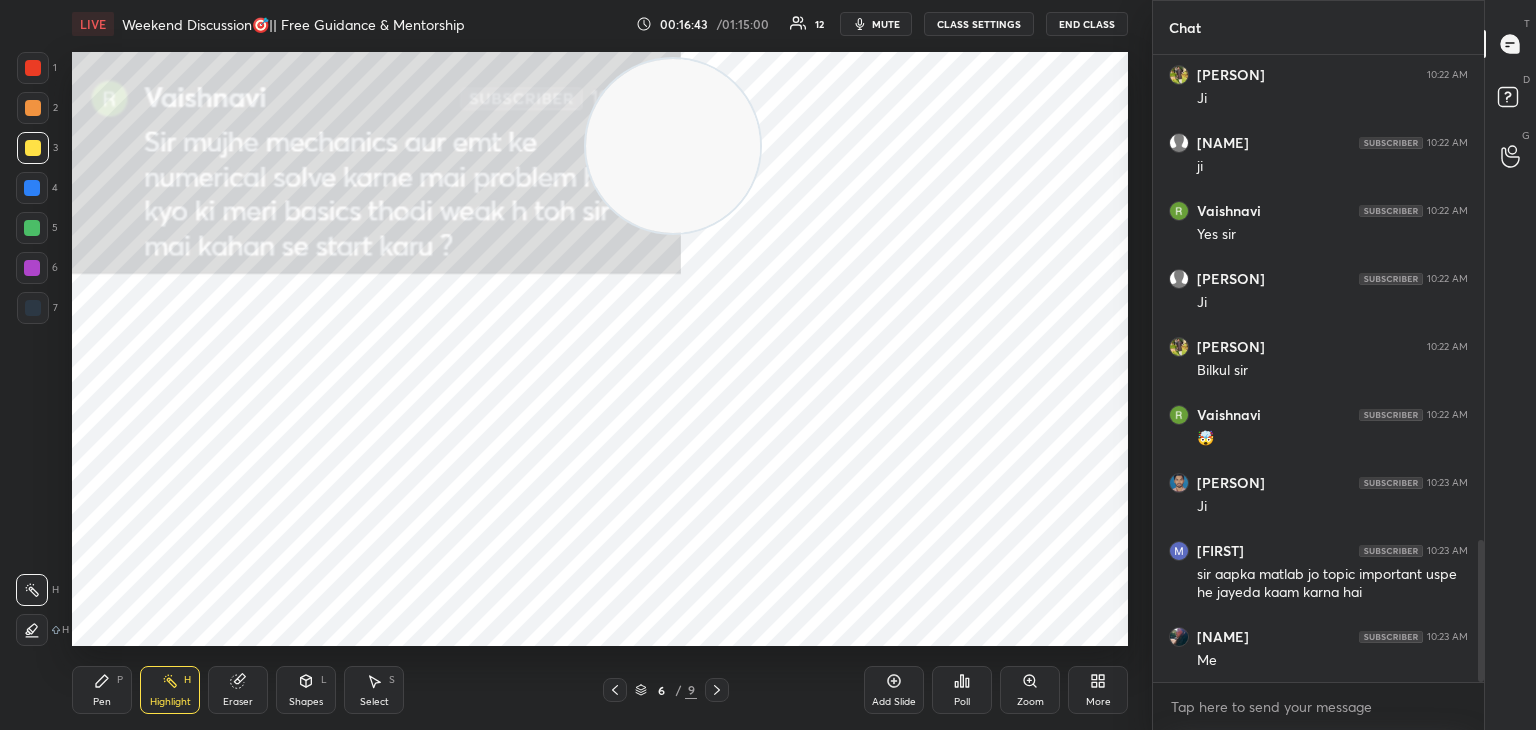 scroll, scrollTop: 2146, scrollLeft: 0, axis: vertical 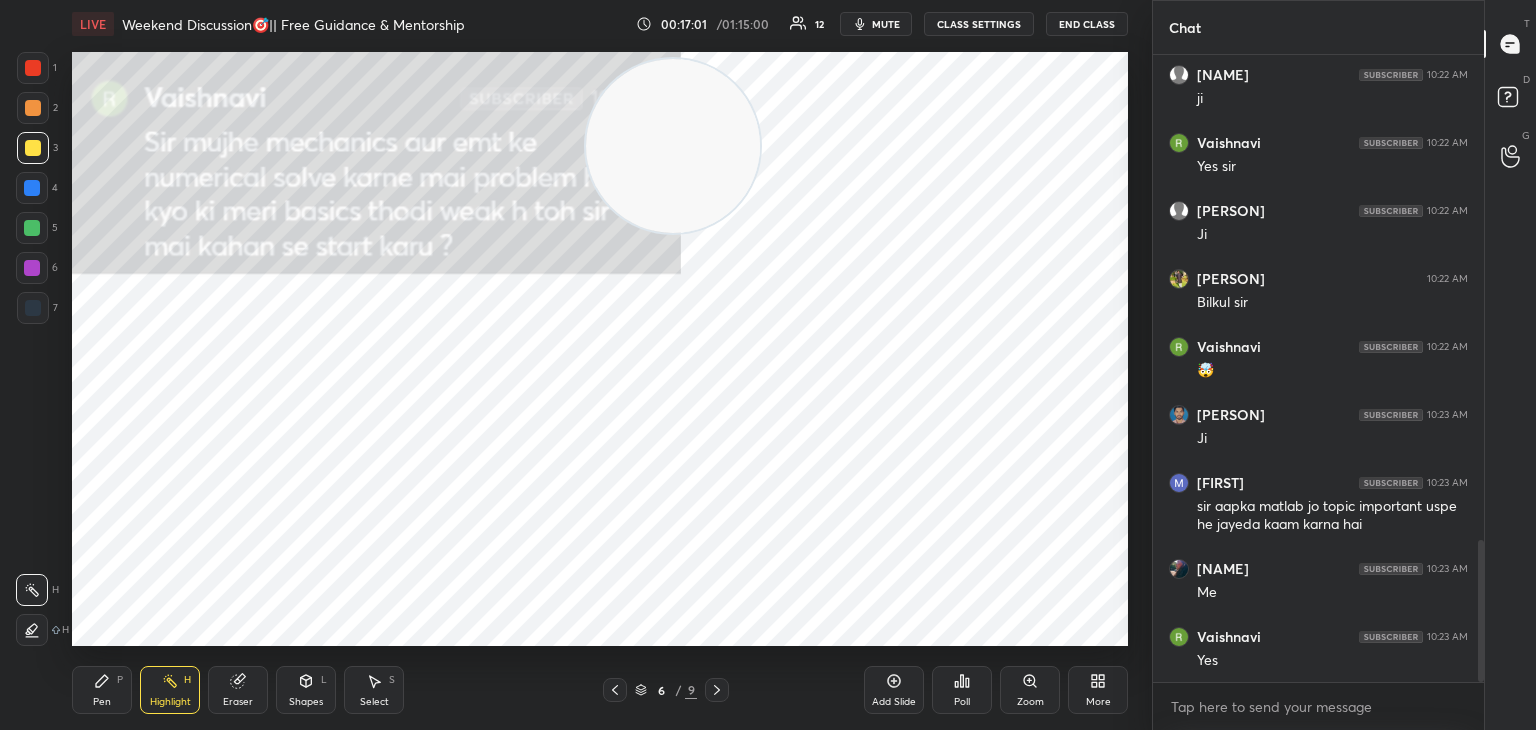 drag, startPoint x: 688, startPoint y: 137, endPoint x: 592, endPoint y: 106, distance: 100.88112 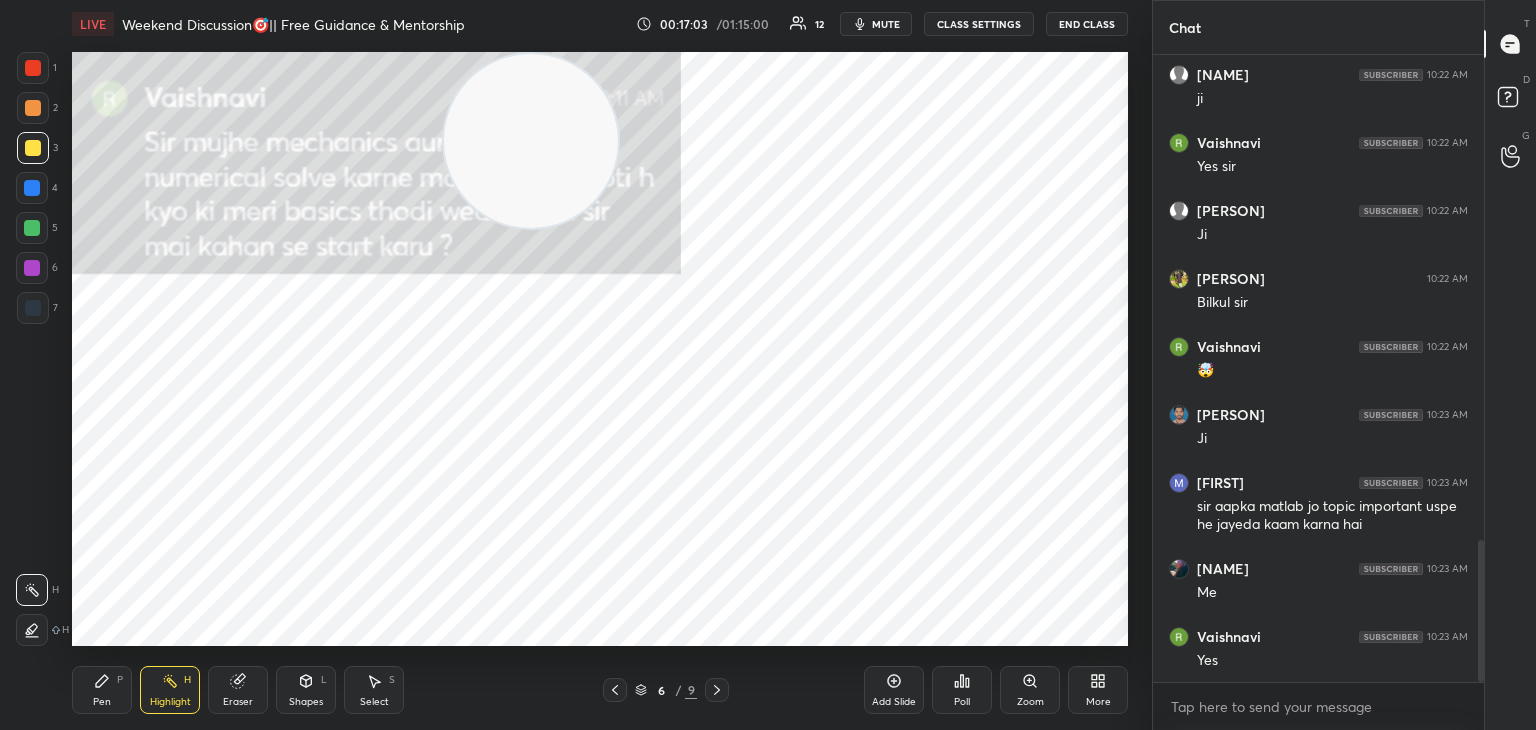 scroll, scrollTop: 2214, scrollLeft: 0, axis: vertical 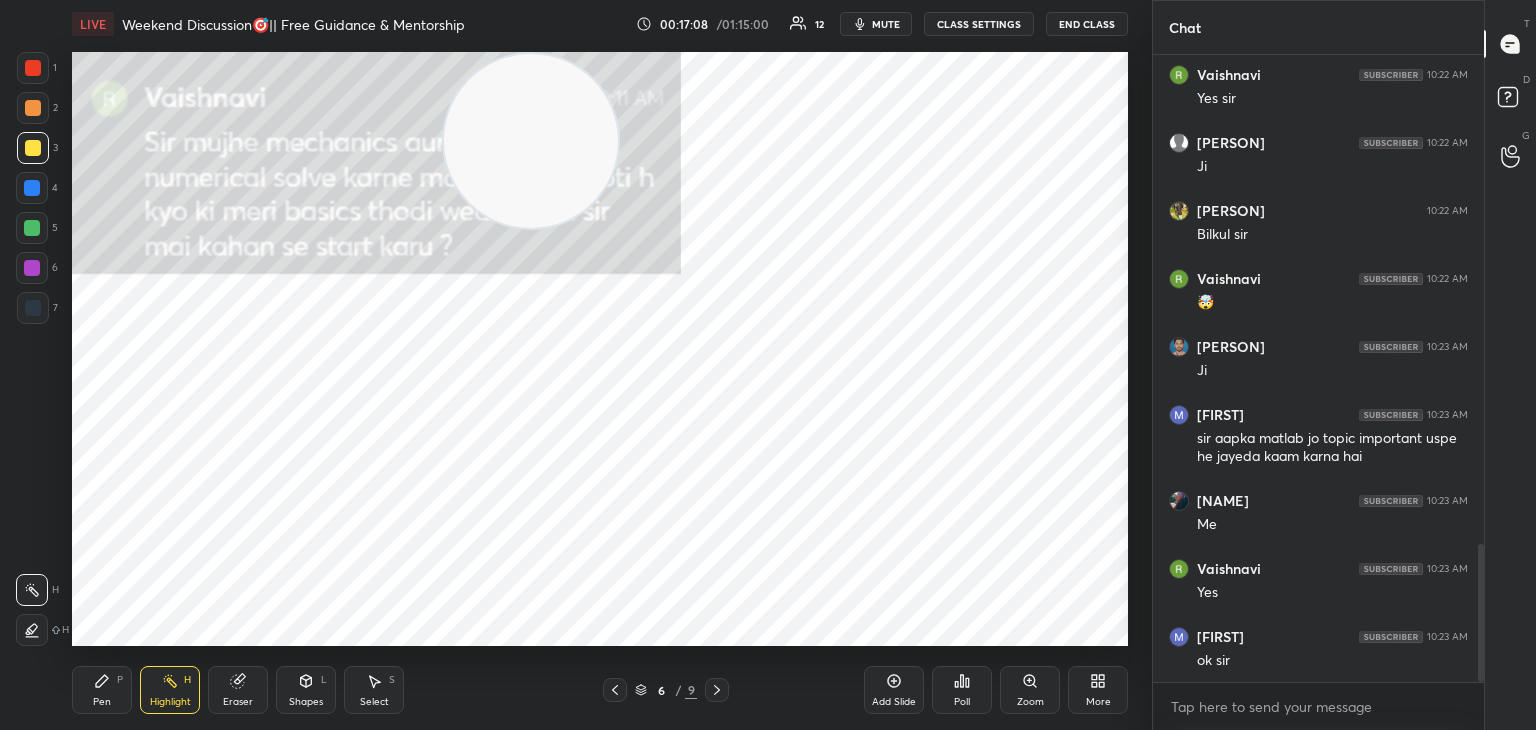click on "1 2 3 4 5 6 7 C X Z C X Z E E Erase all   H H LIVE Weekend Discussion🎯|| Free Guidance & Mentorship 00:17:08 /  01:15:00 12 mute CLASS SETTINGS End Class Setting up your live class Poll for   secs No correct answer Start poll Back Weekend Discussion🎯|| Free Guidance & Mentorship [FIRST] [LAST] Pen P Highlight H Eraser Shapes L Select S 6 / 9 Add Slide Poll Zoom More Chat [PERSON] 10:22 AM ji [PERSON] 10:22 AM Yes sir [PERSON] 10:22 AM Ji [PERSON] 10:22 AM Bilkul sir [PERSON] 10:22 AM 🤯 [PERSON] 10:23 AM Ji [PERSON] 10:23 AM sir aapka matlab jo topic important uspe he jayeda kaam karna hai [PERSON] 10:23 AM Me [PERSON] 10:23 AM Yes [PERSON] 10:23 AM ok sir JUMP TO LATEST Enable hand raising Enable raise hand to speak to learners. Once enabled, chat will be turned off temporarily. Enable x   Doubts asked by learners will show up here NEW DOUBTS ASKED No one has raised a hand yet Can't raise hand Looks like educator just invited you to speak. Please wait before you can raise your hand again. Got it T Messages (T)" at bounding box center (768, 0) 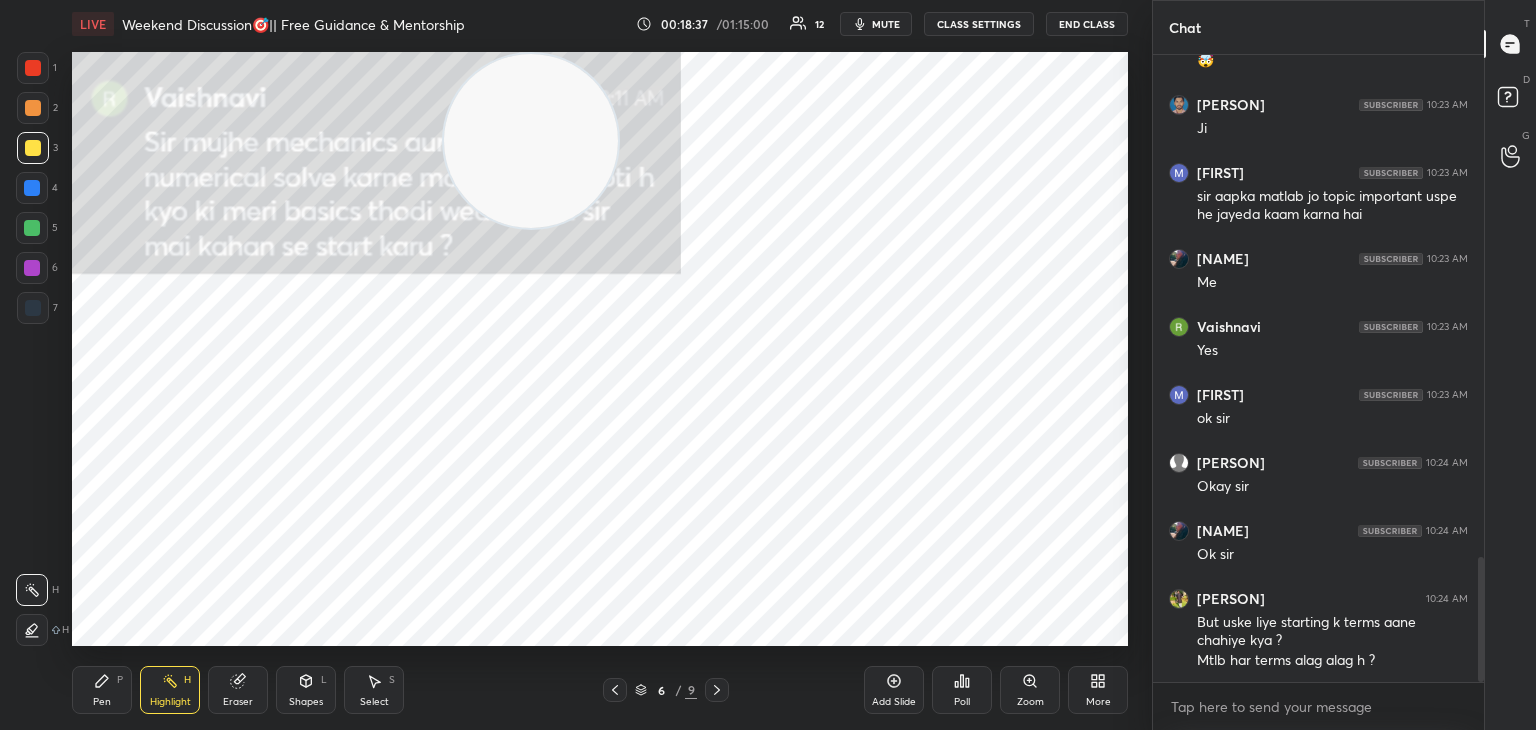 scroll, scrollTop: 2524, scrollLeft: 0, axis: vertical 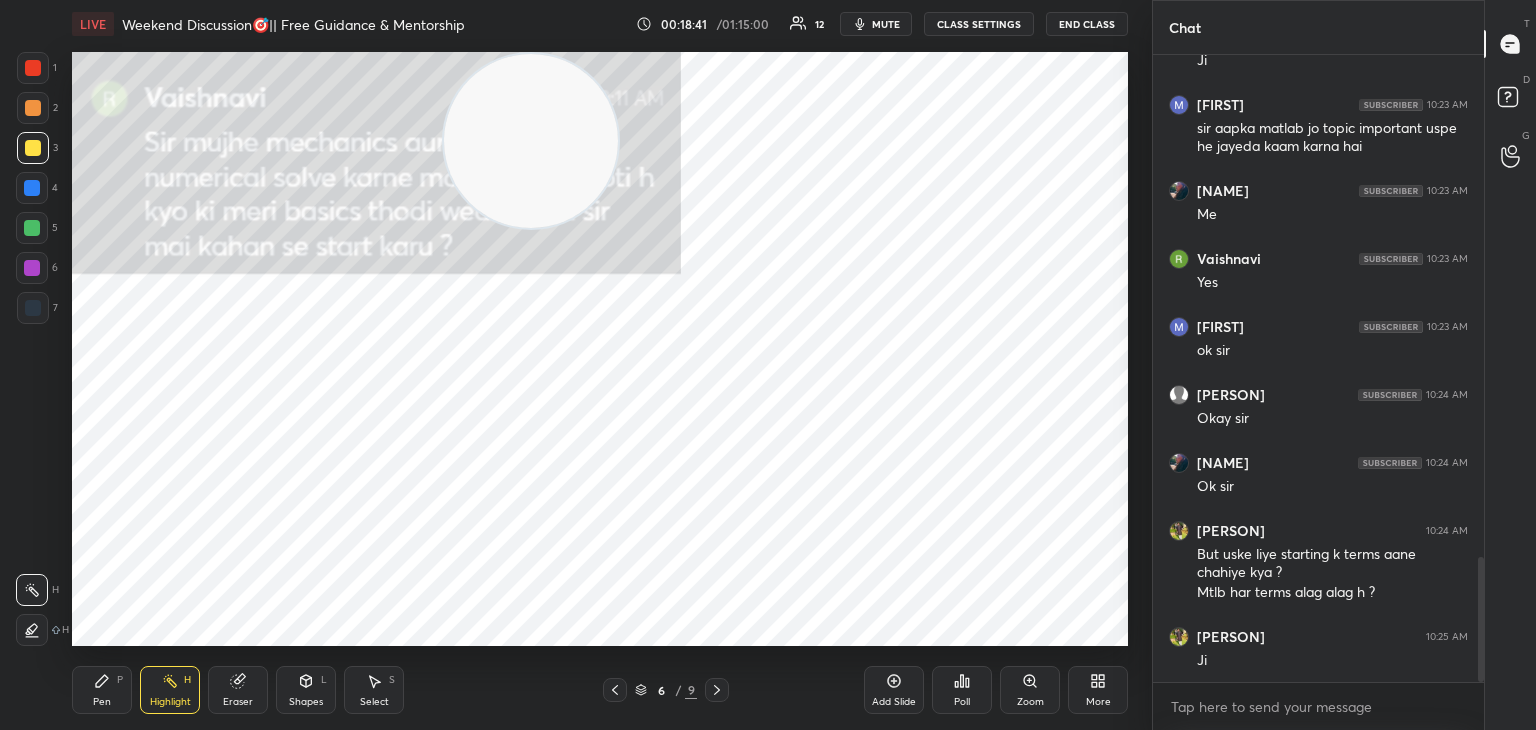 click on "Pen" at bounding box center (102, 702) 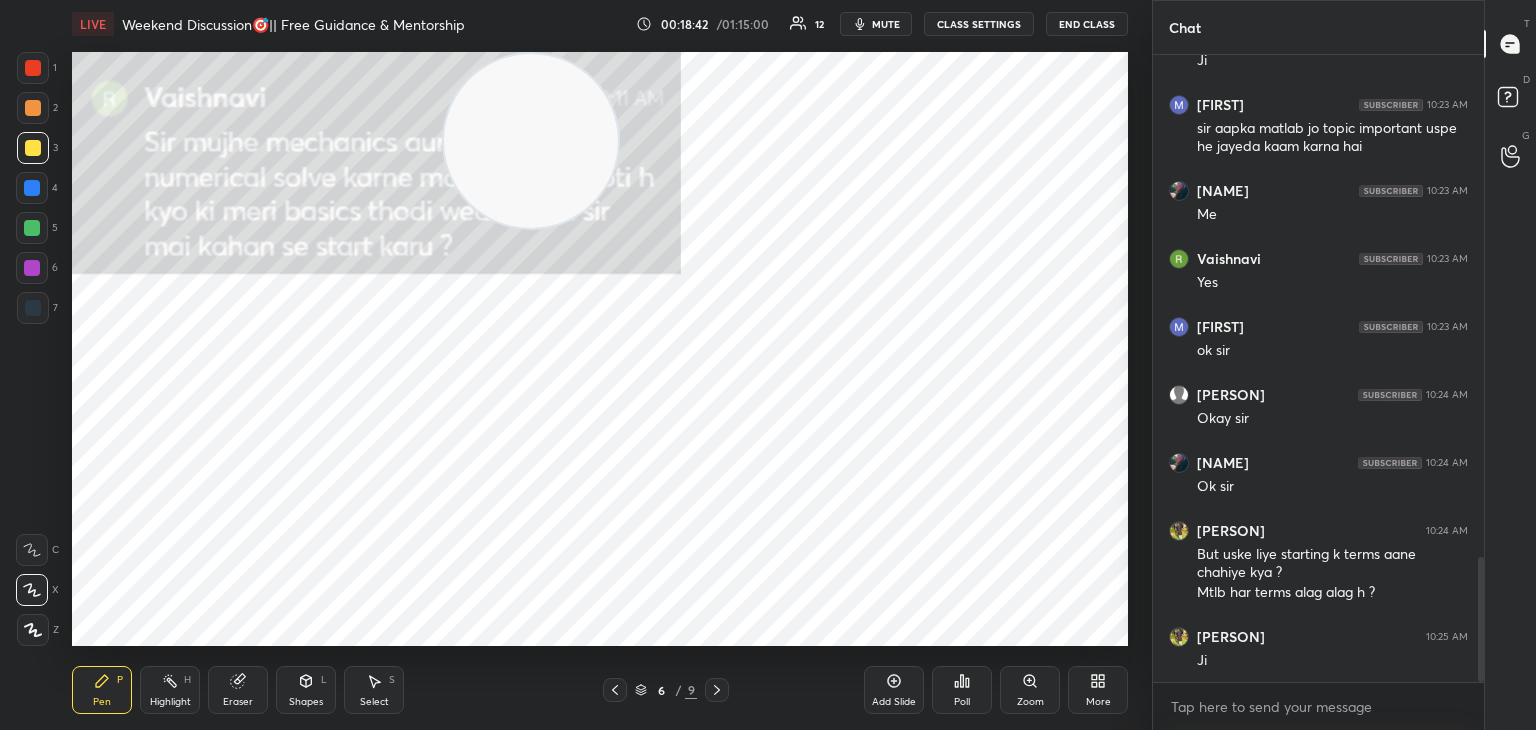drag, startPoint x: 40, startPoint y: 254, endPoint x: 32, endPoint y: 270, distance: 17.888544 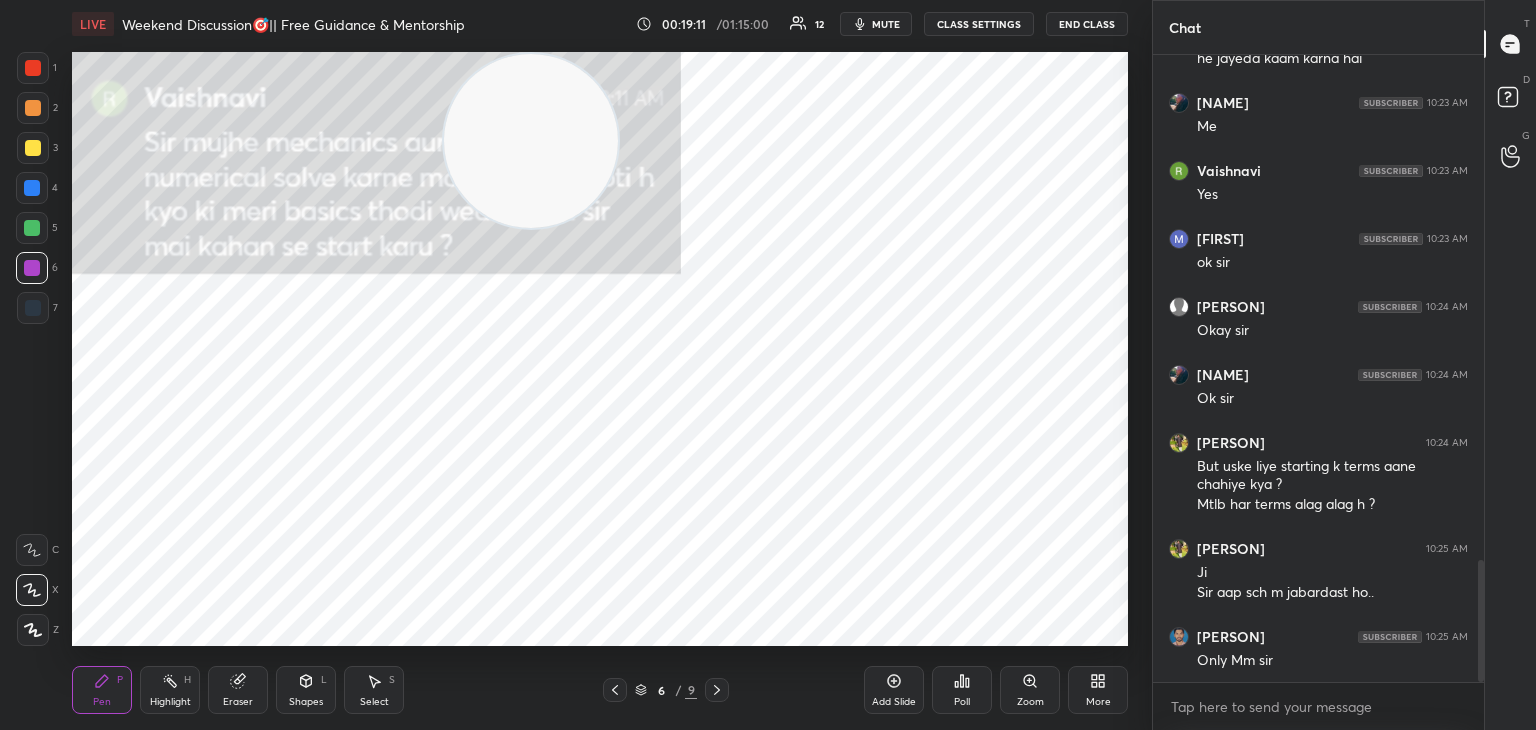 scroll, scrollTop: 2680, scrollLeft: 0, axis: vertical 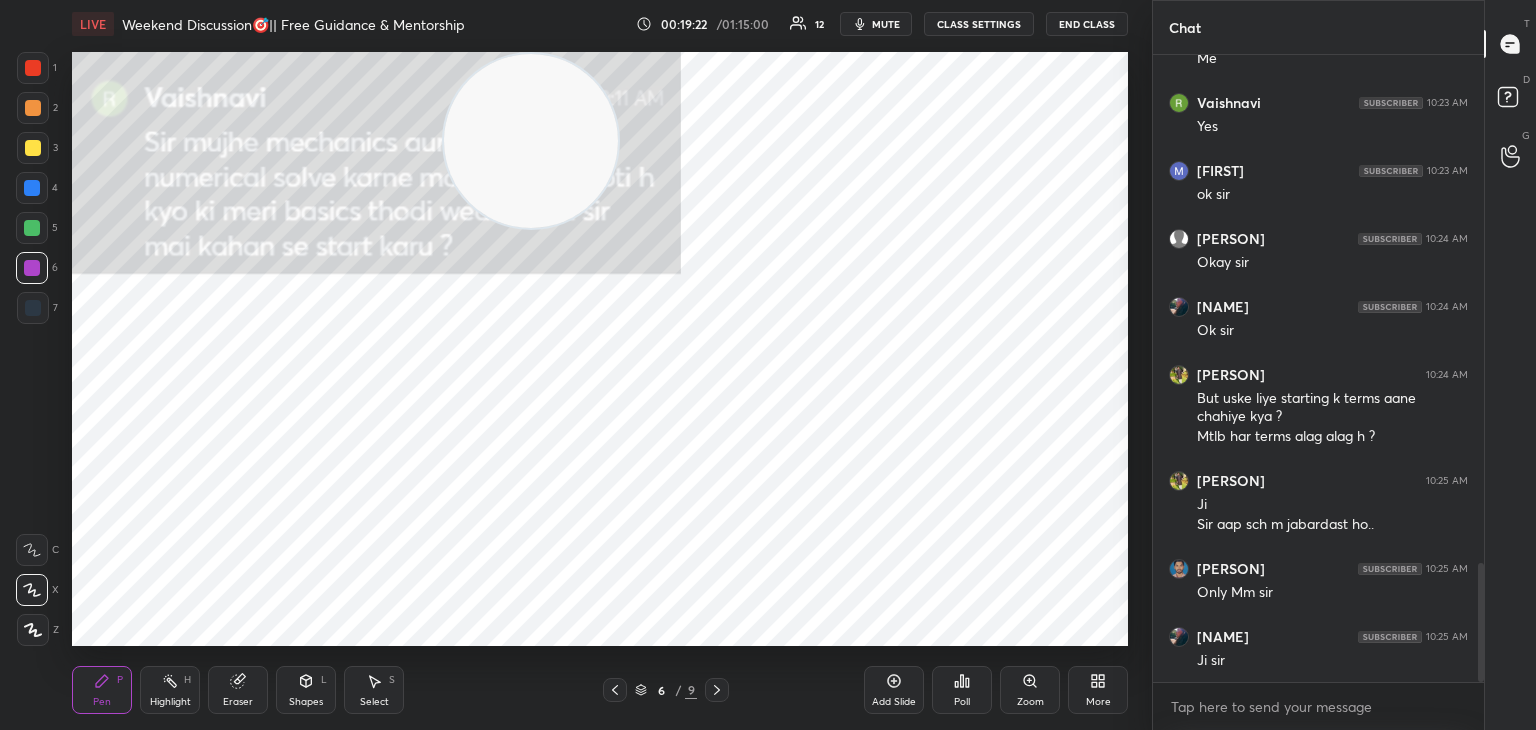 click on "Highlight H" at bounding box center (170, 690) 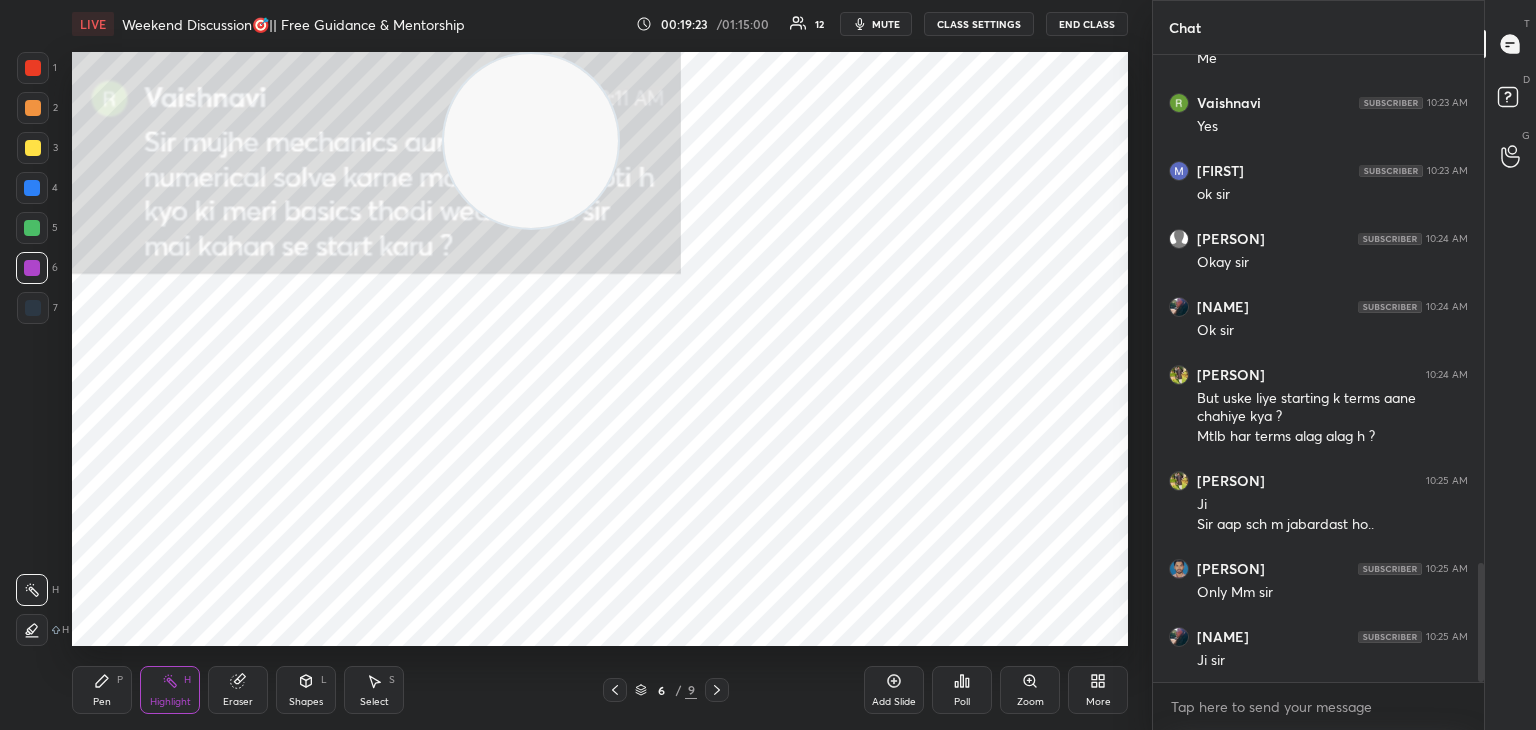 click at bounding box center (615, 690) 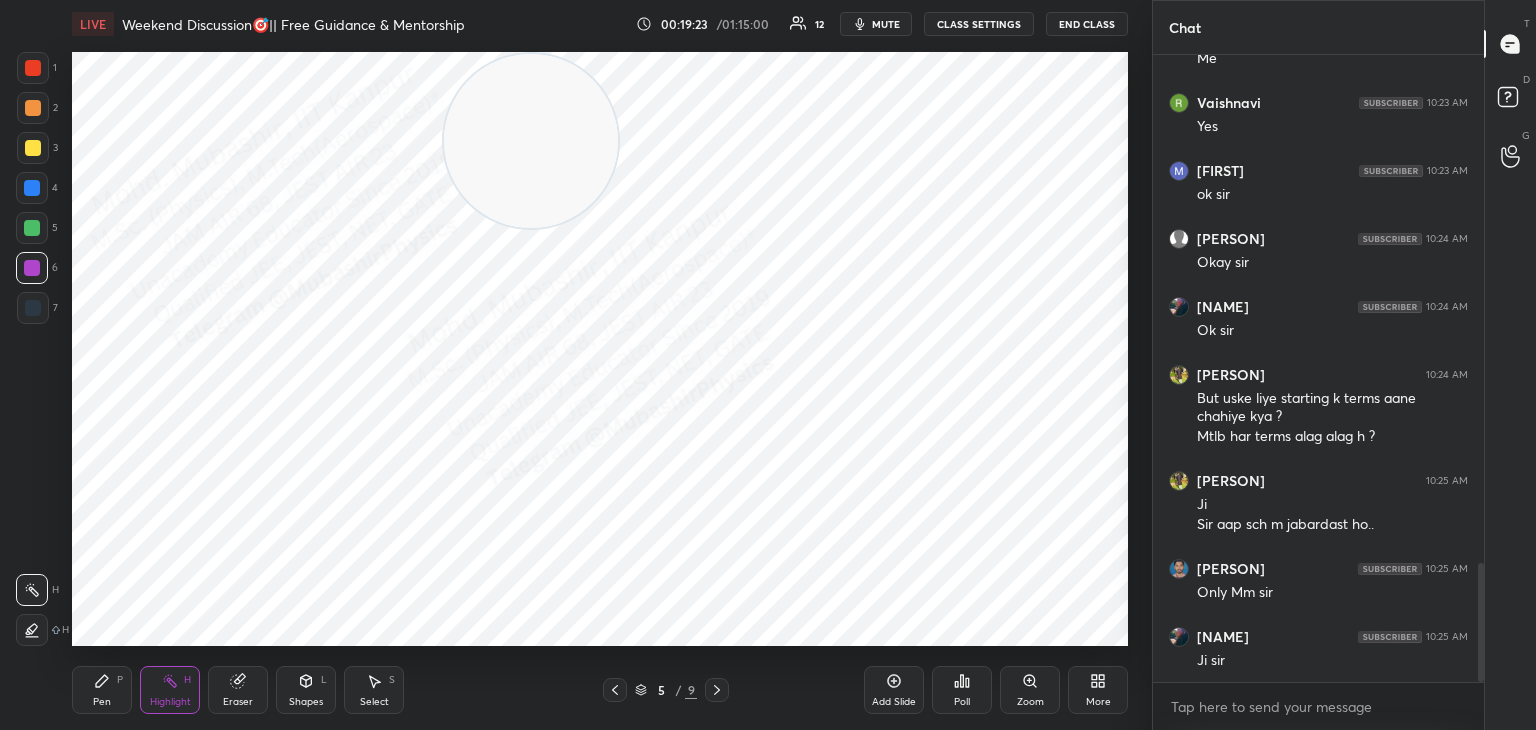 click at bounding box center [615, 690] 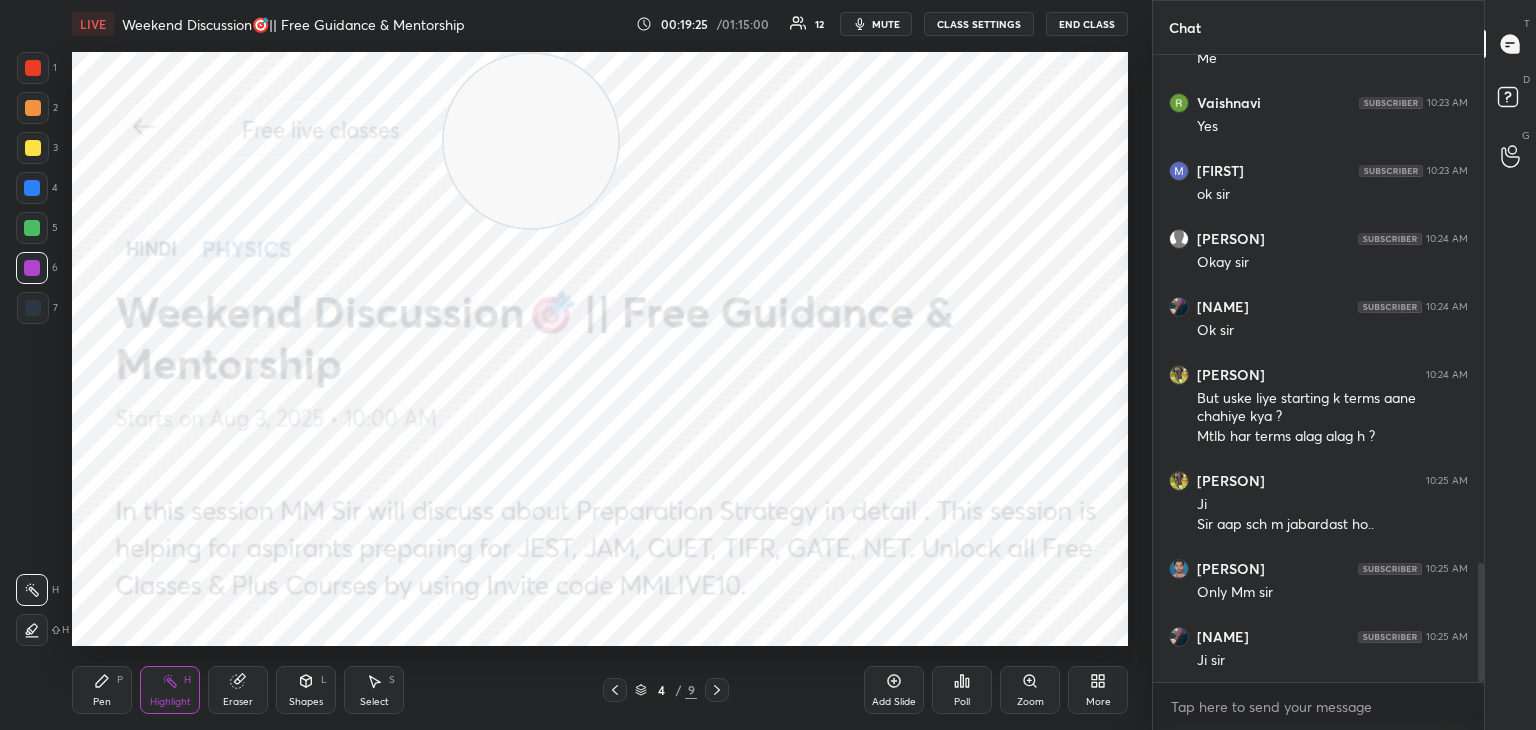click at bounding box center (615, 690) 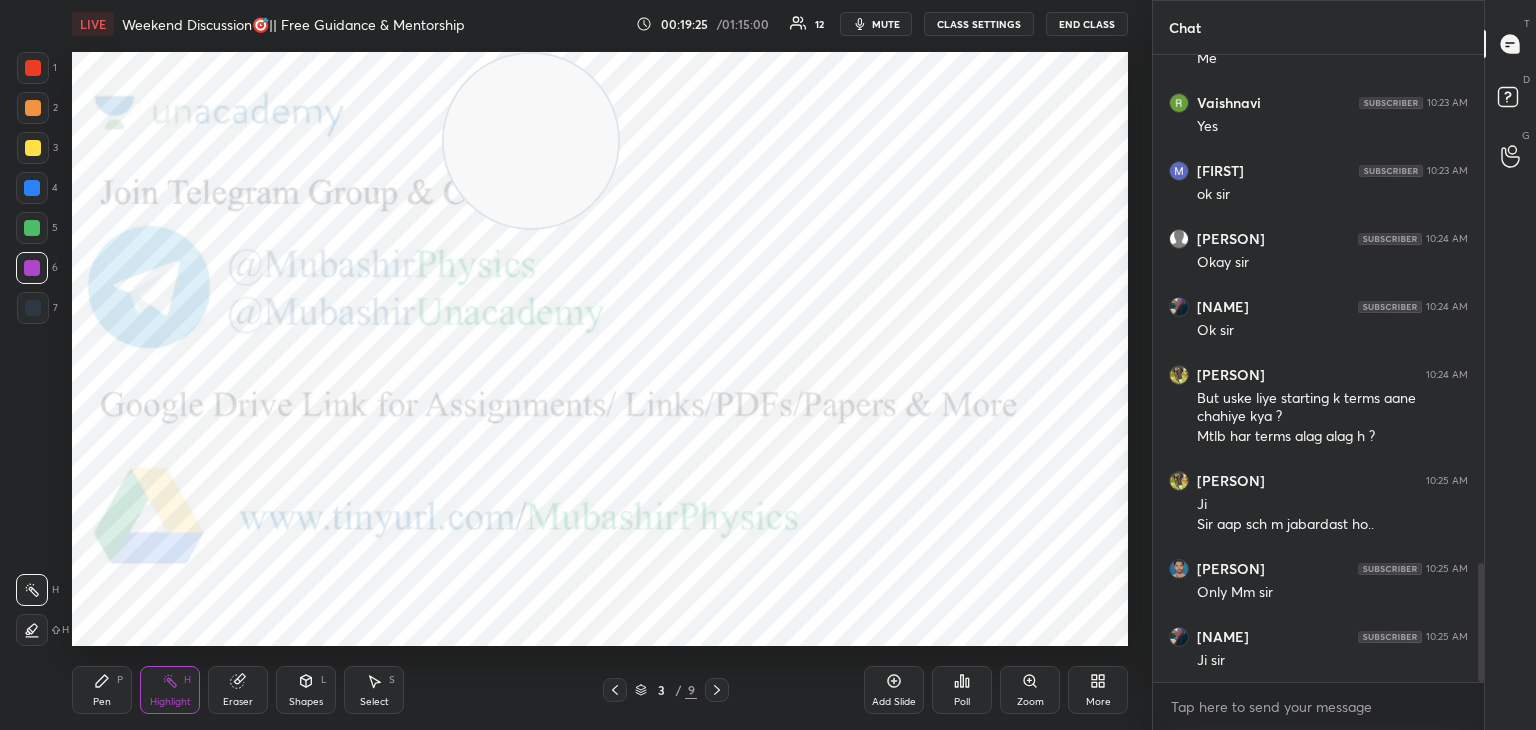 click at bounding box center (615, 690) 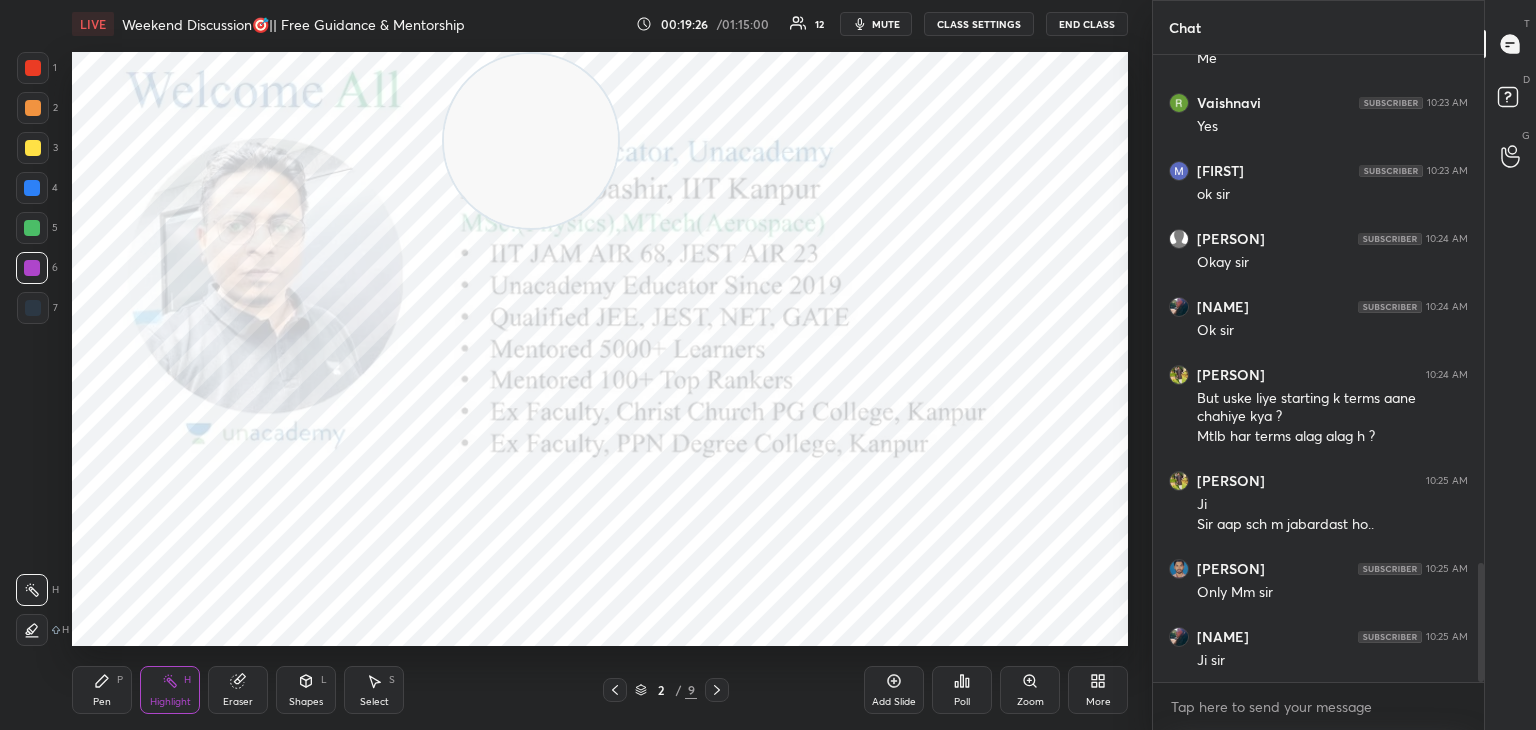 click at bounding box center [717, 690] 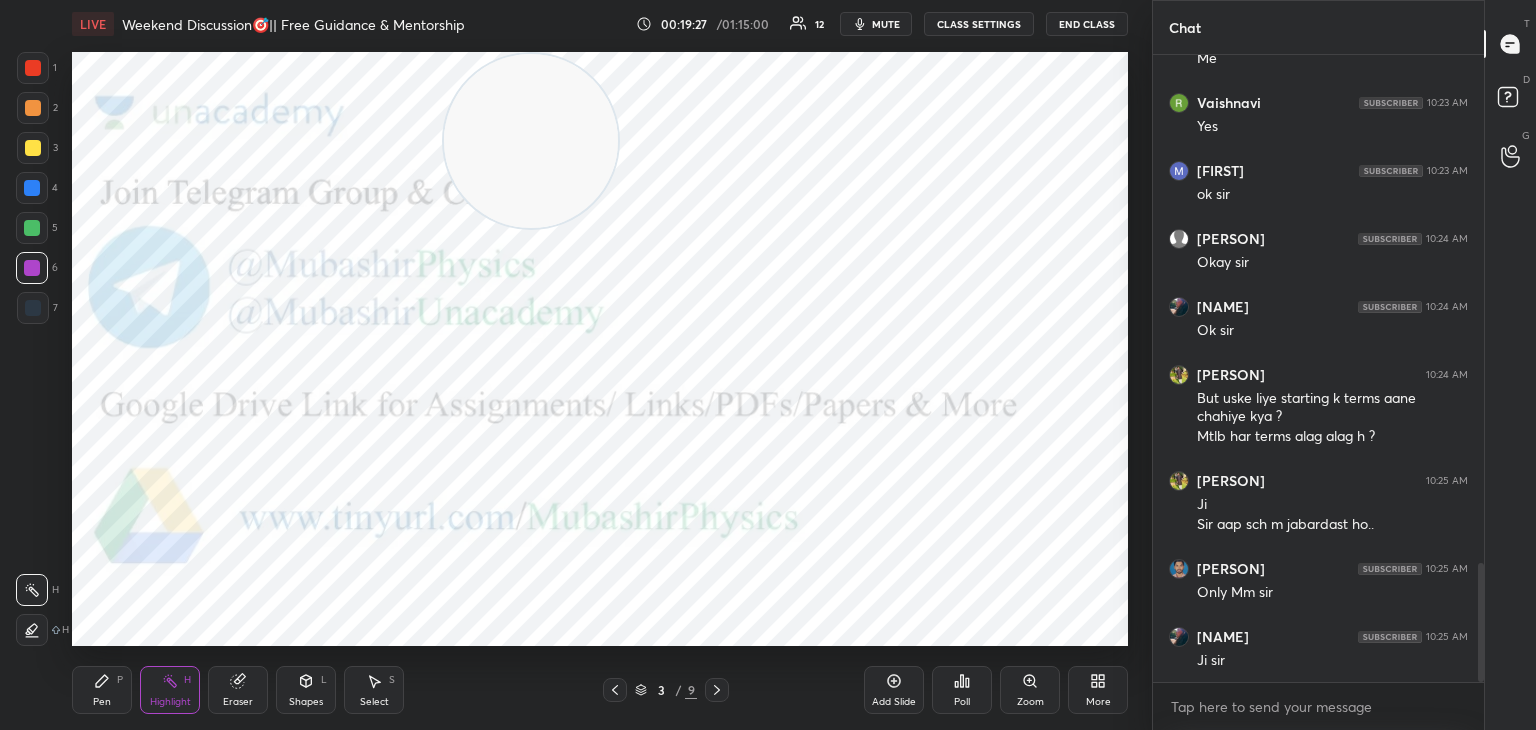 click 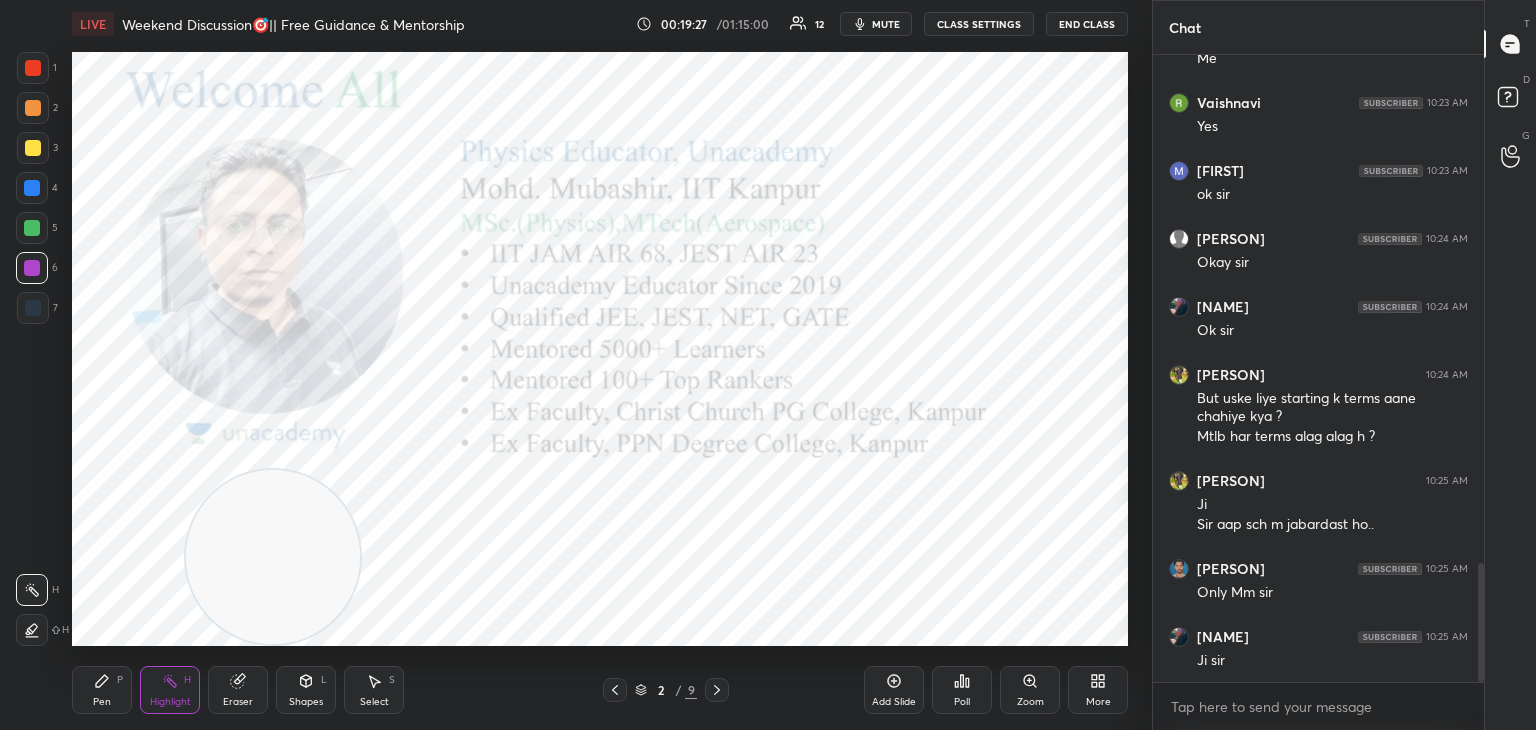 drag, startPoint x: 294, startPoint y: 545, endPoint x: 396, endPoint y: 565, distance: 103.94229 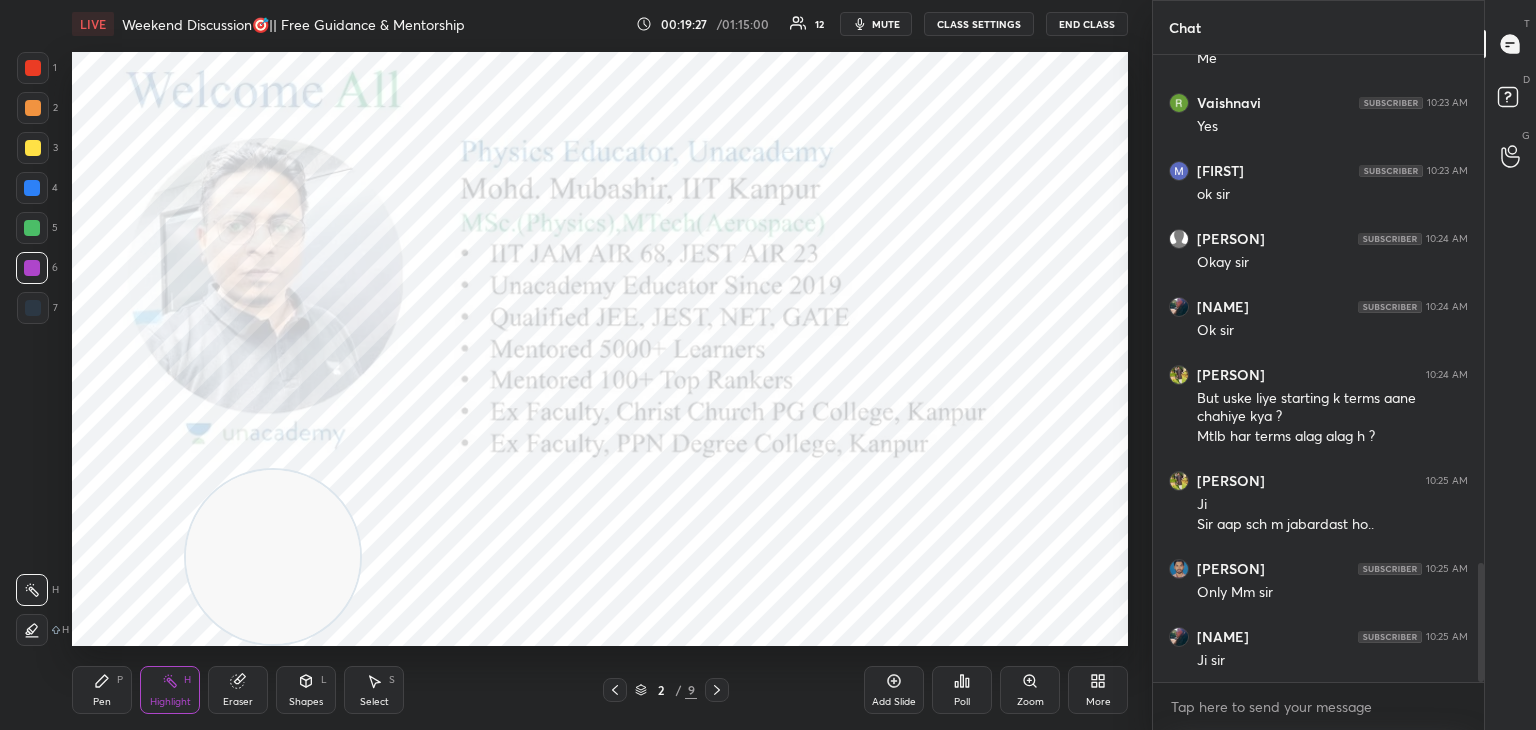 click at bounding box center [273, 557] 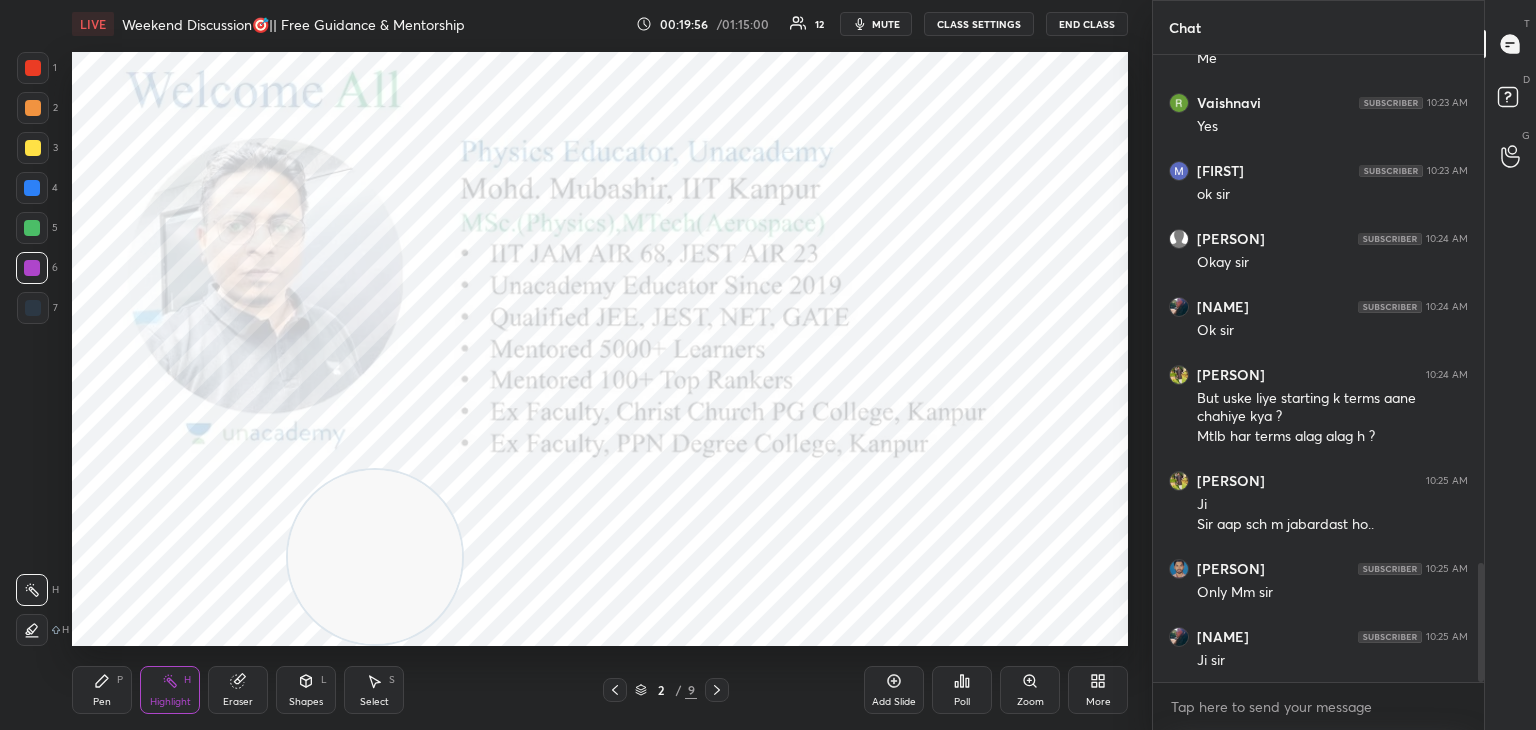 click 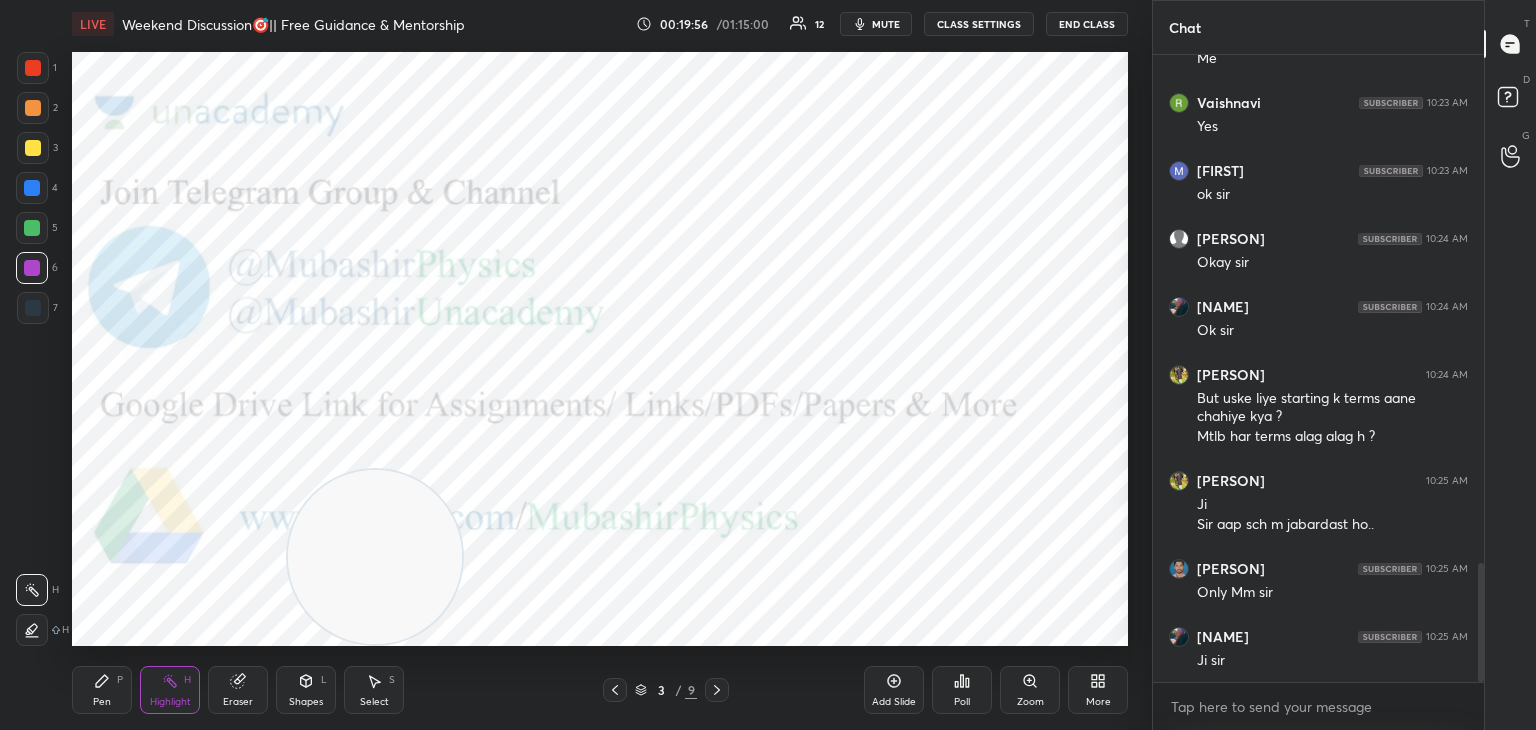 click 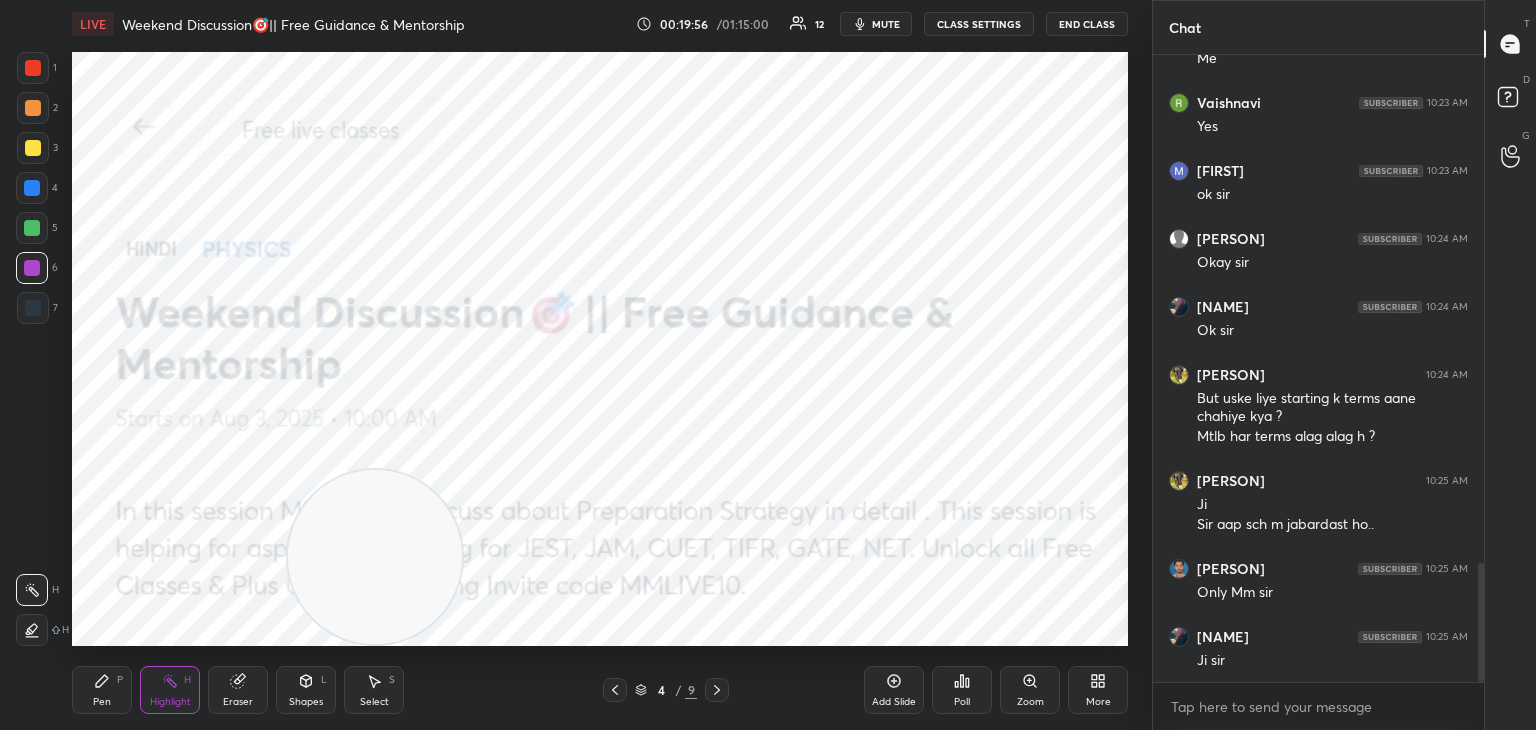 click 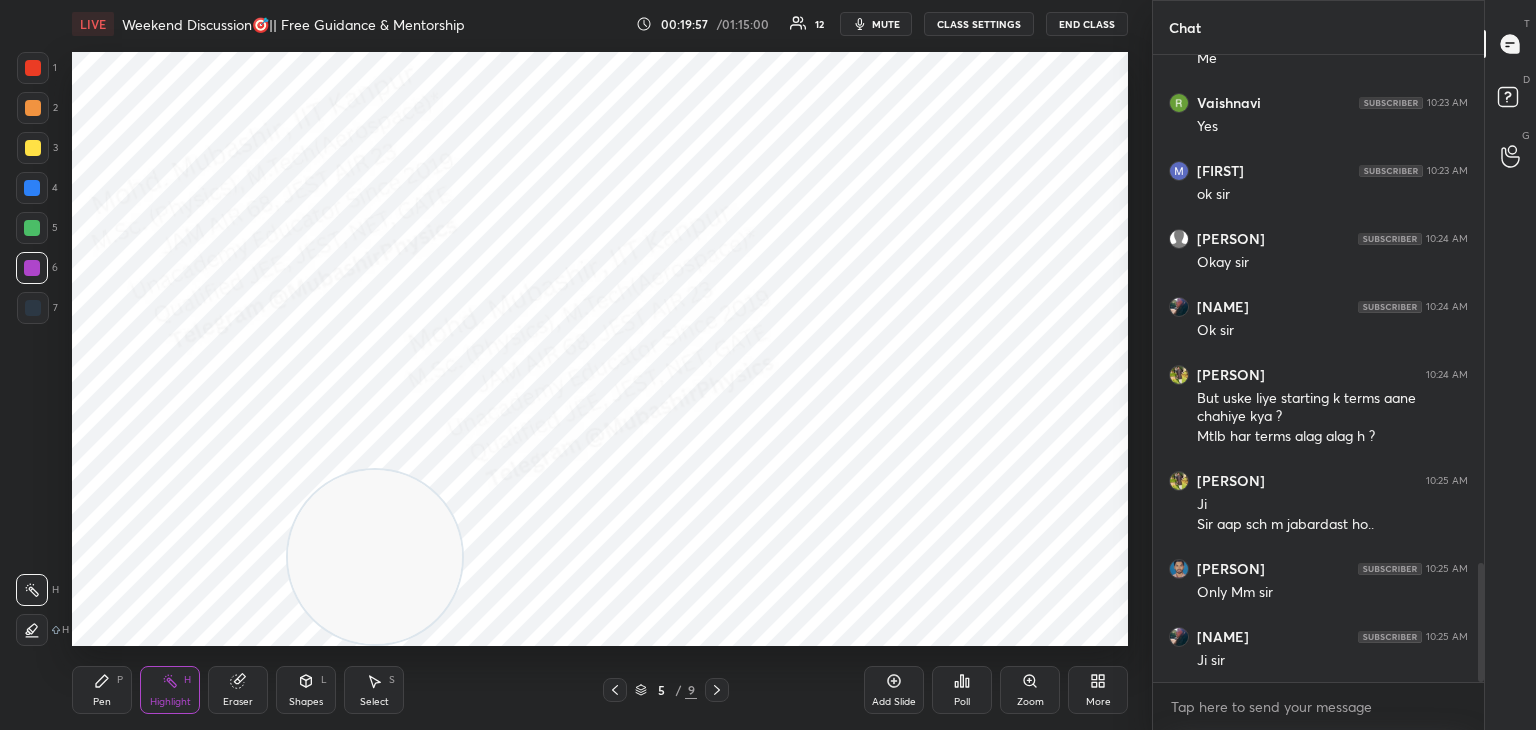 click 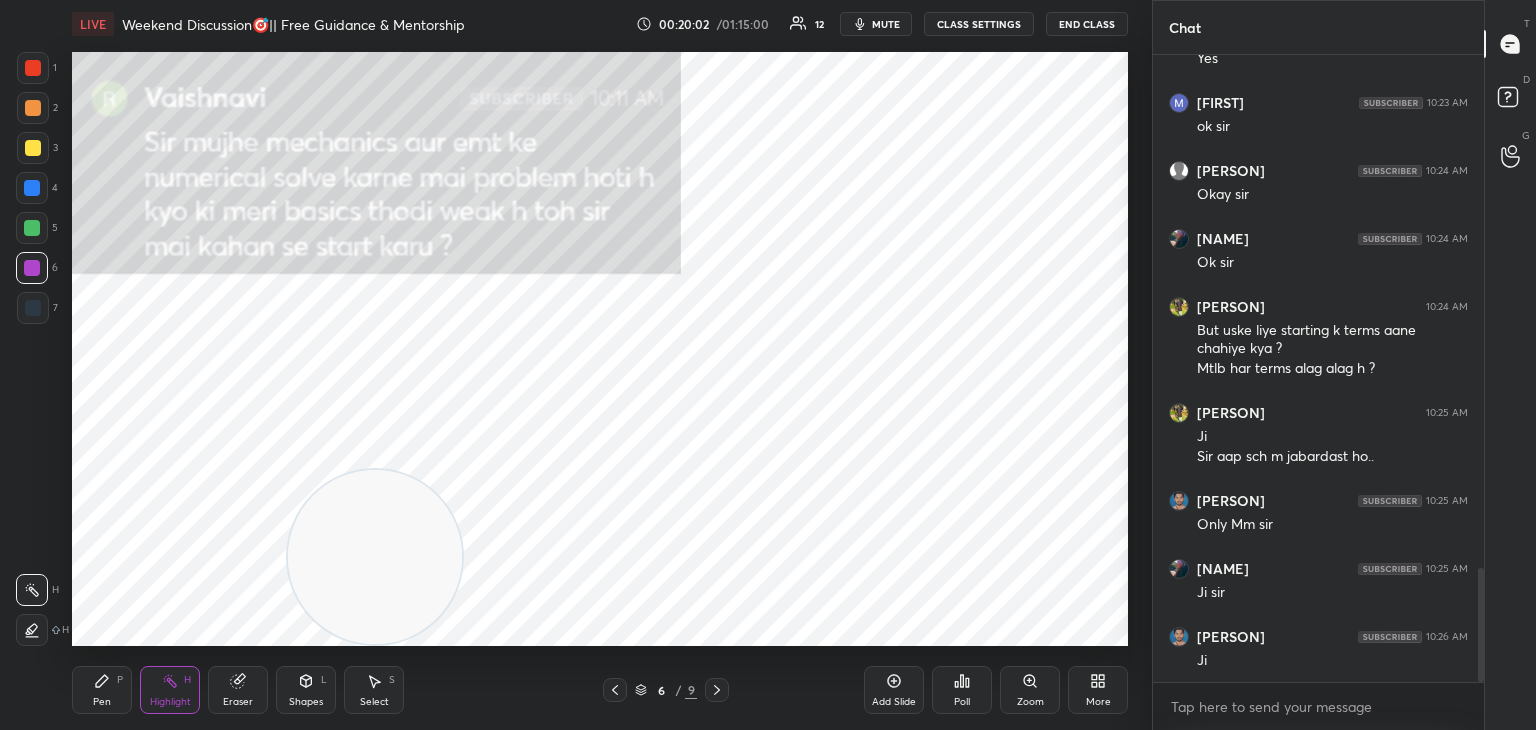 scroll, scrollTop: 2816, scrollLeft: 0, axis: vertical 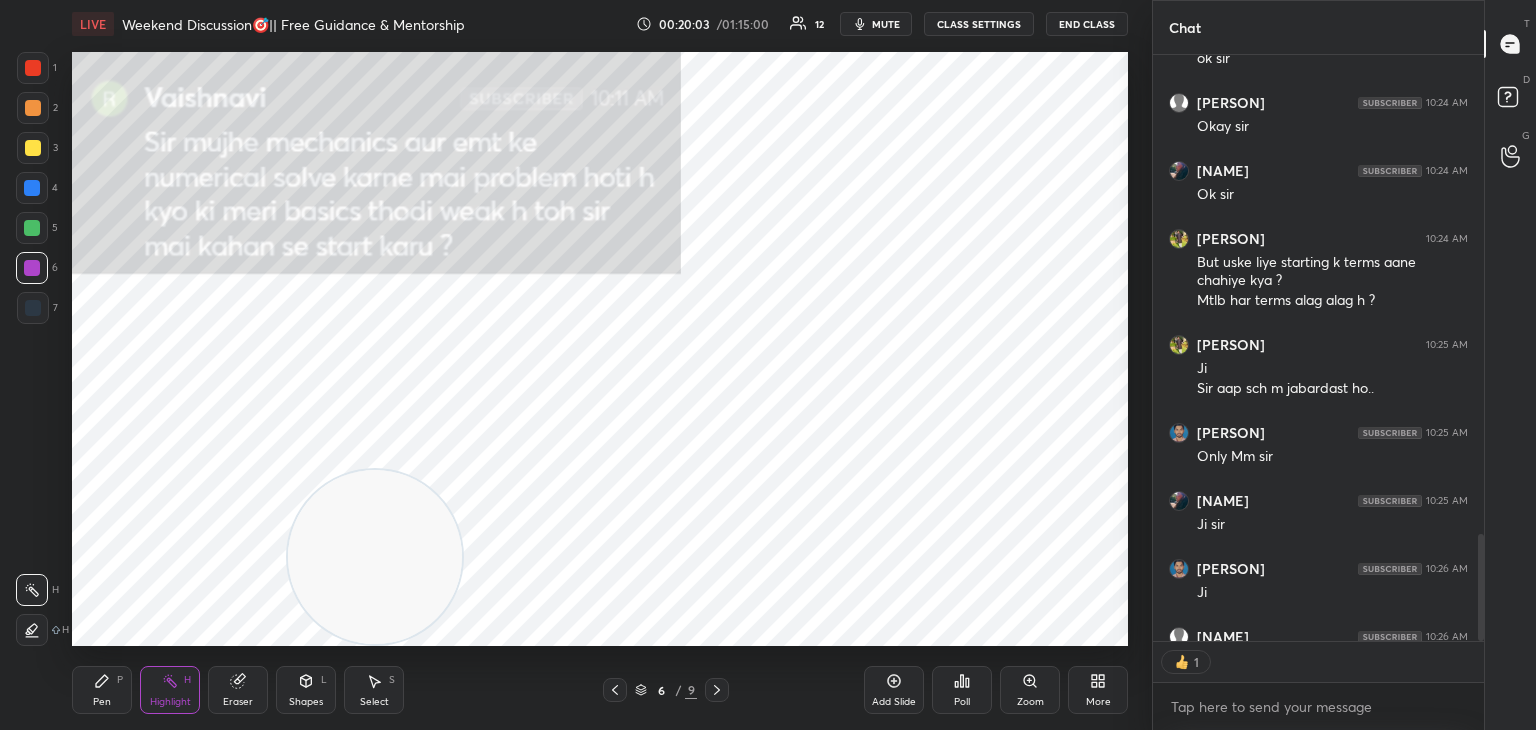 drag, startPoint x: 708, startPoint y: 691, endPoint x: 648, endPoint y: 671, distance: 63.245552 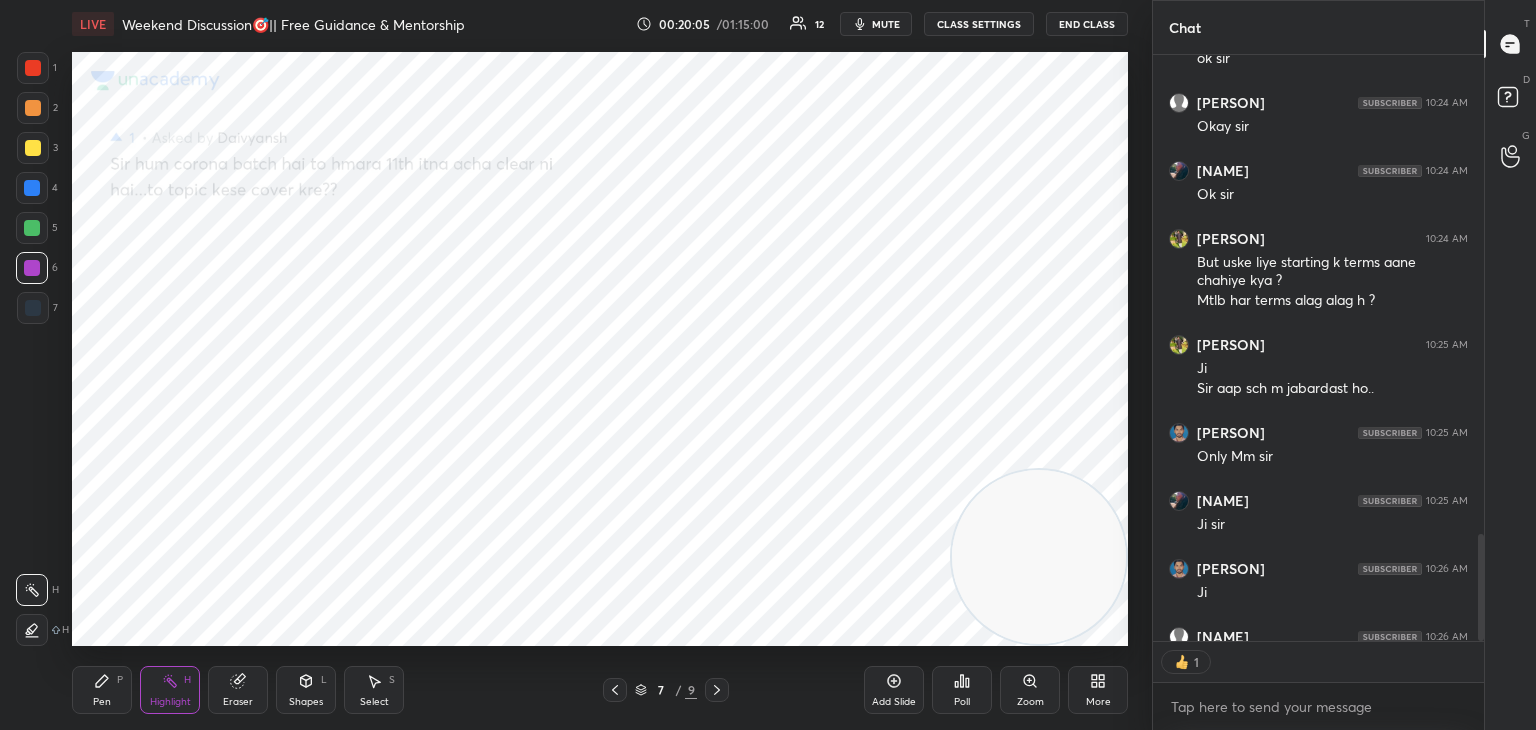 drag, startPoint x: 340, startPoint y: 553, endPoint x: 1060, endPoint y: 581, distance: 720.54425 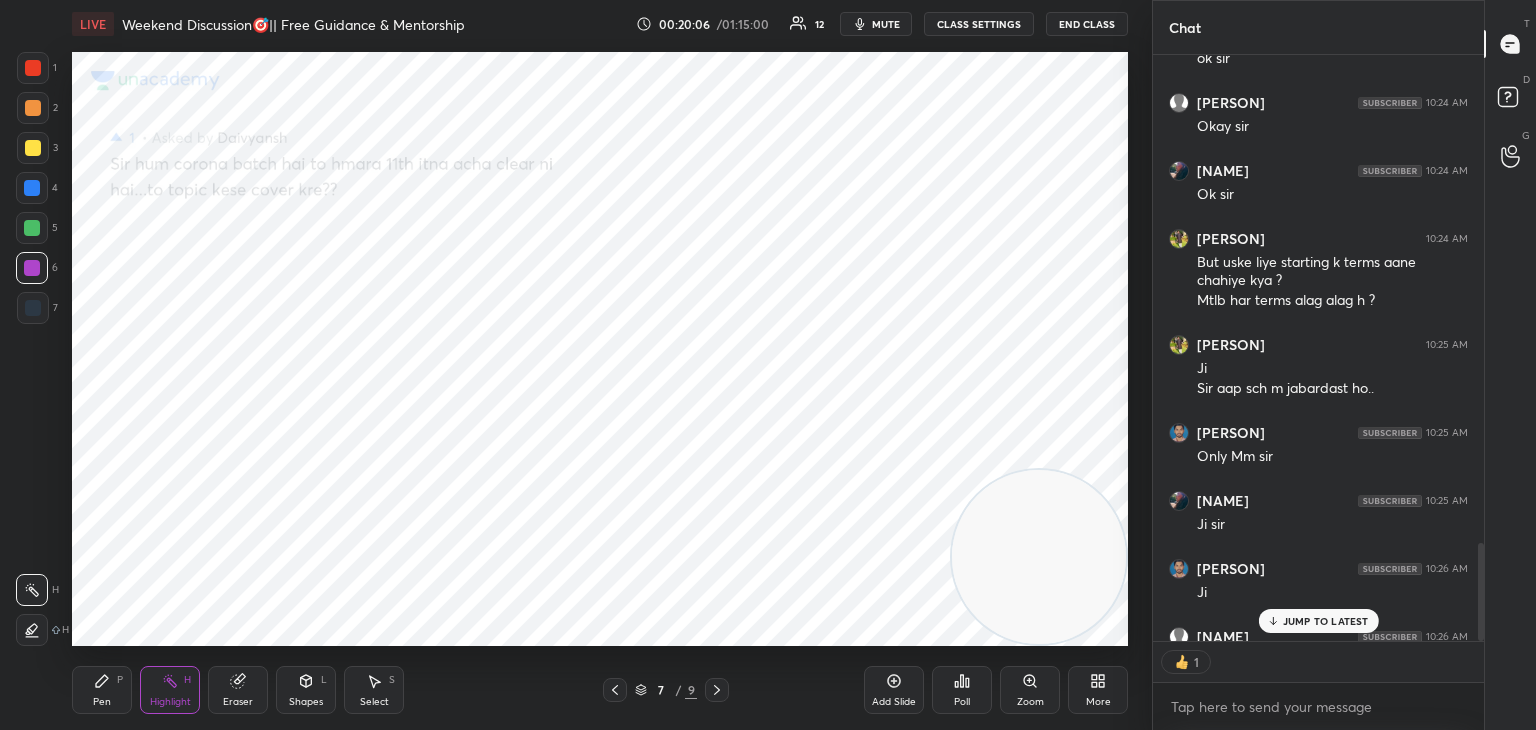 scroll, scrollTop: 2924, scrollLeft: 0, axis: vertical 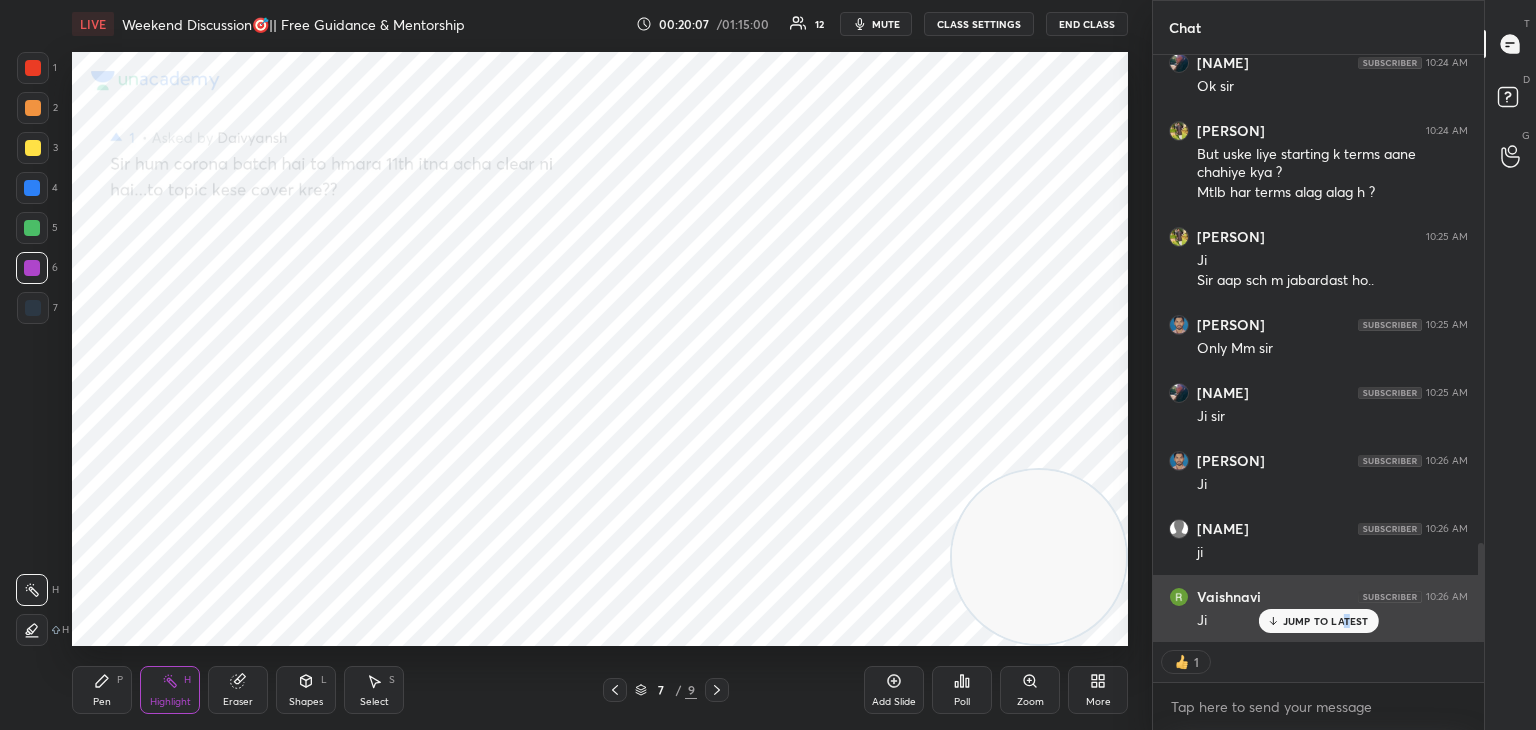 drag, startPoint x: 1348, startPoint y: 627, endPoint x: 1344, endPoint y: 638, distance: 11.7046995 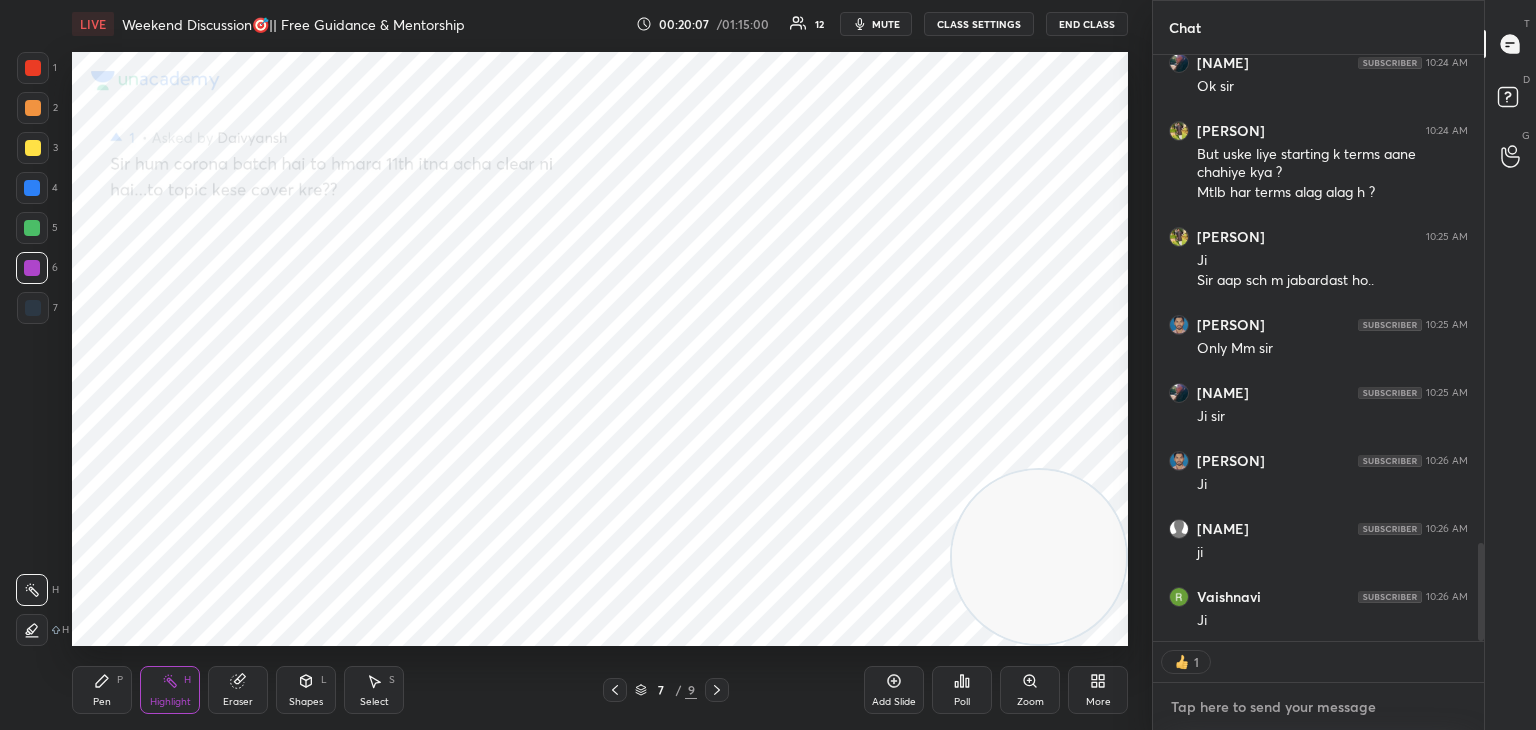 click at bounding box center (1318, 707) 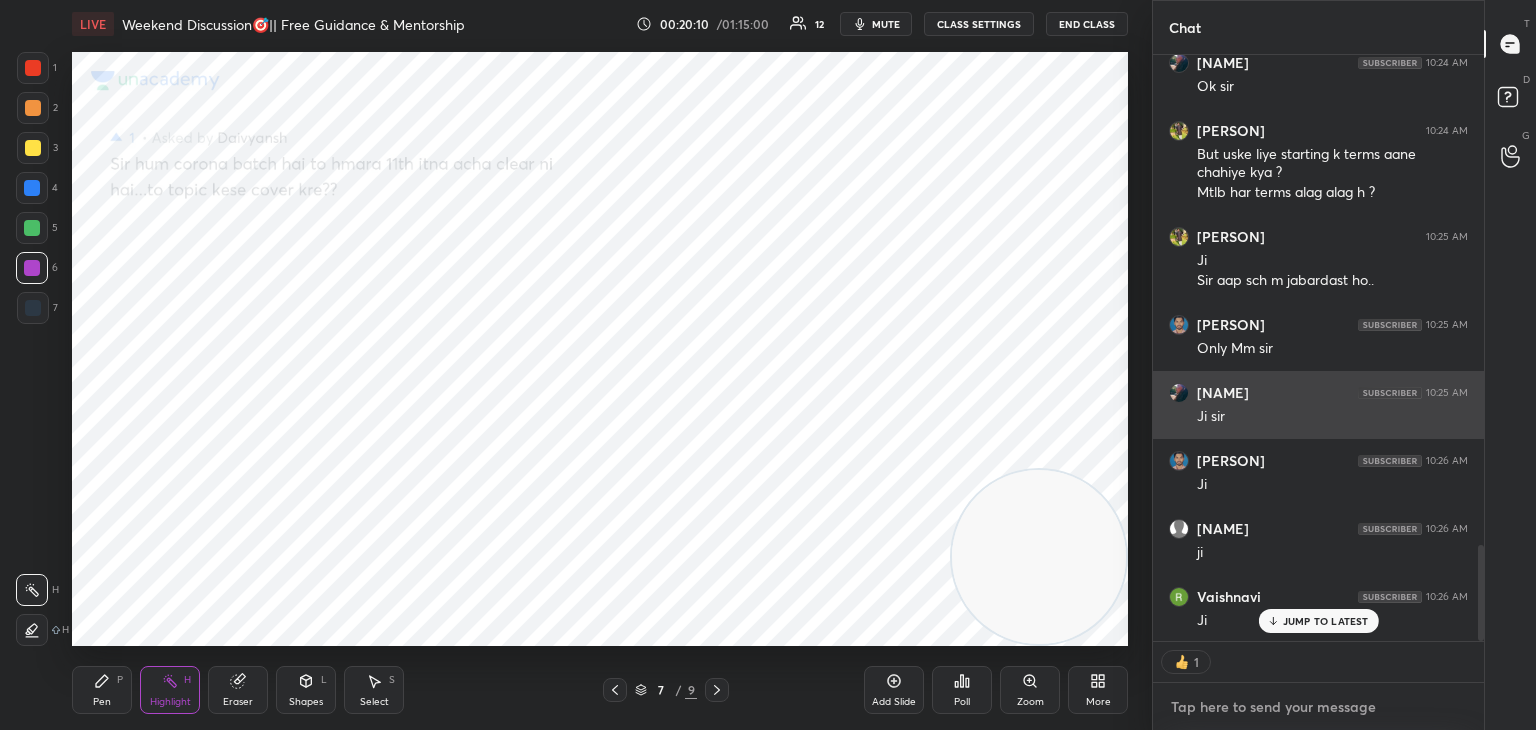 scroll, scrollTop: 2992, scrollLeft: 0, axis: vertical 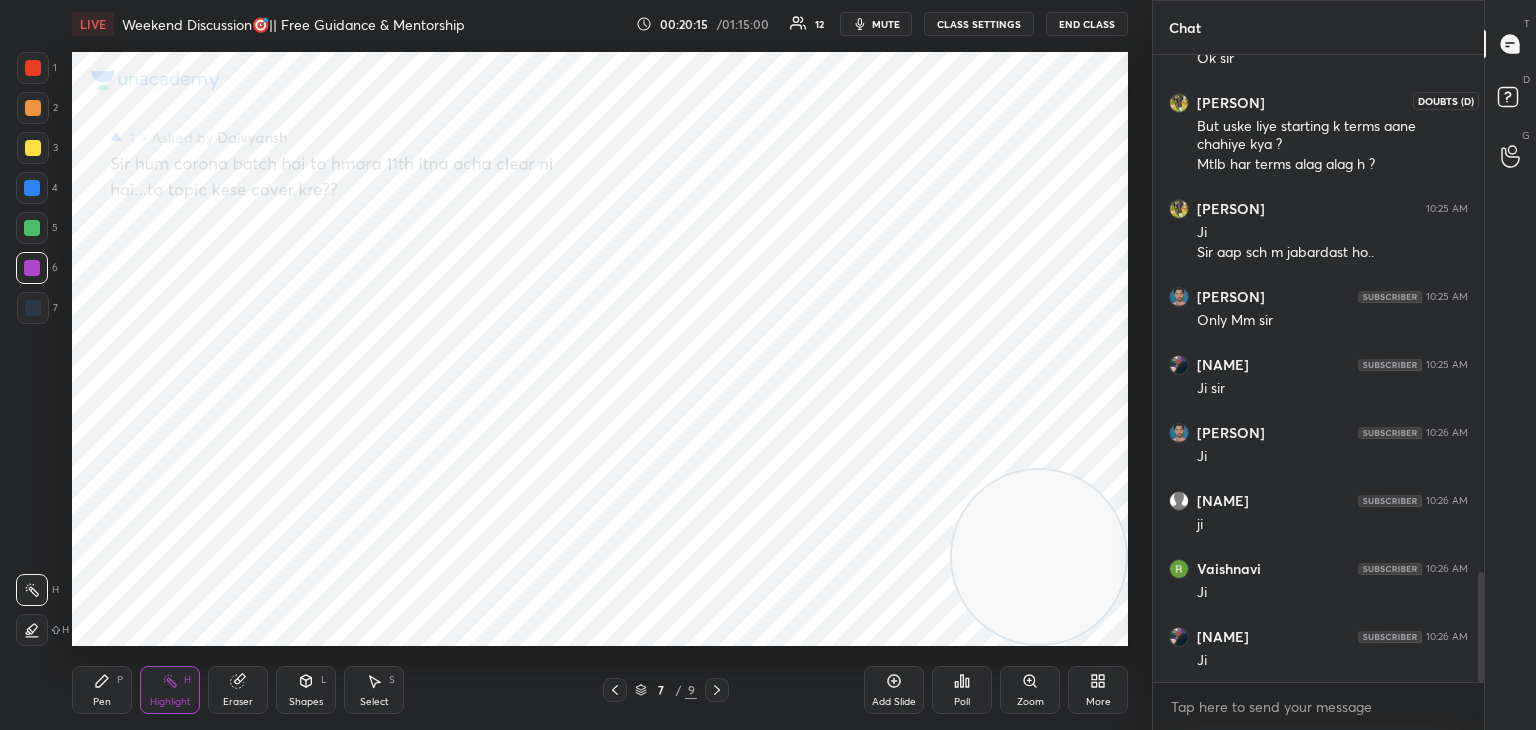 click 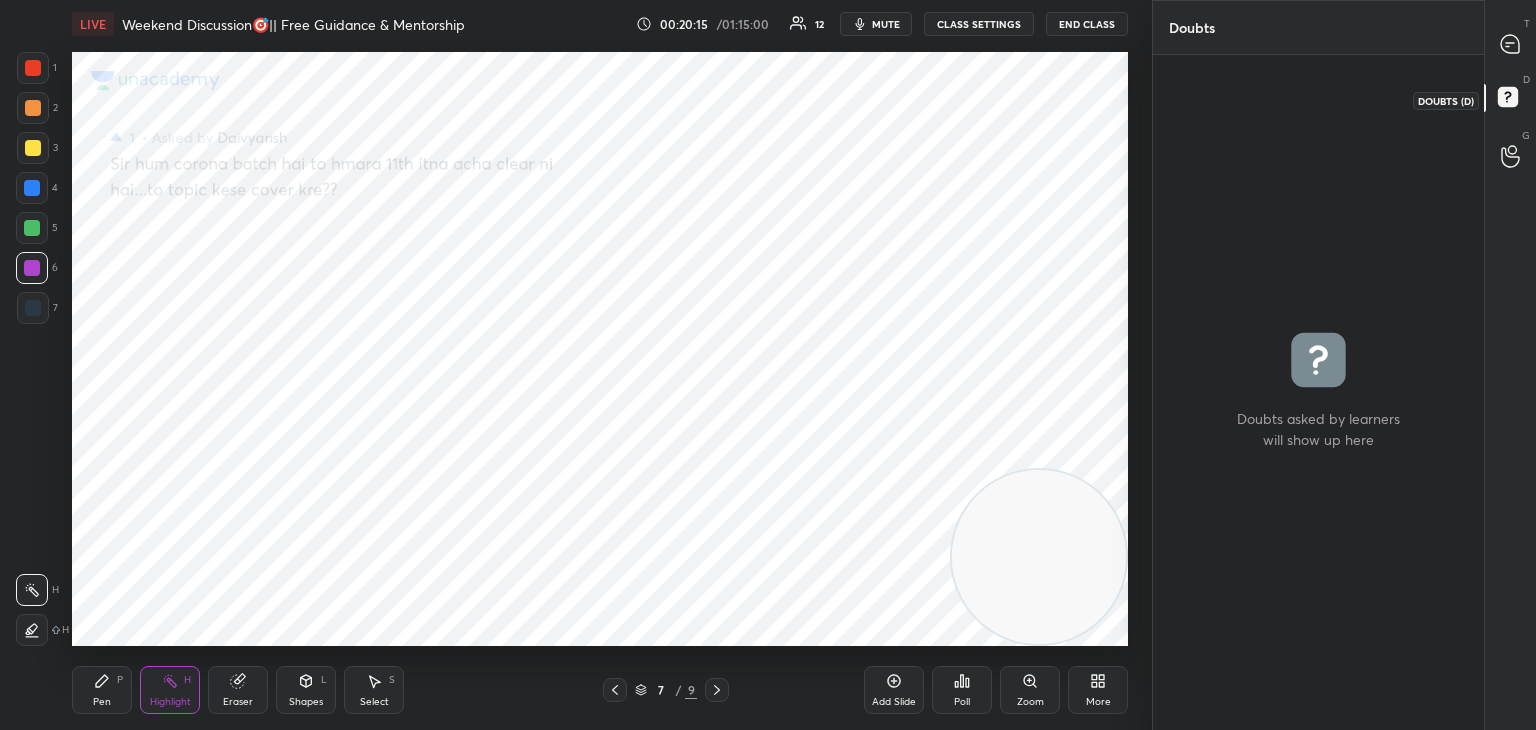 click at bounding box center (1511, 44) 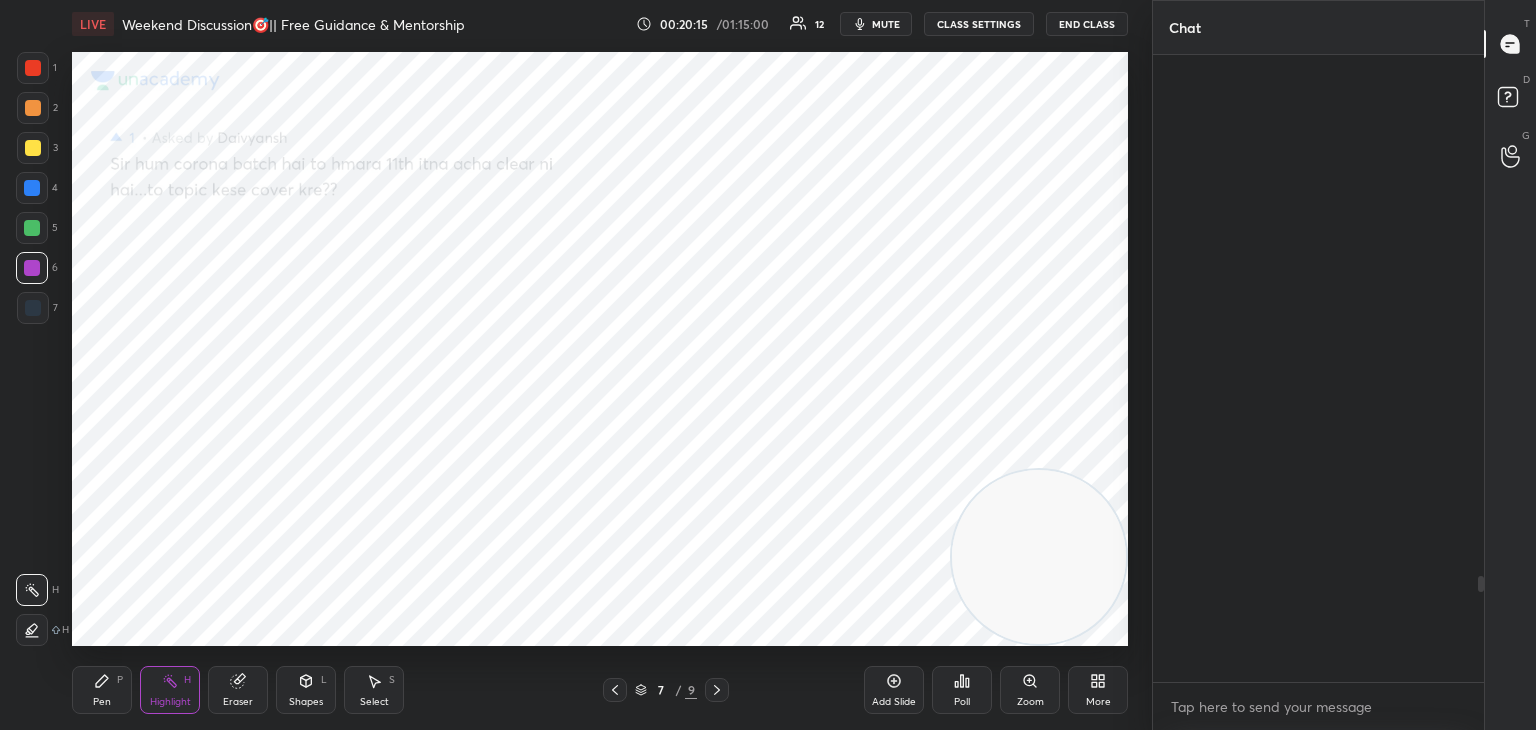 scroll, scrollTop: 3082, scrollLeft: 0, axis: vertical 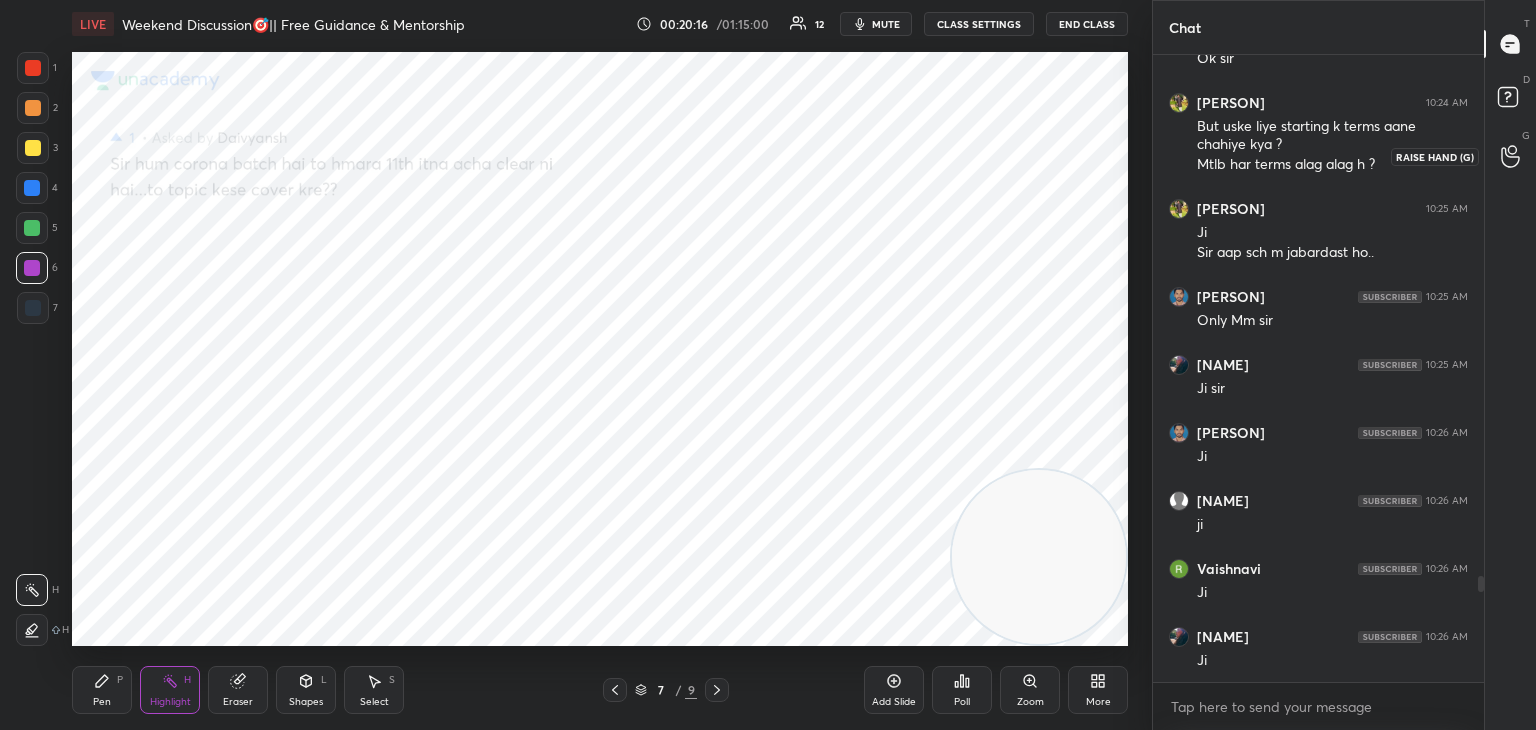 drag, startPoint x: 1512, startPoint y: 154, endPoint x: 1514, endPoint y: 97, distance: 57.035076 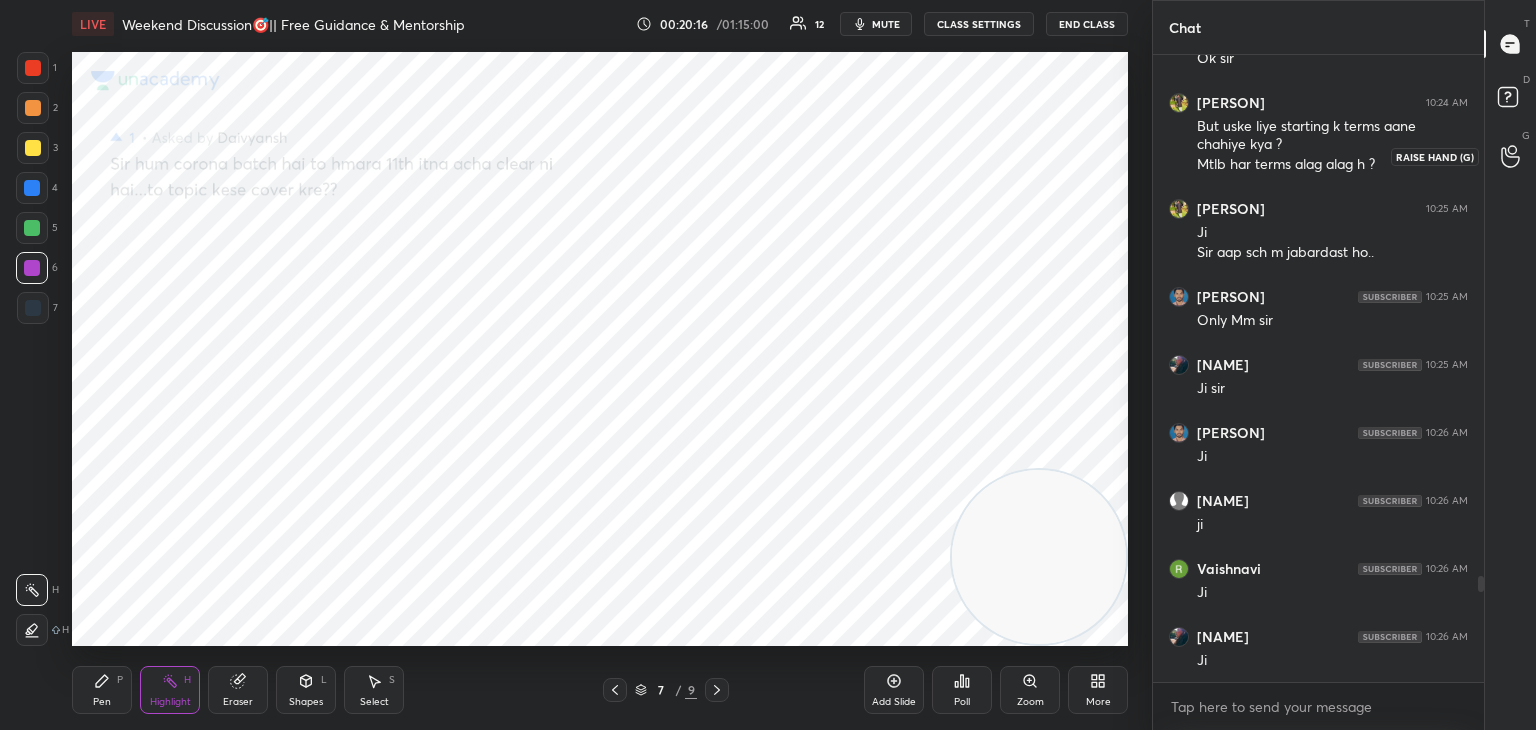 click 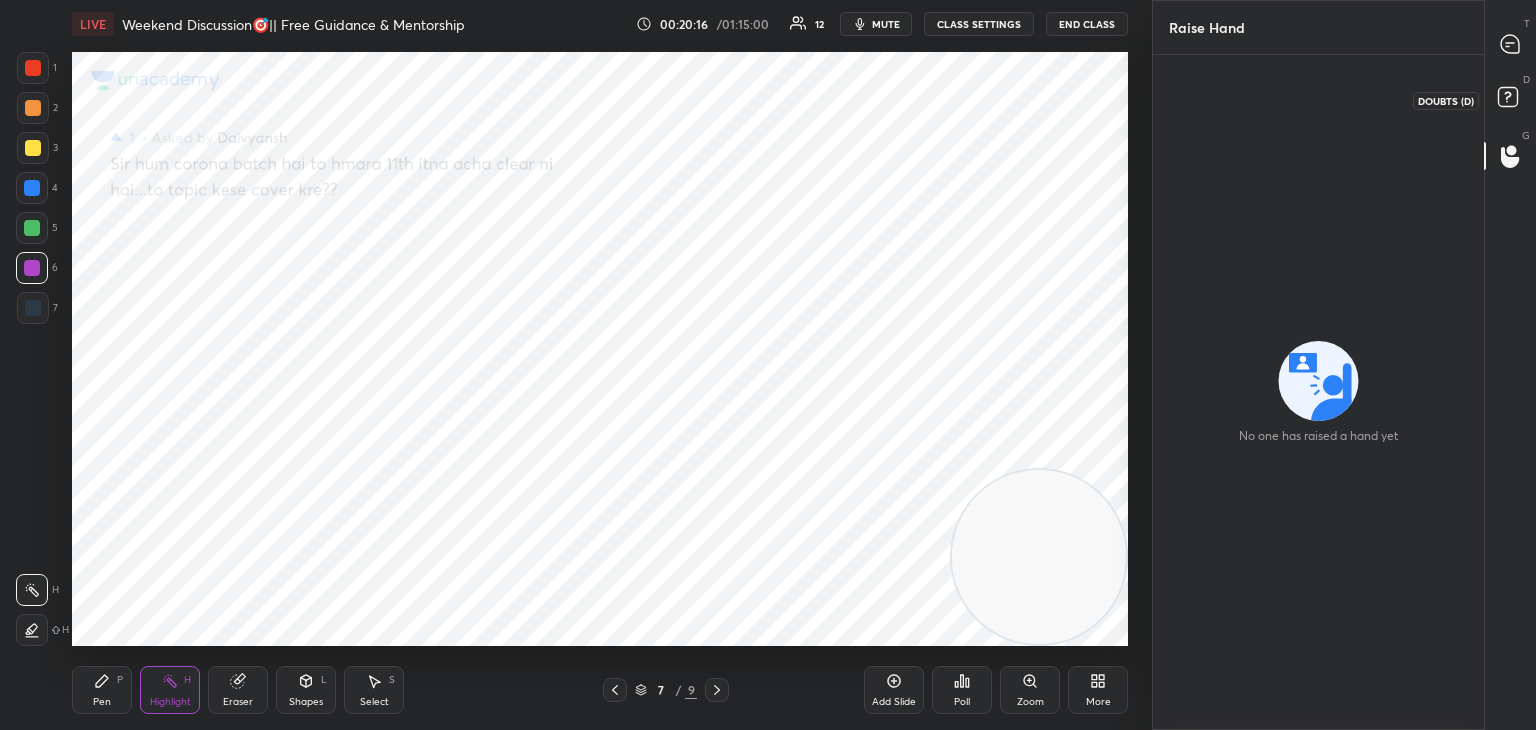 click 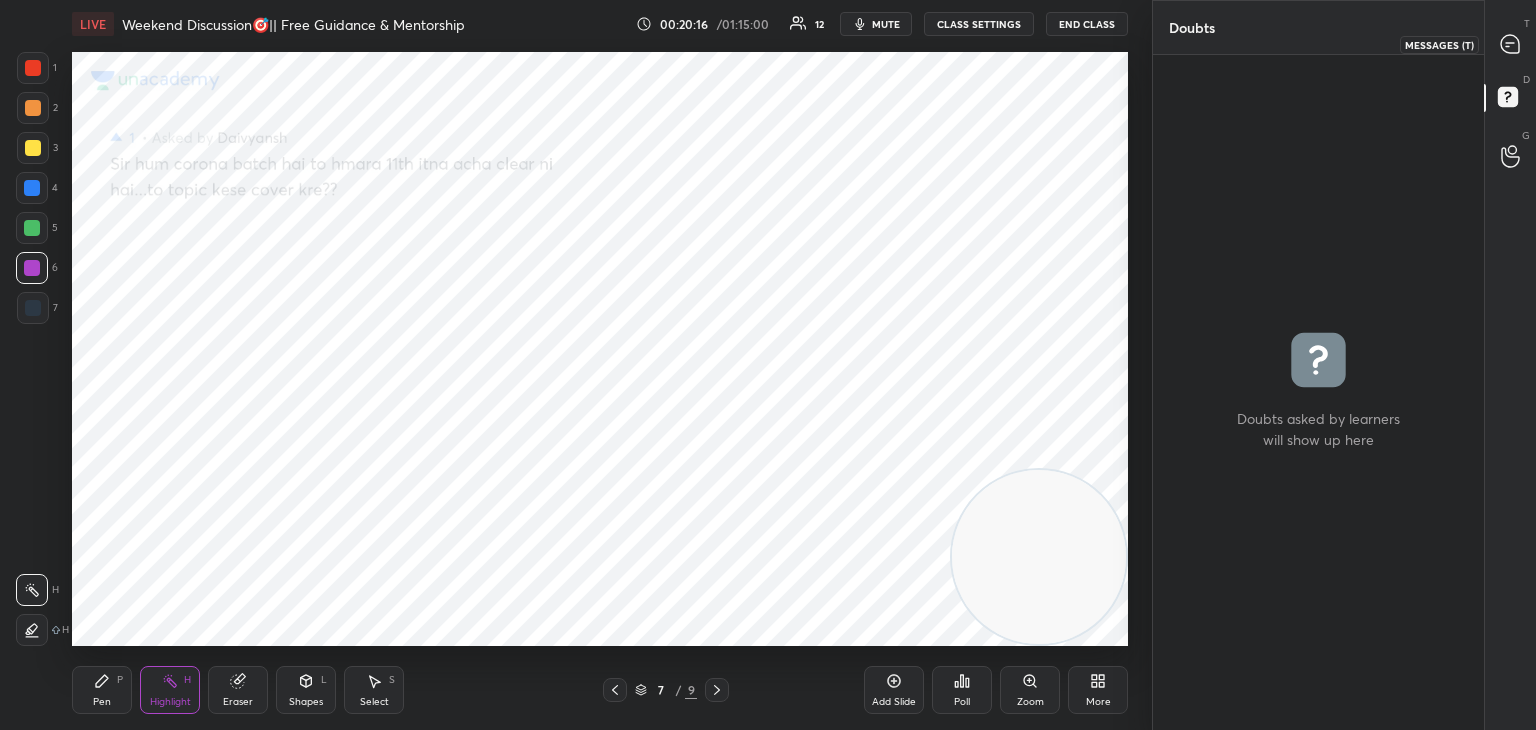 click 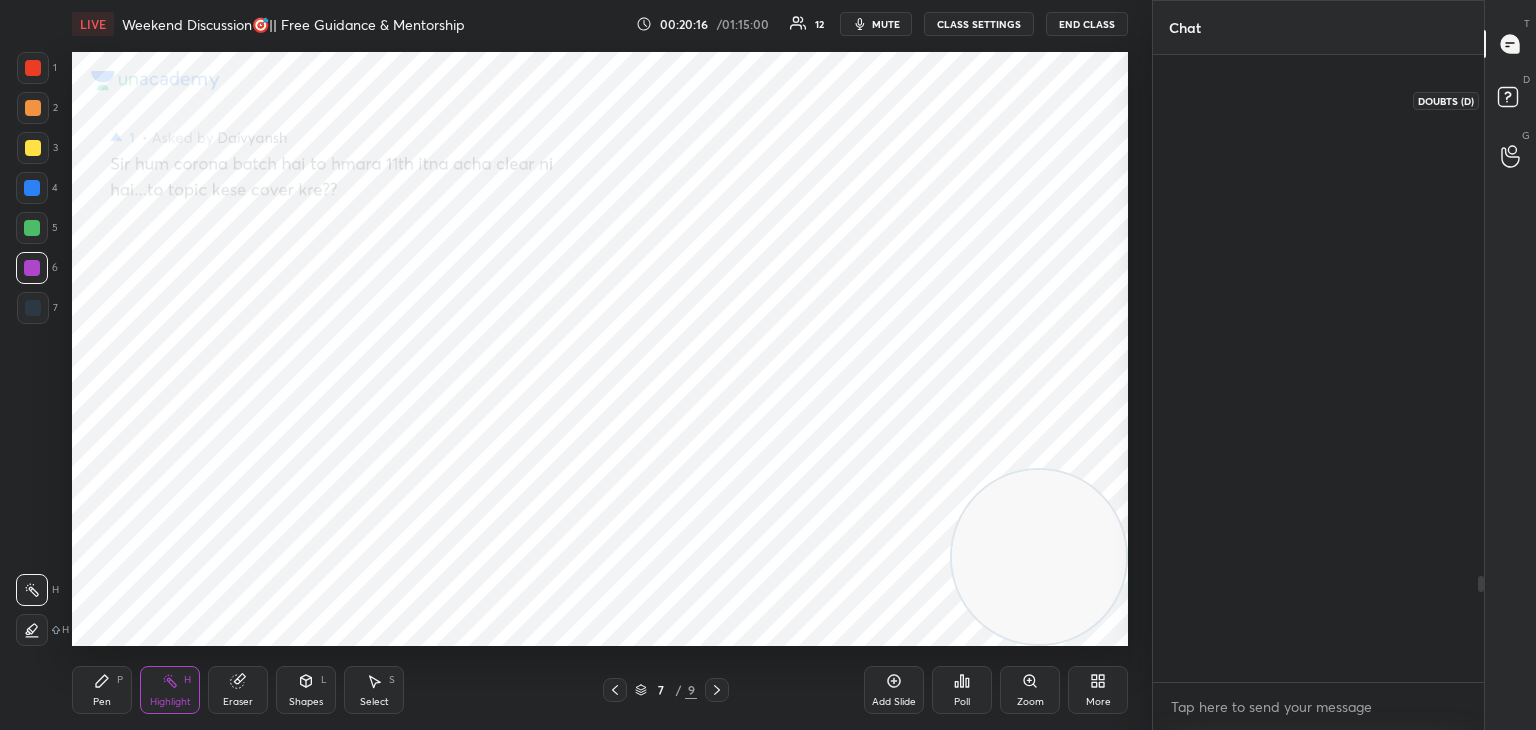 scroll, scrollTop: 3082, scrollLeft: 0, axis: vertical 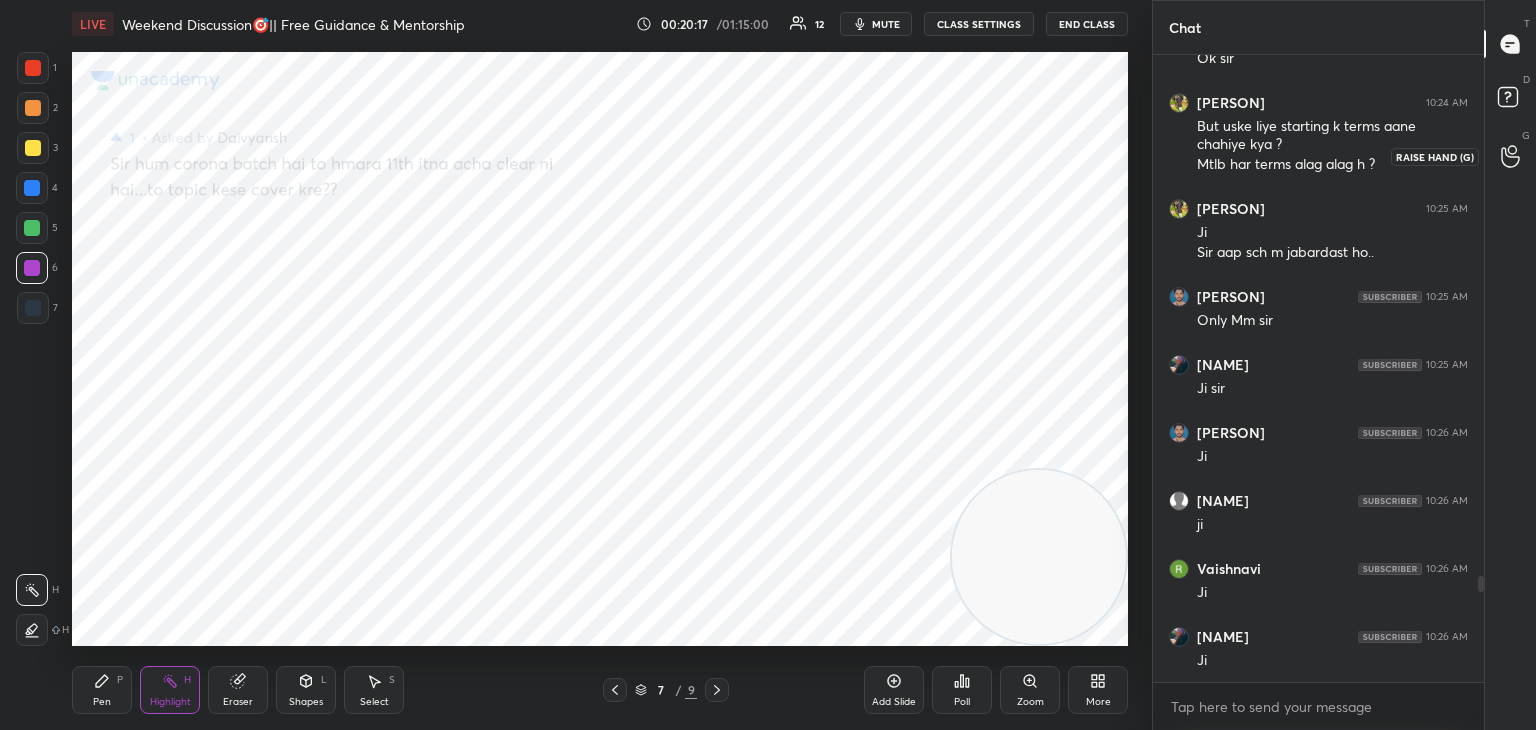 click 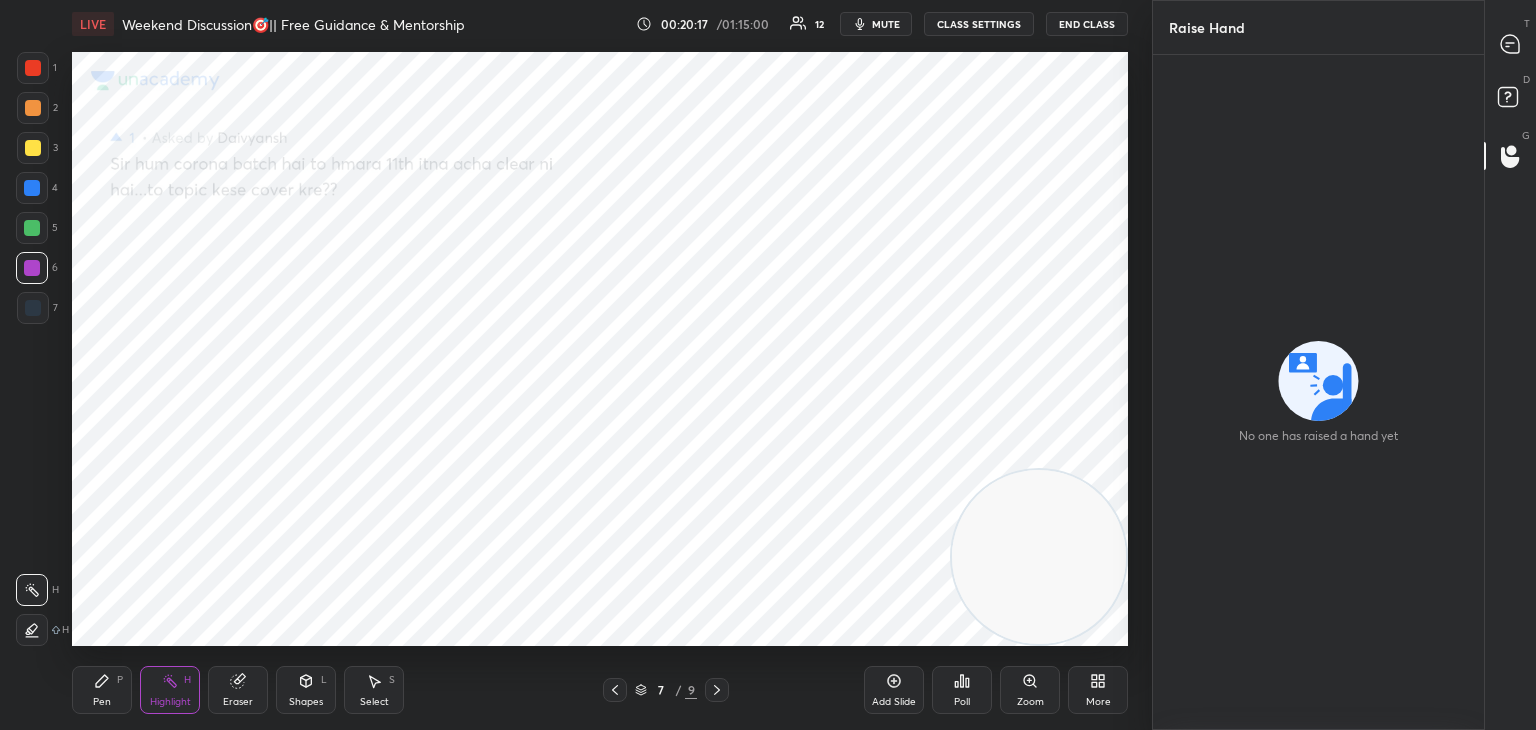click 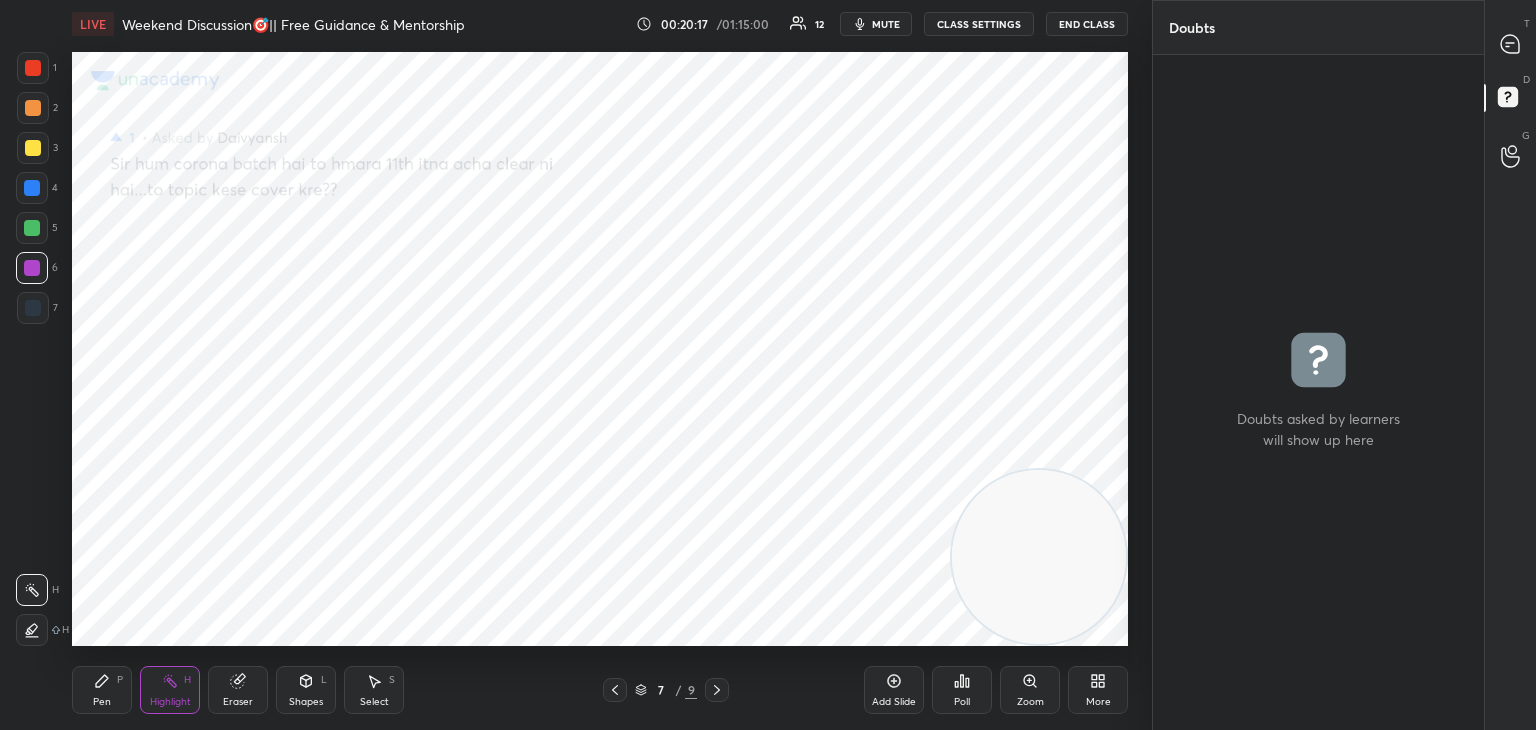 click 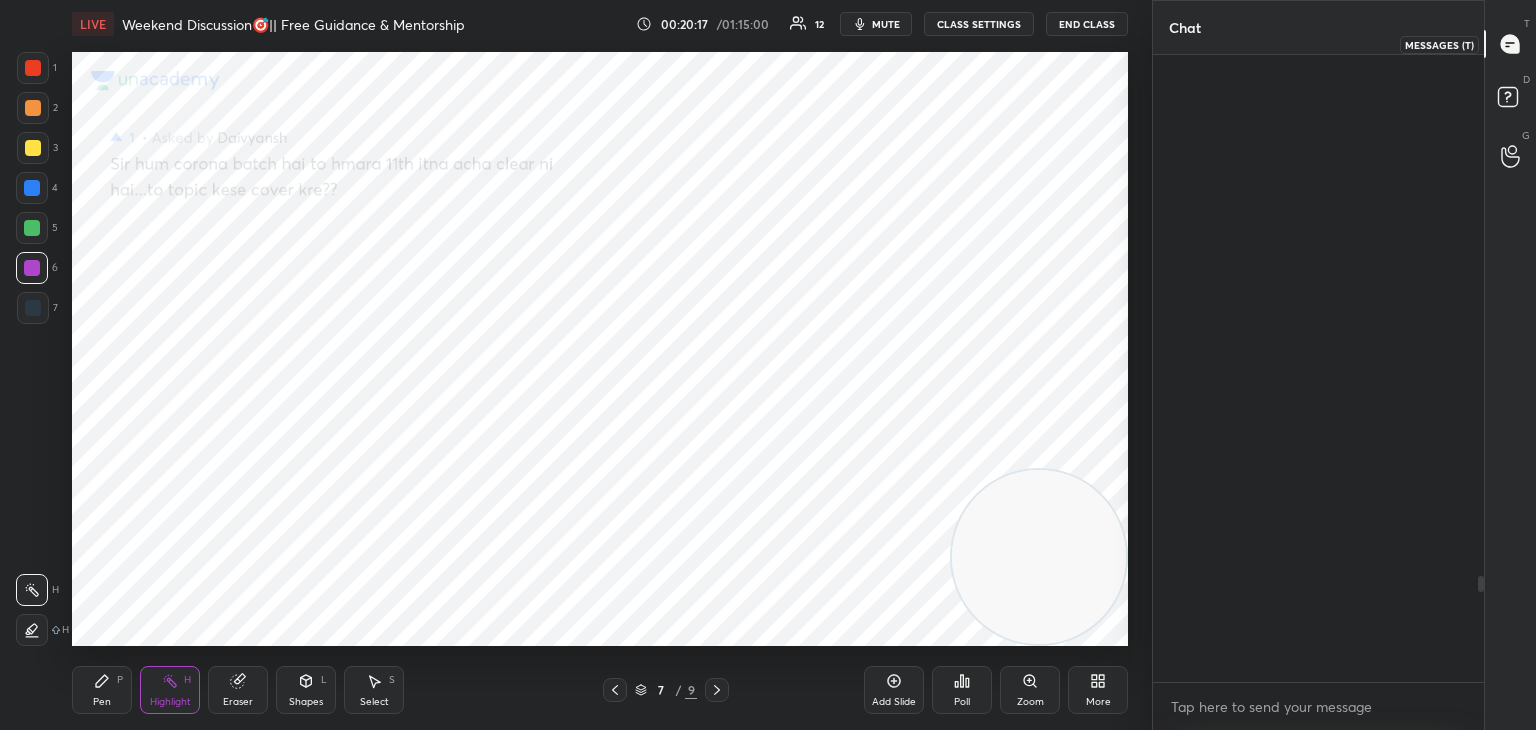 scroll, scrollTop: 3082, scrollLeft: 0, axis: vertical 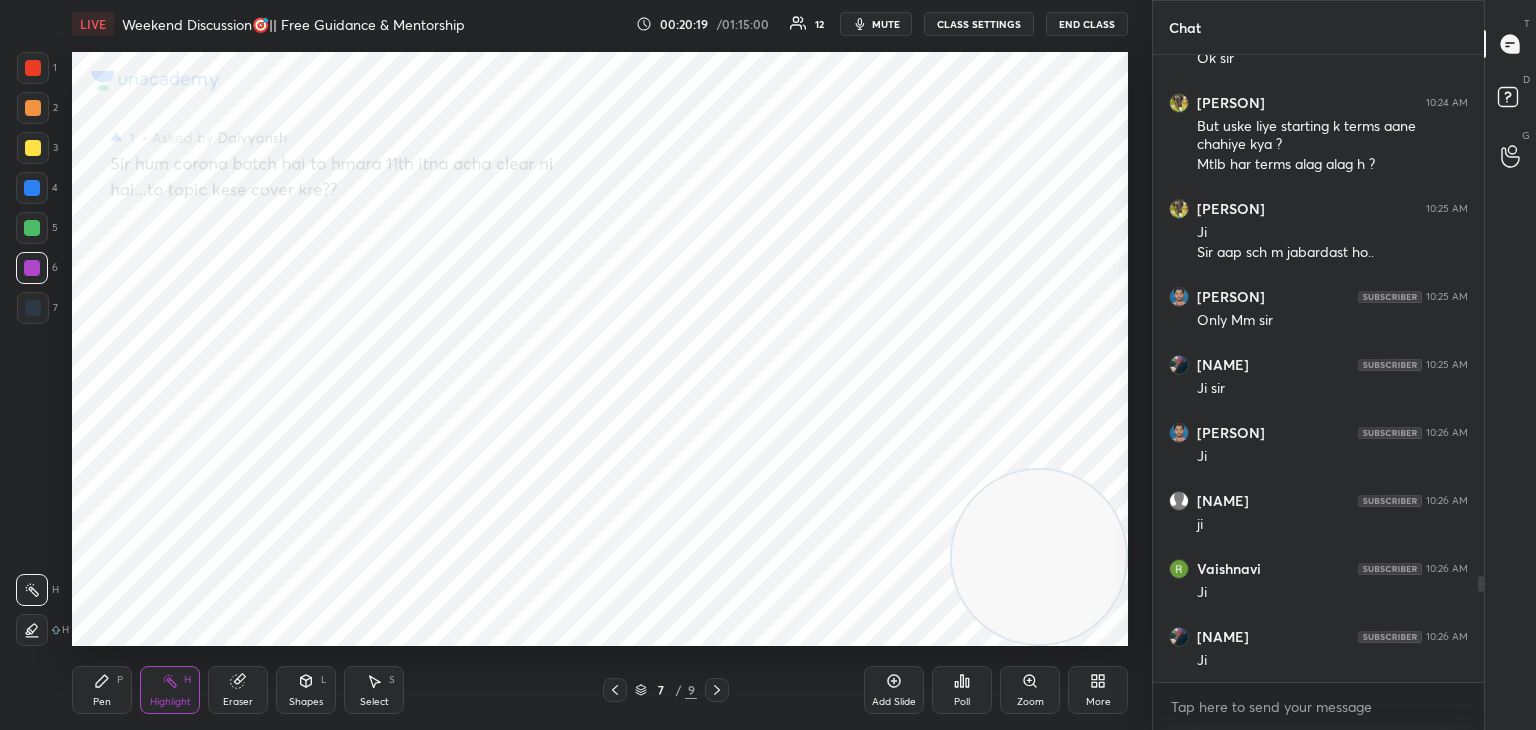 drag, startPoint x: 1036, startPoint y: 566, endPoint x: 1100, endPoint y: 613, distance: 79.40403 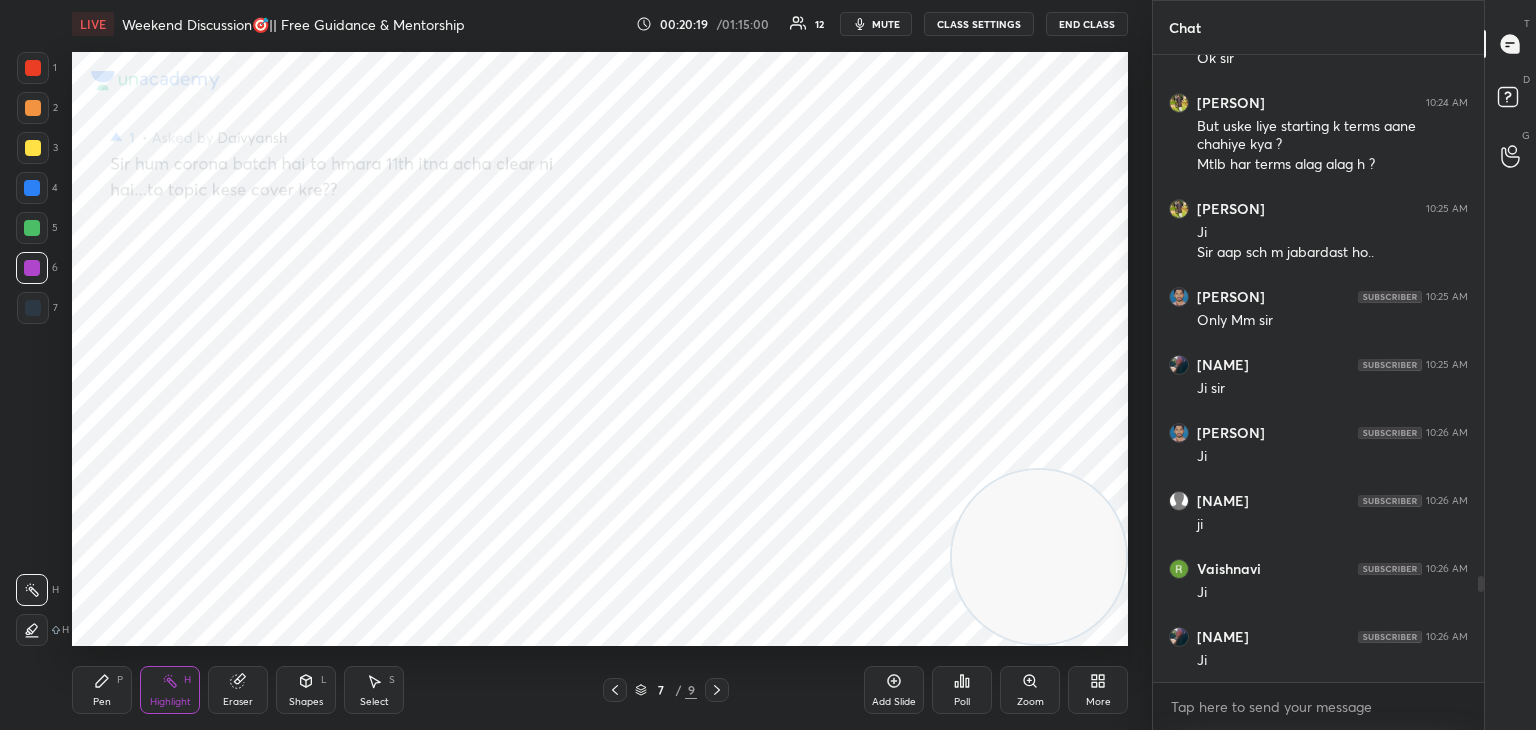 click at bounding box center (1039, 557) 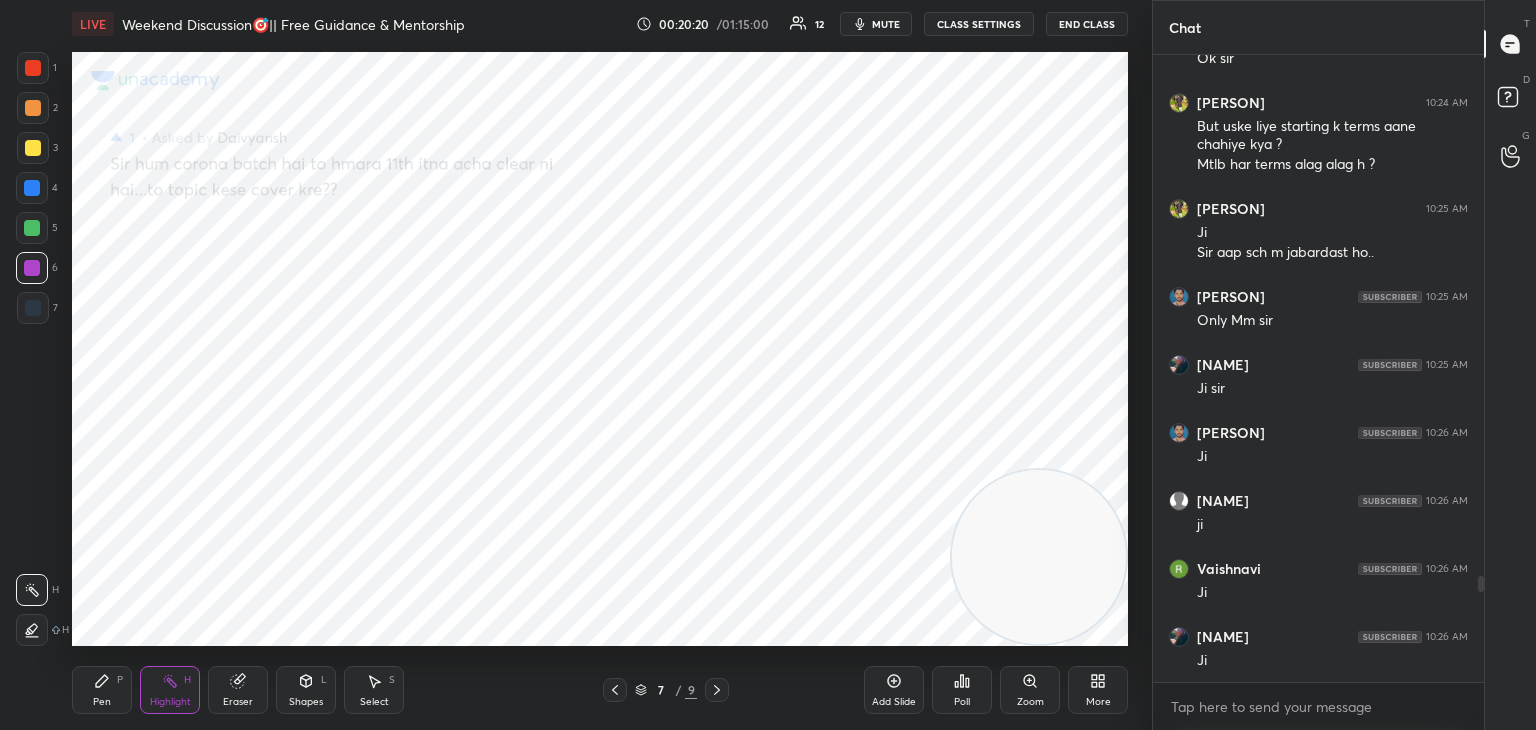 click on "Pen P" at bounding box center (102, 690) 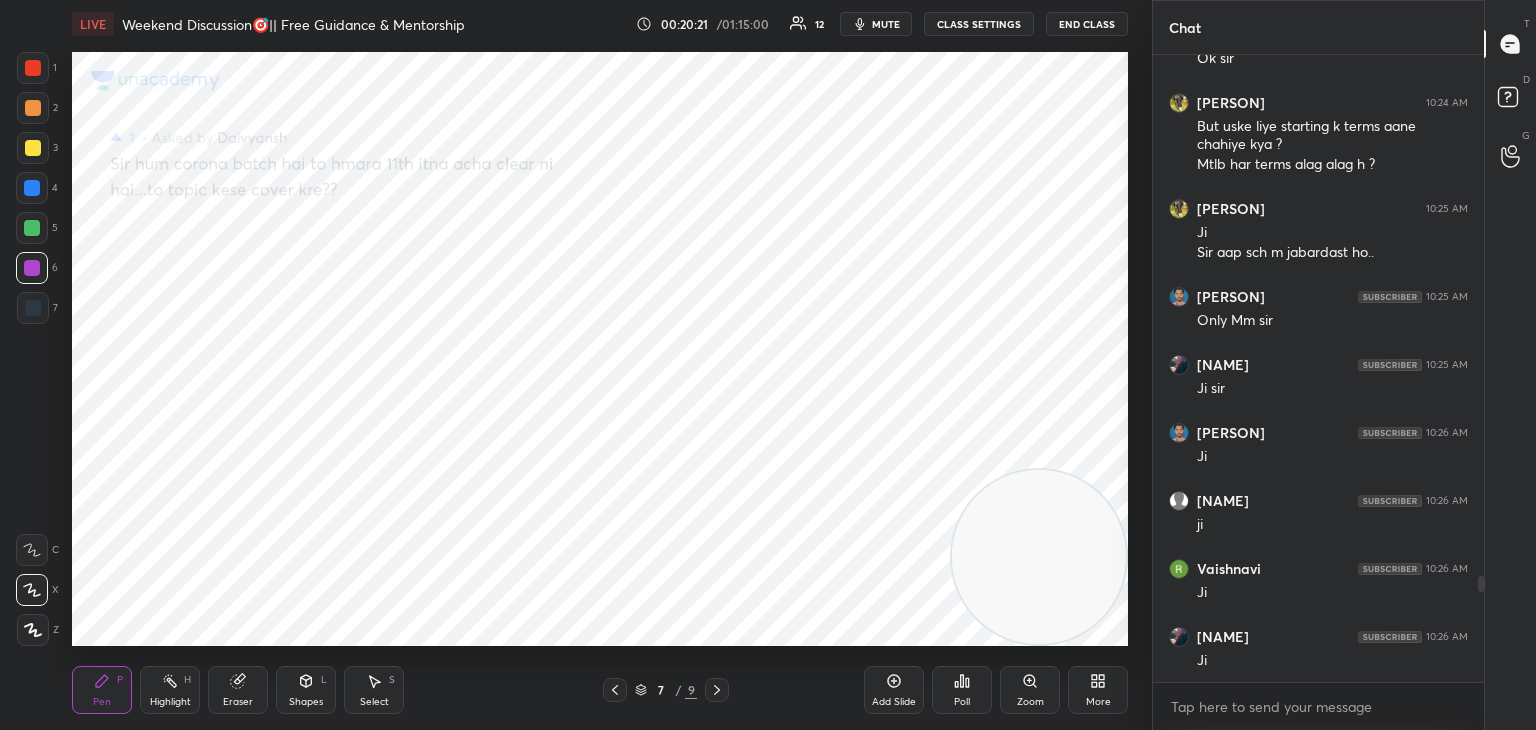 click at bounding box center (32, 228) 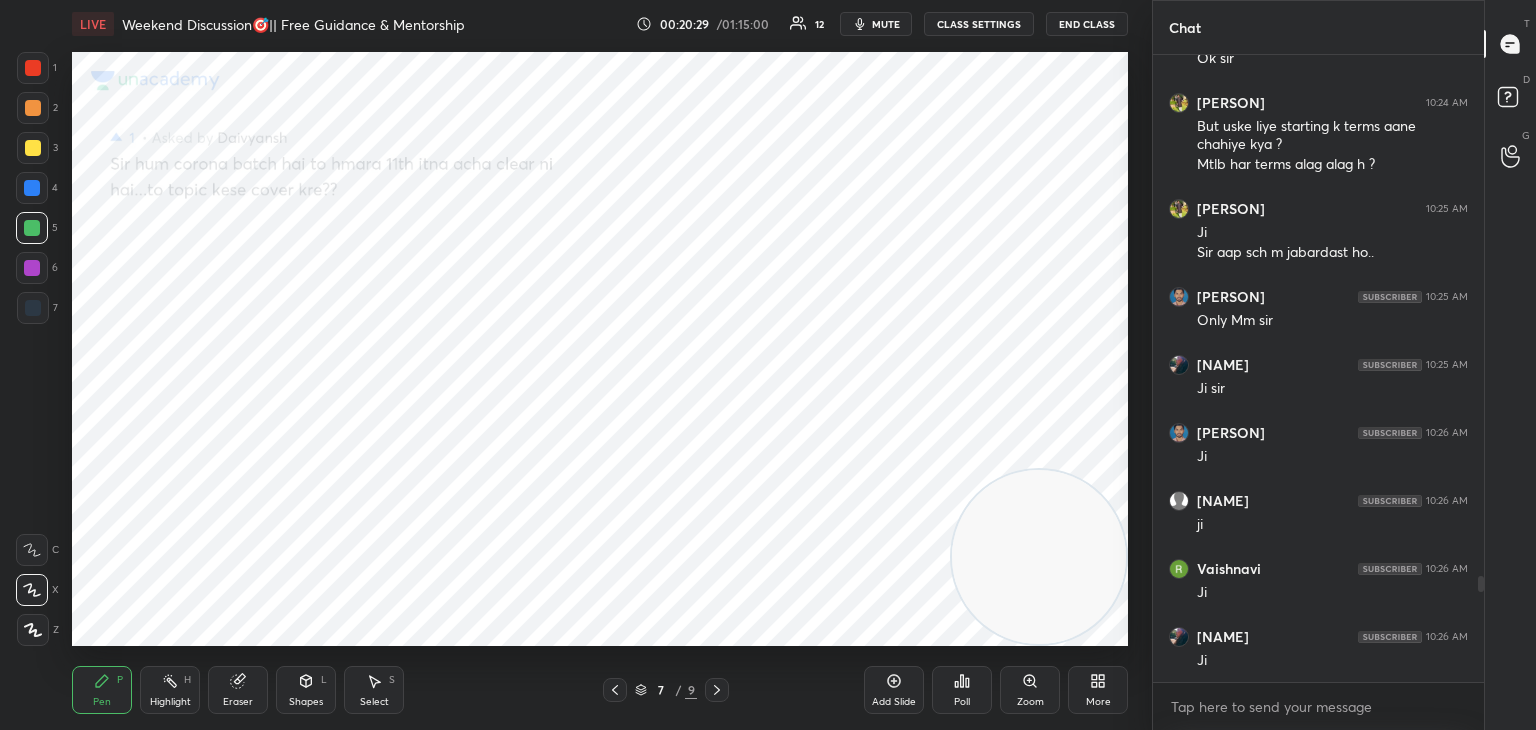 click at bounding box center (32, 188) 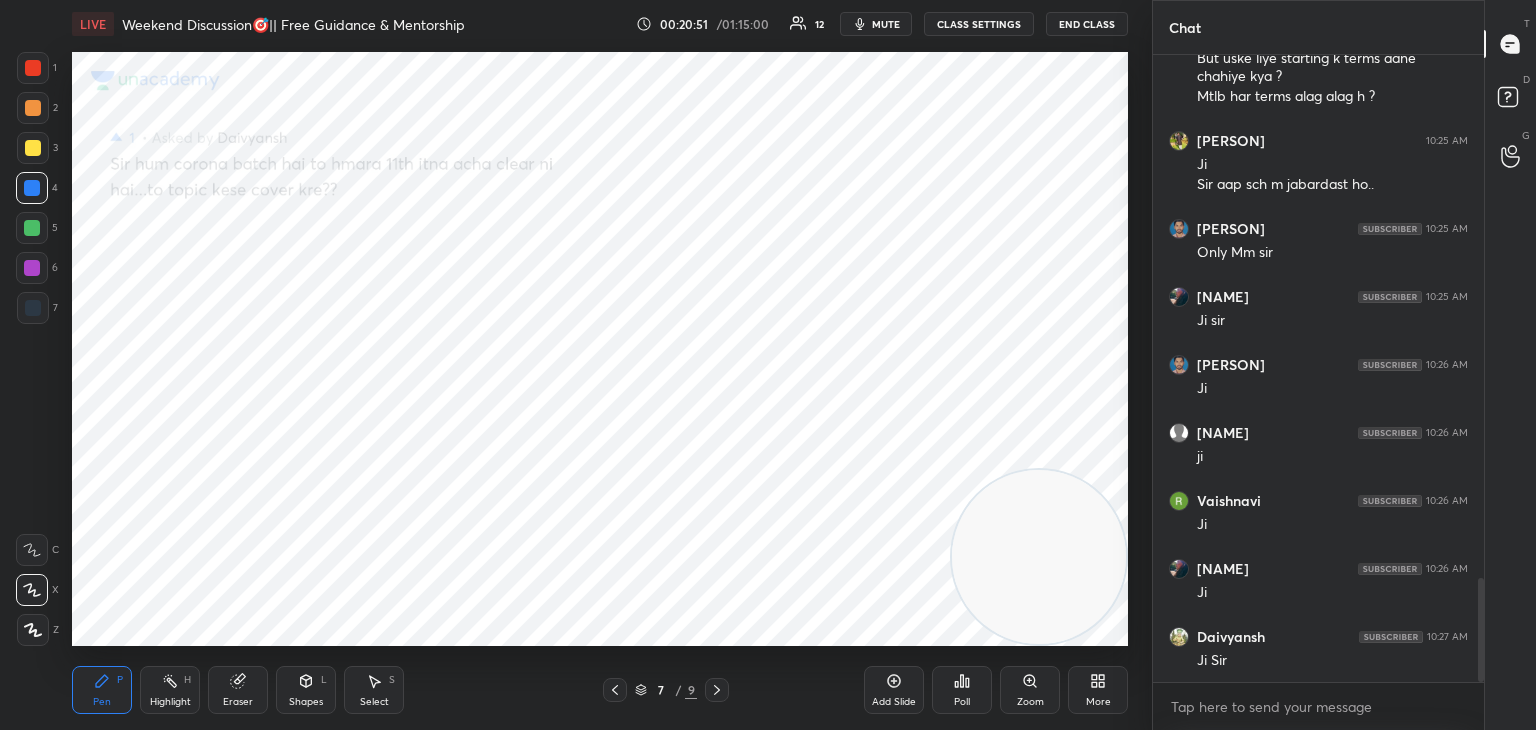 scroll, scrollTop: 3218, scrollLeft: 0, axis: vertical 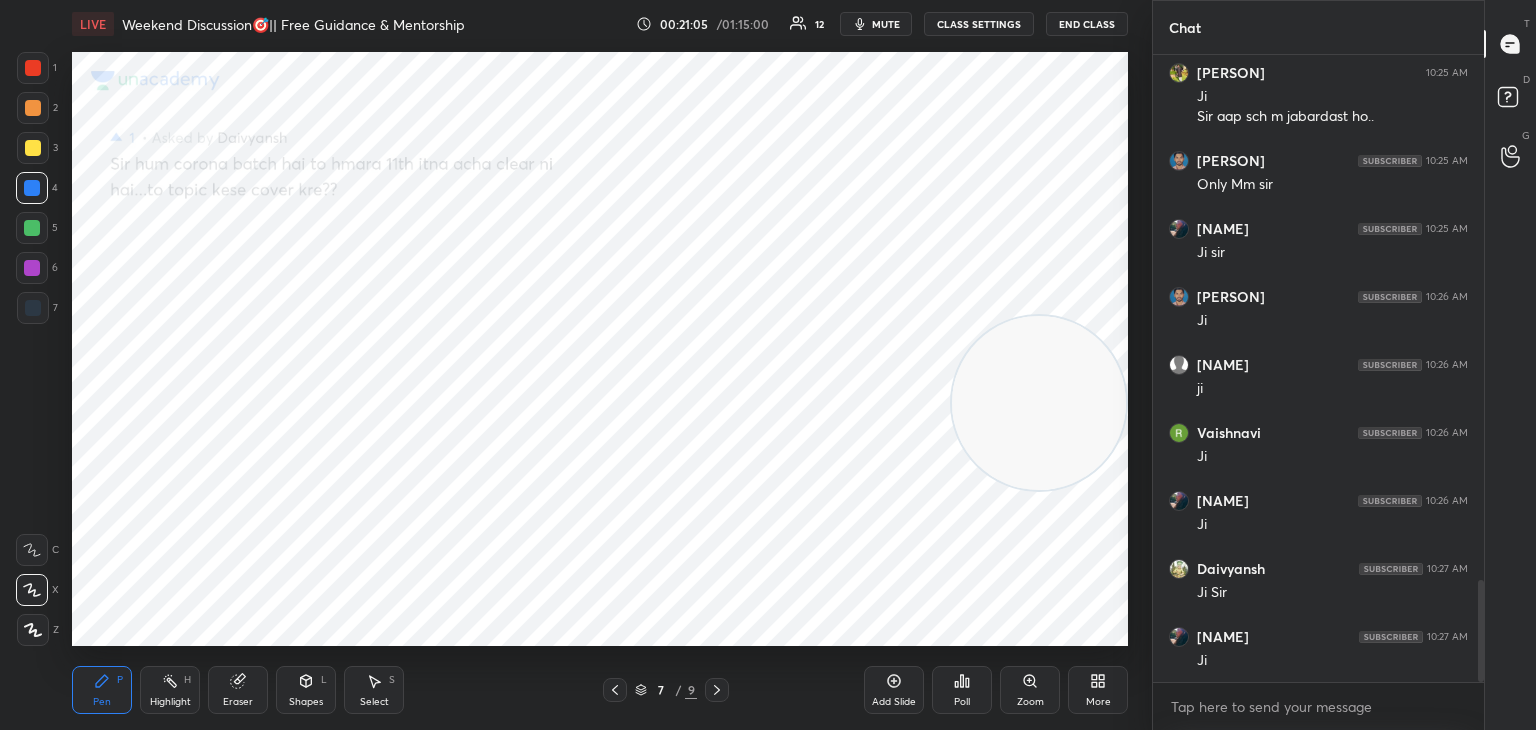 drag, startPoint x: 1064, startPoint y: 397, endPoint x: 1052, endPoint y: 351, distance: 47.539455 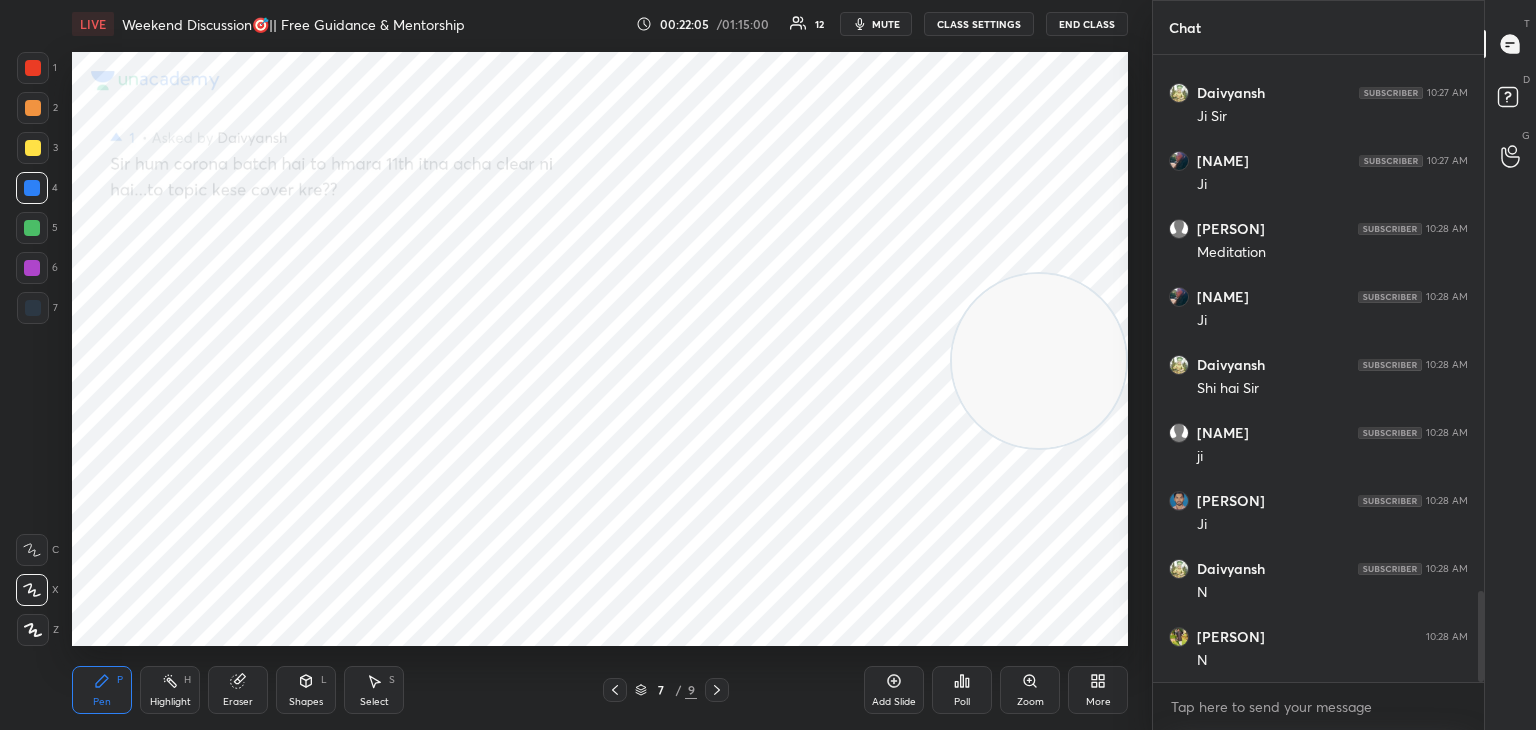 scroll, scrollTop: 3830, scrollLeft: 0, axis: vertical 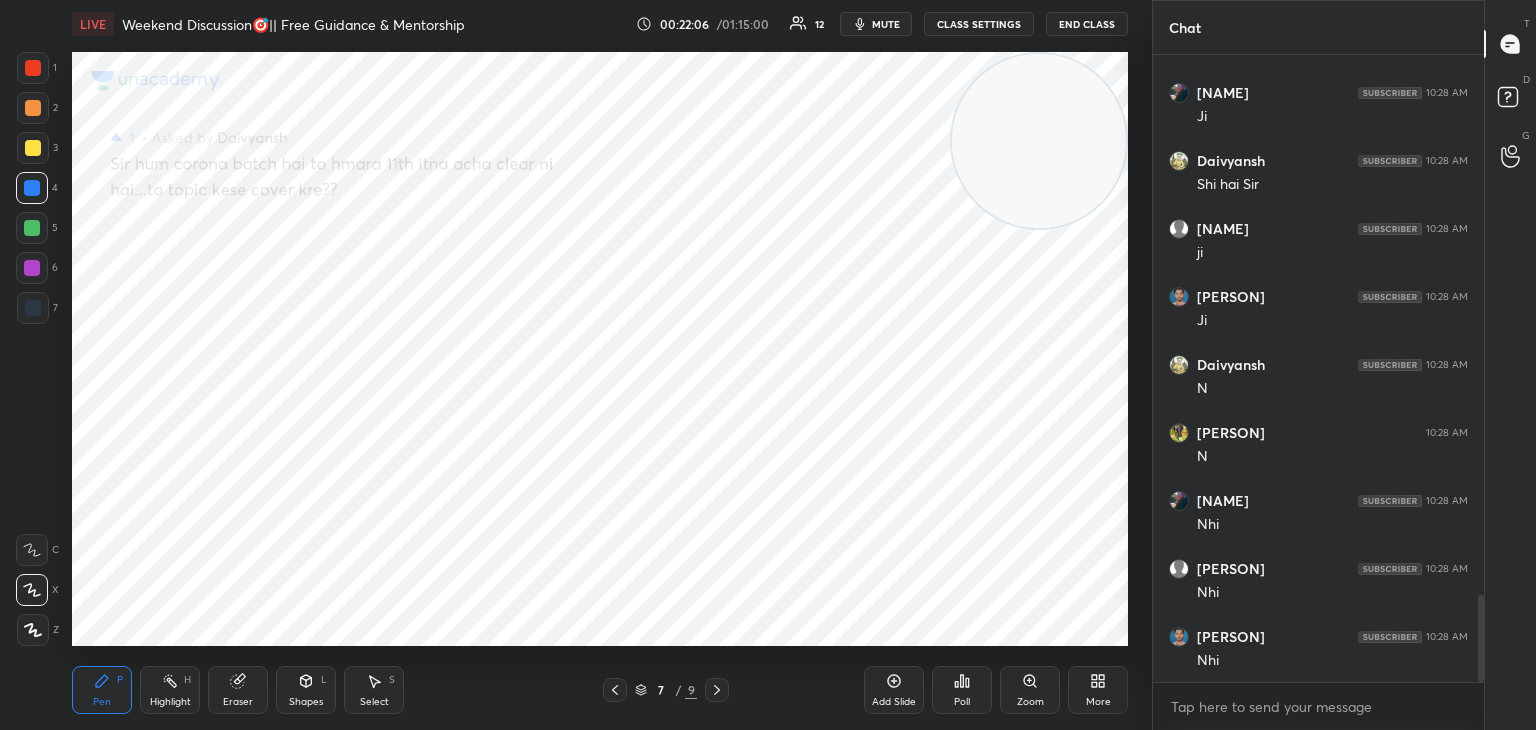 drag, startPoint x: 1054, startPoint y: 393, endPoint x: 1032, endPoint y: 137, distance: 256.94357 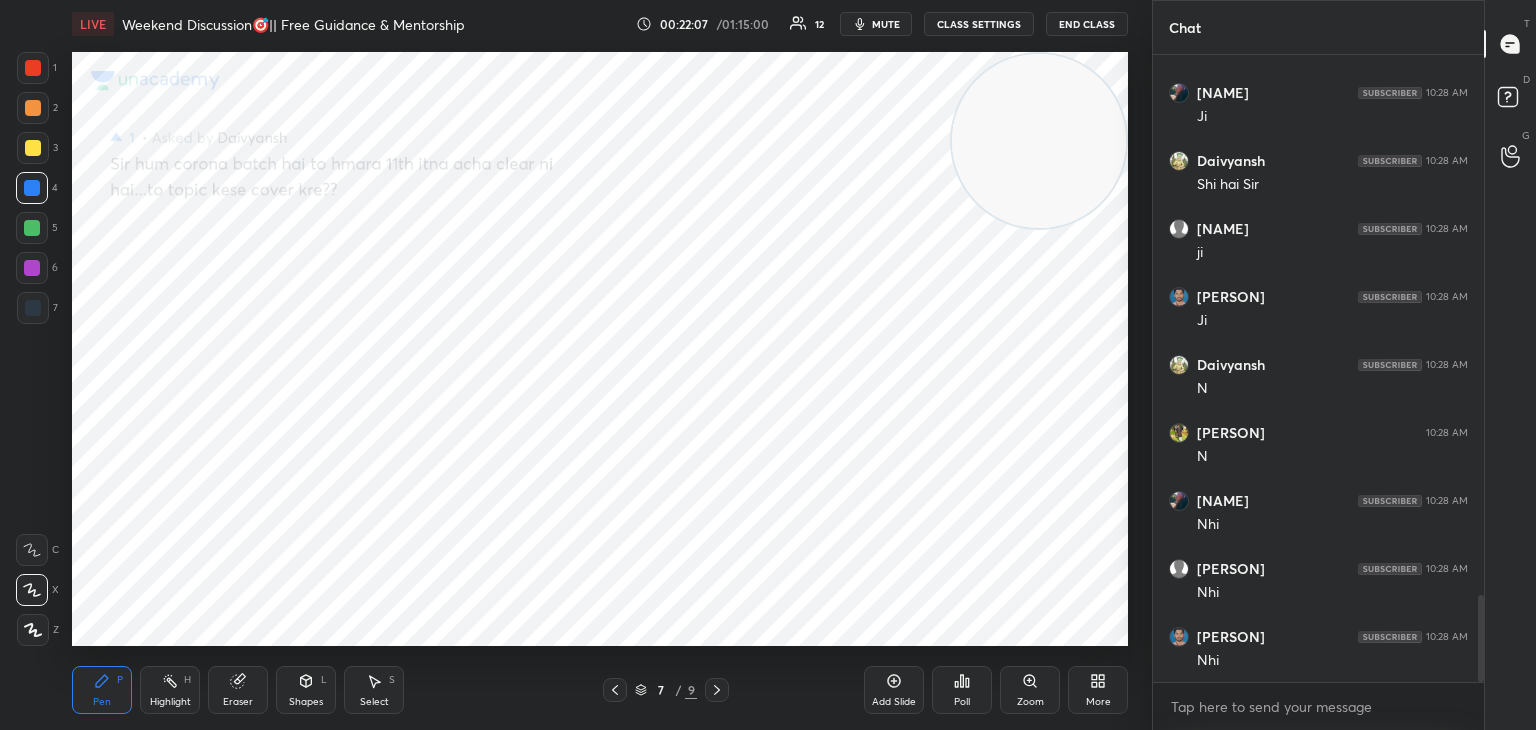 drag, startPoint x: 38, startPoint y: 226, endPoint x: 41, endPoint y: 125, distance: 101.04455 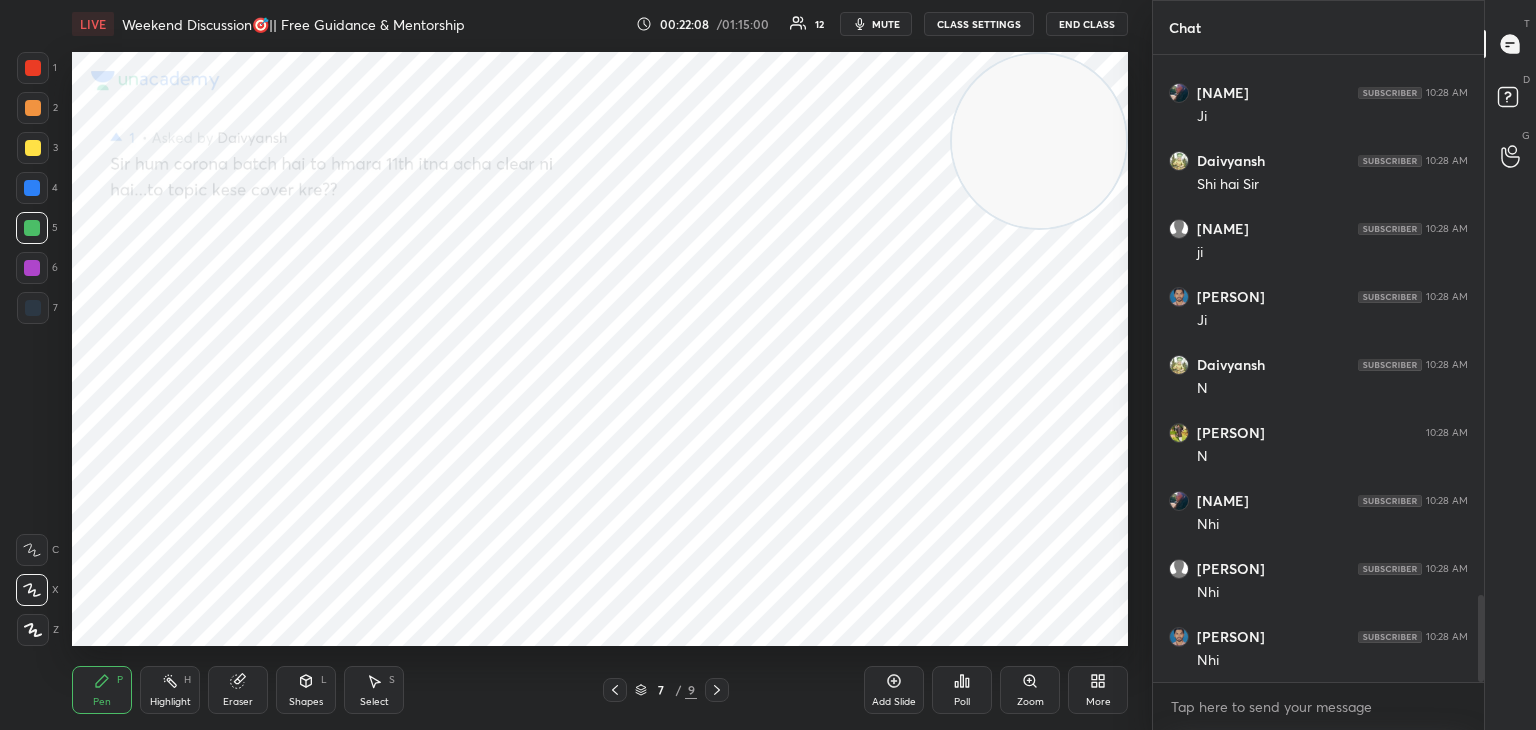 click at bounding box center (33, 108) 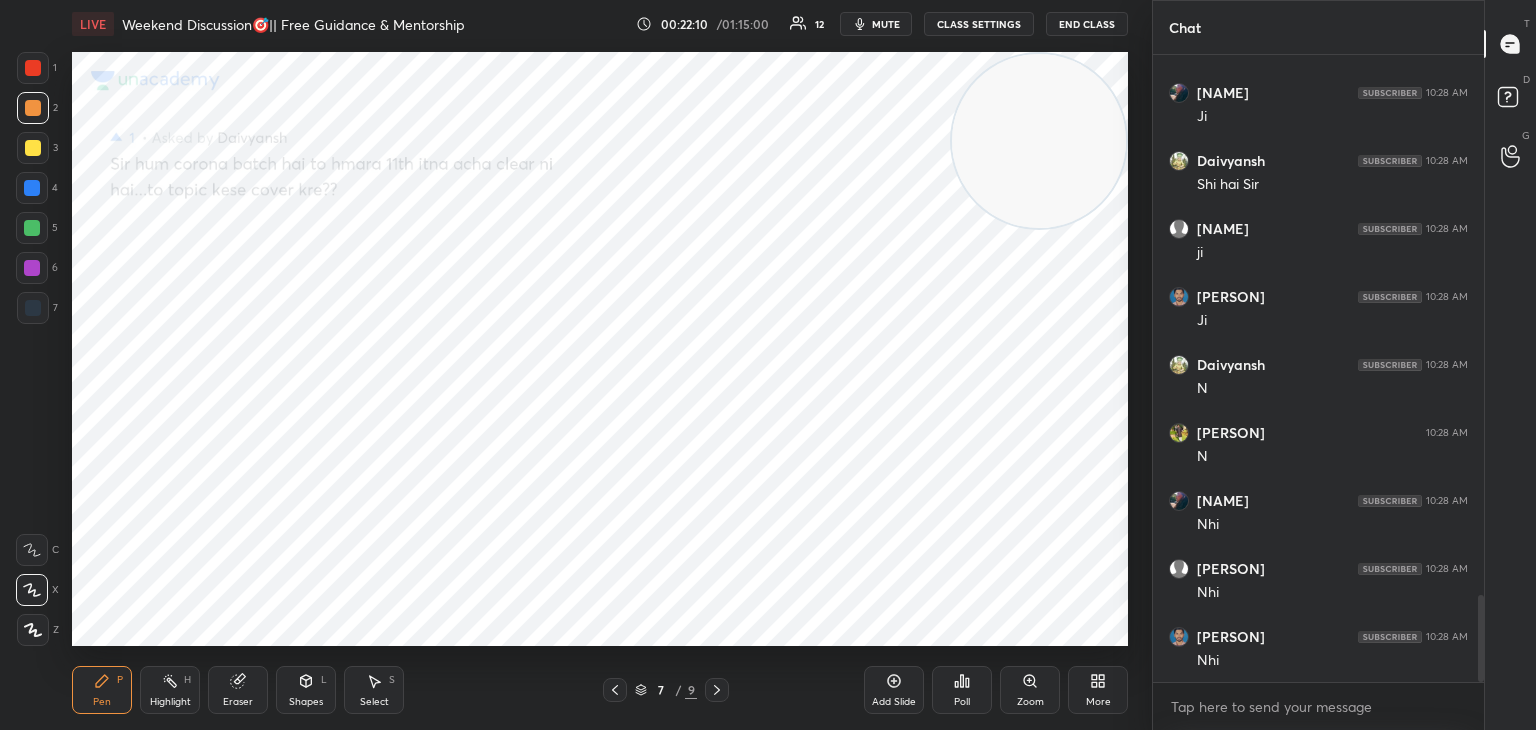 drag, startPoint x: 1065, startPoint y: 145, endPoint x: 80, endPoint y: 485, distance: 1042.0293 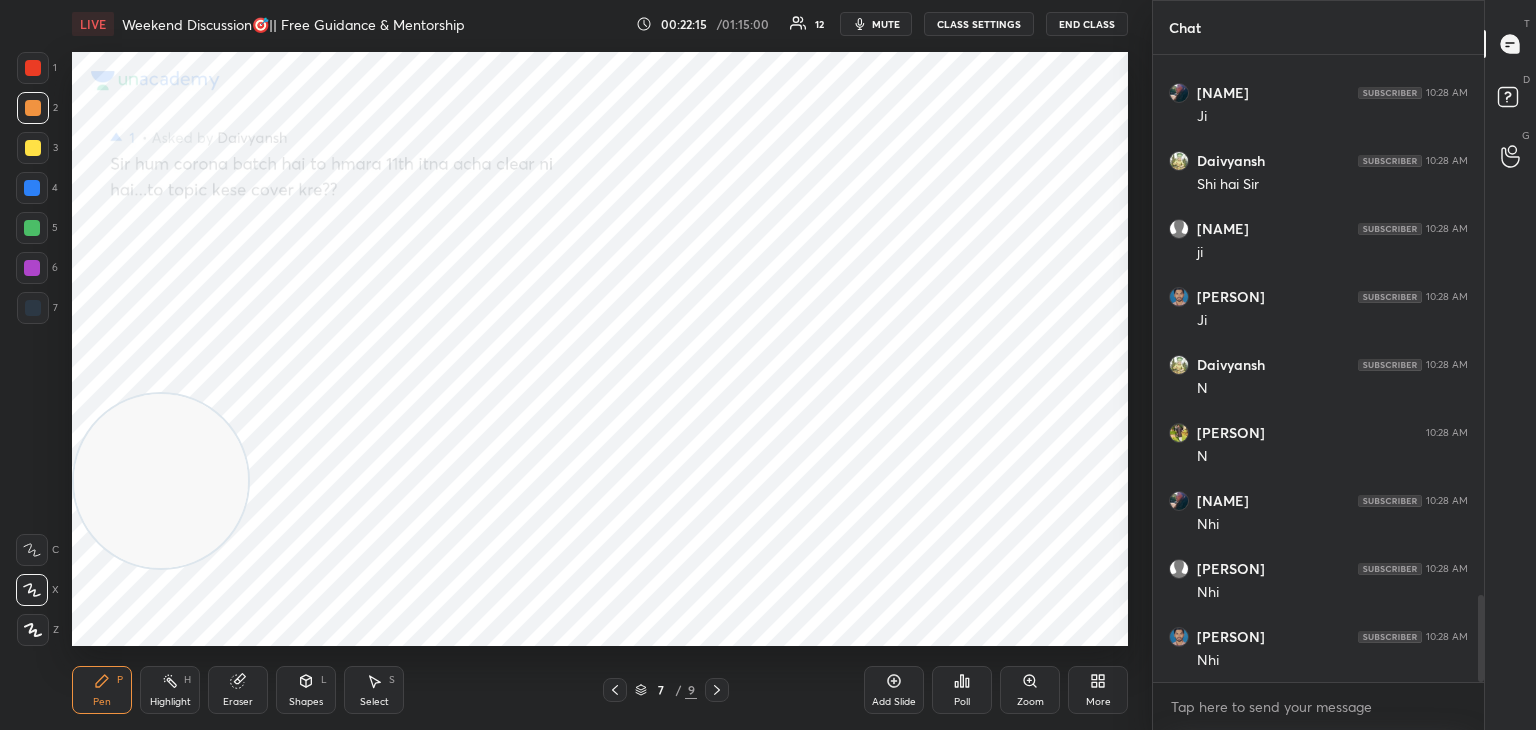 click on "Highlight H" at bounding box center (170, 690) 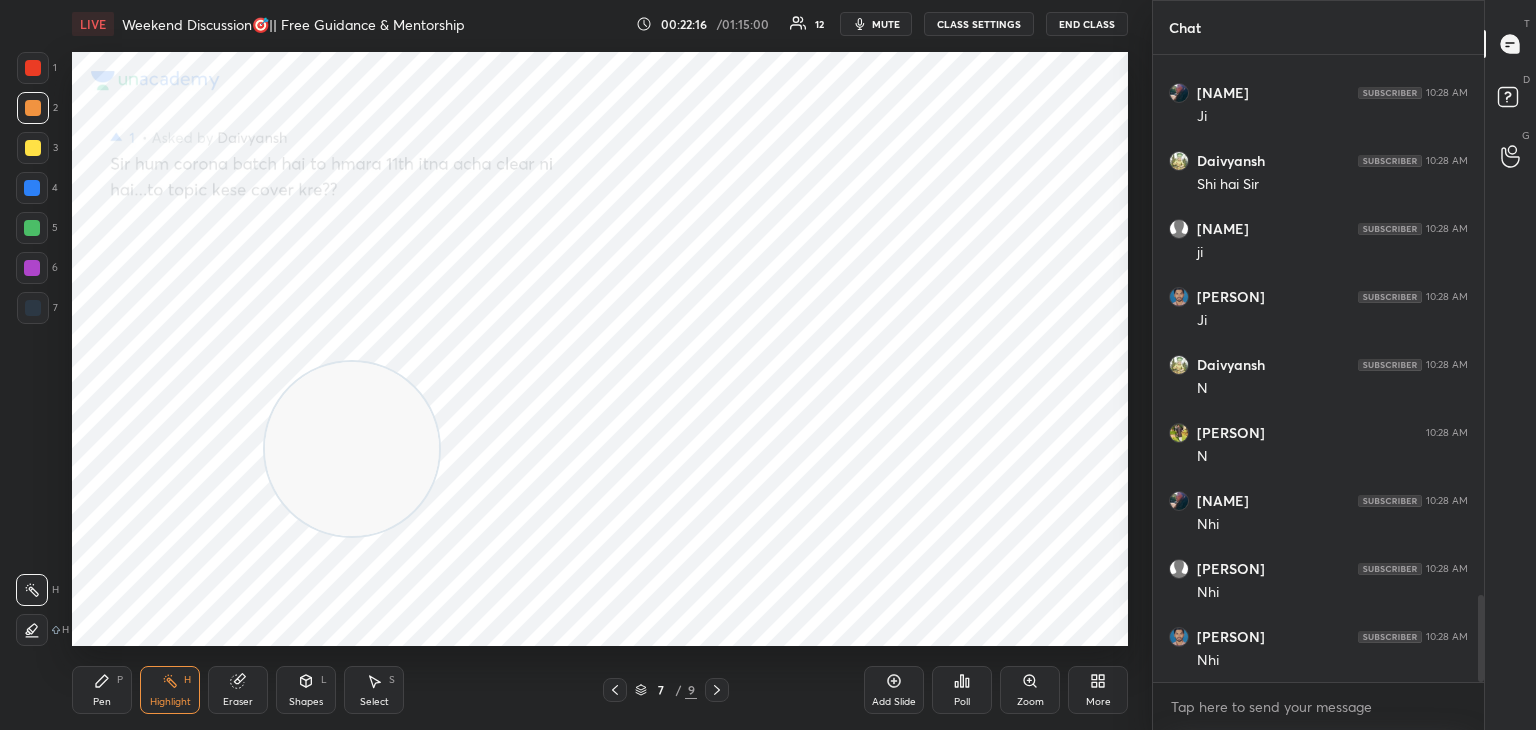 scroll, scrollTop: 3966, scrollLeft: 0, axis: vertical 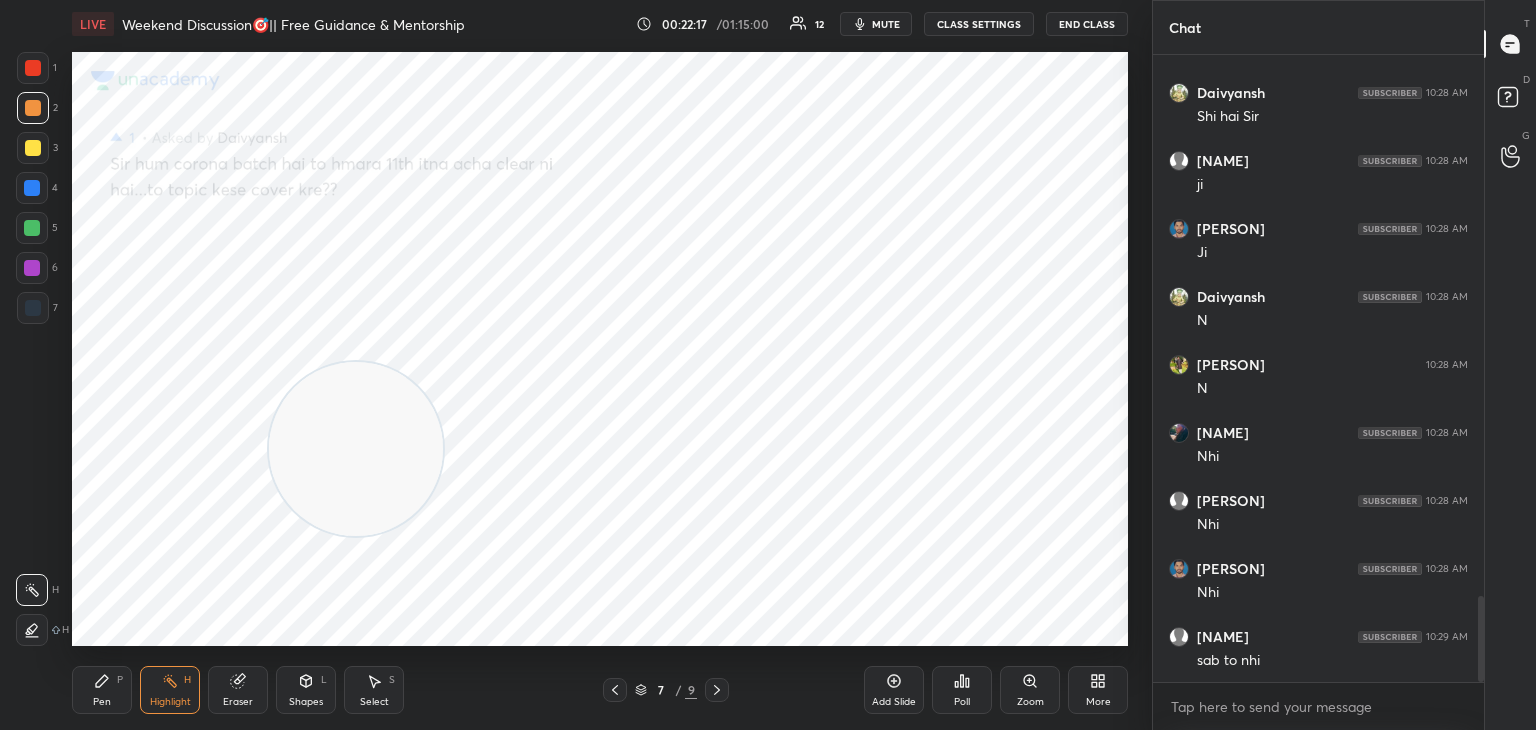 drag, startPoint x: 170, startPoint y: 509, endPoint x: 376, endPoint y: 461, distance: 211.51833 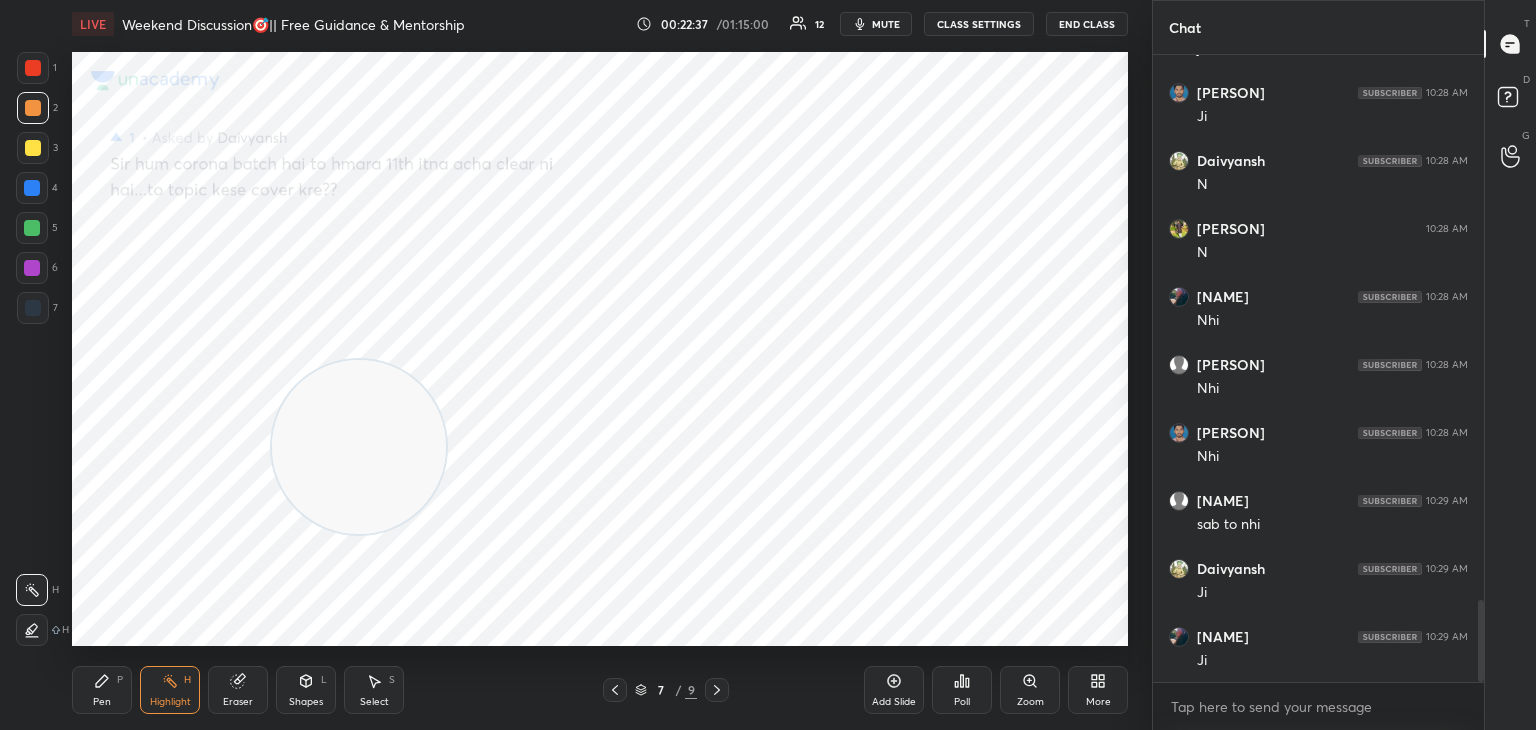 scroll, scrollTop: 4170, scrollLeft: 0, axis: vertical 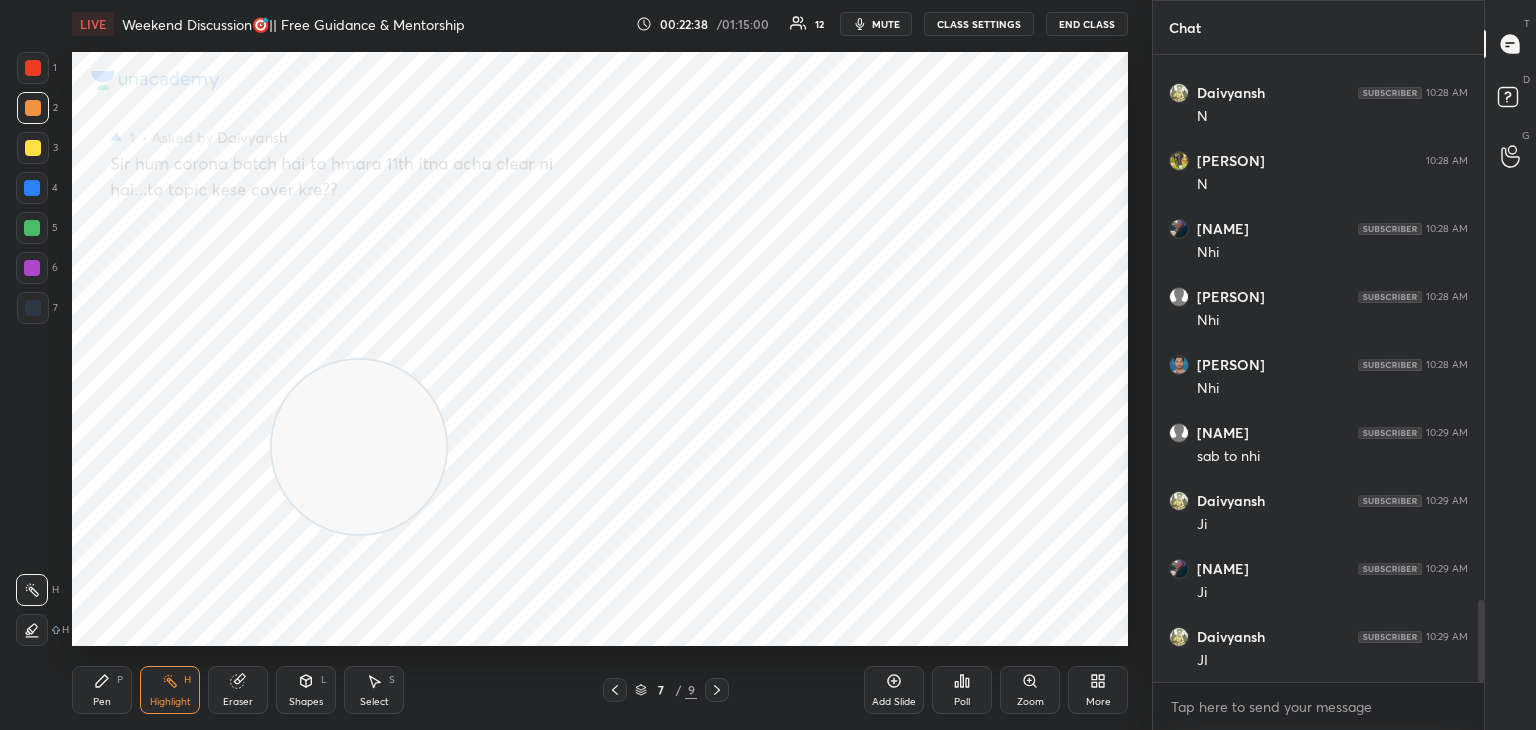 click at bounding box center [359, 447] 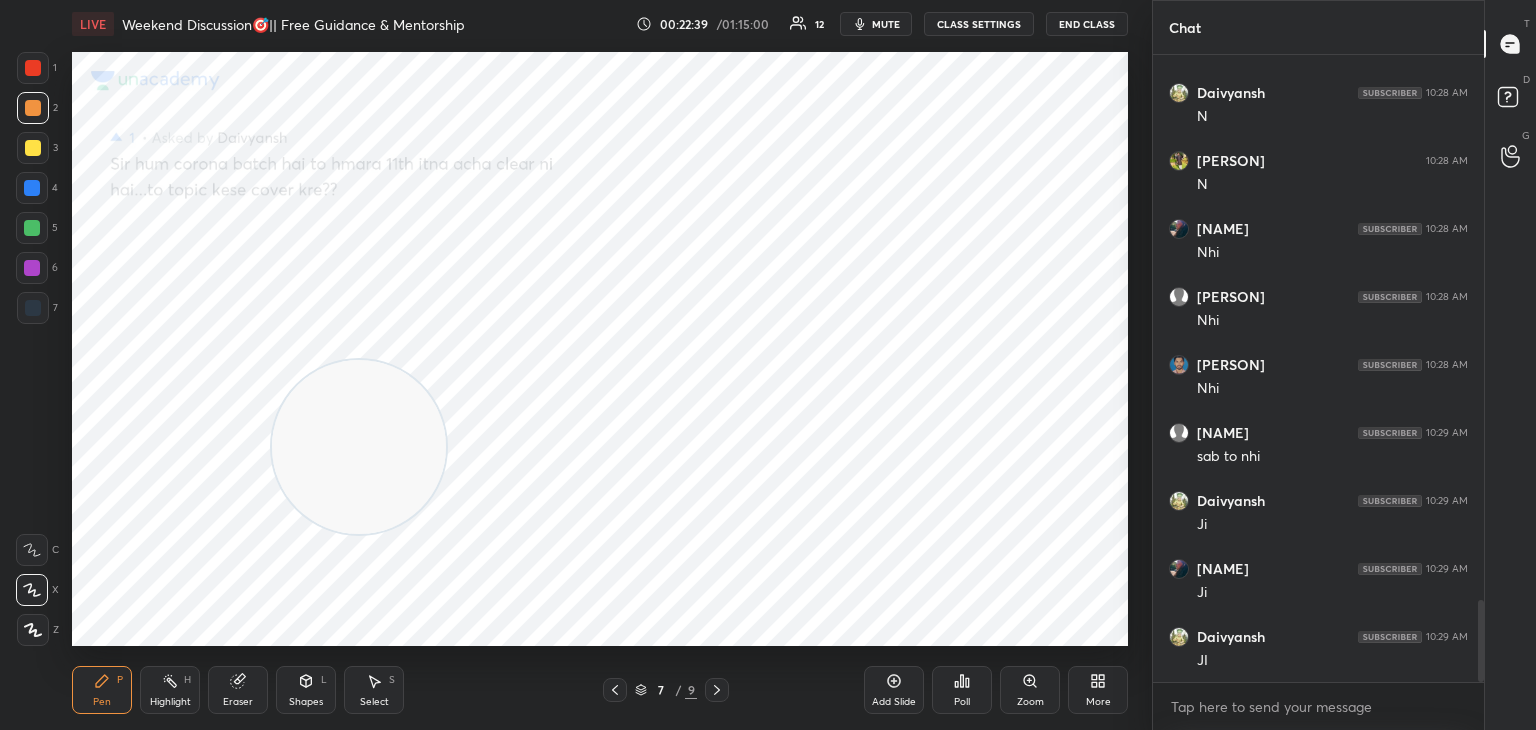 drag, startPoint x: 30, startPoint y: 282, endPoint x: 69, endPoint y: 278, distance: 39.20459 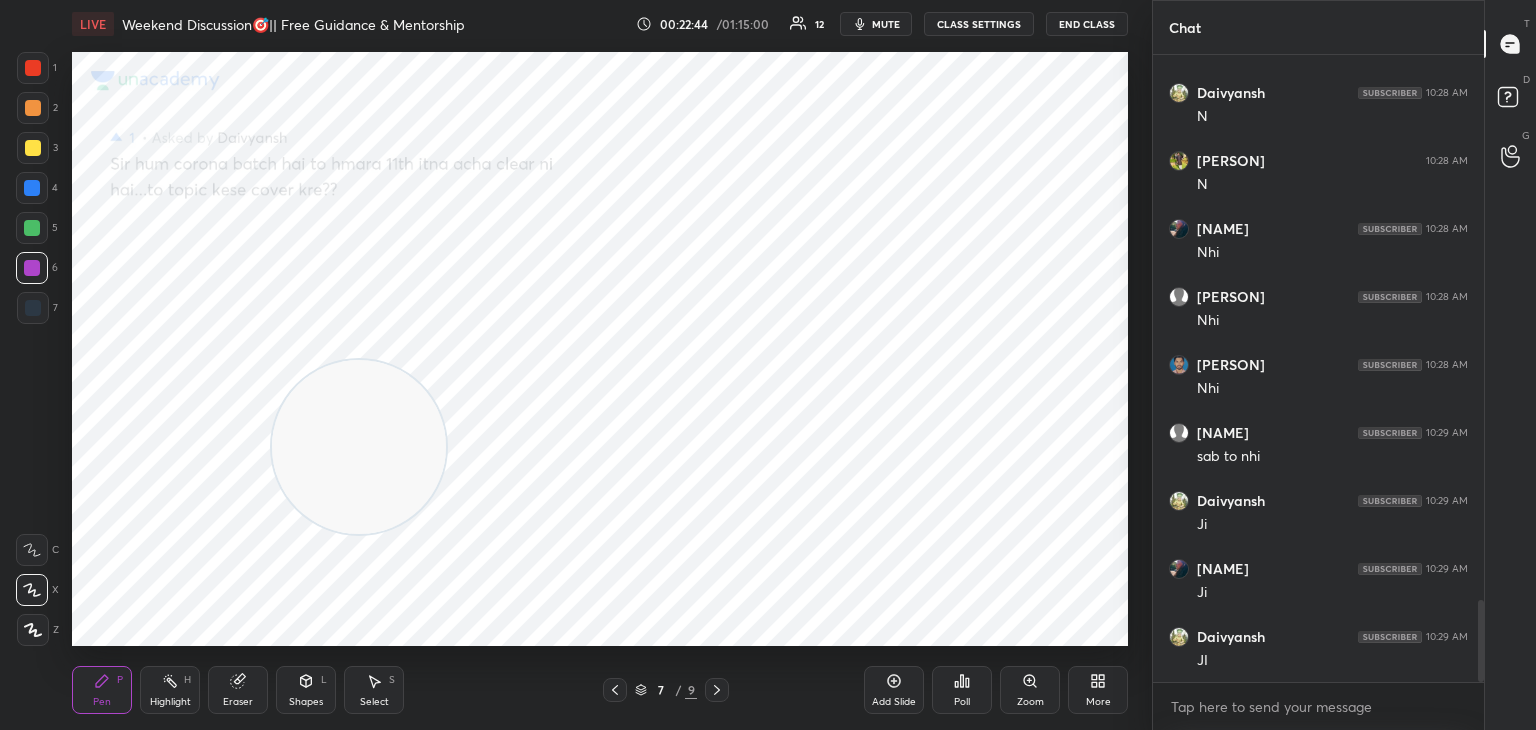 scroll, scrollTop: 4242, scrollLeft: 0, axis: vertical 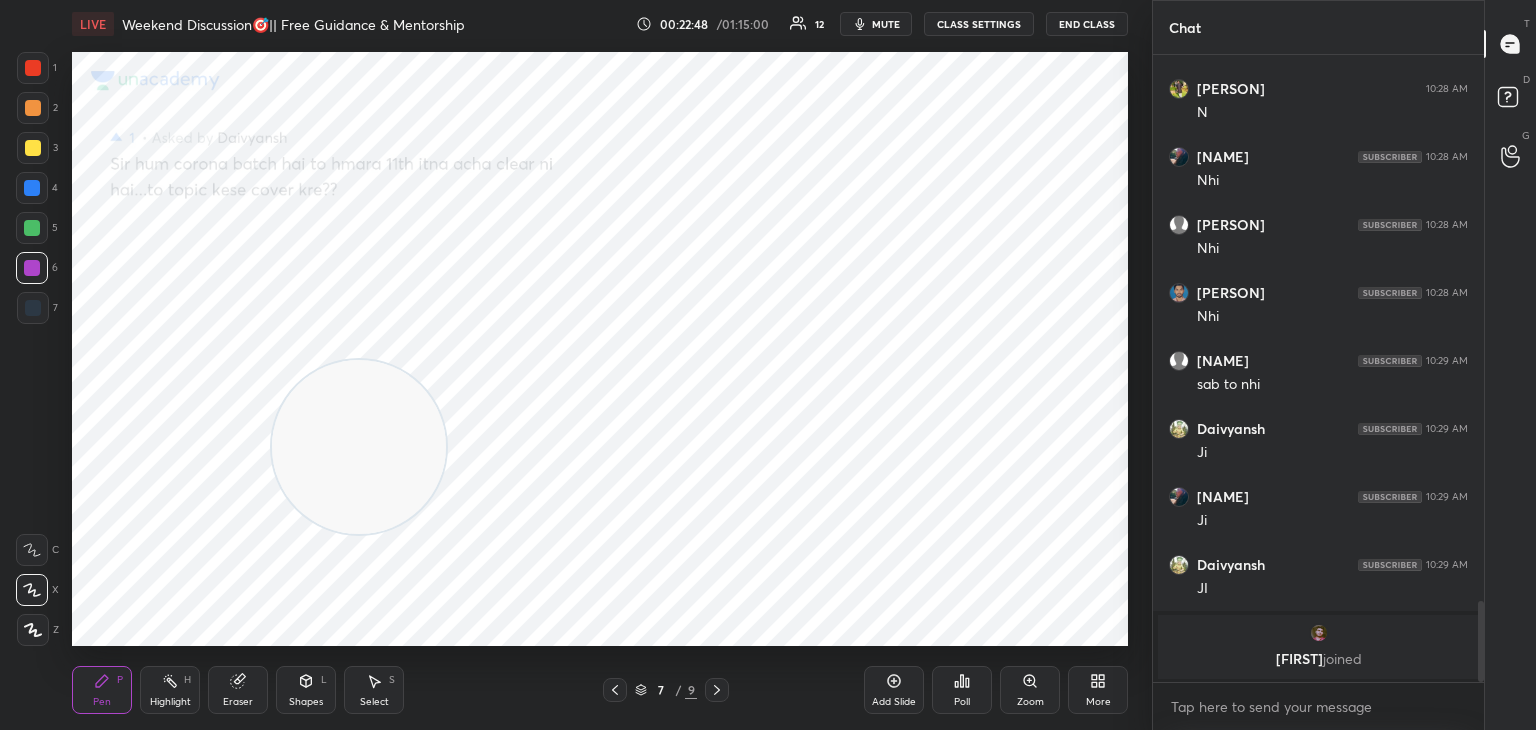 click 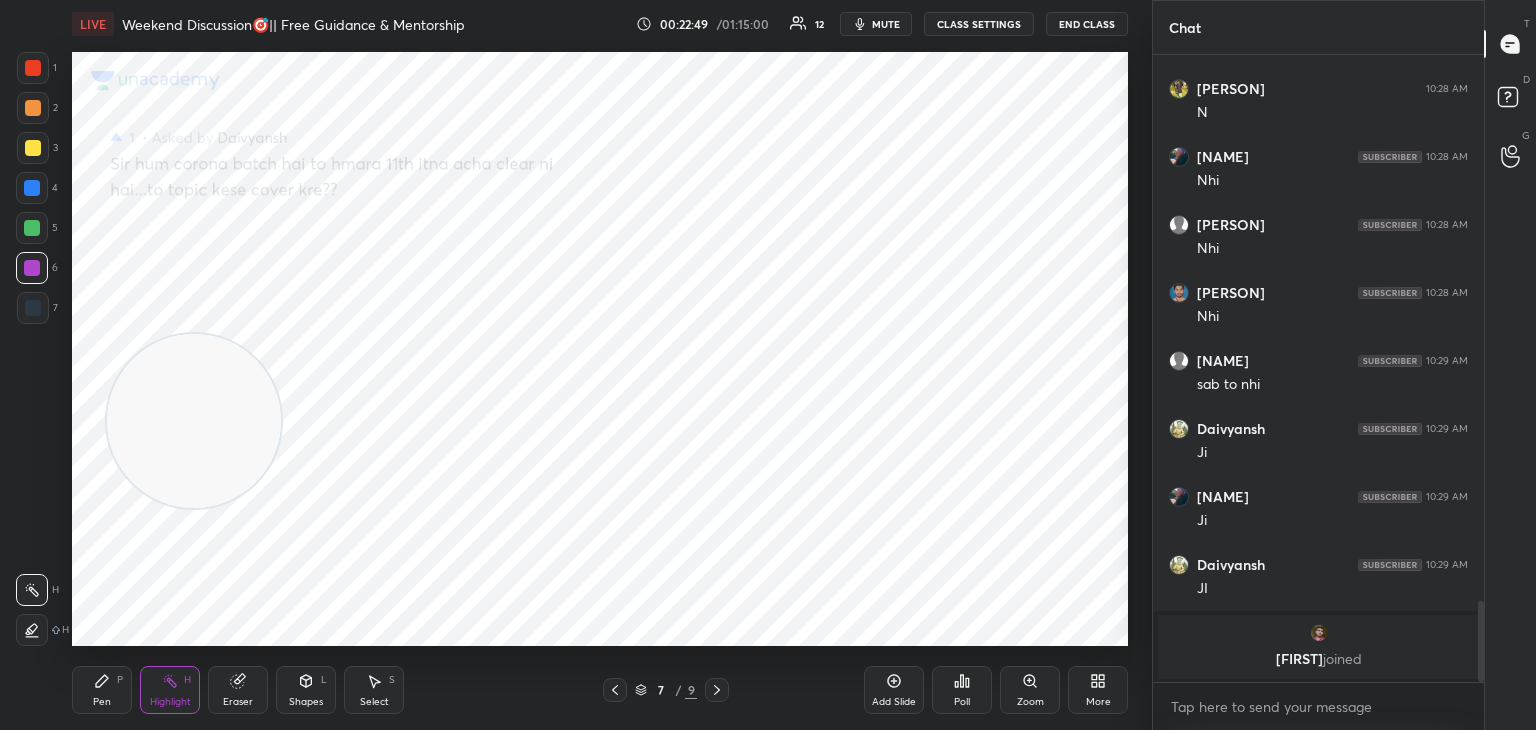 drag, startPoint x: 405, startPoint y: 431, endPoint x: 181, endPoint y: 355, distance: 236.54175 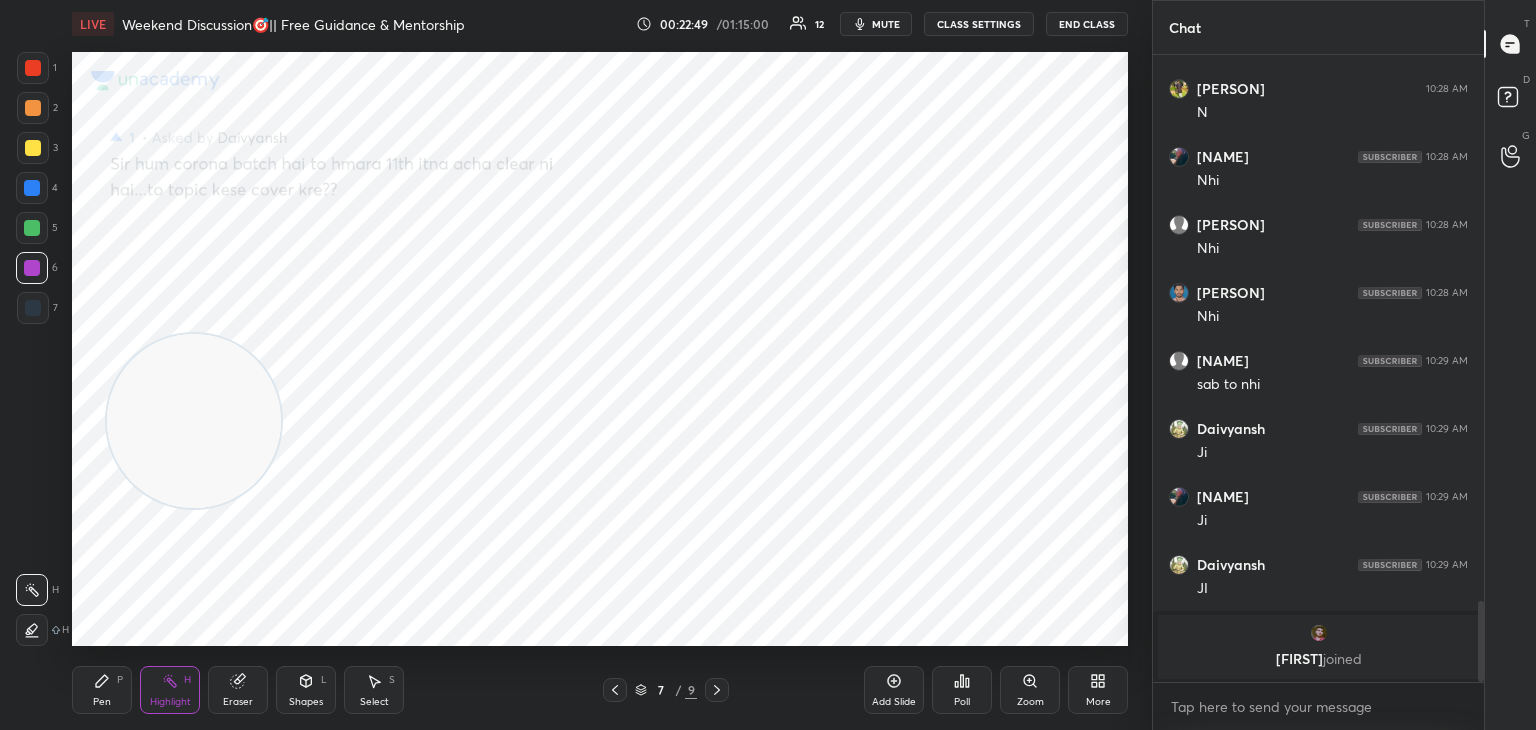 click at bounding box center [194, 421] 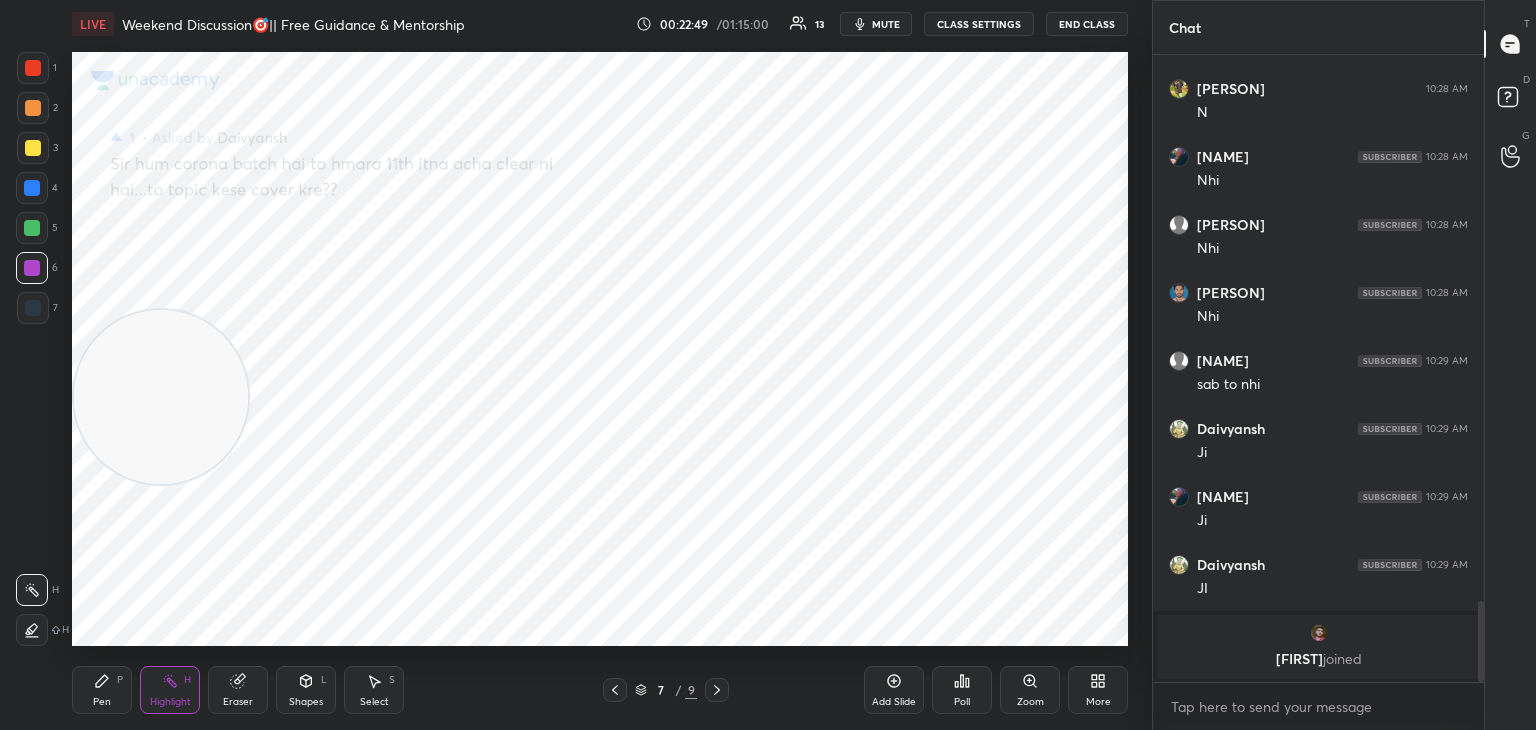 click 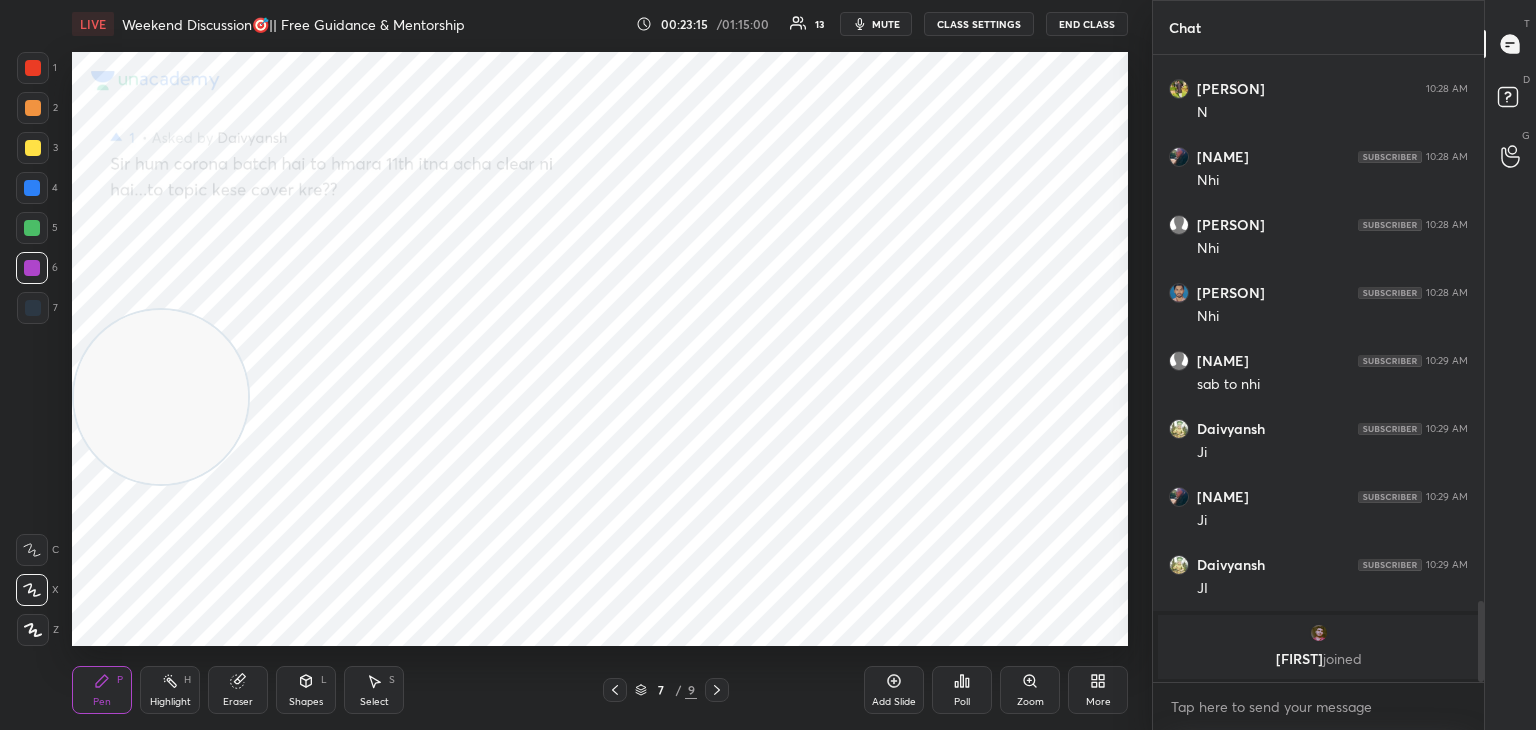 drag, startPoint x: 144, startPoint y: 697, endPoint x: 229, endPoint y: 677, distance: 87.32124 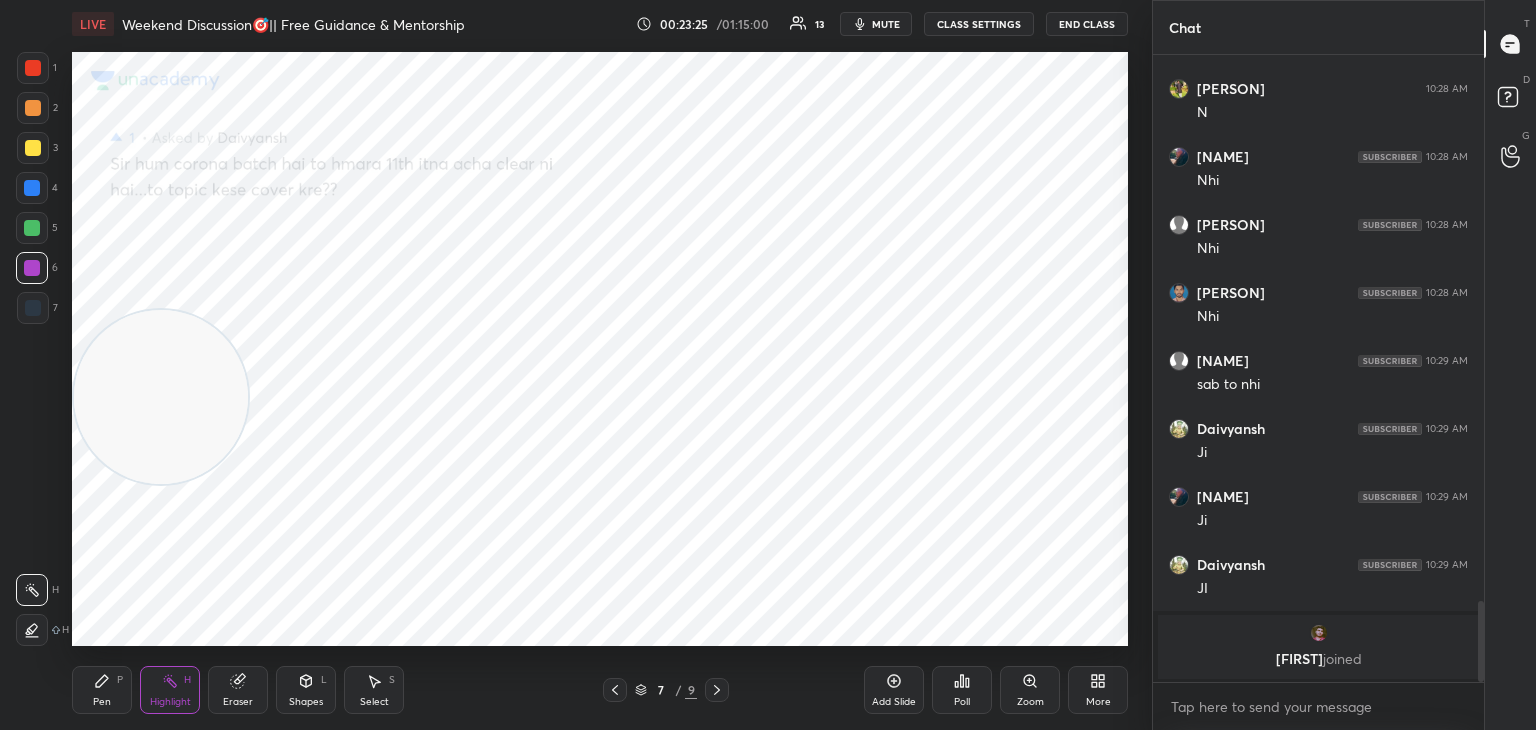 click on "Pen P" at bounding box center (102, 690) 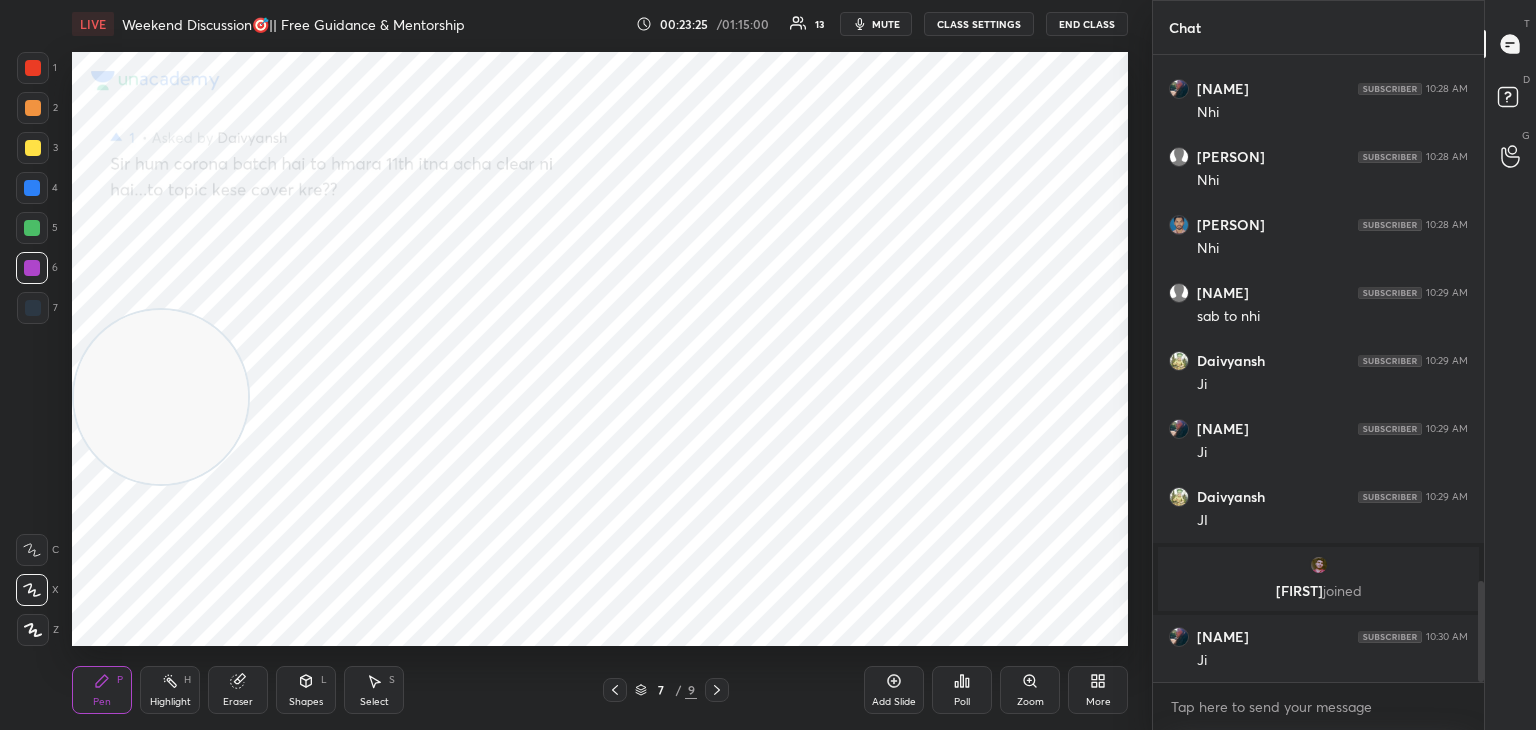 scroll, scrollTop: 3272, scrollLeft: 0, axis: vertical 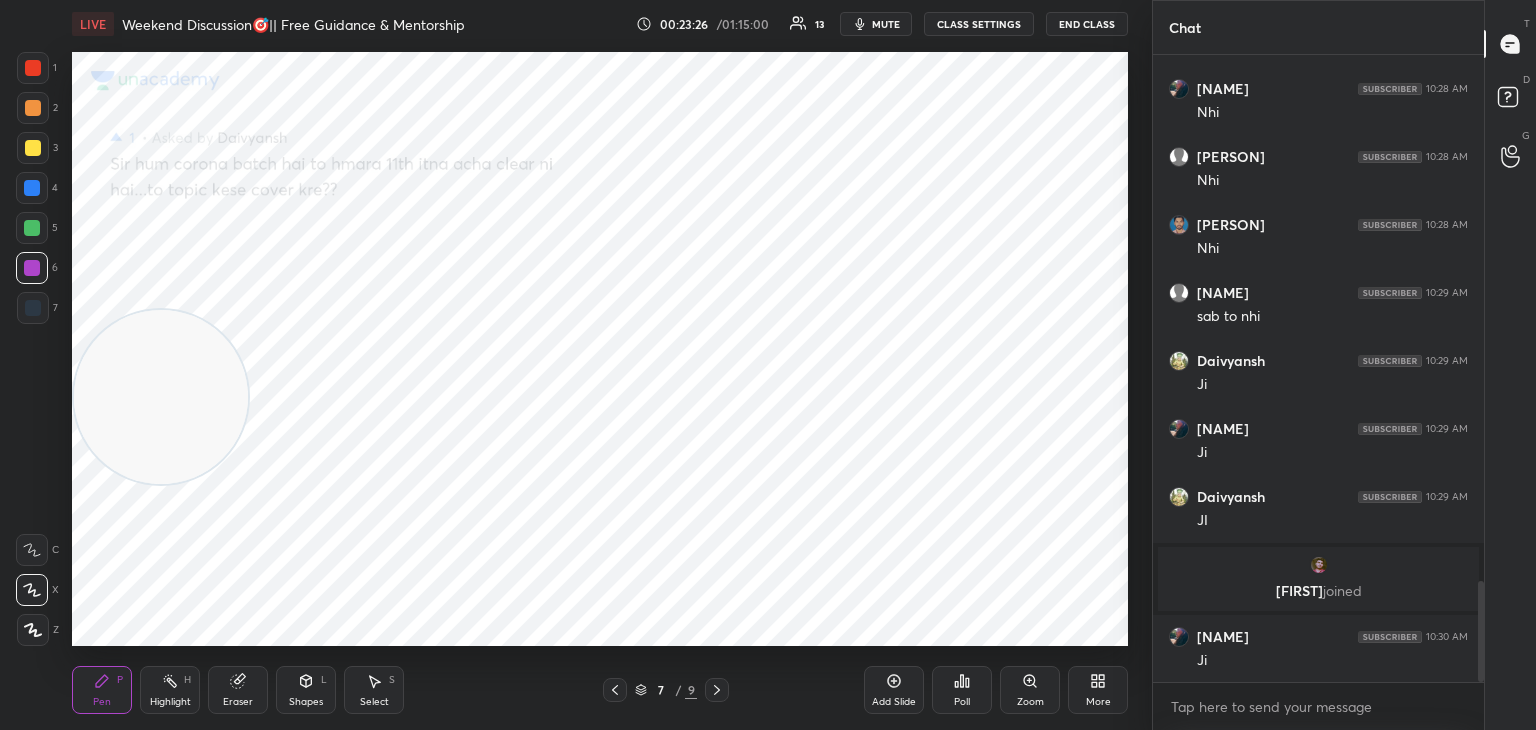 drag, startPoint x: 33, startPoint y: 70, endPoint x: 64, endPoint y: 74, distance: 31.257 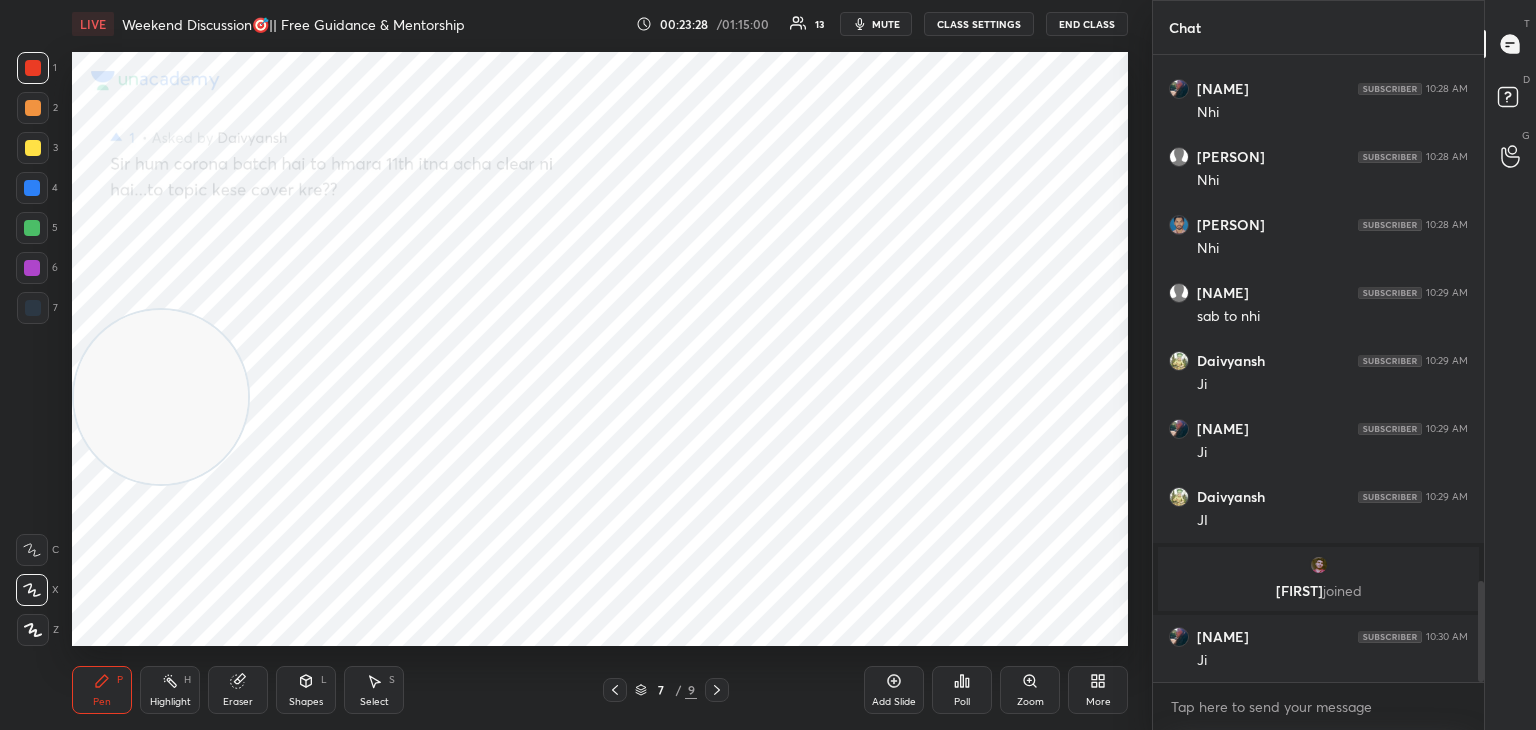 click 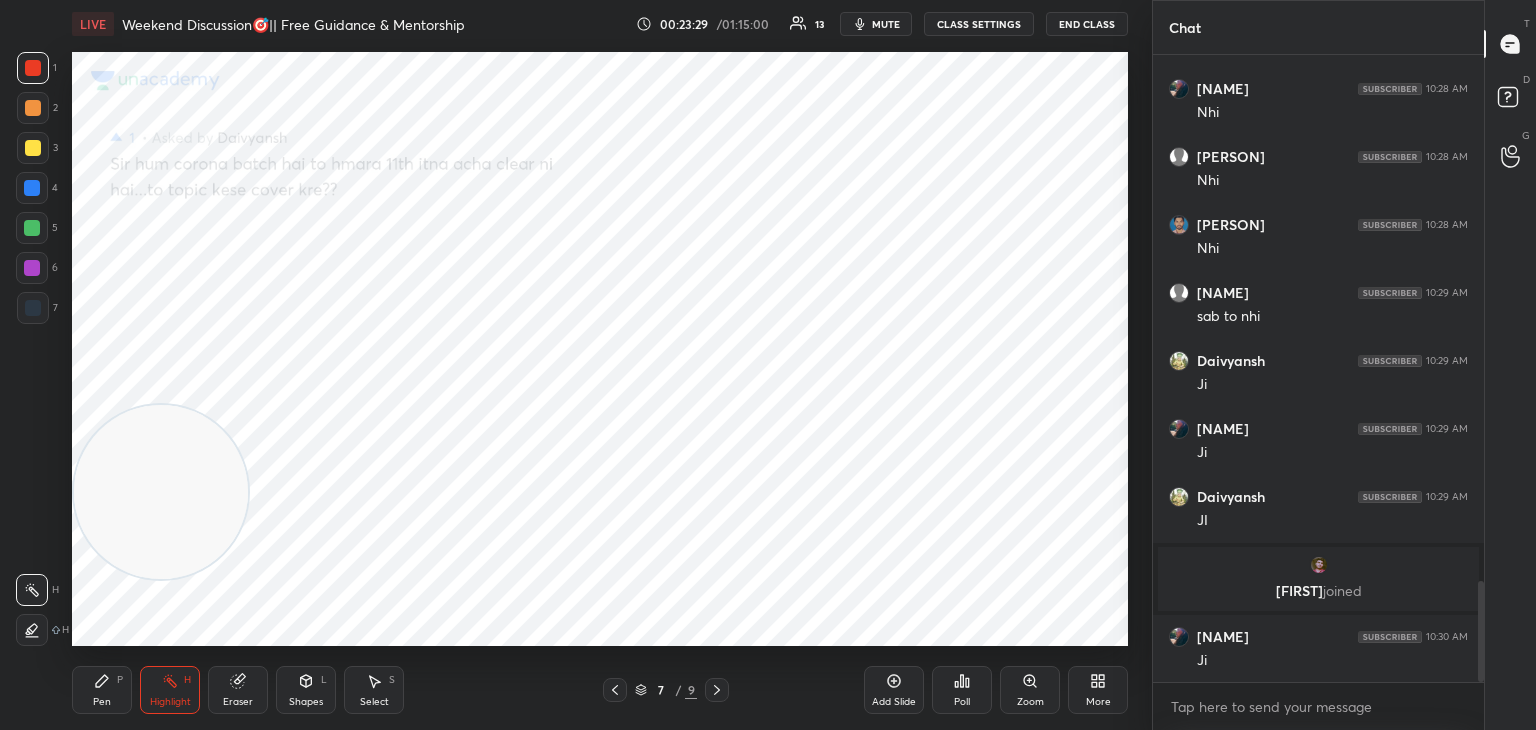 drag, startPoint x: 152, startPoint y: 446, endPoint x: 160, endPoint y: 538, distance: 92.34717 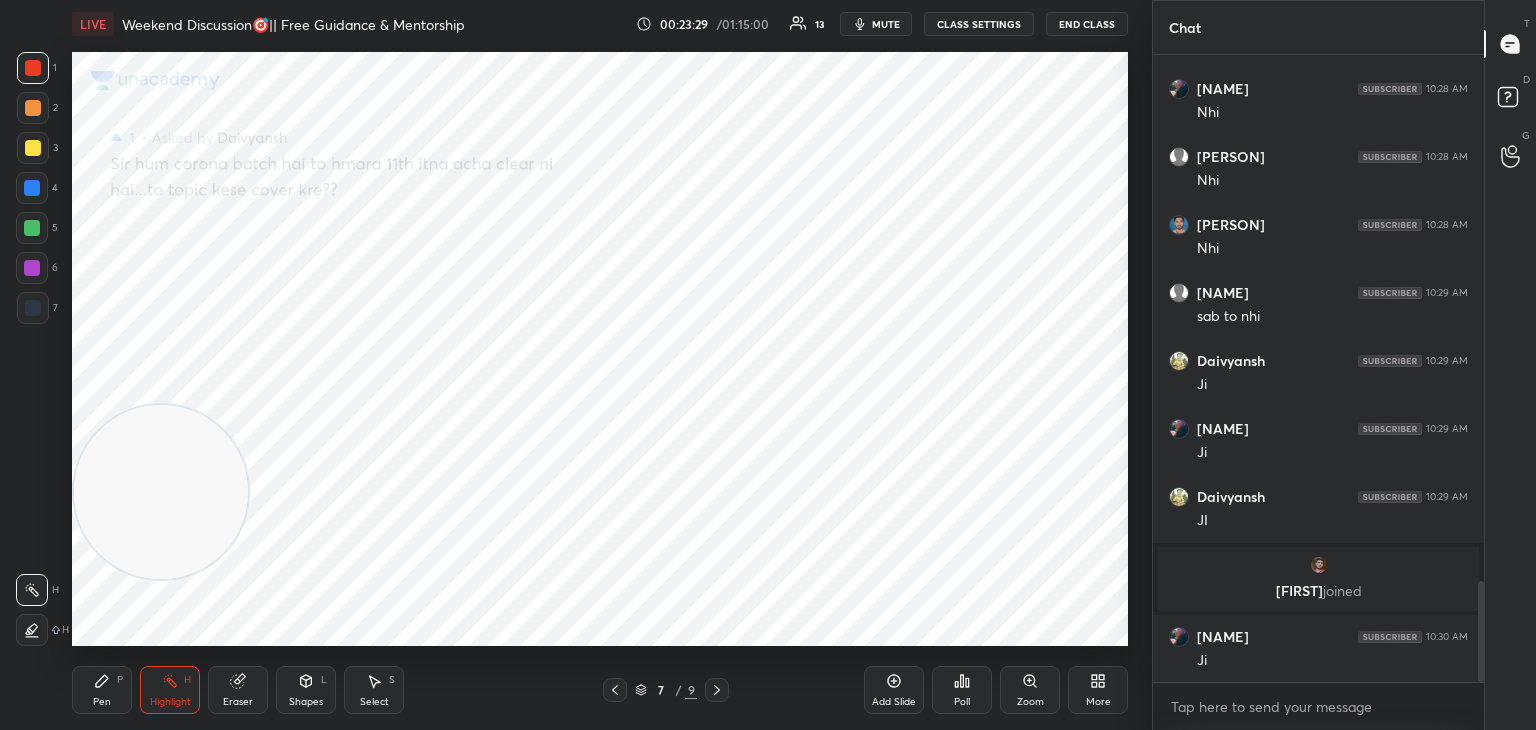 click at bounding box center (161, 492) 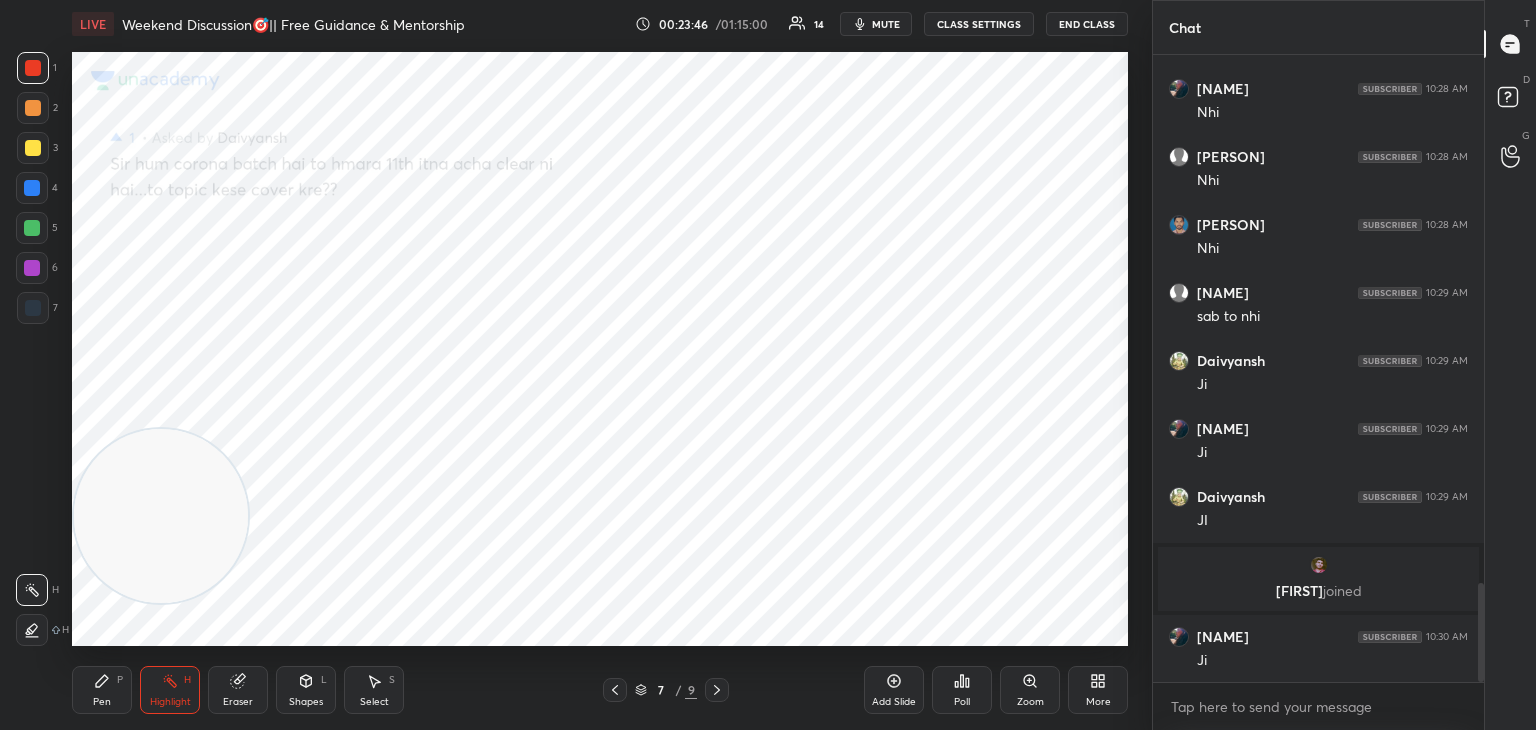 scroll, scrollTop: 3344, scrollLeft: 0, axis: vertical 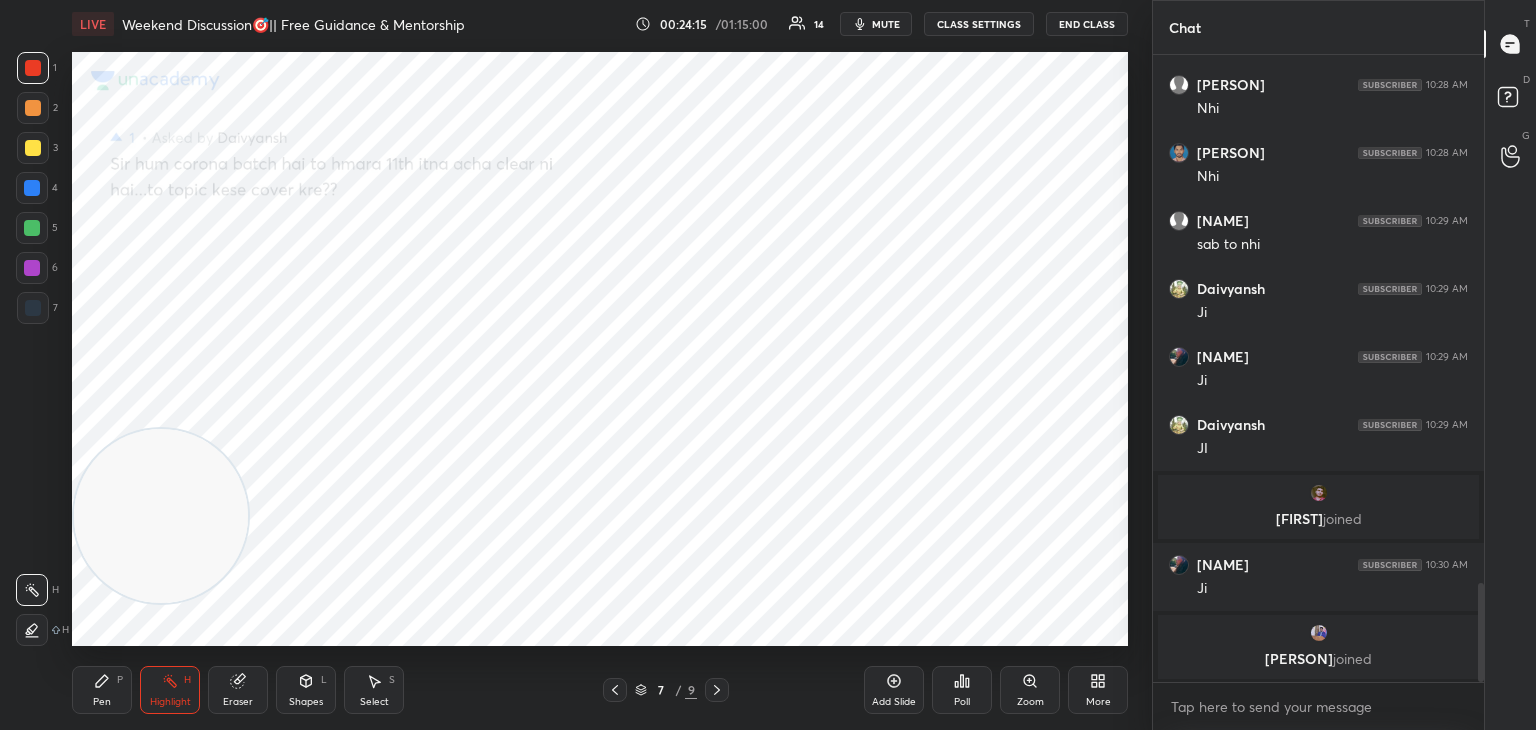 drag, startPoint x: 104, startPoint y: 694, endPoint x: 240, endPoint y: 505, distance: 232.84544 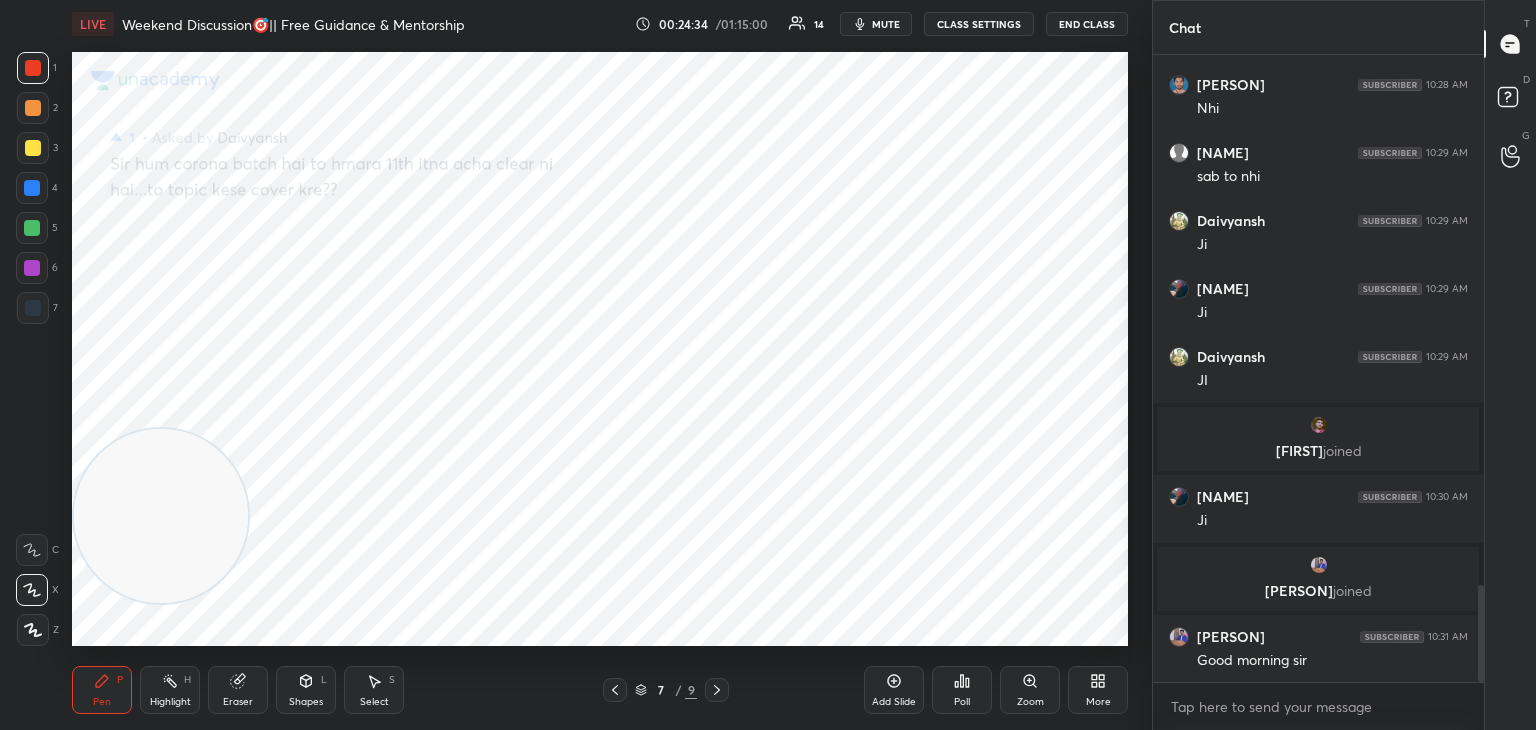 scroll, scrollTop: 3444, scrollLeft: 0, axis: vertical 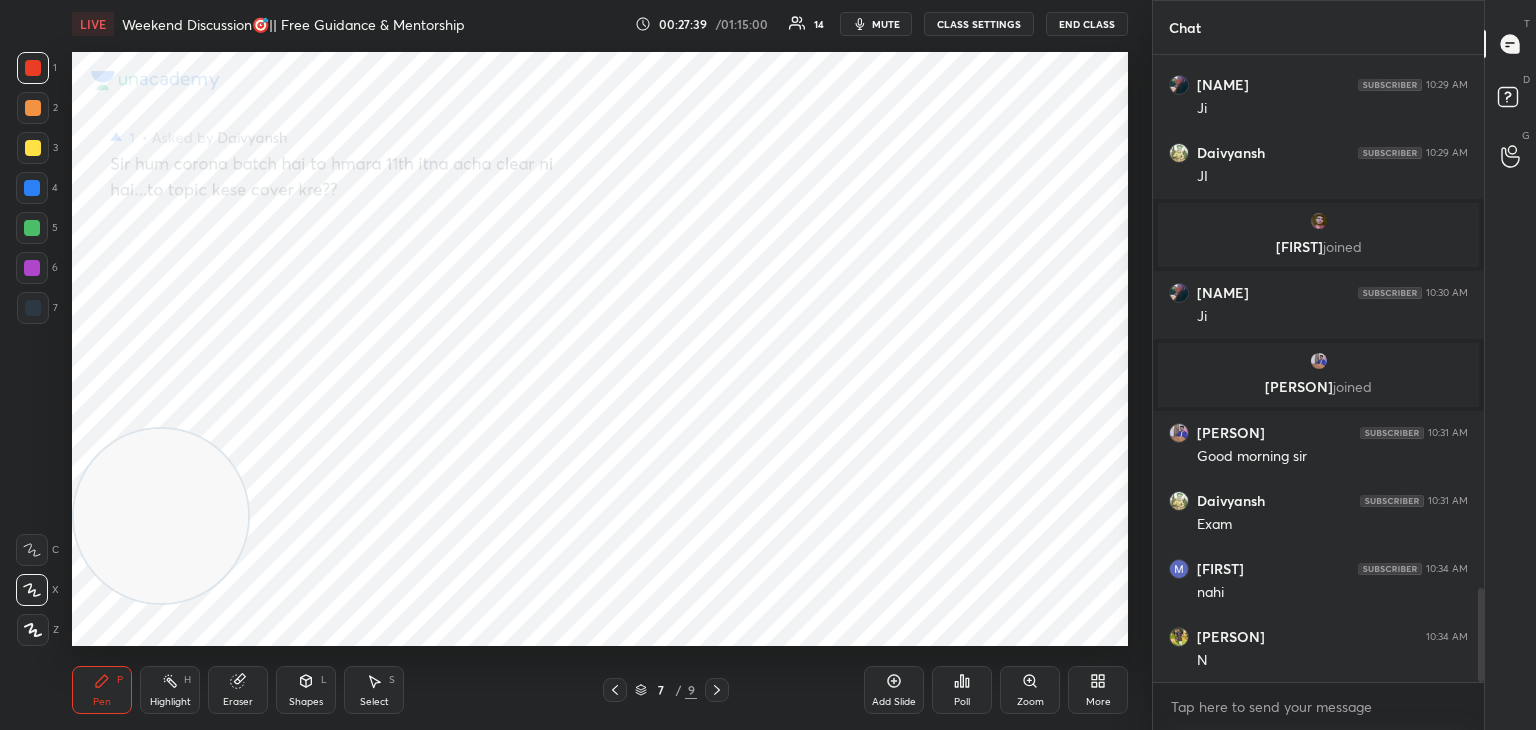 click on "Highlight H" at bounding box center [170, 690] 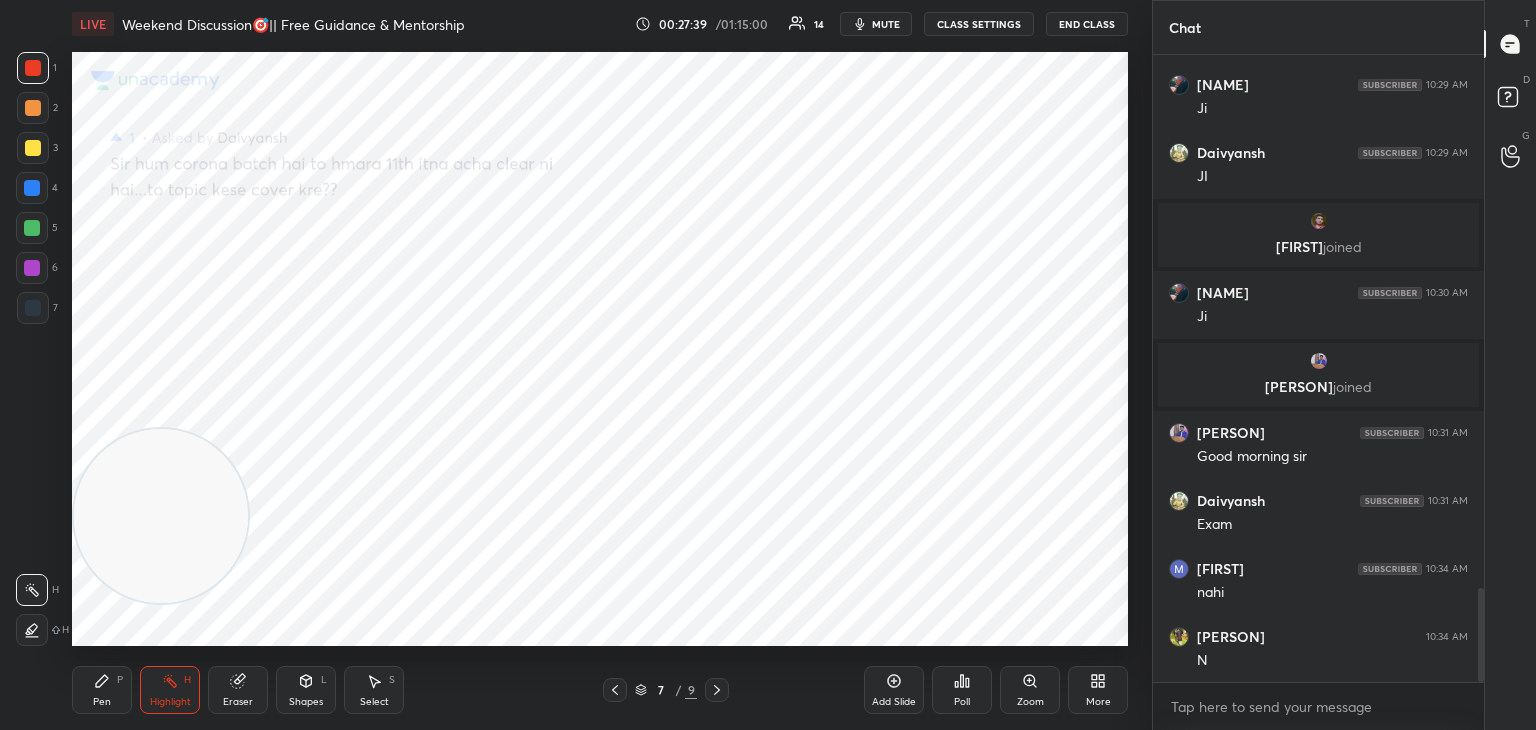 drag, startPoint x: 156, startPoint y: 549, endPoint x: 660, endPoint y: 586, distance: 505.35632 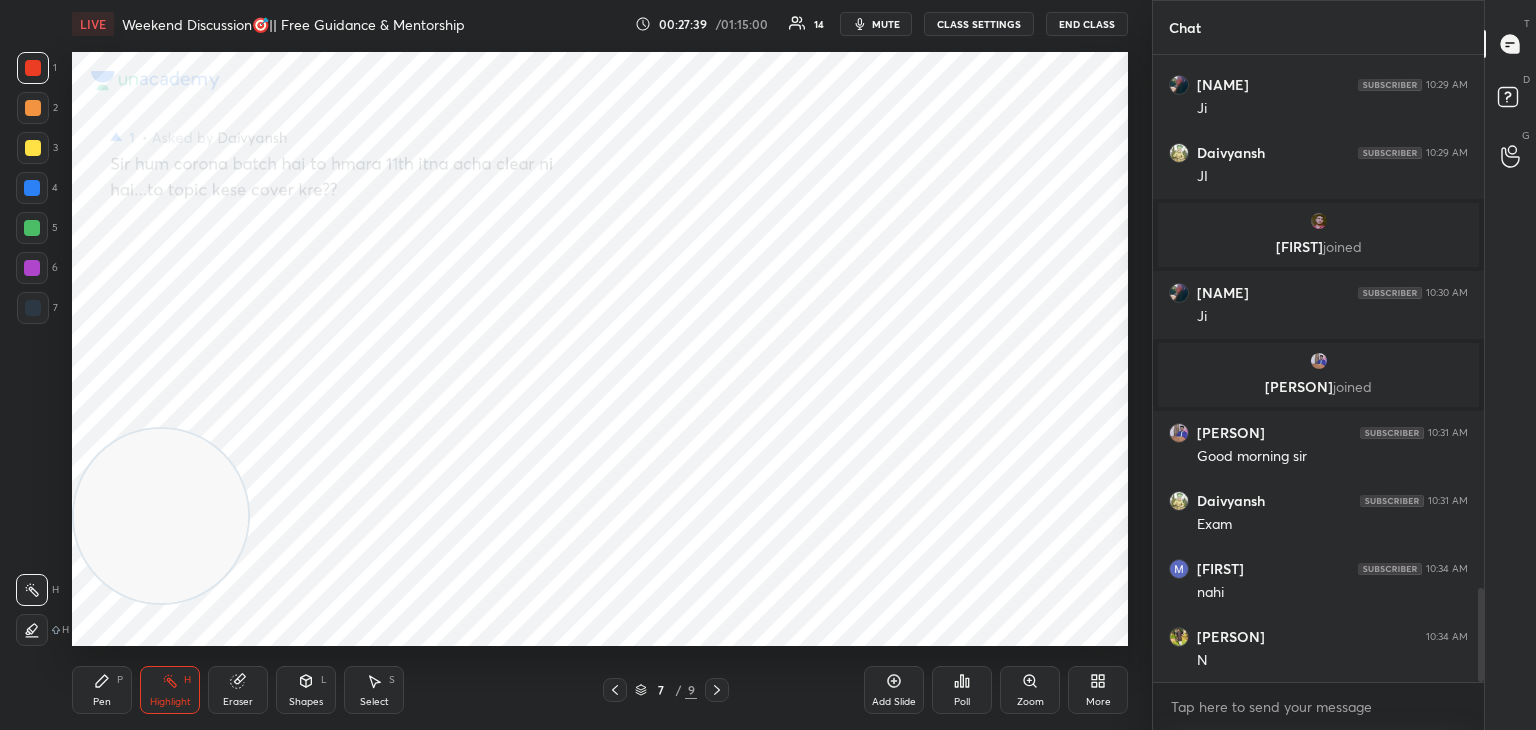 click at bounding box center (161, 516) 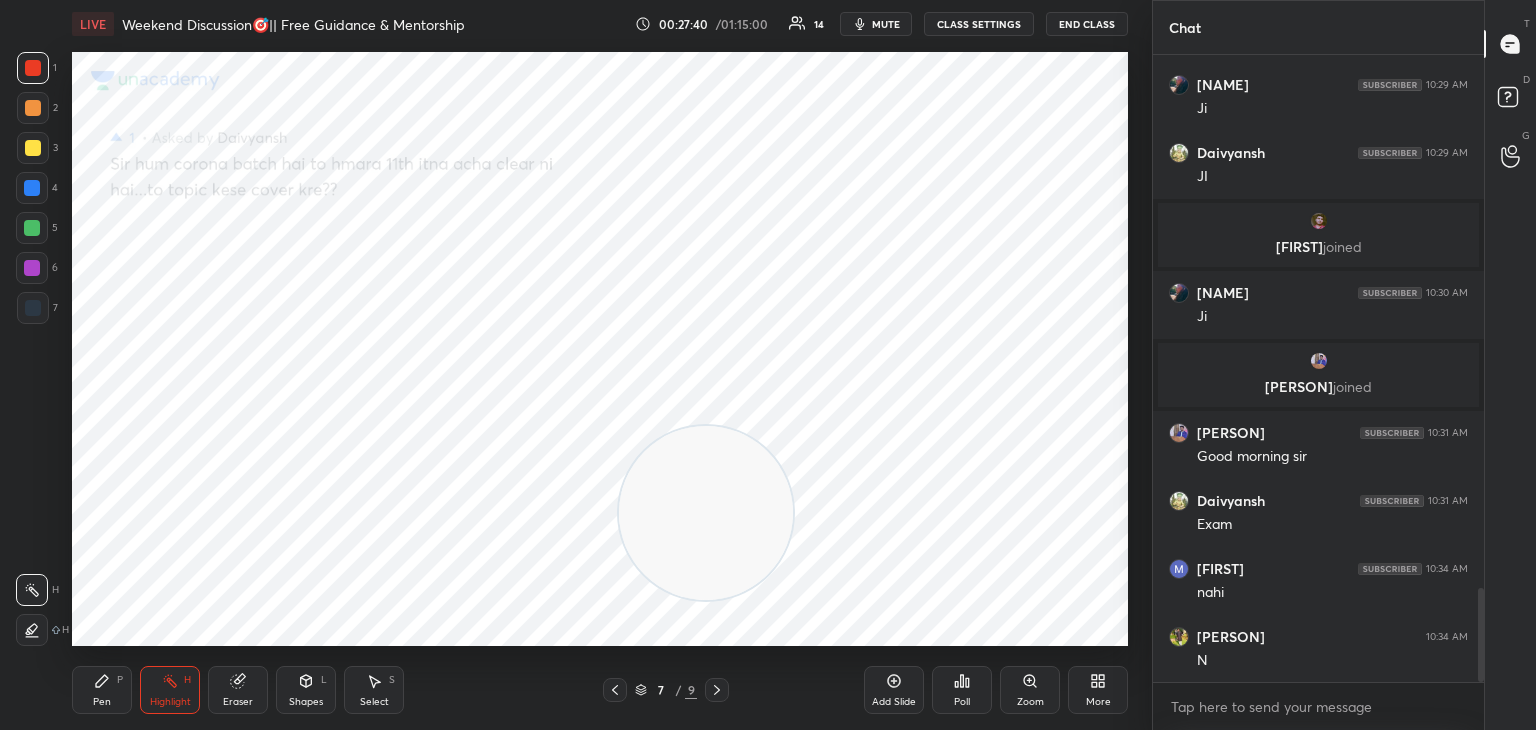 click 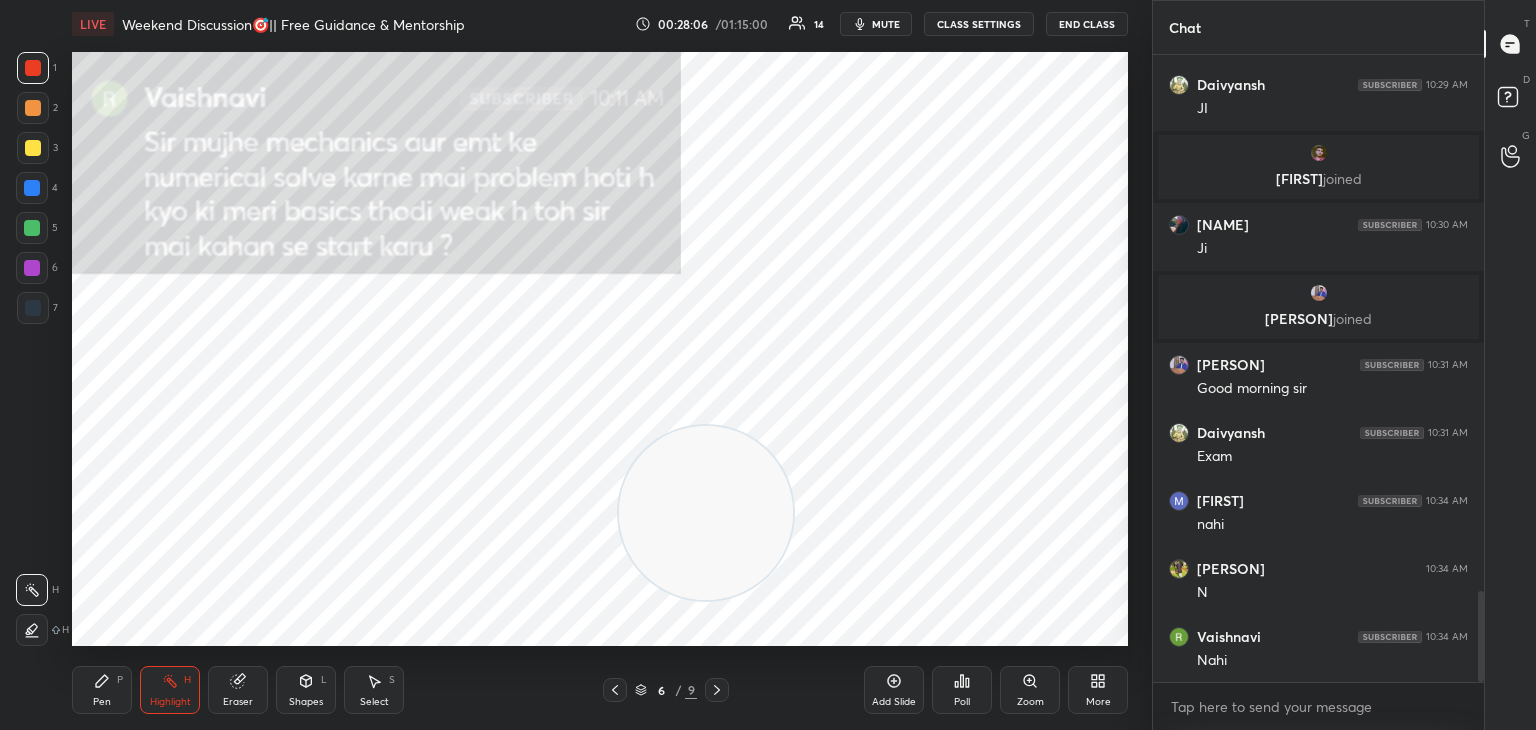 scroll, scrollTop: 3716, scrollLeft: 0, axis: vertical 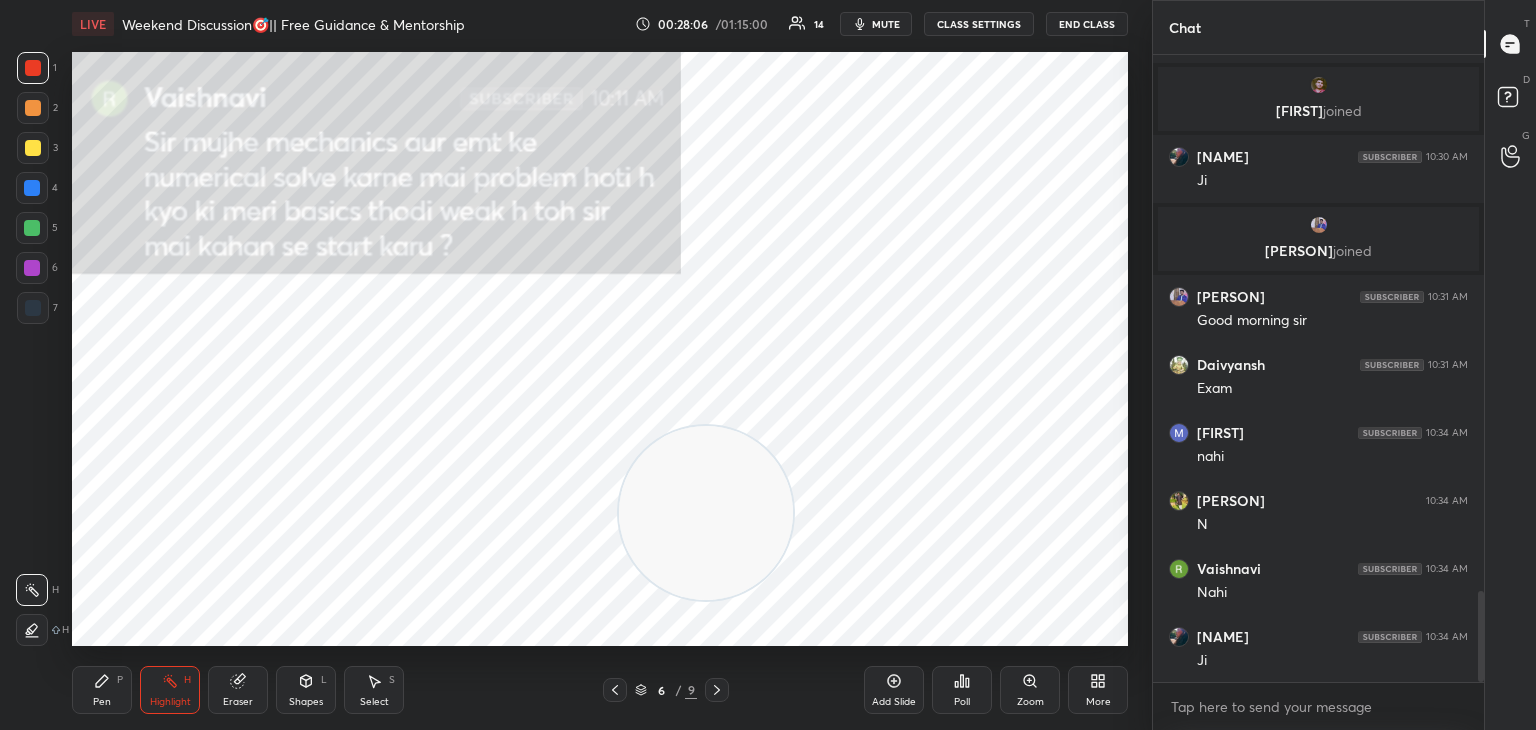 click 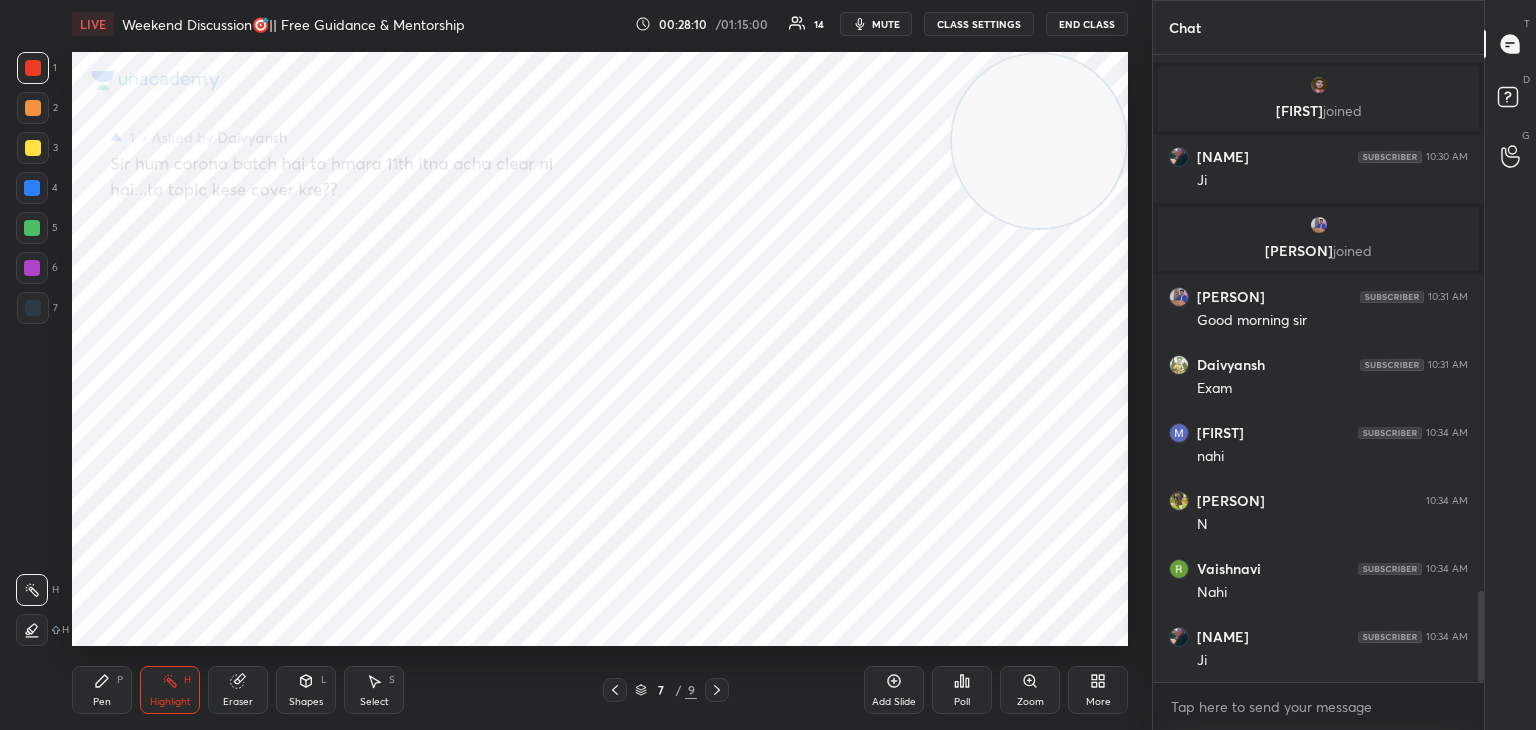 drag, startPoint x: 685, startPoint y: 485, endPoint x: 1012, endPoint y: 105, distance: 501.32724 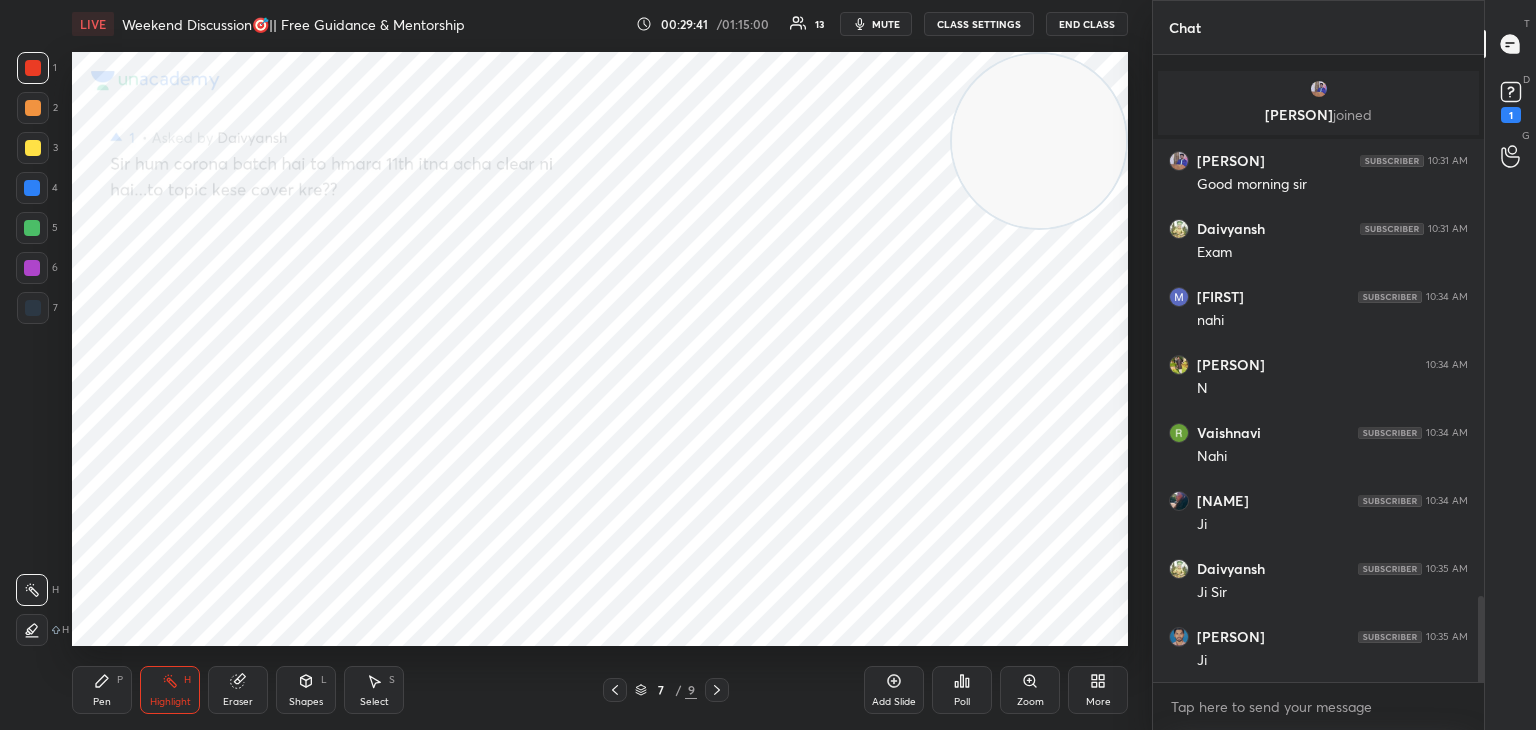 scroll, scrollTop: 3938, scrollLeft: 0, axis: vertical 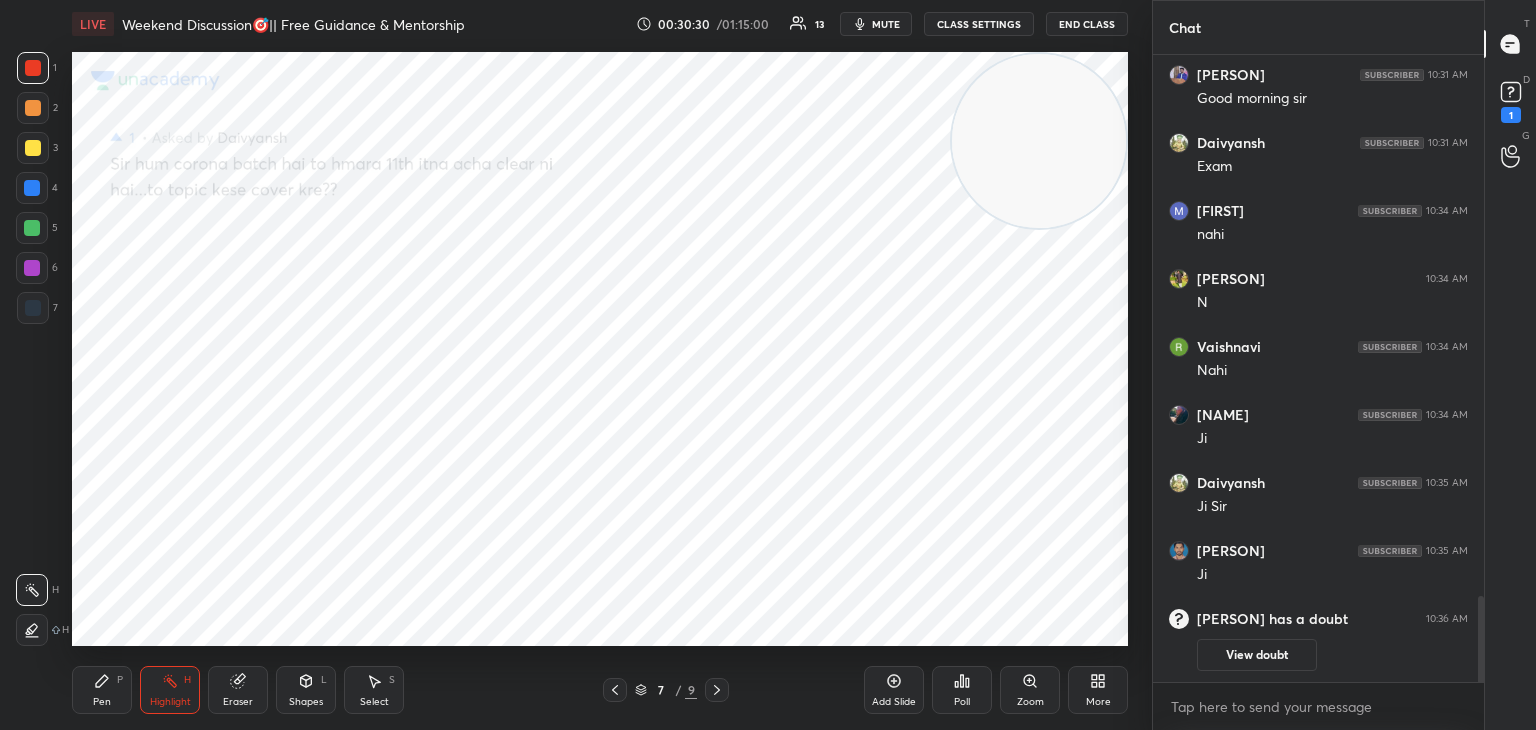 drag, startPoint x: 720, startPoint y: 687, endPoint x: 769, endPoint y: 665, distance: 53.712196 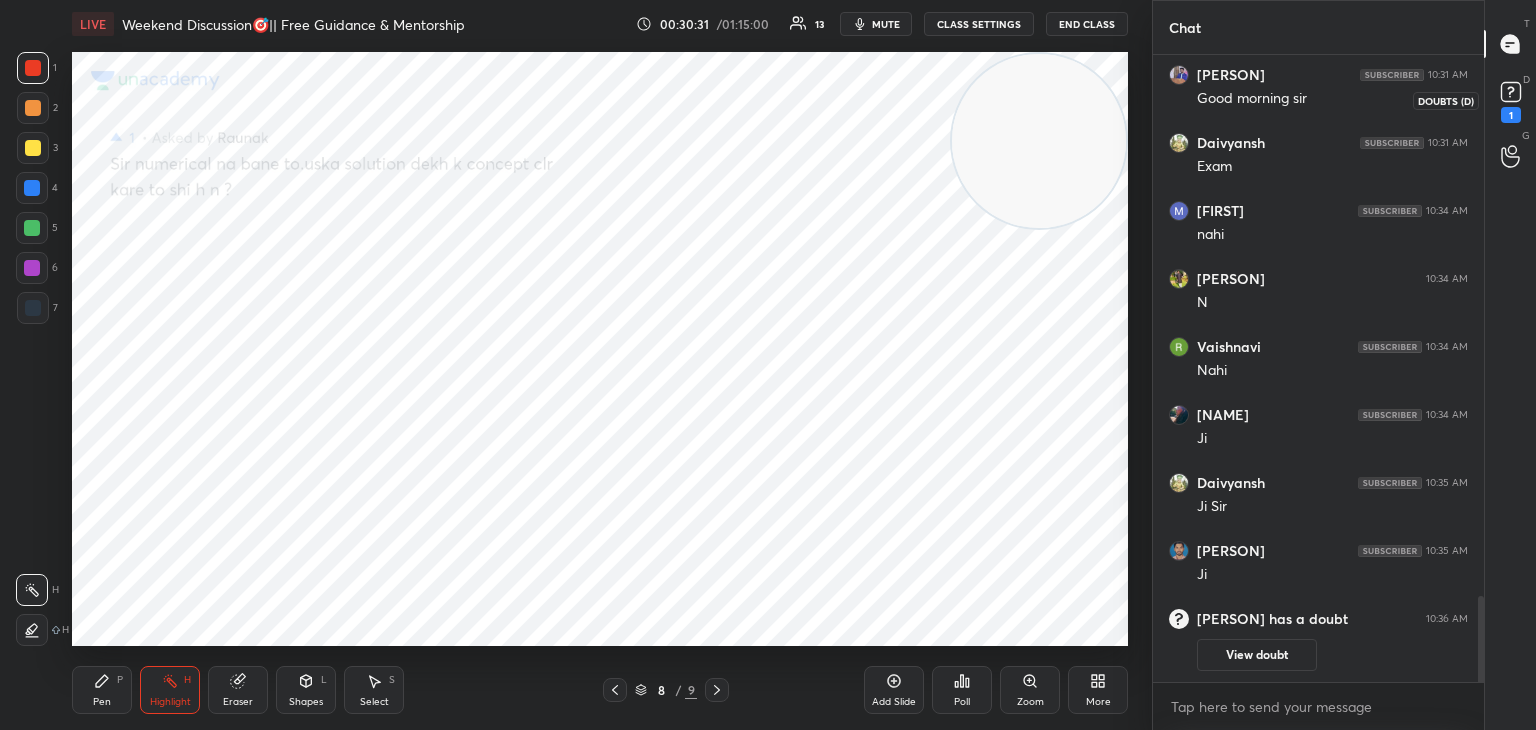 click 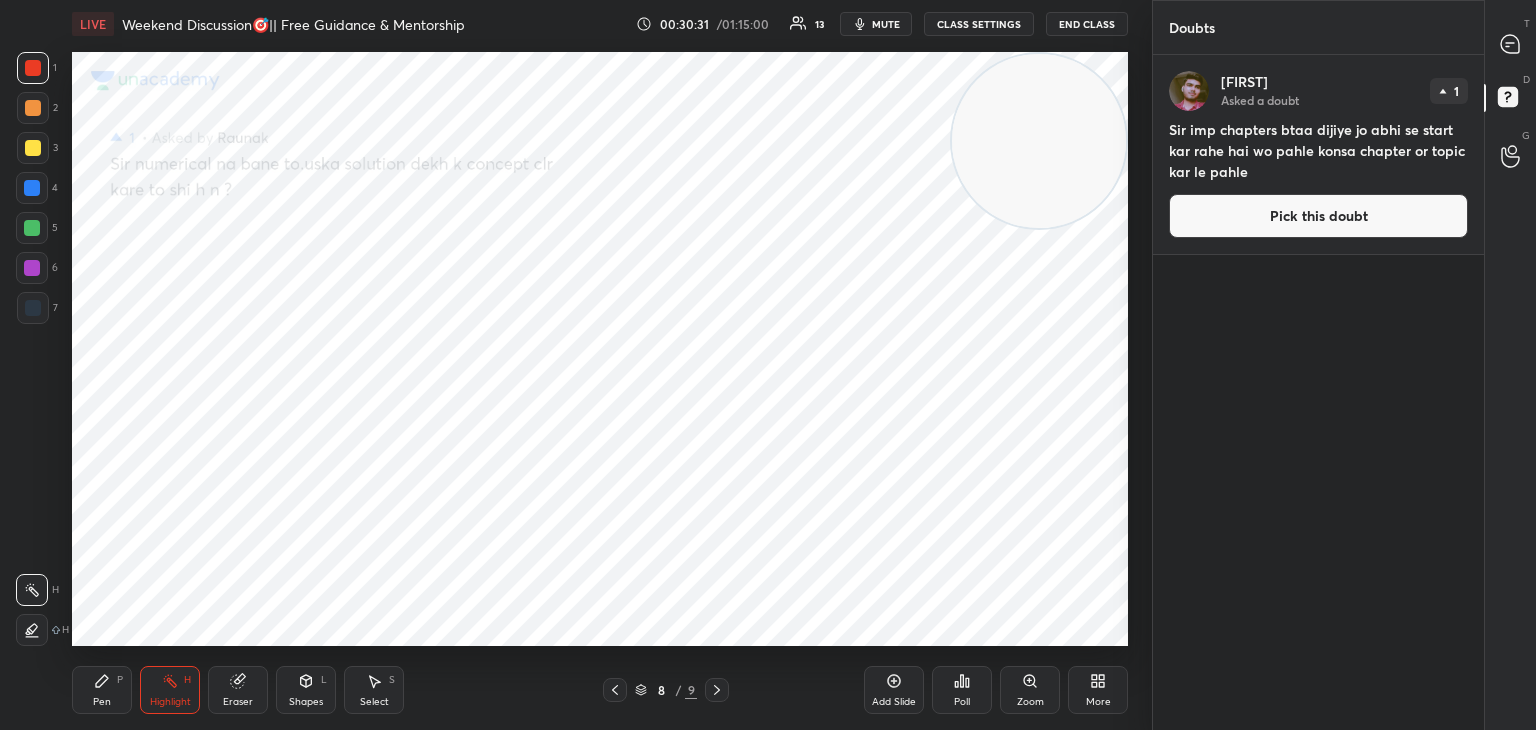 click on "Pick this doubt" at bounding box center [1318, 216] 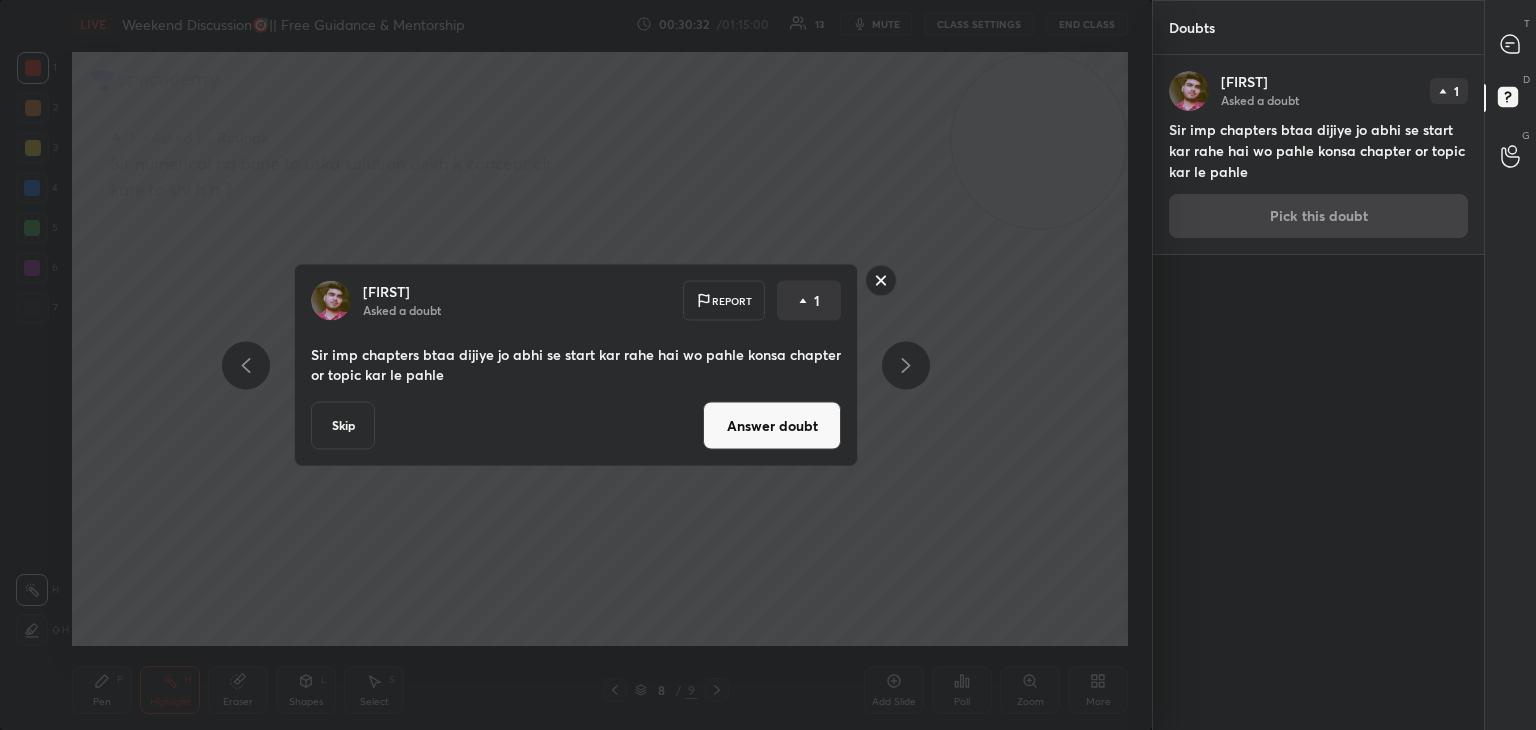 click on "Answer doubt" at bounding box center (772, 426) 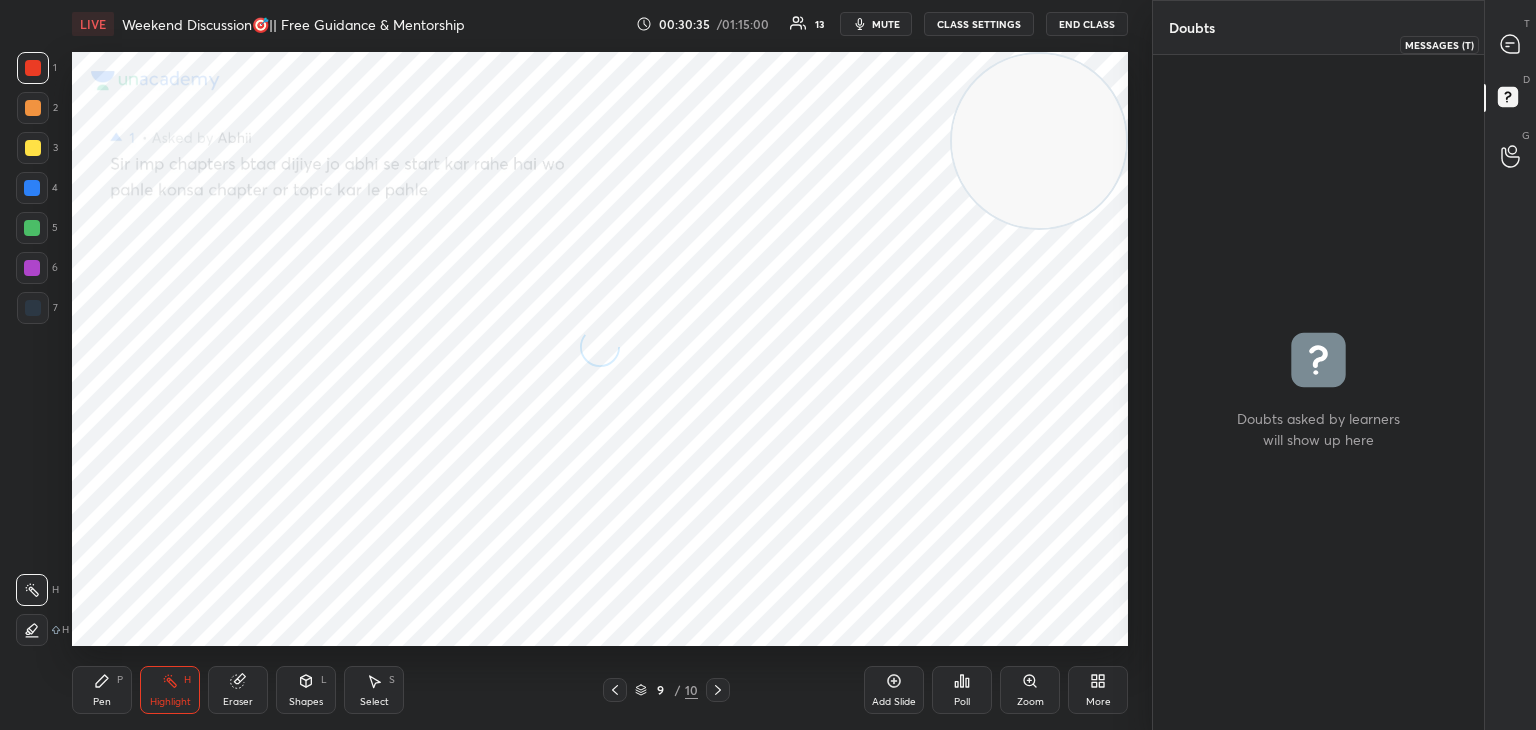 click 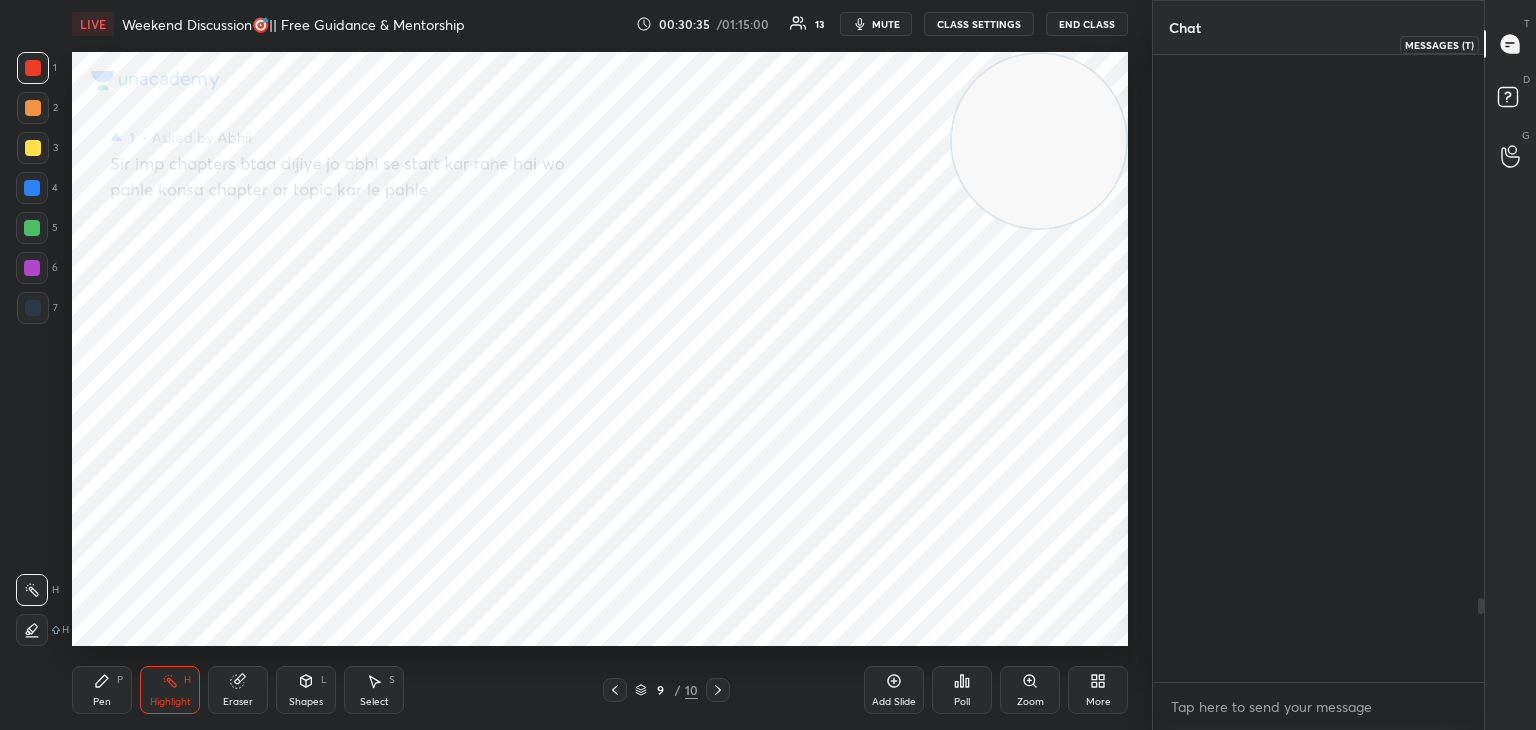 scroll, scrollTop: 4036, scrollLeft: 0, axis: vertical 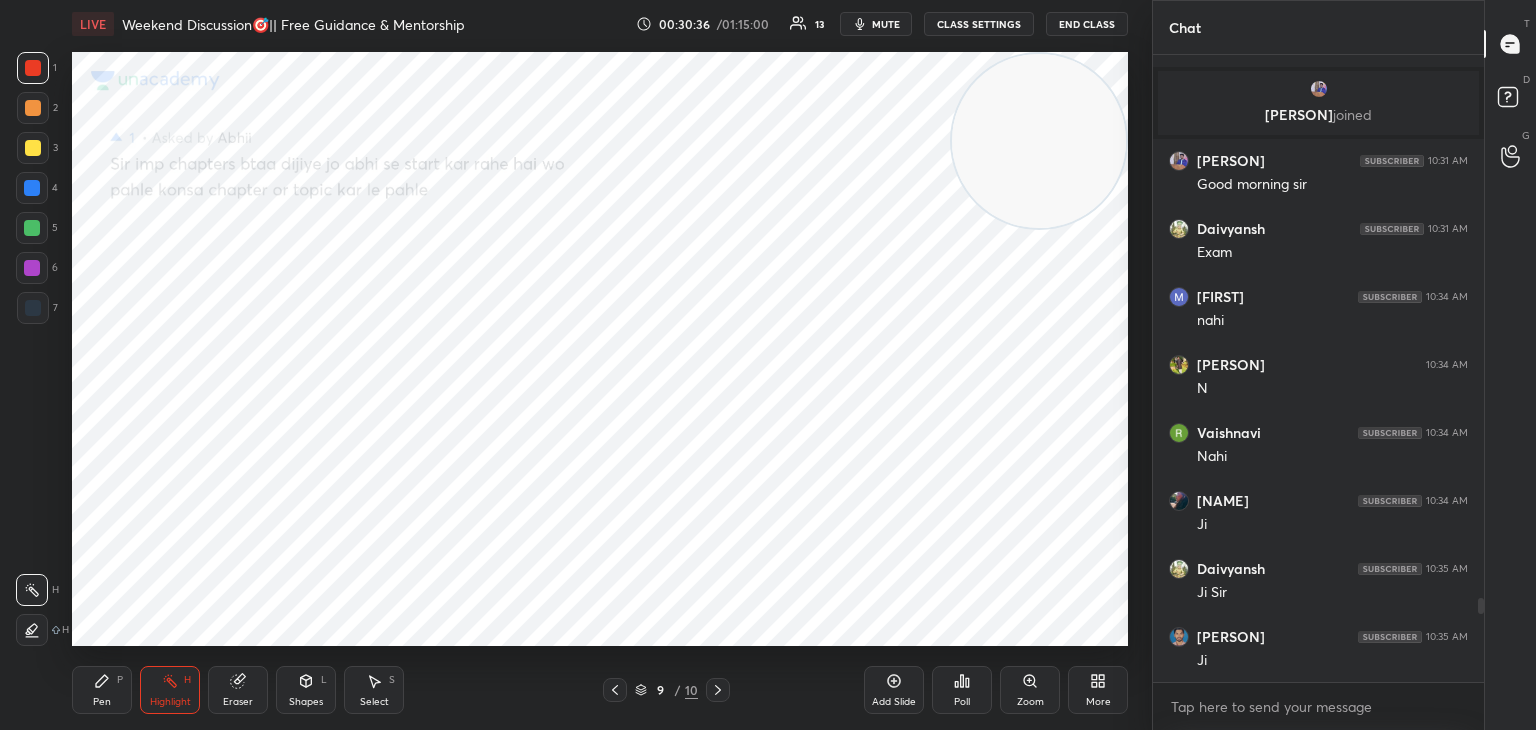 click 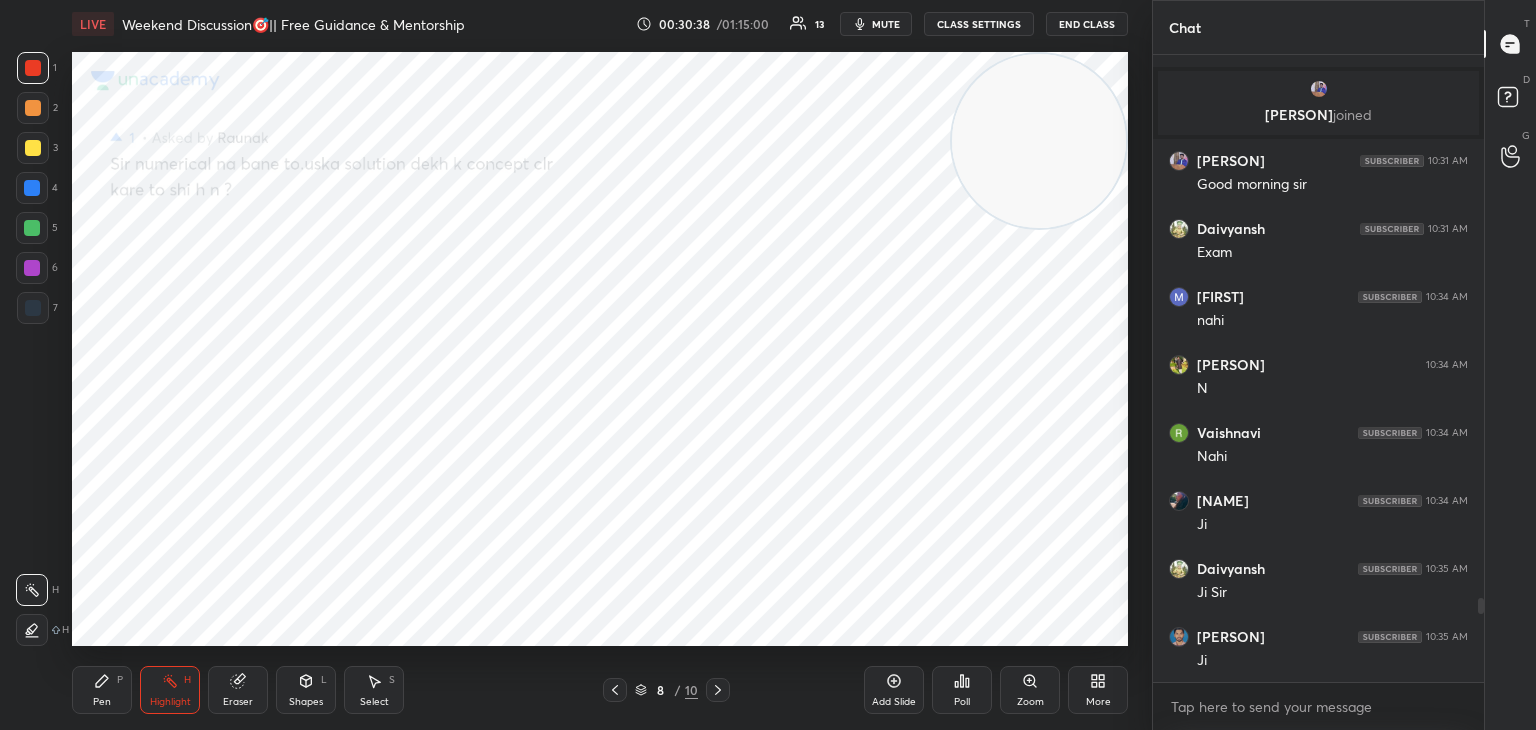 click 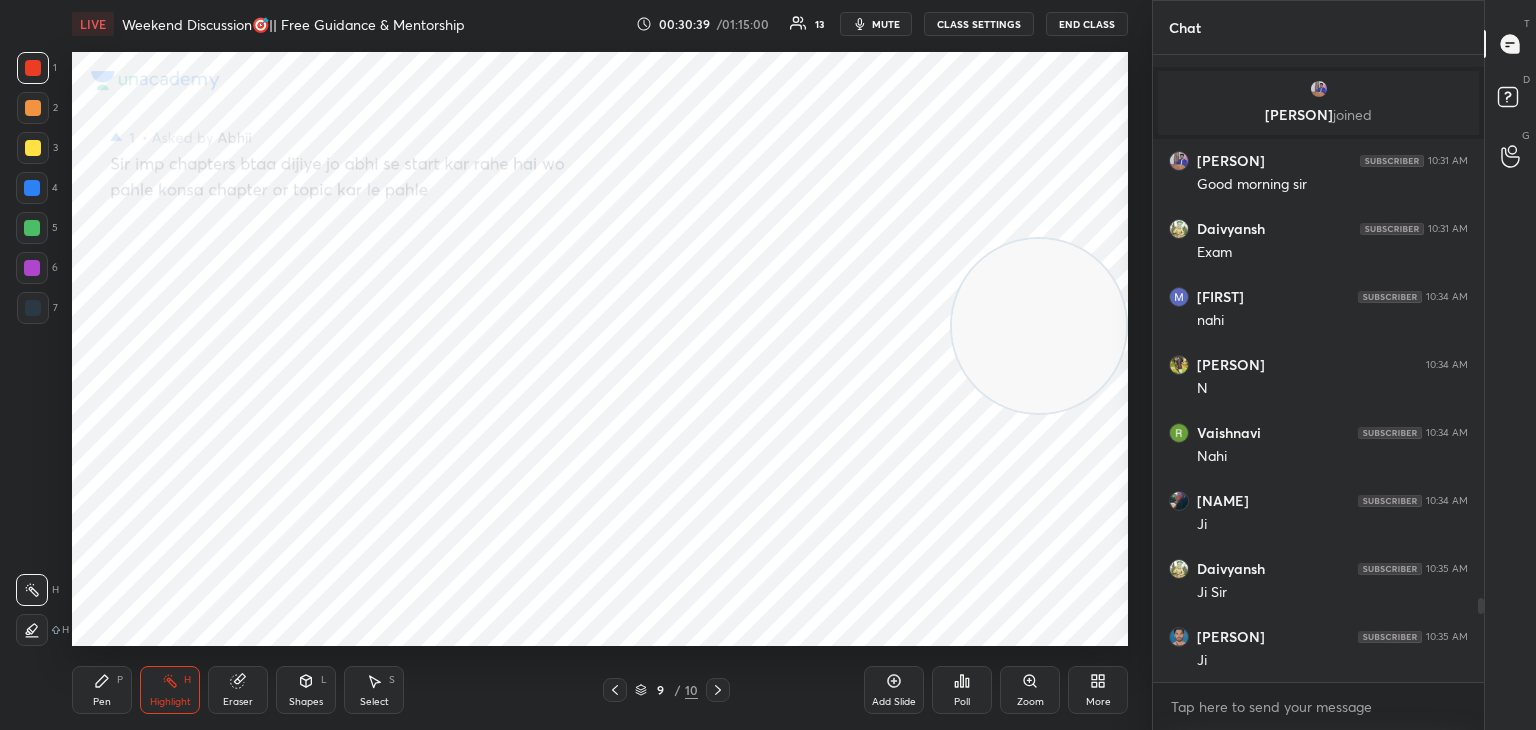 drag, startPoint x: 1036, startPoint y: 157, endPoint x: 1006, endPoint y: 611, distance: 454.9901 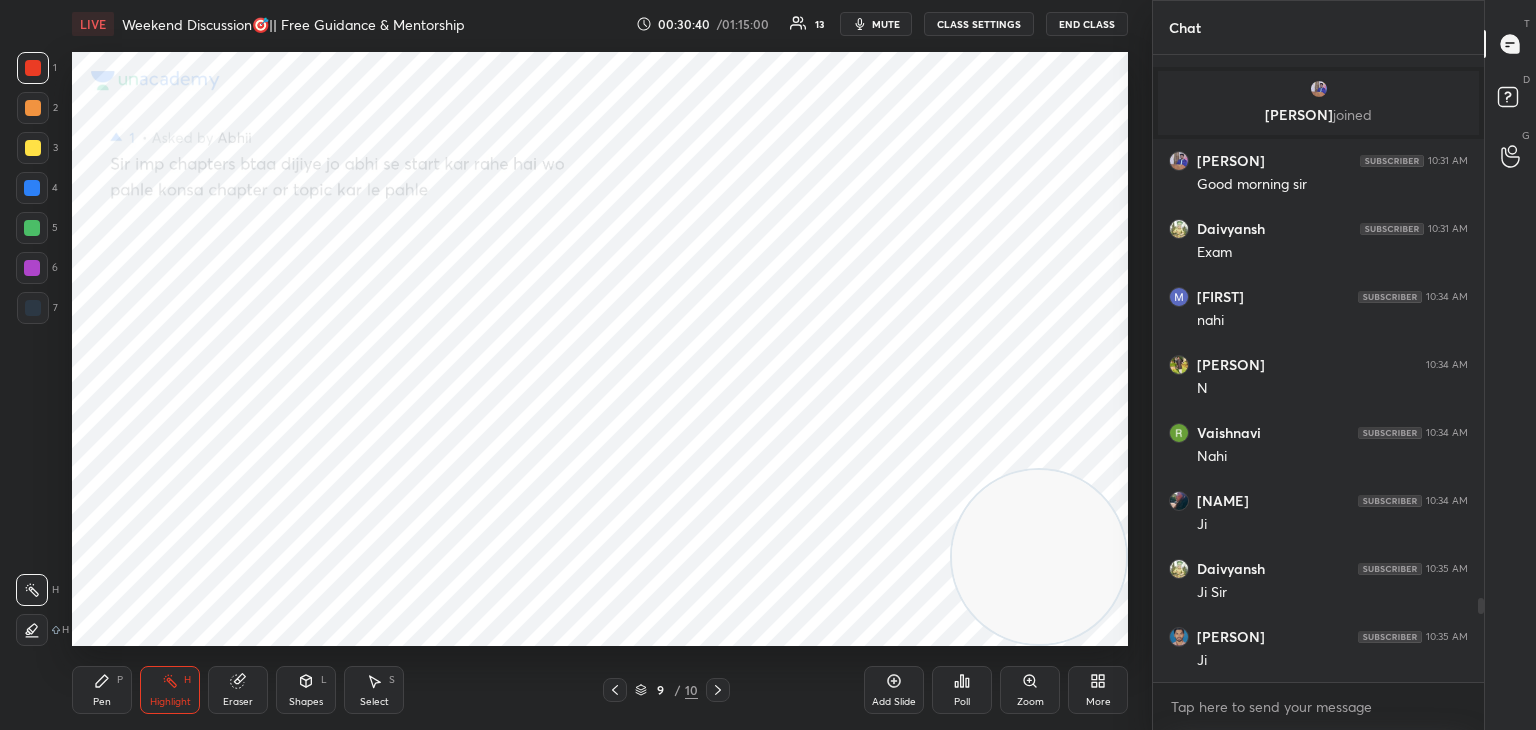 click on "Setting up your live class Poll for   secs No correct answer Start poll" at bounding box center [600, 349] 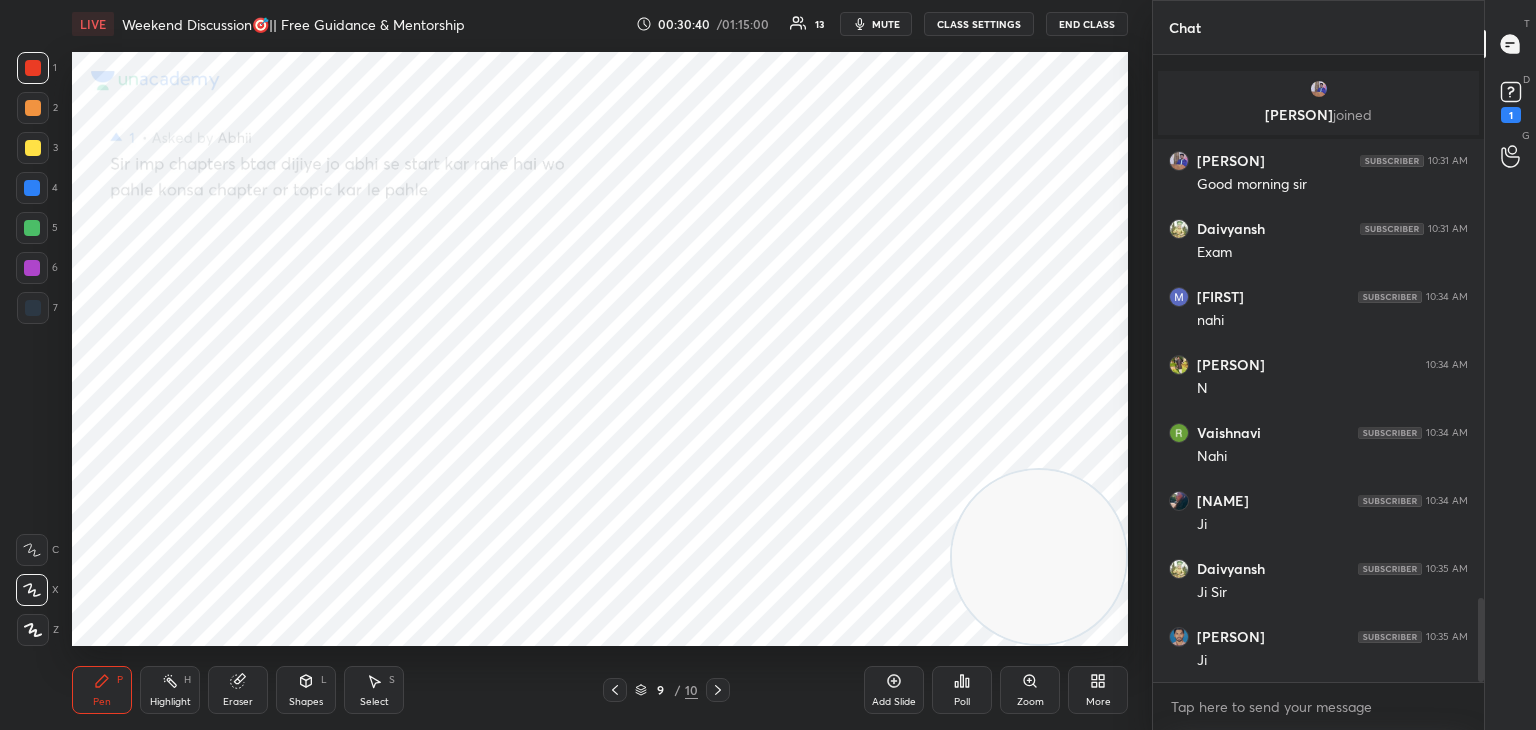 scroll, scrollTop: 4122, scrollLeft: 0, axis: vertical 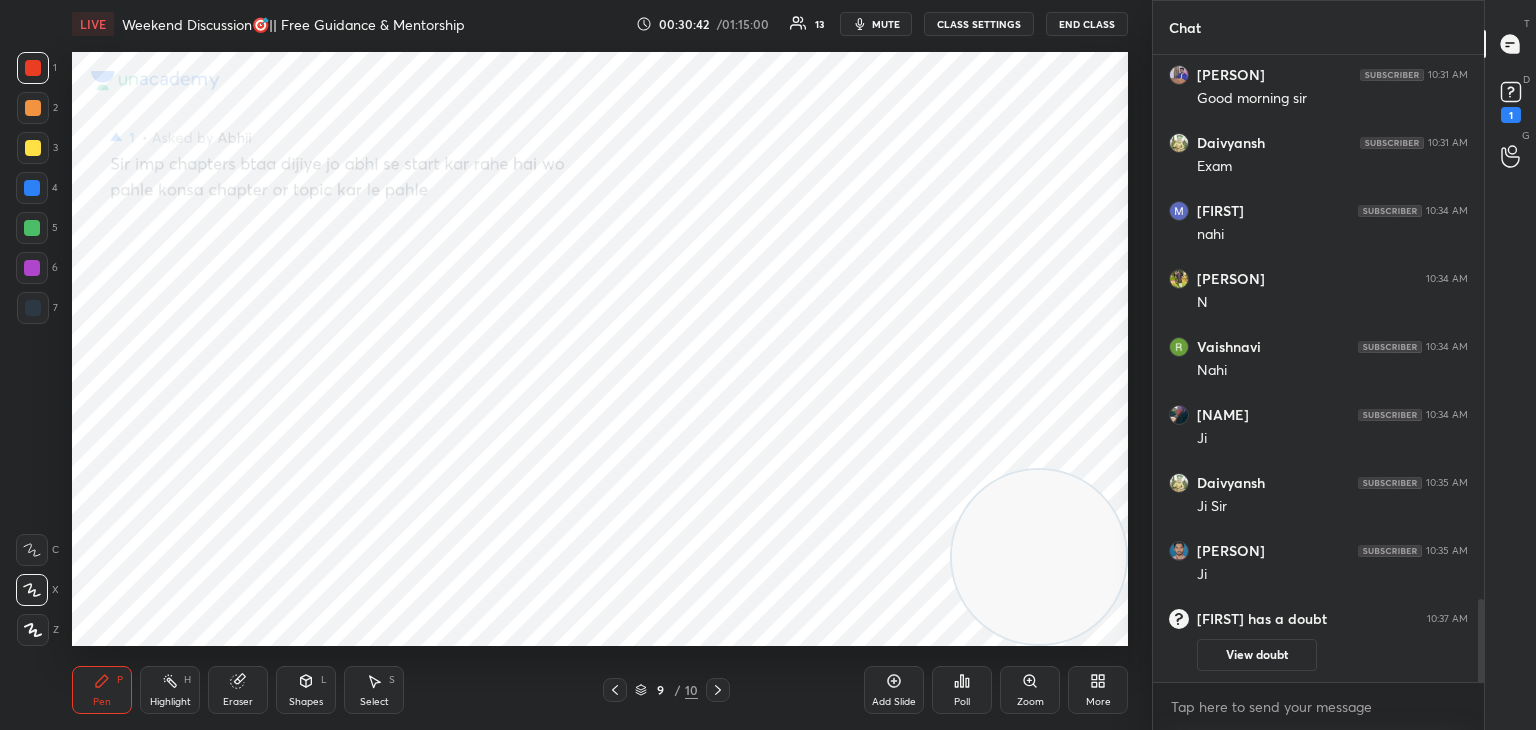 click 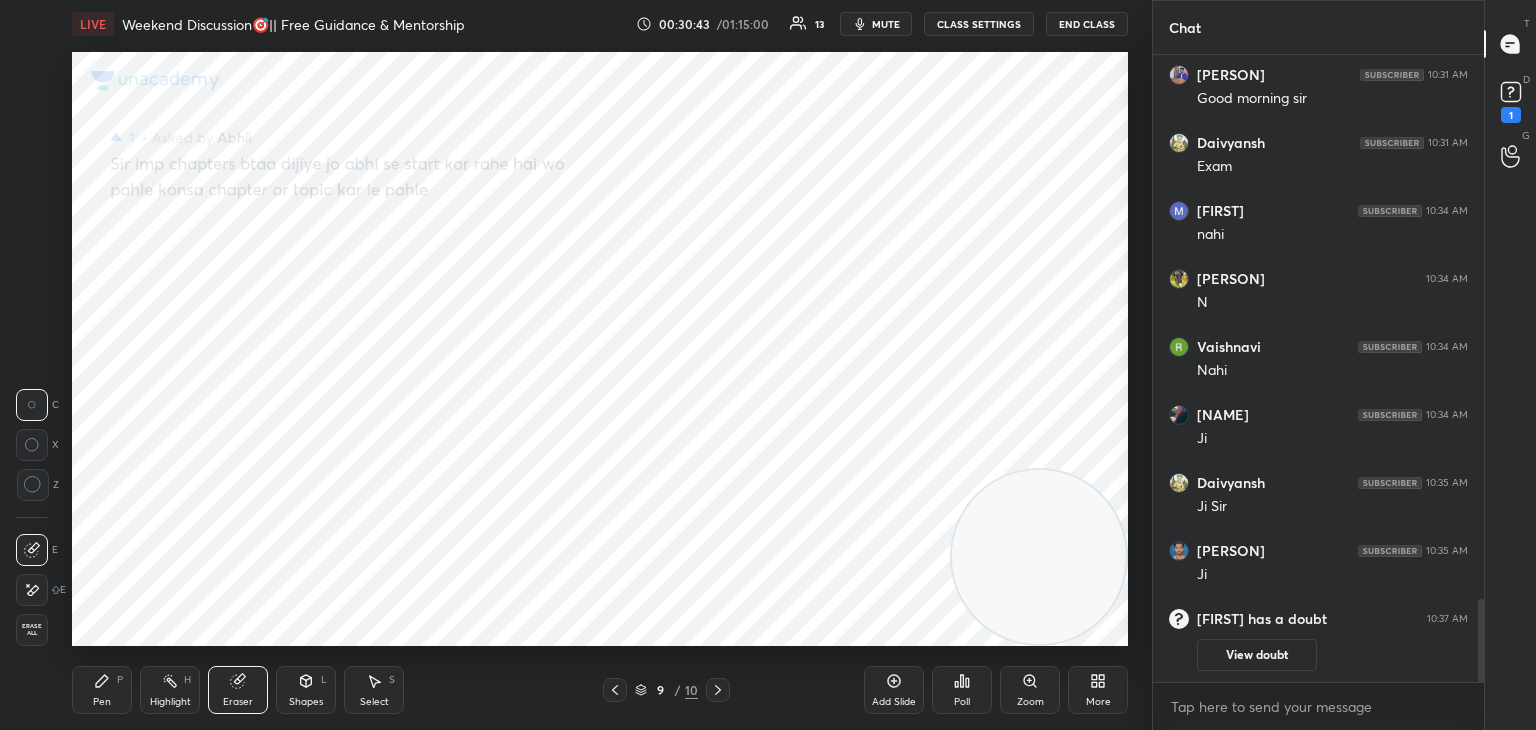 drag, startPoint x: 41, startPoint y: 622, endPoint x: 53, endPoint y: 607, distance: 19.209373 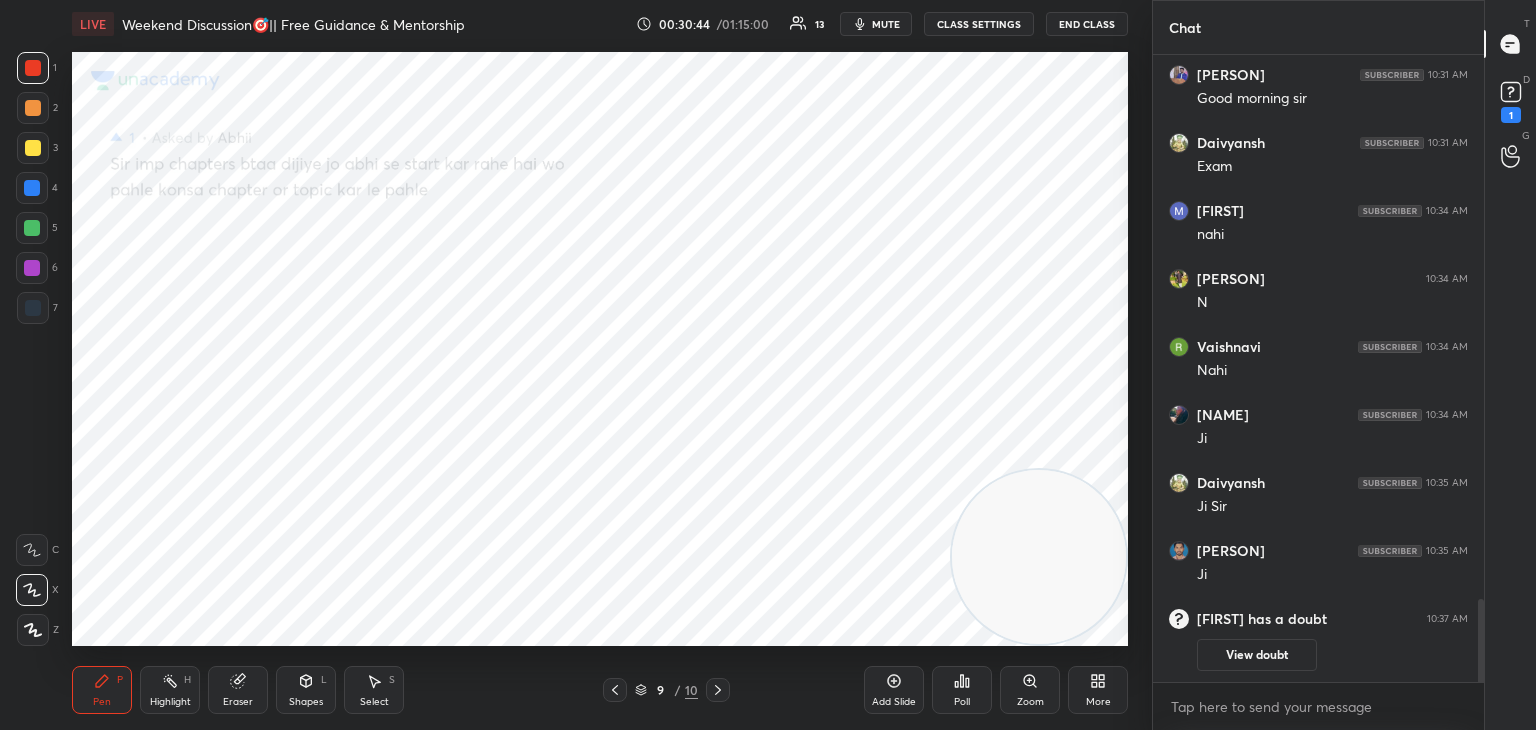 click at bounding box center [32, 188] 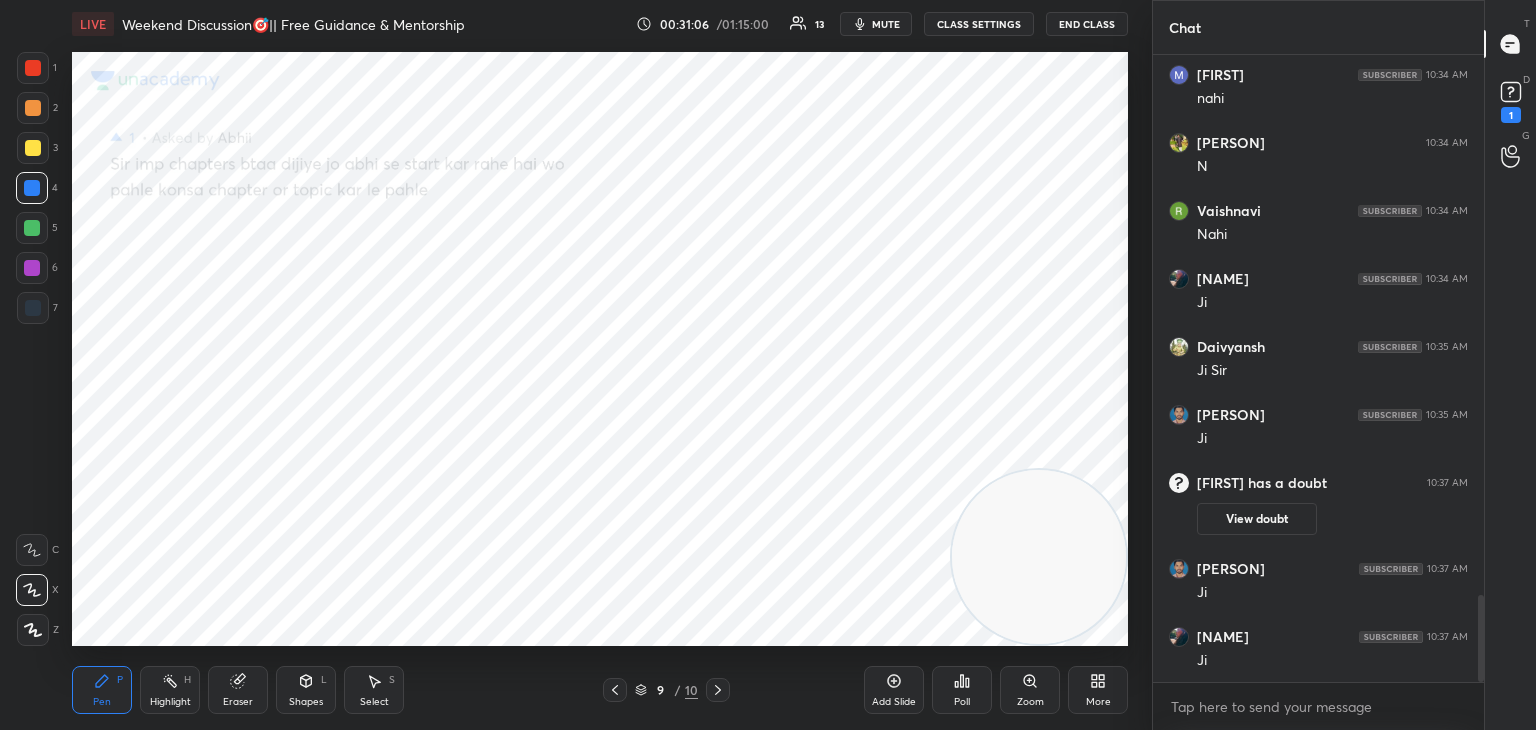 scroll, scrollTop: 3876, scrollLeft: 0, axis: vertical 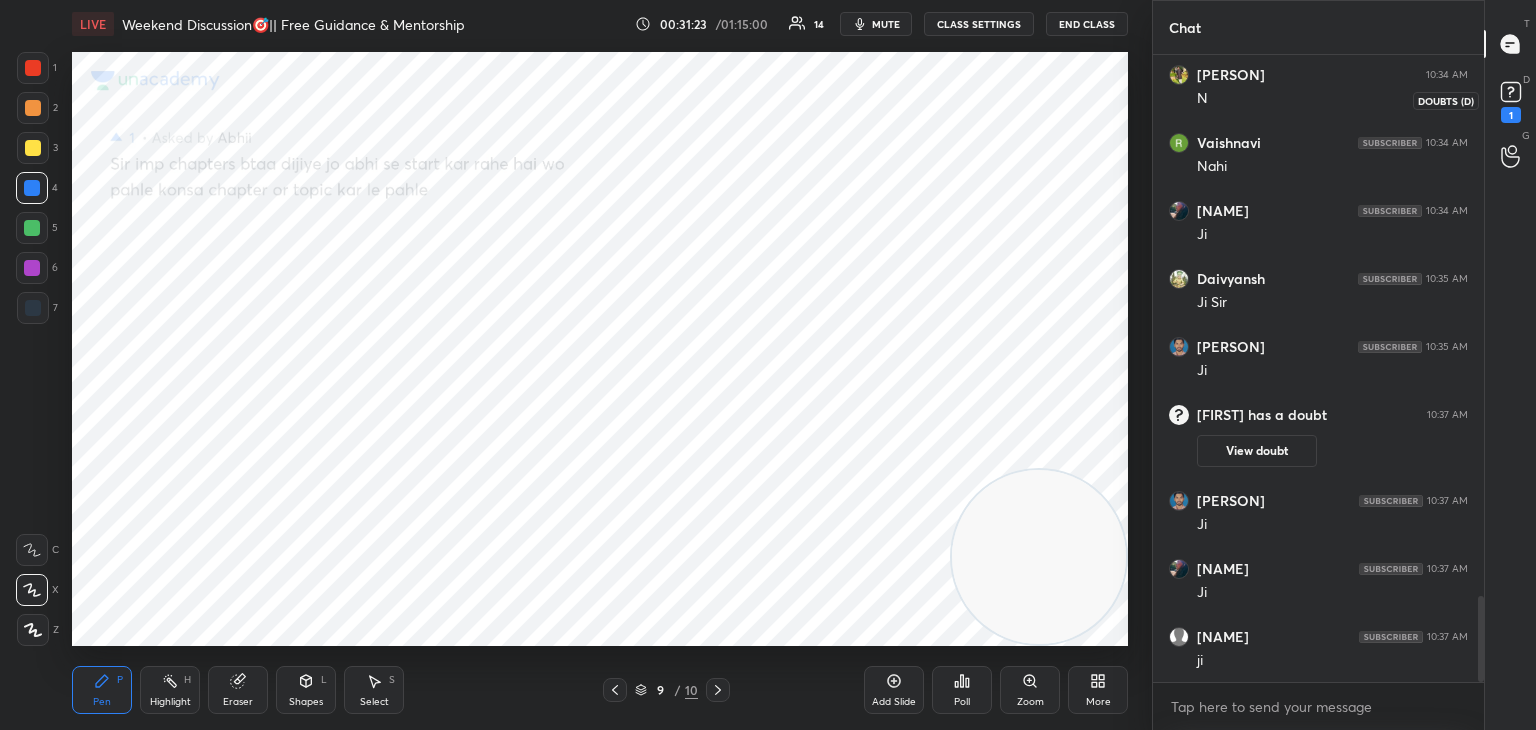 click 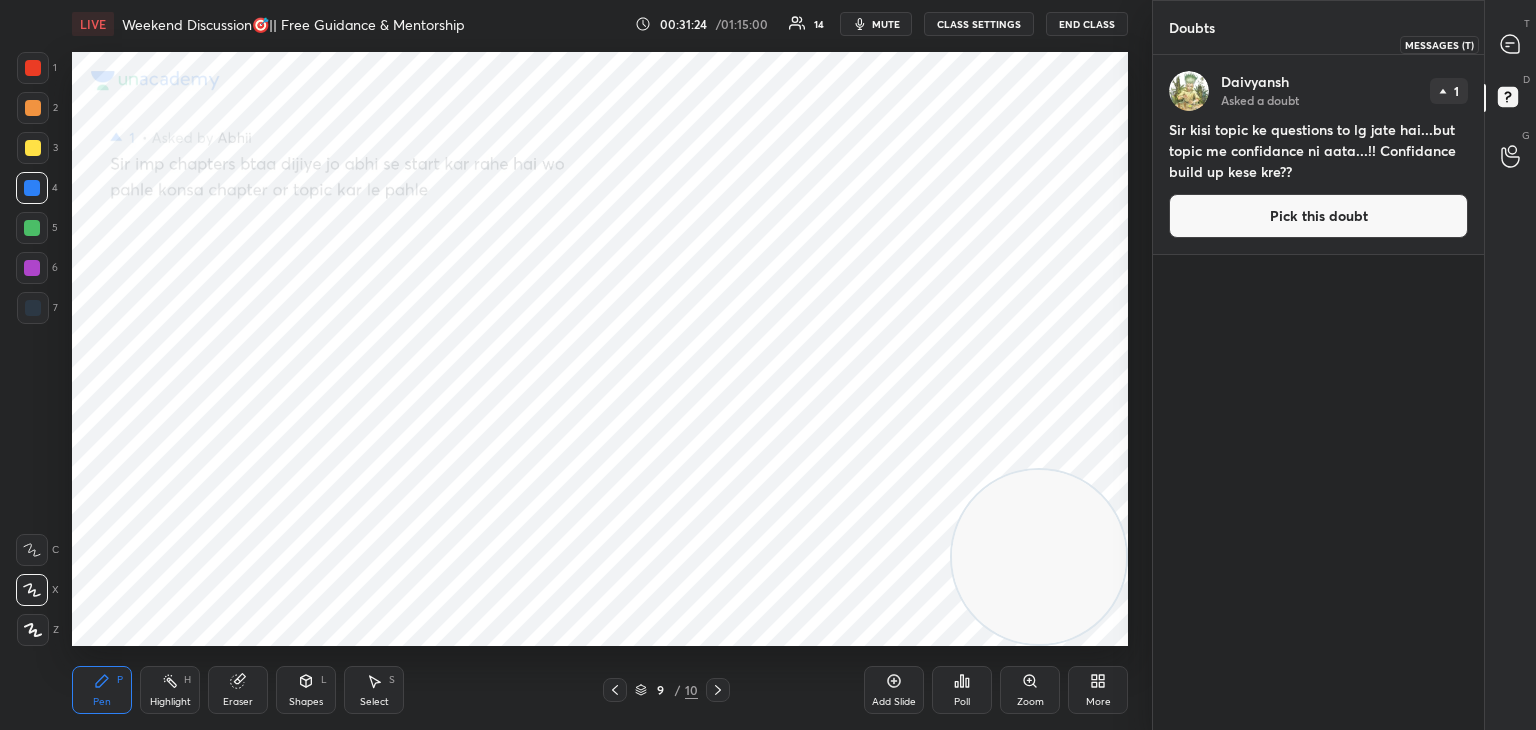 click 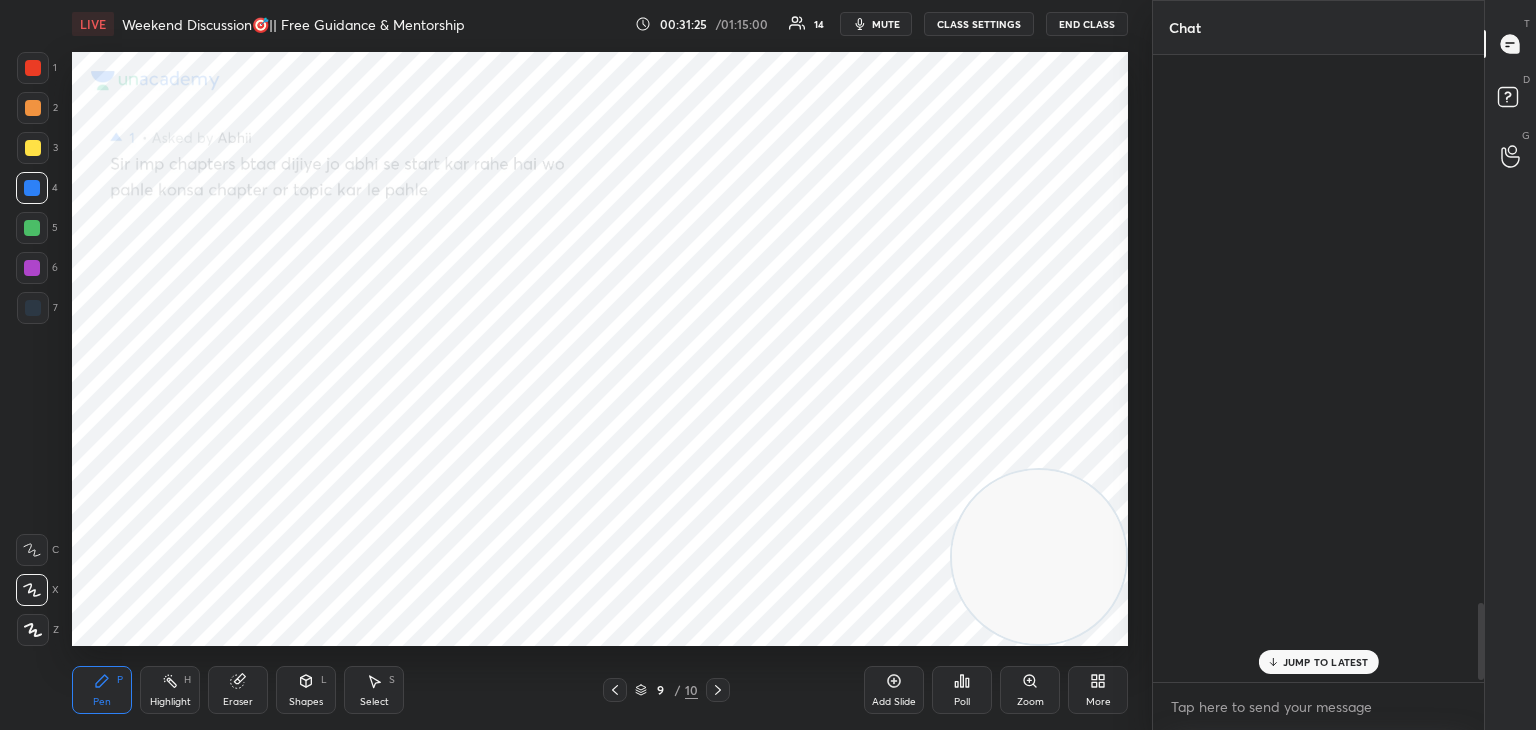 scroll, scrollTop: 4502, scrollLeft: 0, axis: vertical 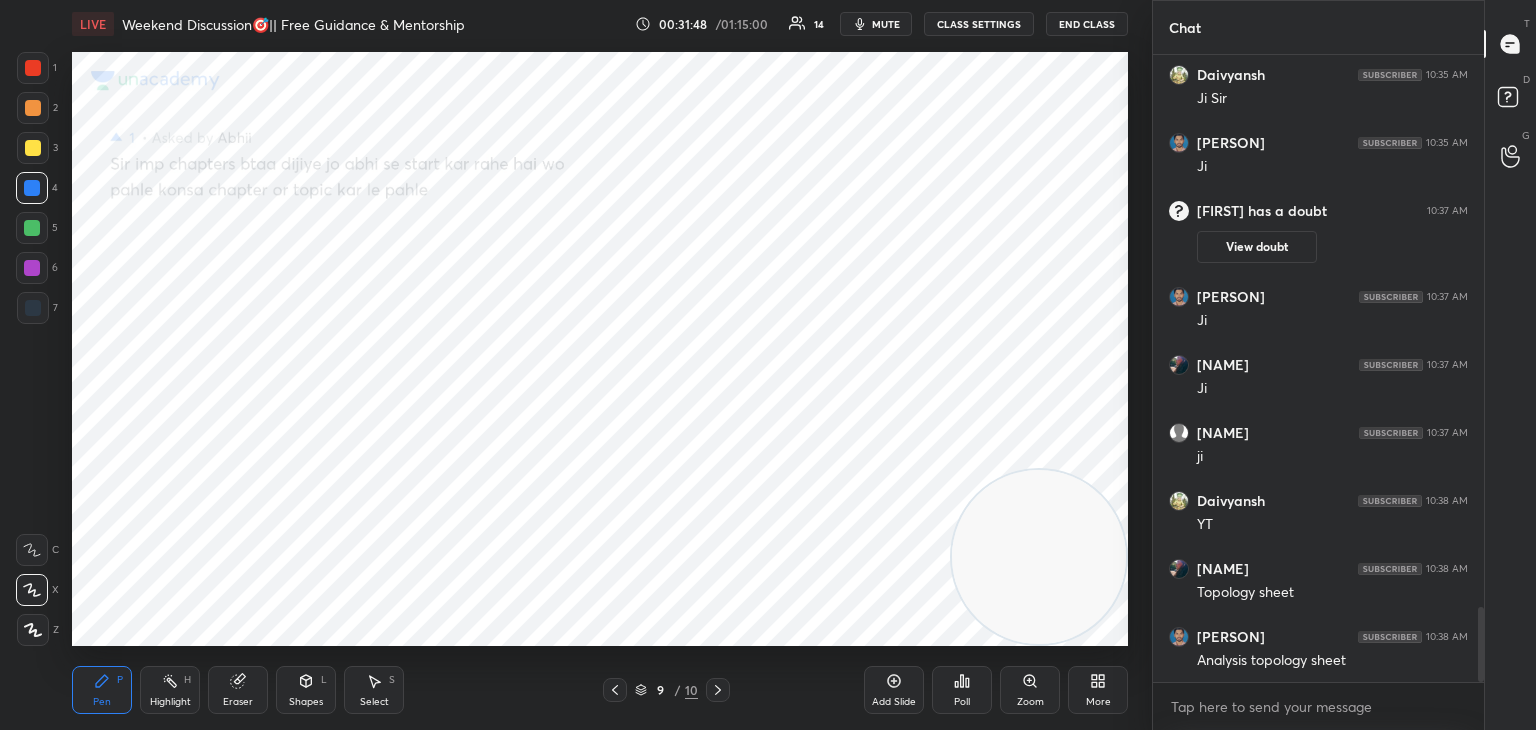 drag, startPoint x: 25, startPoint y: 266, endPoint x: 69, endPoint y: 274, distance: 44.72136 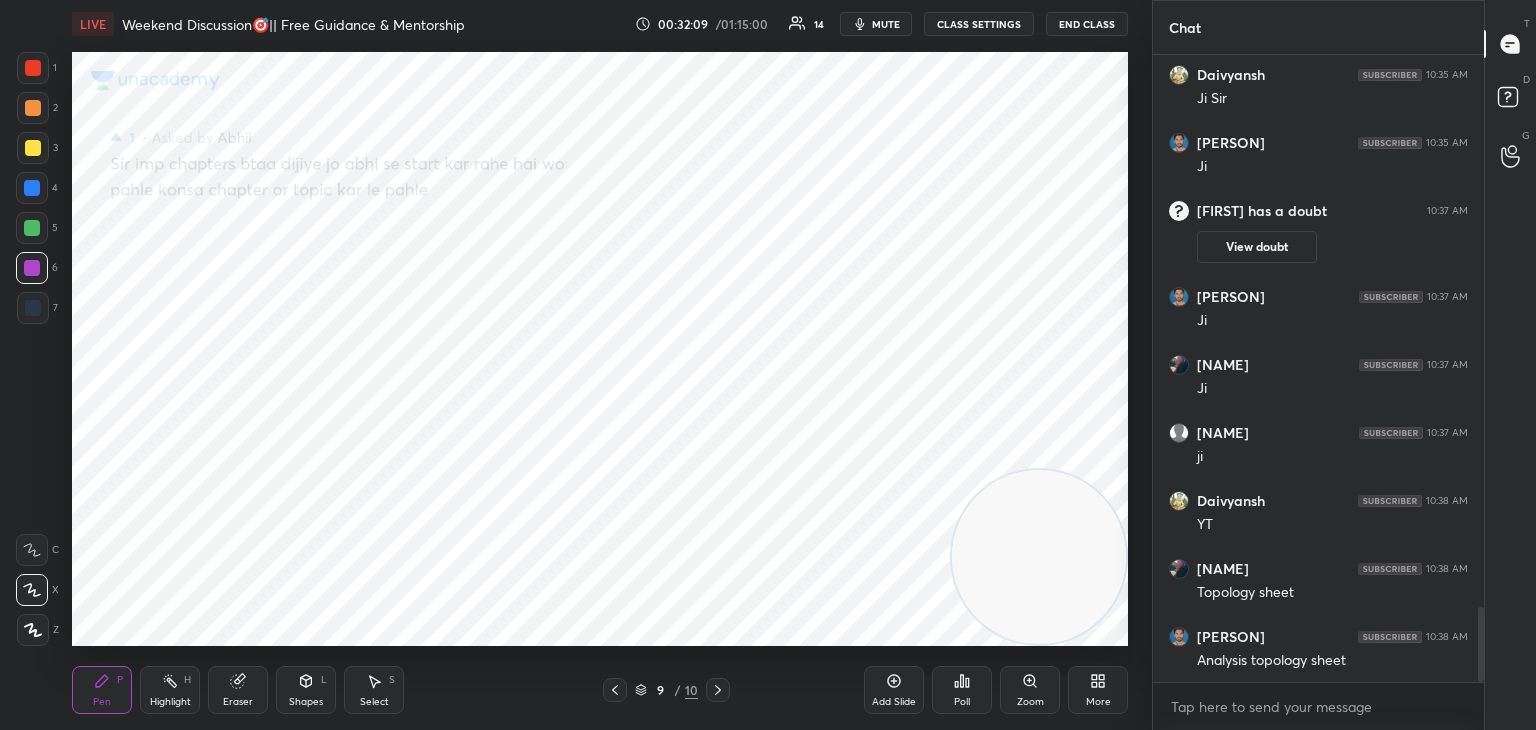 scroll, scrollTop: 4144, scrollLeft: 0, axis: vertical 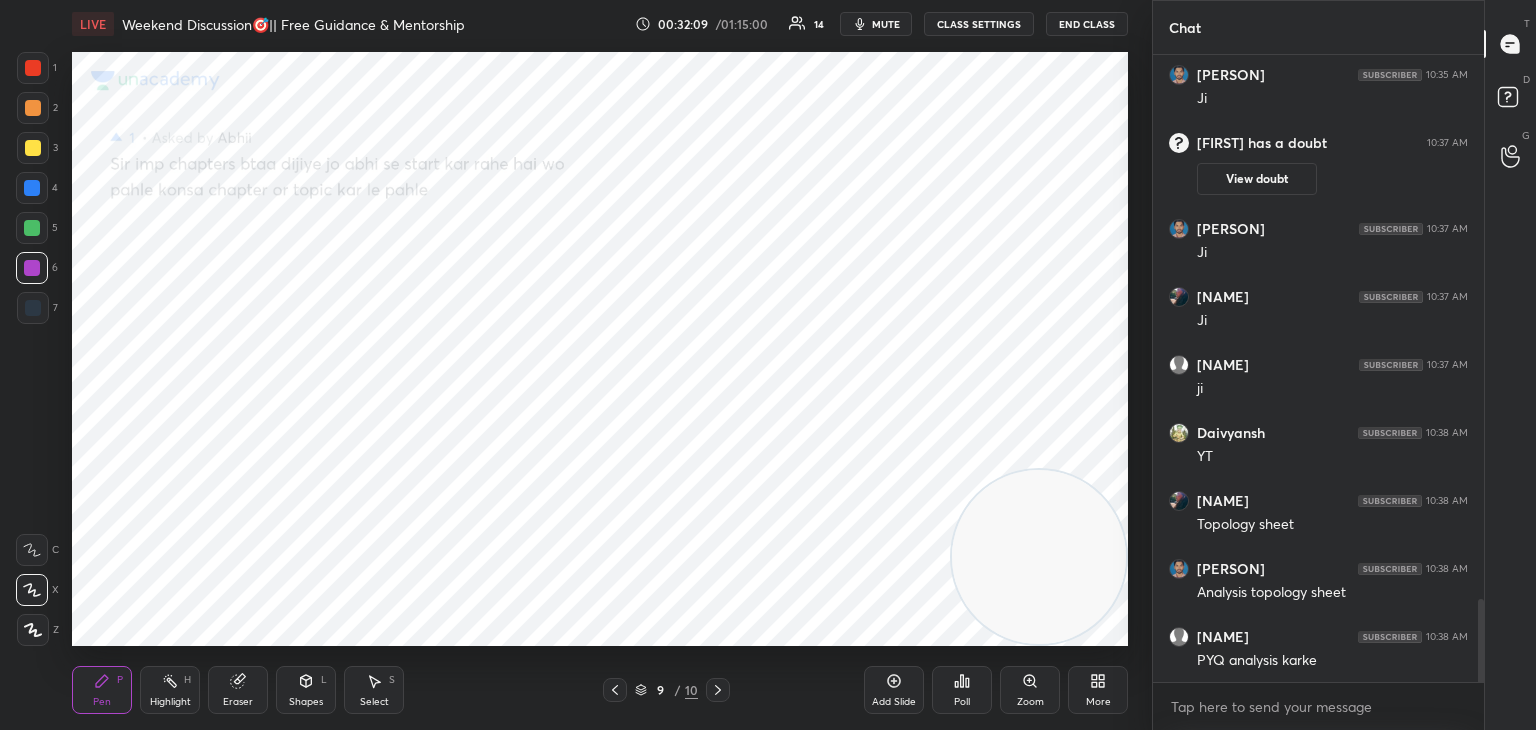 click on "More" at bounding box center [1098, 690] 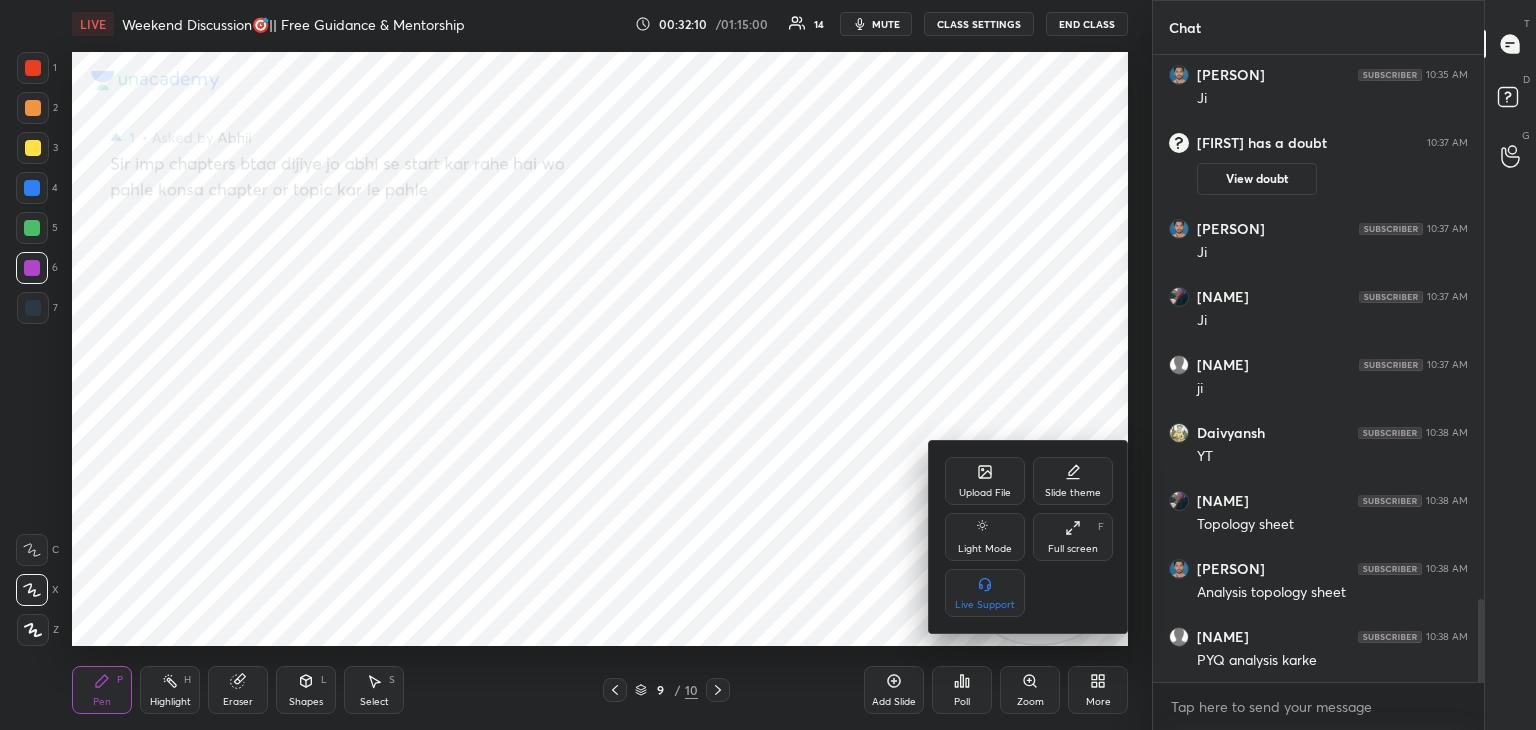 scroll, scrollTop: 4212, scrollLeft: 0, axis: vertical 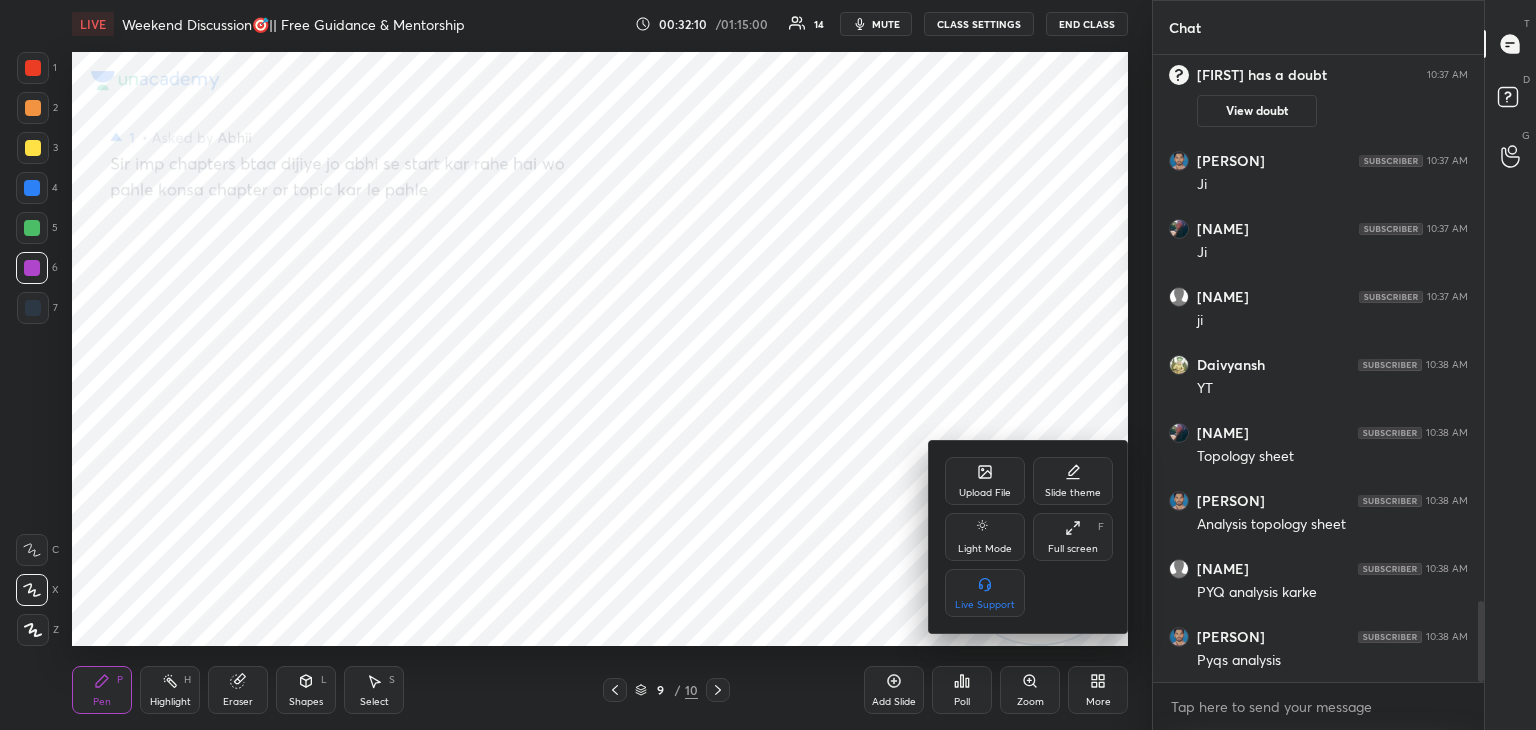 click on "Upload File" at bounding box center [985, 481] 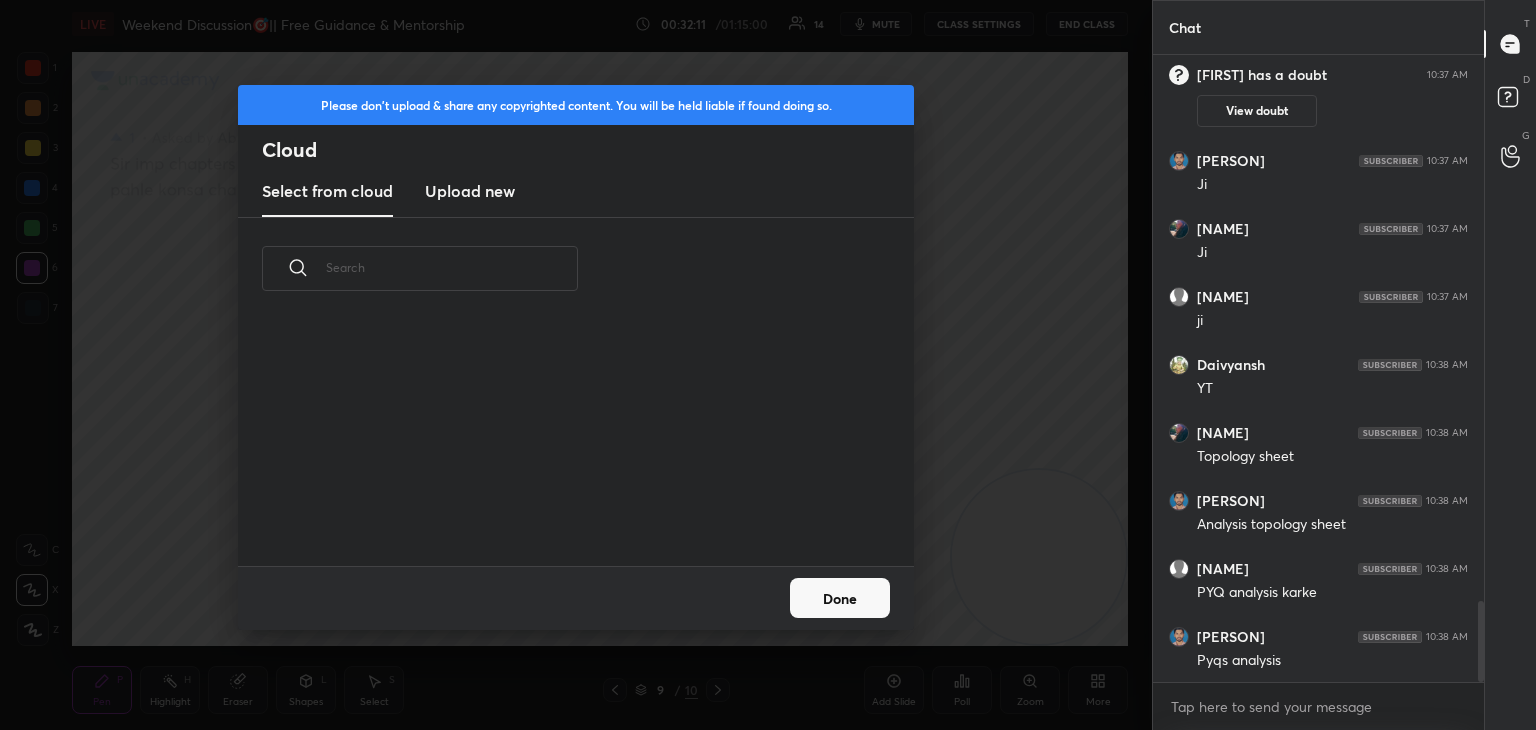 scroll, scrollTop: 5, scrollLeft: 10, axis: both 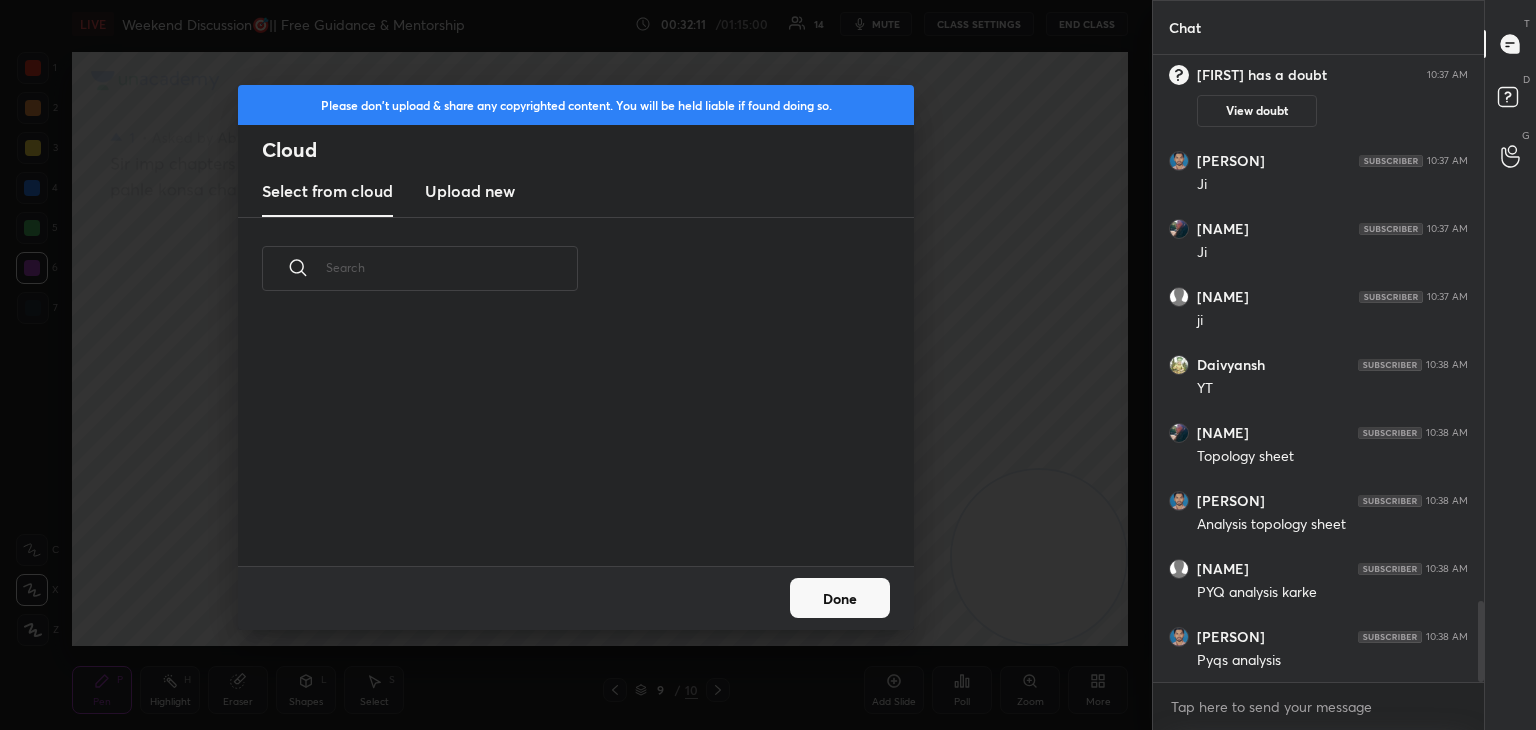 click on "Upload new" at bounding box center (470, 191) 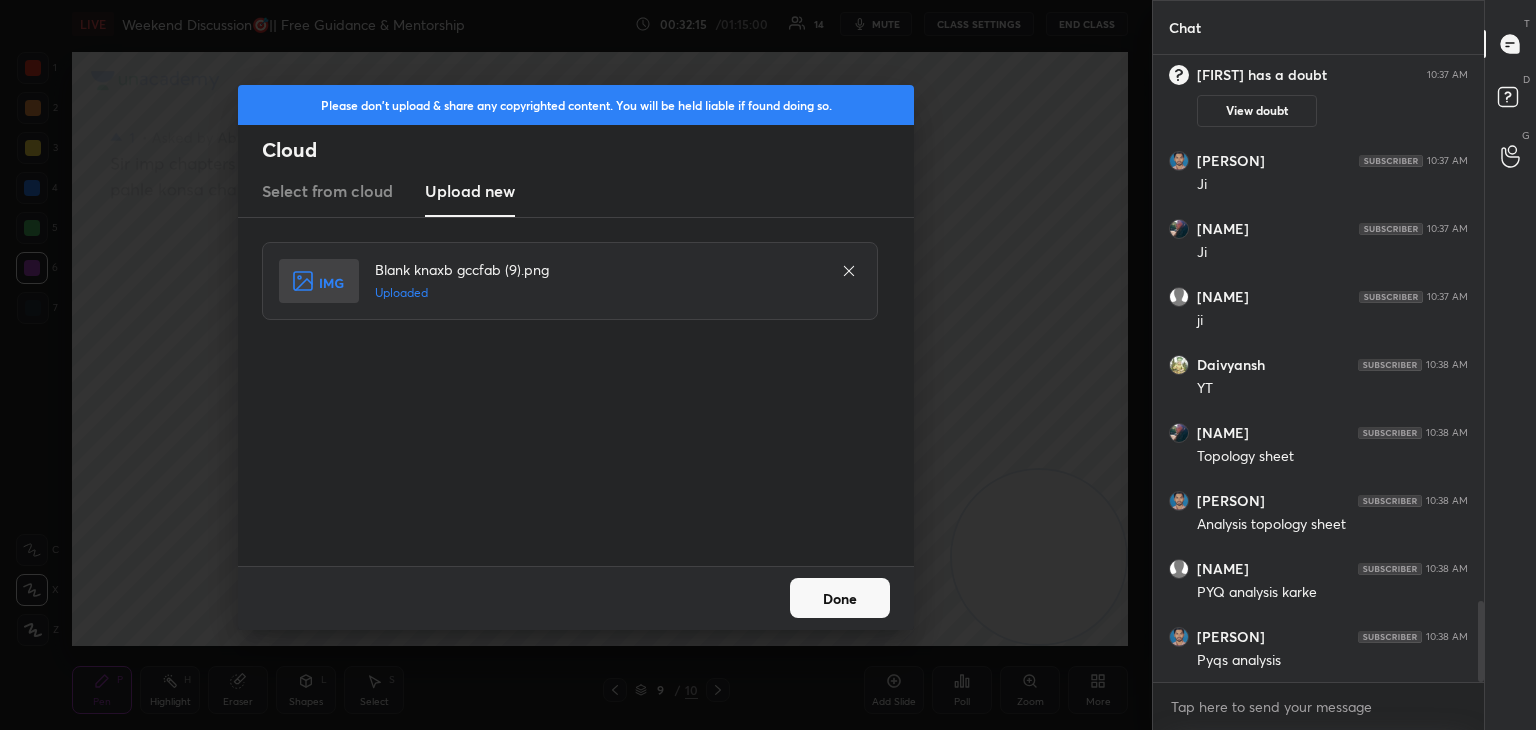 click on "Done" at bounding box center (840, 598) 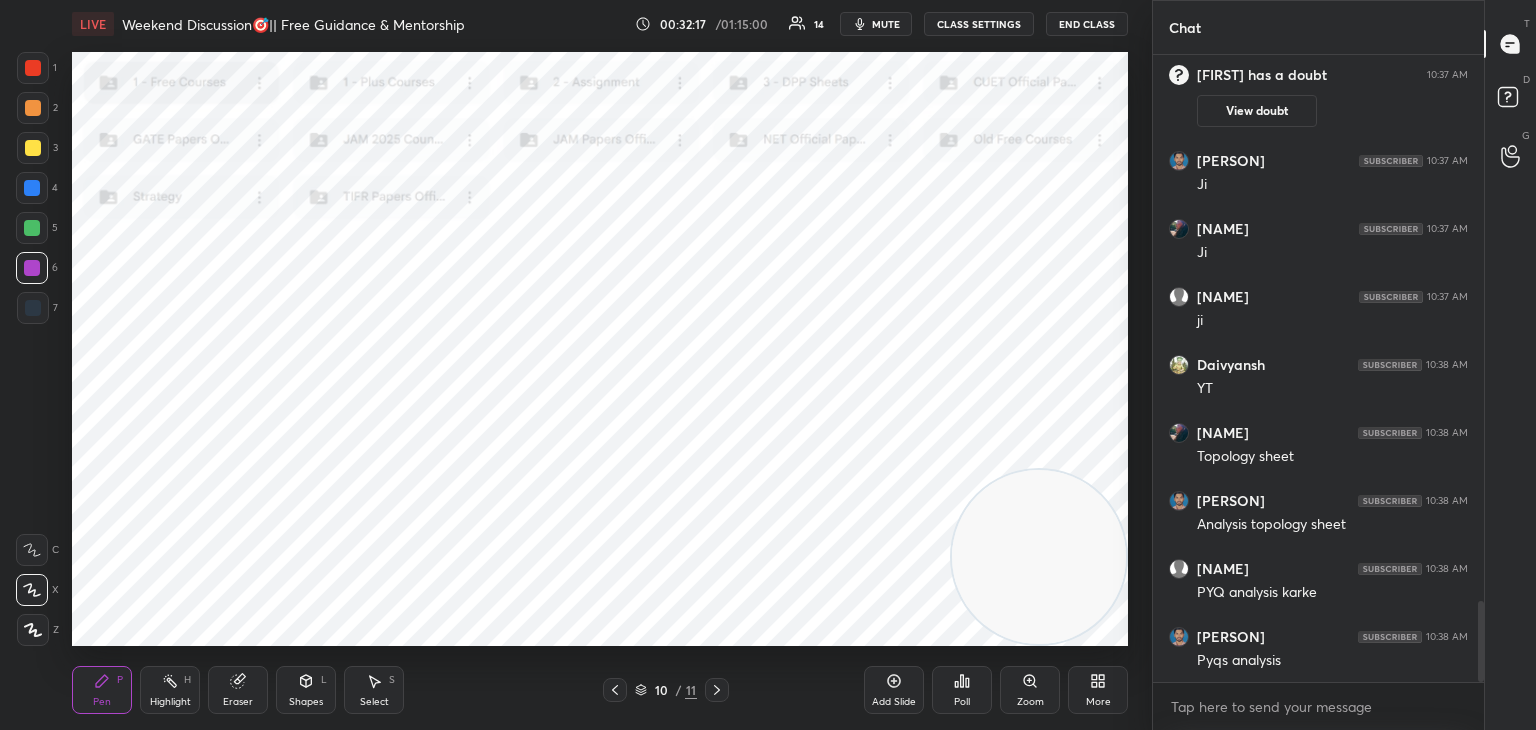 click at bounding box center (33, 68) 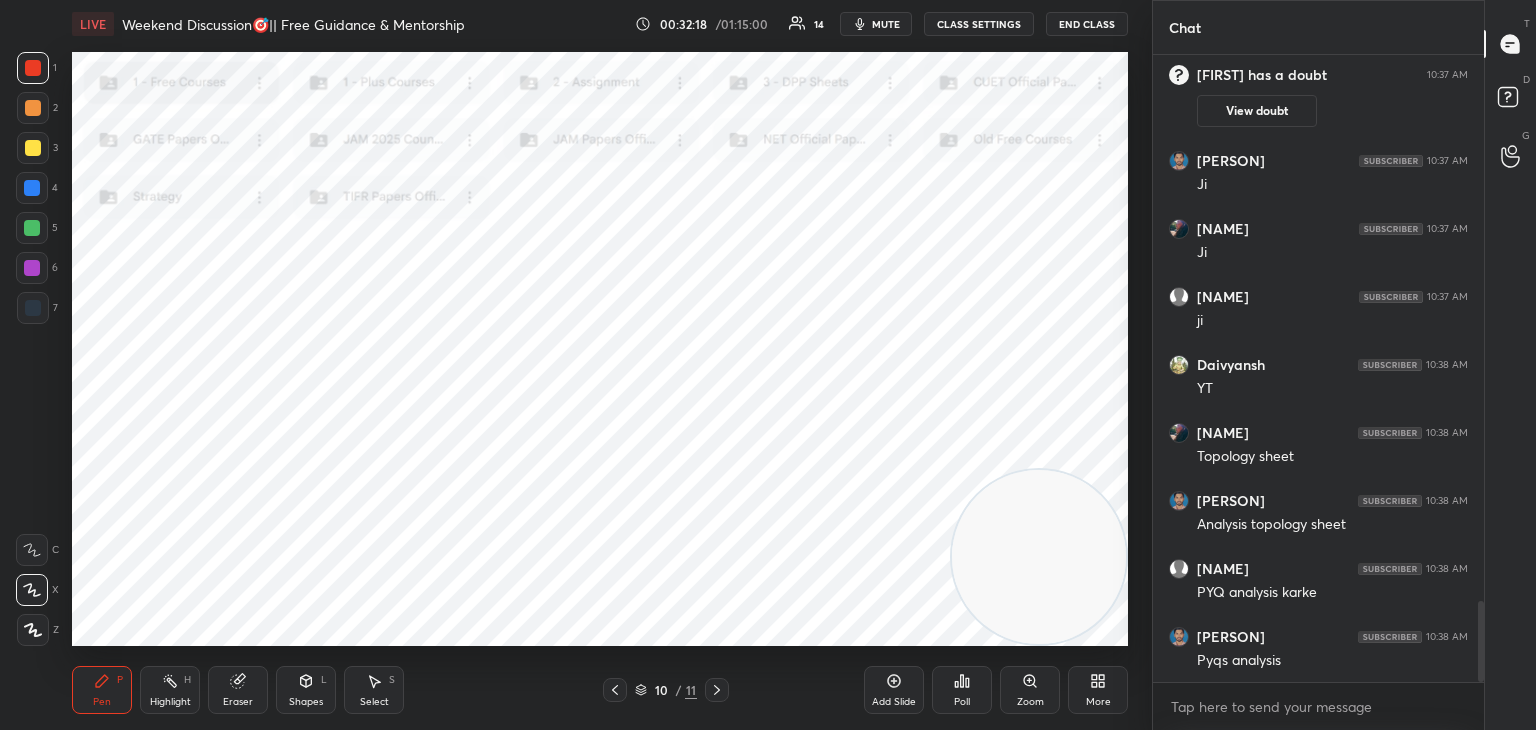 scroll, scrollTop: 581, scrollLeft: 325, axis: both 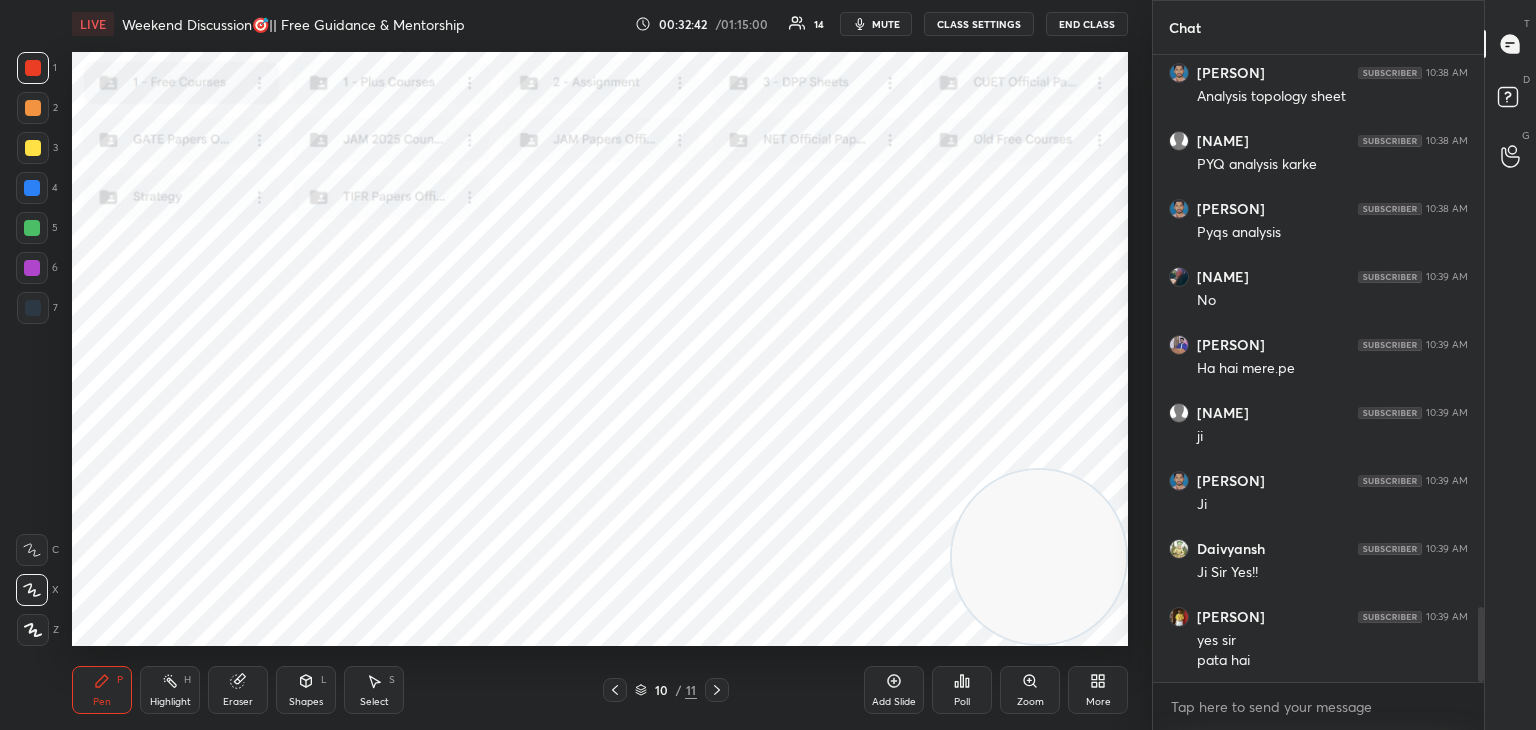 click on "Highlight" at bounding box center (170, 702) 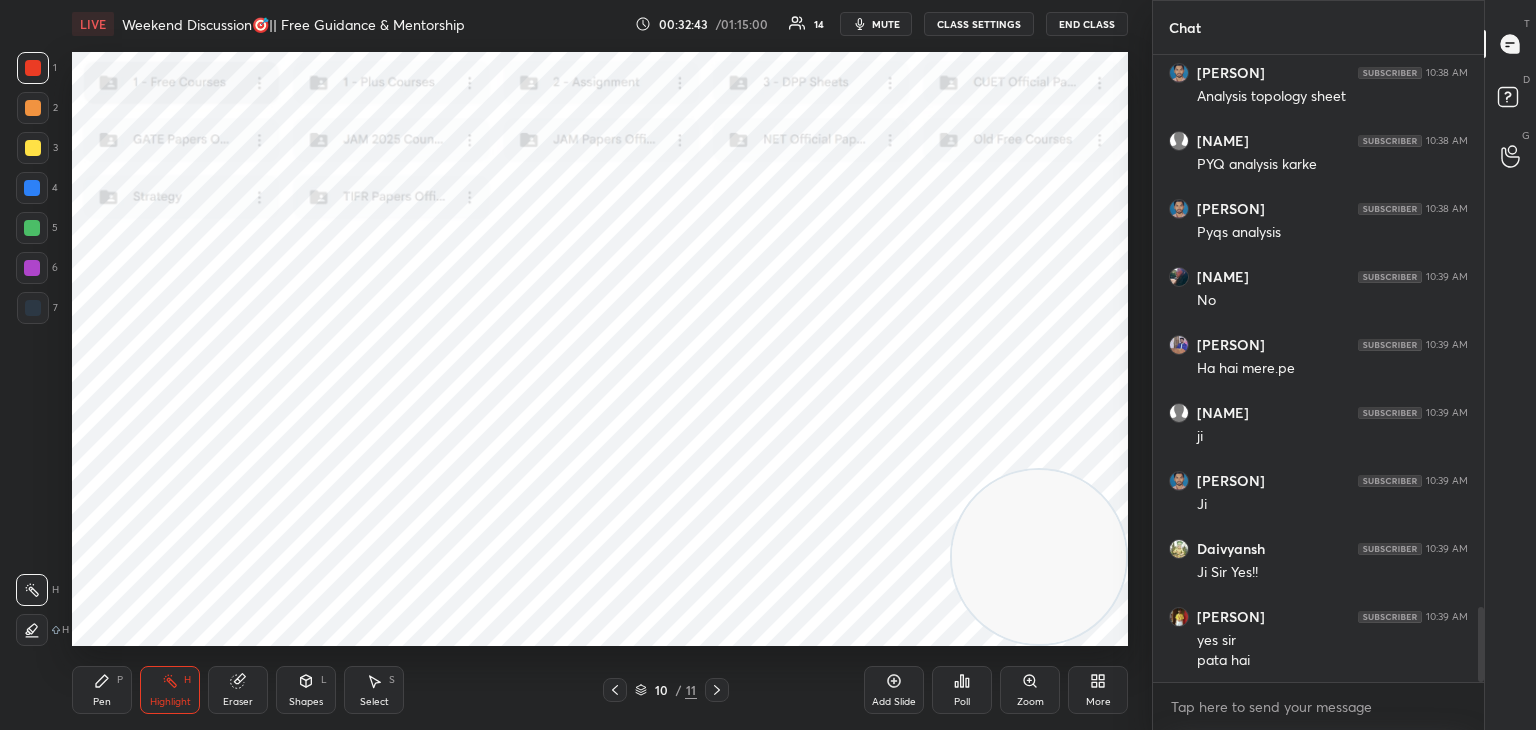 click on "10 / 11" at bounding box center [666, 690] 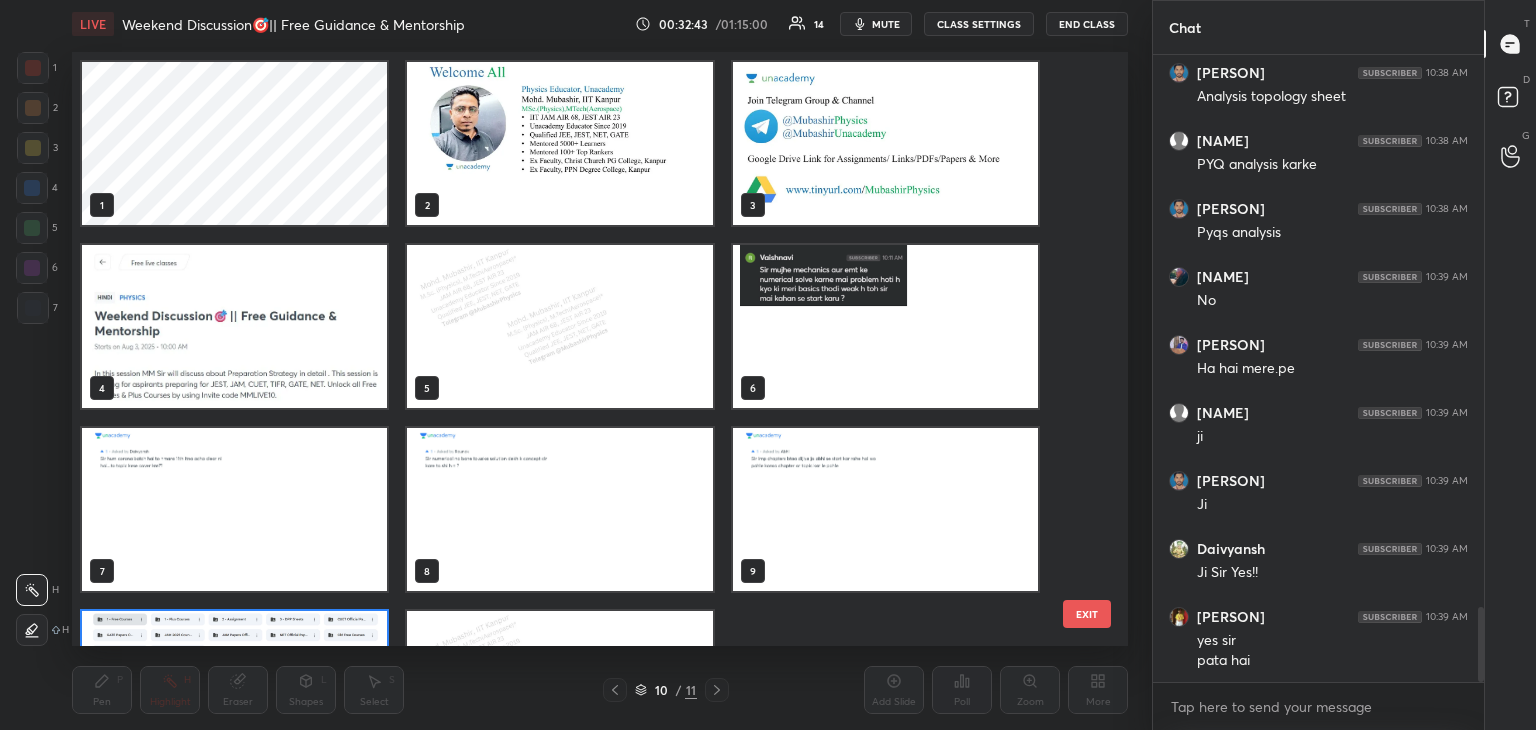 scroll, scrollTop: 588, scrollLeft: 1046, axis: both 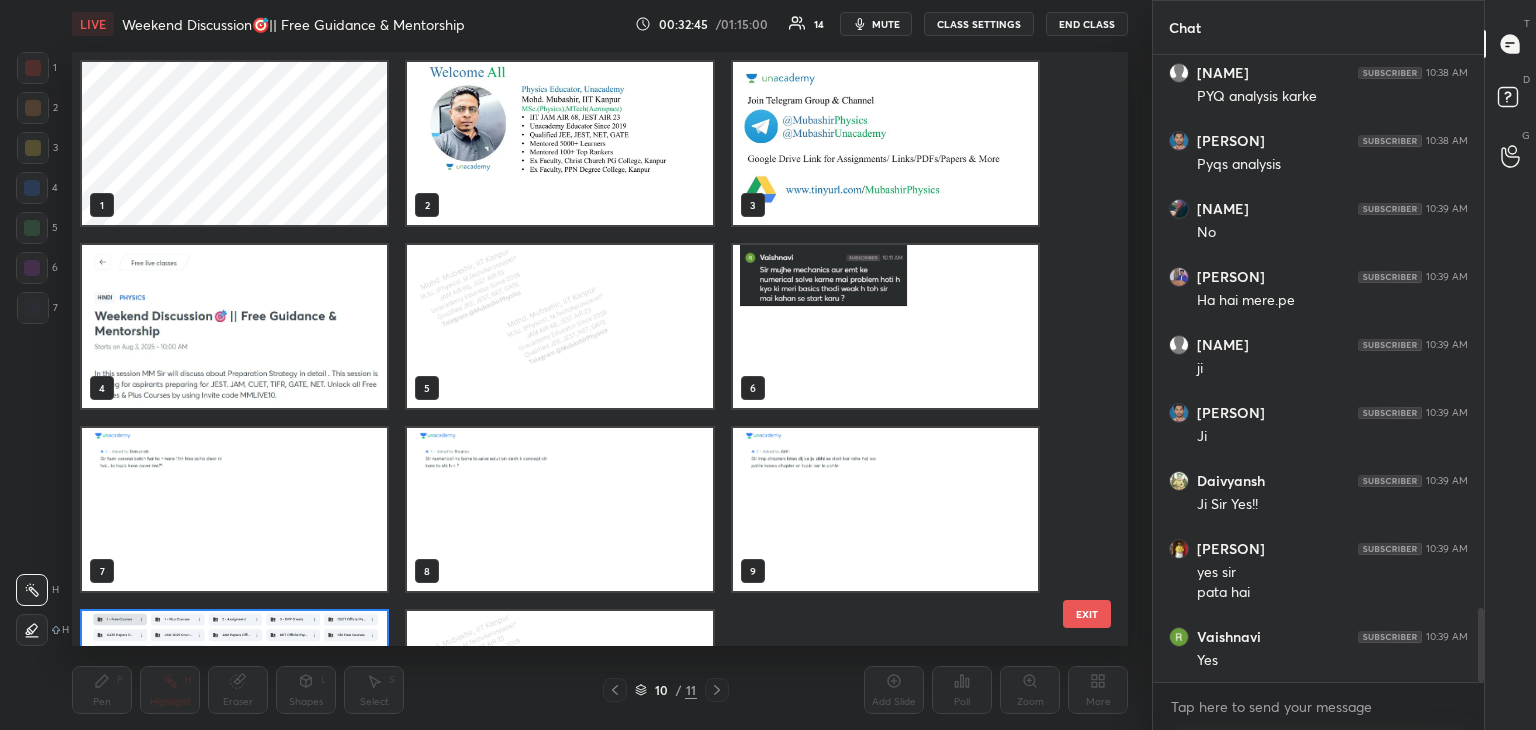 click at bounding box center (885, 143) 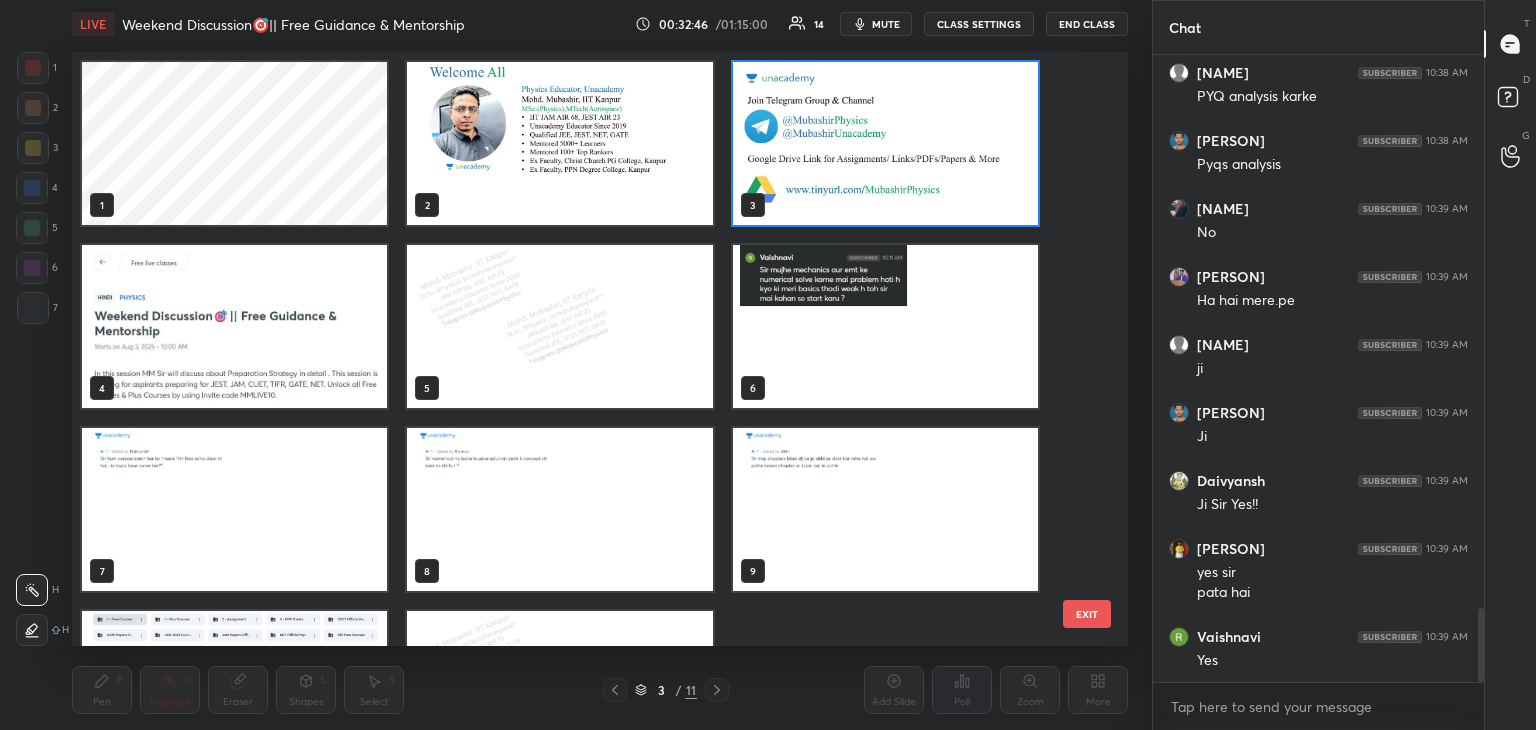 click at bounding box center [885, 143] 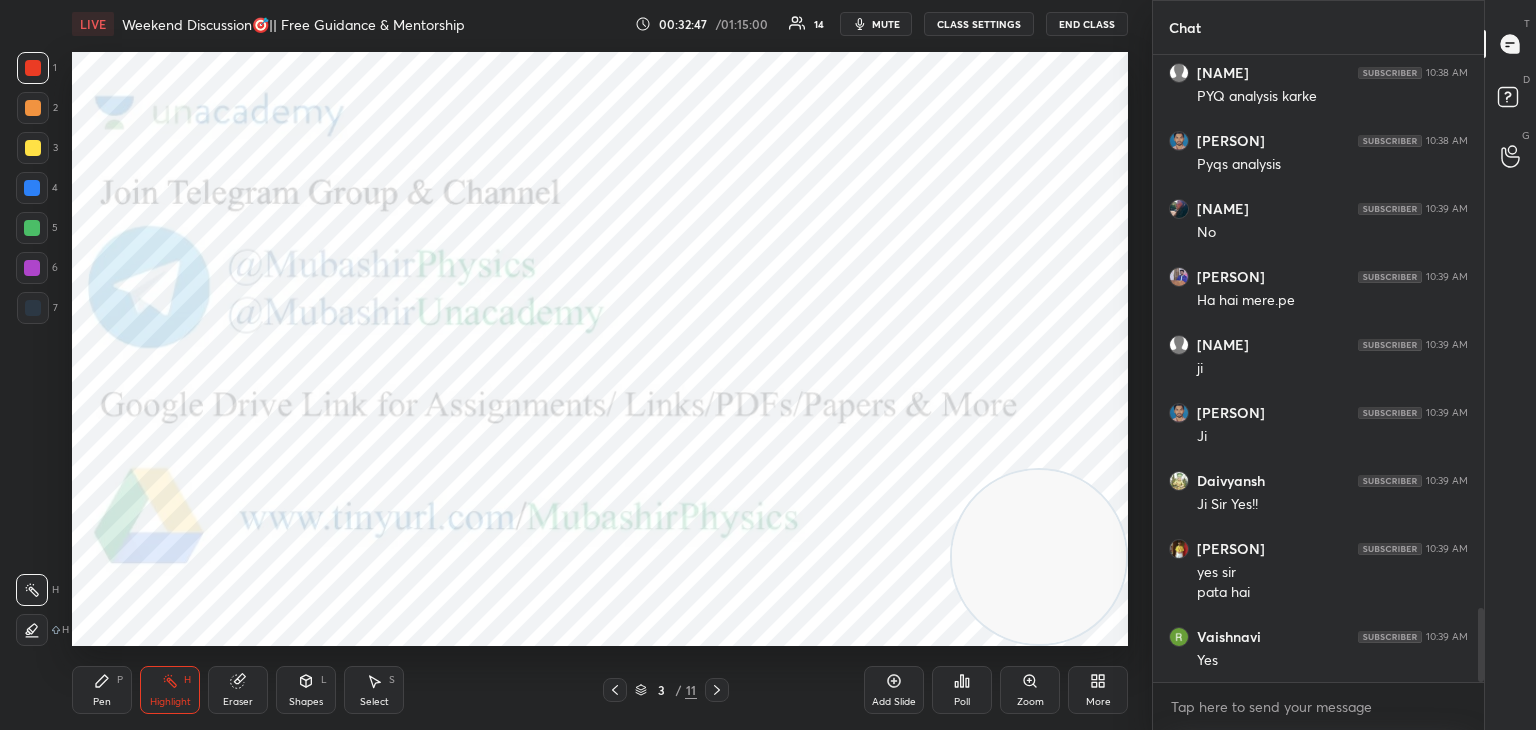 scroll, scrollTop: 4740, scrollLeft: 0, axis: vertical 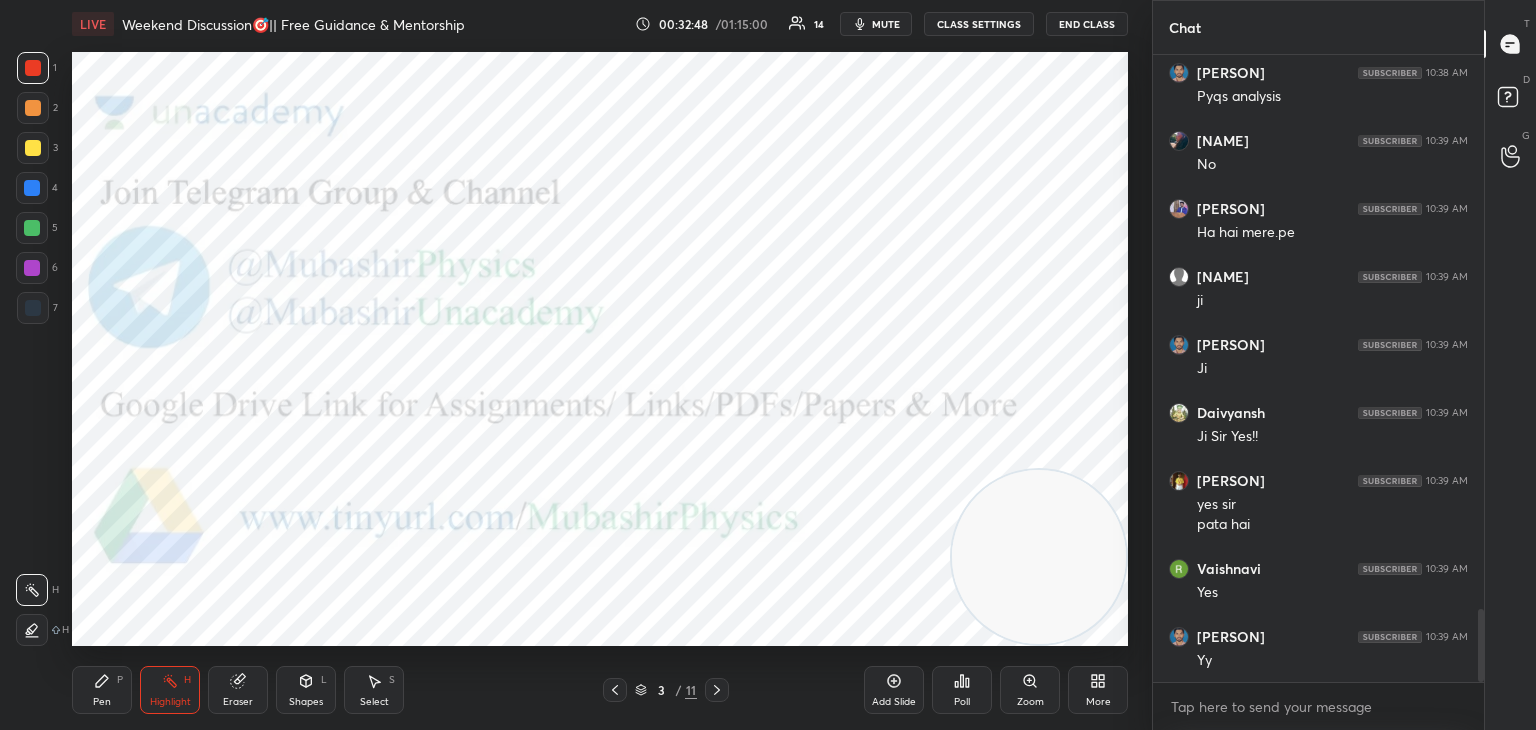 click 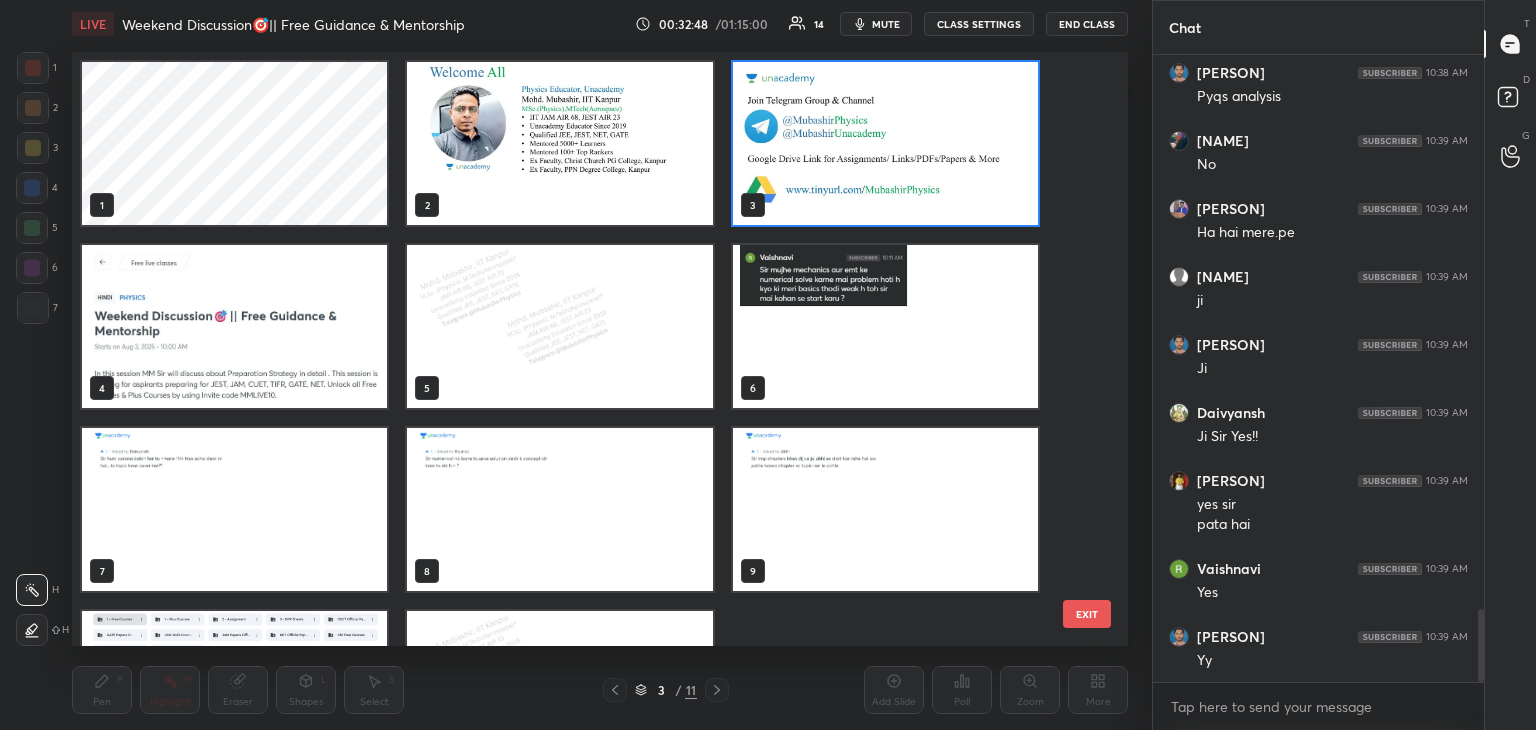 scroll, scrollTop: 6, scrollLeft: 10, axis: both 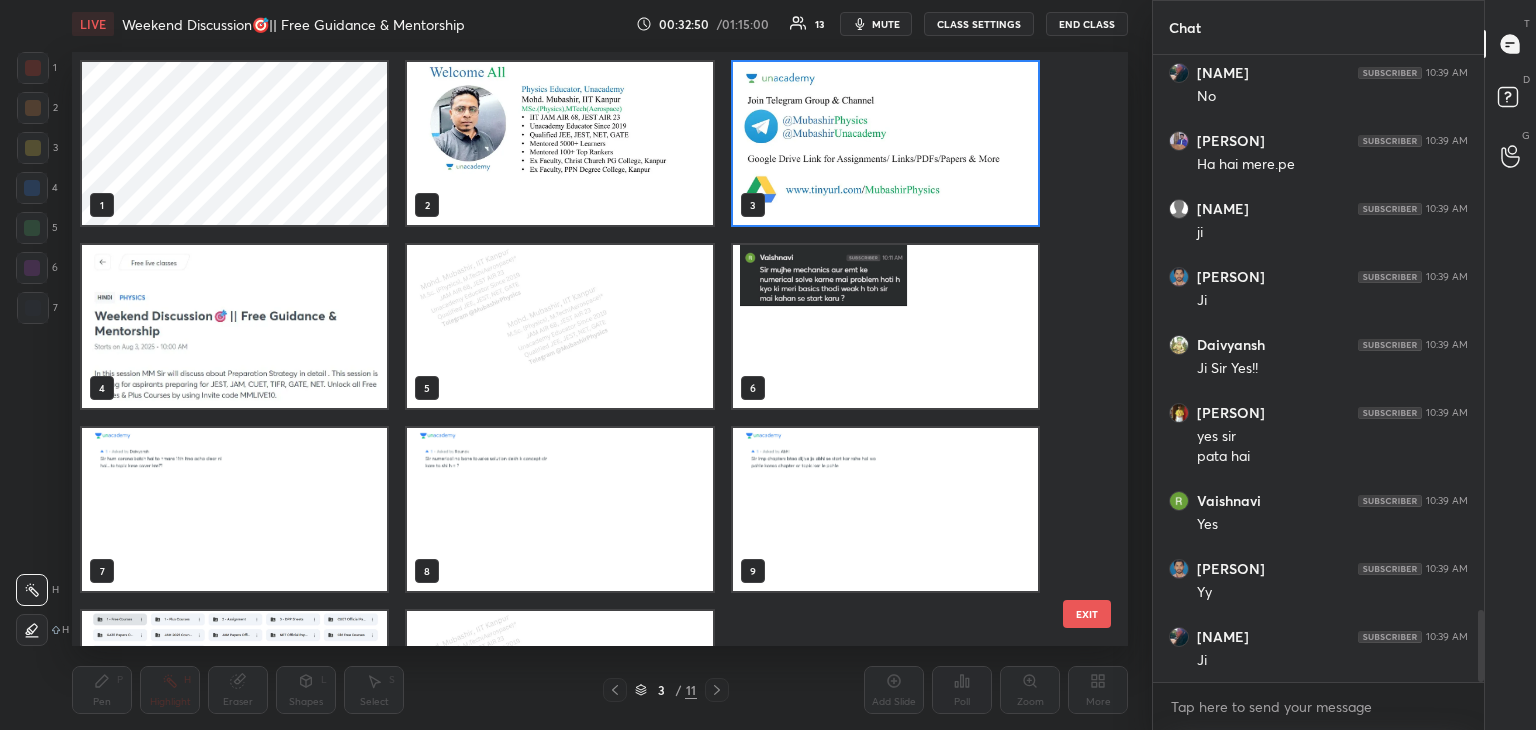 drag, startPoint x: 1093, startPoint y: 341, endPoint x: 1072, endPoint y: 469, distance: 129.71121 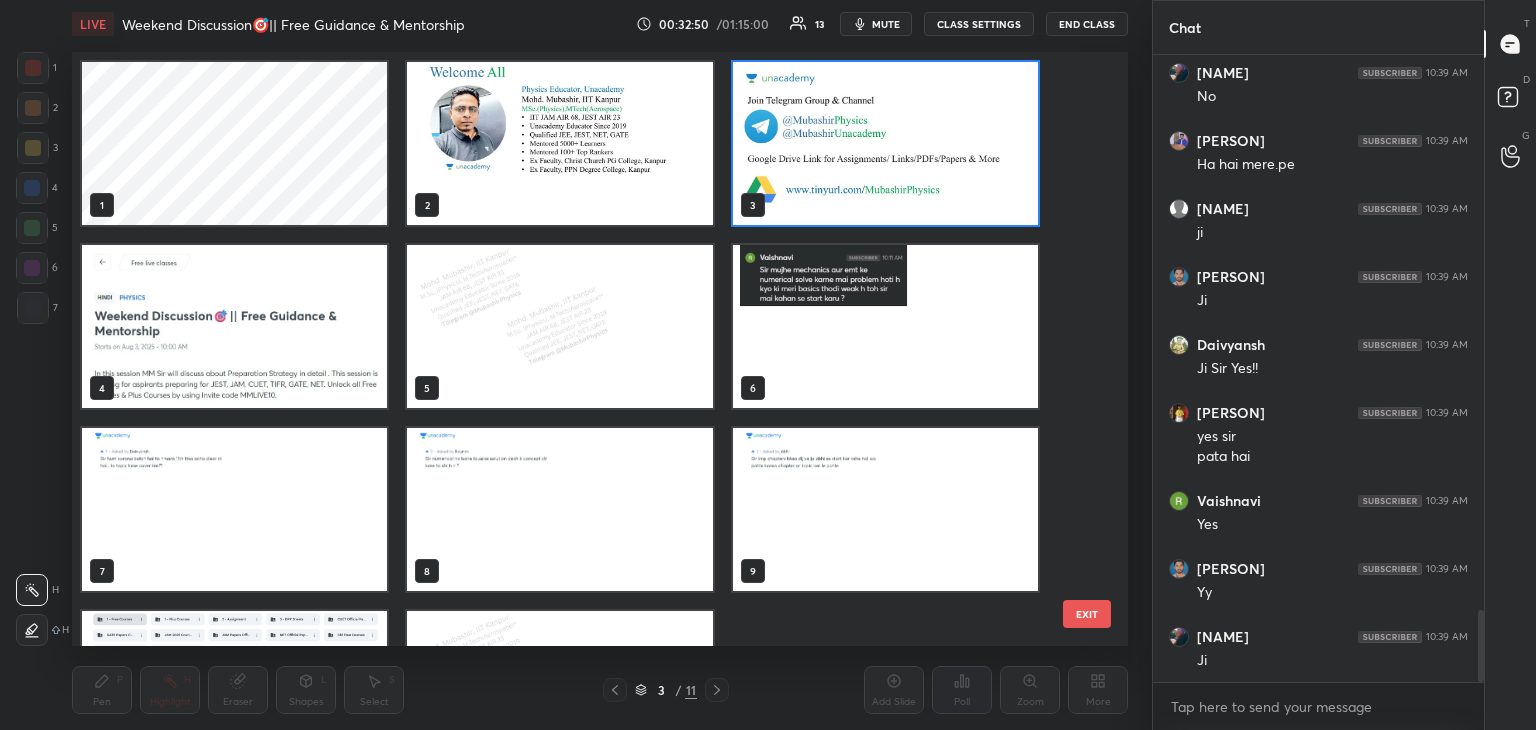 click on "1 2 3 4 5 6 7 8 9 10 11 EXIT" at bounding box center (600, 349) 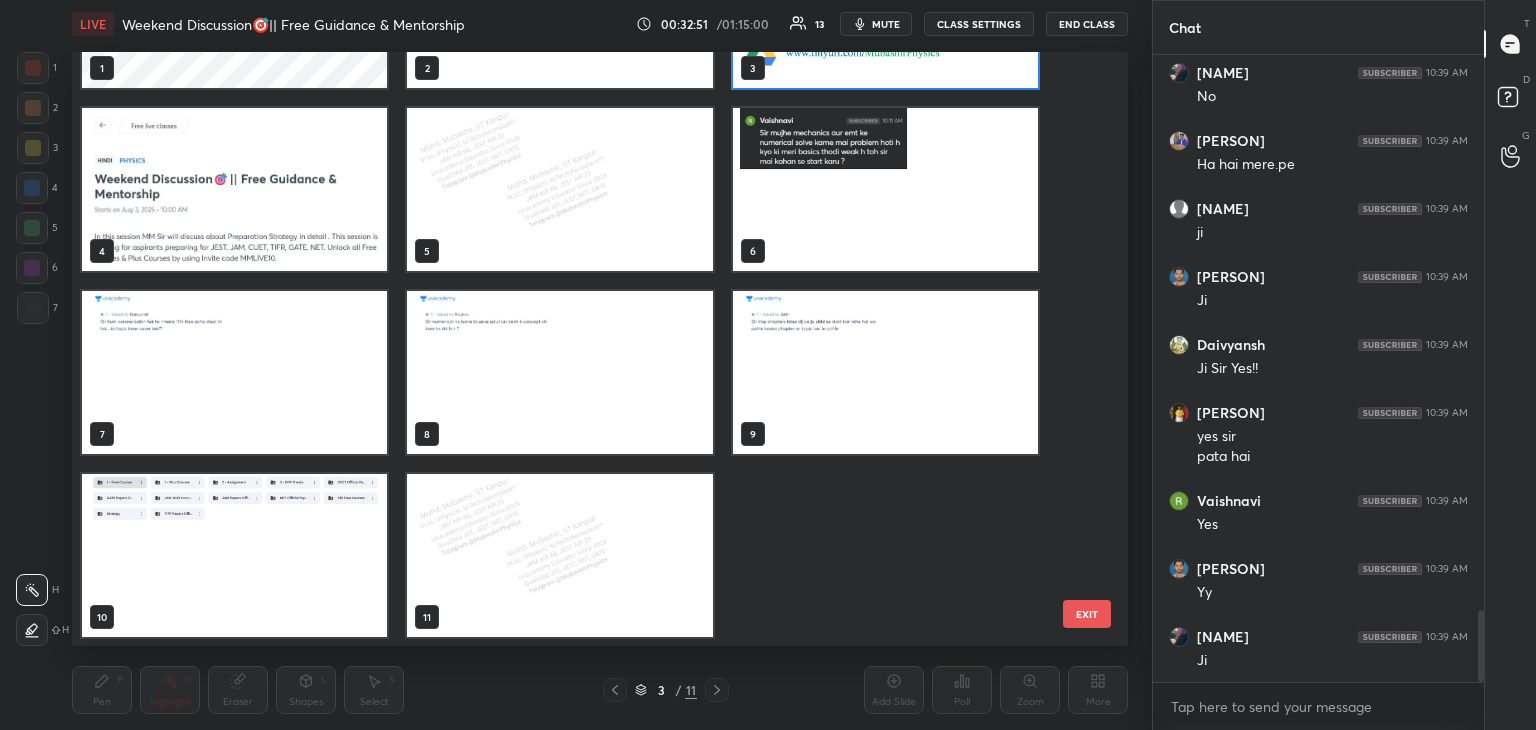 click at bounding box center [234, 555] 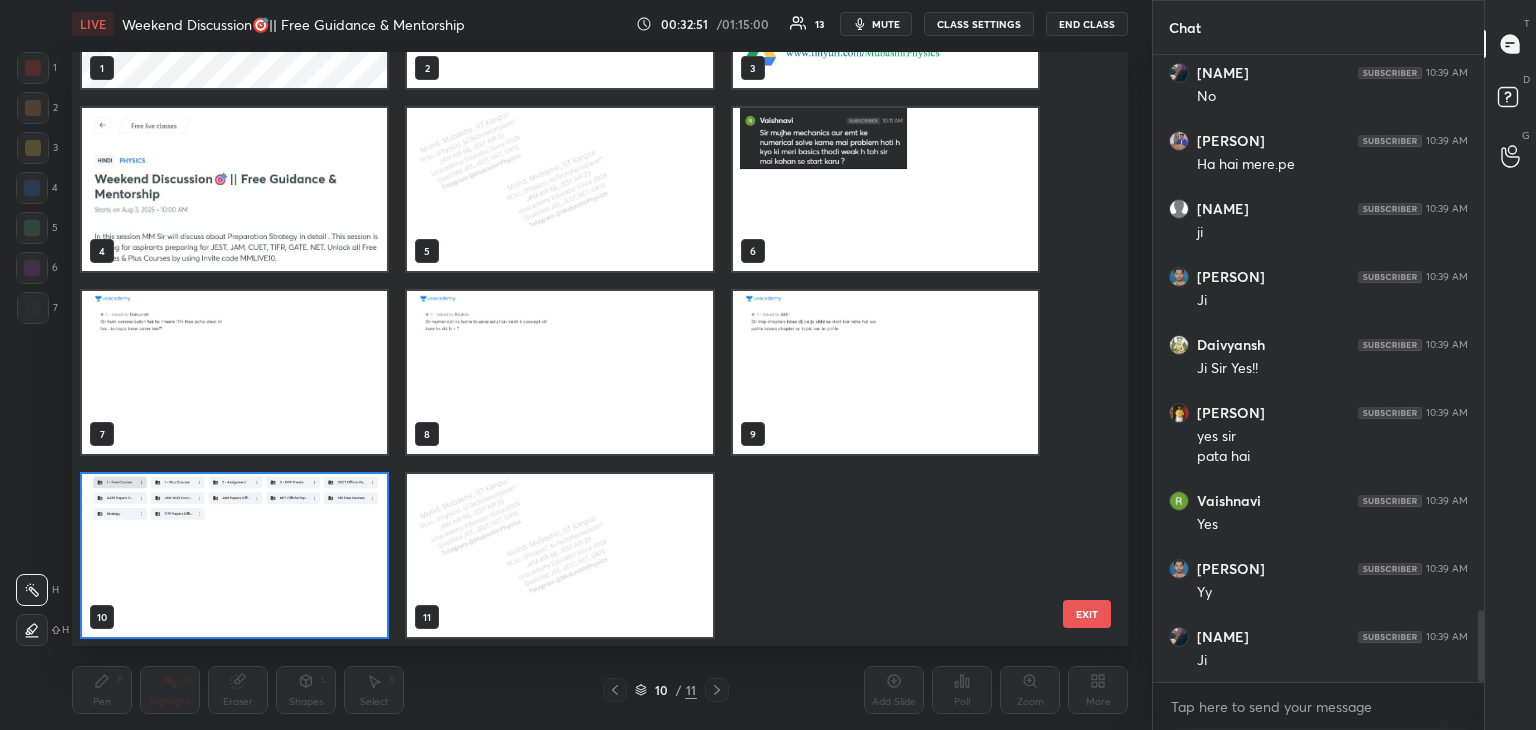 click at bounding box center [234, 555] 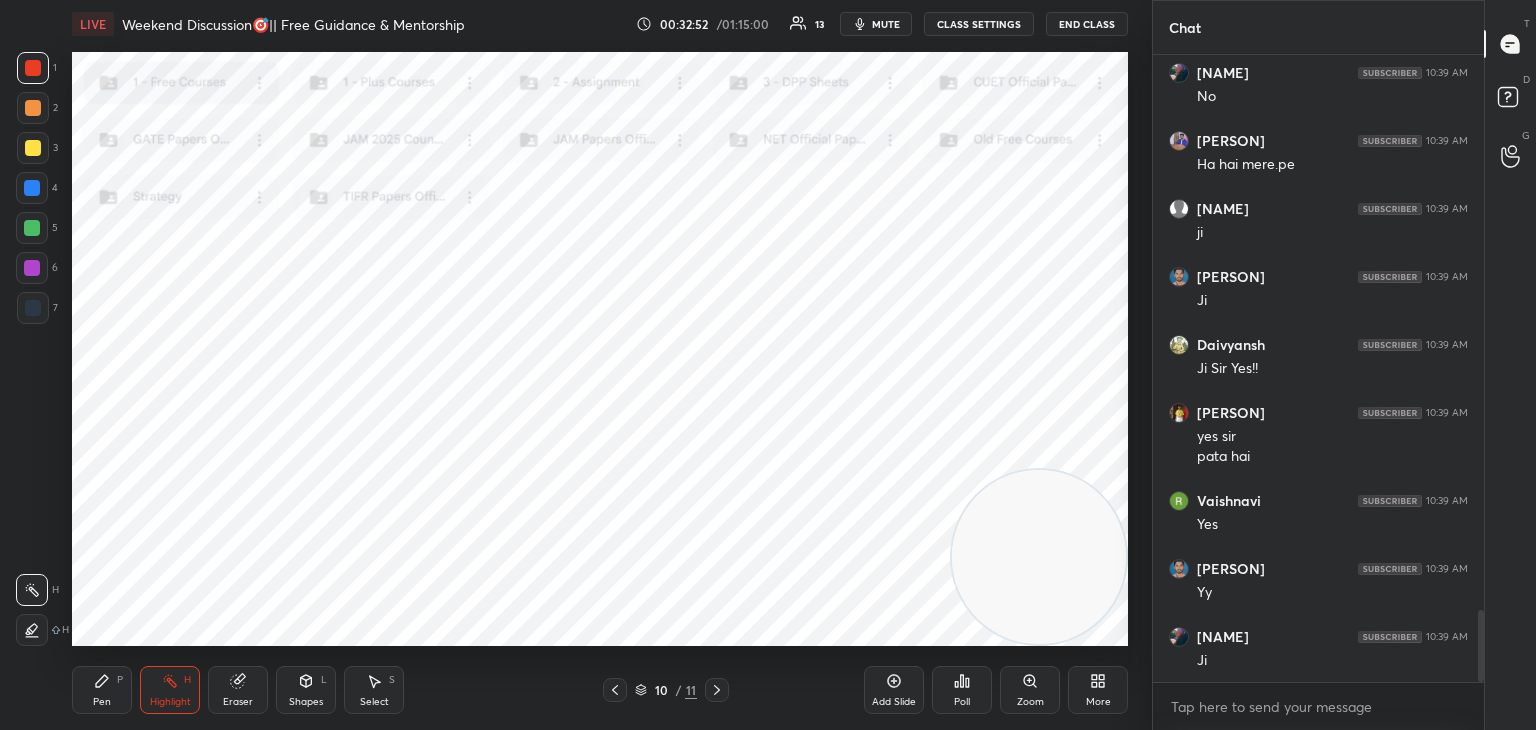 click on "Pen P" at bounding box center [102, 690] 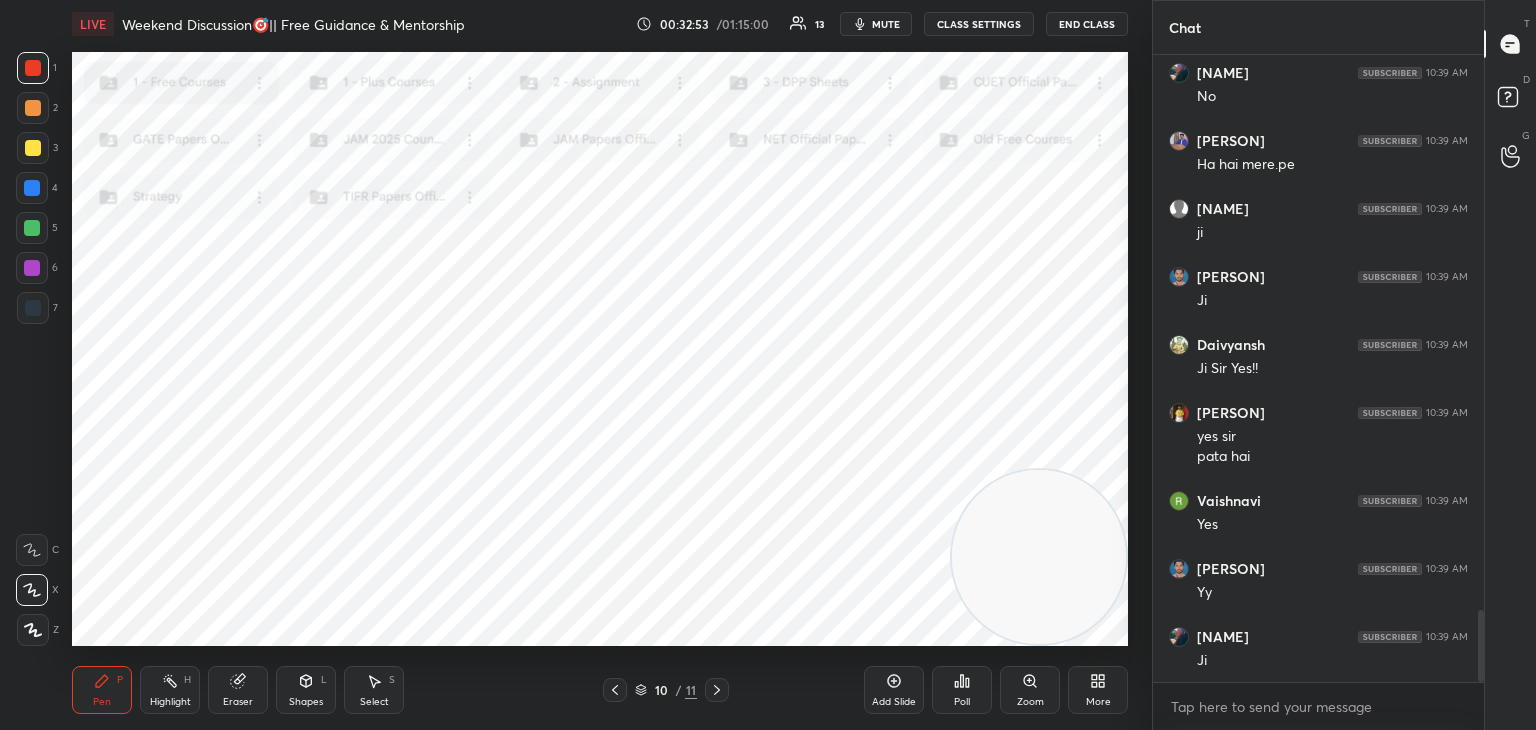 drag, startPoint x: 33, startPoint y: 190, endPoint x: 52, endPoint y: 190, distance: 19 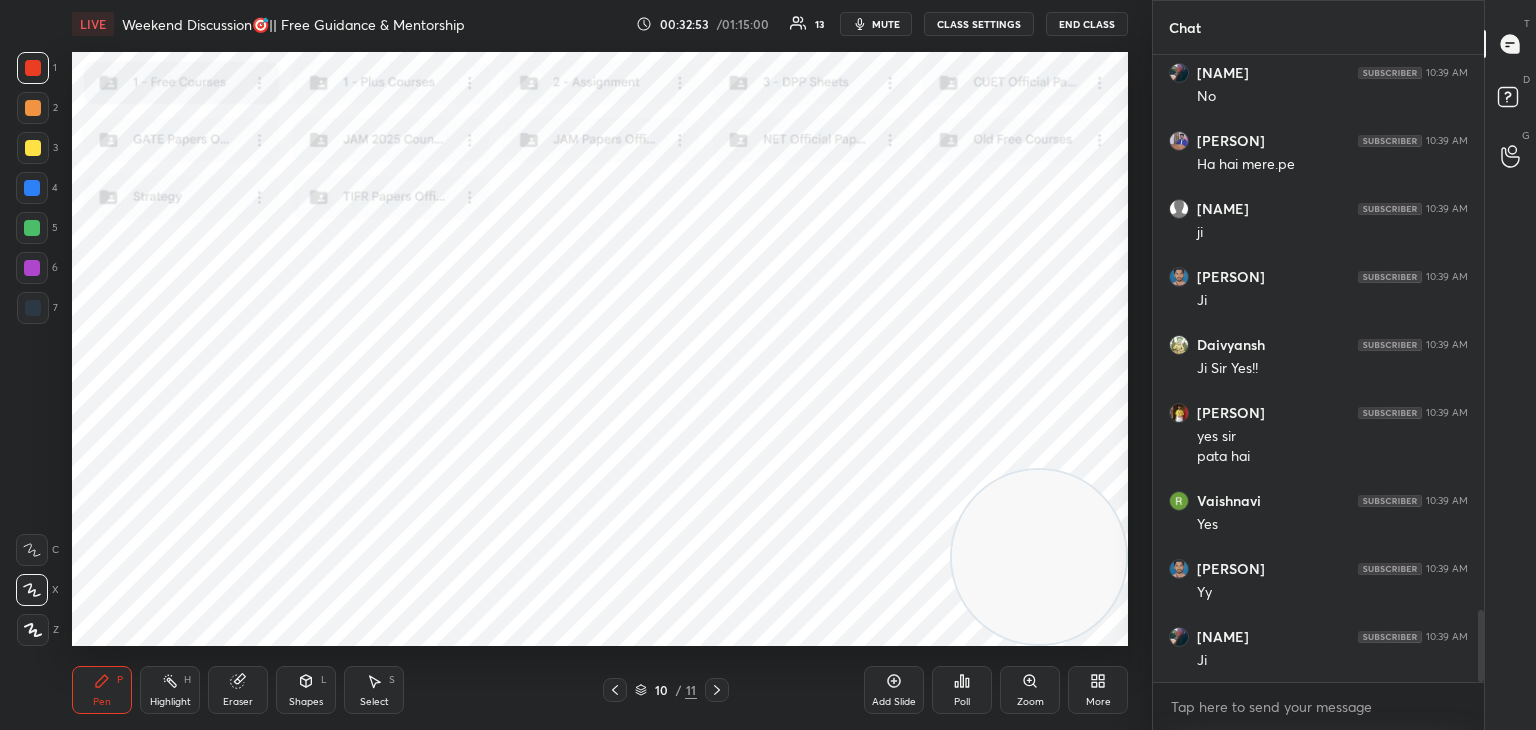 click at bounding box center [32, 188] 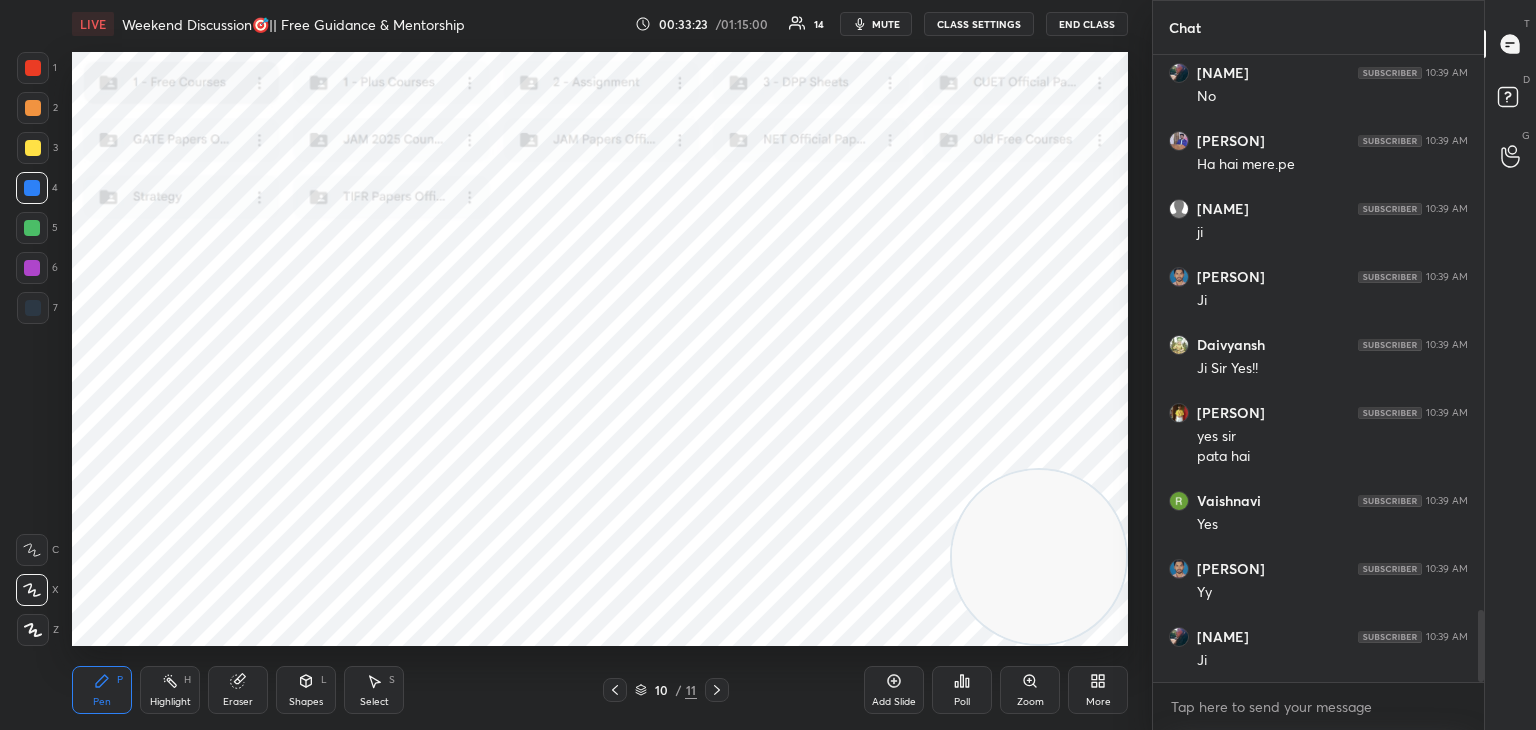 click 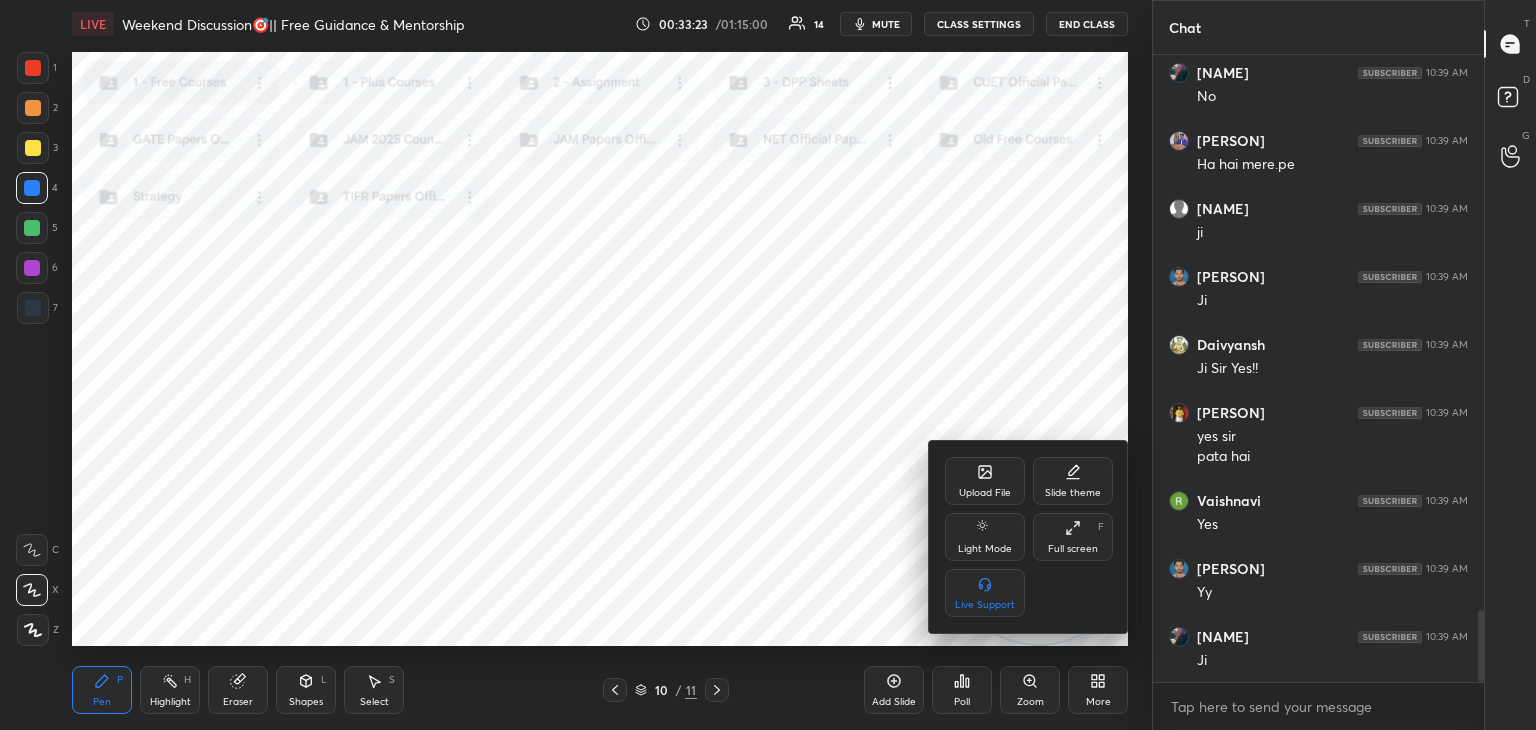 click on "Upload File" at bounding box center [985, 481] 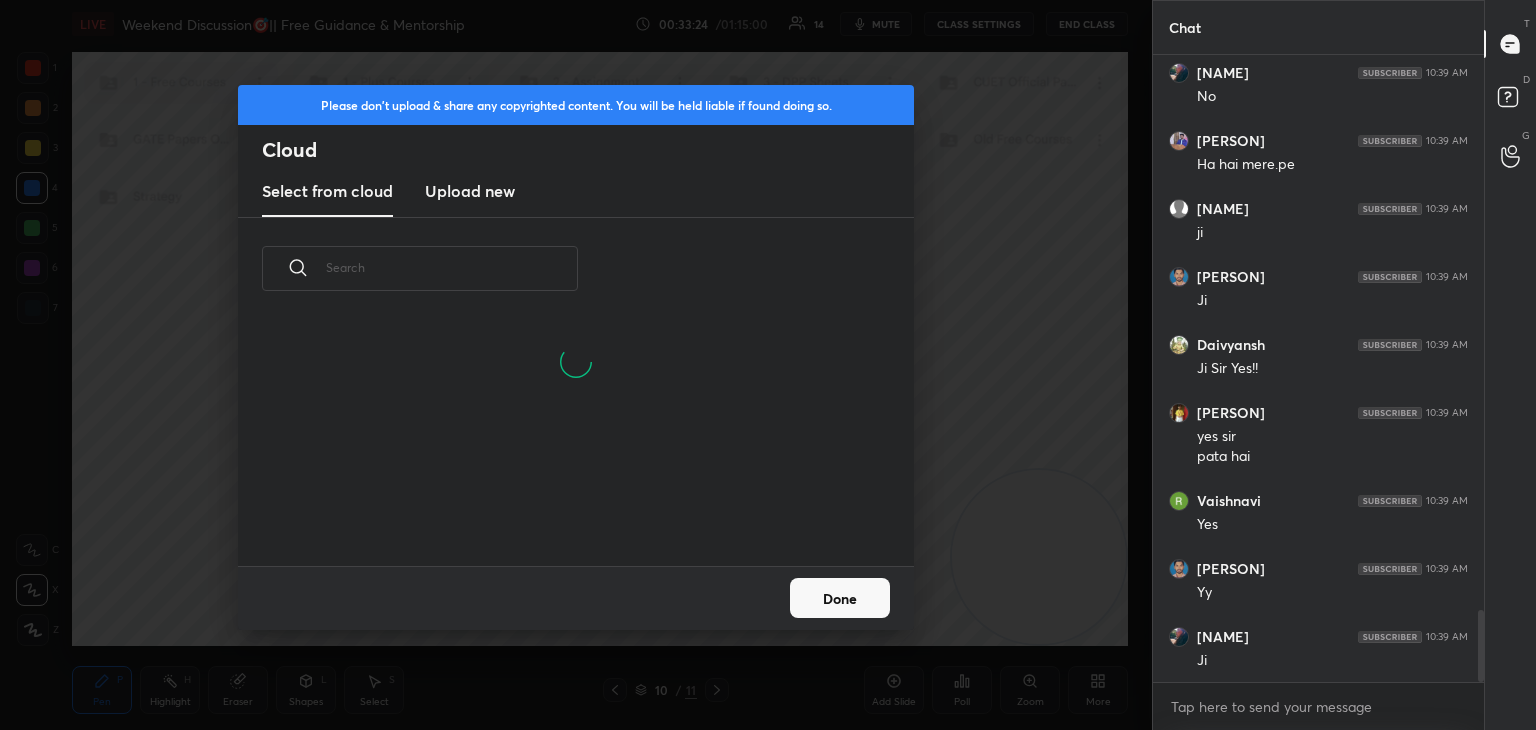 scroll, scrollTop: 5, scrollLeft: 10, axis: both 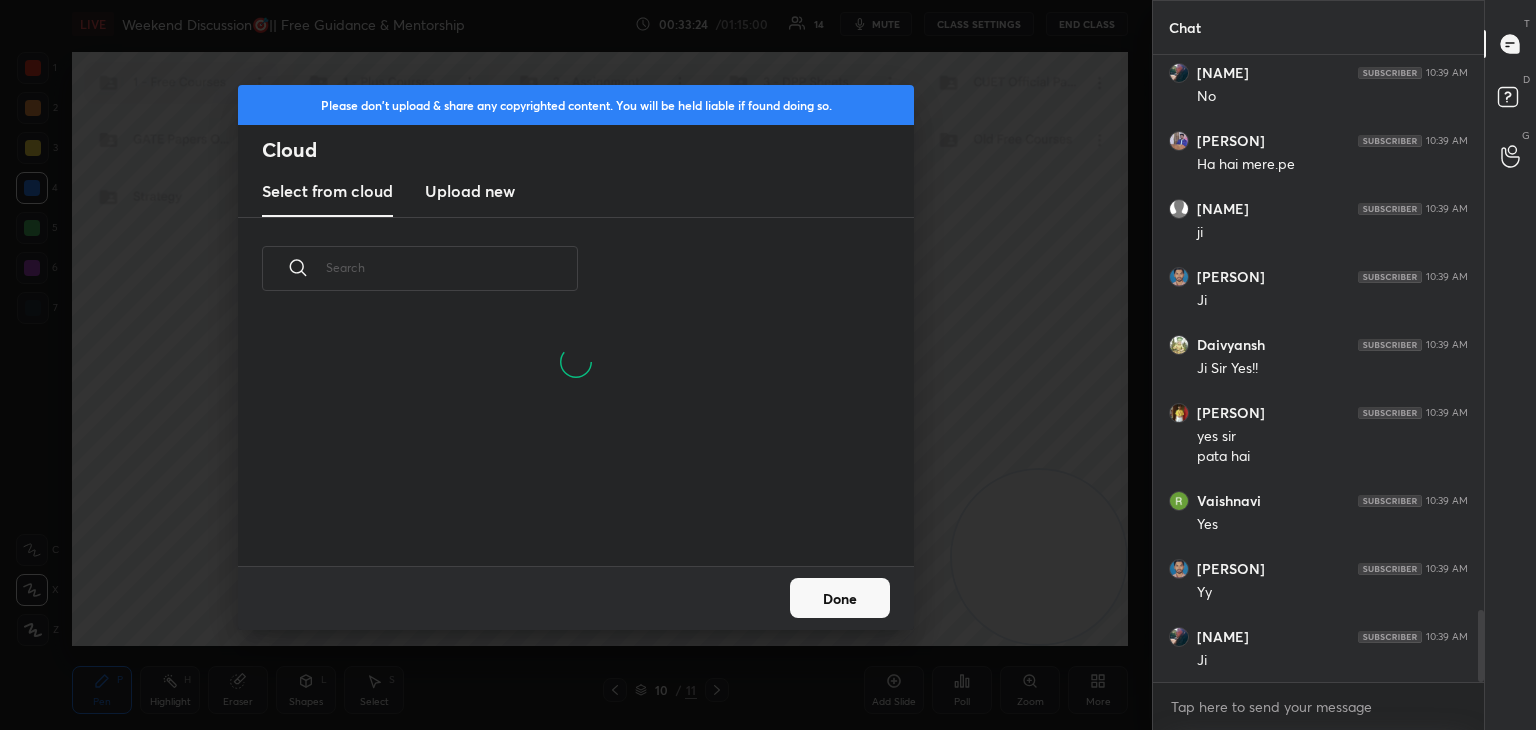 drag, startPoint x: 461, startPoint y: 173, endPoint x: 461, endPoint y: 184, distance: 11 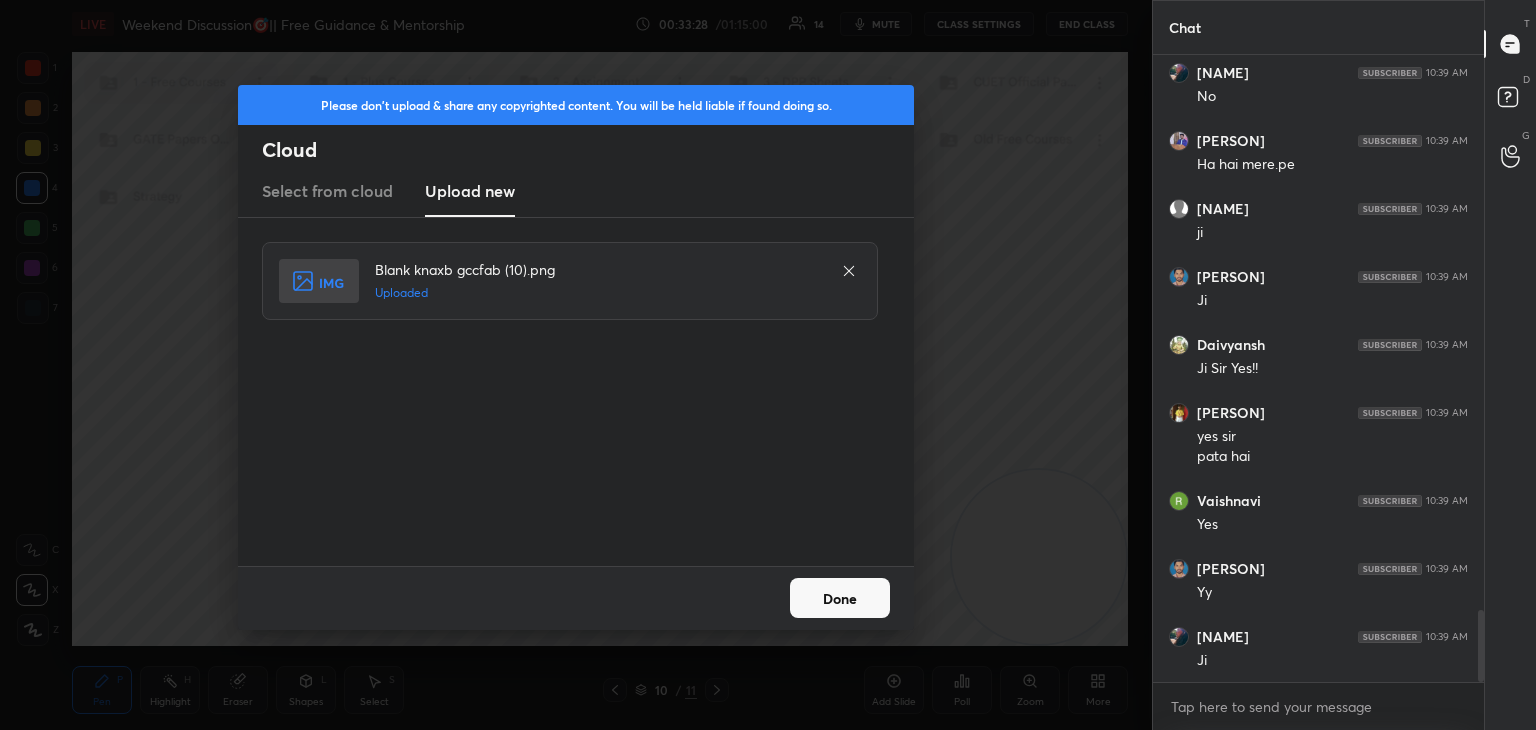click on "Done" at bounding box center [840, 598] 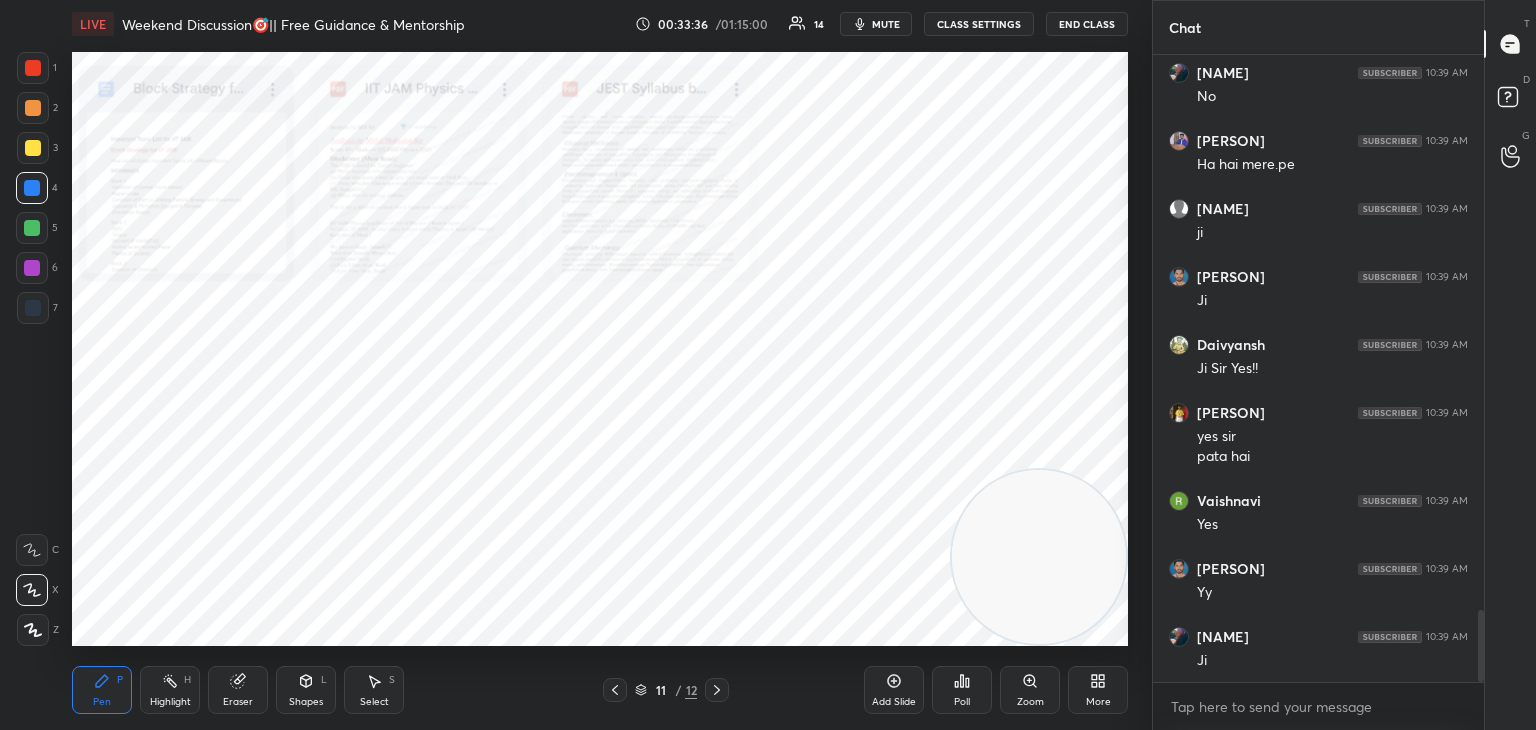 drag, startPoint x: 28, startPoint y: 109, endPoint x: 48, endPoint y: 114, distance: 20.615528 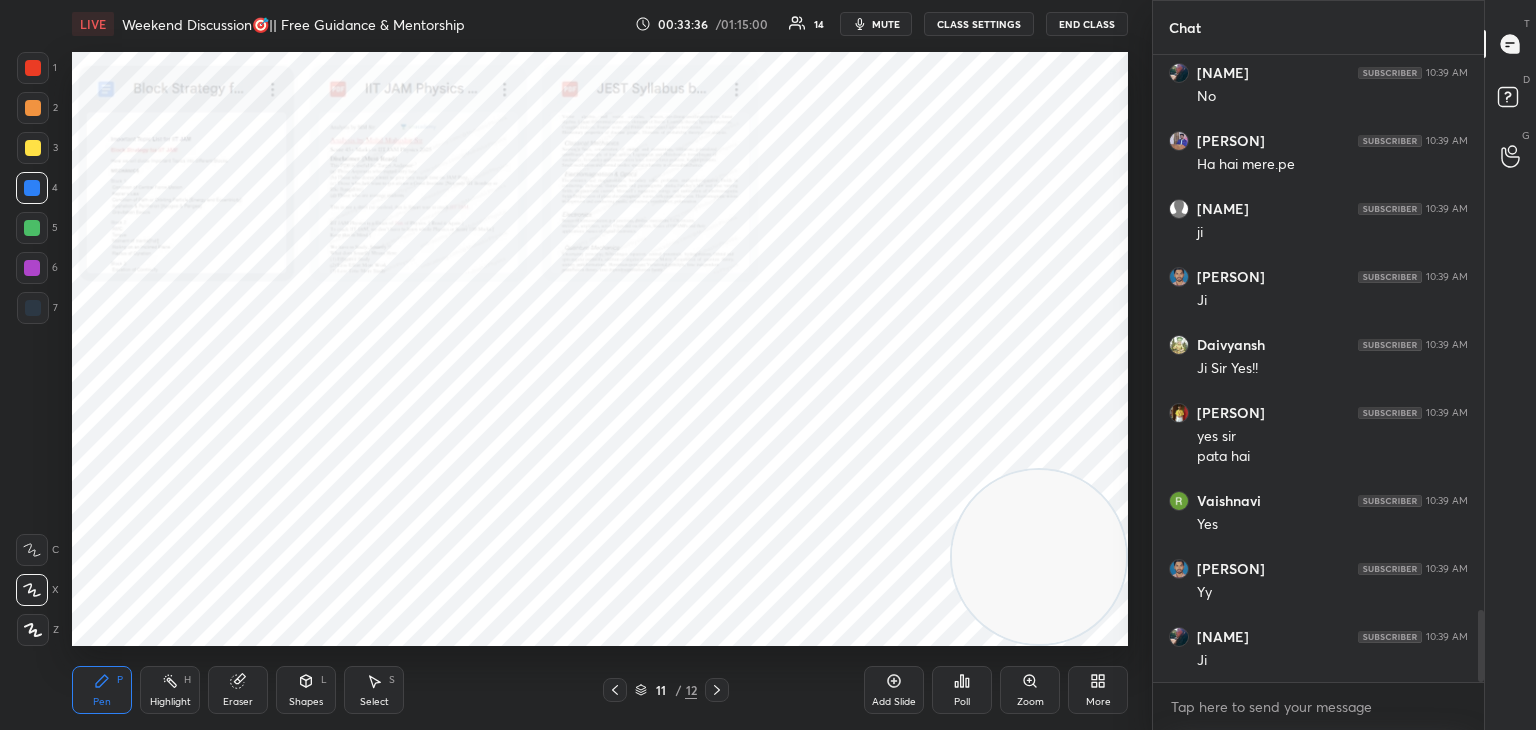click at bounding box center [33, 108] 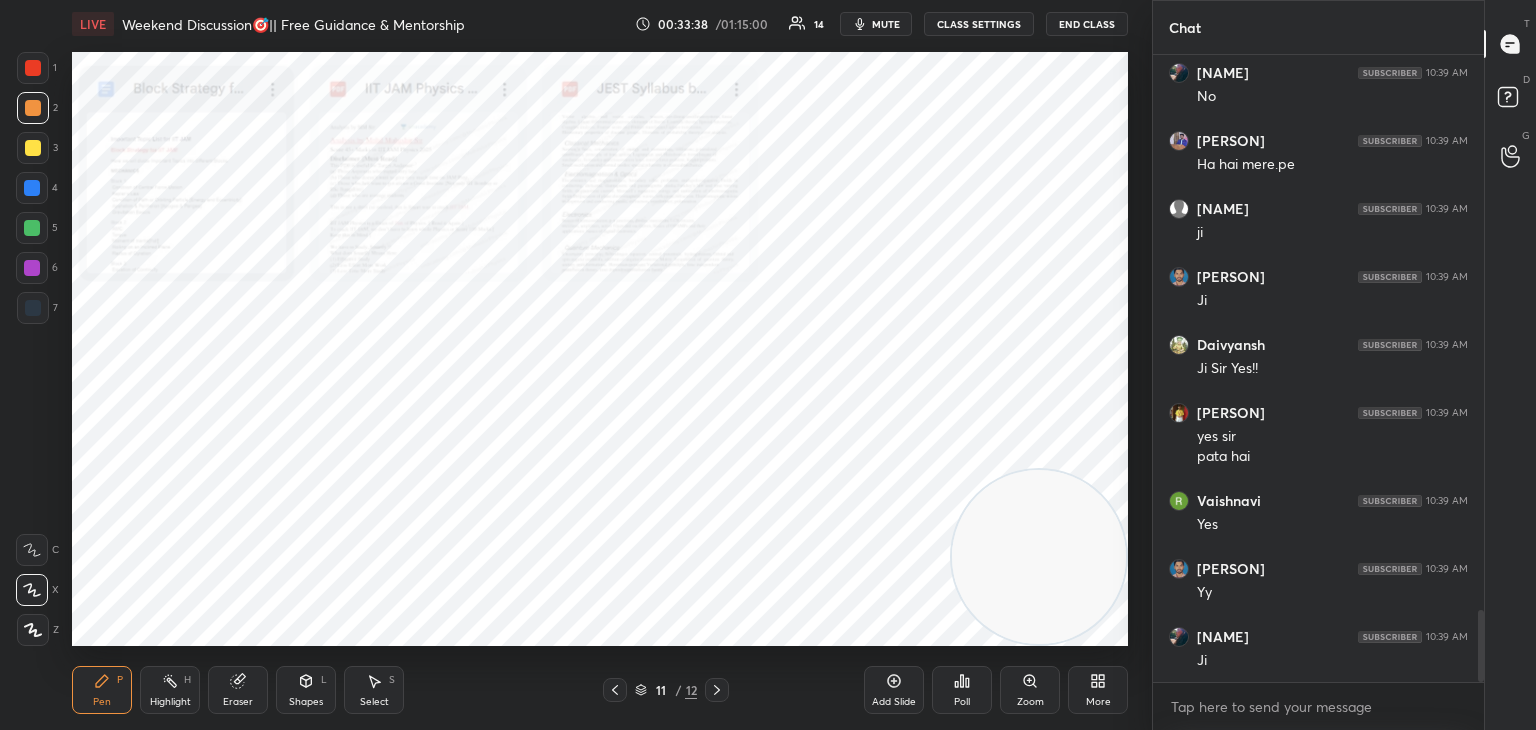 drag, startPoint x: 33, startPoint y: 73, endPoint x: 53, endPoint y: 72, distance: 20.024984 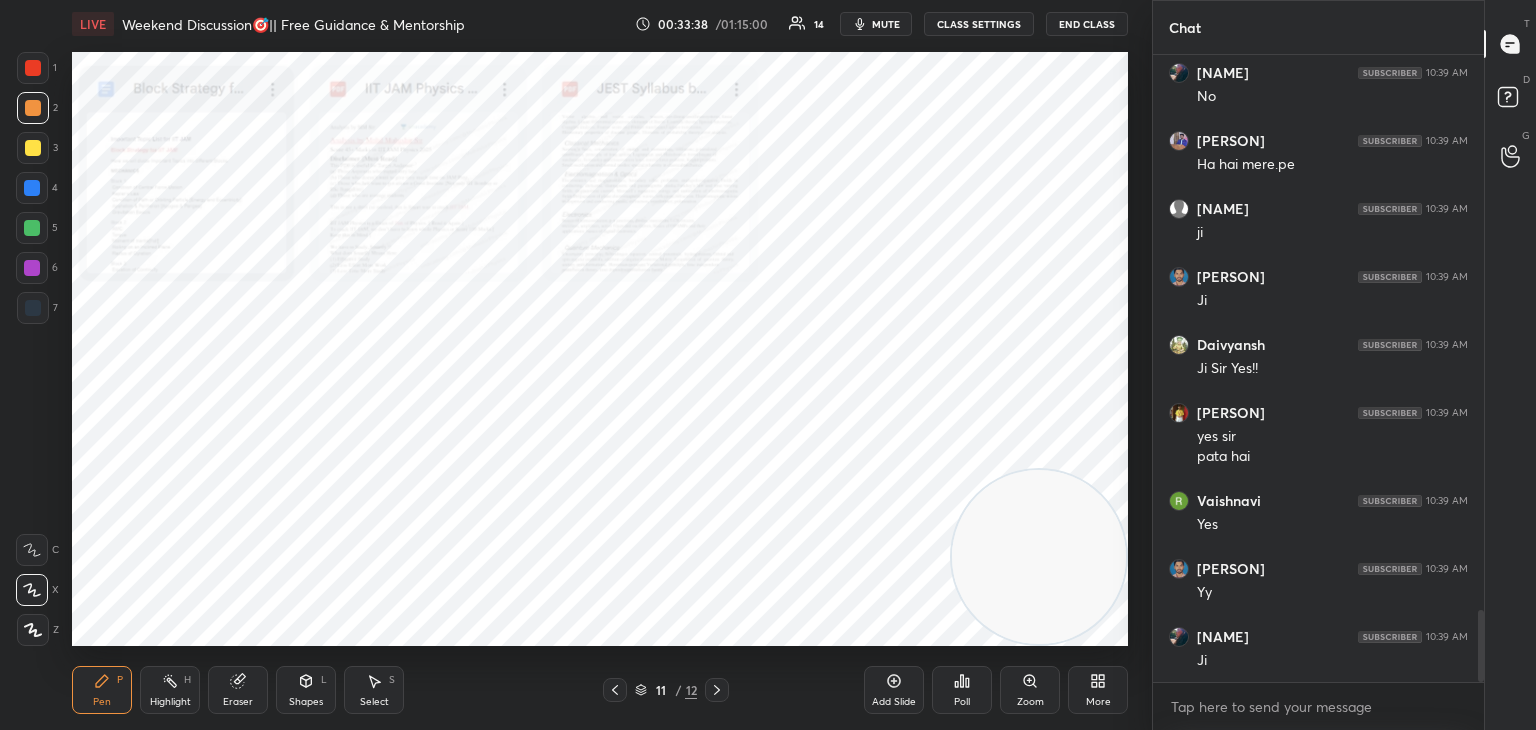 click at bounding box center (33, 68) 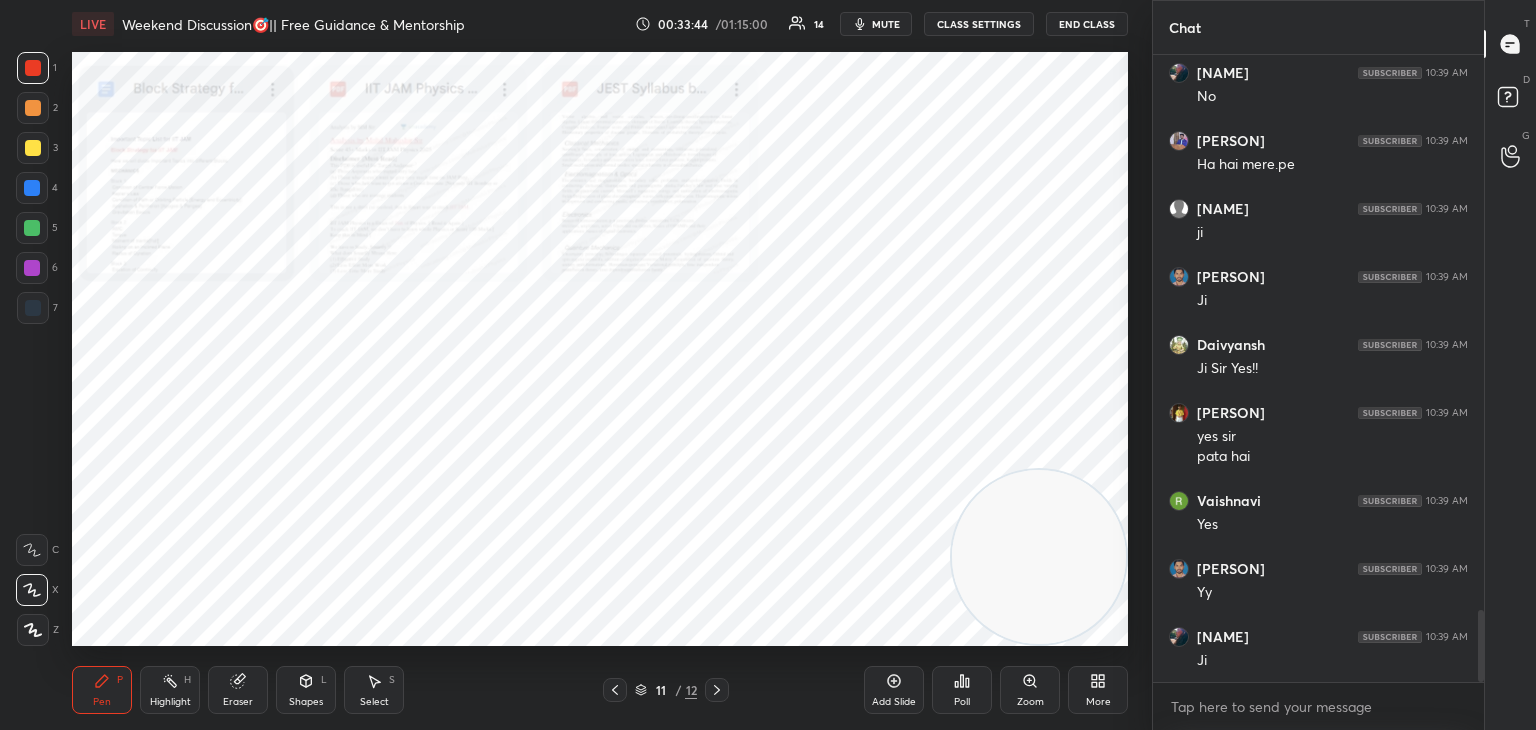 click 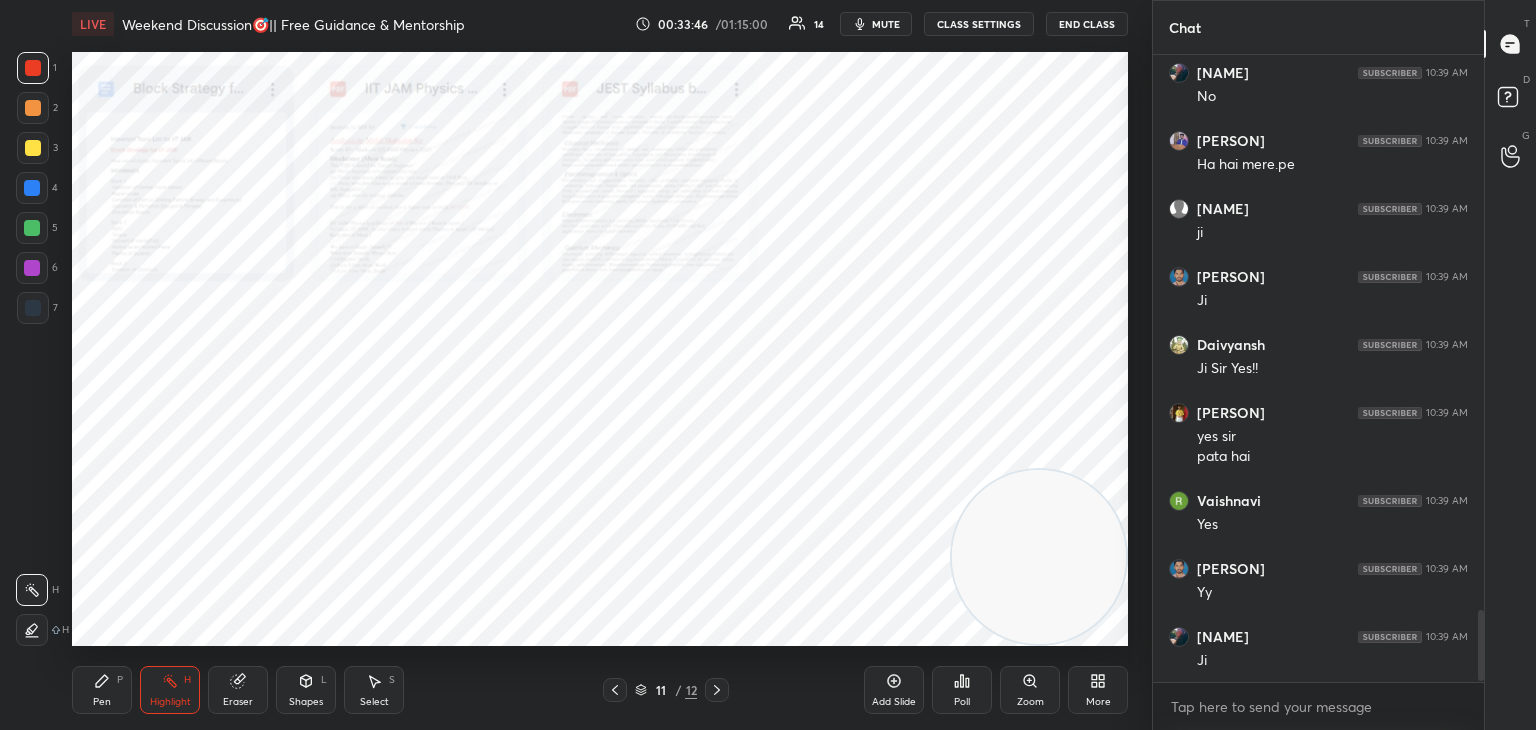 scroll, scrollTop: 4876, scrollLeft: 0, axis: vertical 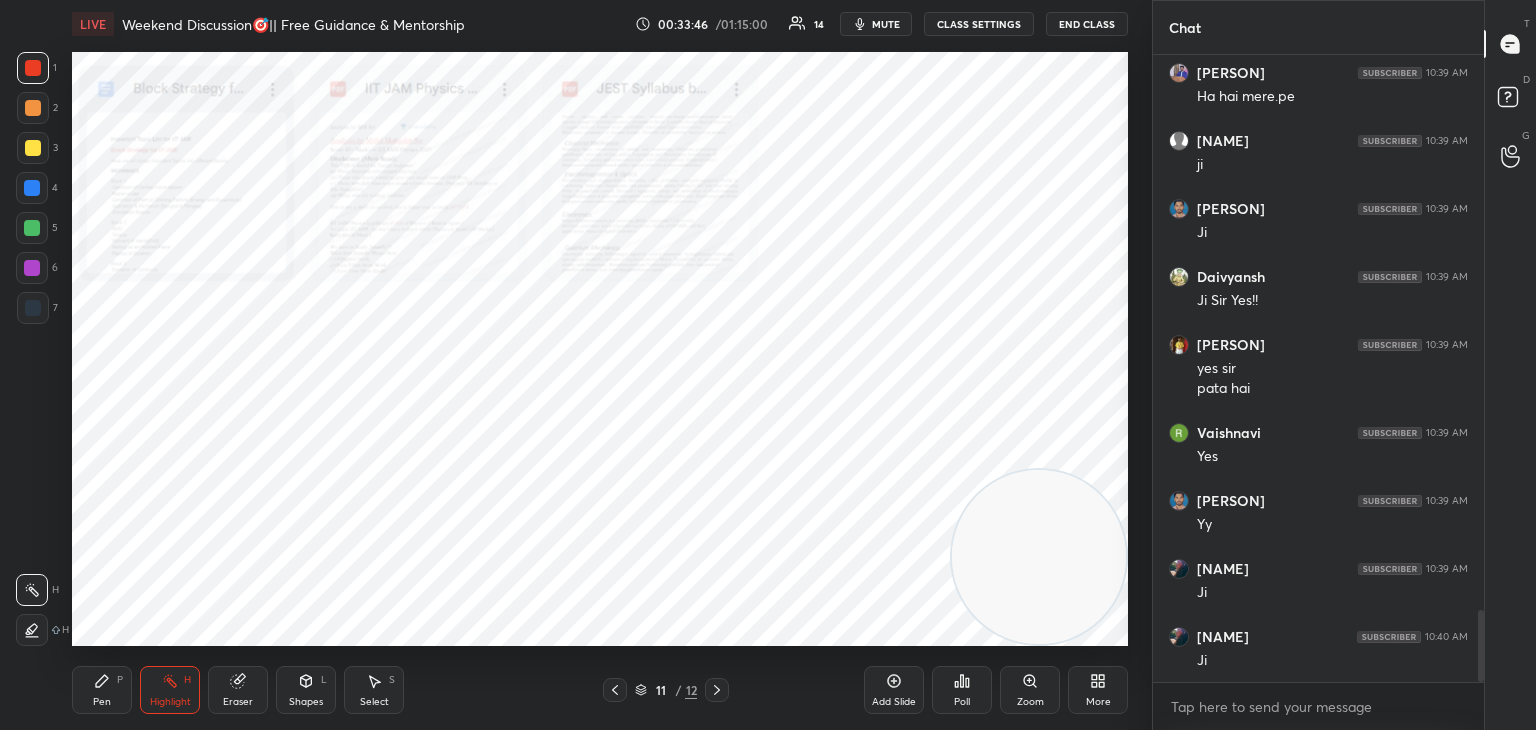 click on "Pen P" at bounding box center (102, 690) 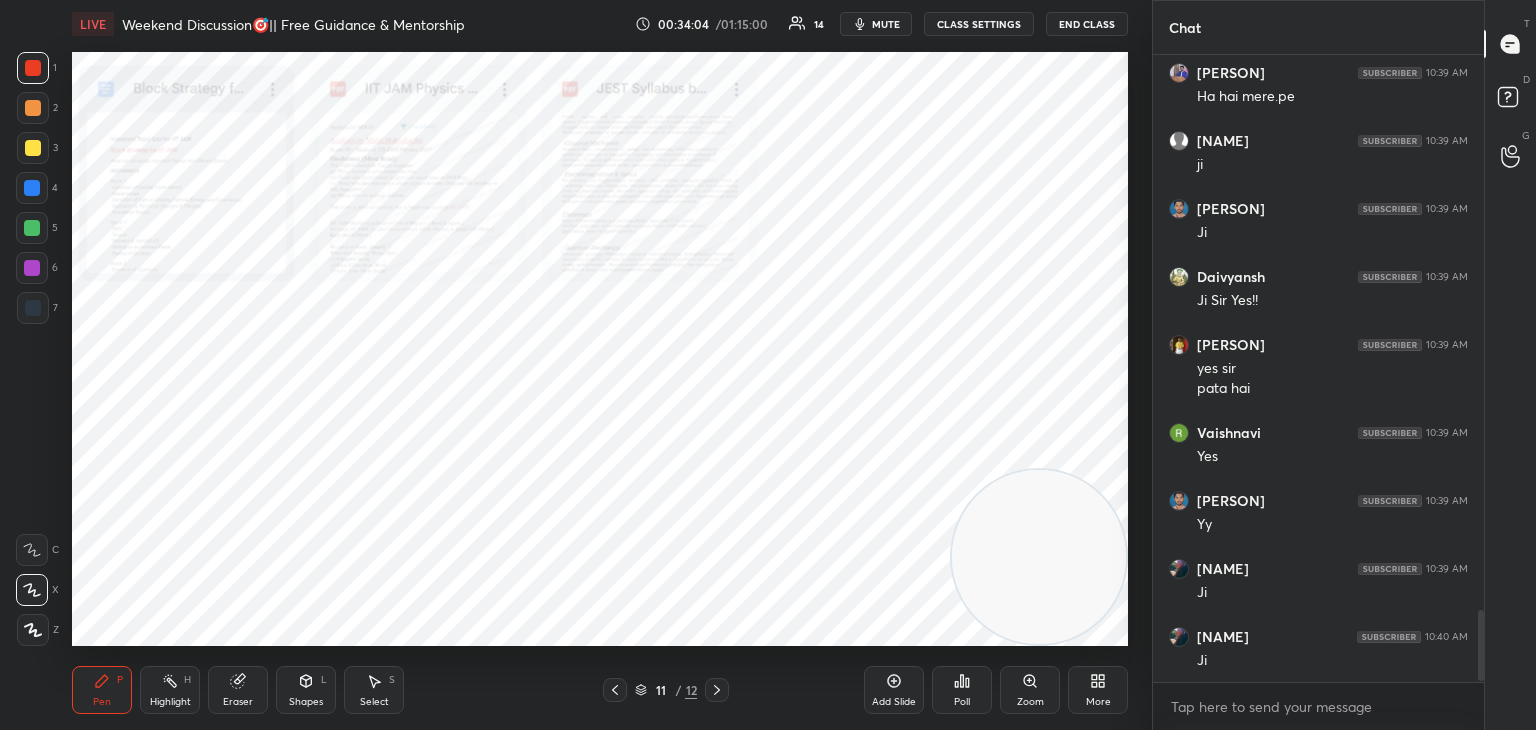 scroll, scrollTop: 4944, scrollLeft: 0, axis: vertical 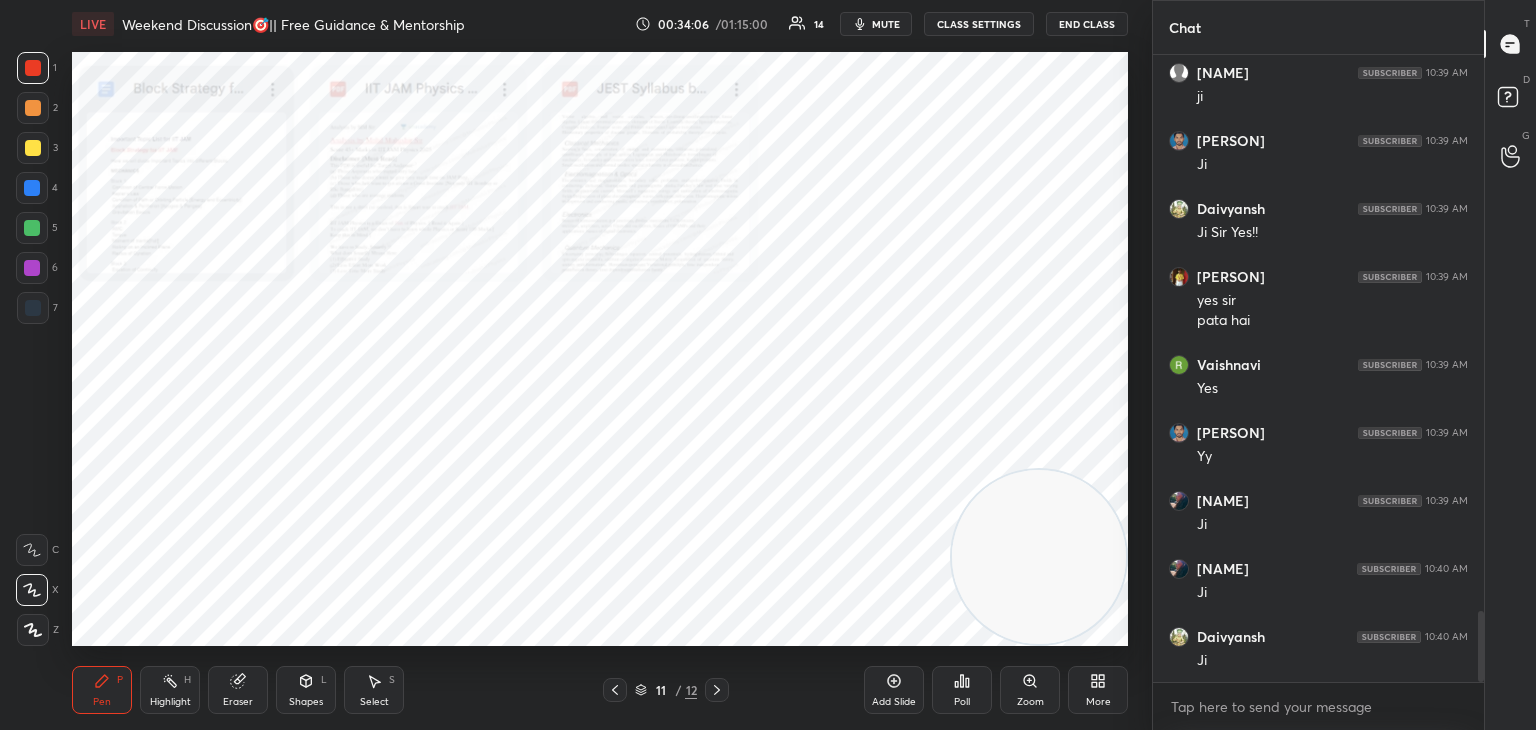 click 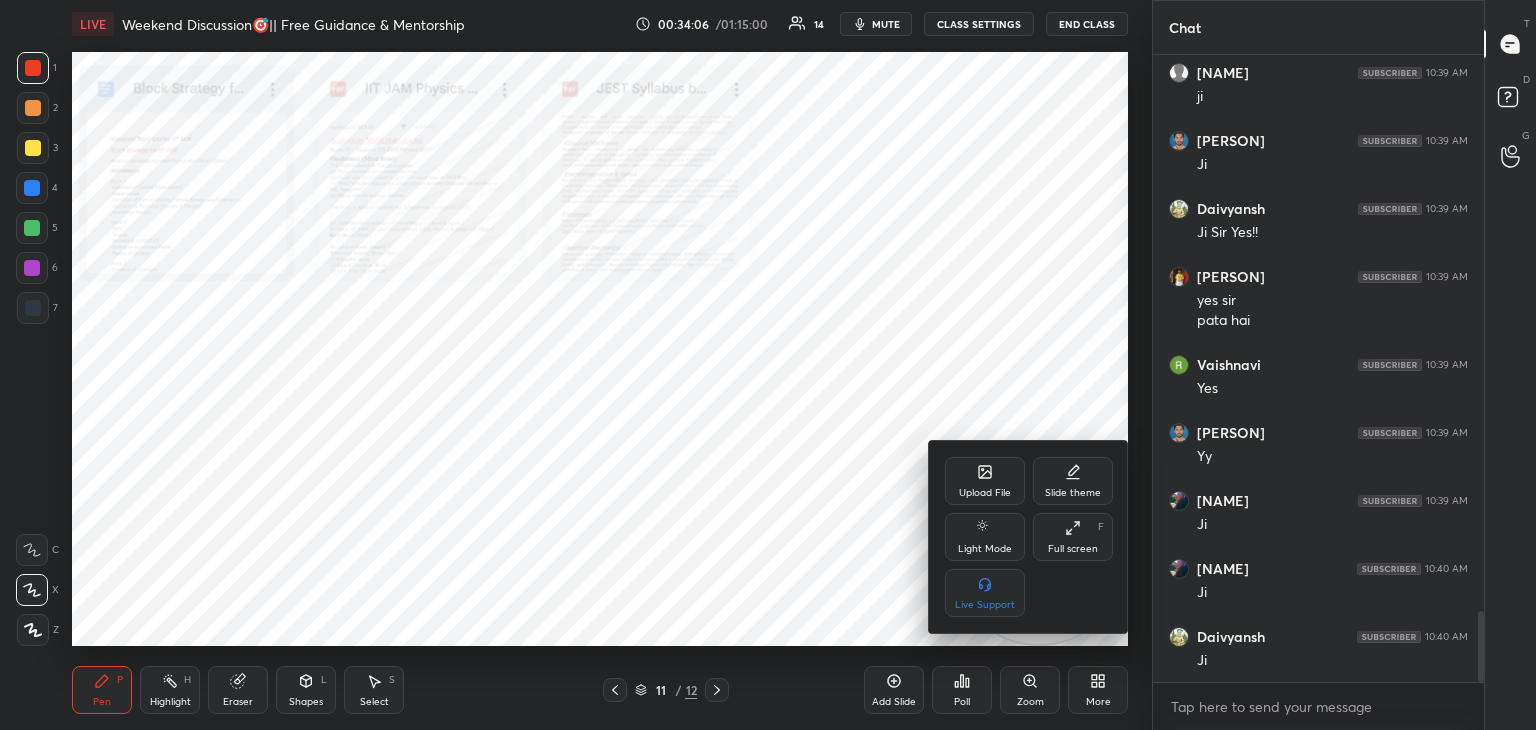 click 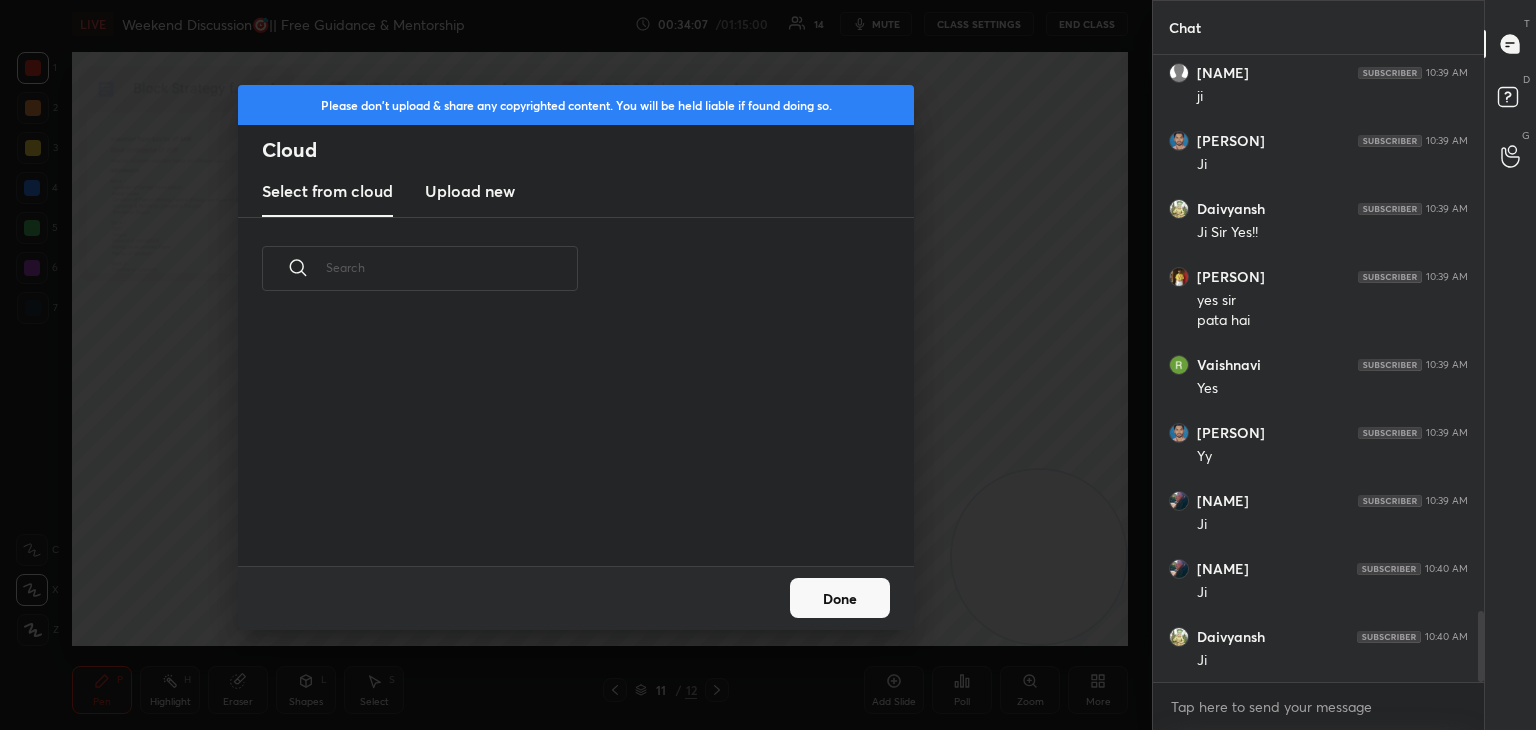 click on "Upload new" at bounding box center (470, 191) 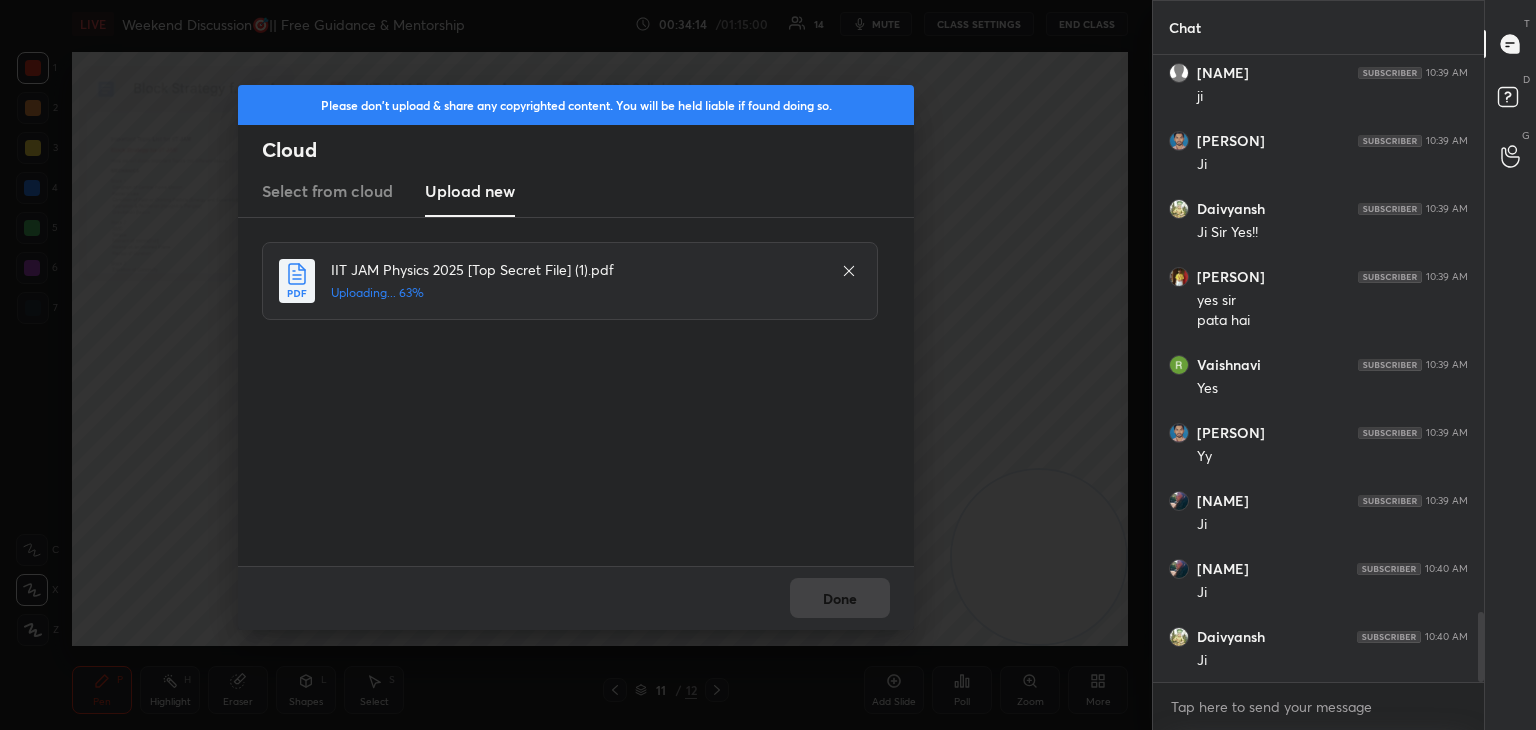 scroll, scrollTop: 5016, scrollLeft: 0, axis: vertical 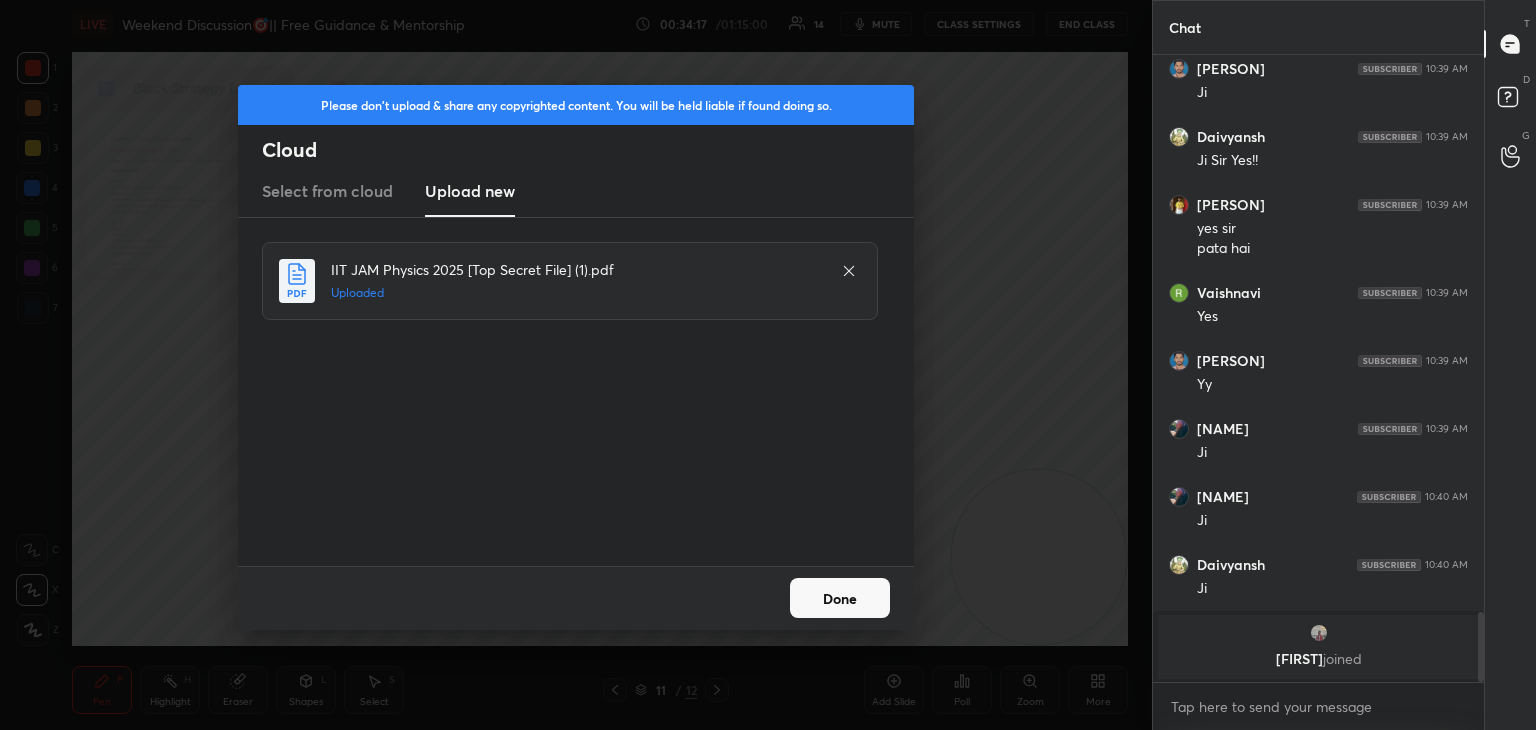 click on "Done" at bounding box center [840, 598] 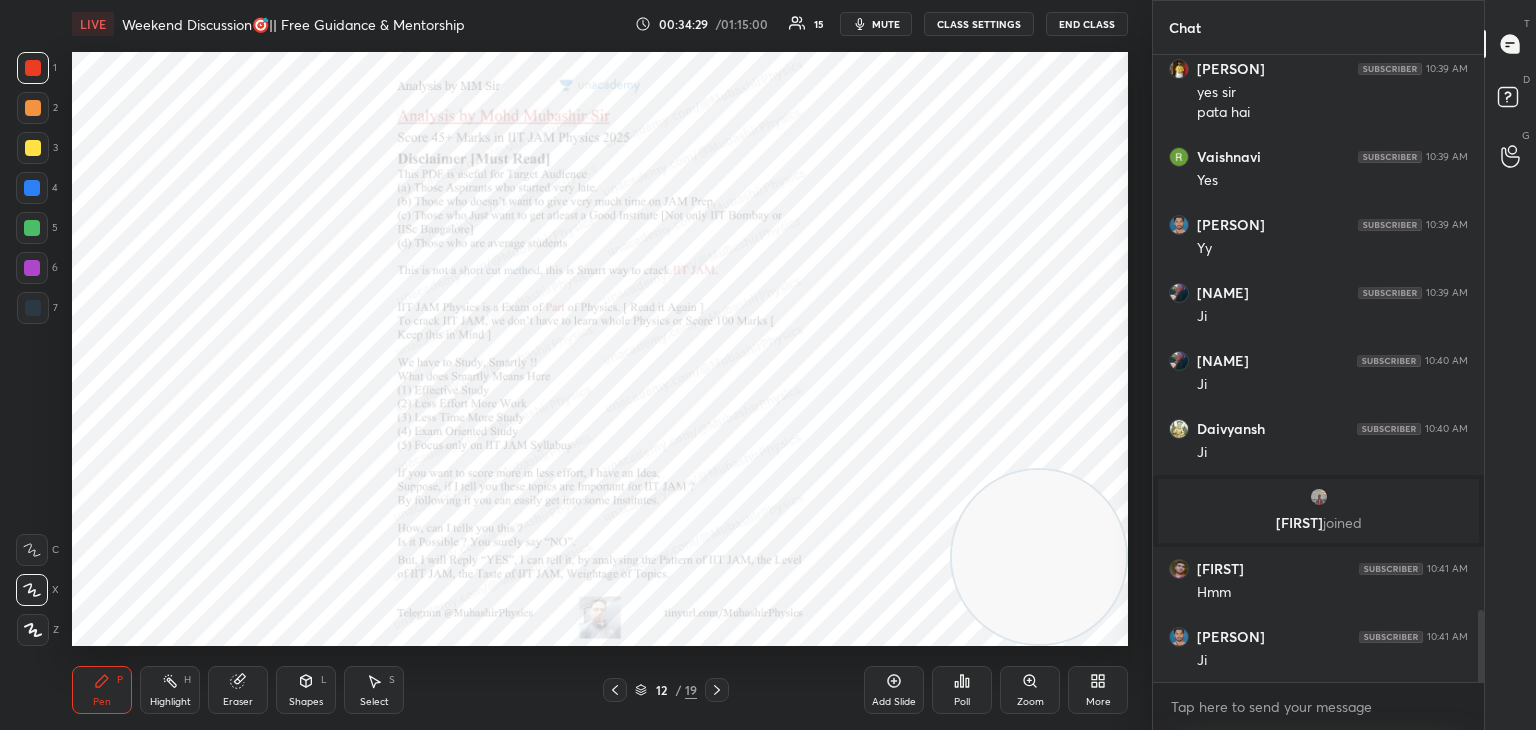 scroll, scrollTop: 4874, scrollLeft: 0, axis: vertical 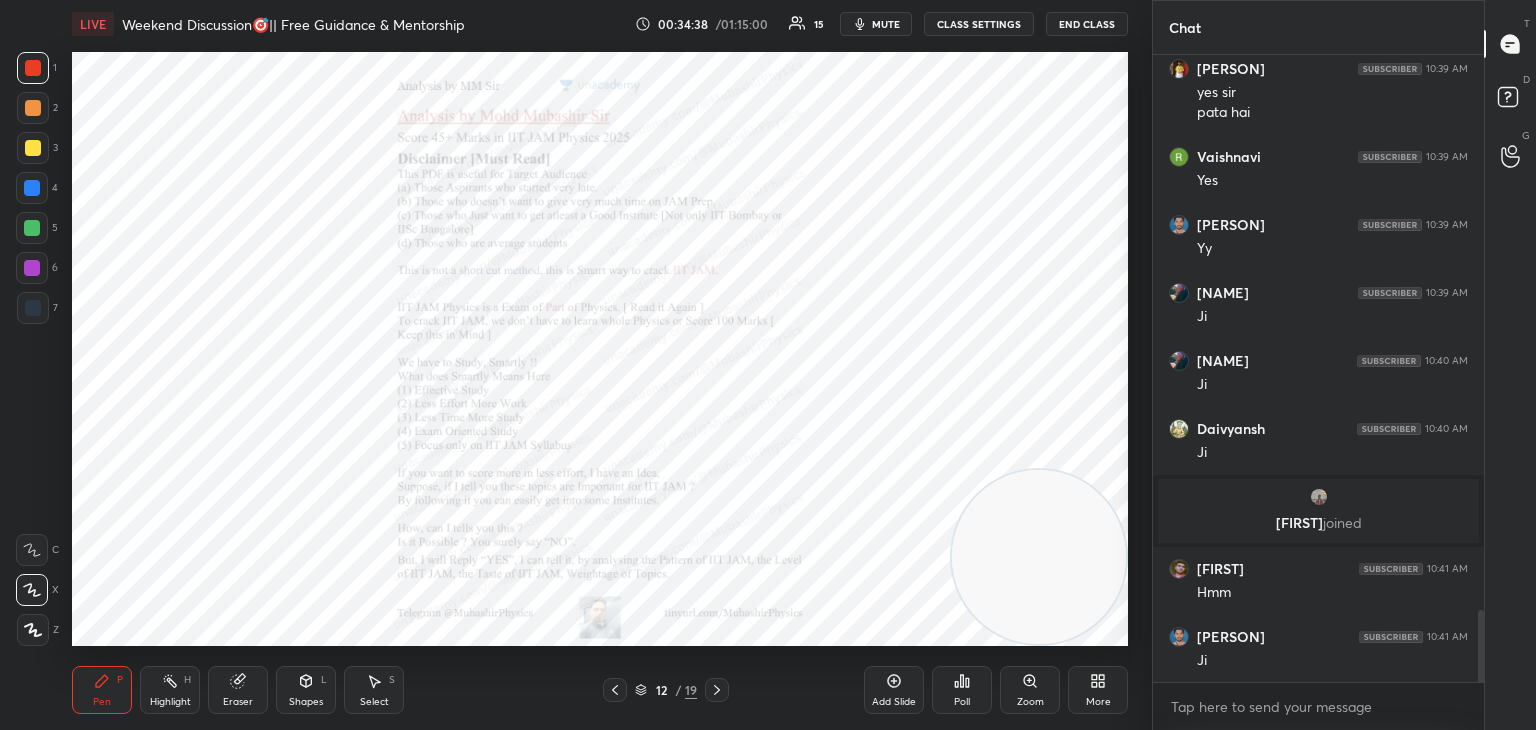 drag, startPoint x: 25, startPoint y: 186, endPoint x: 59, endPoint y: 190, distance: 34.234486 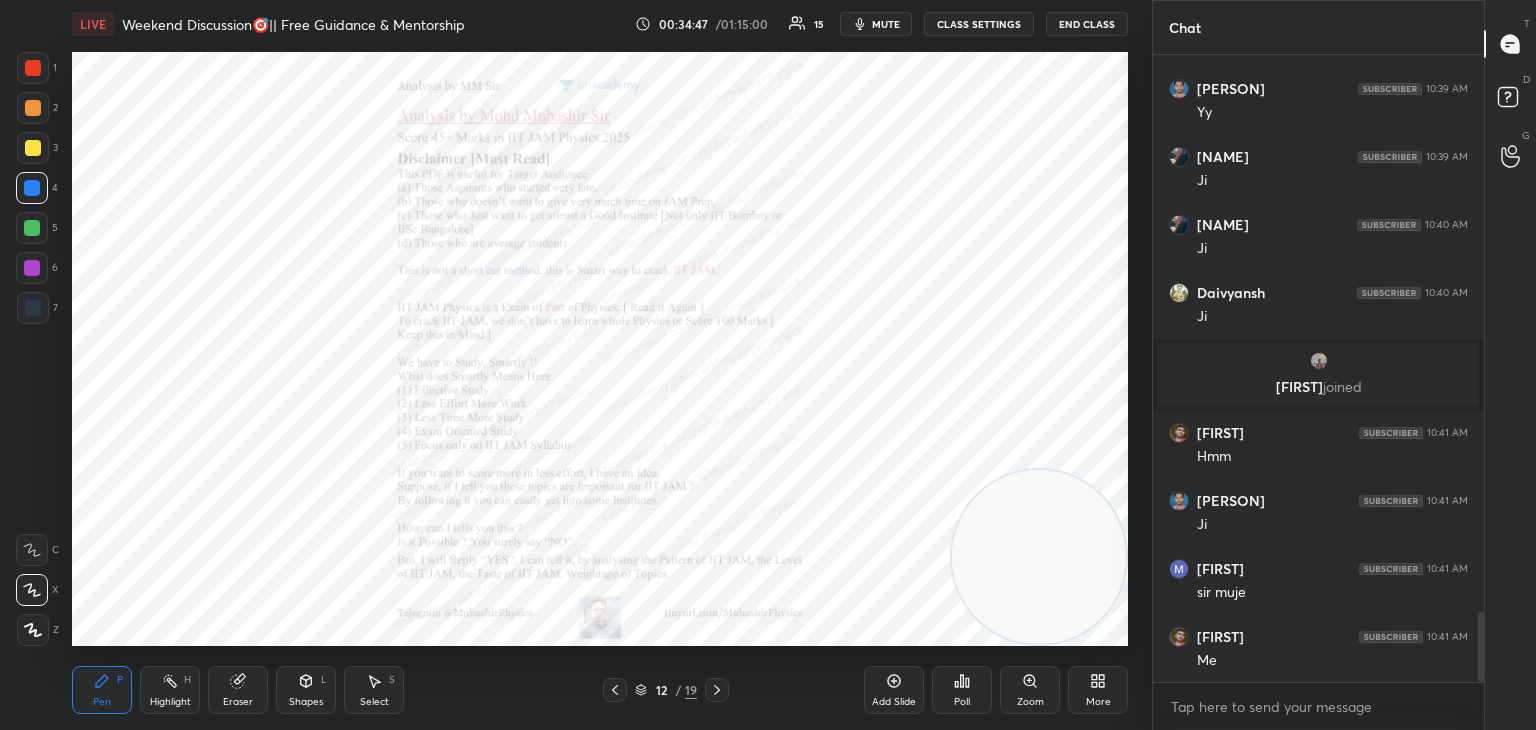 scroll, scrollTop: 5078, scrollLeft: 0, axis: vertical 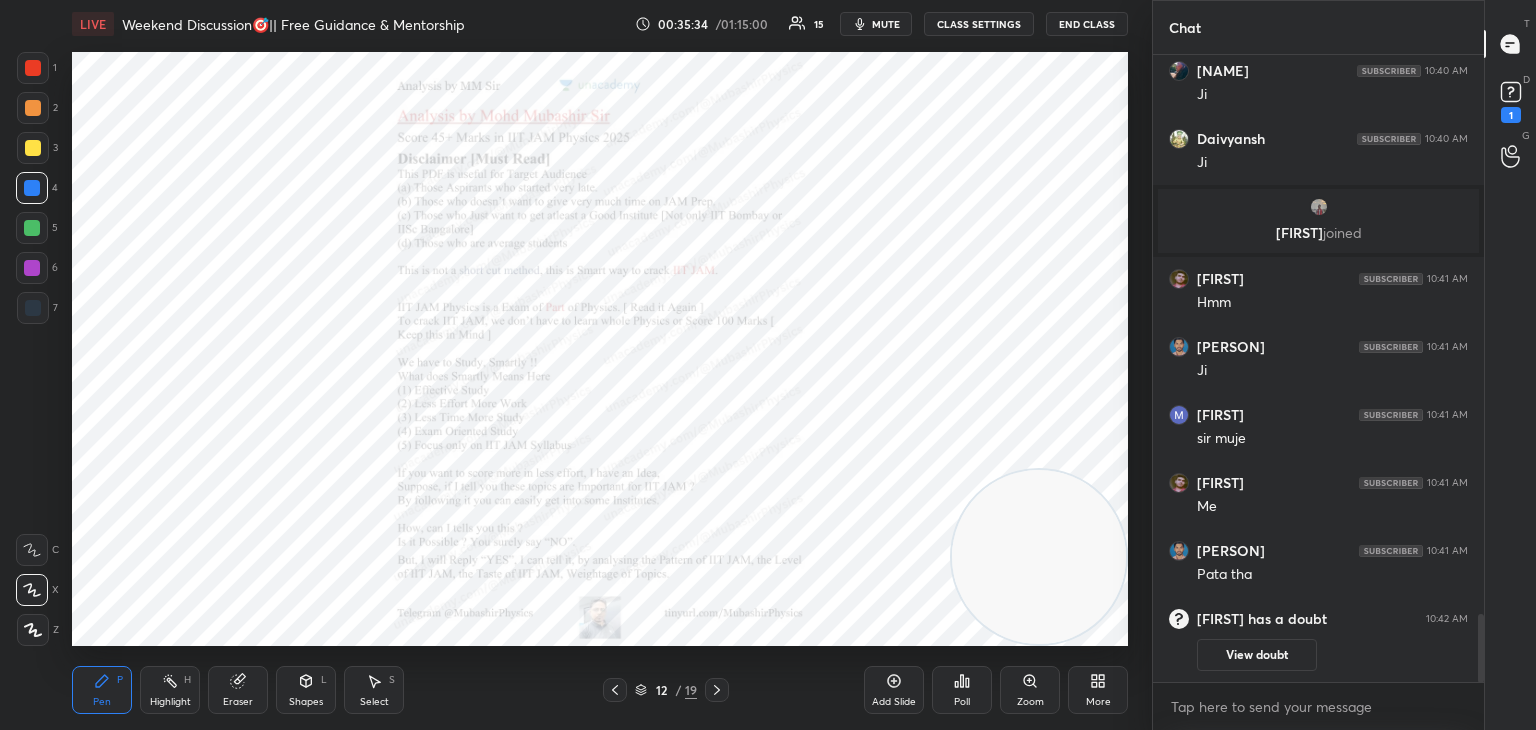 click 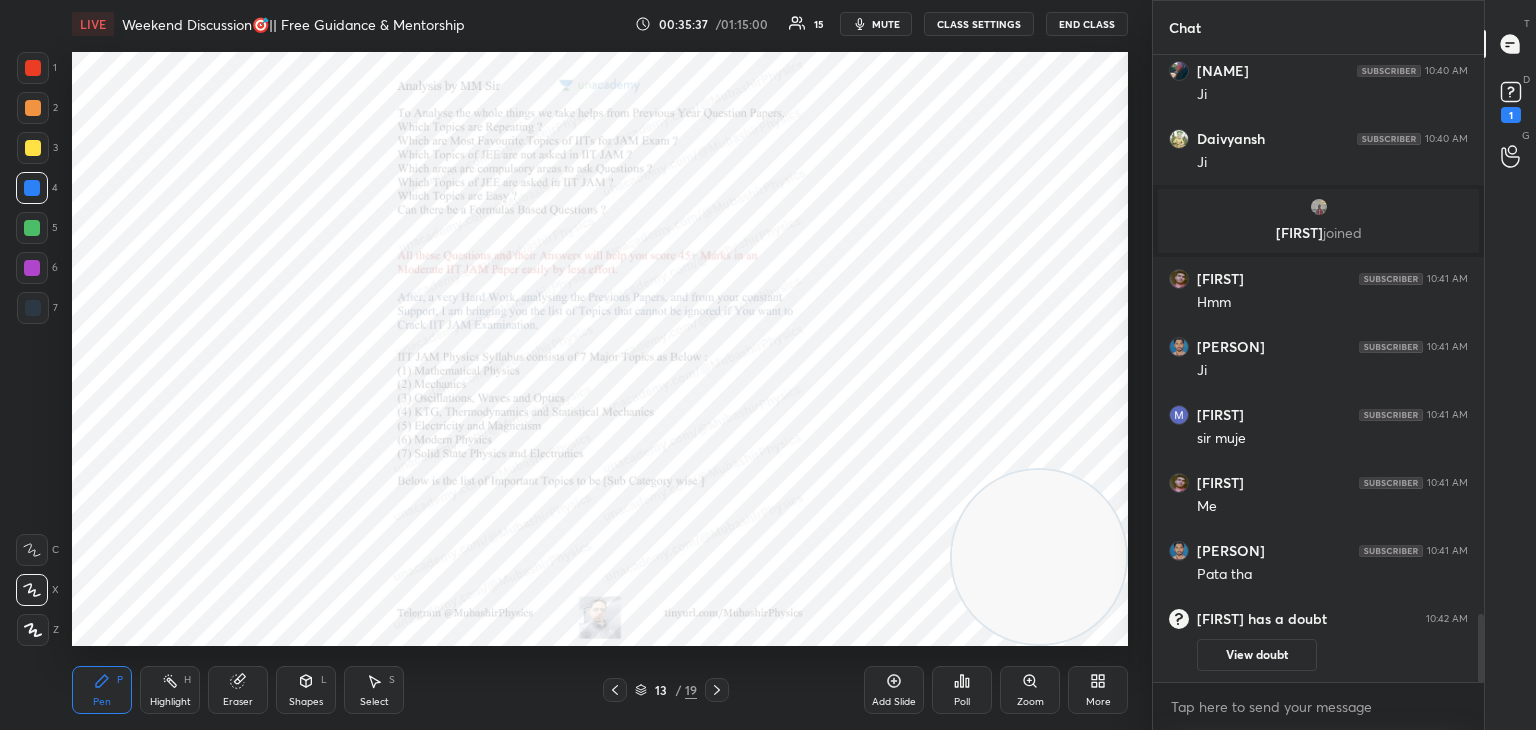 click 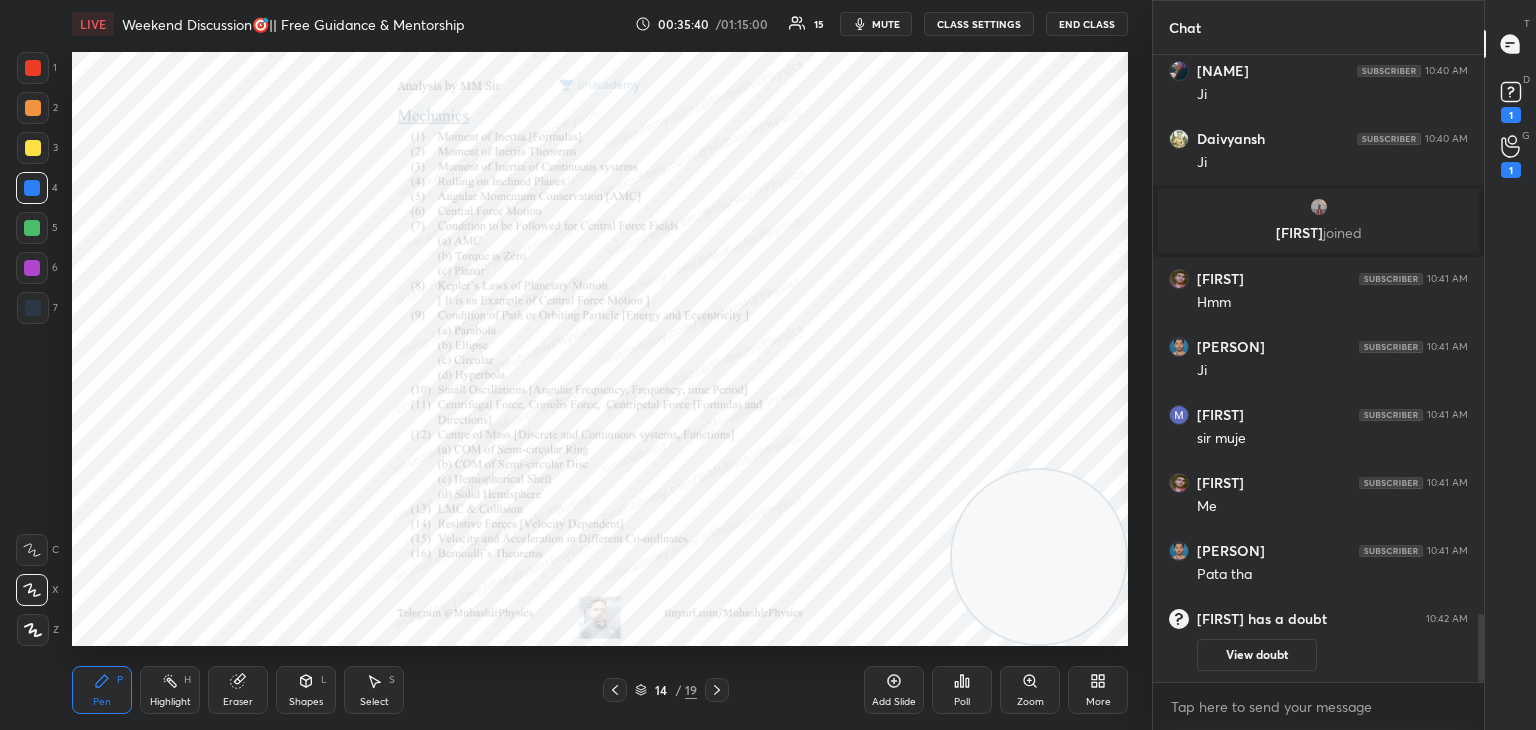 click 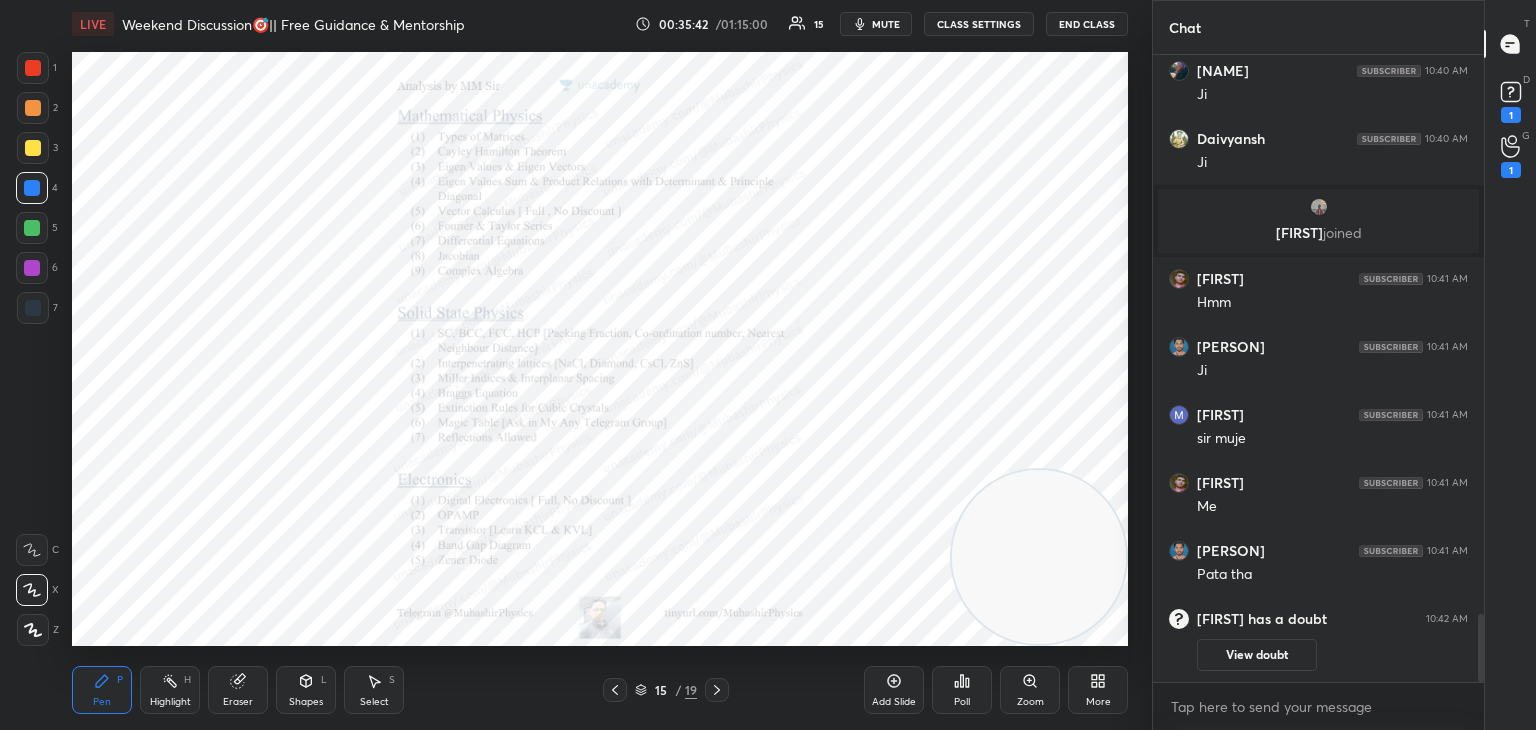 click 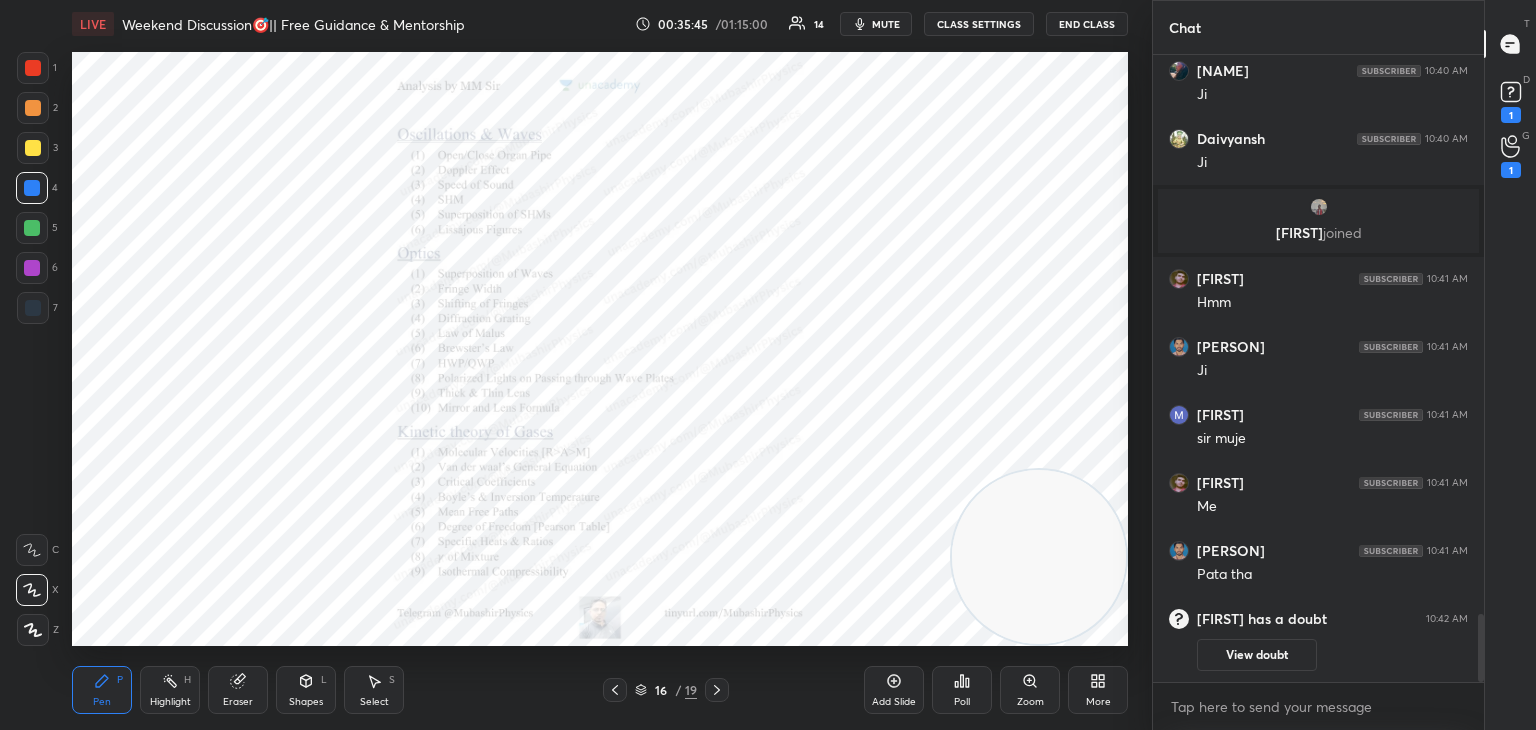 click 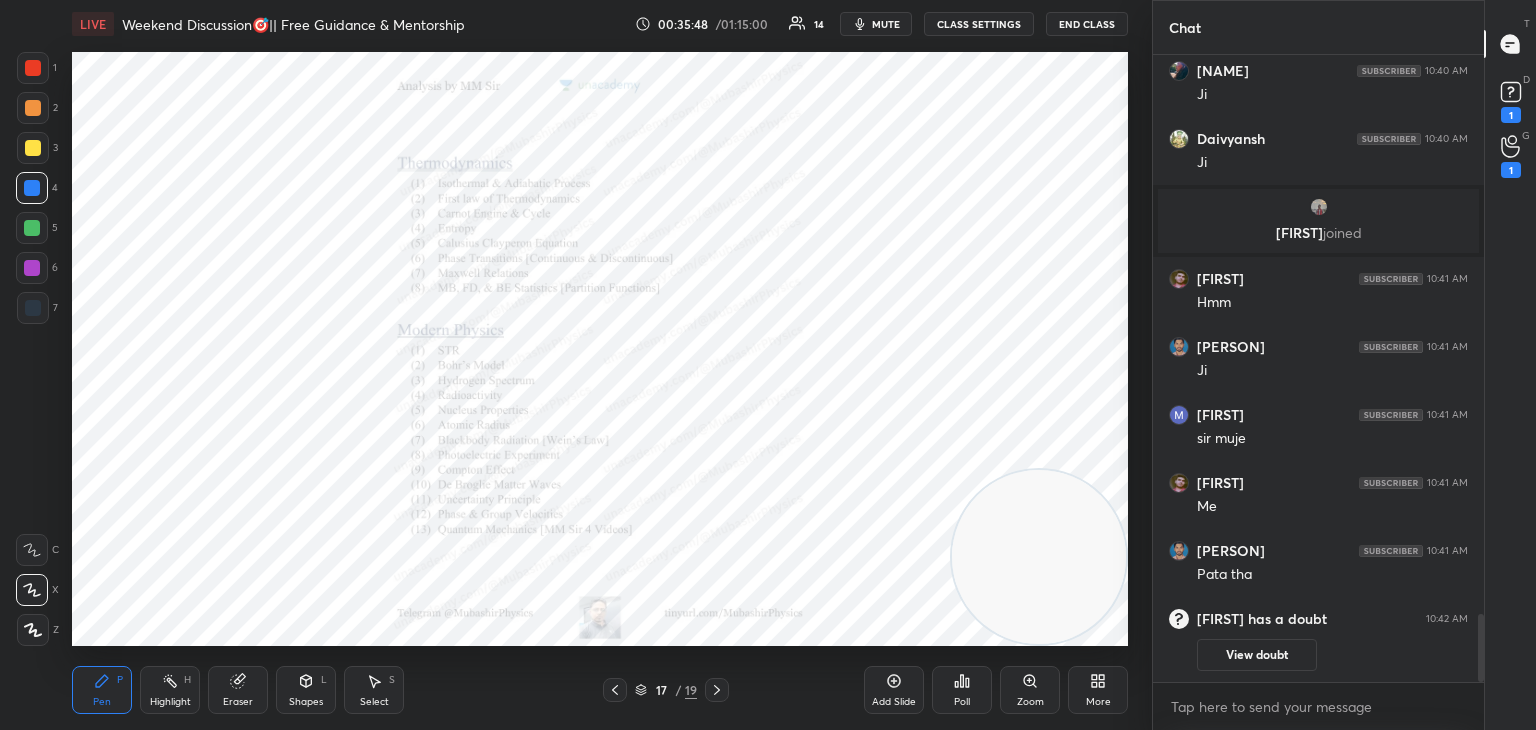 click 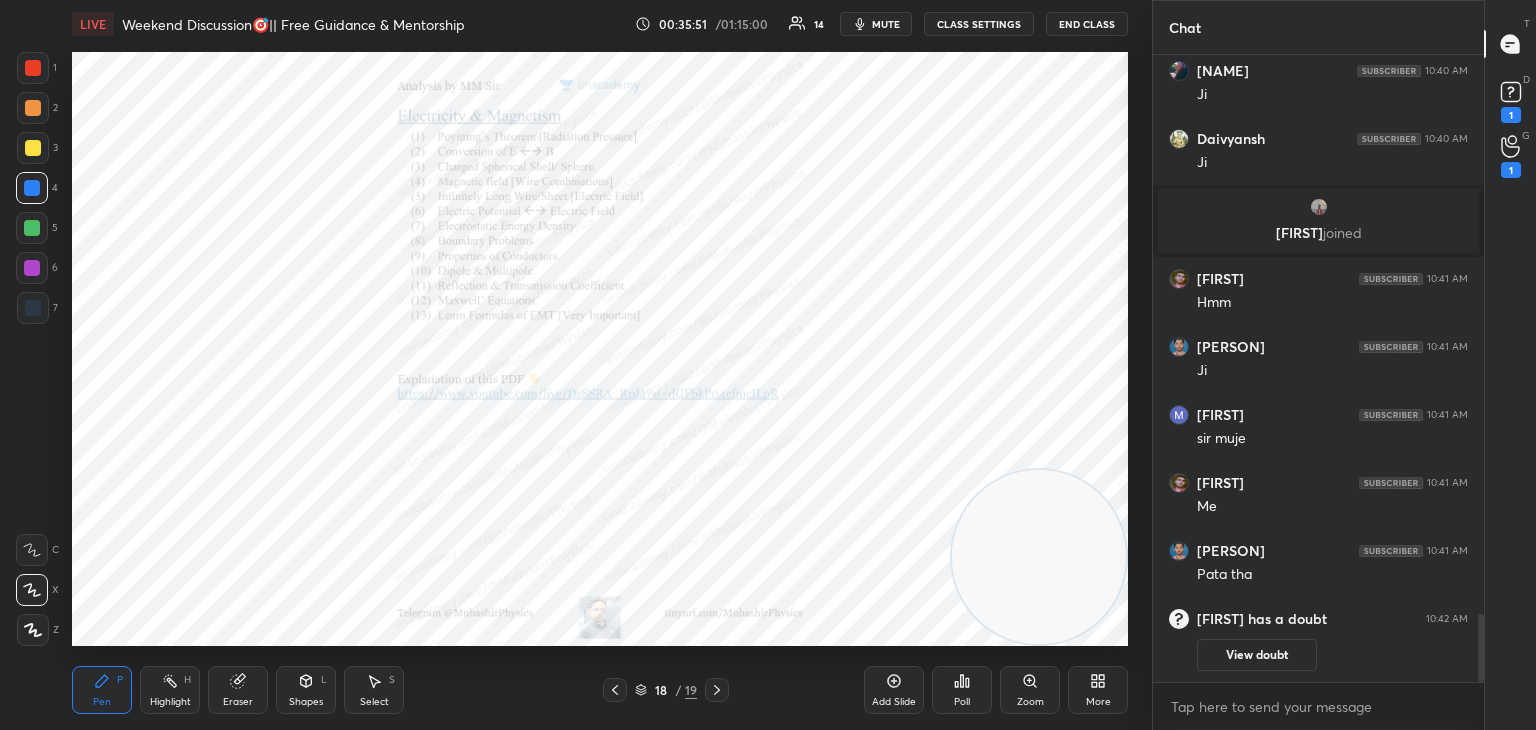 click 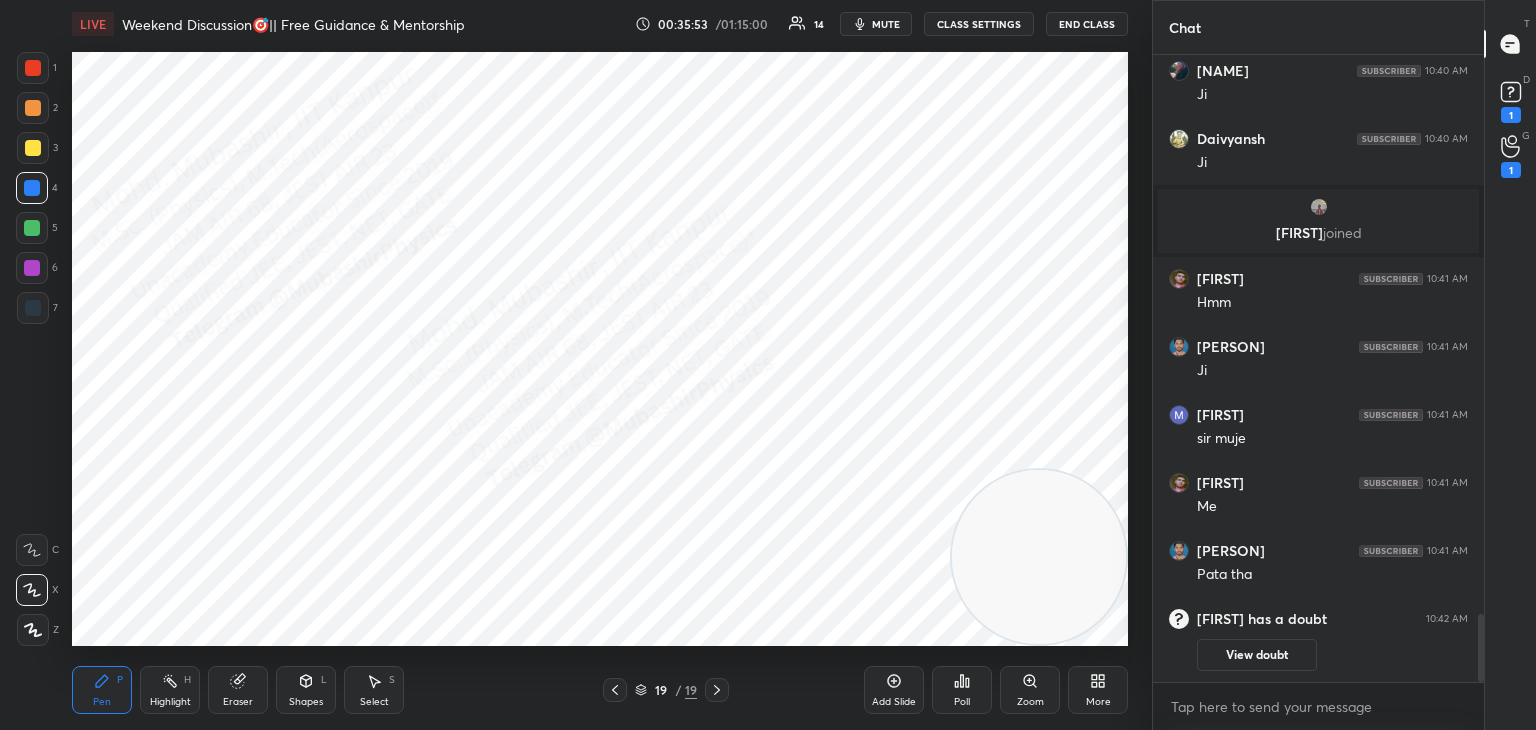 click 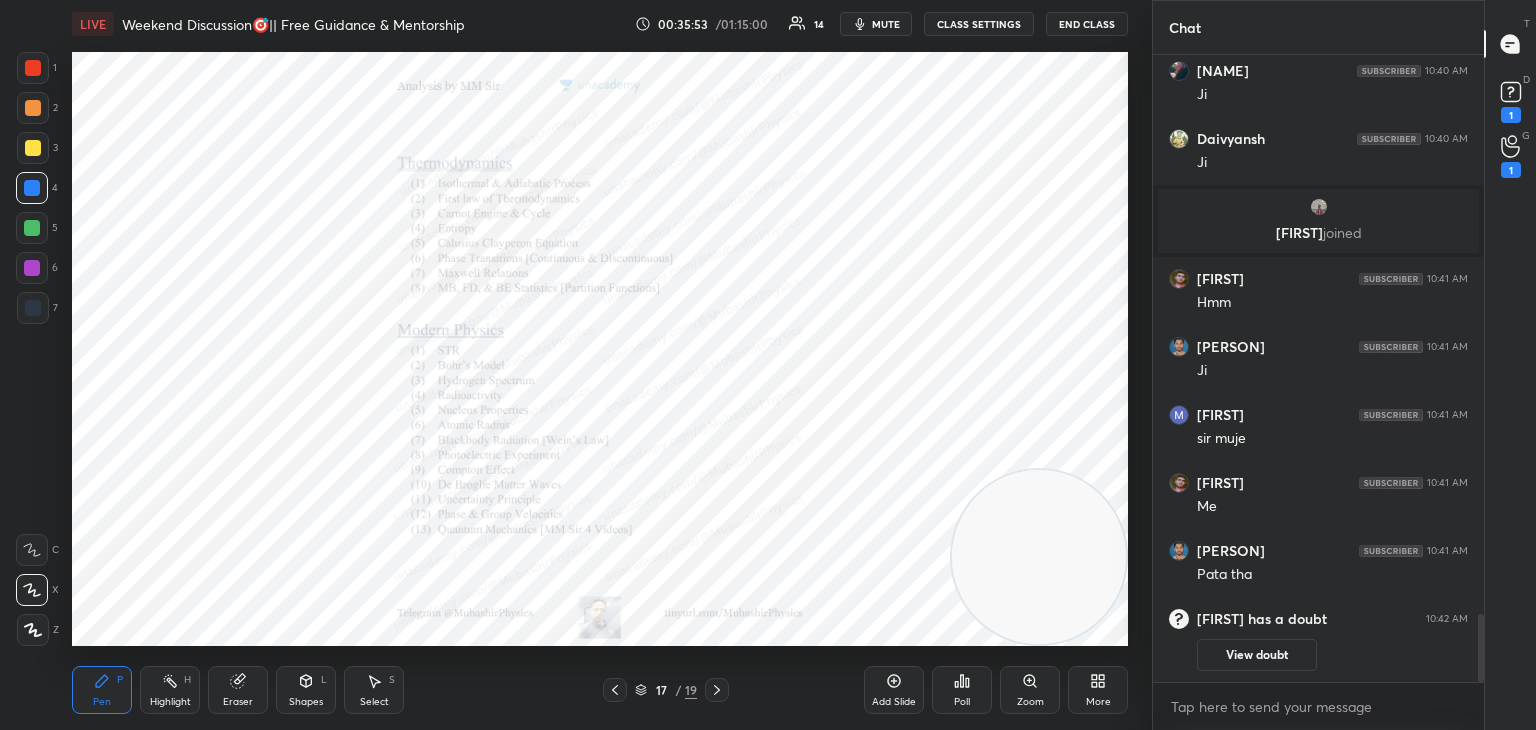 click 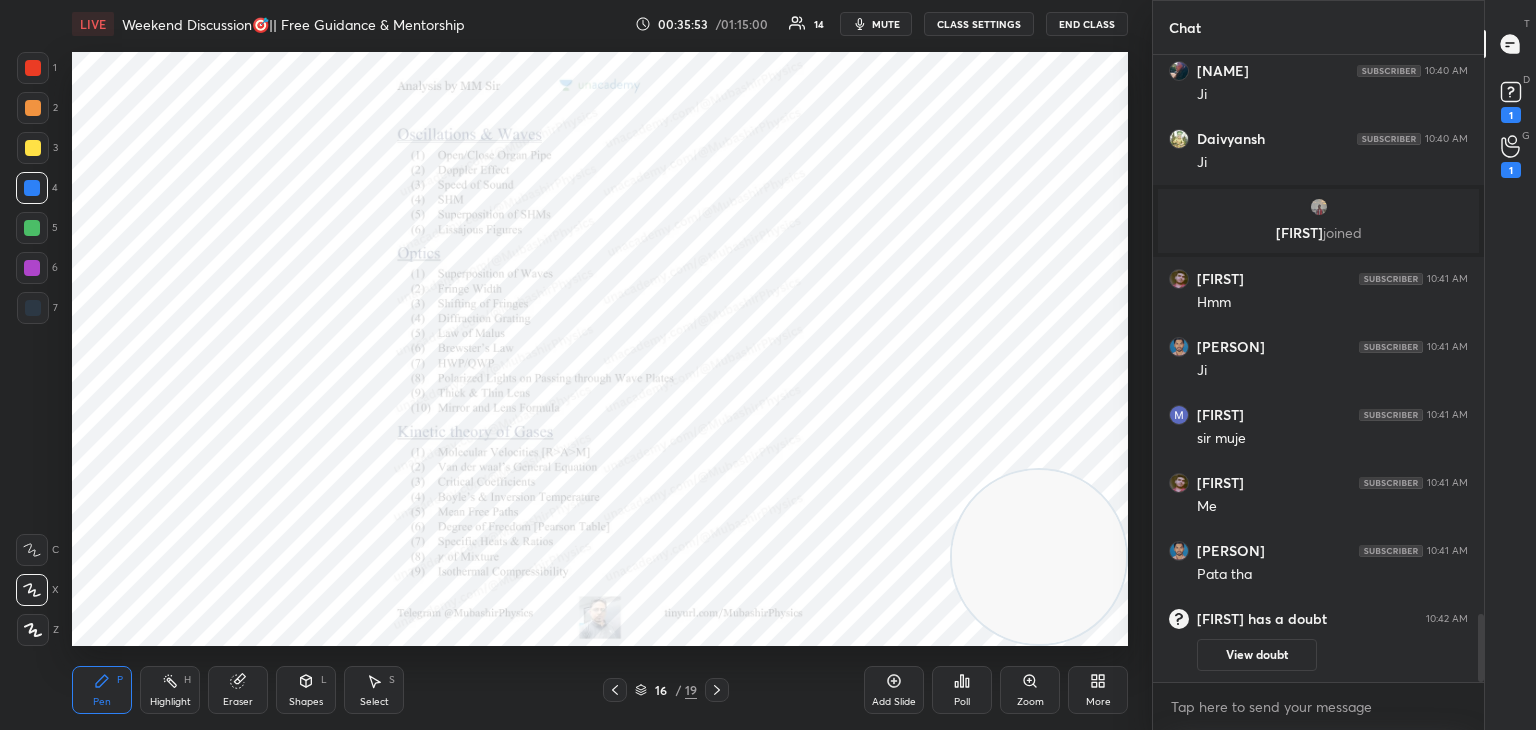 click 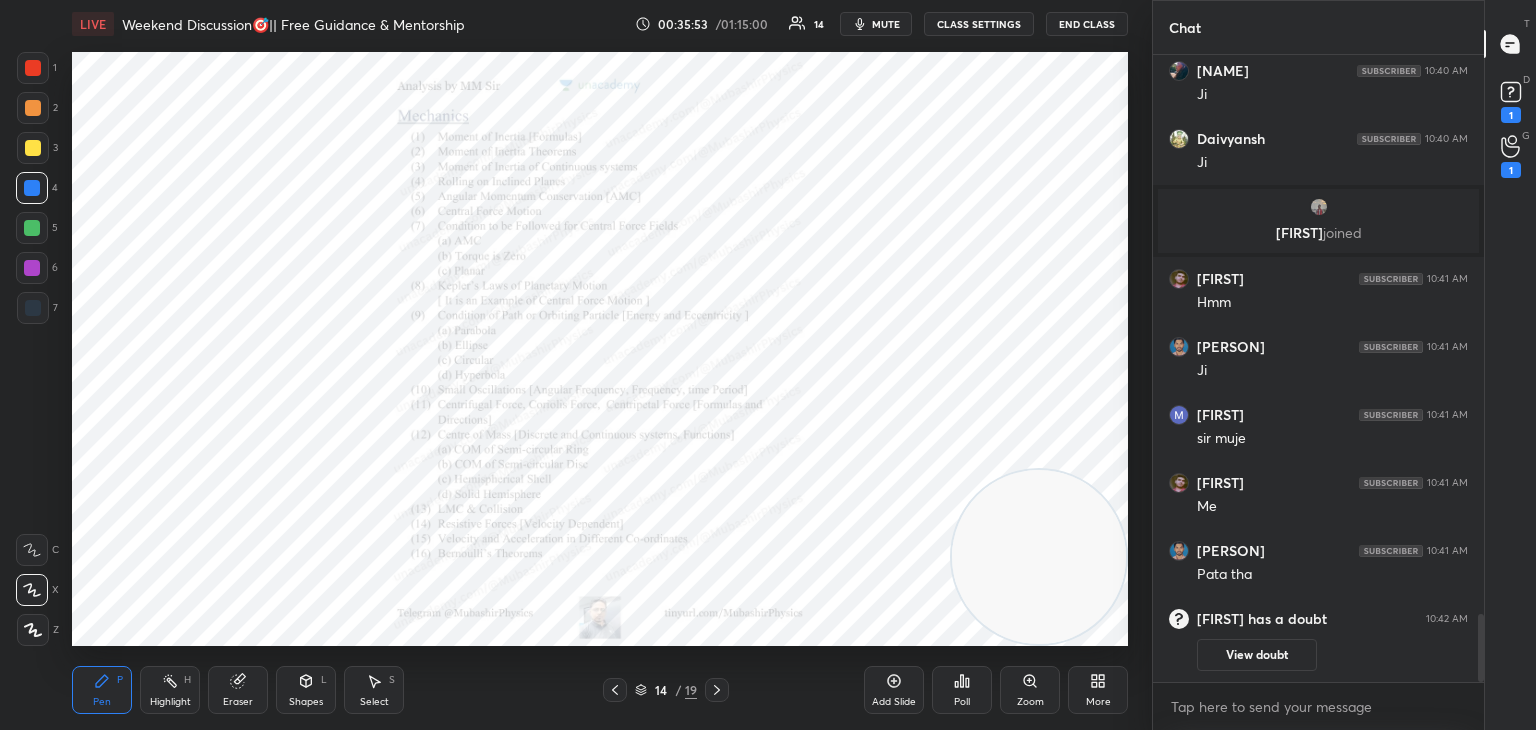 click 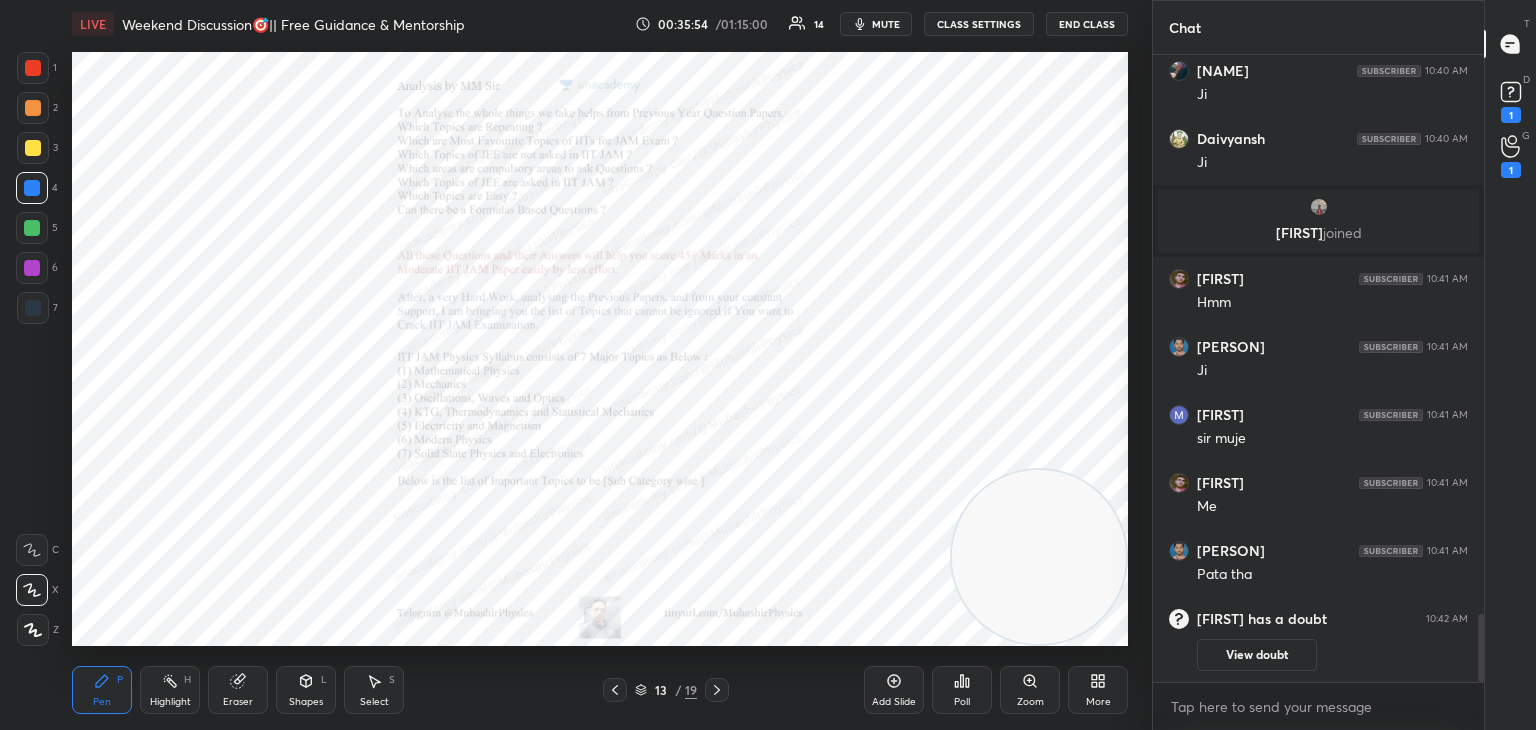 click 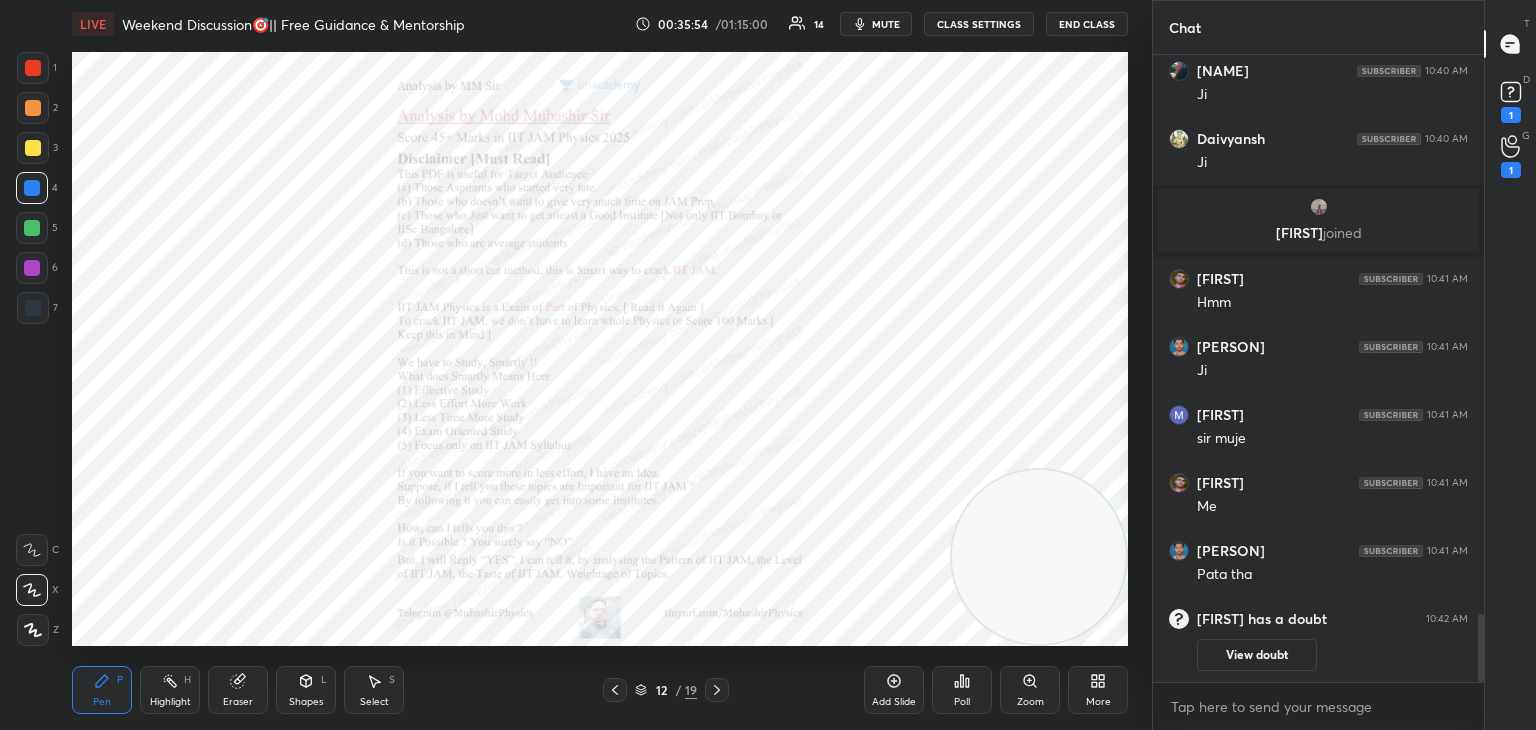 click 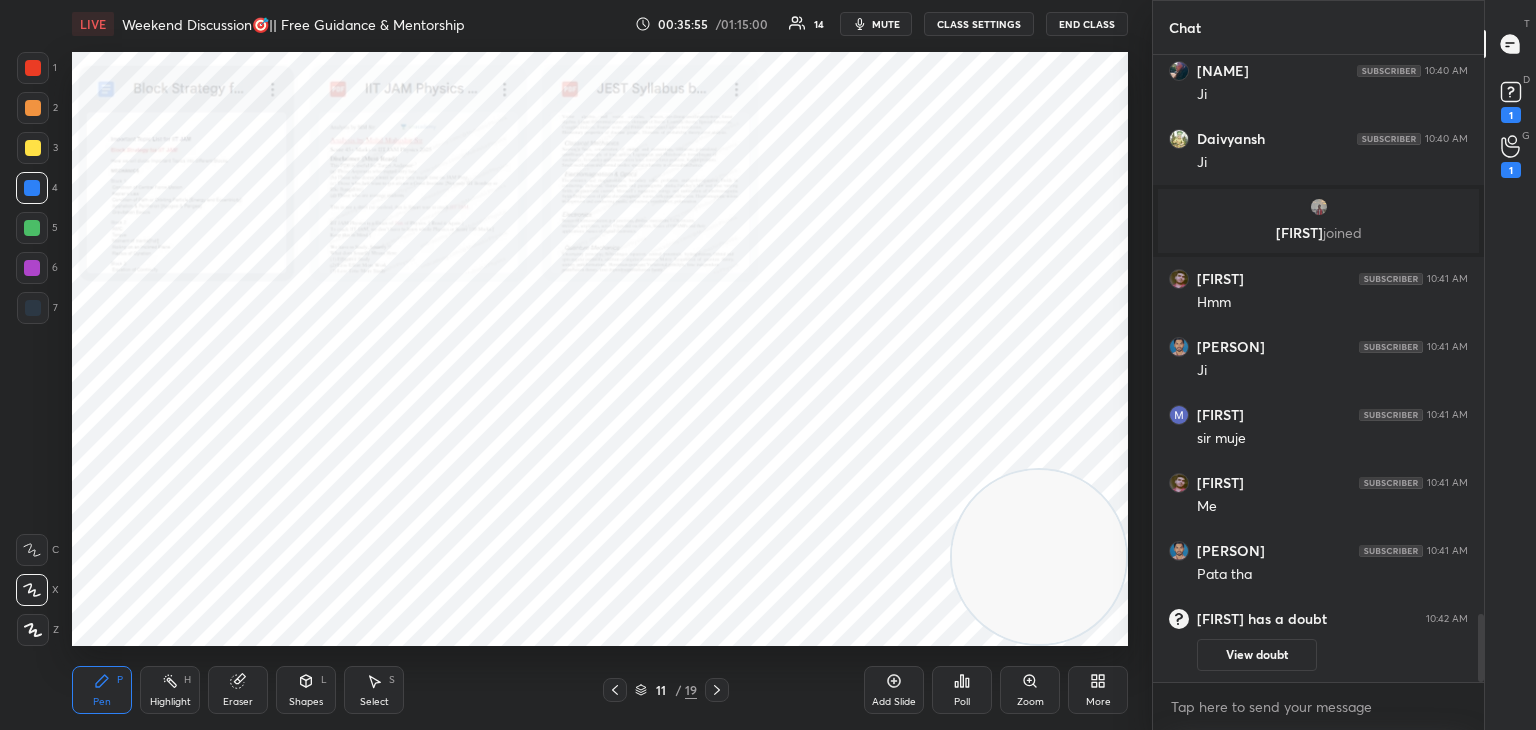 click 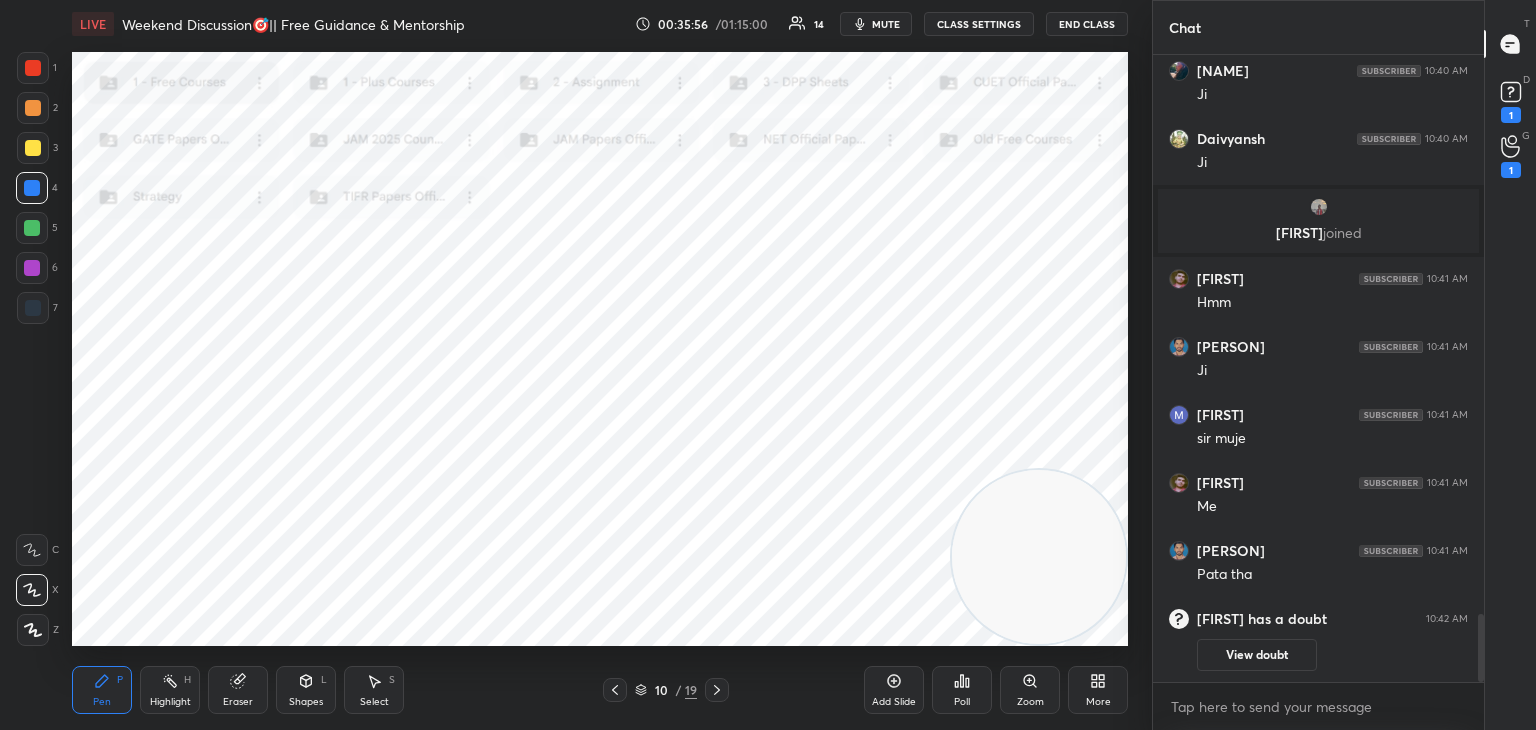 click 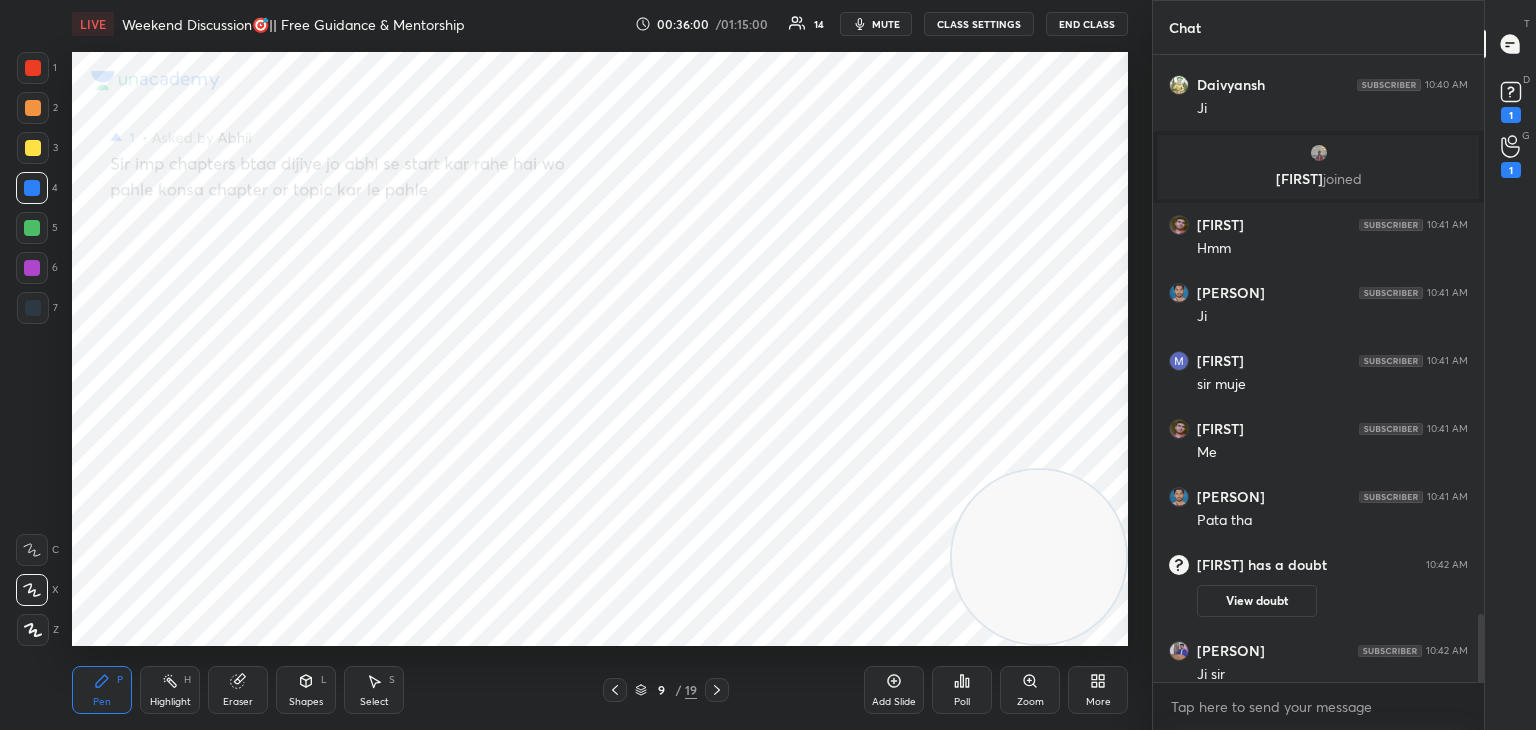 scroll, scrollTop: 5178, scrollLeft: 0, axis: vertical 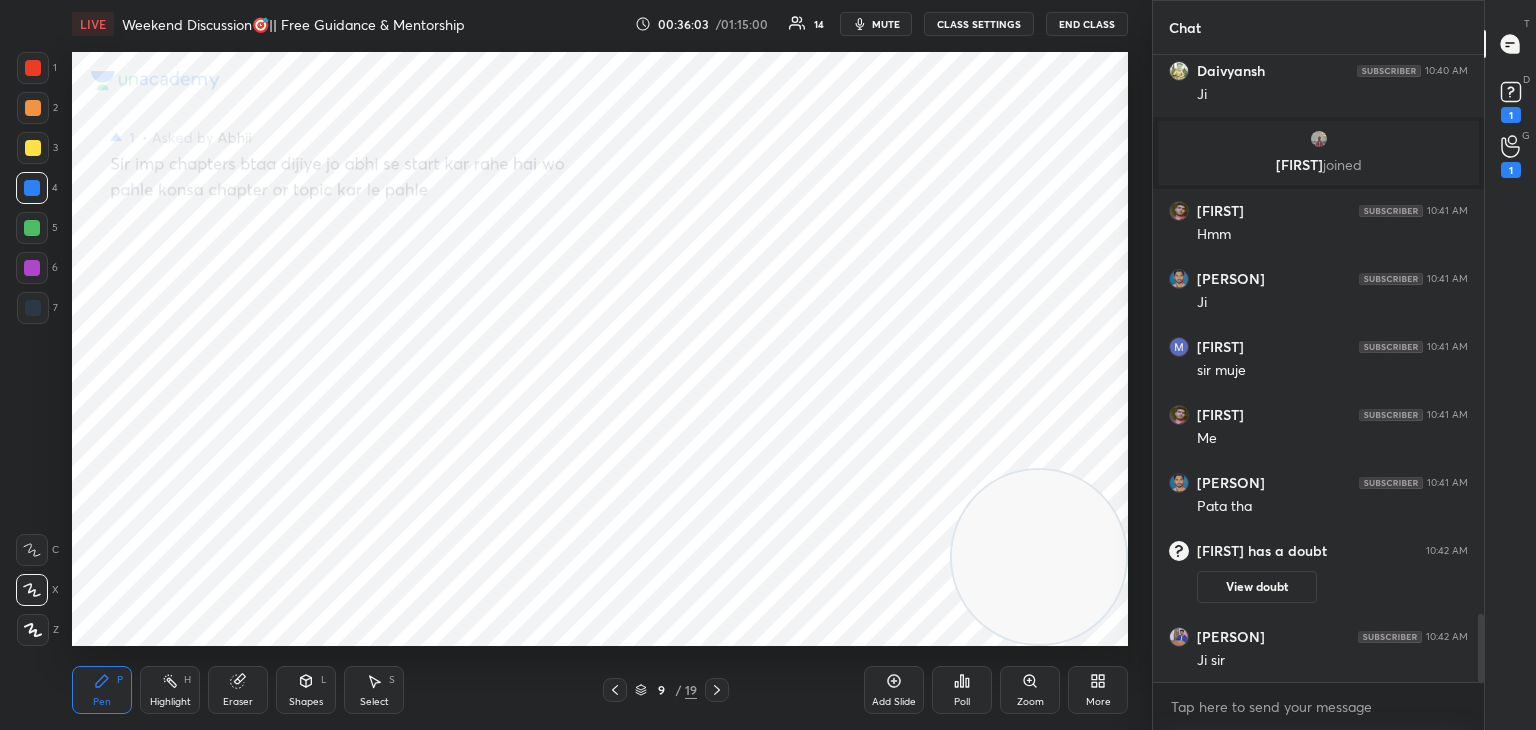 click at bounding box center (615, 690) 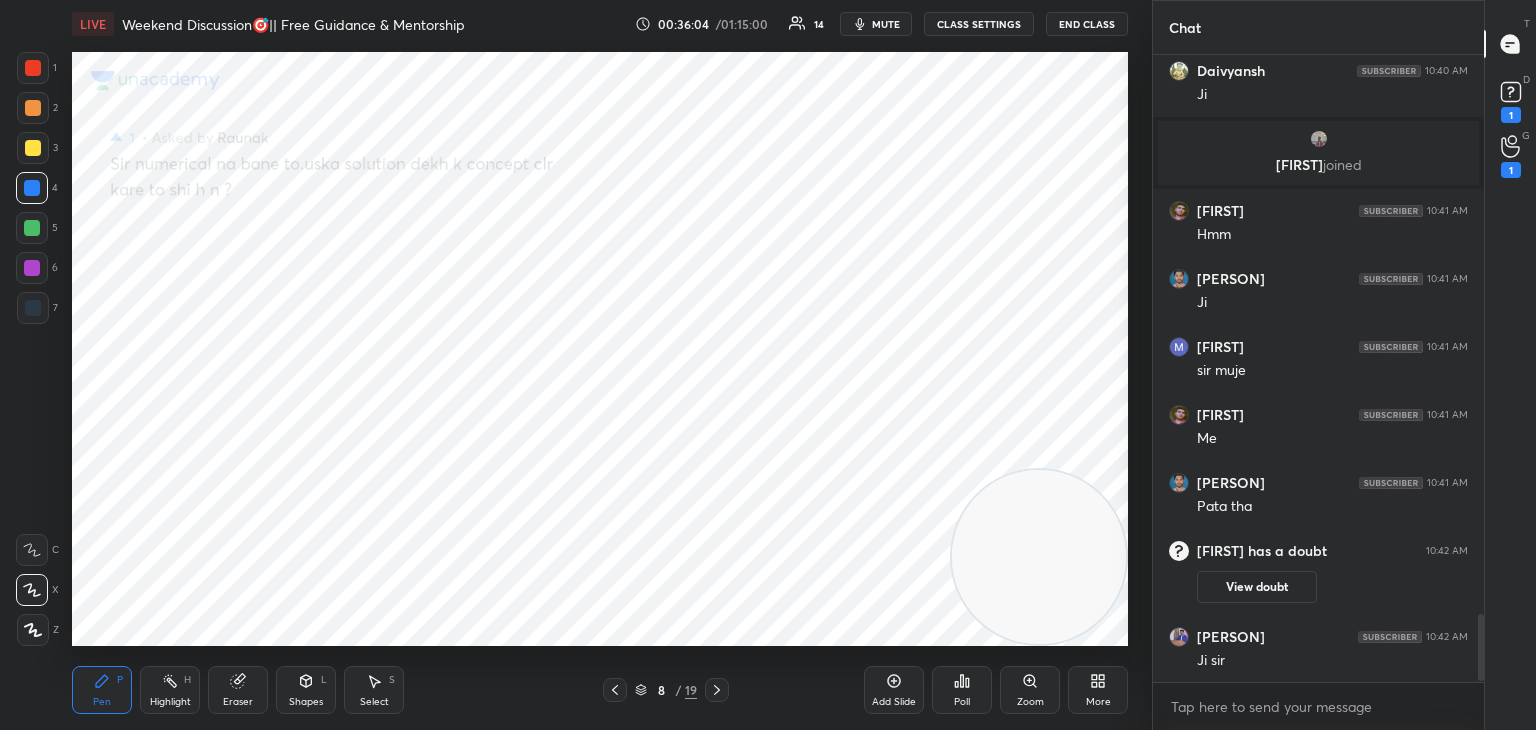 scroll, scrollTop: 5246, scrollLeft: 0, axis: vertical 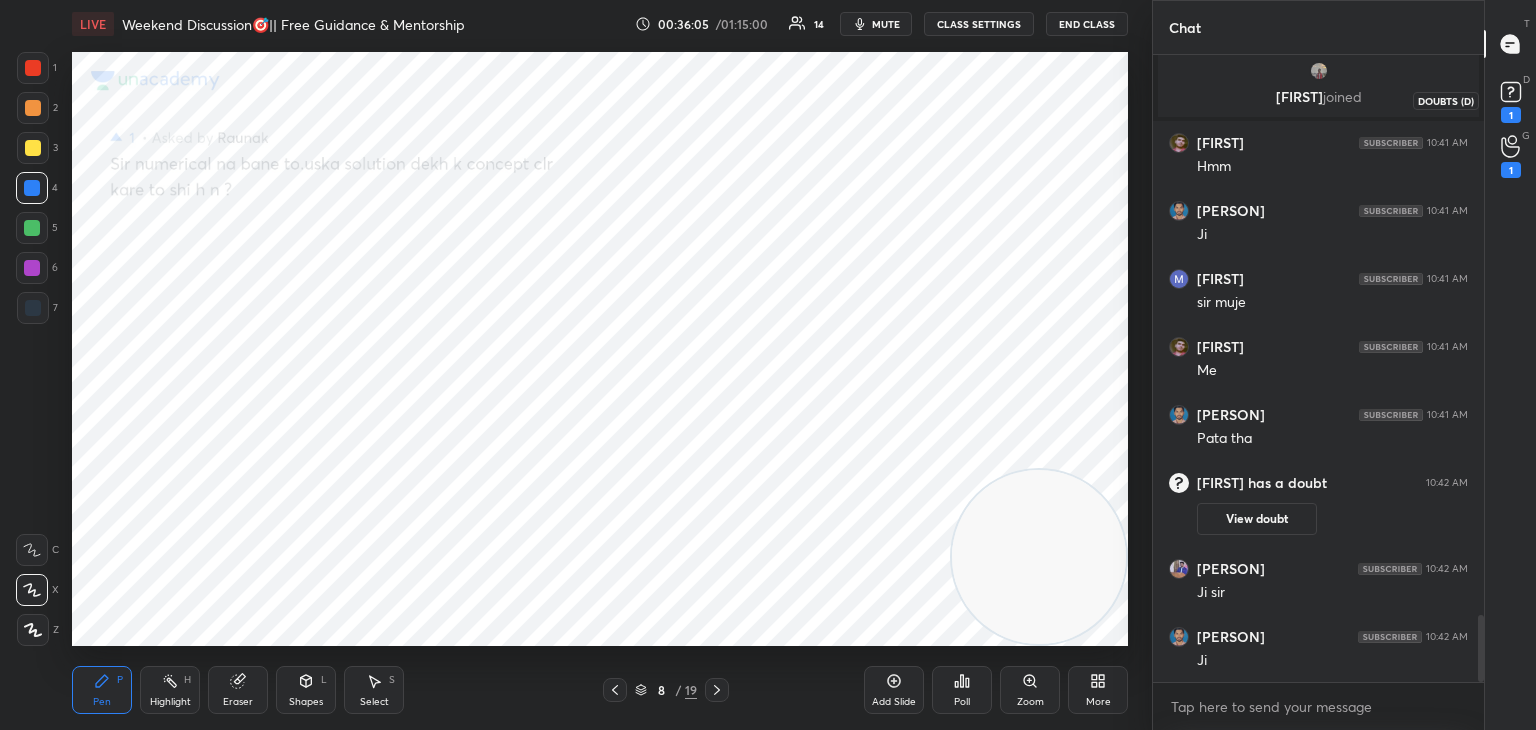 click 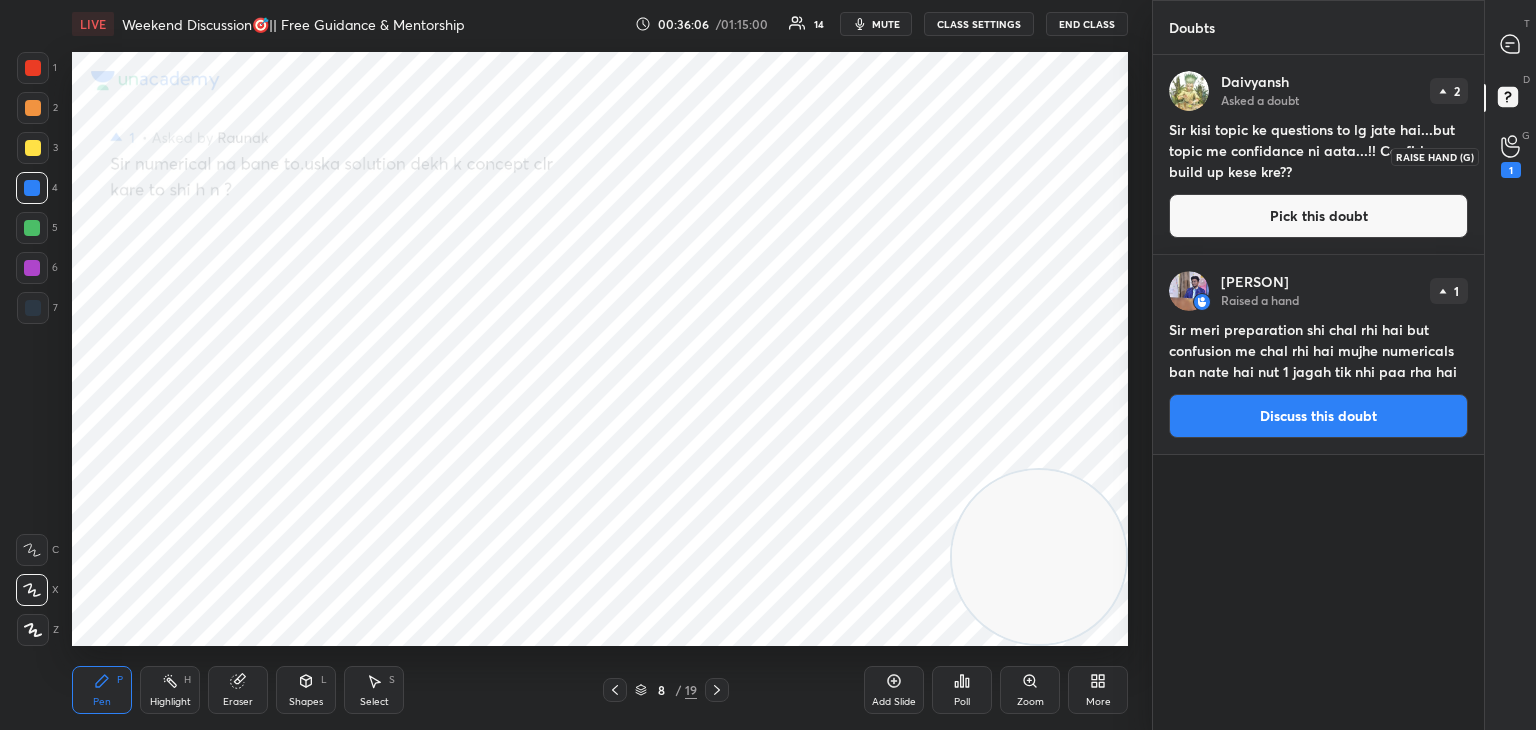 click on "1" at bounding box center [1511, 156] 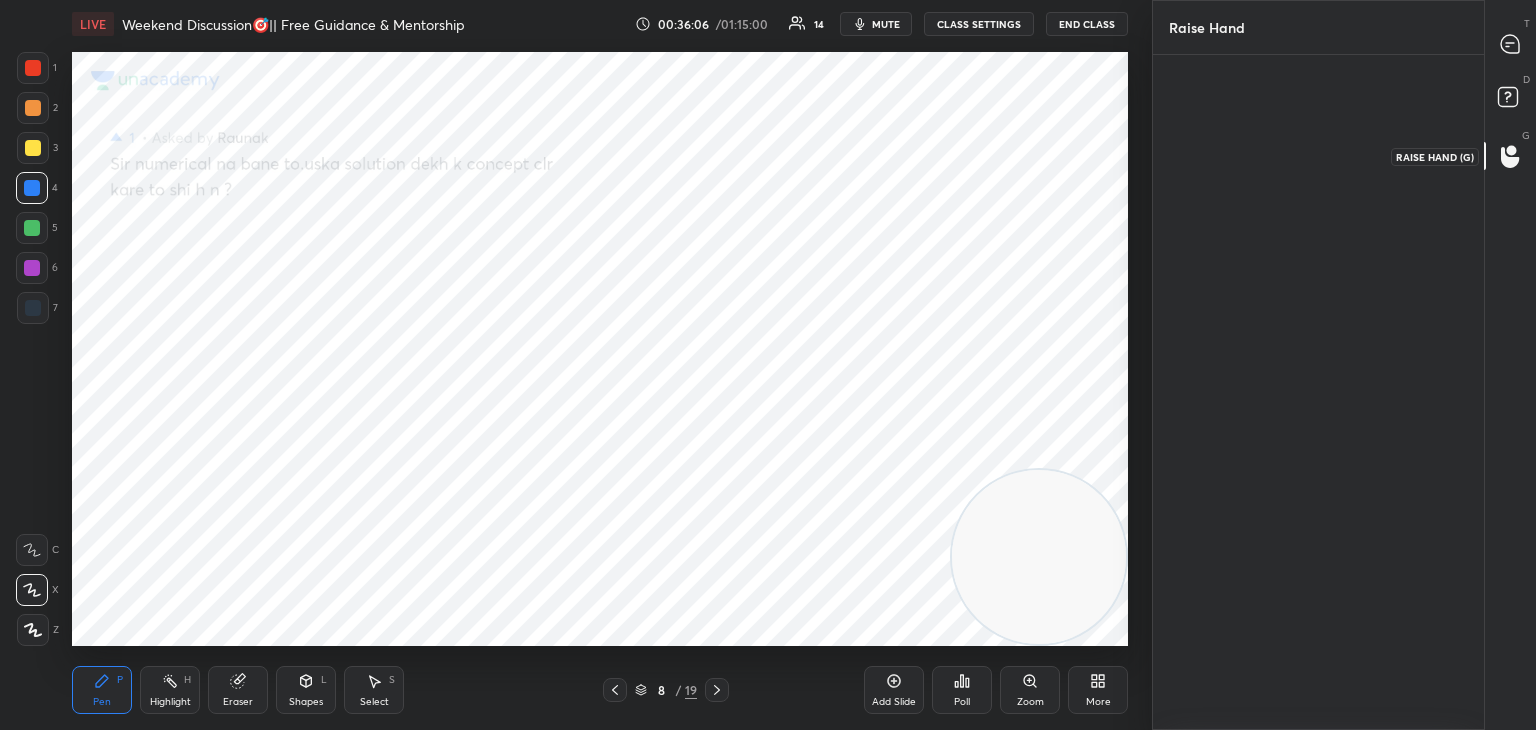 scroll, scrollTop: 669, scrollLeft: 325, axis: both 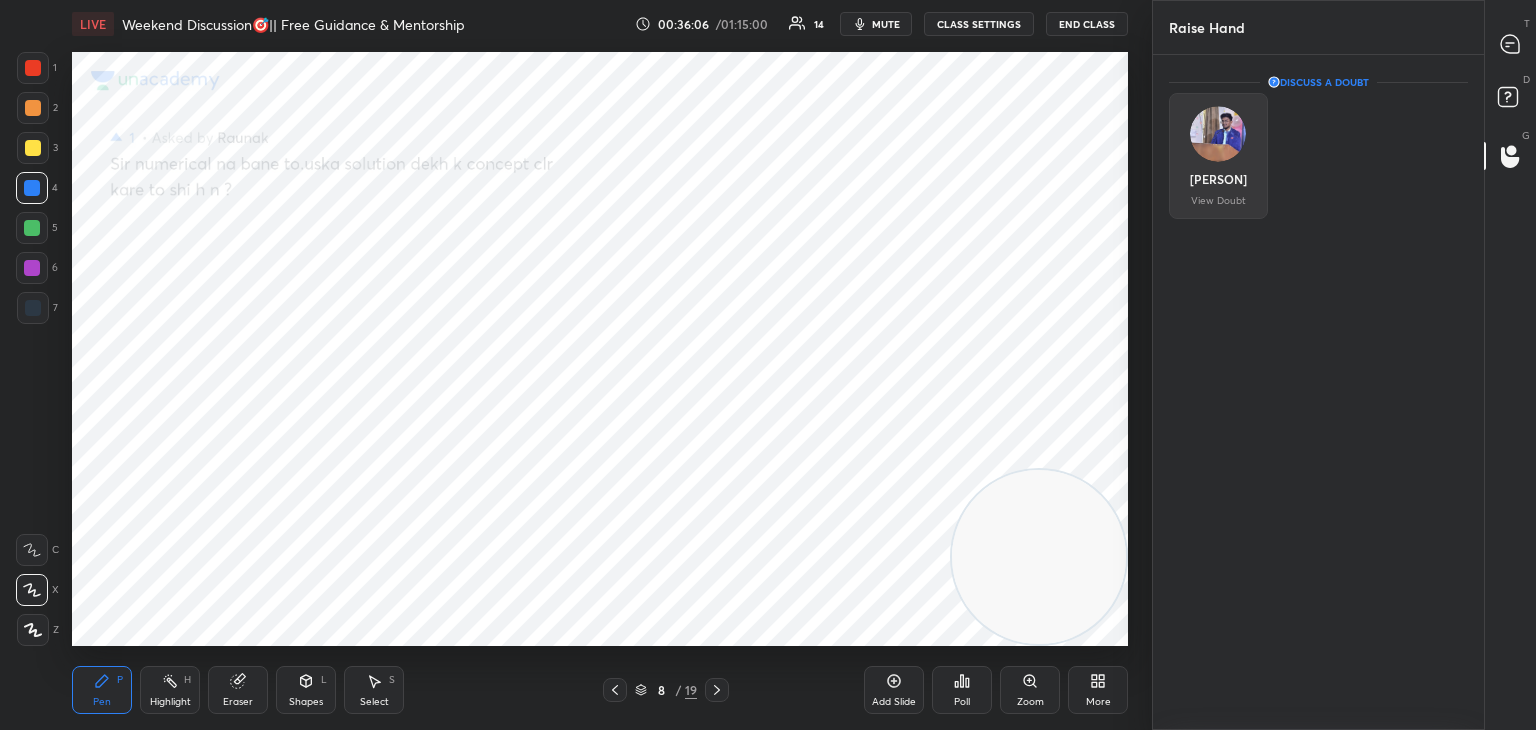 click on "[PERSON]" at bounding box center (1218, 179) 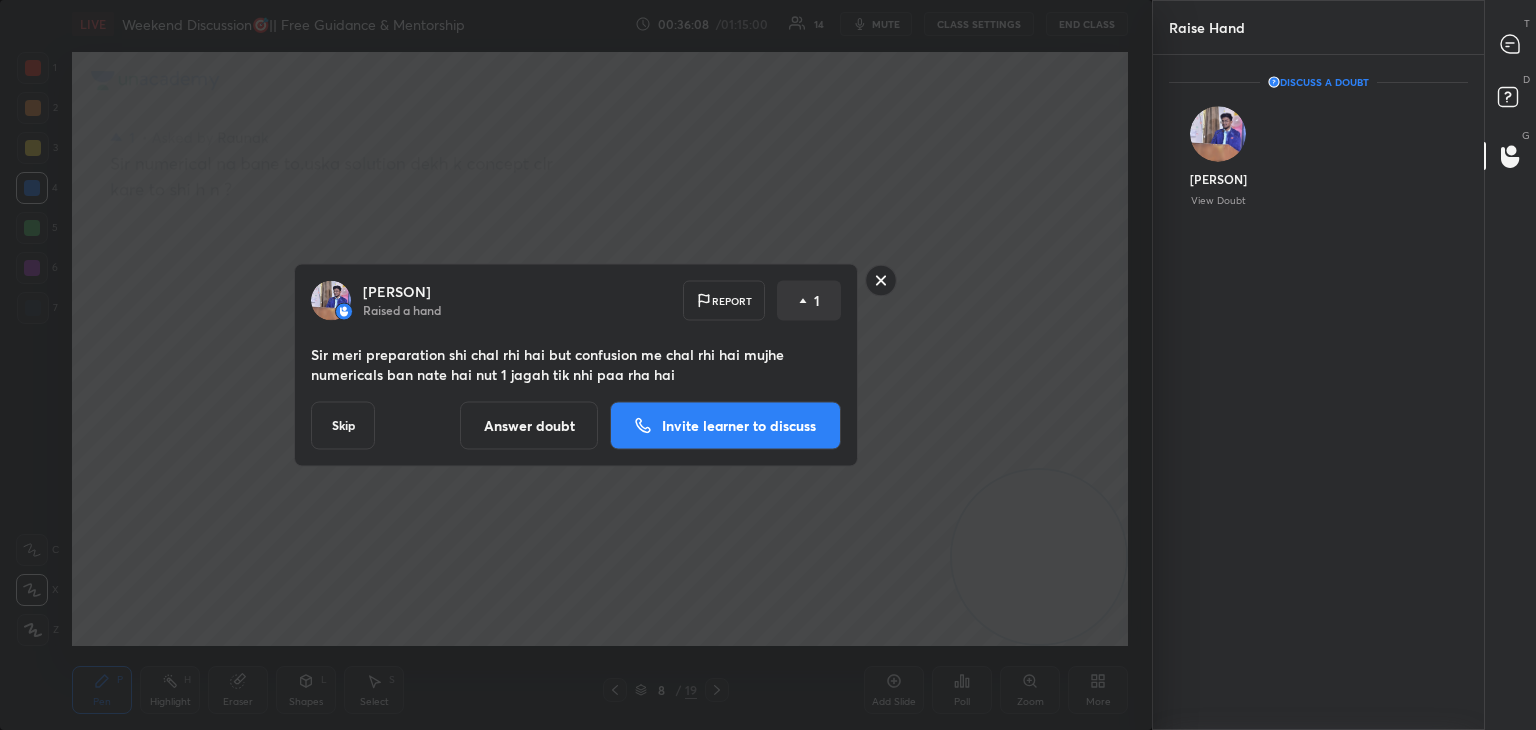 click on "Invite learner to discuss" at bounding box center [739, 426] 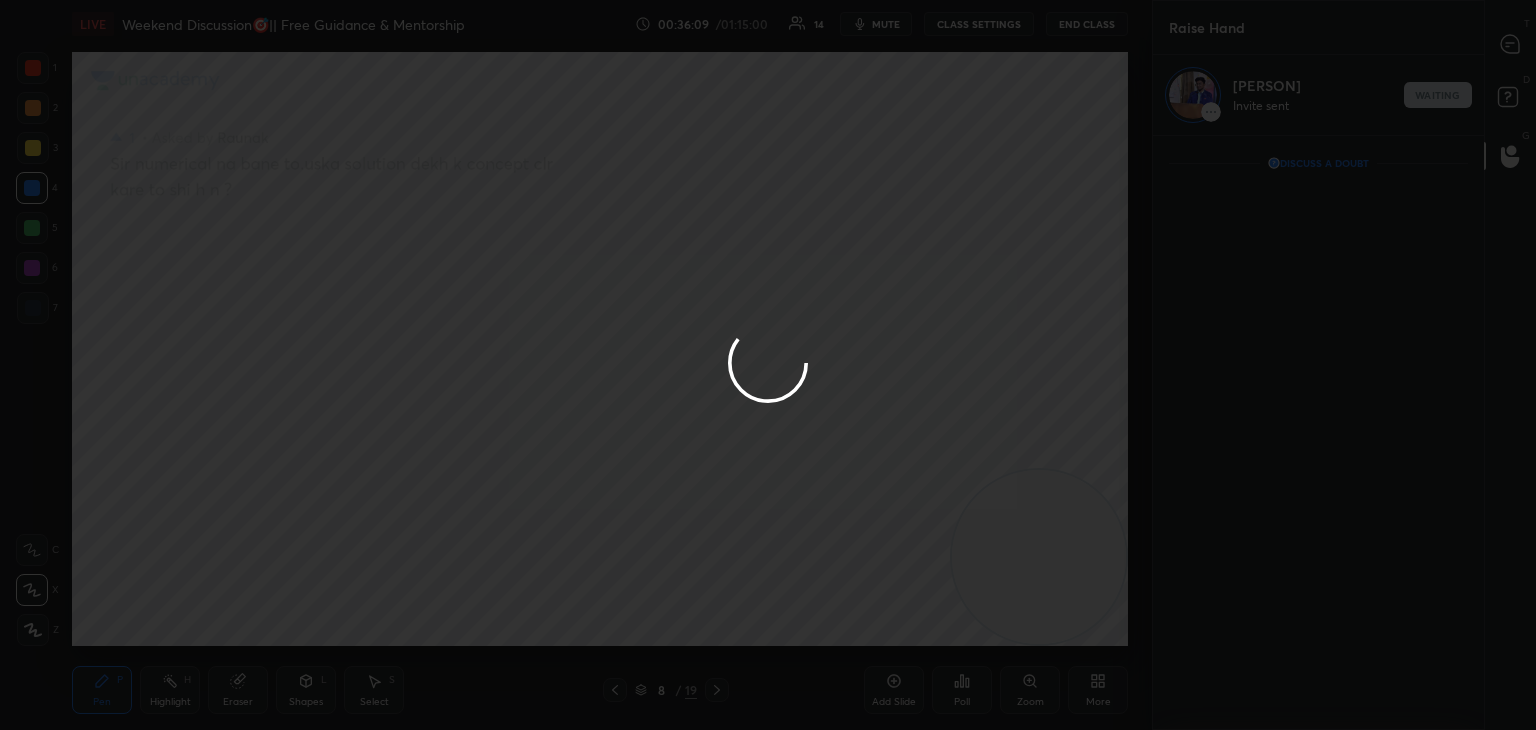 scroll, scrollTop: 589, scrollLeft: 325, axis: both 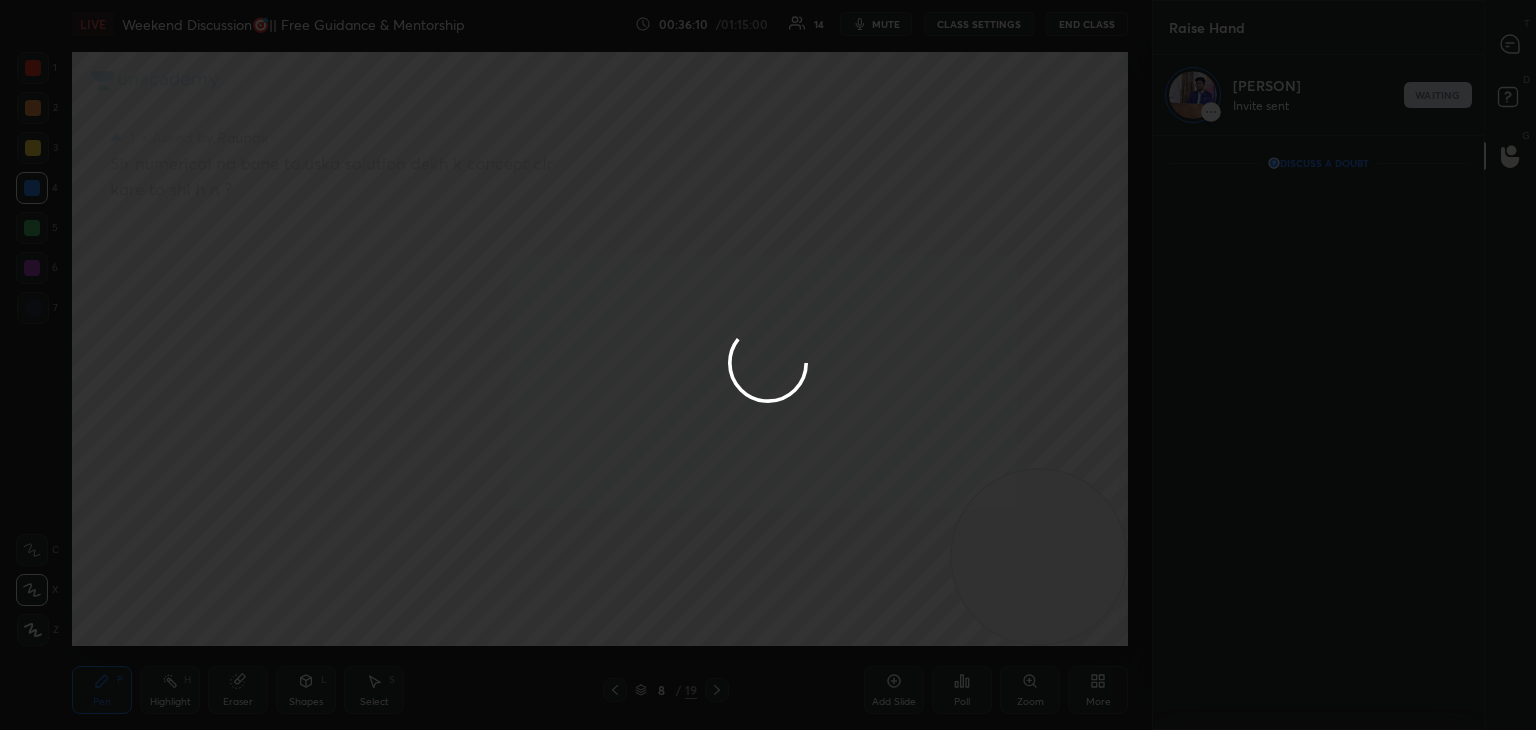 click at bounding box center (768, 365) 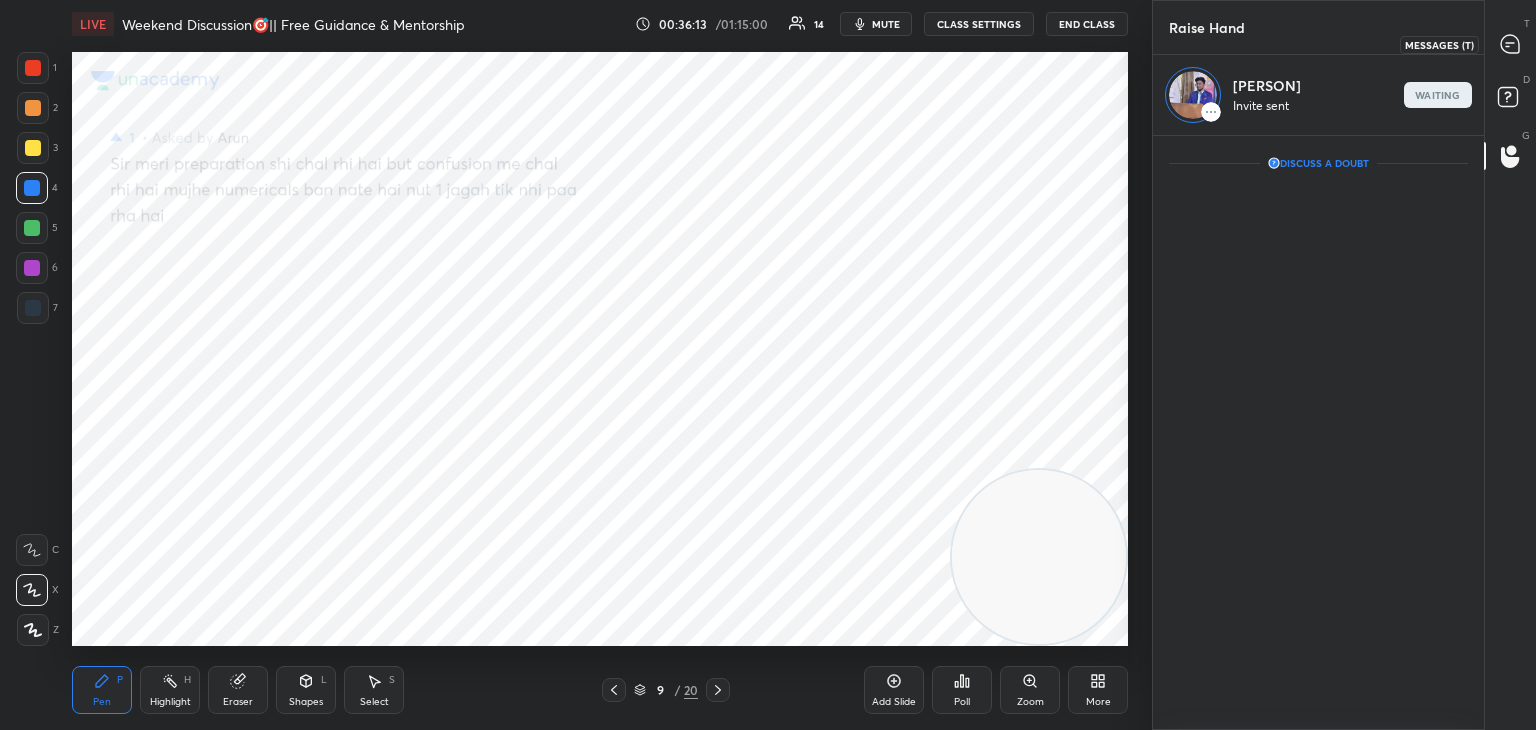 click 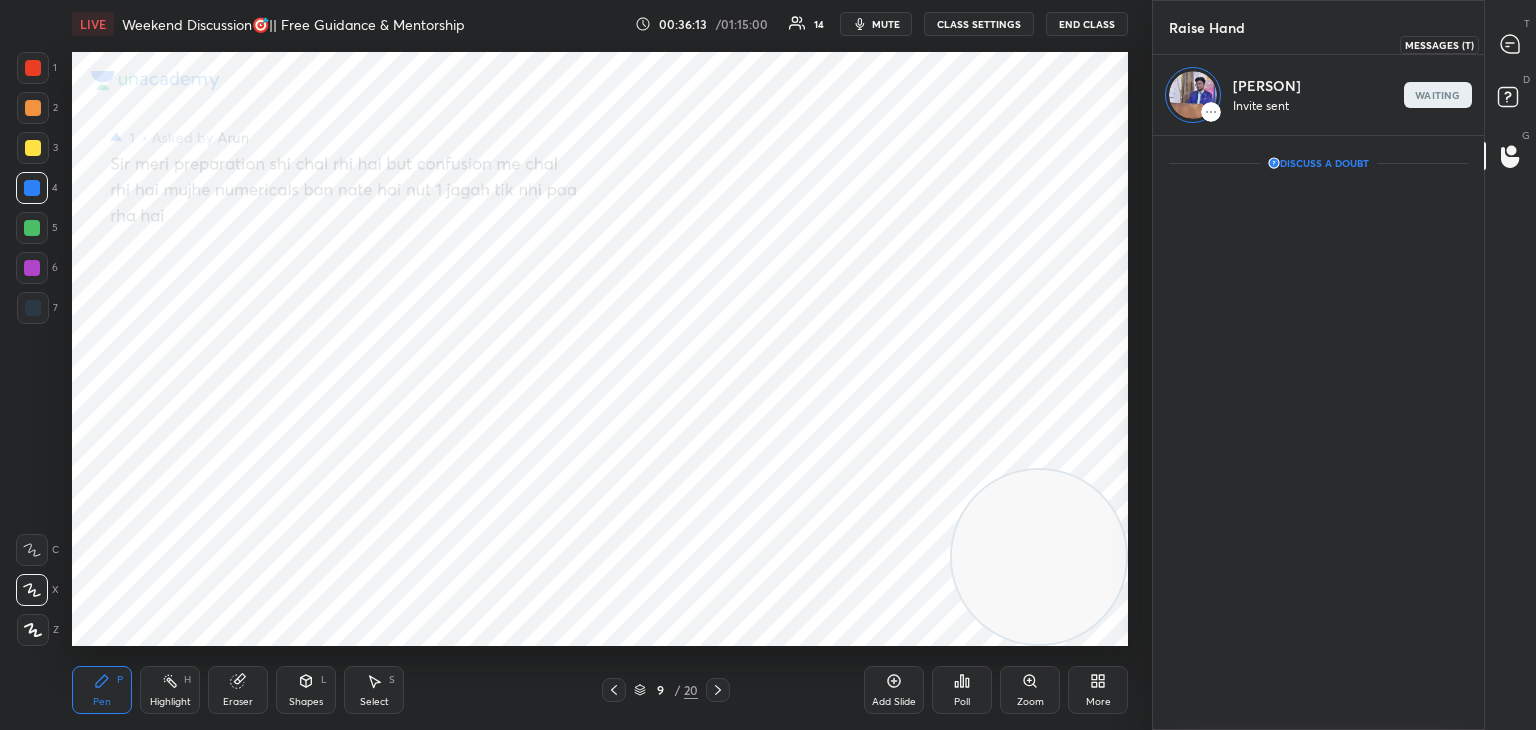scroll, scrollTop: 588, scrollLeft: 325, axis: both 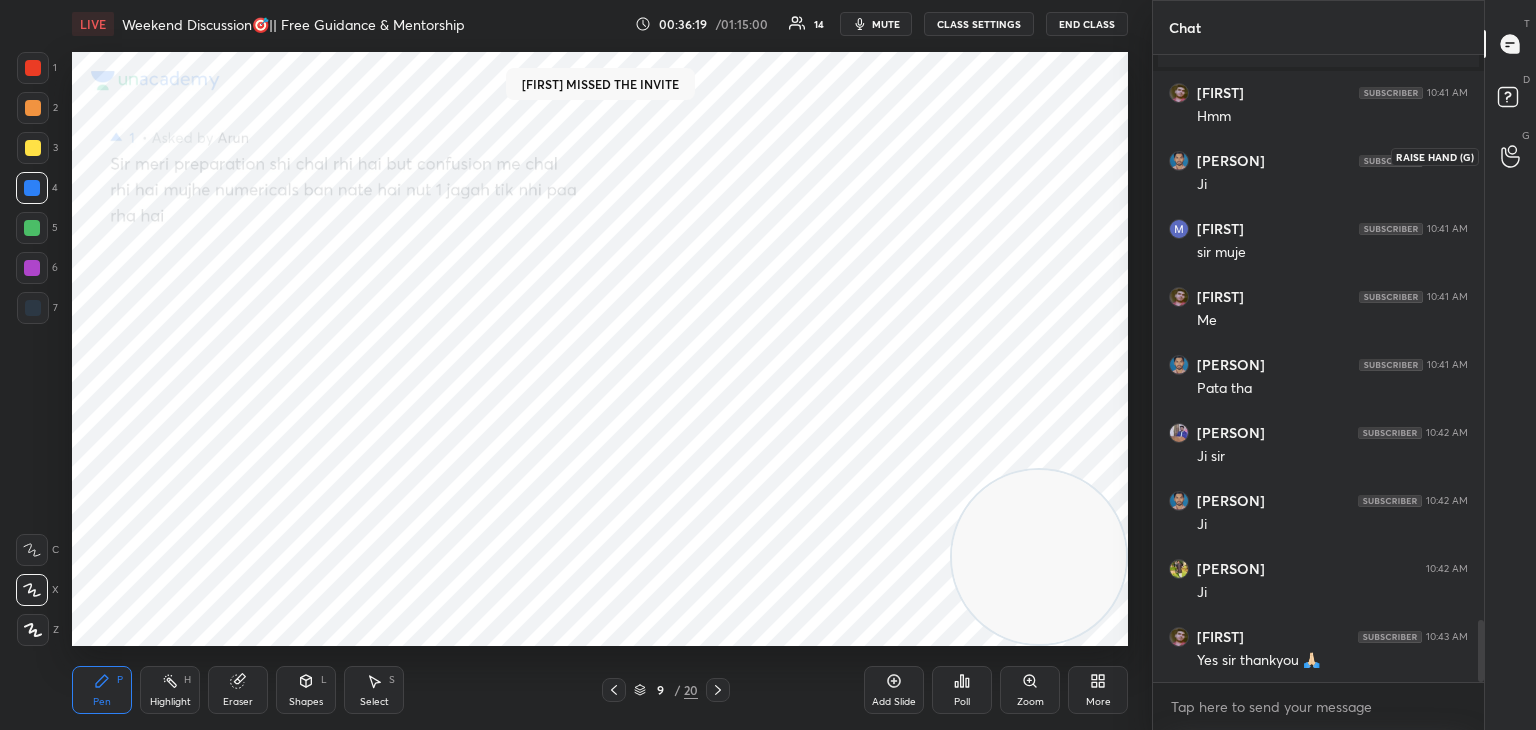 click 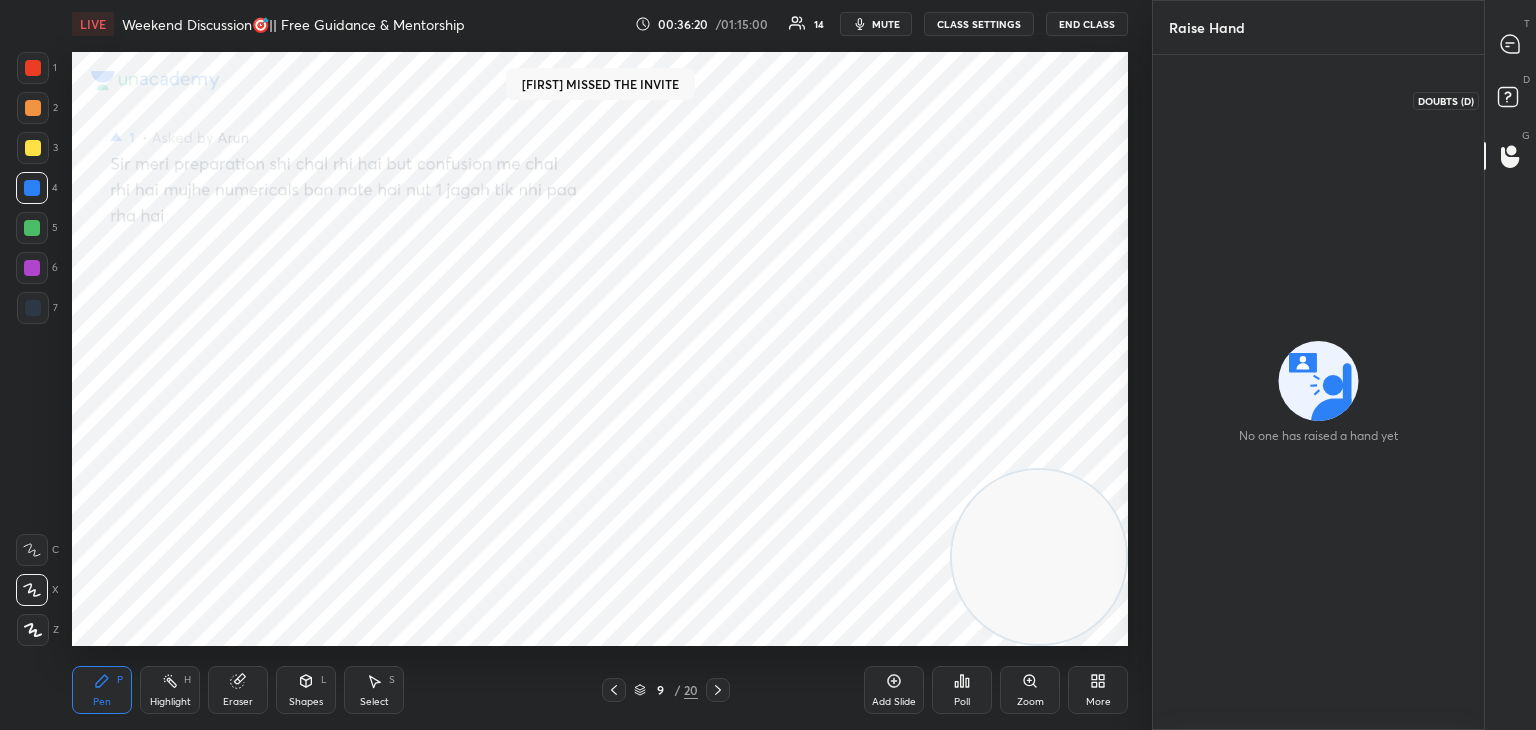 click 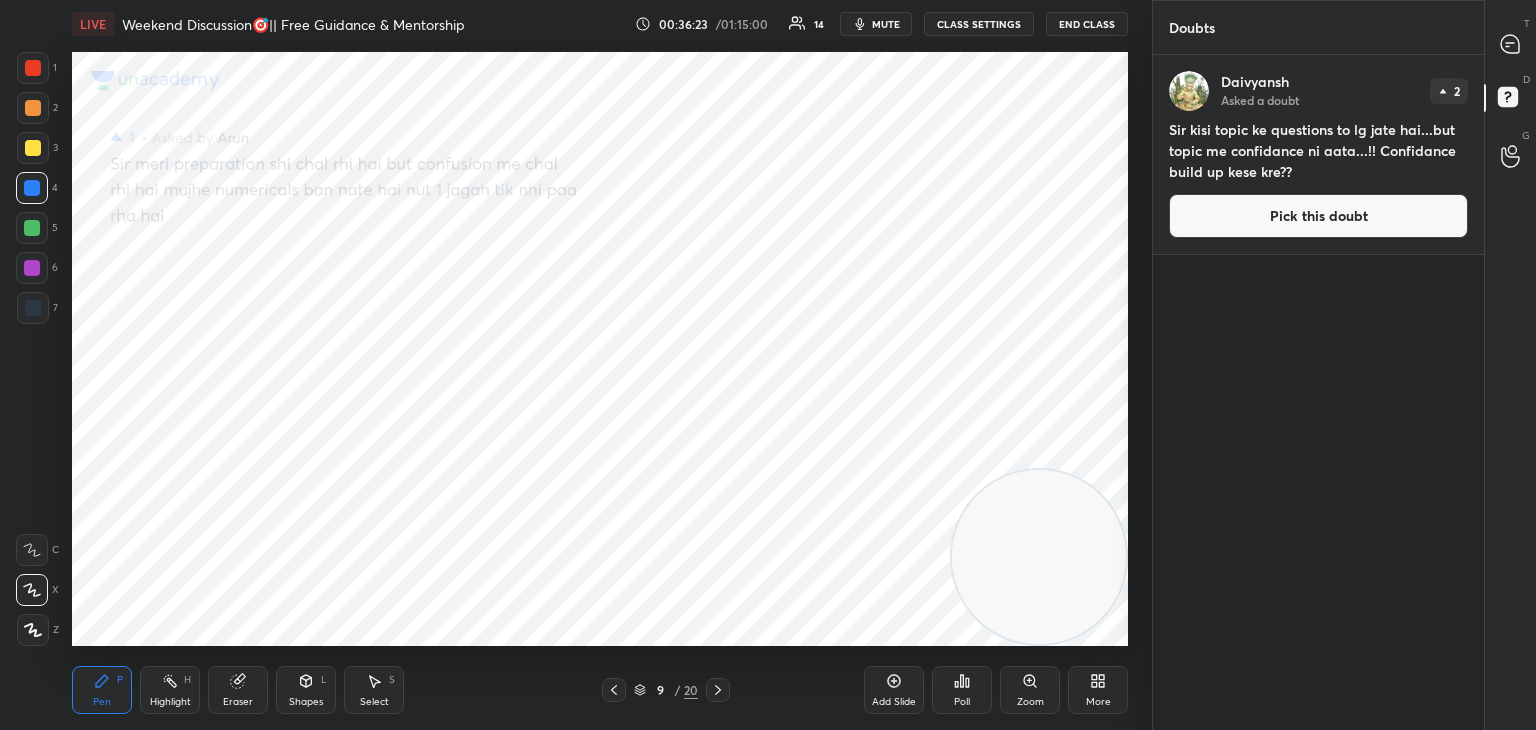 click on "Pick this doubt" at bounding box center (1318, 216) 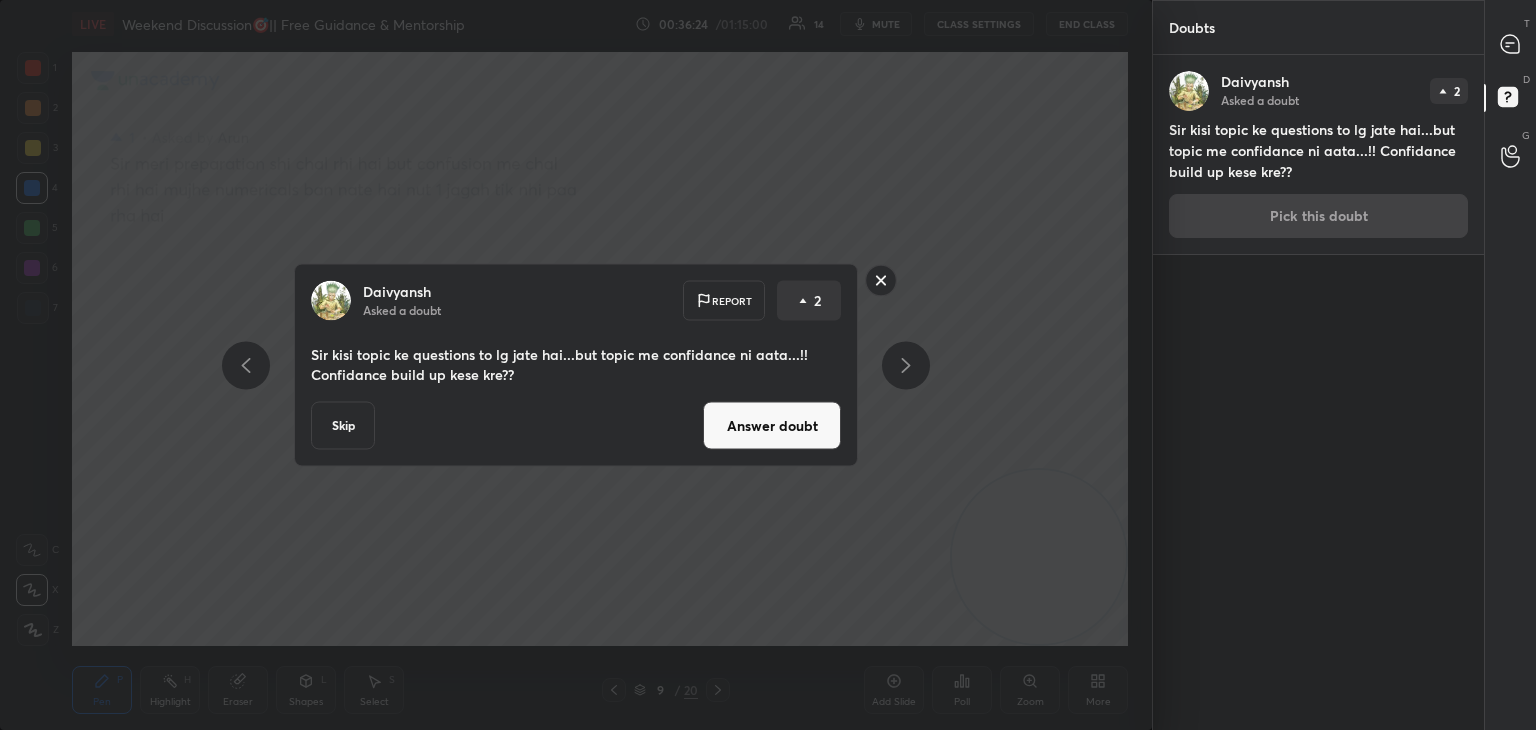 drag, startPoint x: 741, startPoint y: 420, endPoint x: 1063, endPoint y: 293, distance: 346.14014 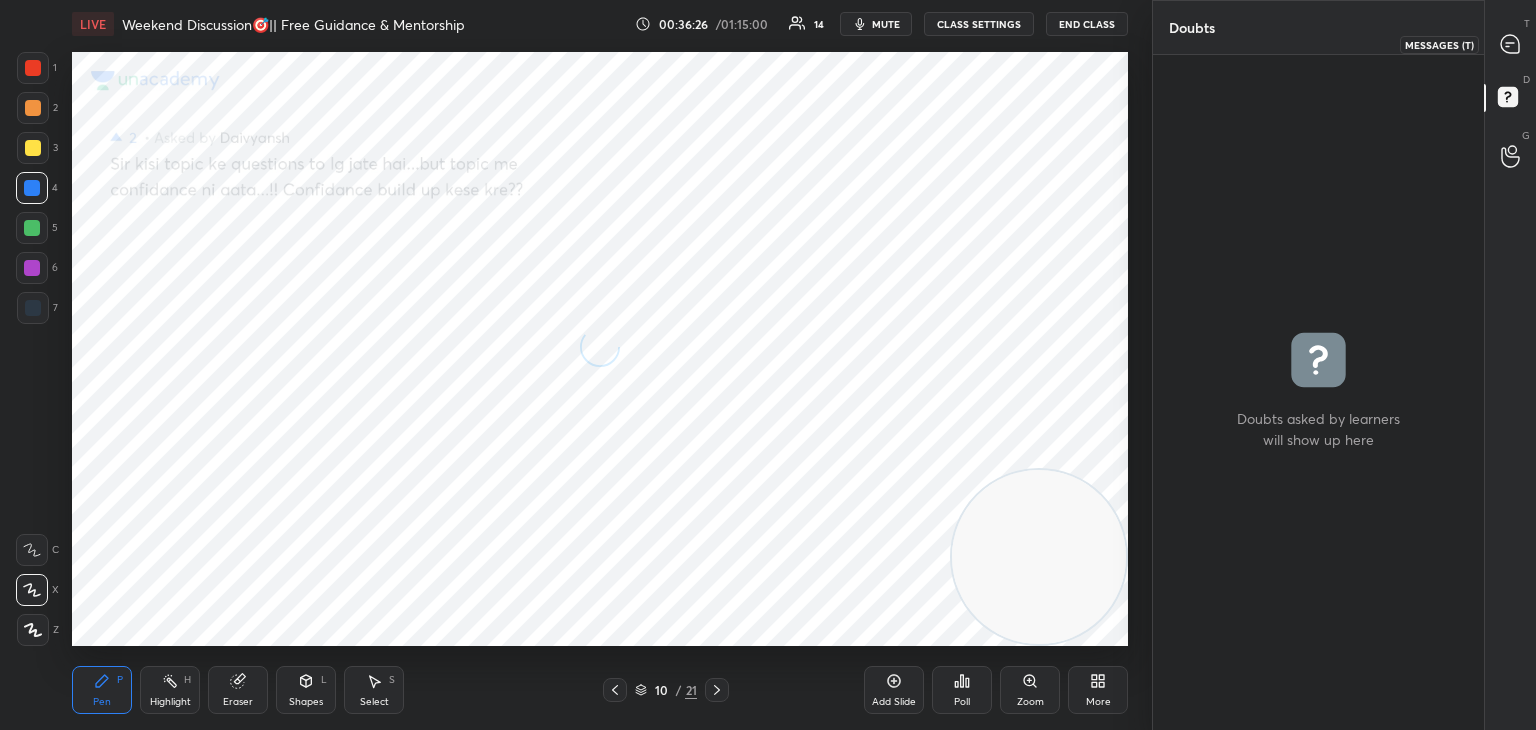 click 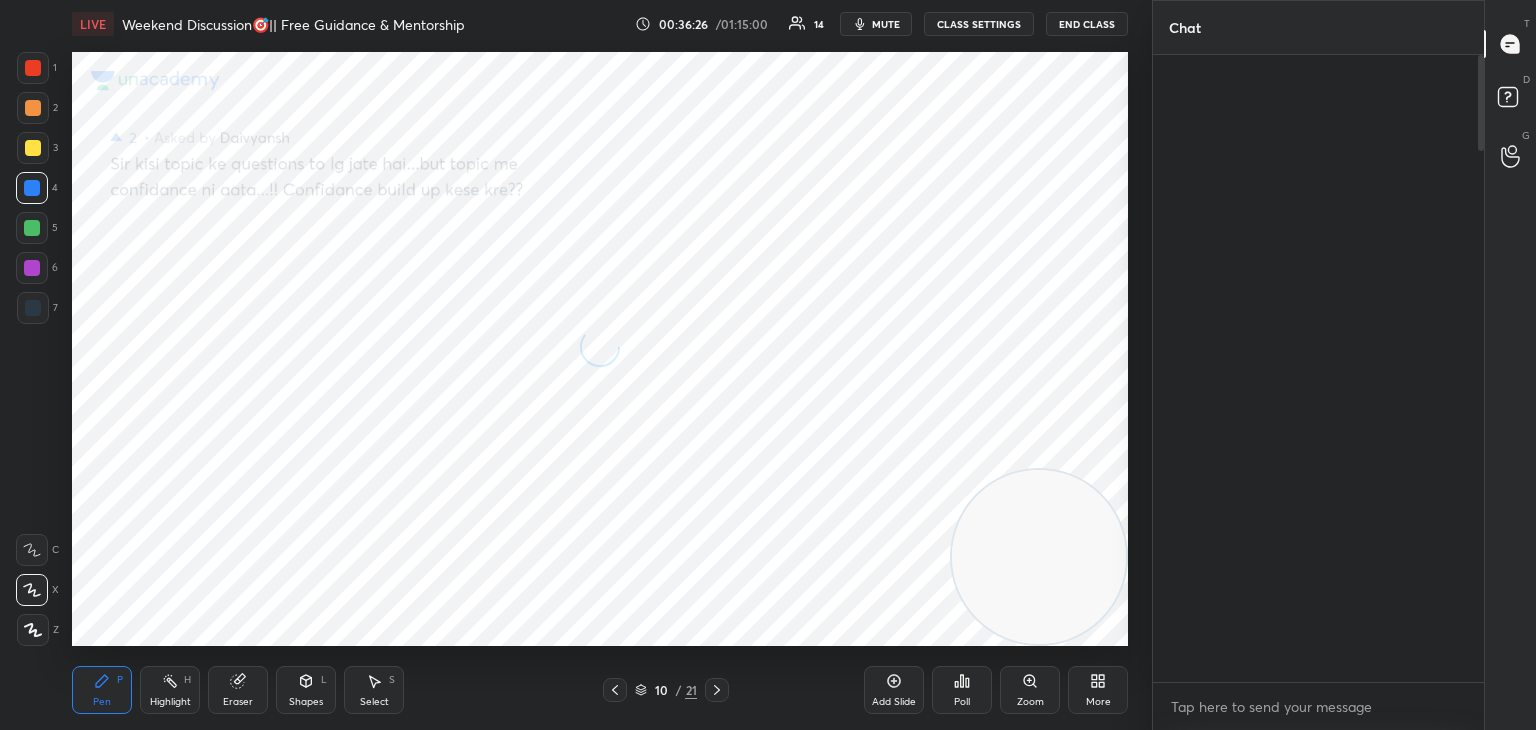 scroll, scrollTop: 5726, scrollLeft: 0, axis: vertical 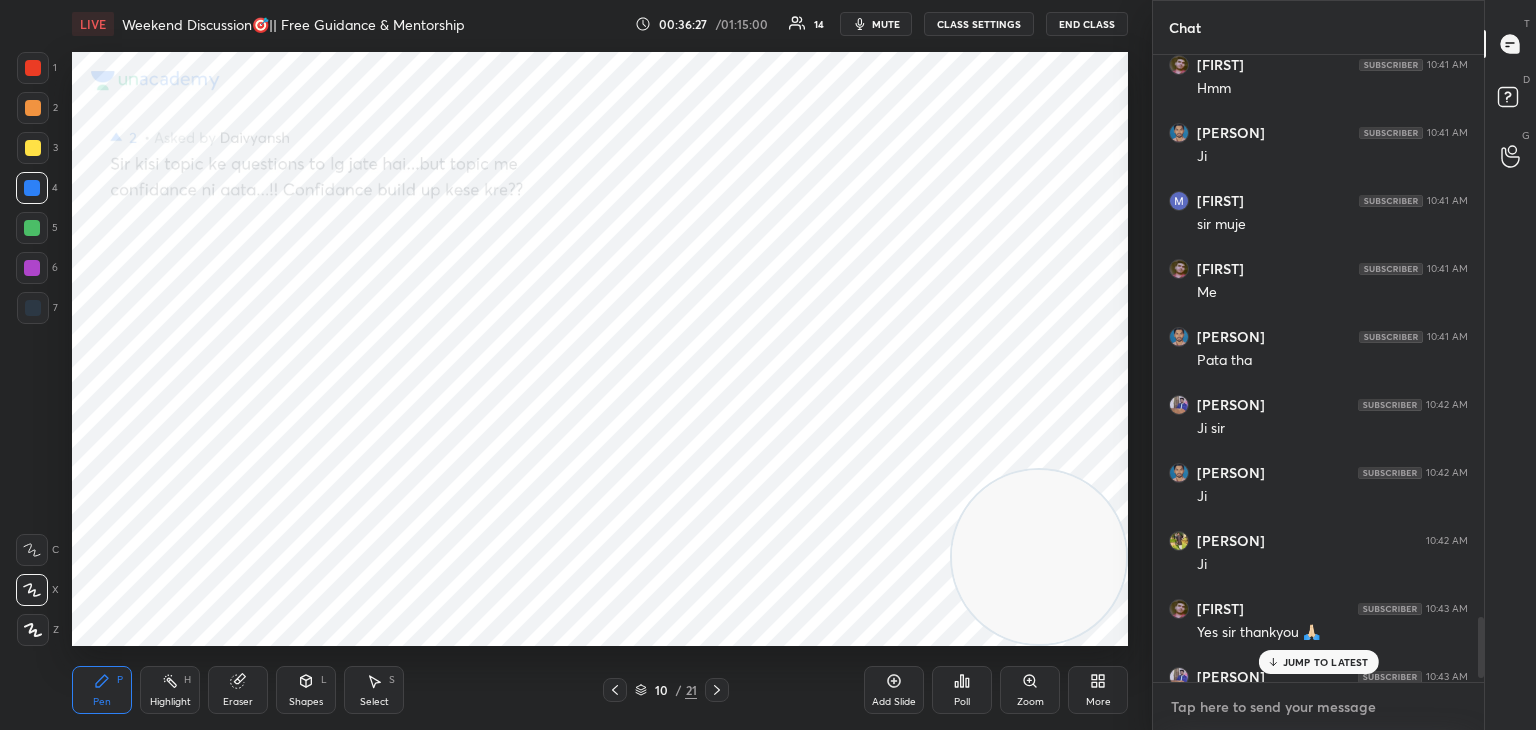 click at bounding box center (1318, 707) 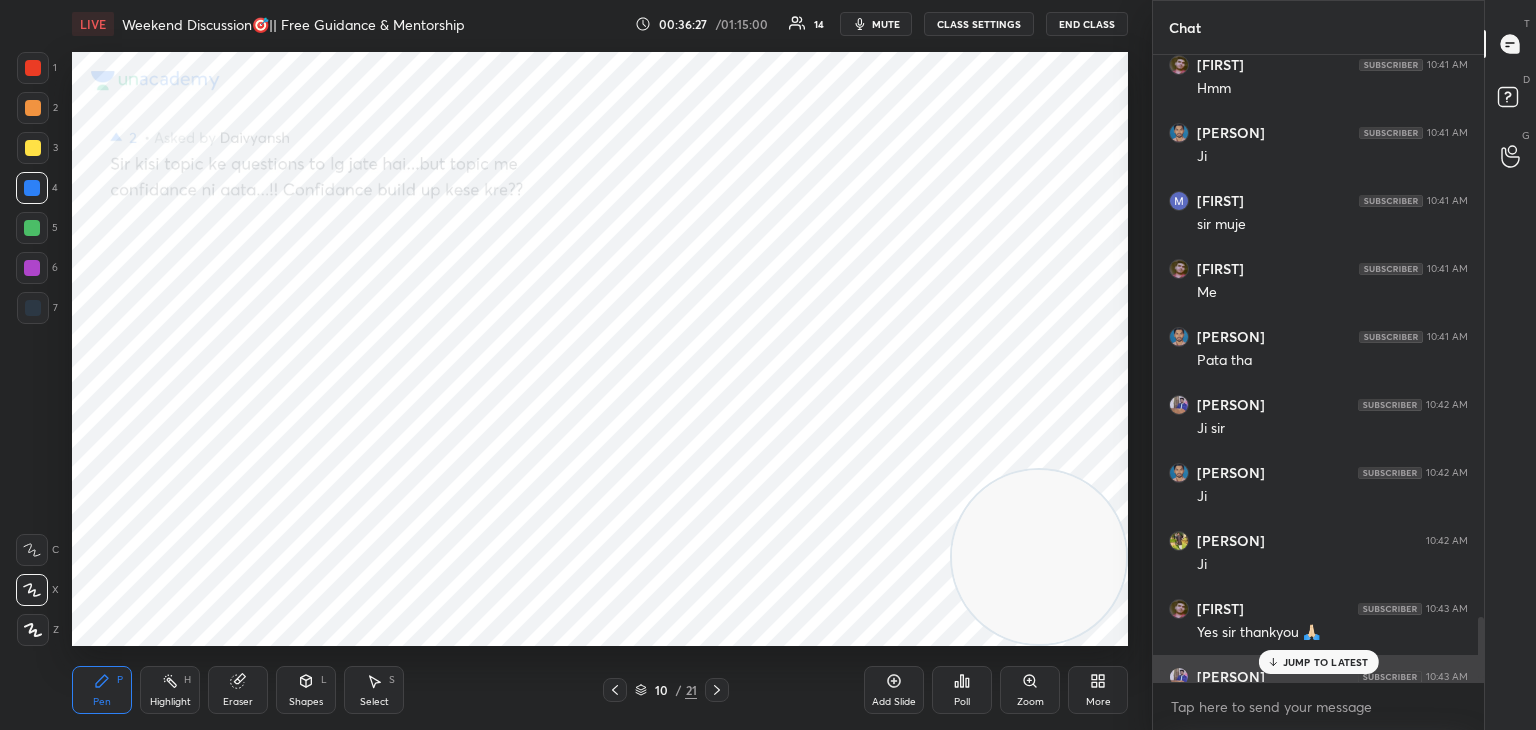 click on "JUMP TO LATEST" at bounding box center [1318, 662] 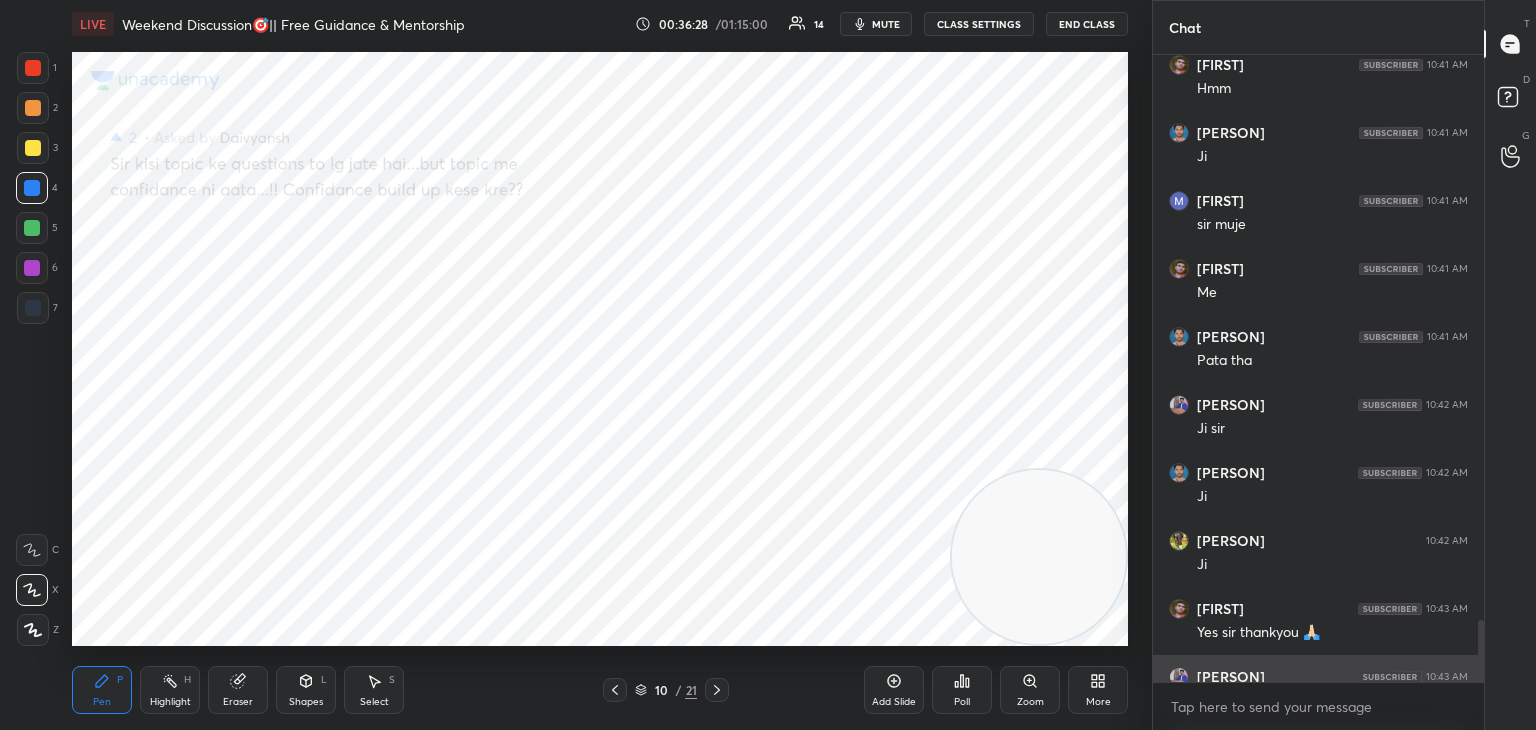 scroll, scrollTop: 5766, scrollLeft: 0, axis: vertical 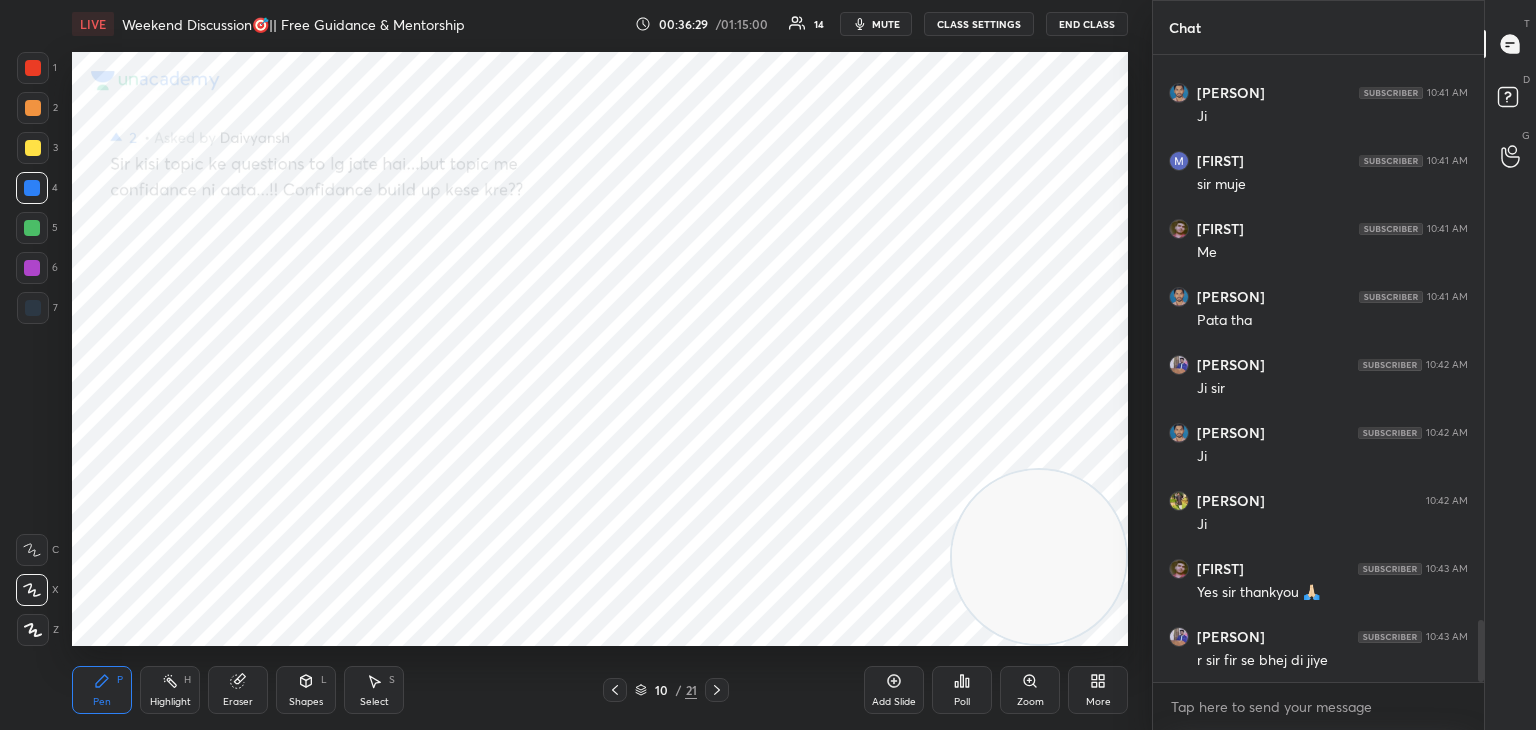 click 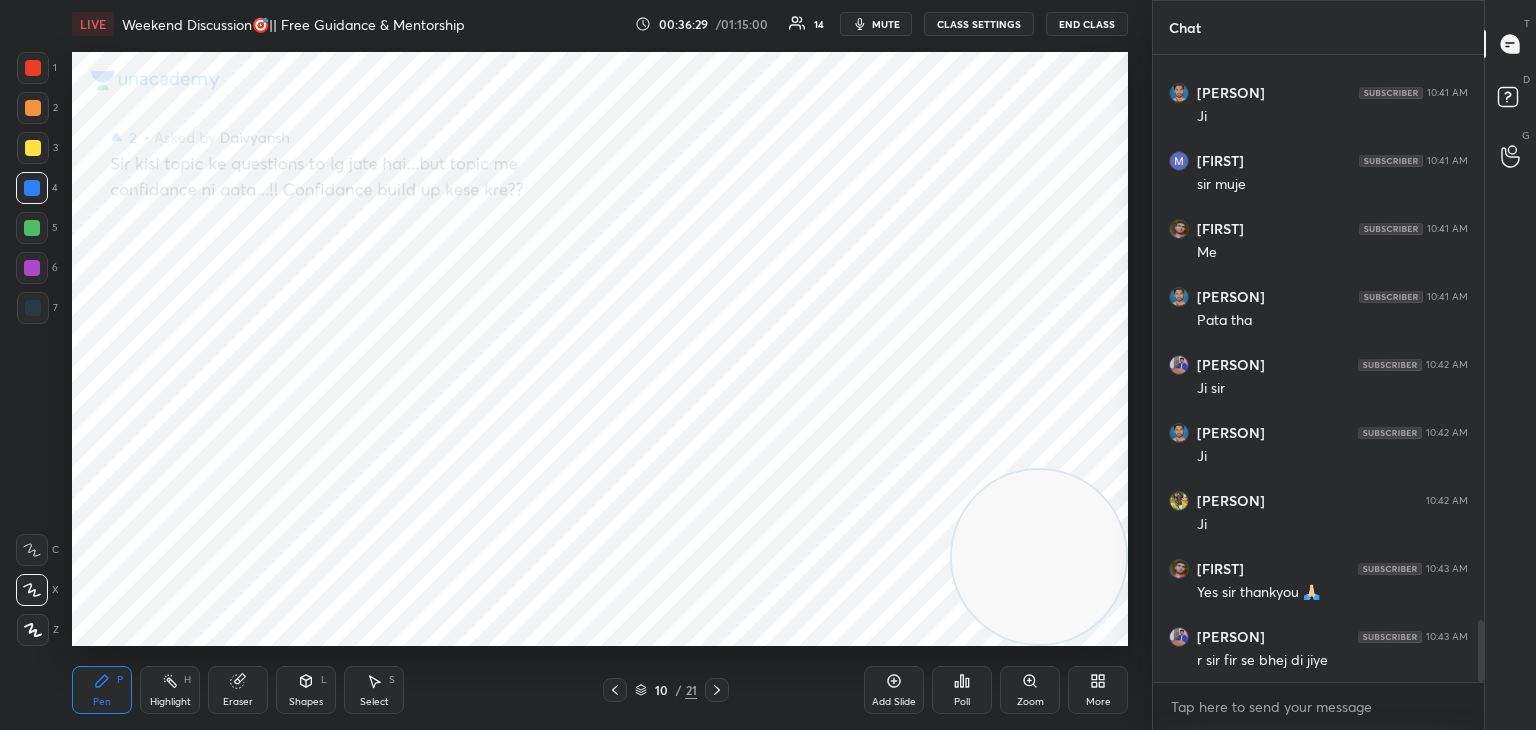 click at bounding box center [615, 690] 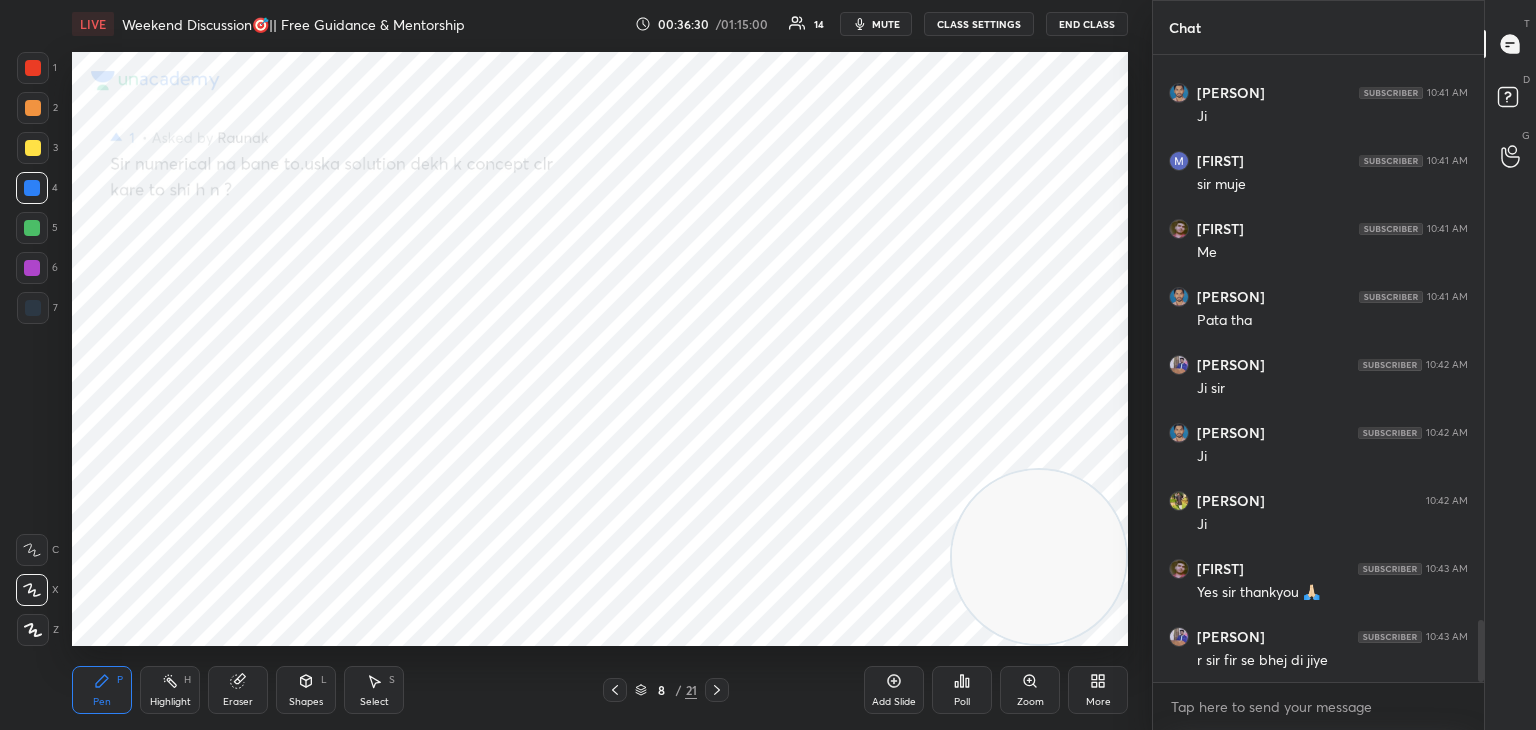 click 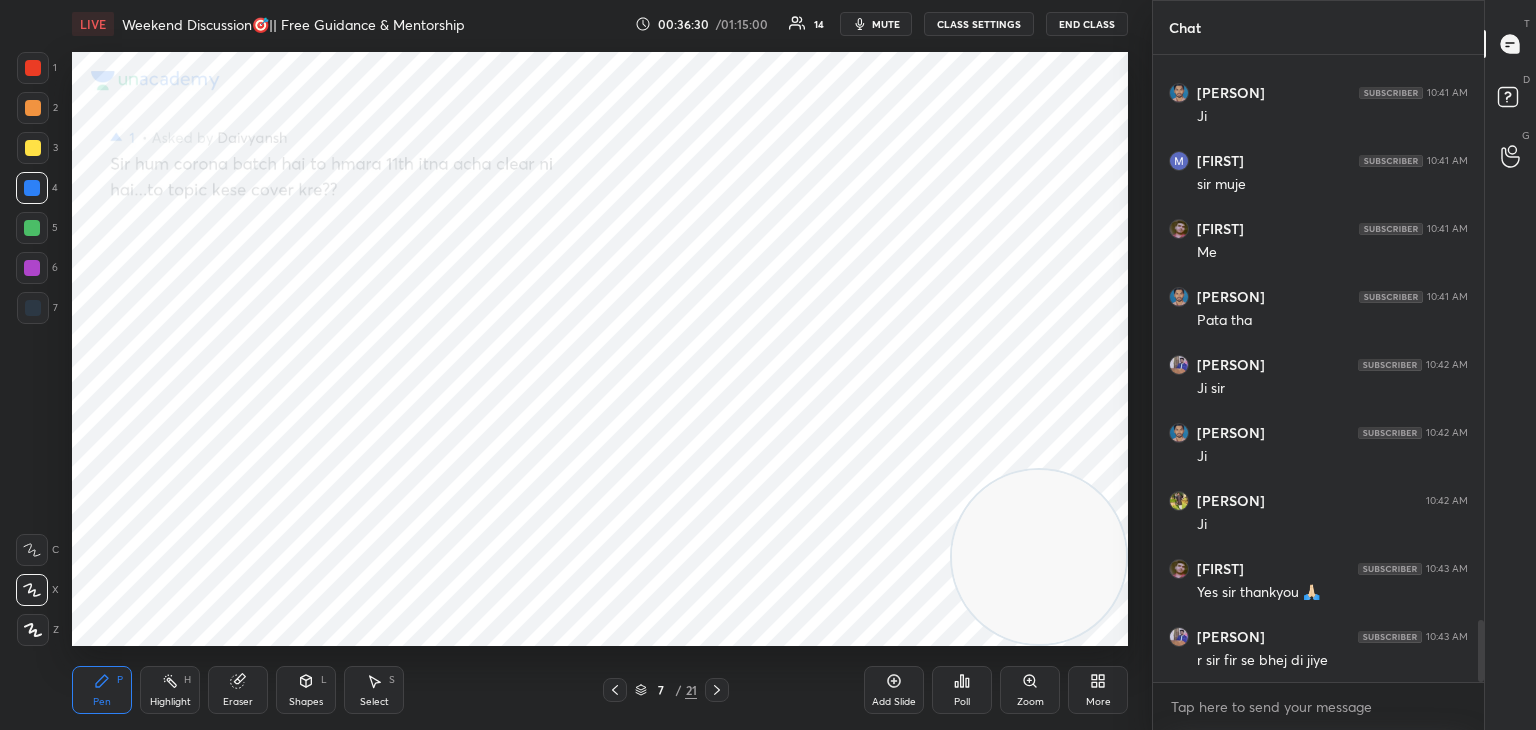 drag, startPoint x: 717, startPoint y: 693, endPoint x: 688, endPoint y: 657, distance: 46.227695 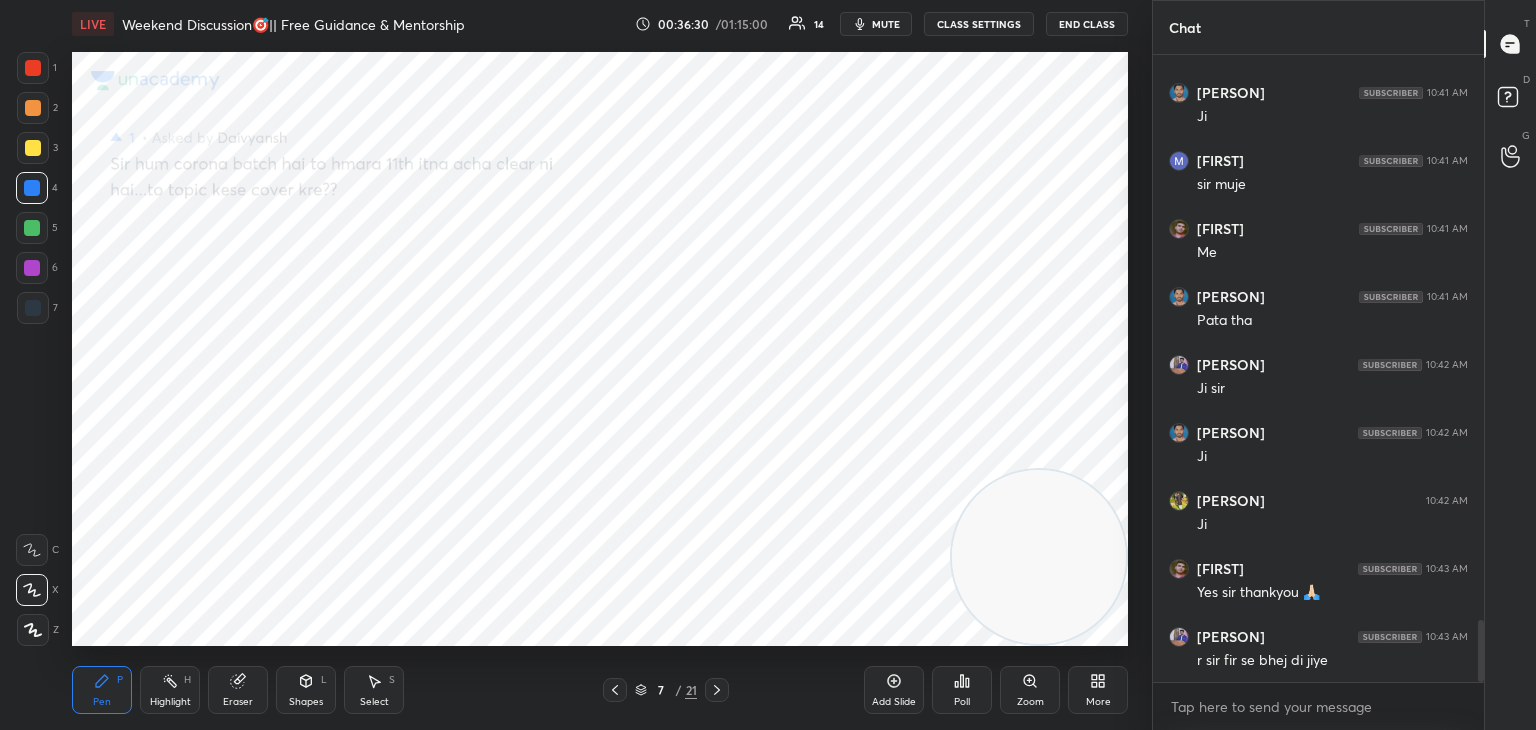click 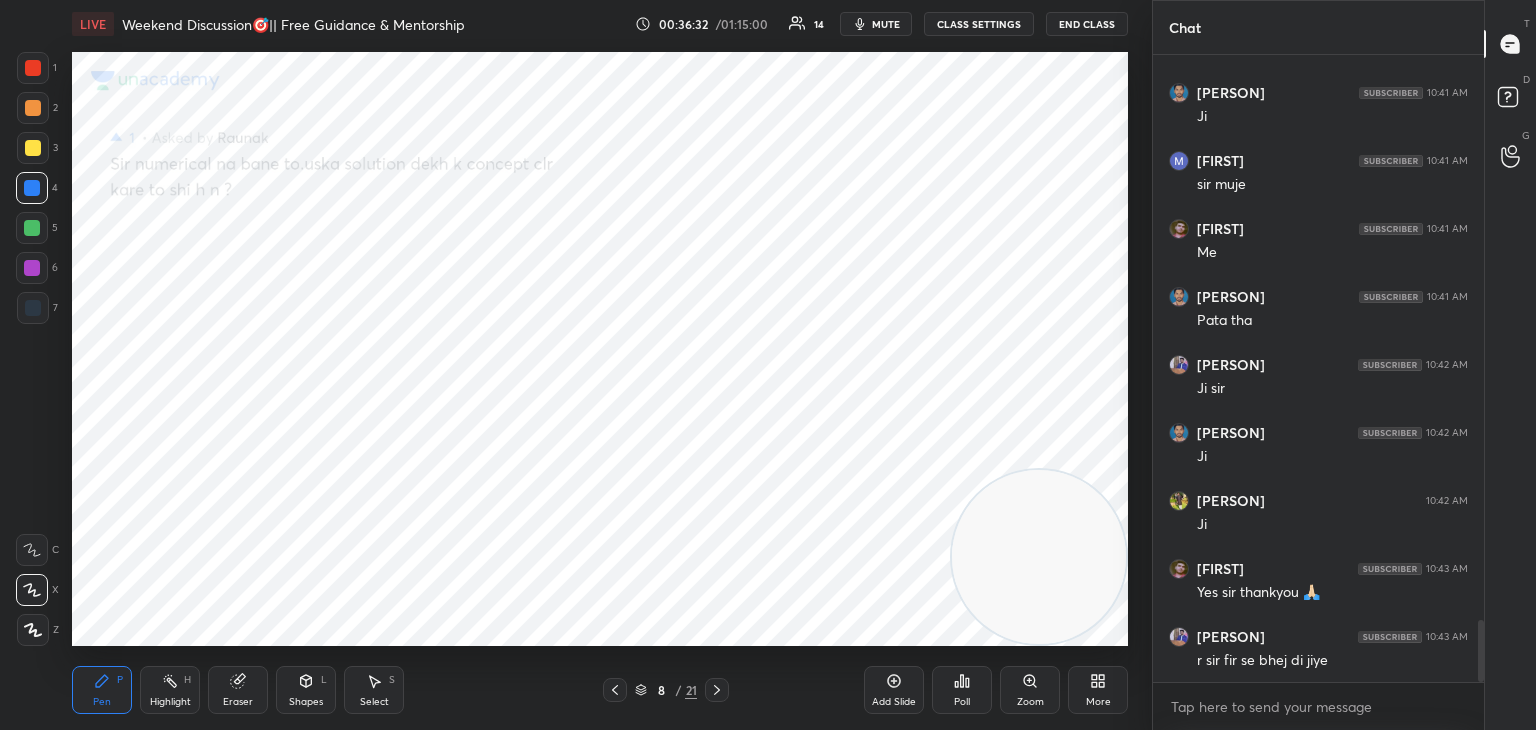 drag, startPoint x: 24, startPoint y: 154, endPoint x: 53, endPoint y: 146, distance: 30.083218 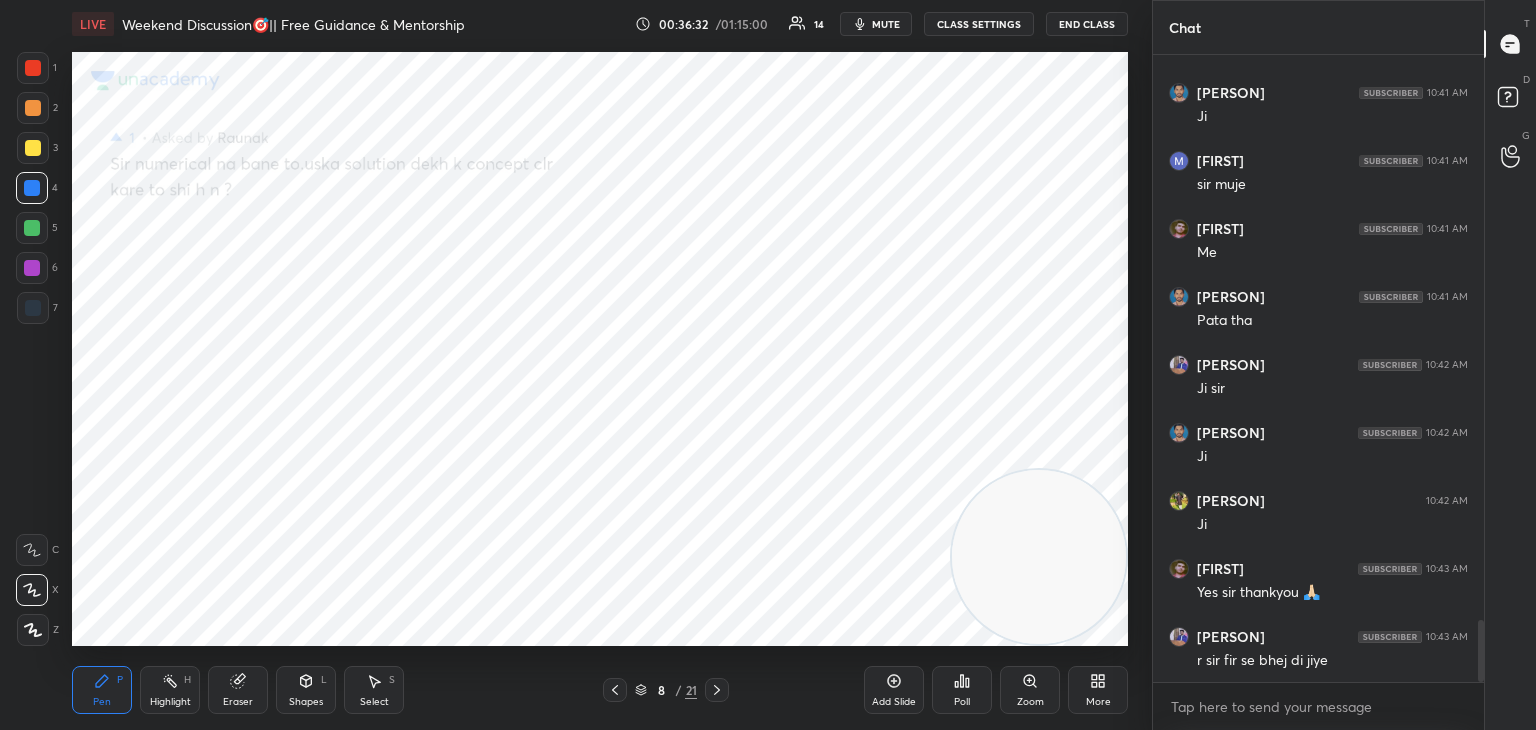 click at bounding box center (33, 148) 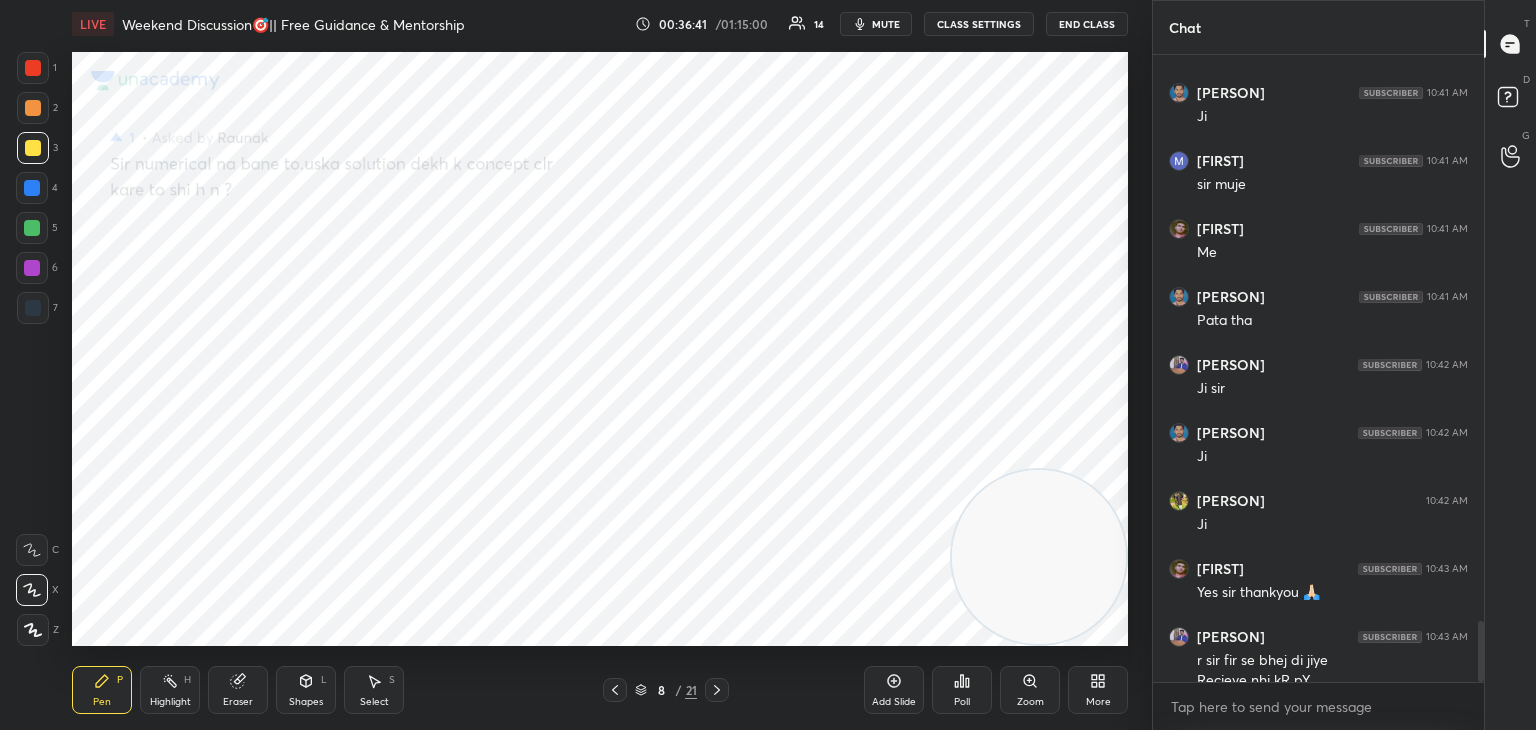 scroll, scrollTop: 5786, scrollLeft: 0, axis: vertical 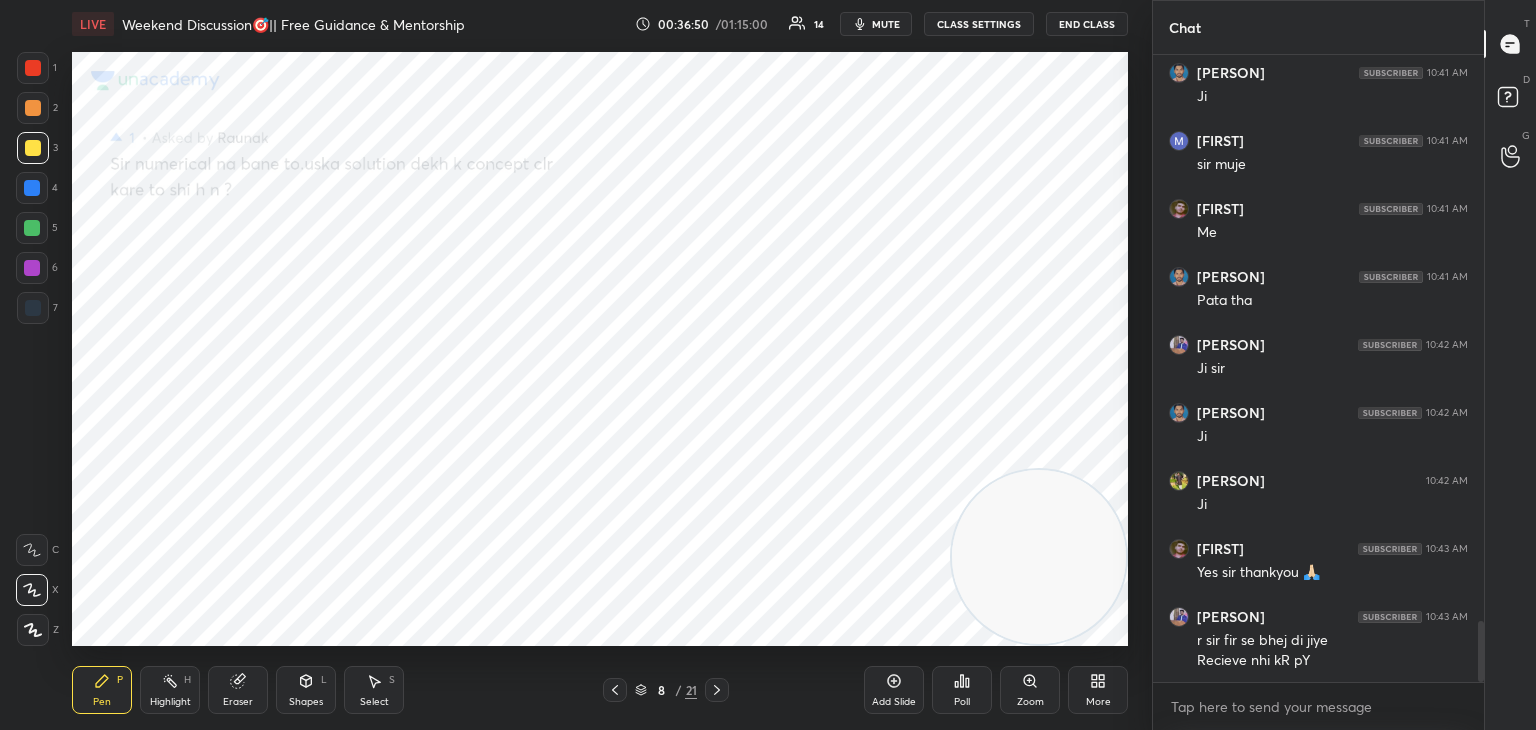 click 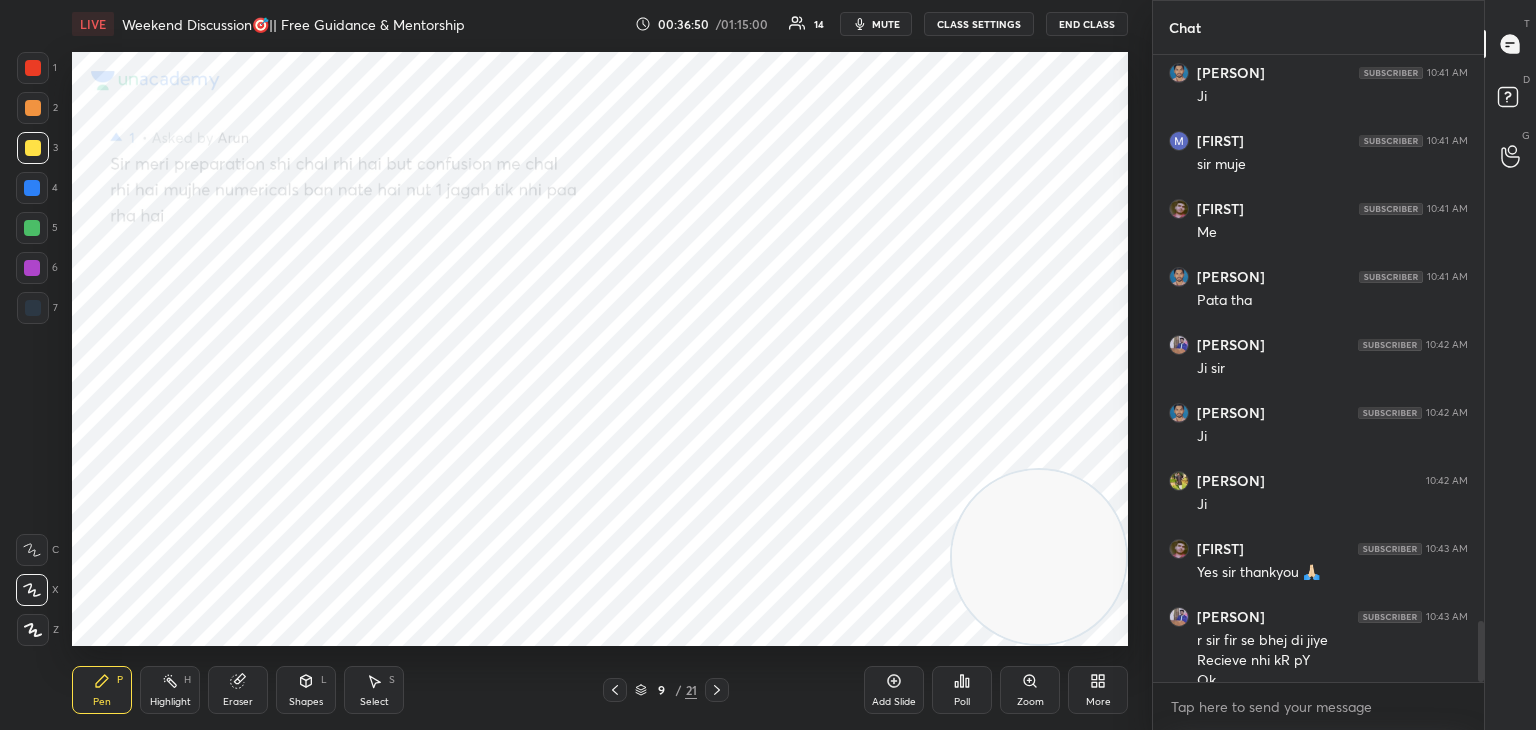 scroll, scrollTop: 5806, scrollLeft: 0, axis: vertical 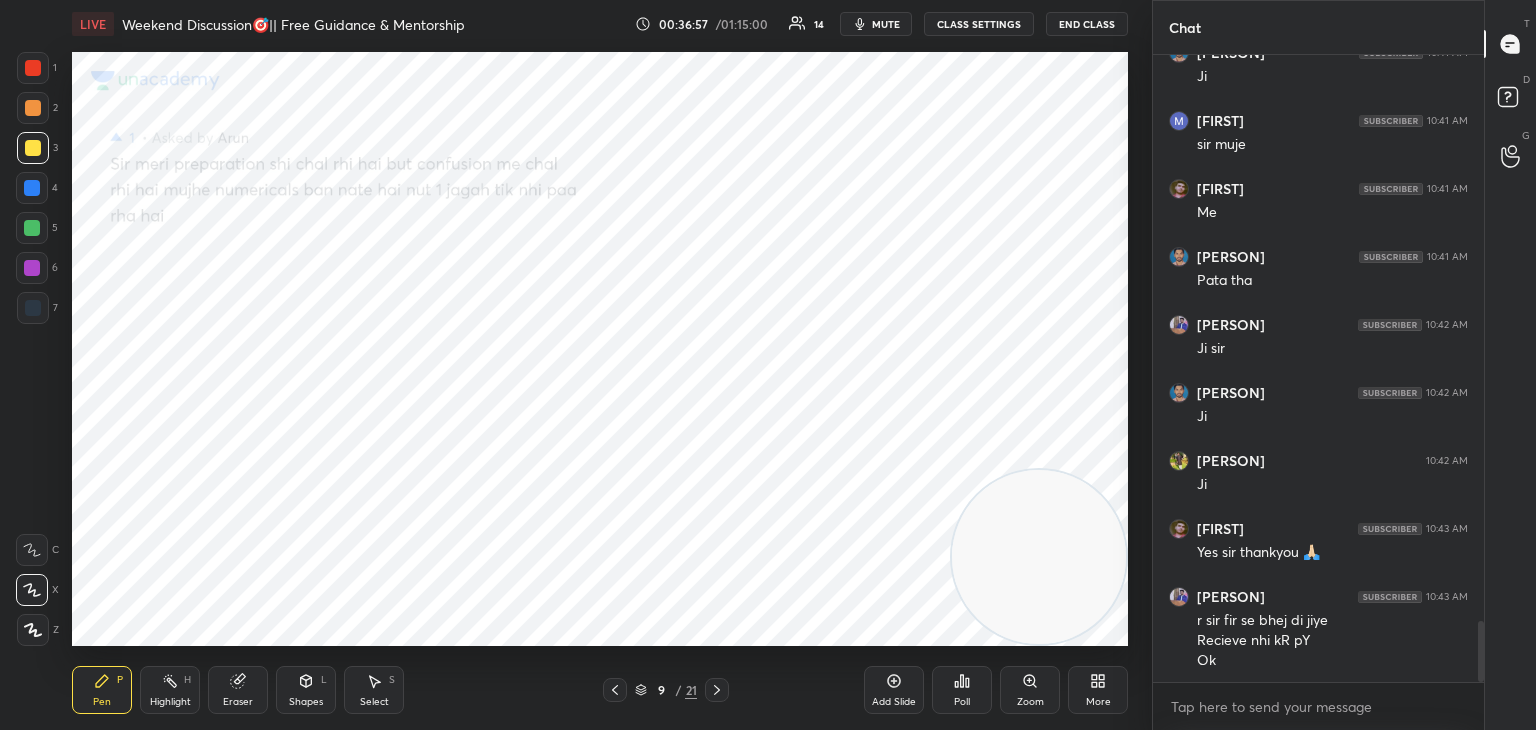click 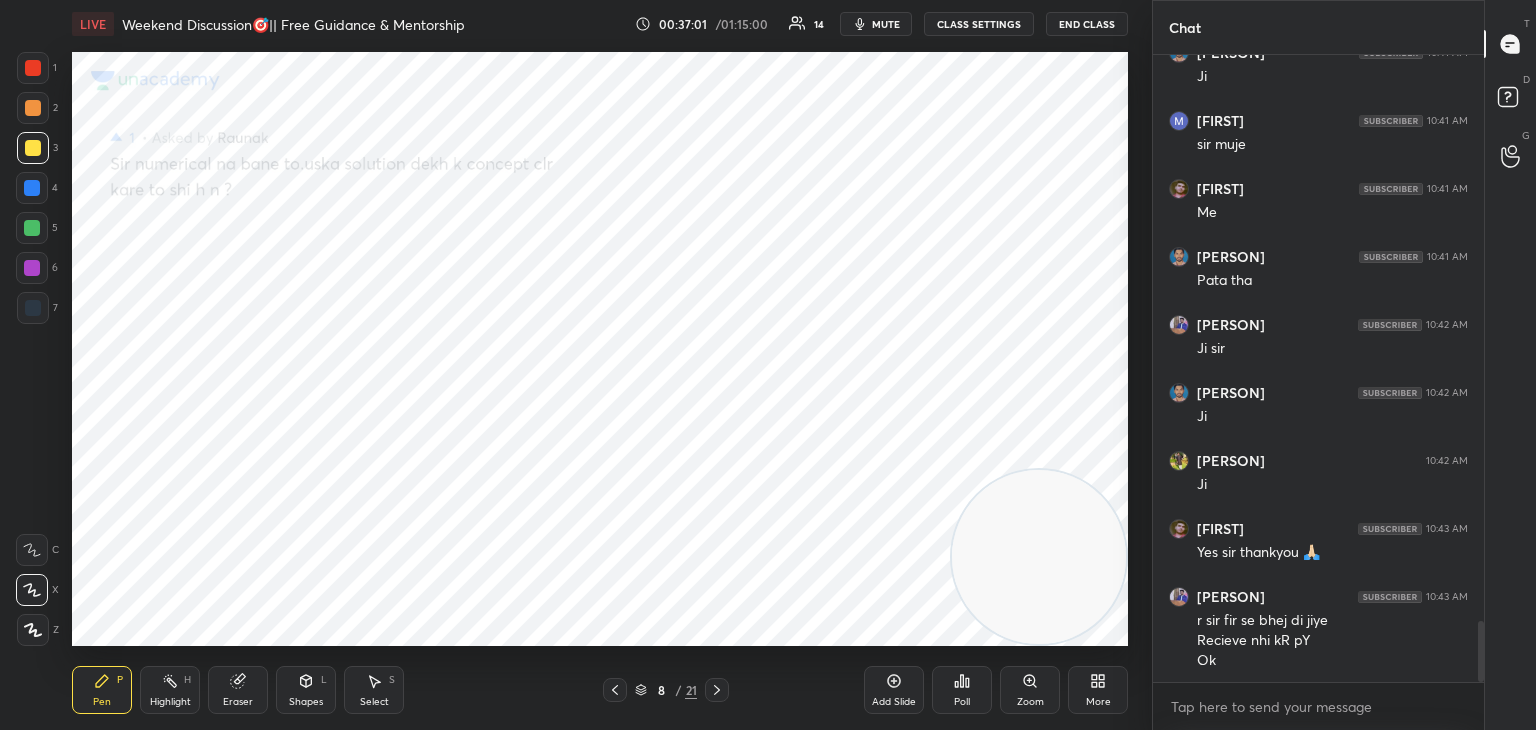 drag, startPoint x: 31, startPoint y: 216, endPoint x: 67, endPoint y: 213, distance: 36.124783 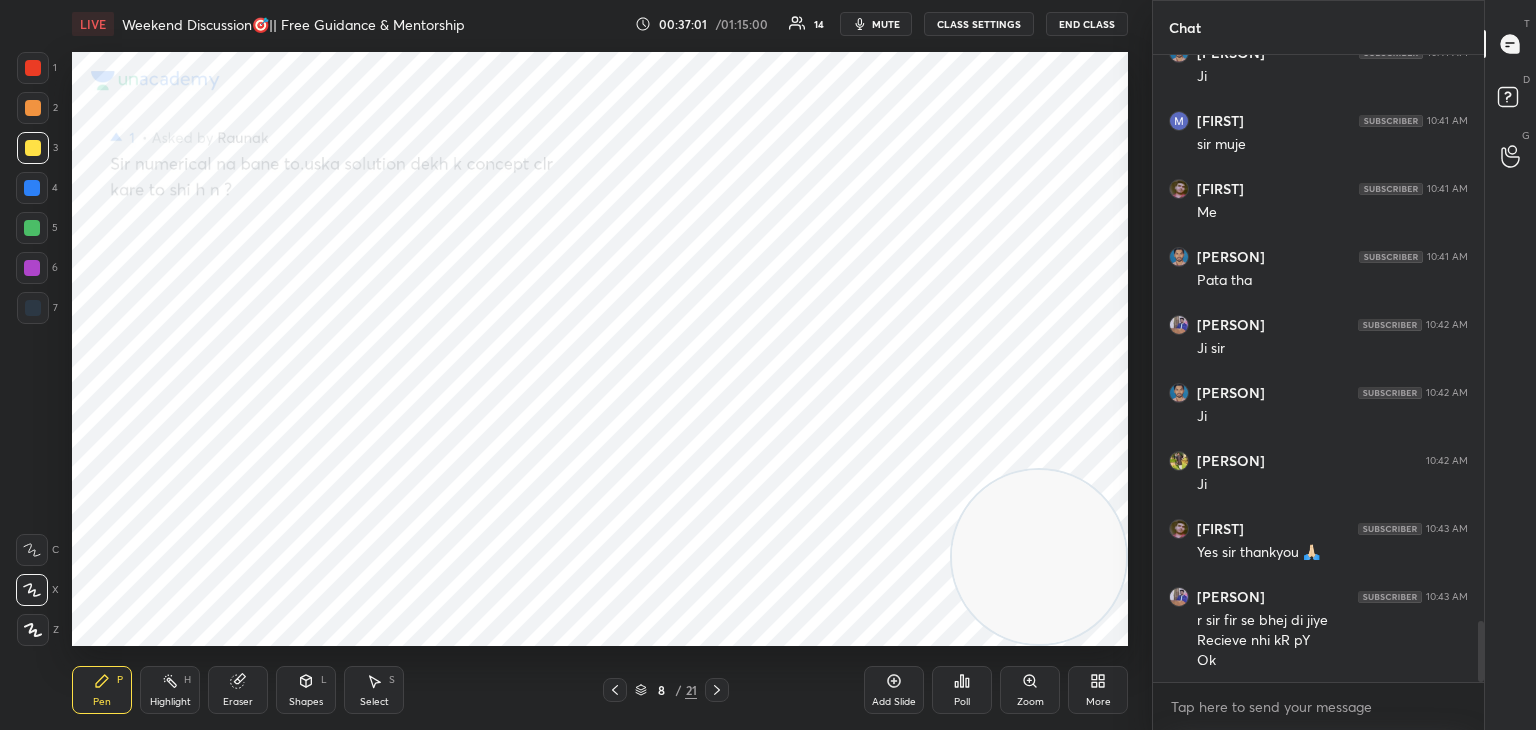 click at bounding box center [32, 228] 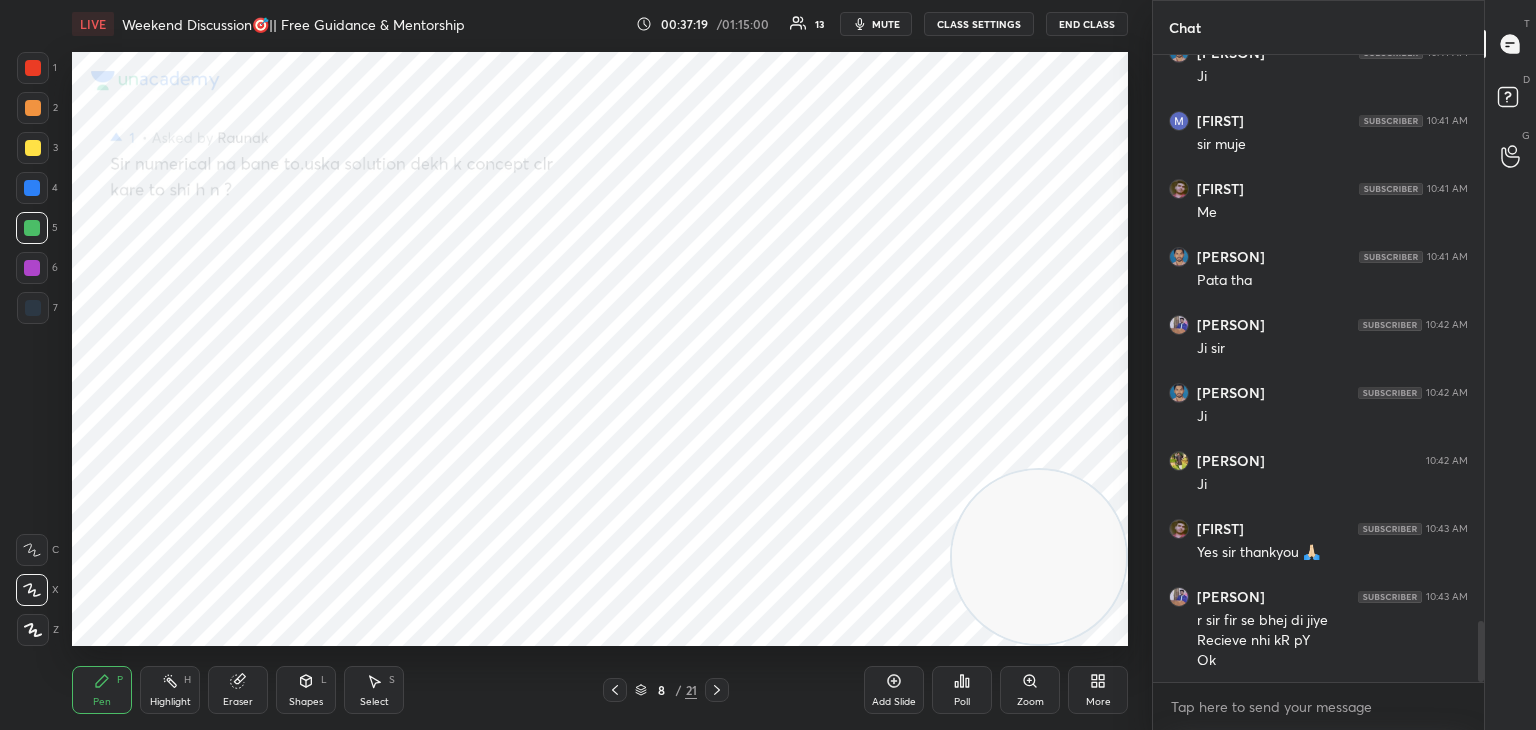 click at bounding box center (32, 268) 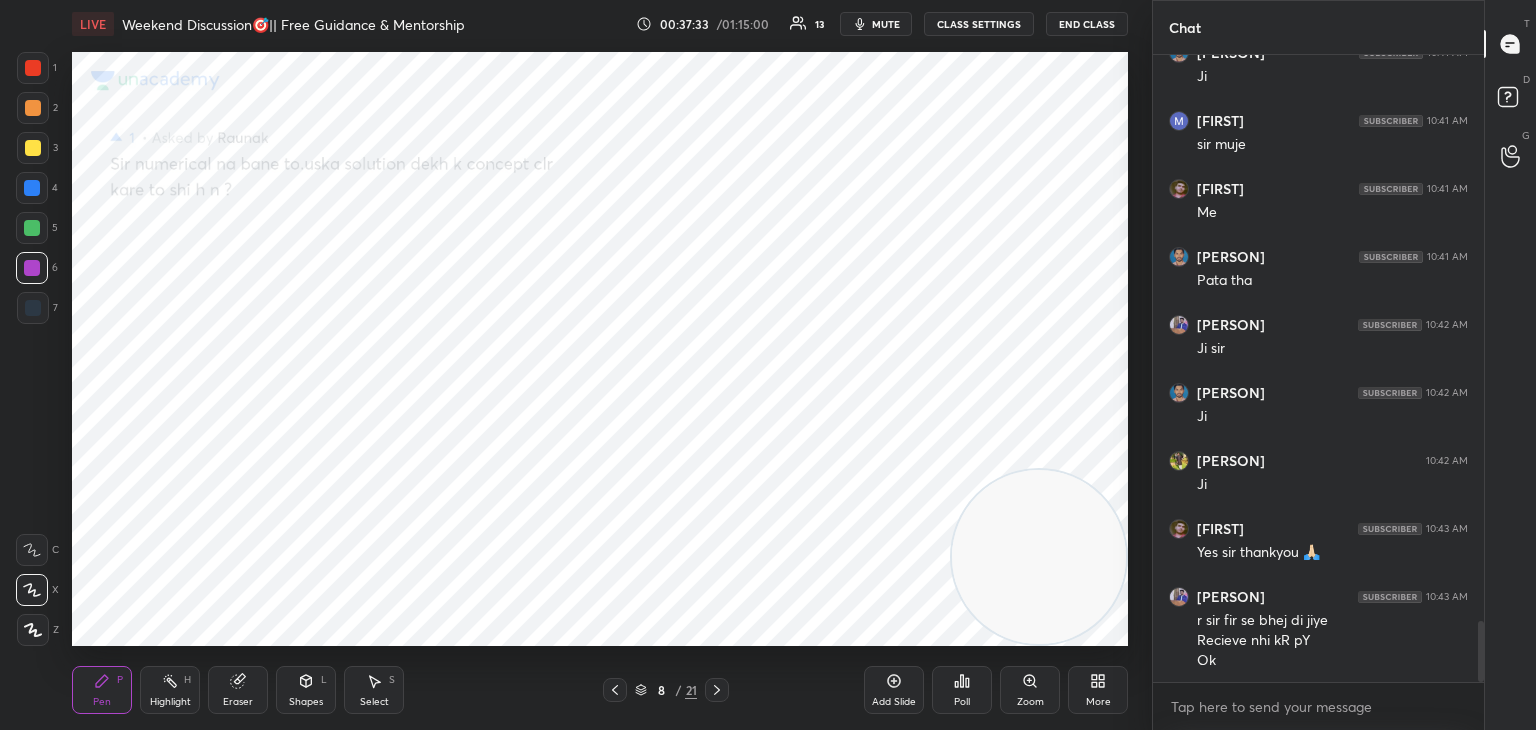 click at bounding box center [33, 308] 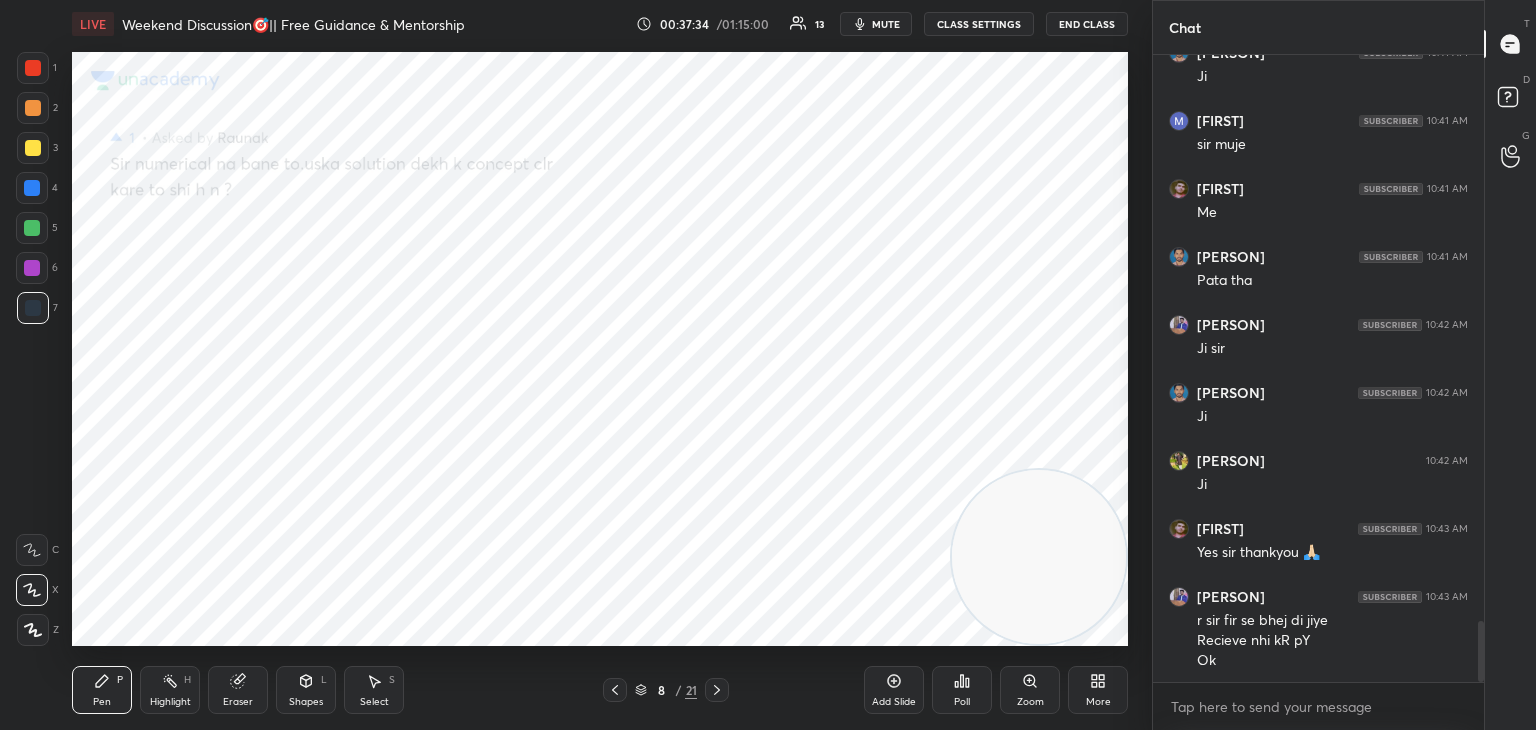 click at bounding box center [33, 68] 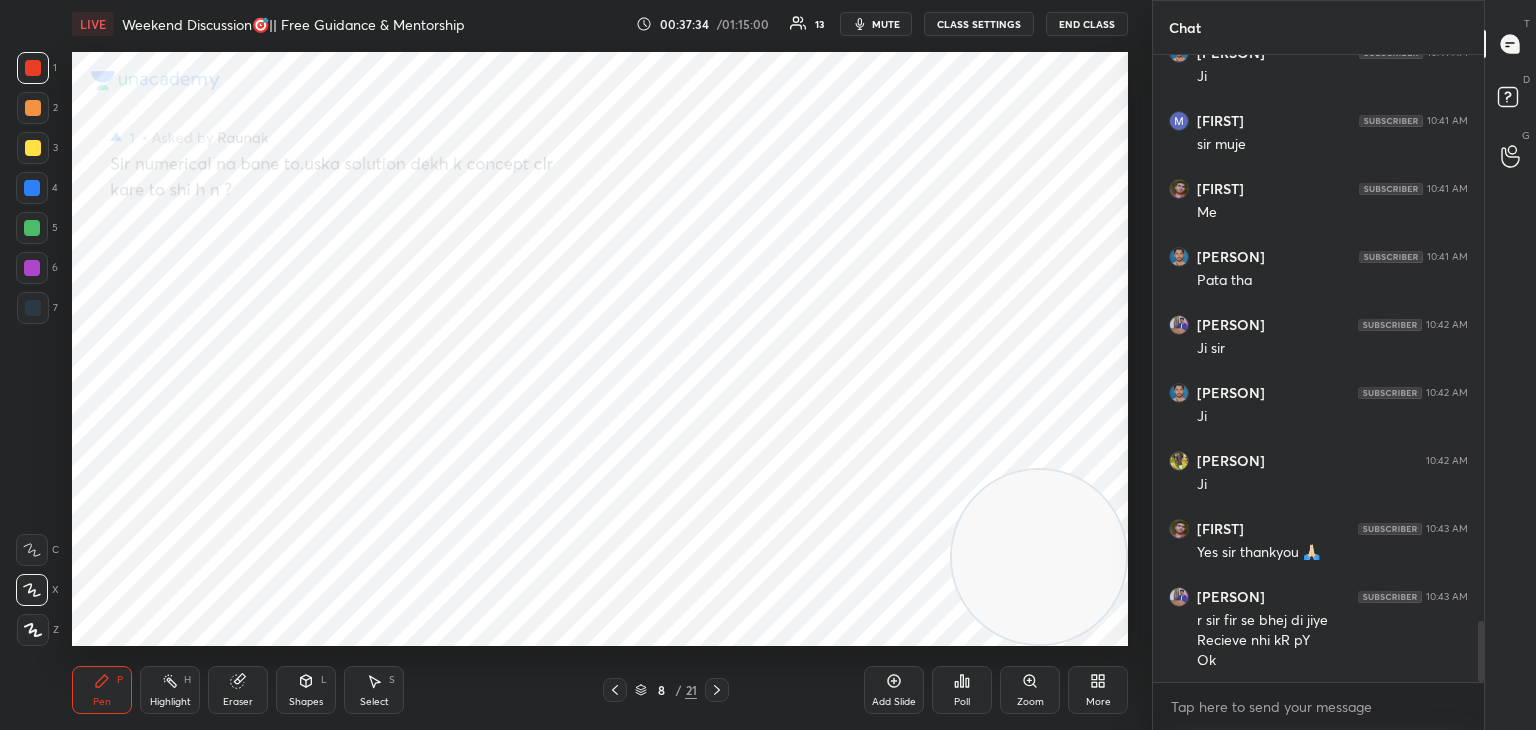 click at bounding box center (33, 108) 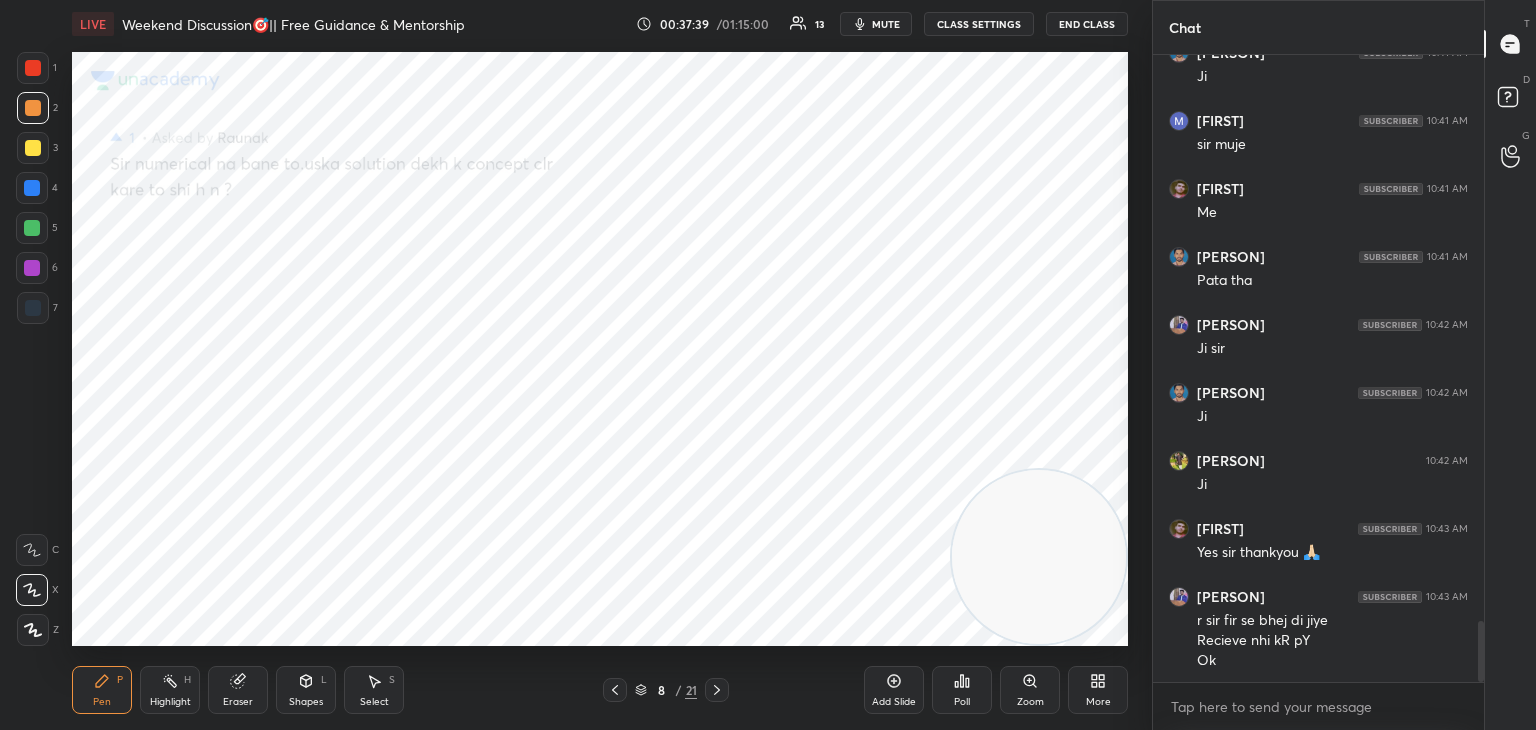 click at bounding box center (32, 188) 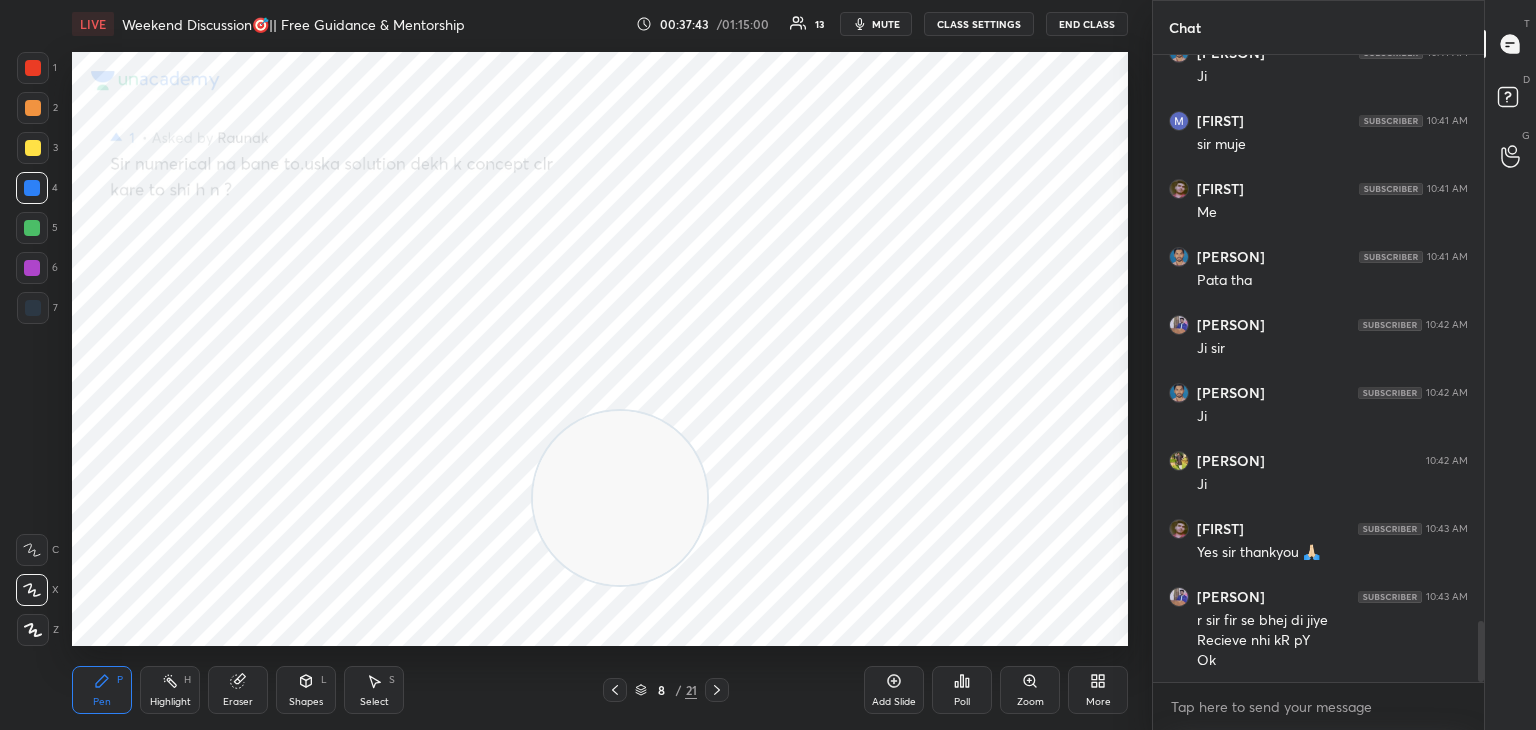 drag, startPoint x: 953, startPoint y: 545, endPoint x: 428, endPoint y: 469, distance: 530.4724 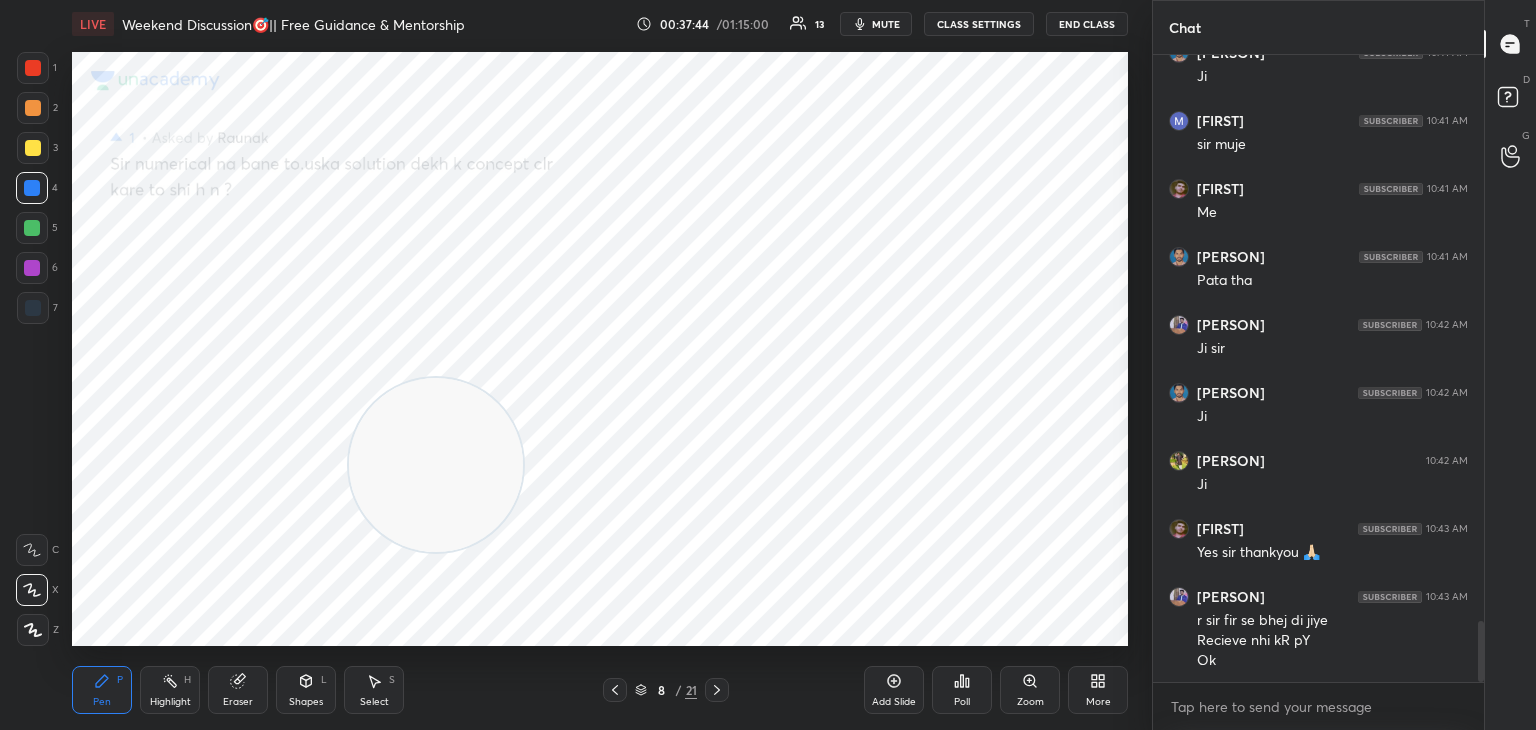 drag, startPoint x: 463, startPoint y: 488, endPoint x: 149, endPoint y: 433, distance: 318.7805 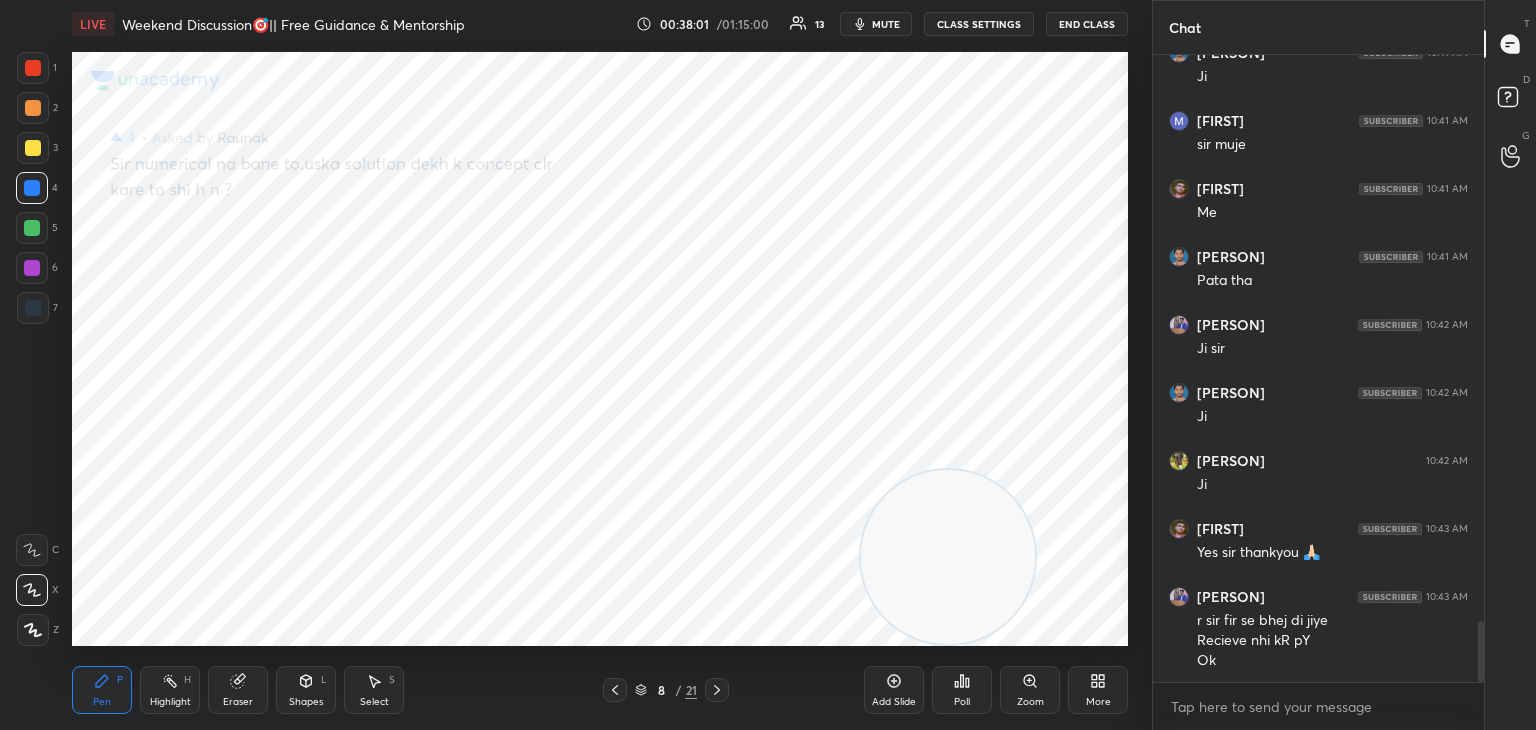 drag, startPoint x: 241, startPoint y: 448, endPoint x: 1124, endPoint y: 613, distance: 898.28394 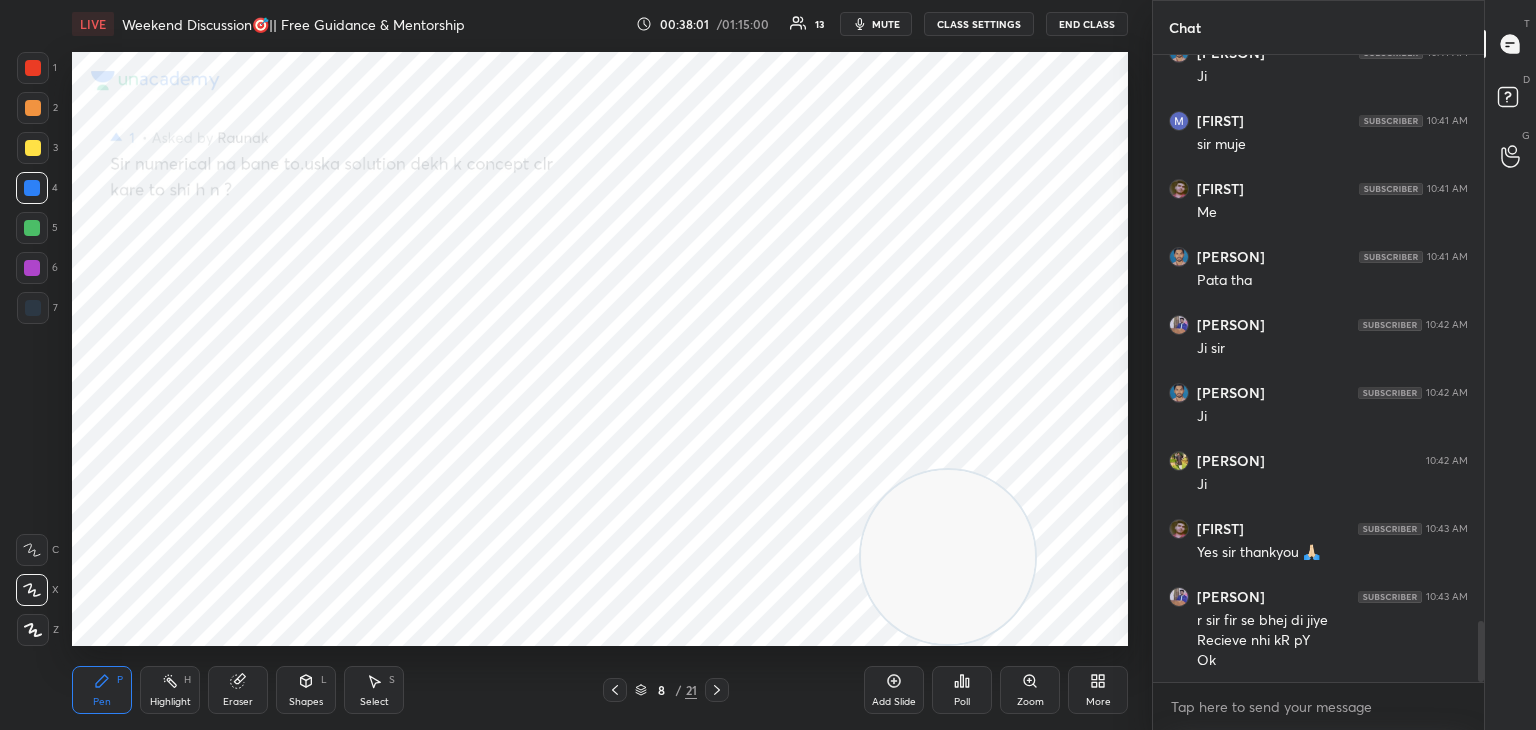 click on "Setting up your live class Poll for   secs No correct answer Start poll" at bounding box center [600, 349] 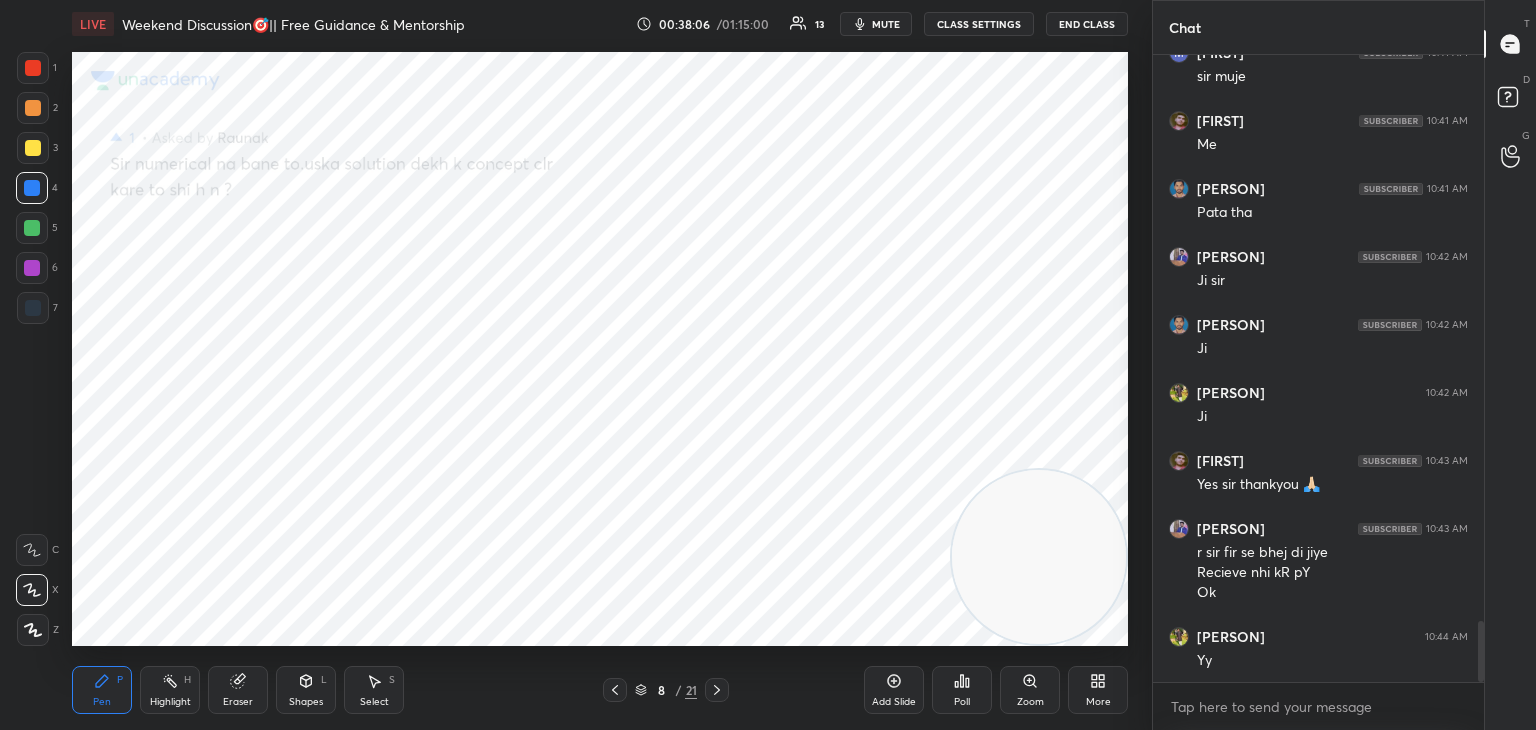 scroll, scrollTop: 5942, scrollLeft: 0, axis: vertical 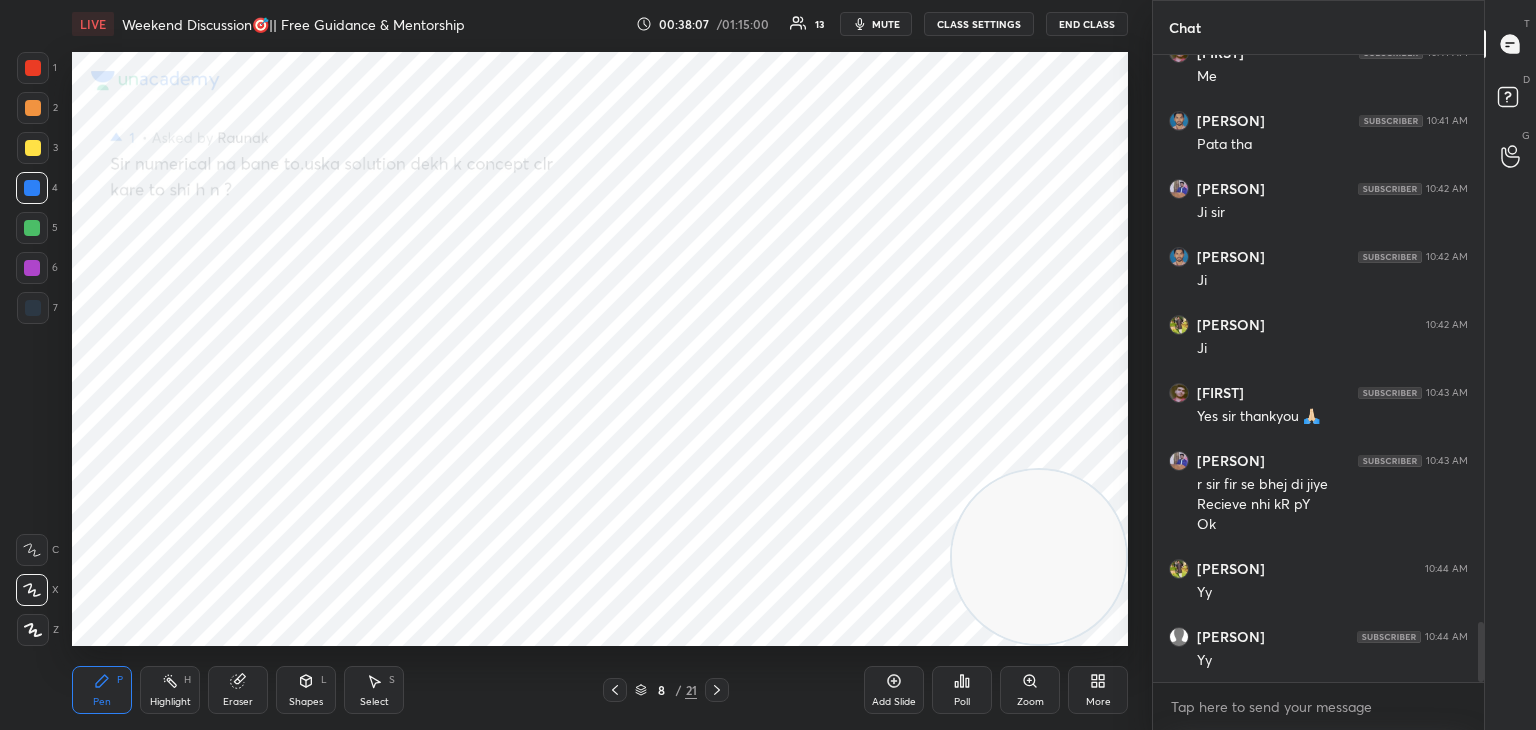 drag, startPoint x: 24, startPoint y: 310, endPoint x: 69, endPoint y: 320, distance: 46.09772 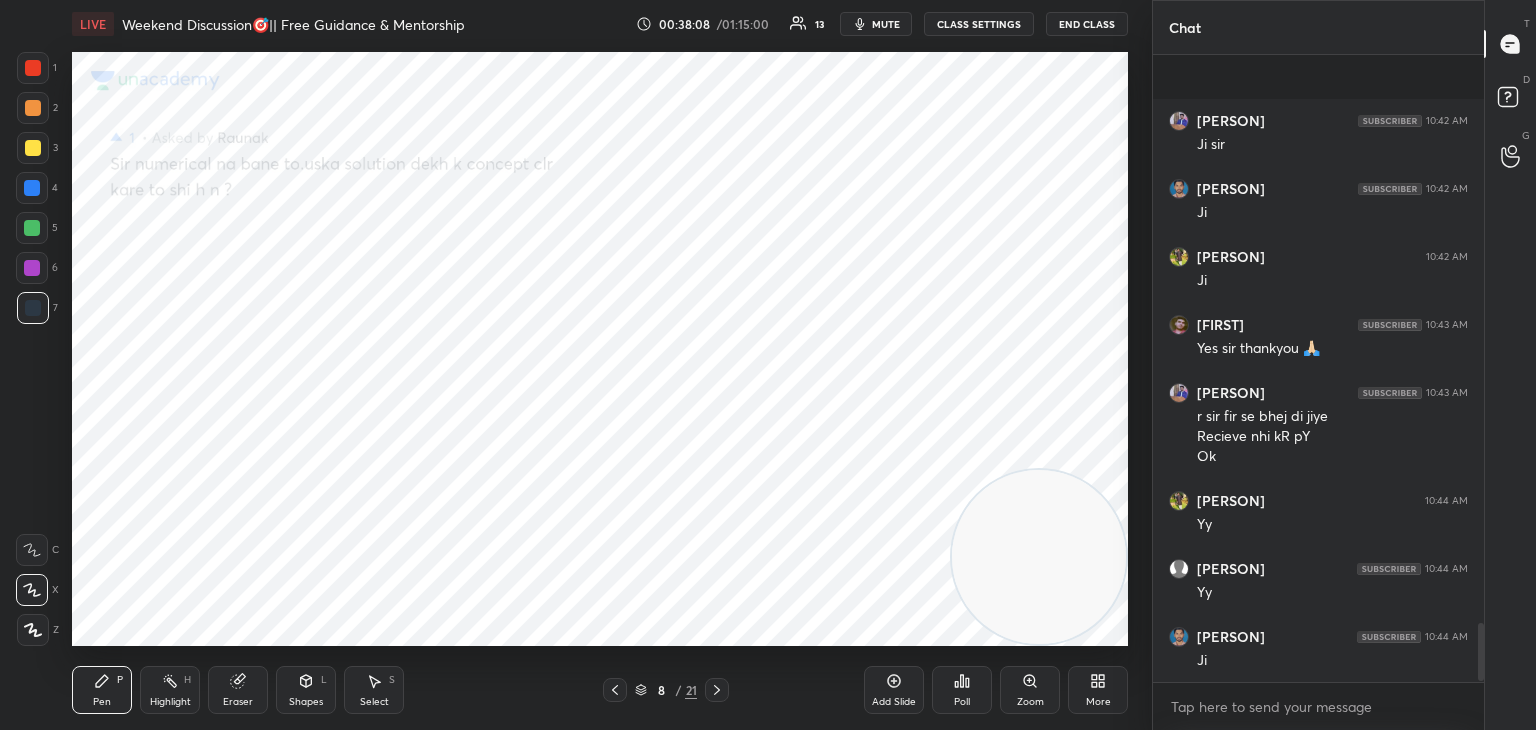 scroll, scrollTop: 6146, scrollLeft: 0, axis: vertical 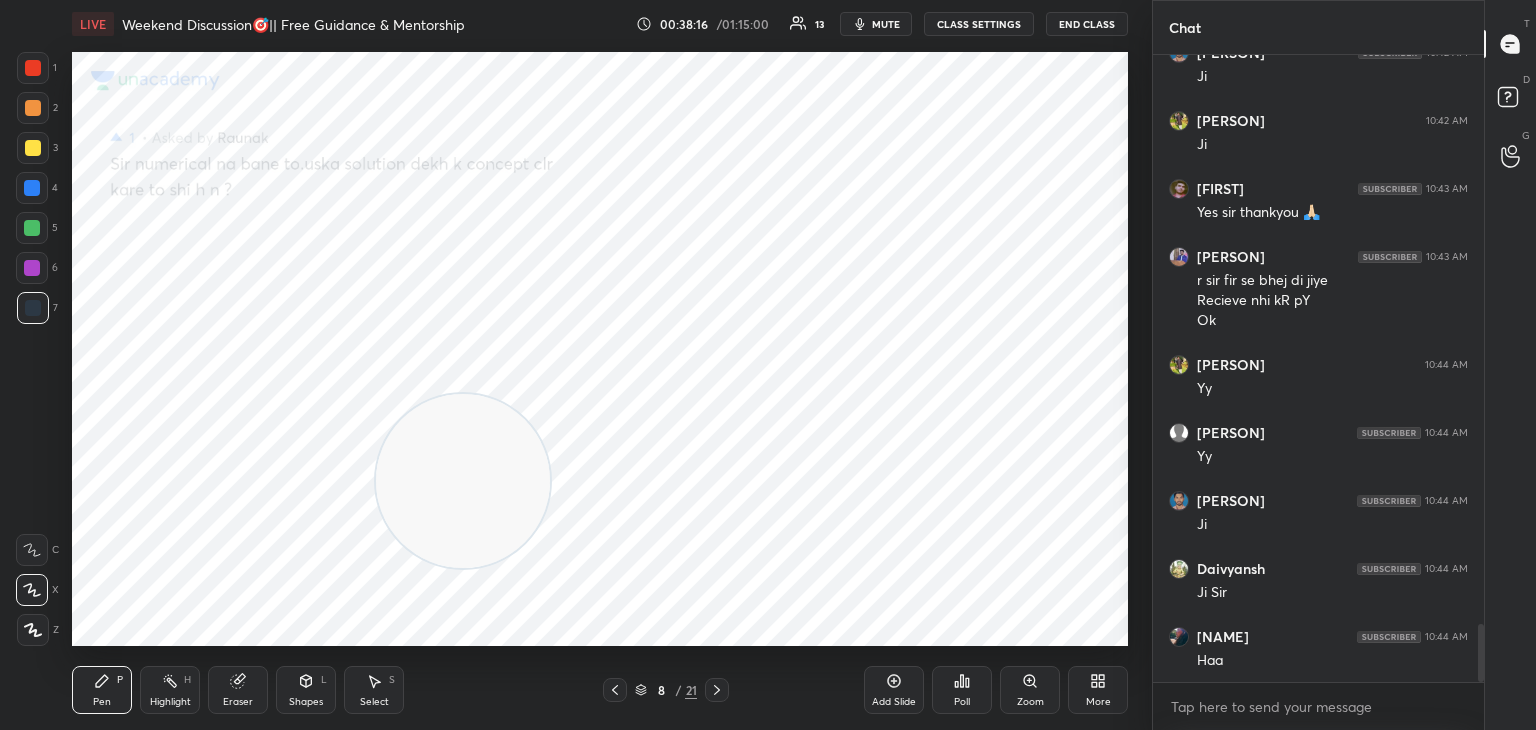 click on "Setting up your live class Poll for   secs No correct answer Start poll" at bounding box center (600, 349) 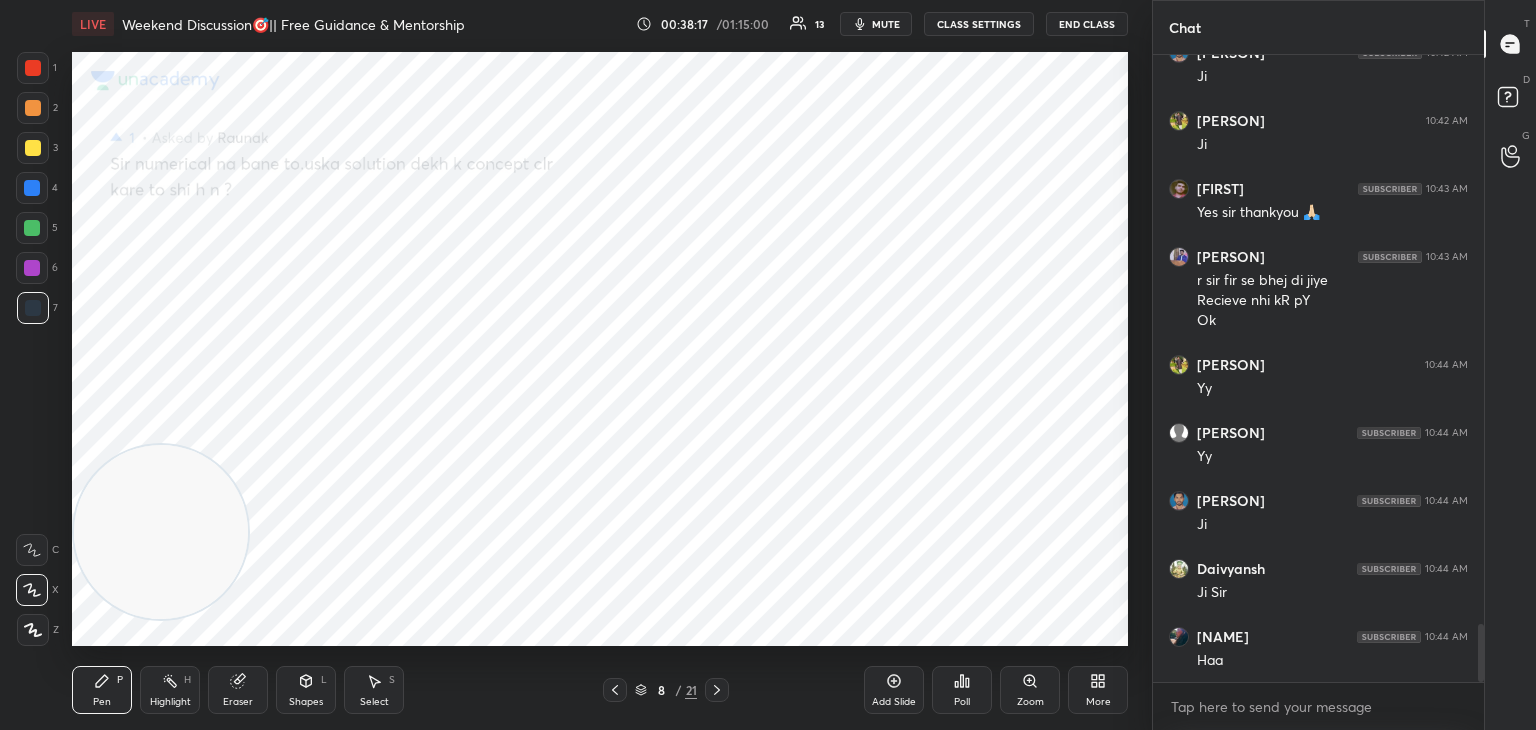 drag, startPoint x: 176, startPoint y: 588, endPoint x: 37, endPoint y: 597, distance: 139.29106 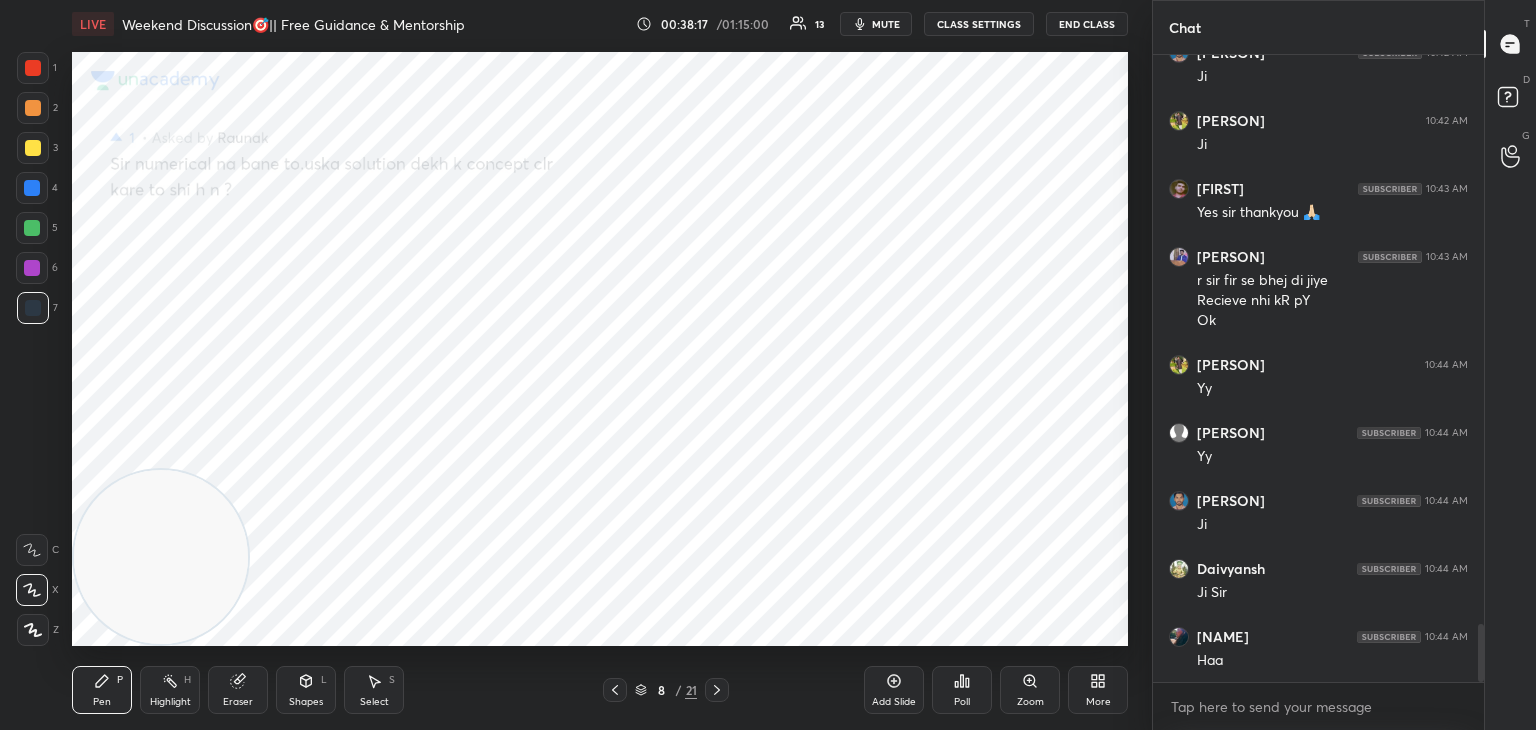 click at bounding box center [32, 268] 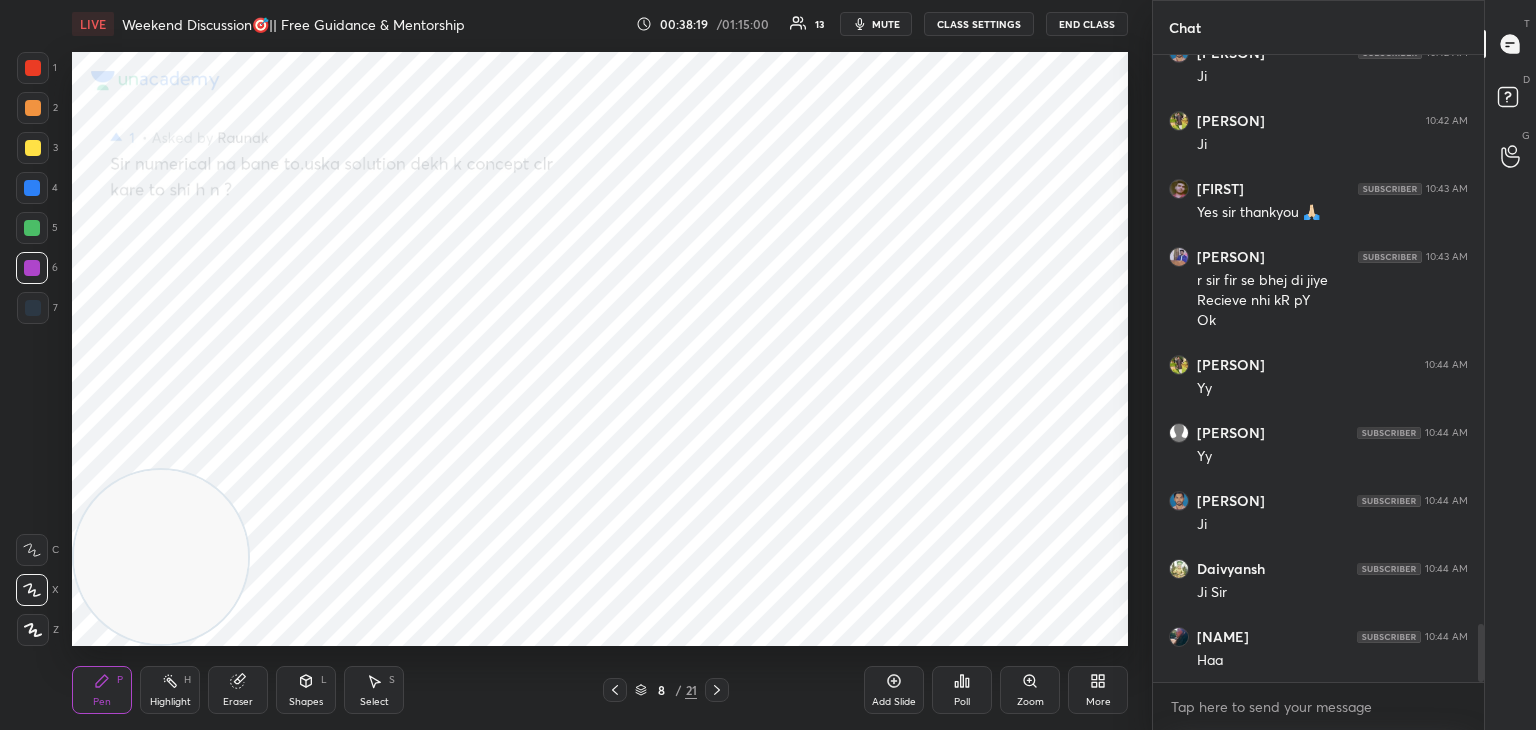 click at bounding box center [32, 188] 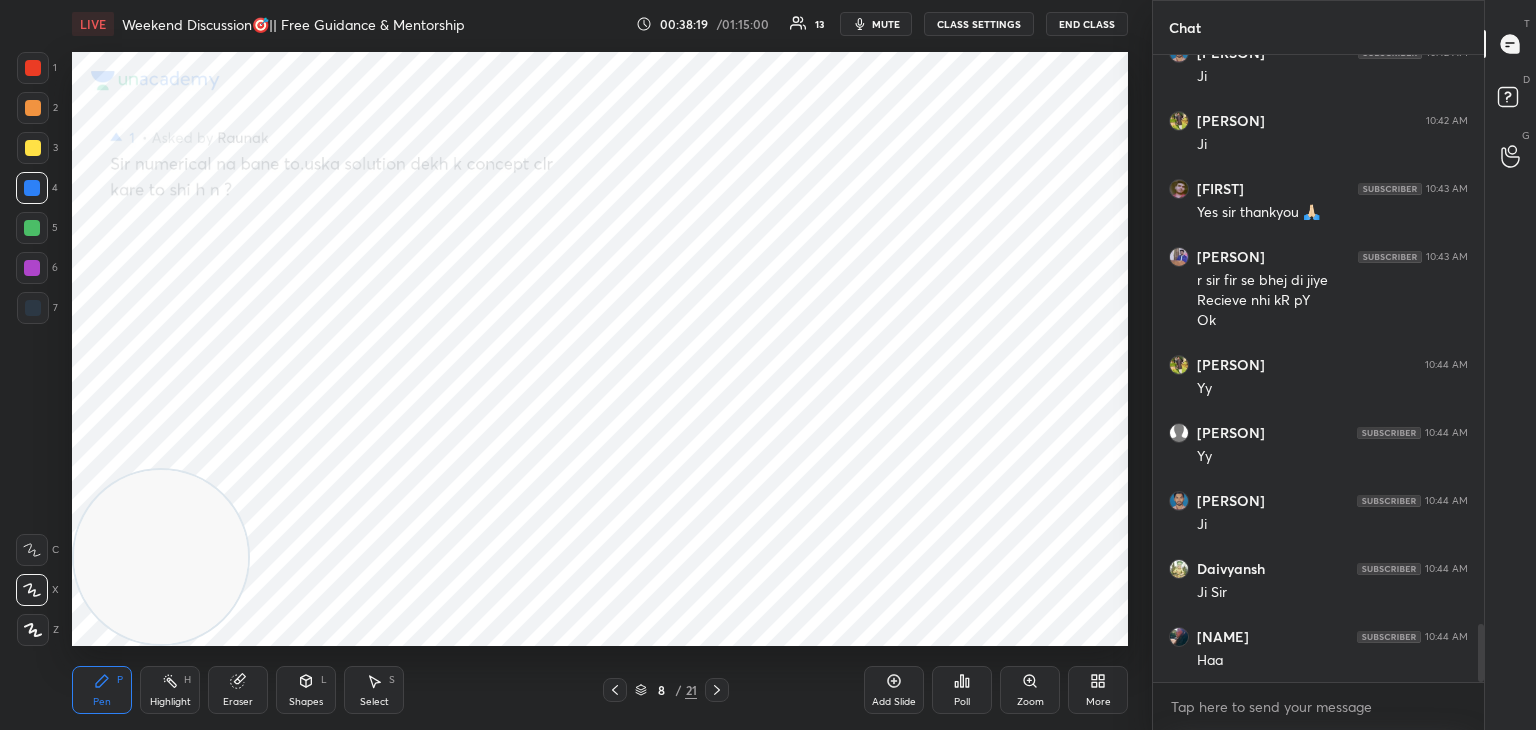 click at bounding box center (32, 228) 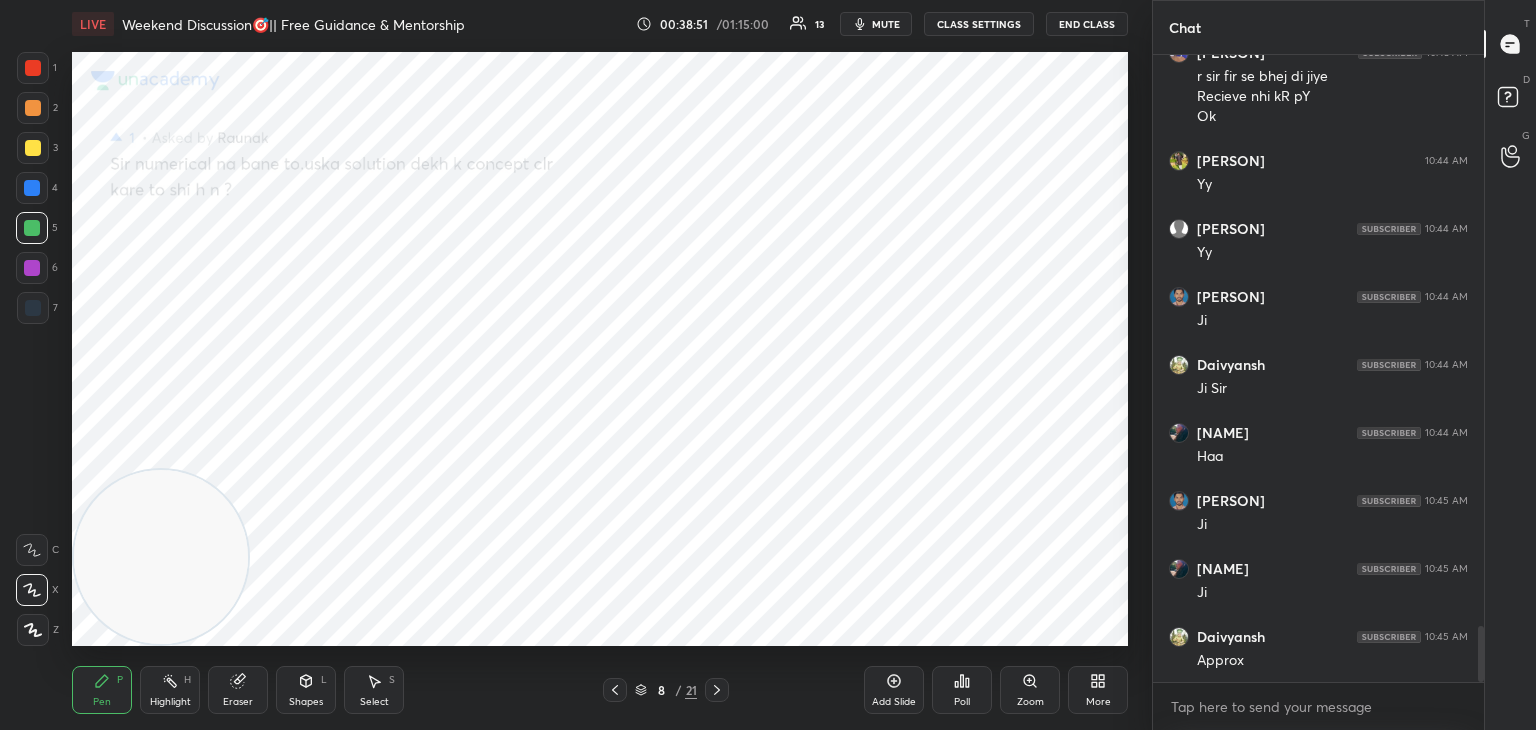scroll, scrollTop: 6418, scrollLeft: 0, axis: vertical 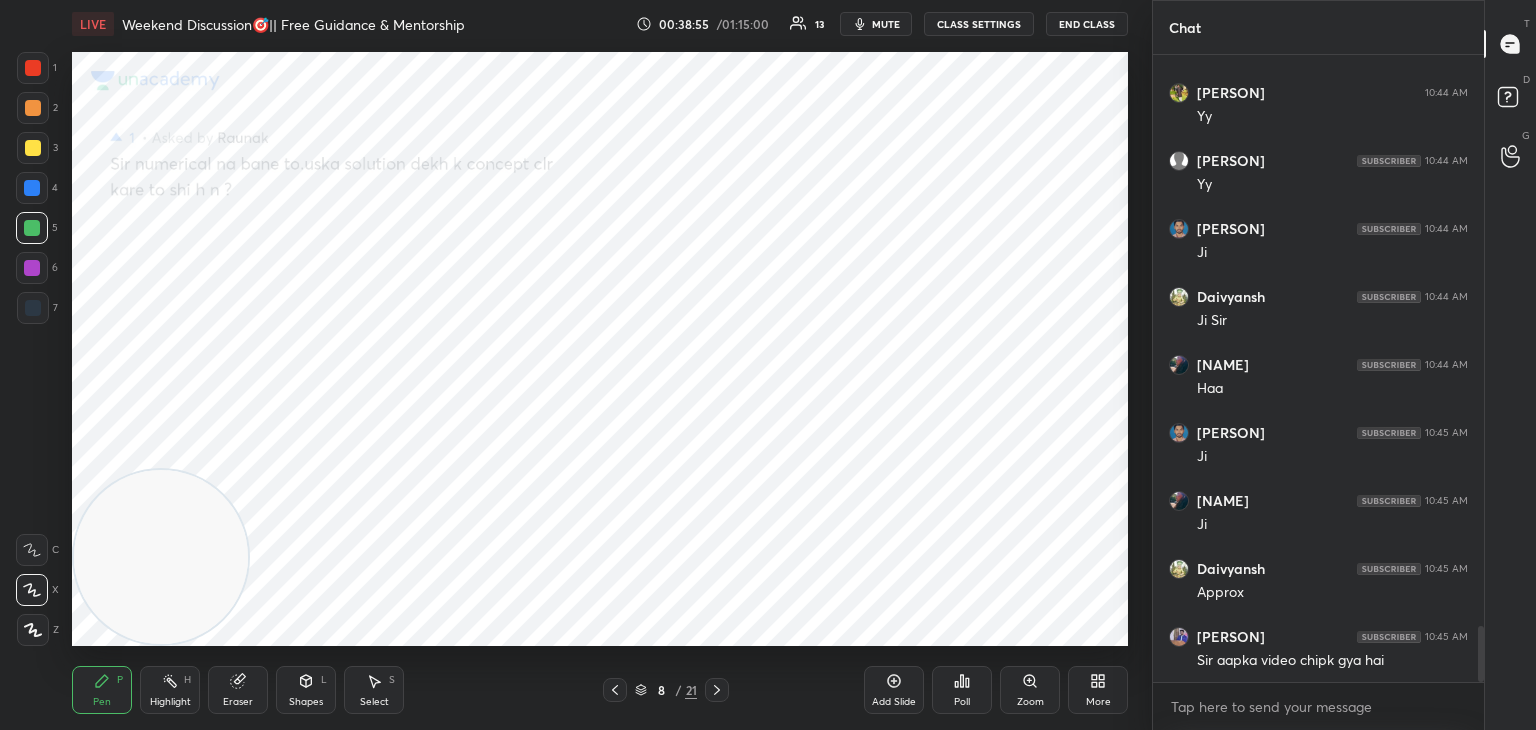 click at bounding box center (33, 108) 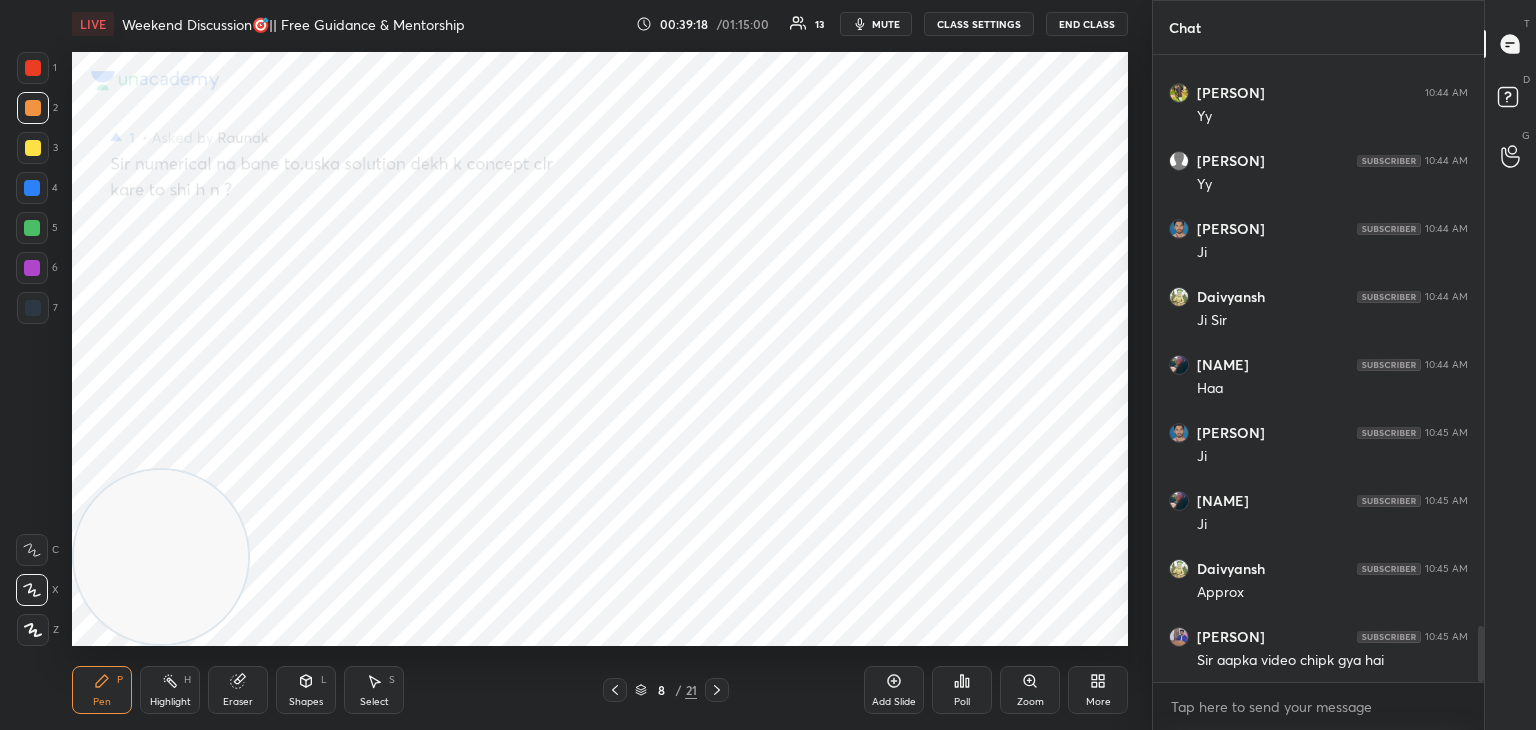 click at bounding box center [33, 308] 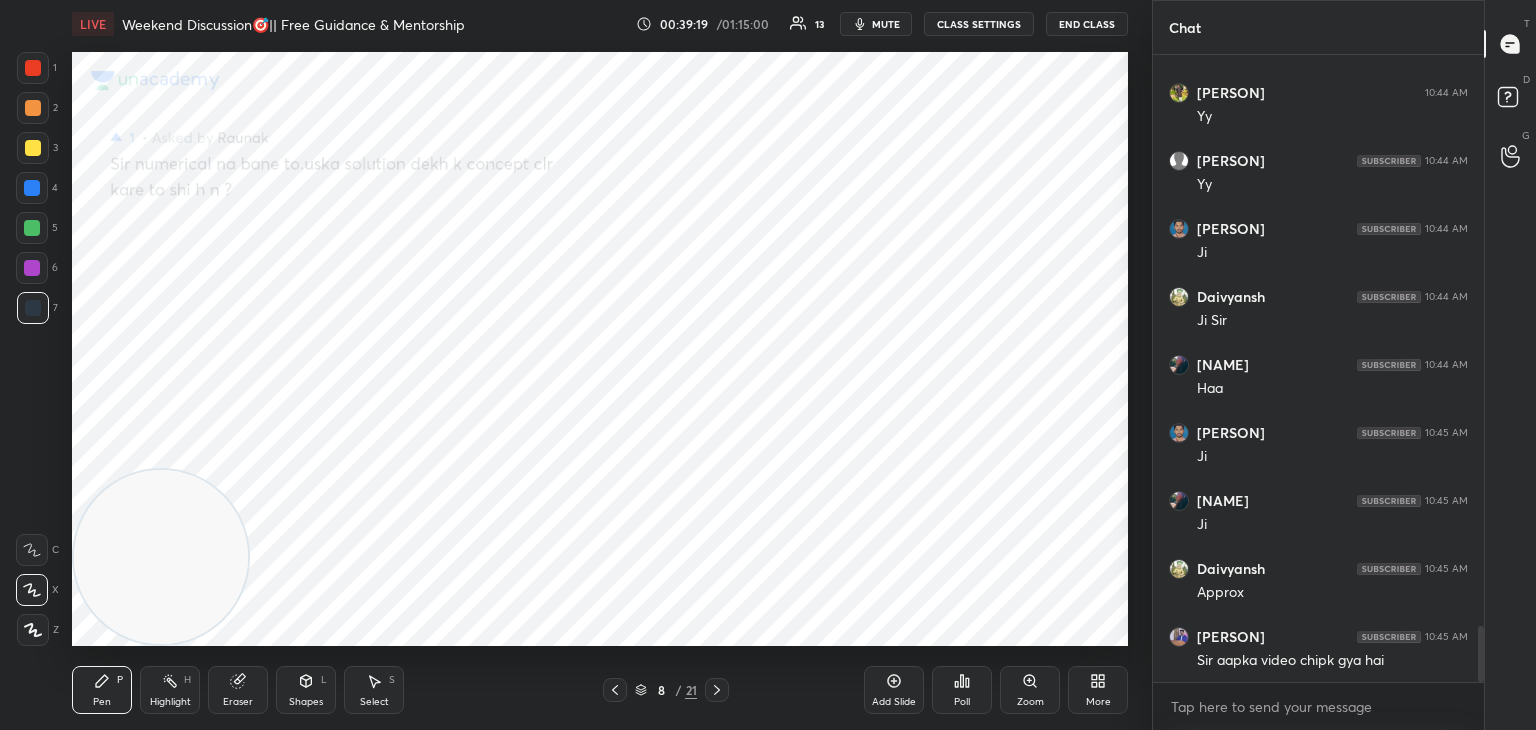 drag, startPoint x: 36, startPoint y: 48, endPoint x: 45, endPoint y: 68, distance: 21.931713 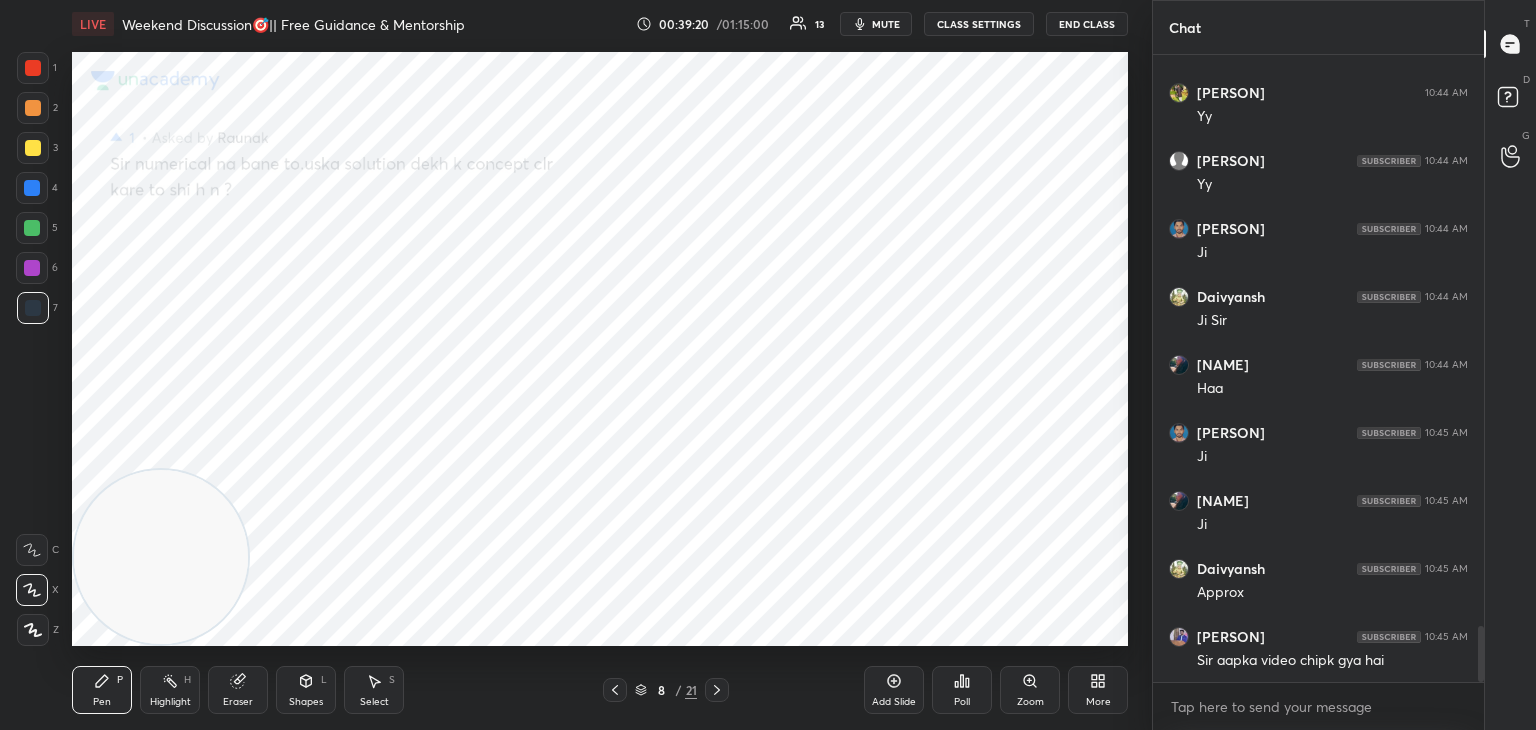 drag, startPoint x: 21, startPoint y: 74, endPoint x: 33, endPoint y: 78, distance: 12.649111 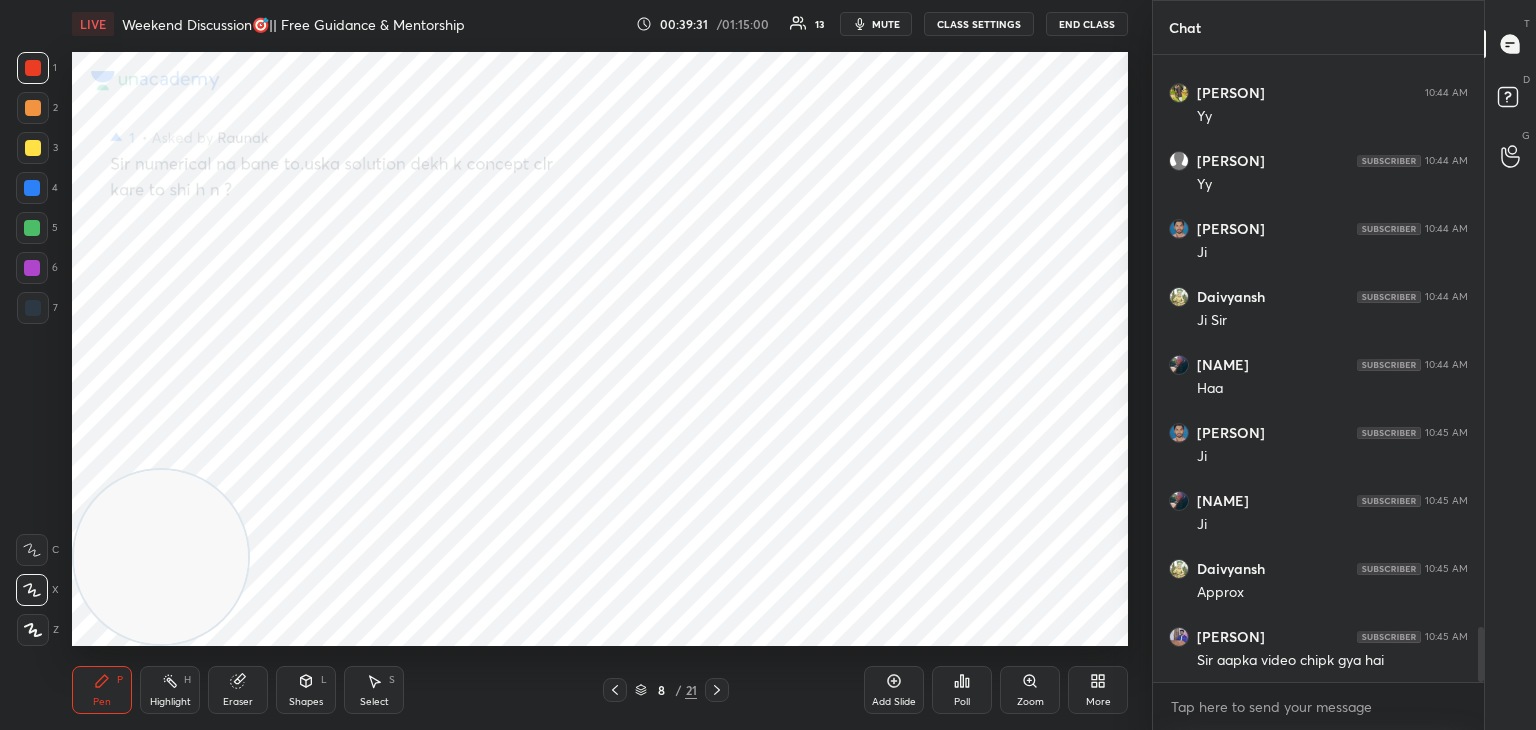 scroll, scrollTop: 6486, scrollLeft: 0, axis: vertical 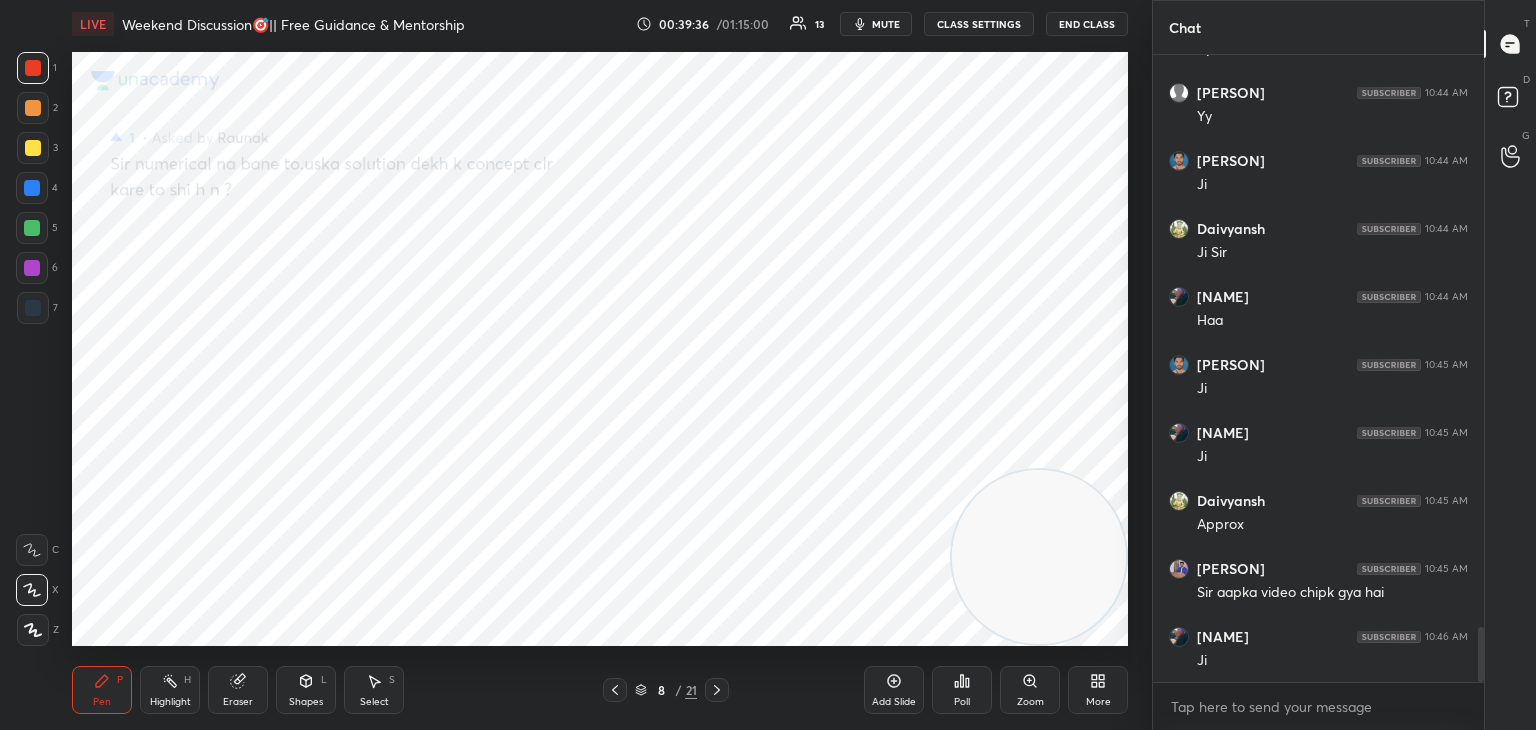 drag, startPoint x: 163, startPoint y: 549, endPoint x: 1112, endPoint y: 638, distance: 953.1642 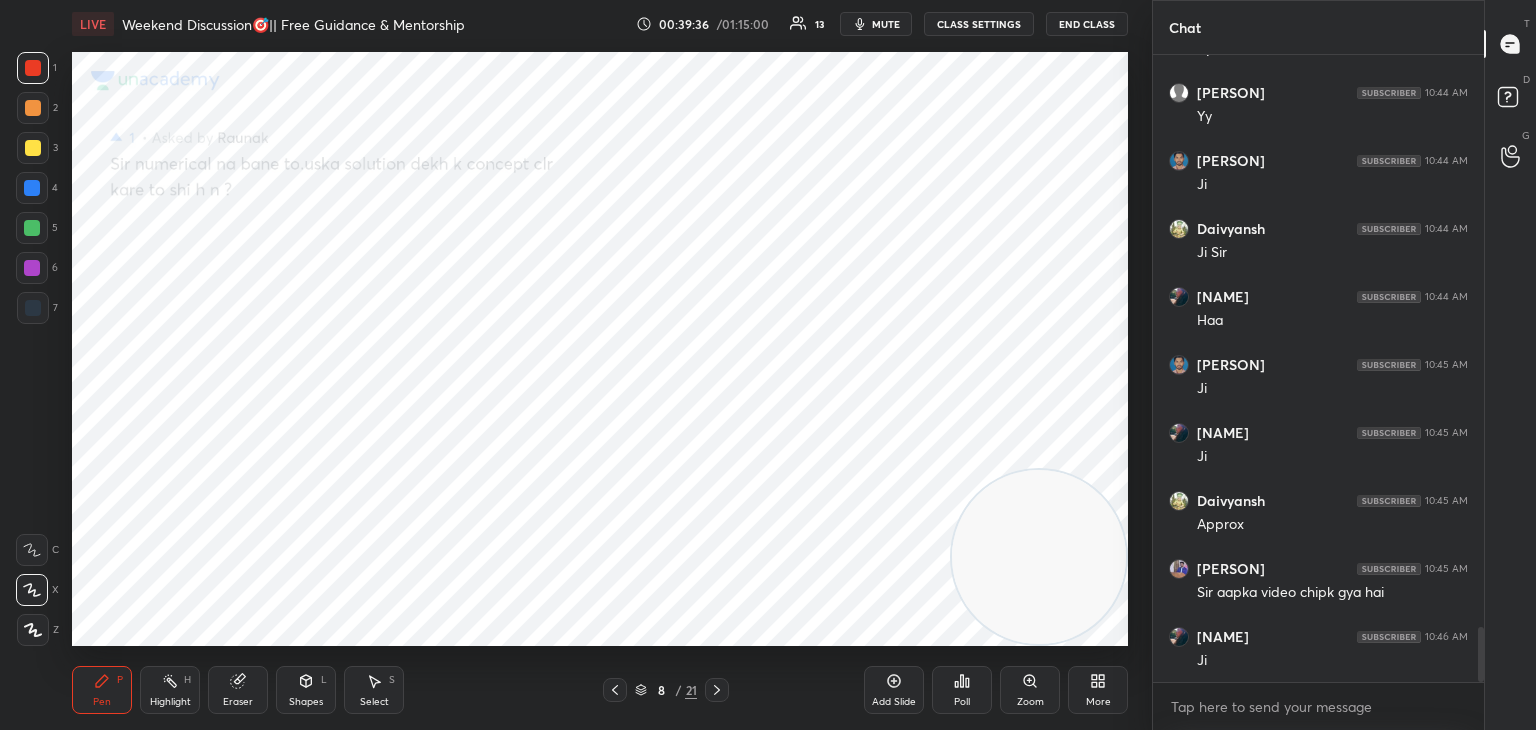 click on "LIVE Weekend Discussion🎯|| Free Guidance & Mentorship 00:39:36 /  01:15:00 13 mute CLASS SETTINGS End Class Setting up your live class Poll for   secs No correct answer Start poll Back Weekend Discussion🎯|| Free Guidance & Mentorship [FIRST] Pen P Highlight H Eraser Shapes L Select S 8 / 21 Add Slide Poll Zoom More" at bounding box center (600, 365) 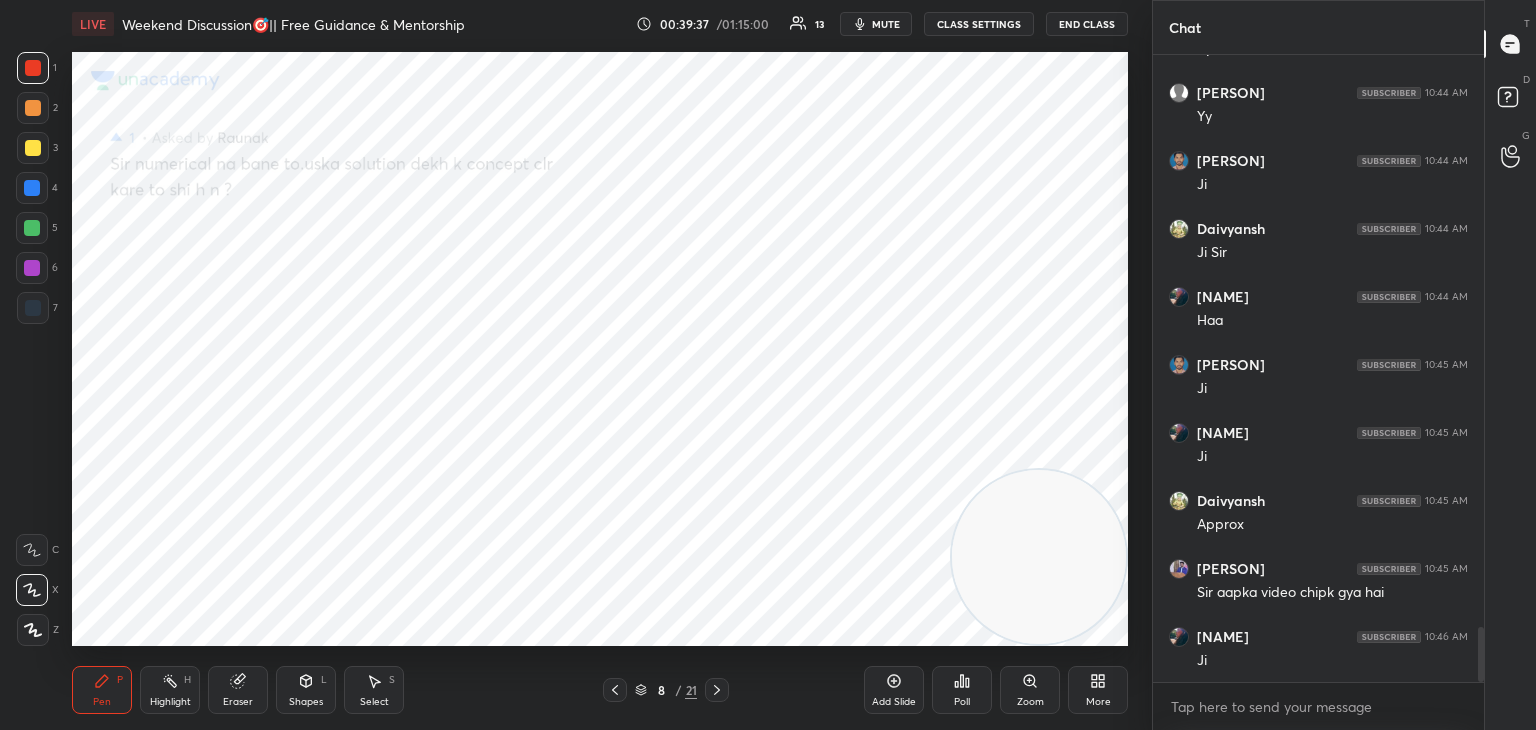 click at bounding box center [32, 188] 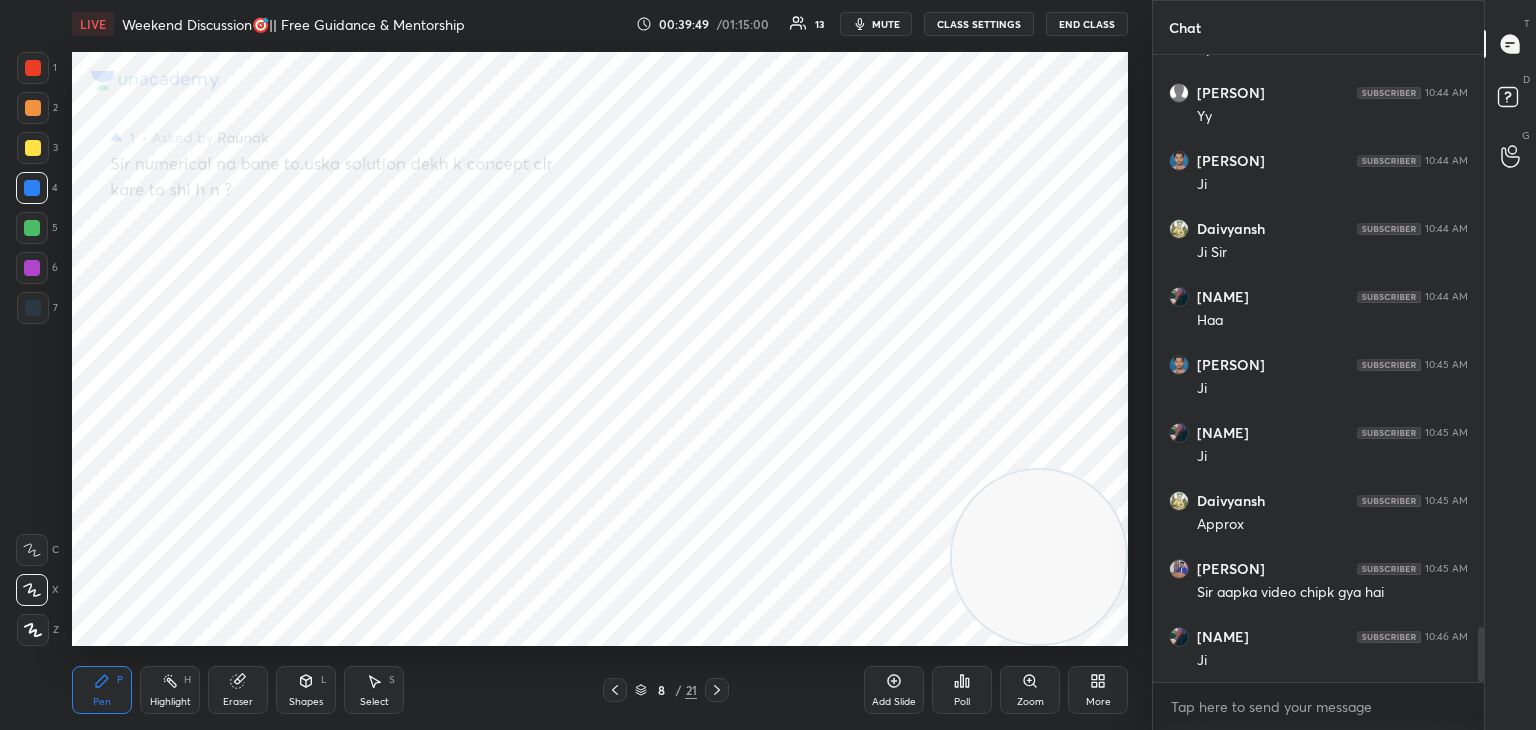 drag, startPoint x: 387, startPoint y: 702, endPoint x: 373, endPoint y: 686, distance: 21.260292 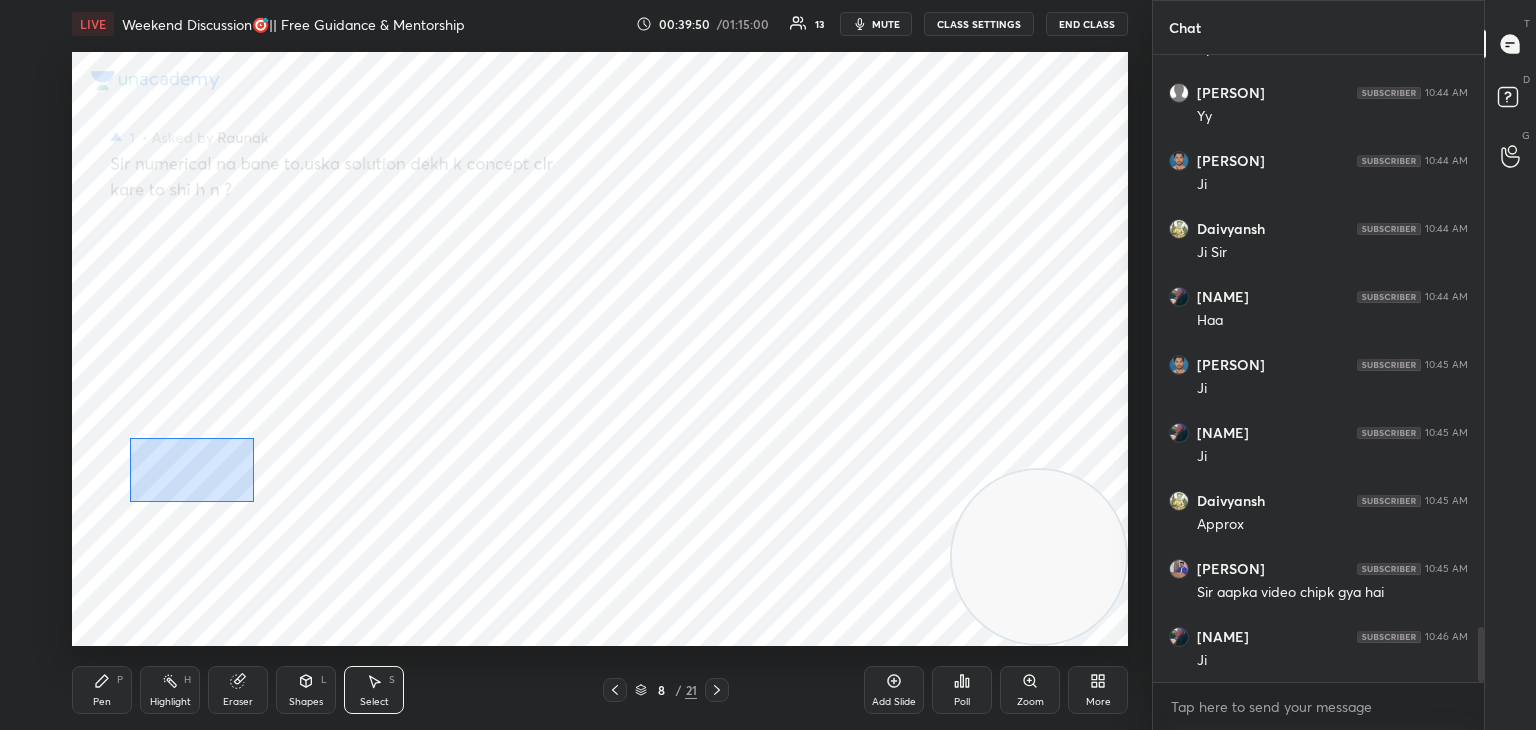 drag, startPoint x: 253, startPoint y: 502, endPoint x: 480, endPoint y: 554, distance: 232.87979 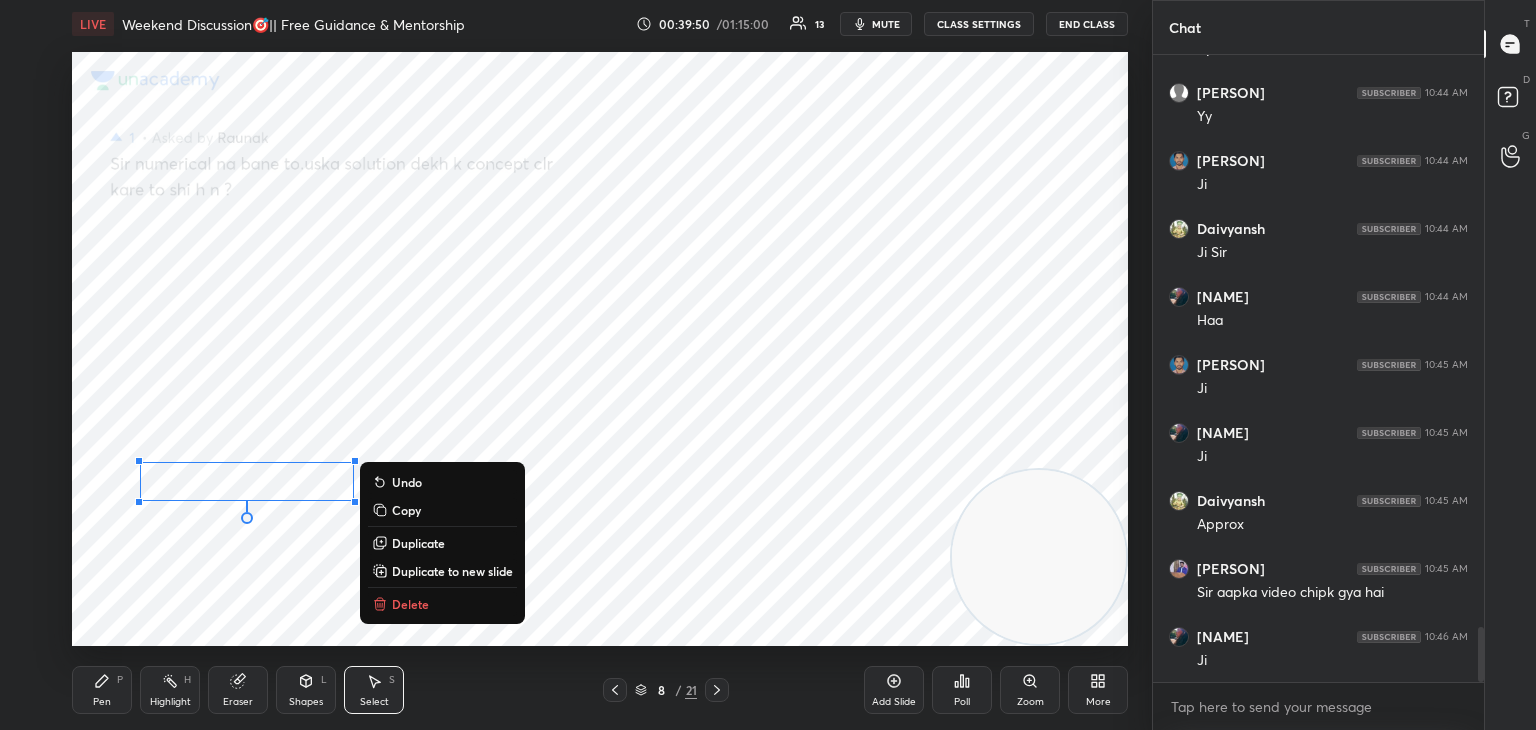 click on "Delete" at bounding box center [410, 604] 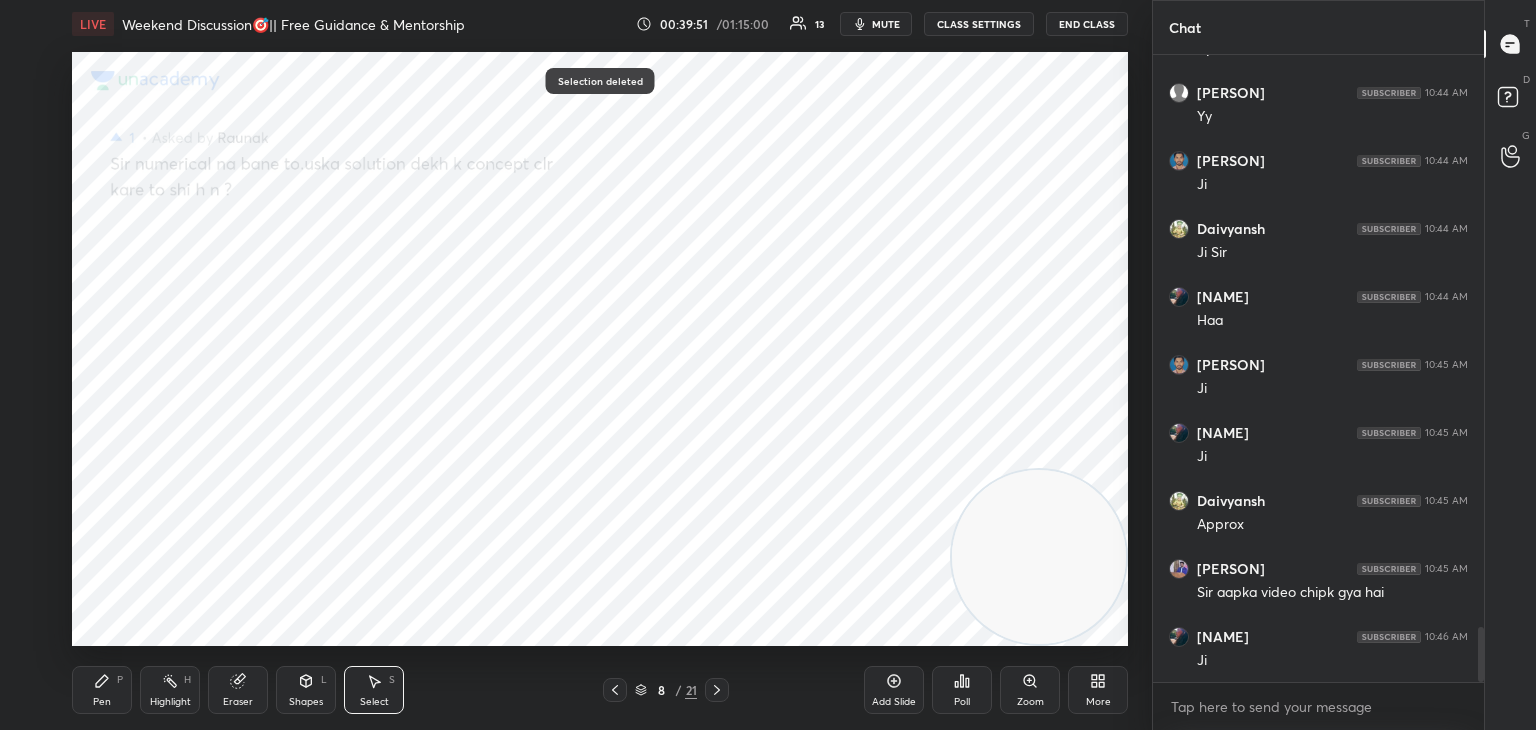 drag, startPoint x: 95, startPoint y: 698, endPoint x: 101, endPoint y: 677, distance: 21.84033 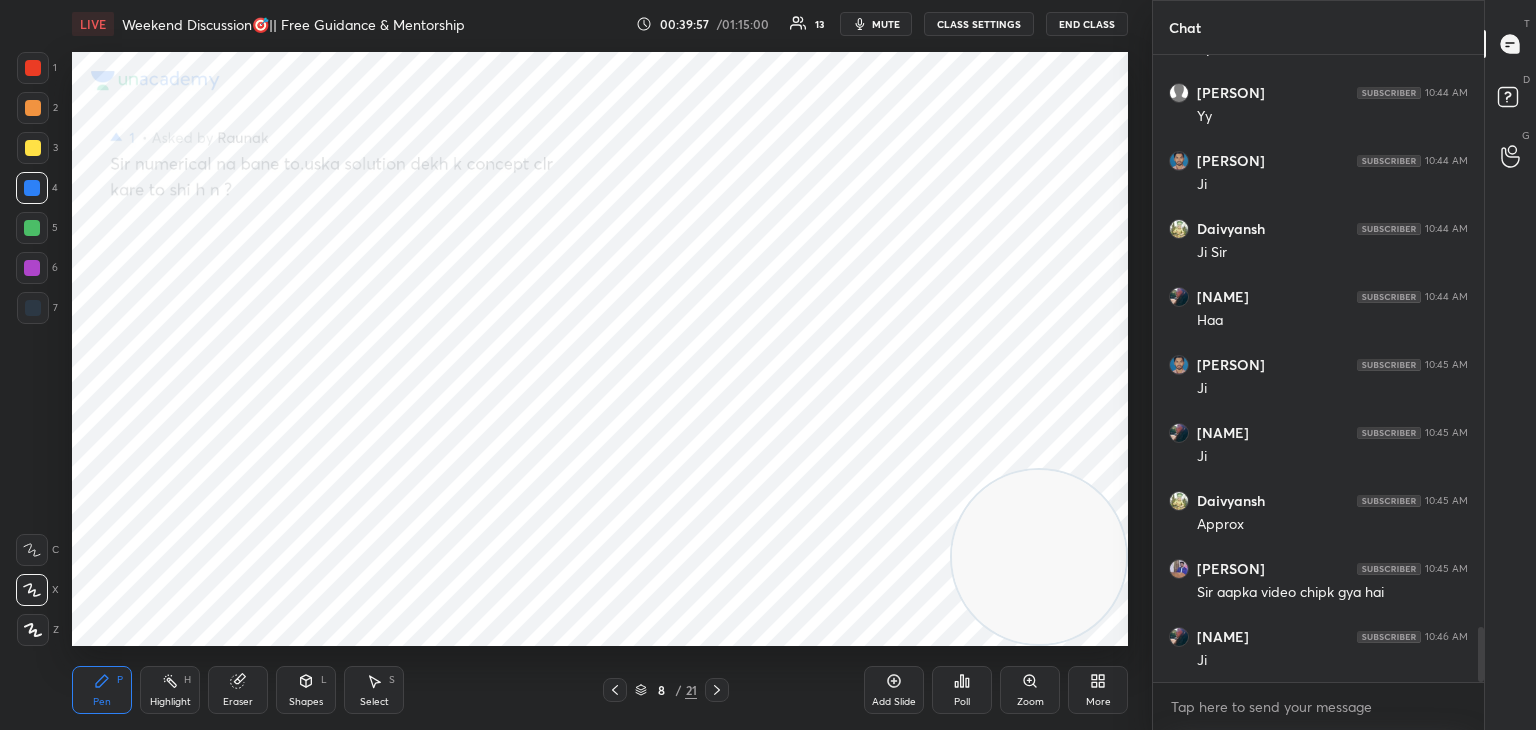 click at bounding box center (32, 268) 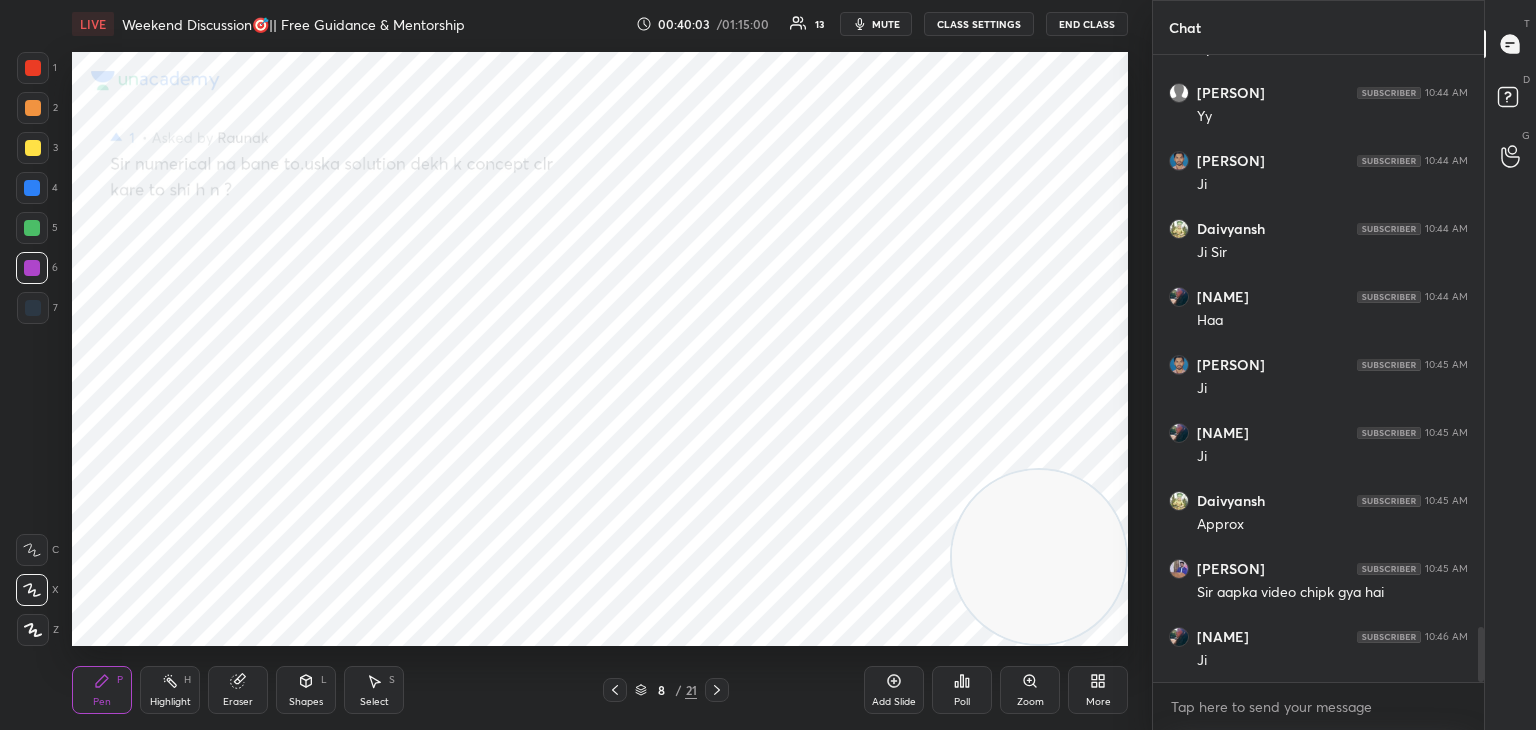 click 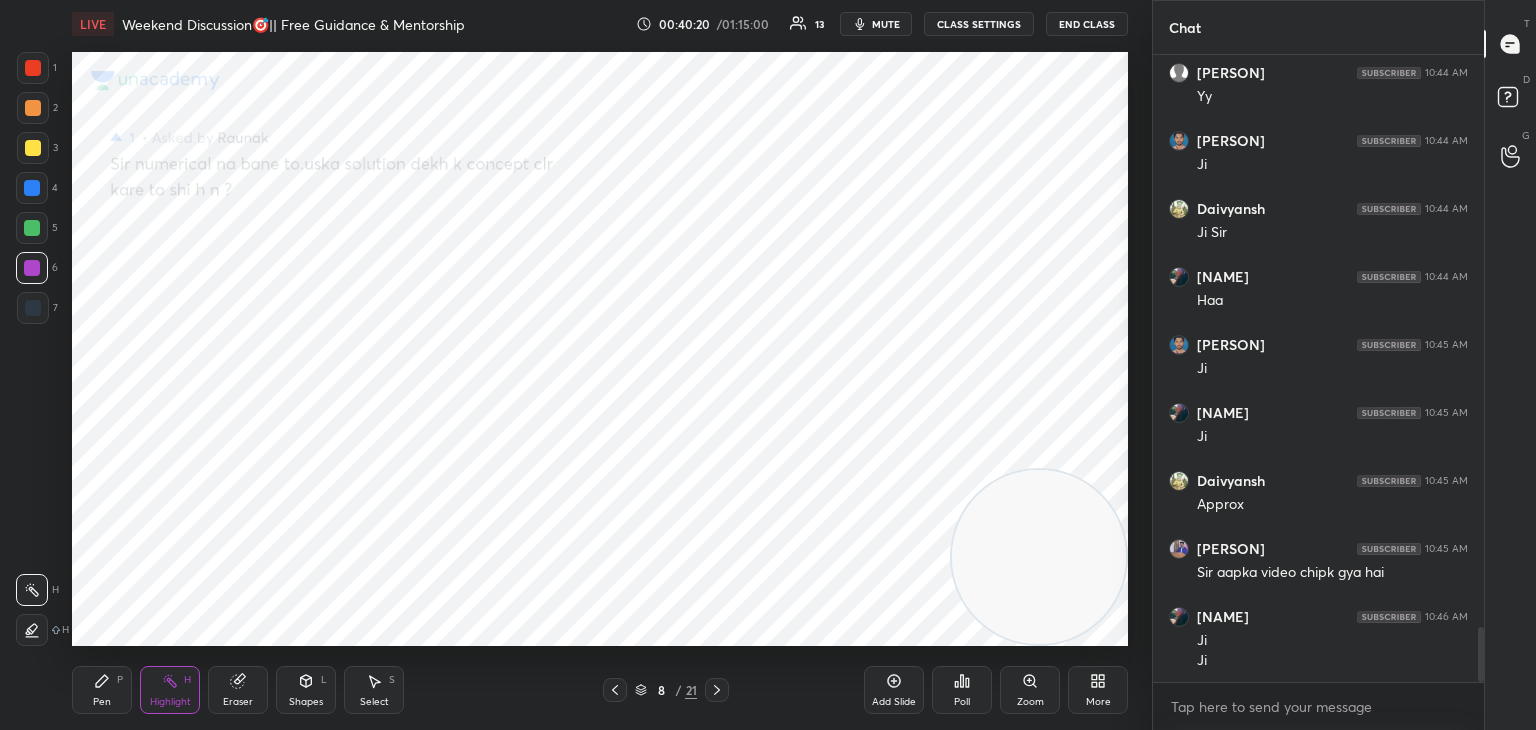 scroll, scrollTop: 6574, scrollLeft: 0, axis: vertical 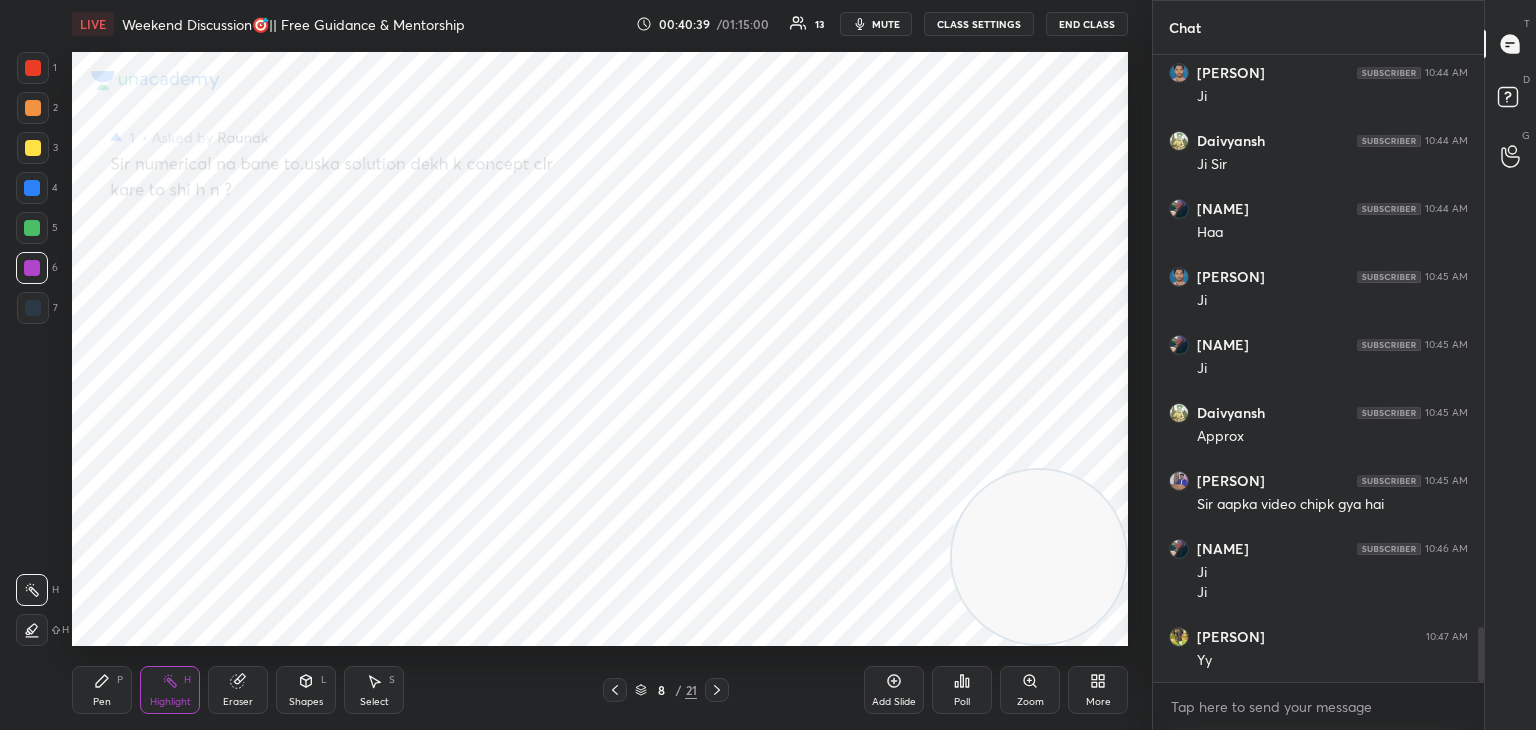 click on "Pen" at bounding box center [102, 702] 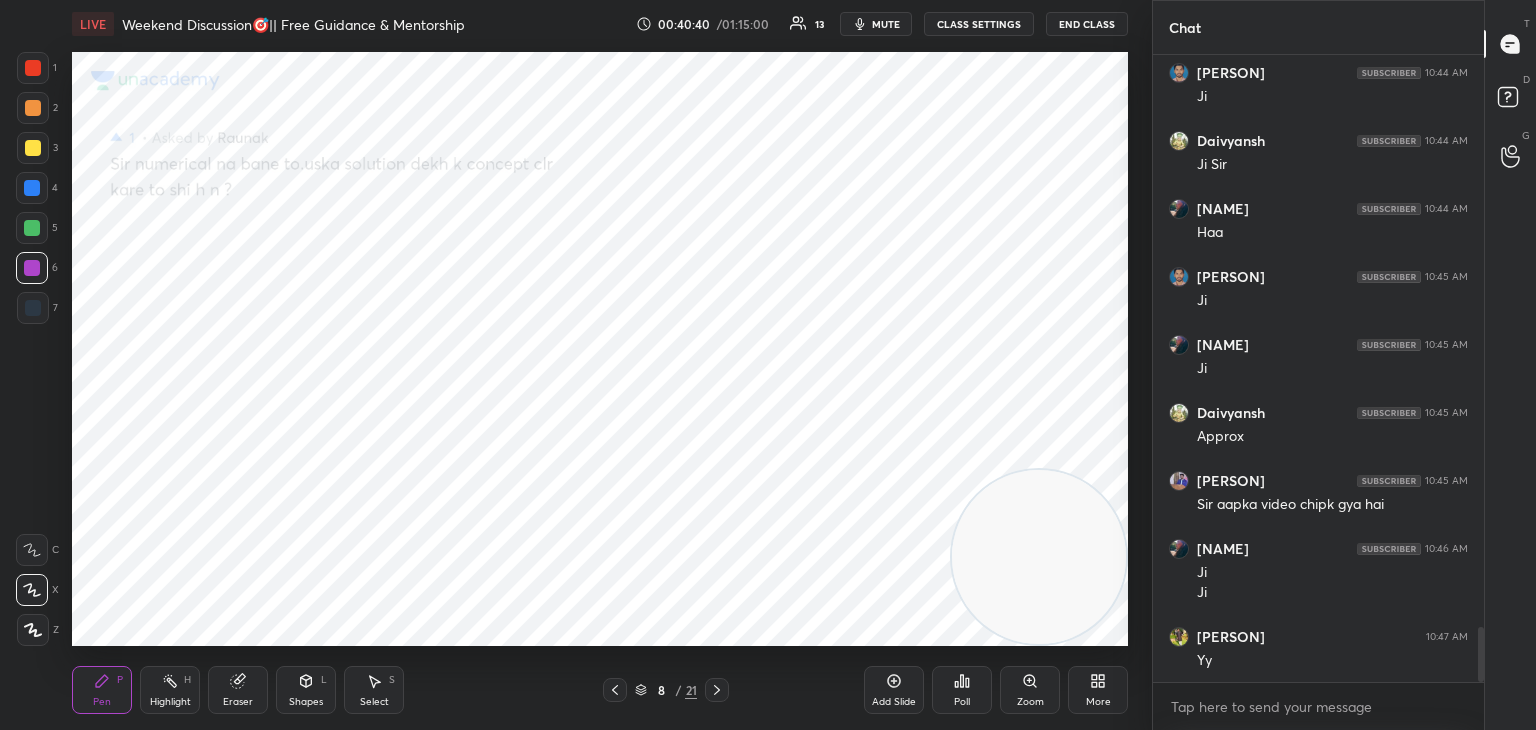 click at bounding box center [32, 228] 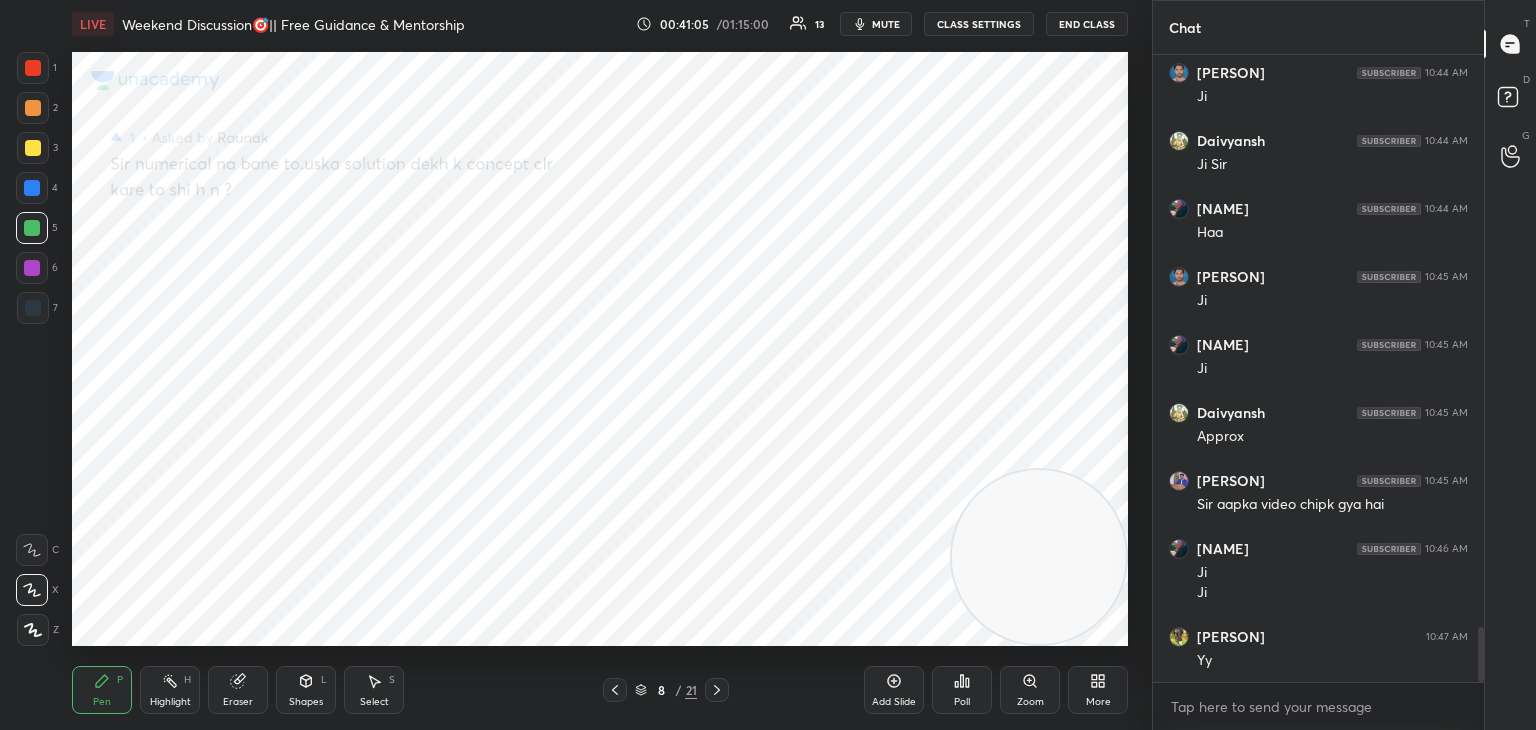 drag, startPoint x: 171, startPoint y: 697, endPoint x: 203, endPoint y: 670, distance: 41.868843 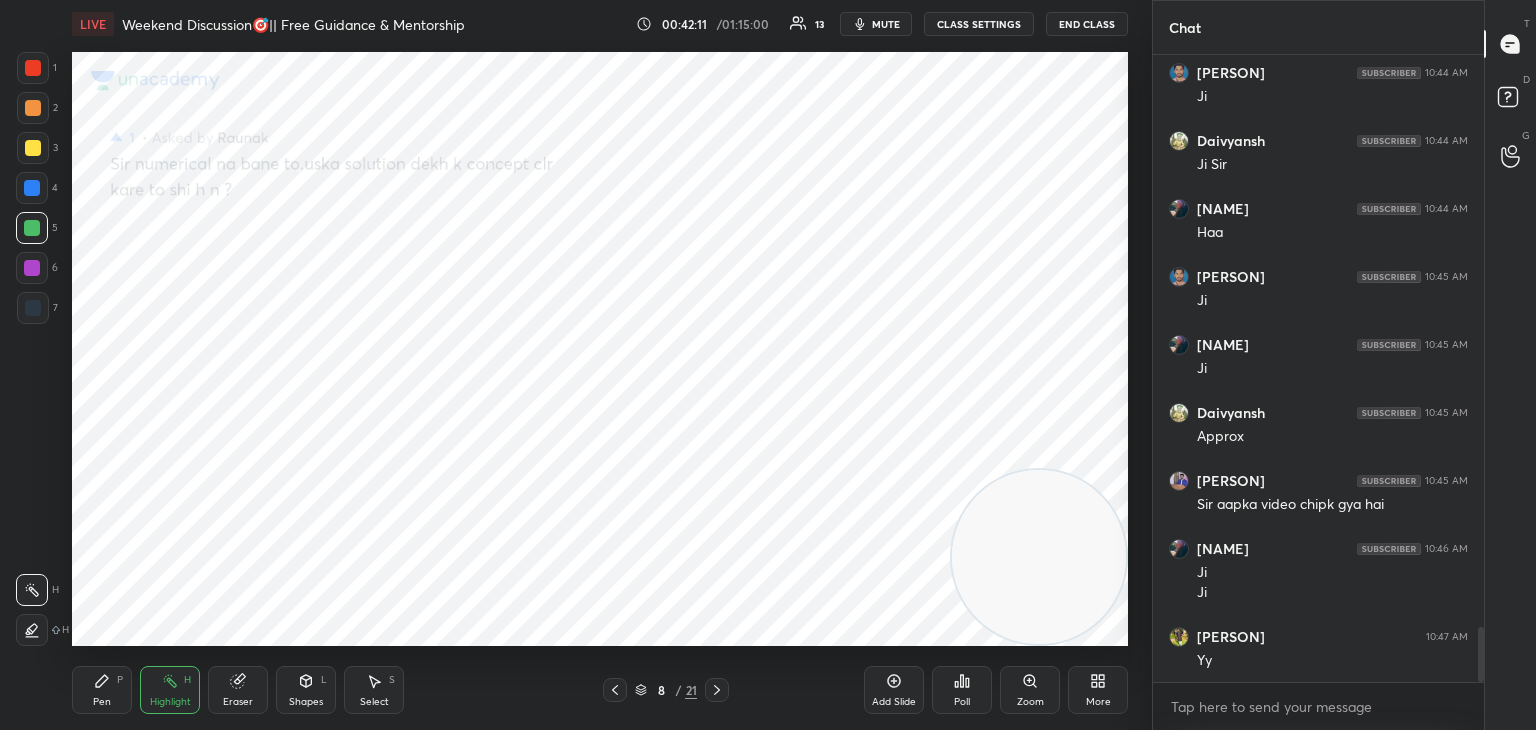 click 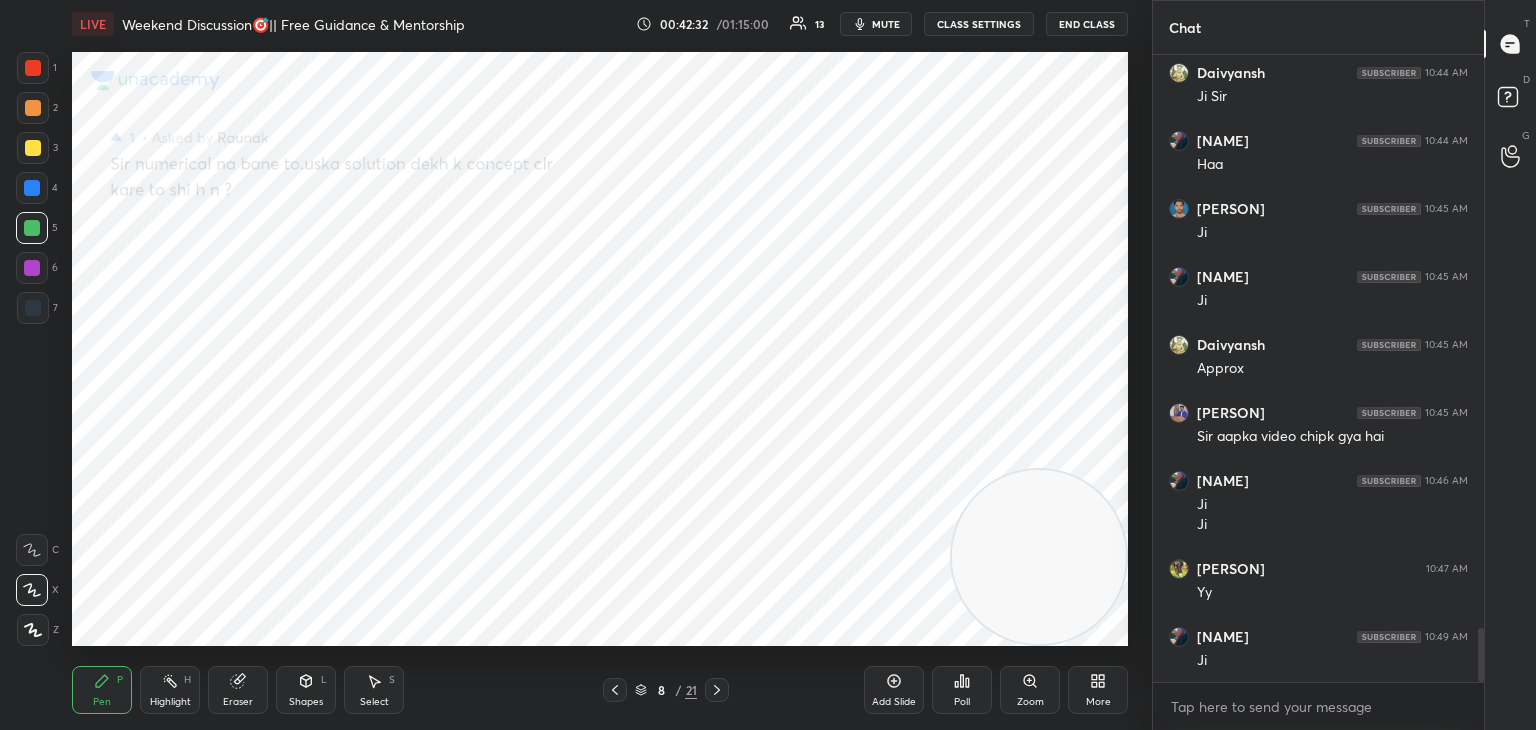 scroll, scrollTop: 6728, scrollLeft: 0, axis: vertical 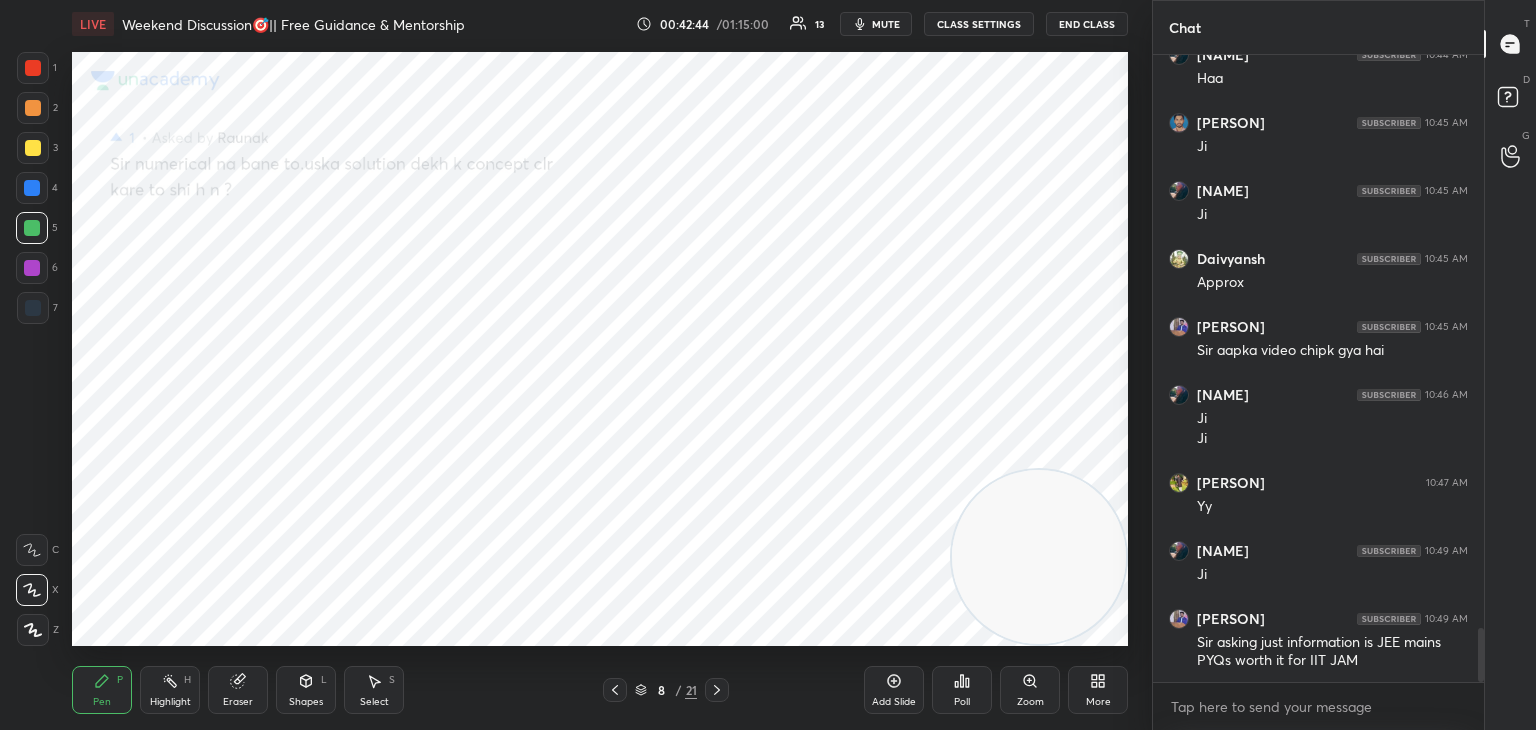 drag, startPoint x: 167, startPoint y: 712, endPoint x: 169, endPoint y: 701, distance: 11.18034 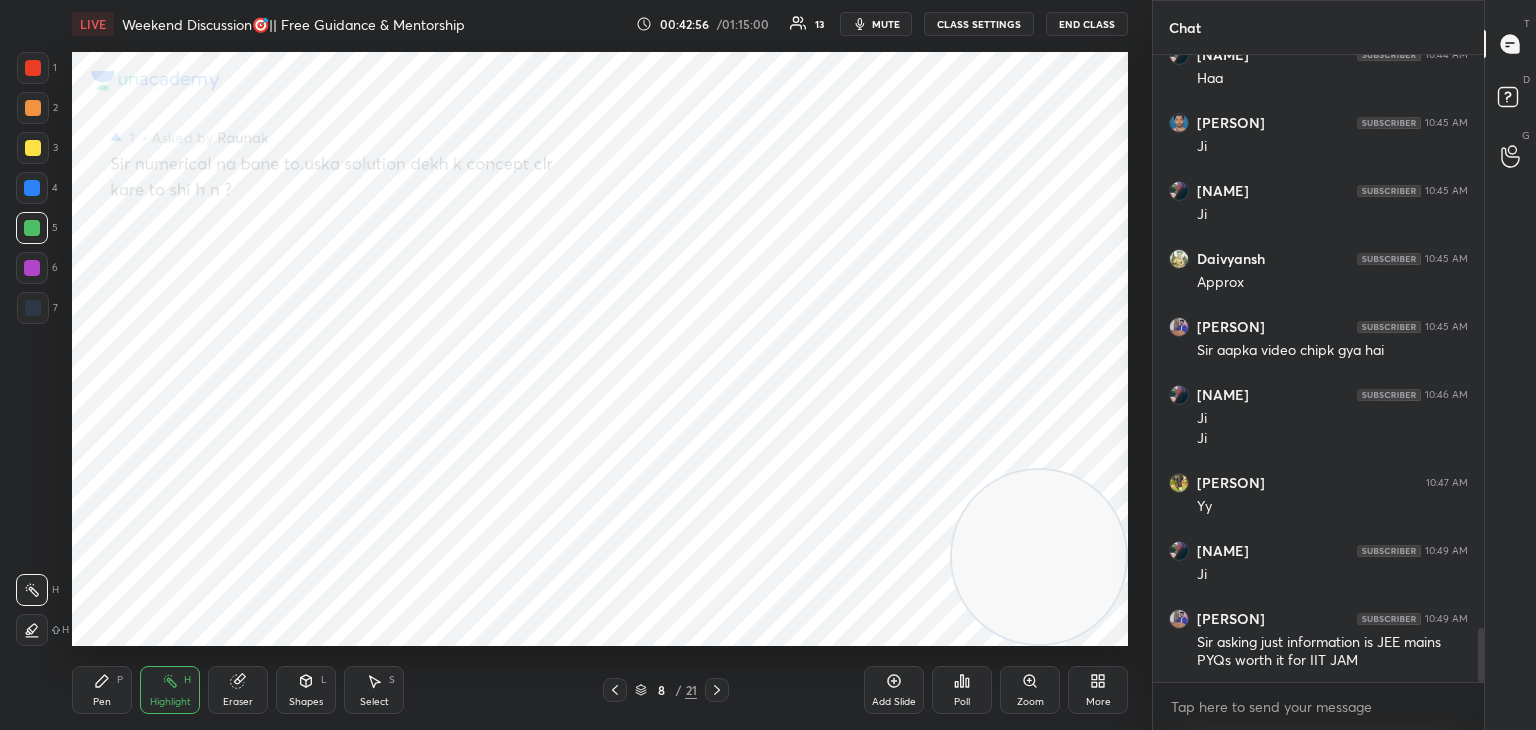 click on "Pen P" at bounding box center [102, 690] 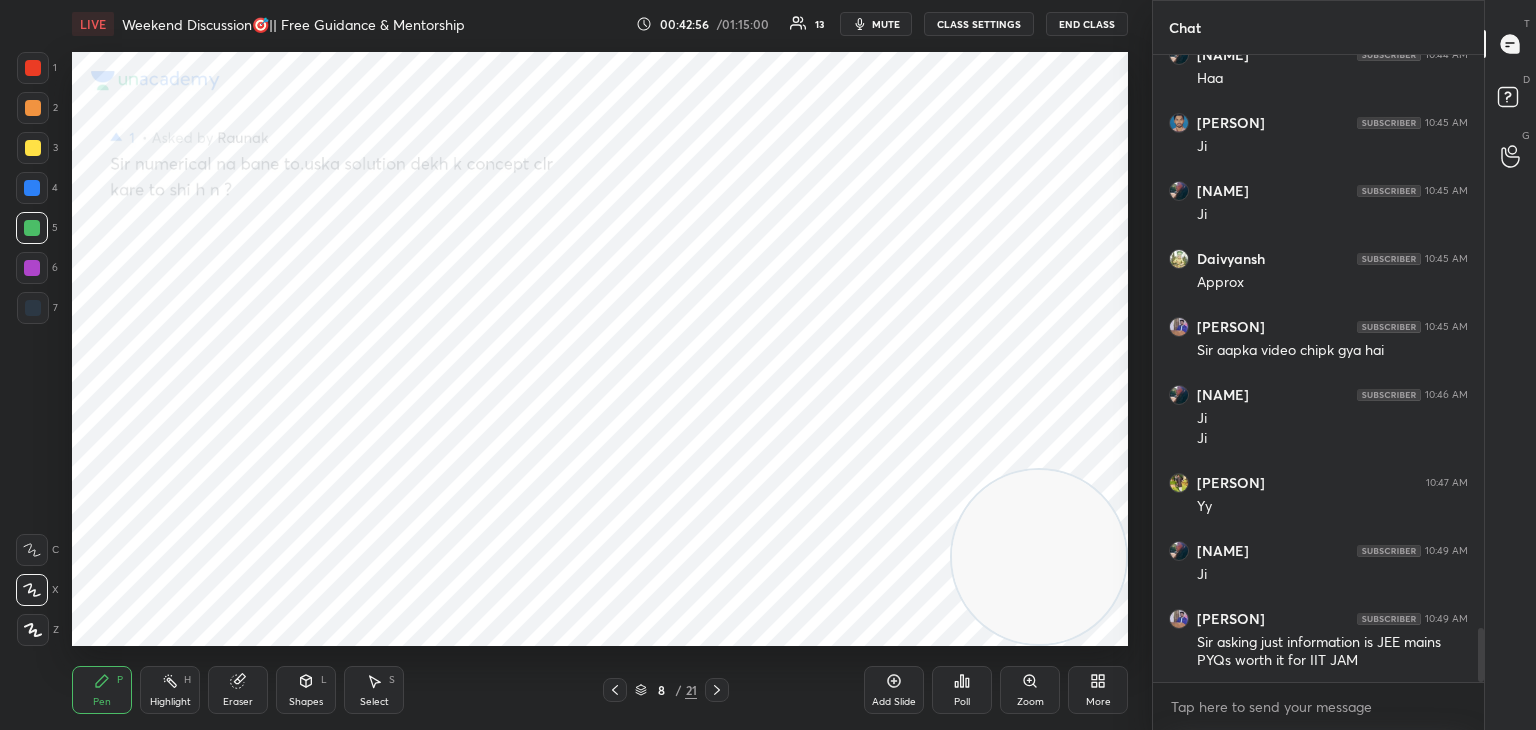 drag, startPoint x: 37, startPoint y: 148, endPoint x: 69, endPoint y: 202, distance: 62.76942 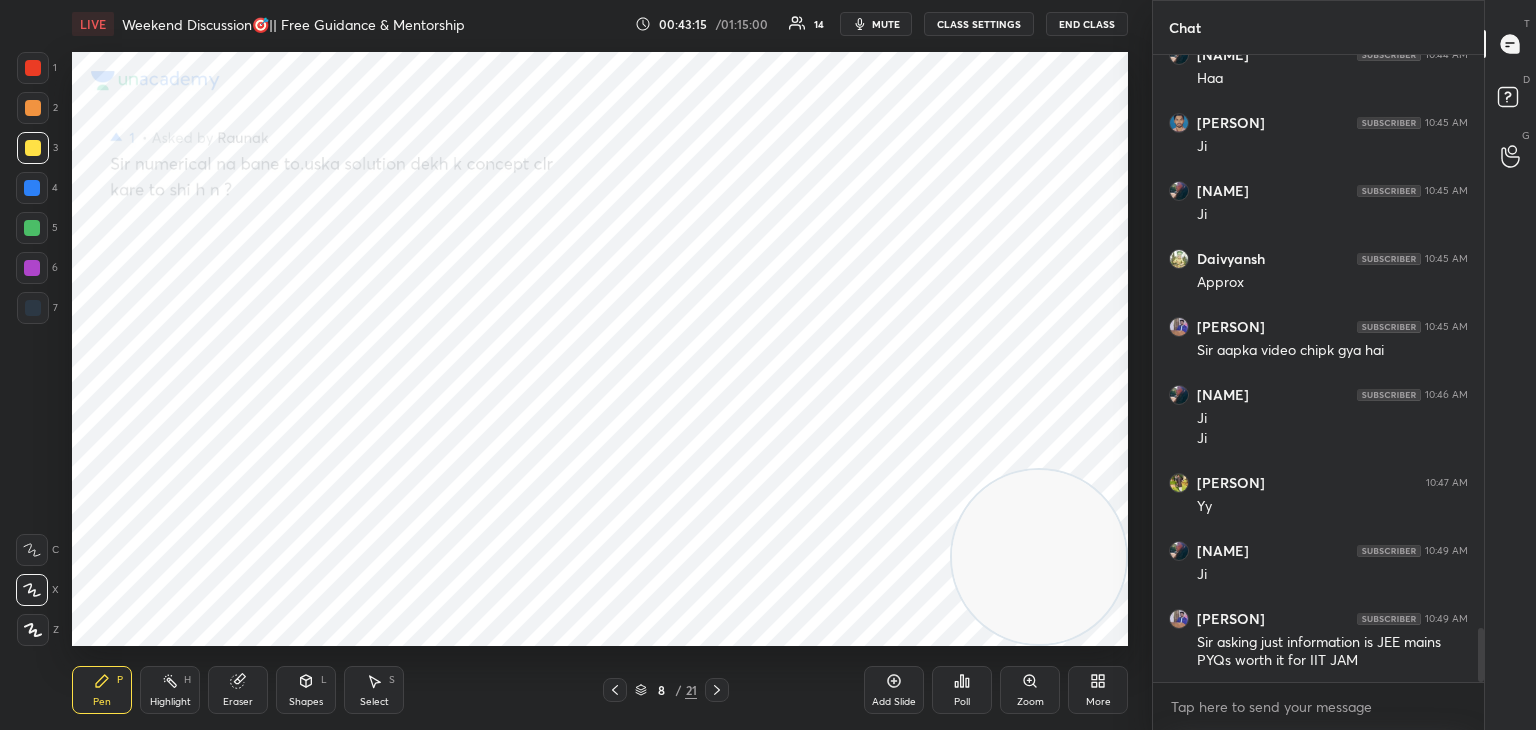 scroll, scrollTop: 6800, scrollLeft: 0, axis: vertical 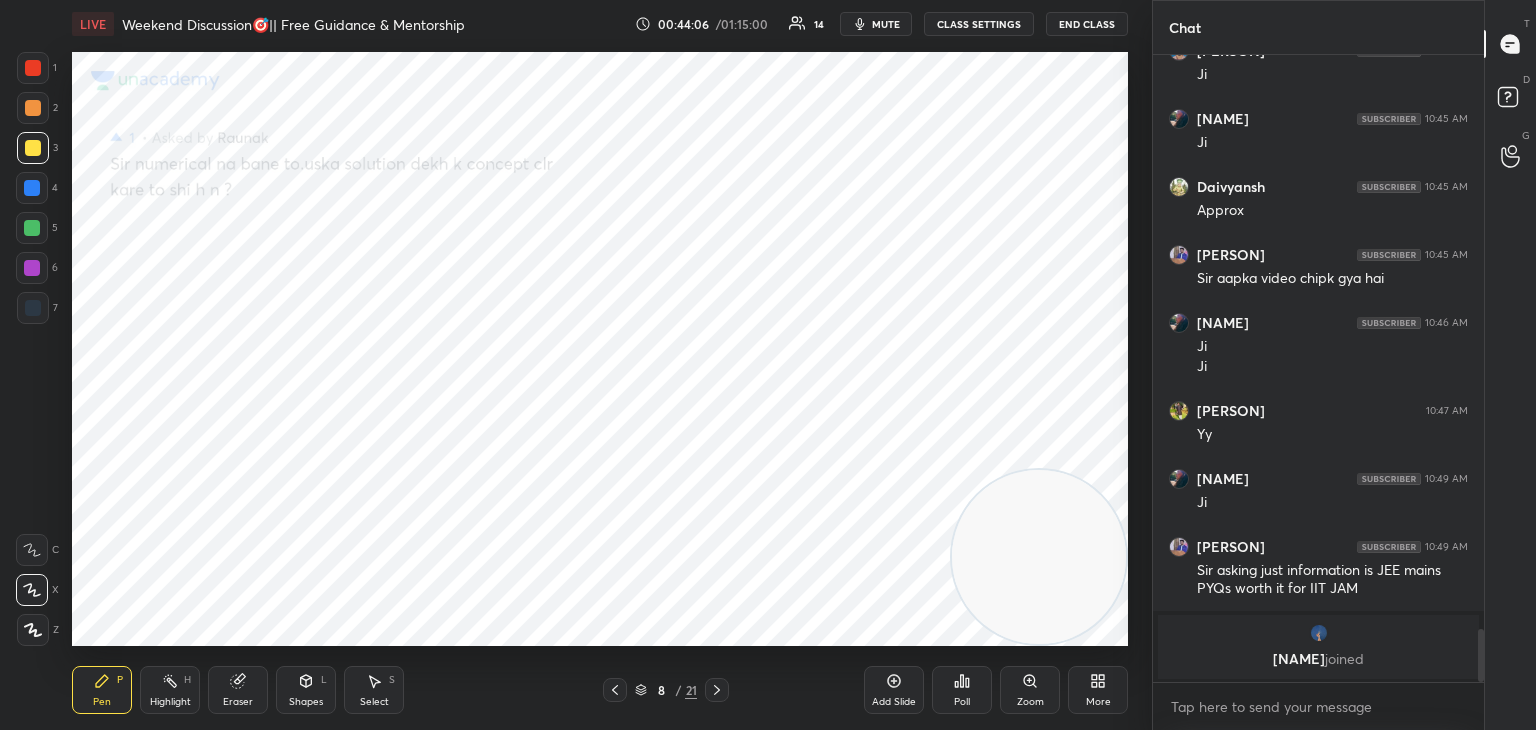 click 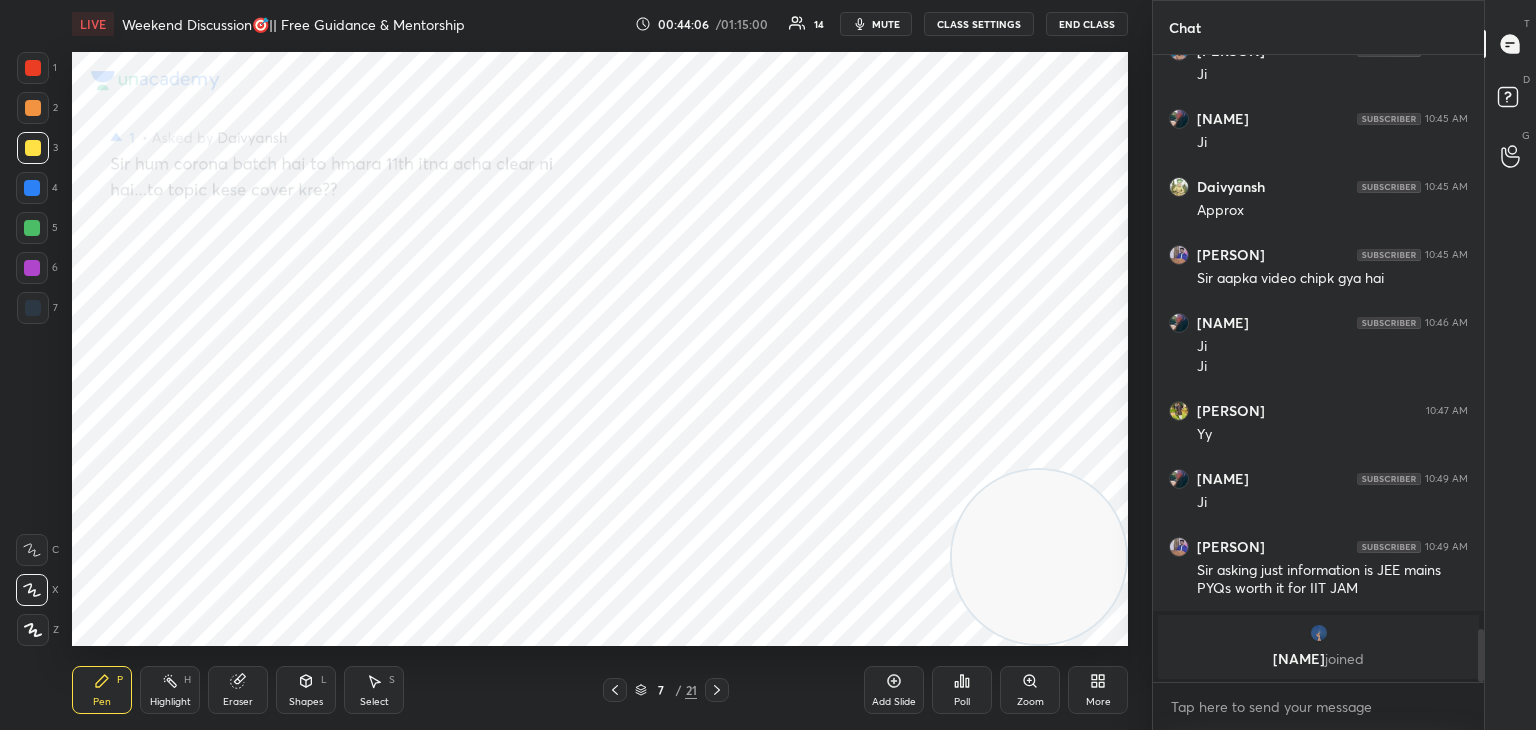 click 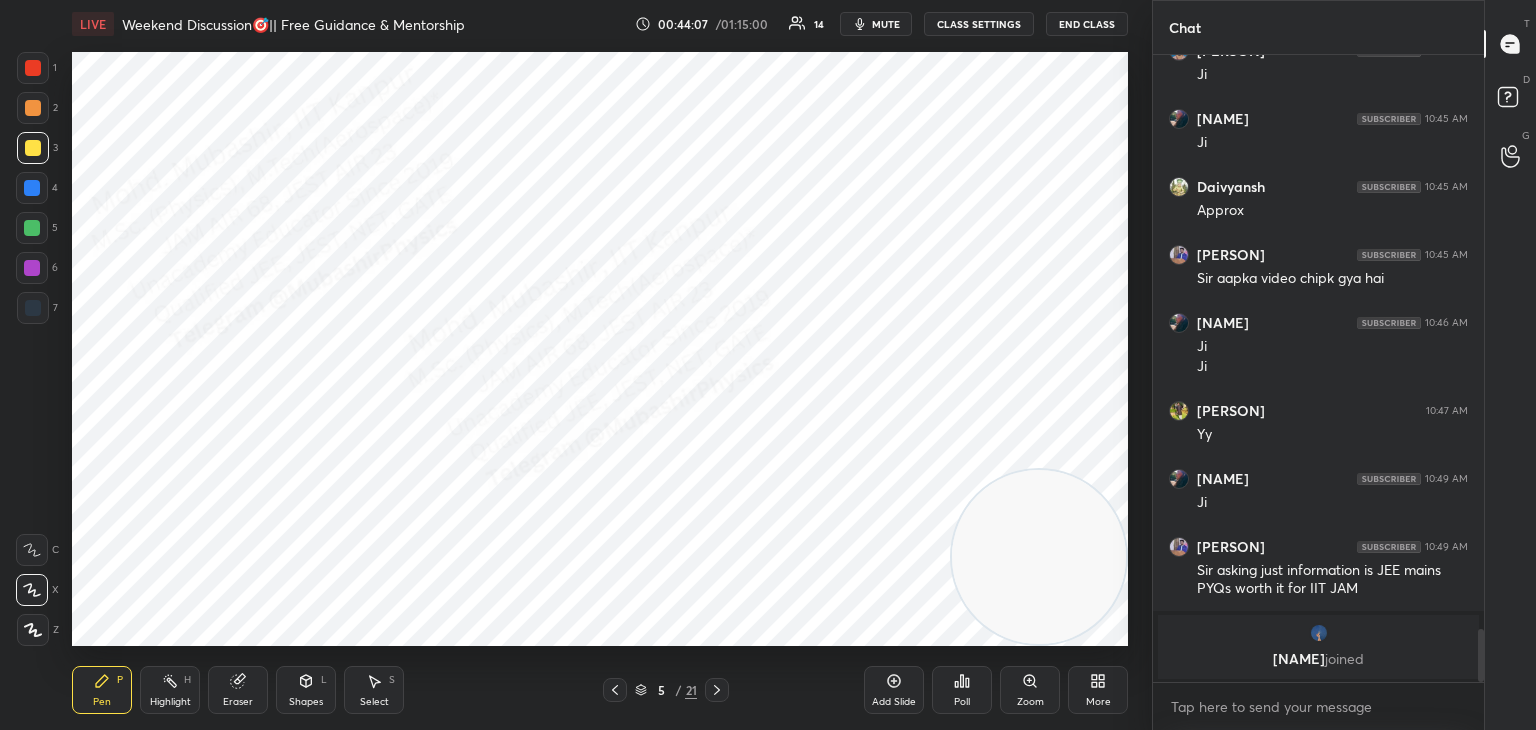click 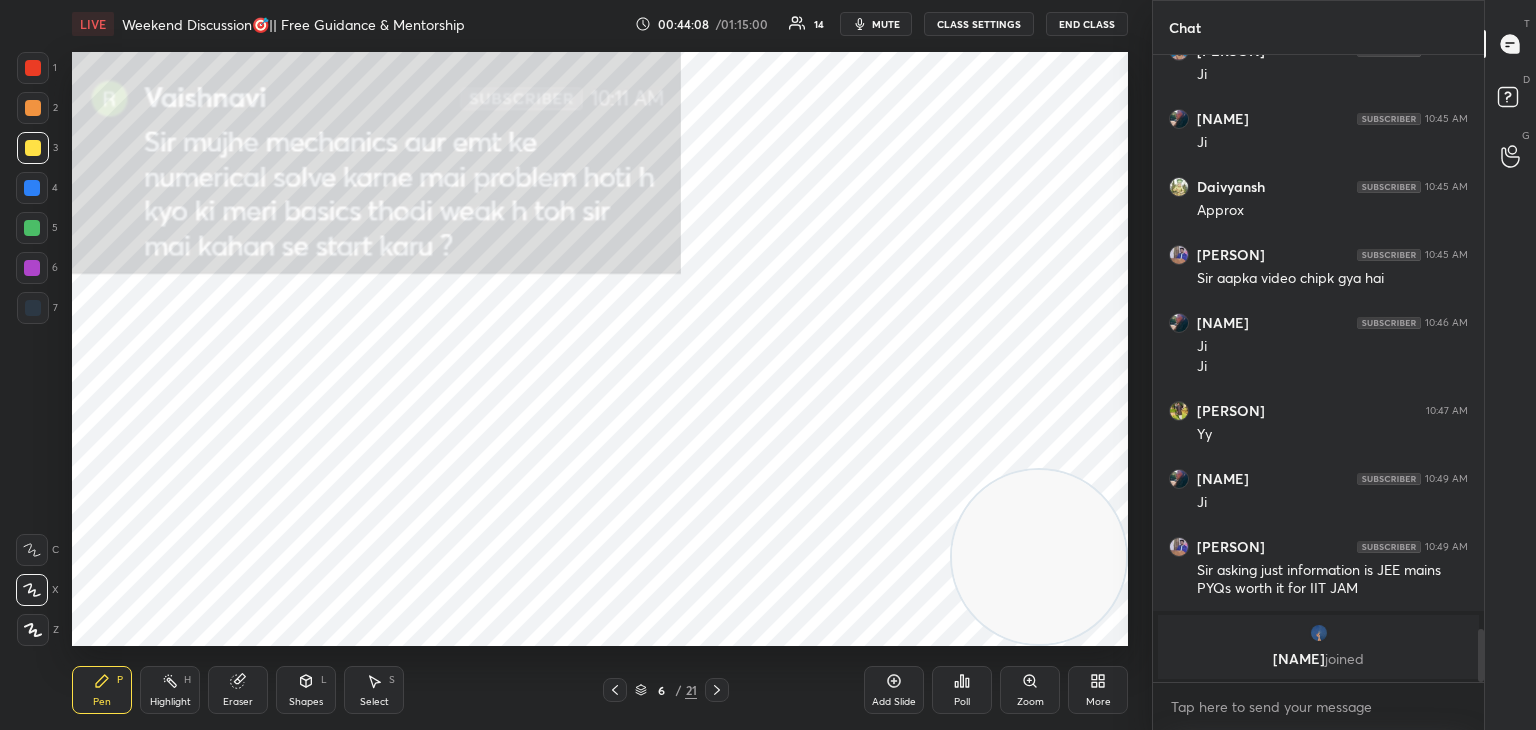 drag, startPoint x: 189, startPoint y: 694, endPoint x: 201, endPoint y: 649, distance: 46.572525 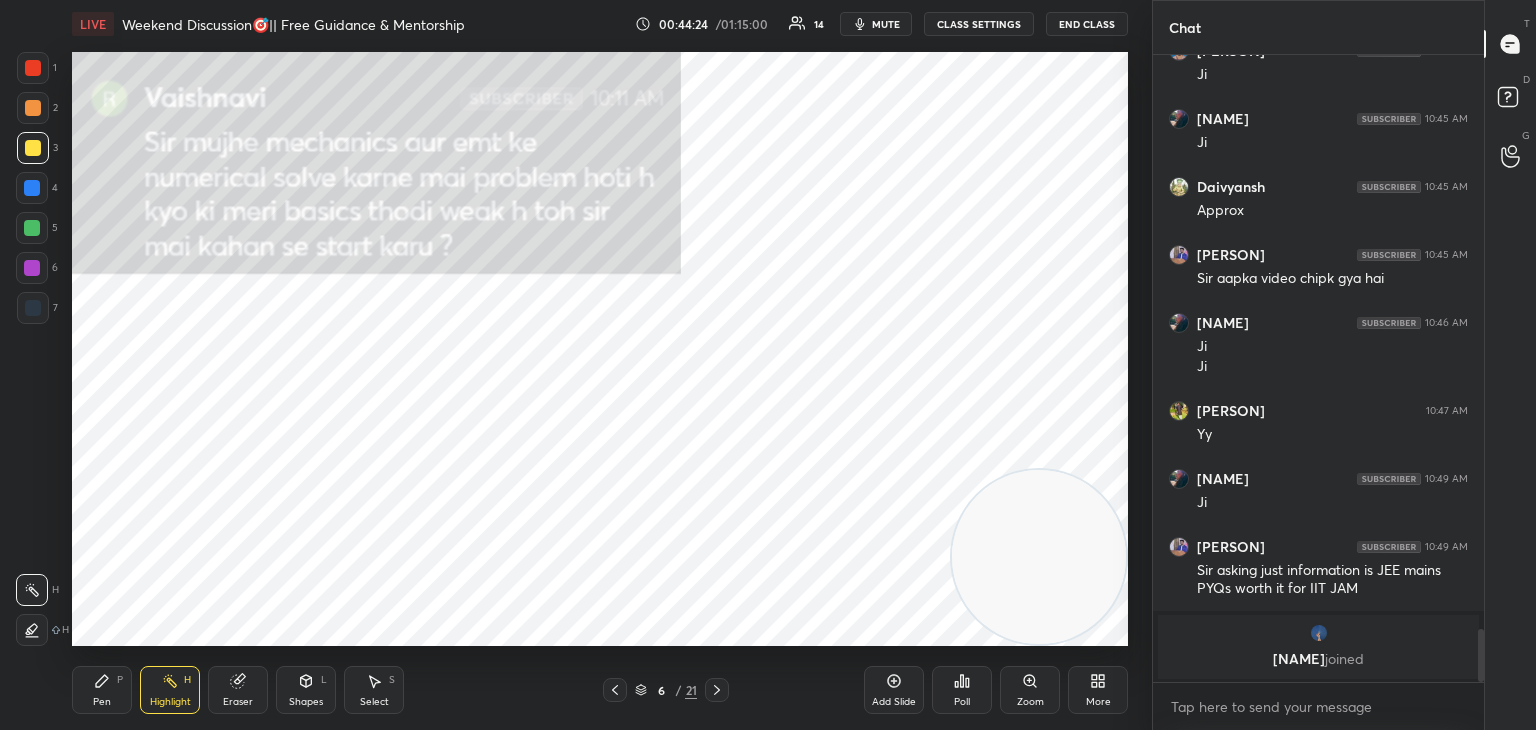 click 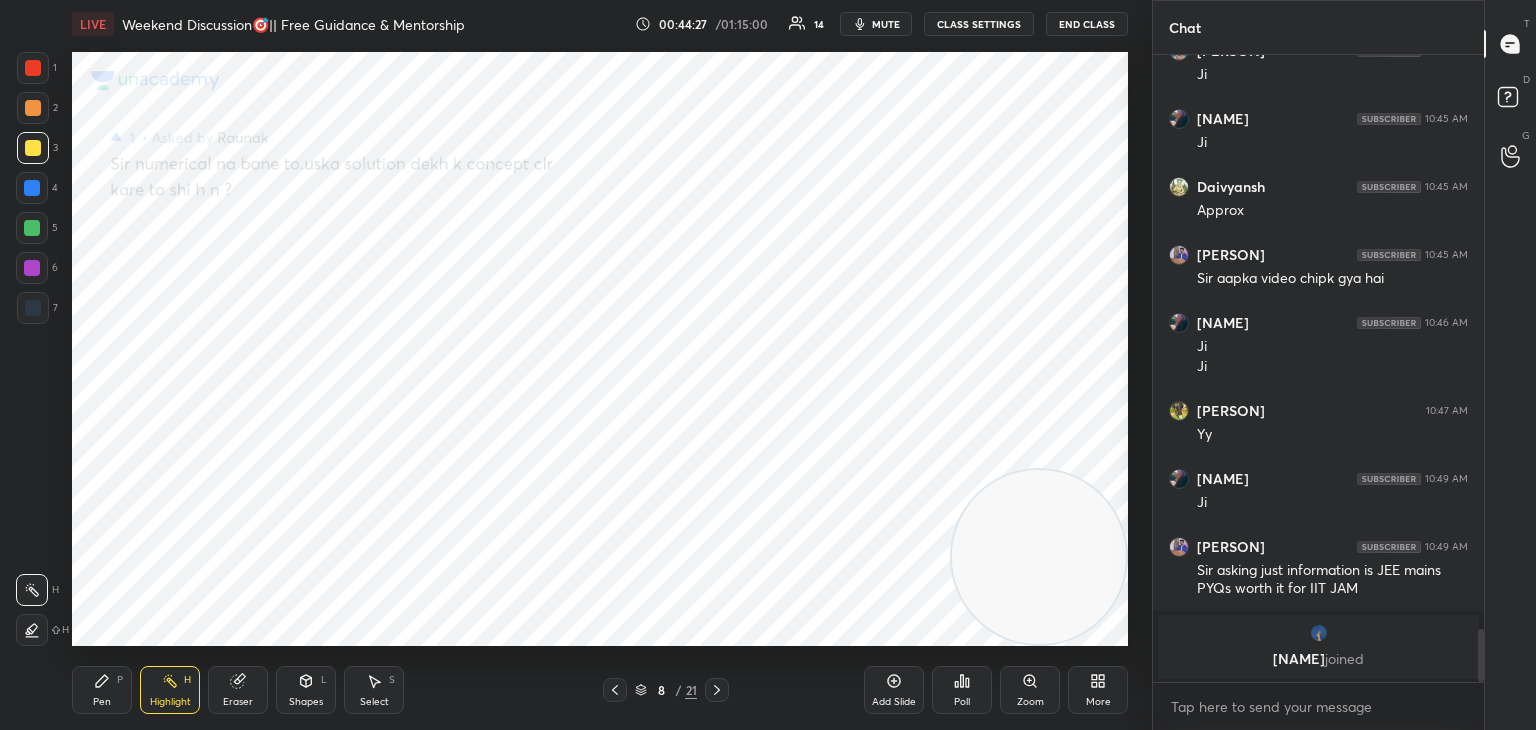 drag, startPoint x: 113, startPoint y: 694, endPoint x: 153, endPoint y: 696, distance: 40.04997 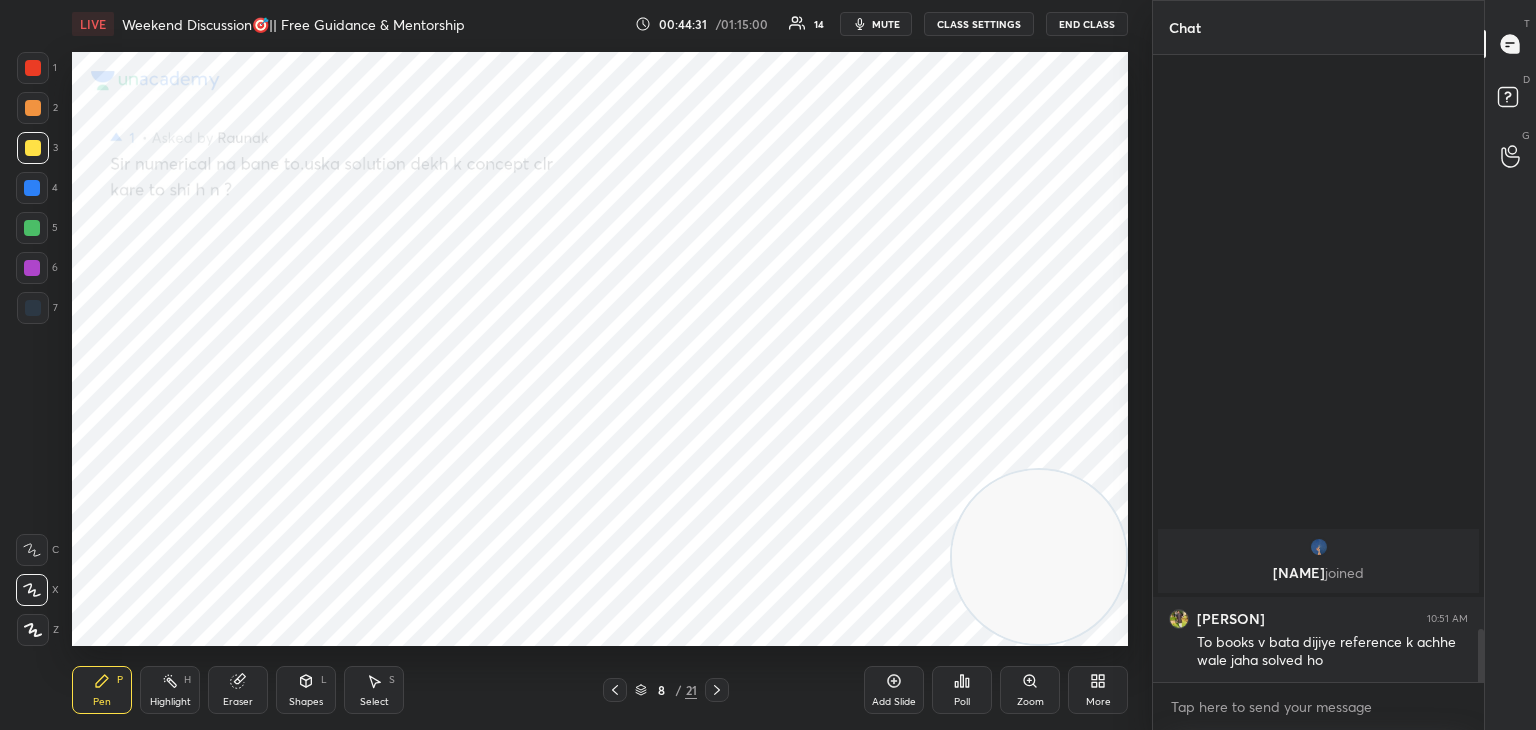 click at bounding box center [33, 308] 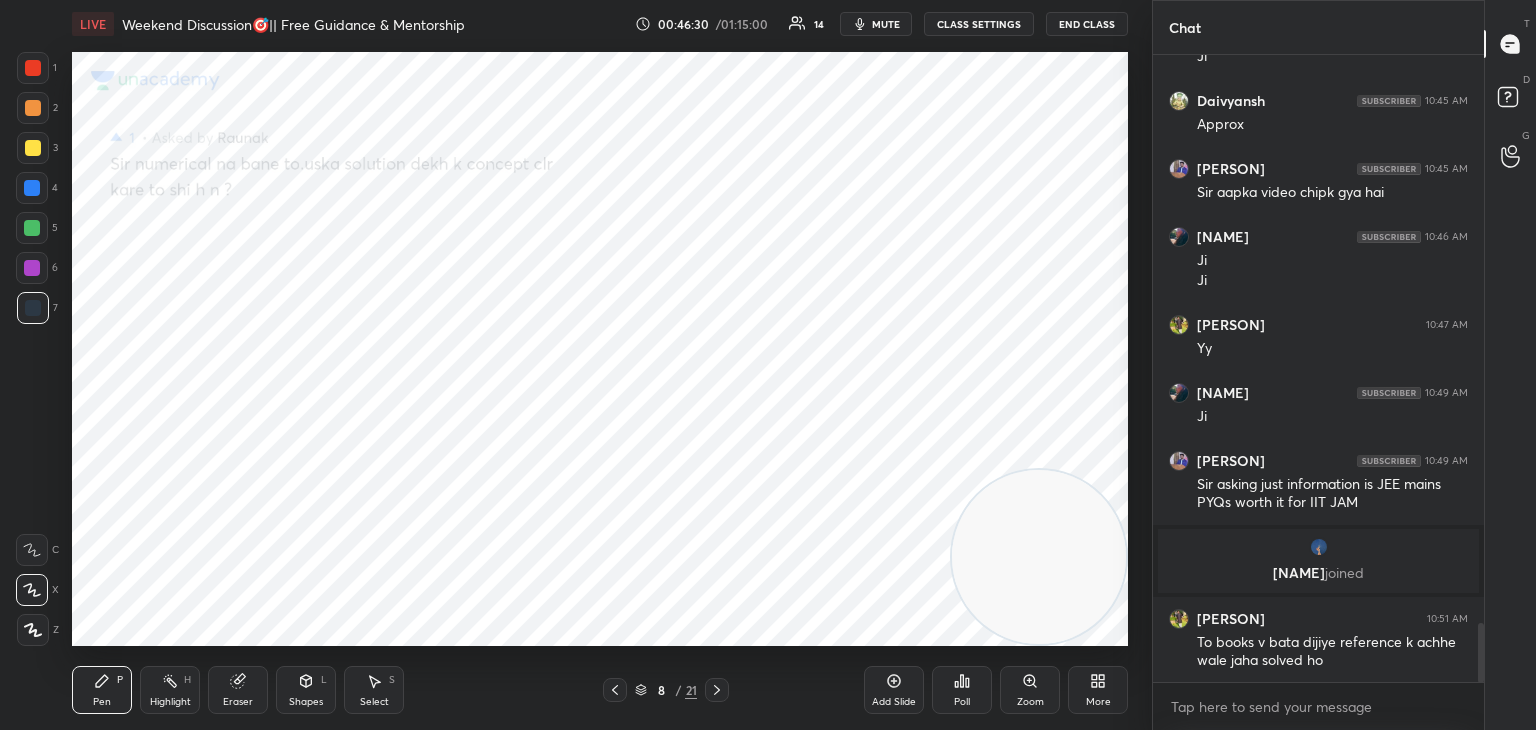 click on "Highlight H" at bounding box center (170, 690) 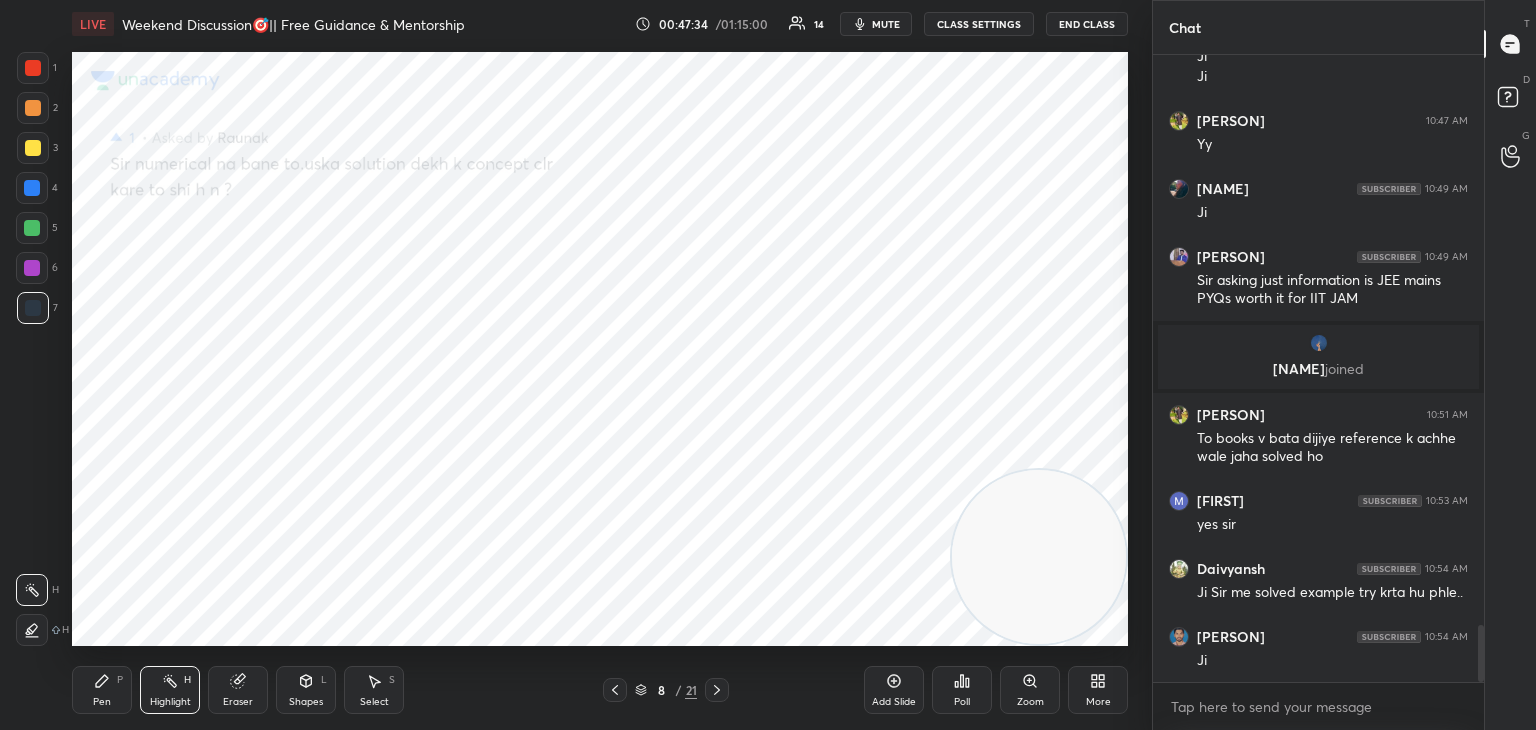 scroll, scrollTop: 6340, scrollLeft: 0, axis: vertical 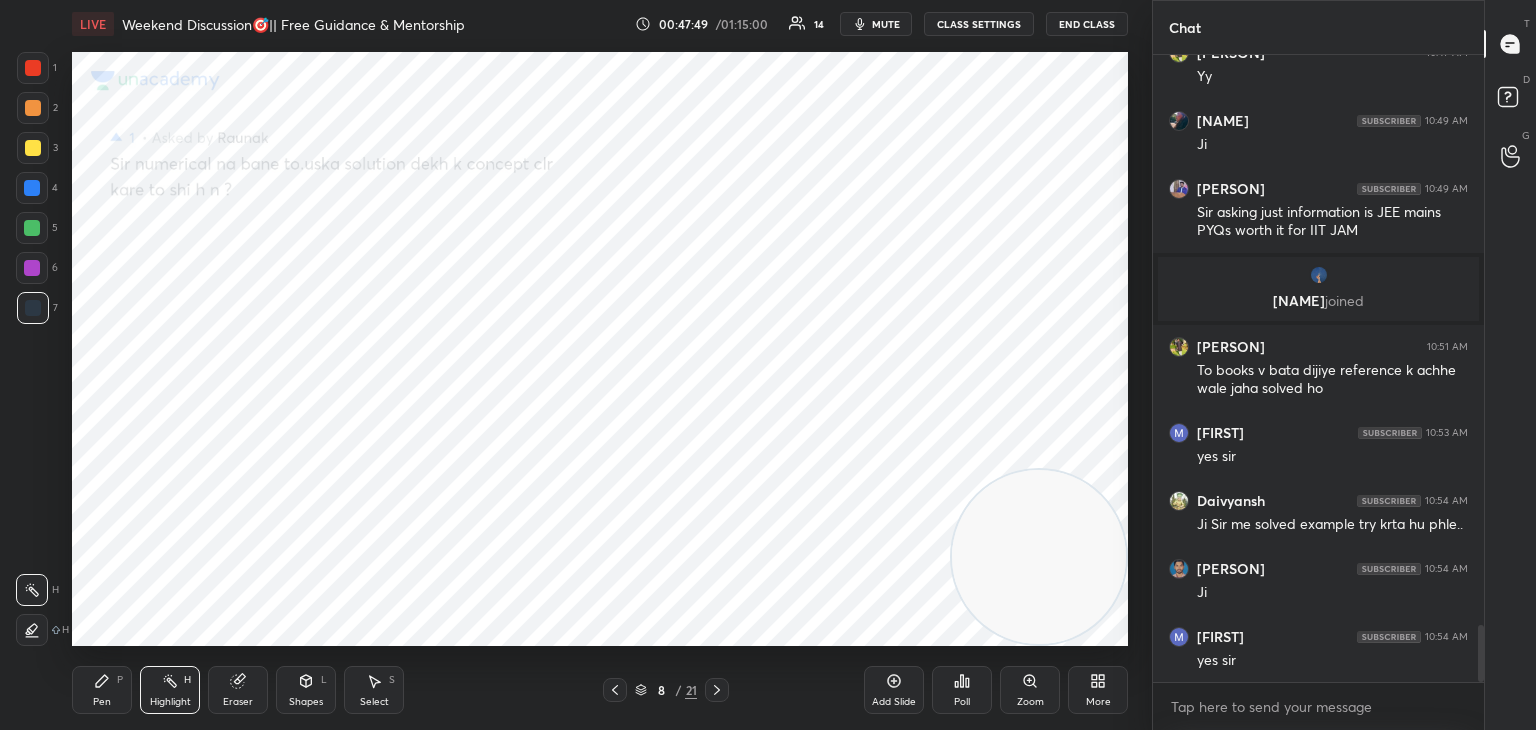 click at bounding box center [717, 690] 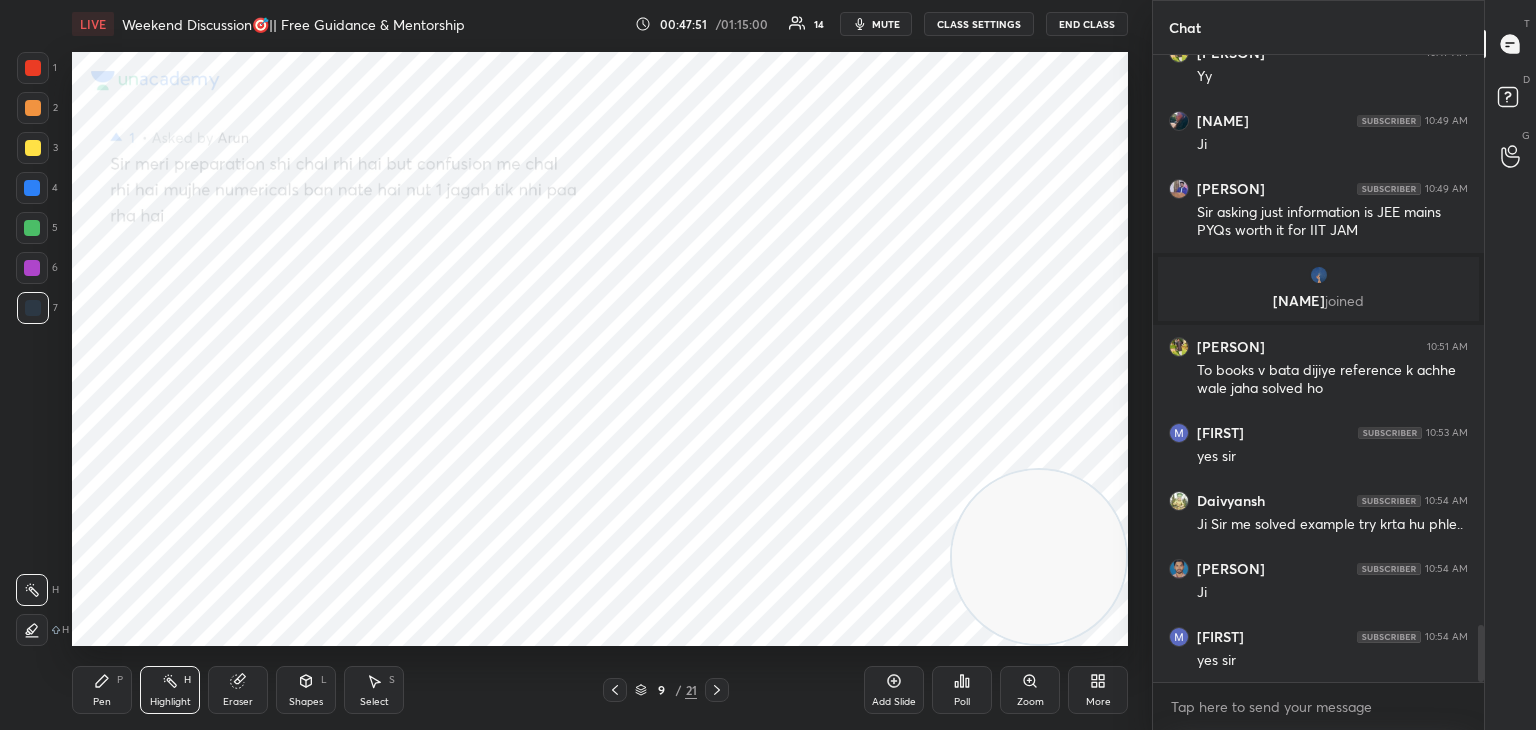 click 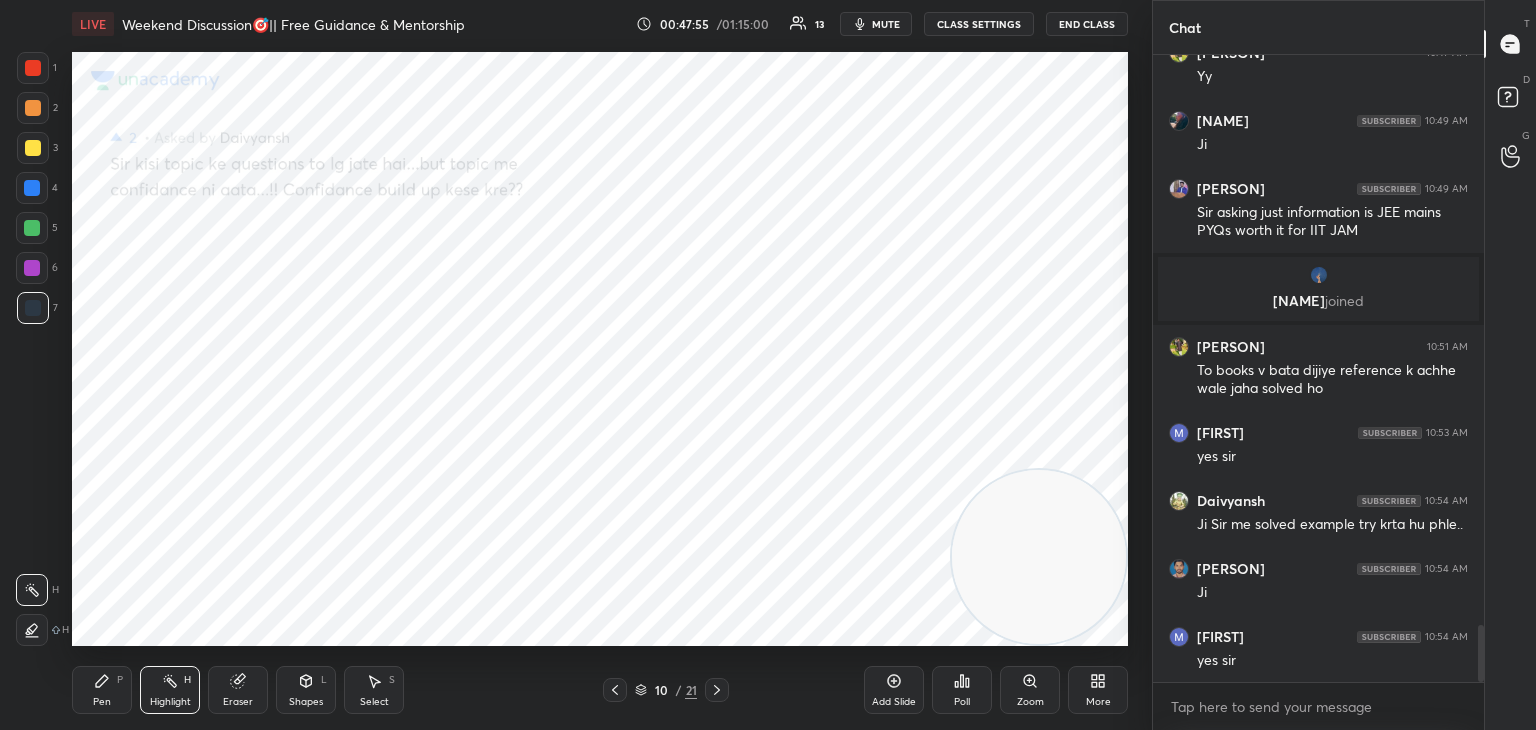 drag, startPoint x: 103, startPoint y: 689, endPoint x: 103, endPoint y: 653, distance: 36 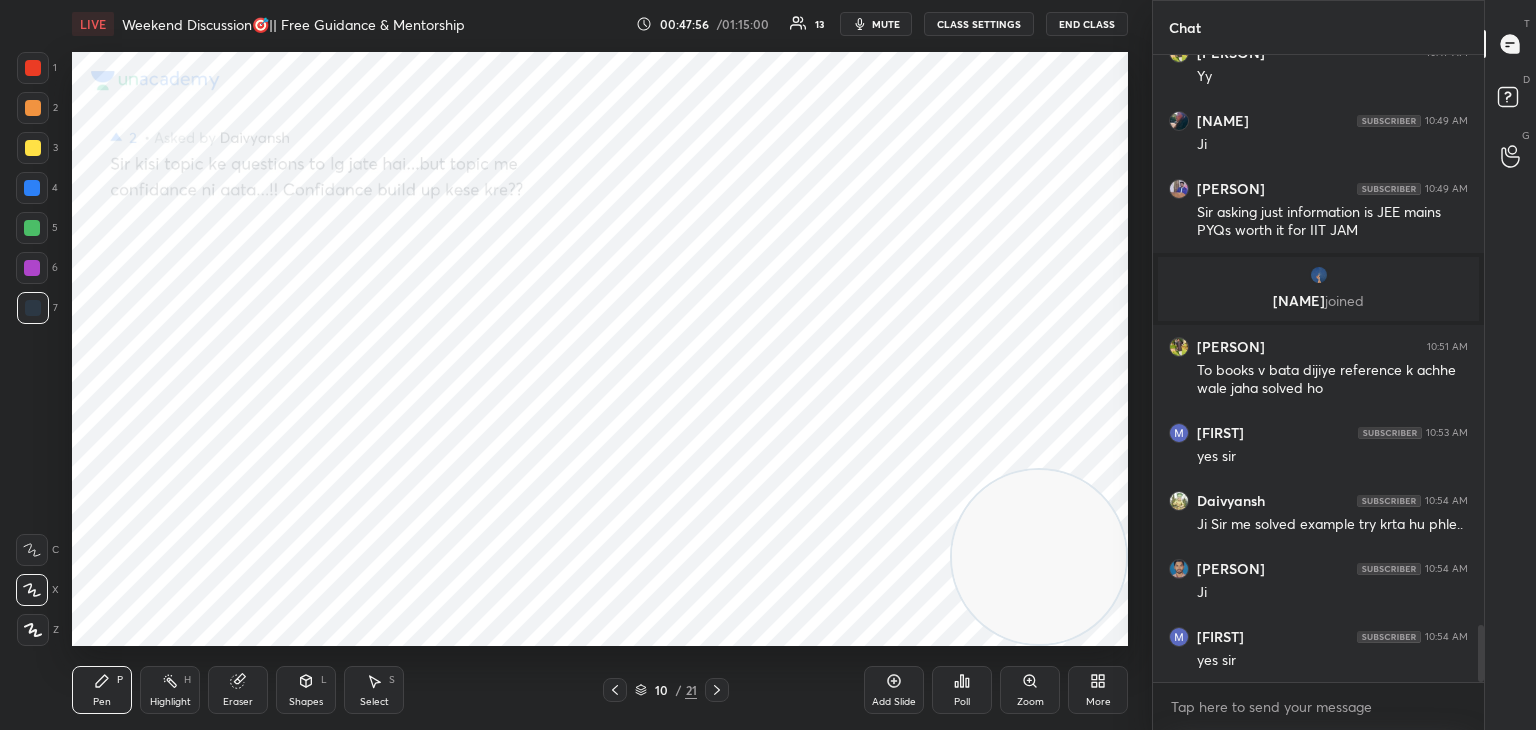 click at bounding box center [32, 188] 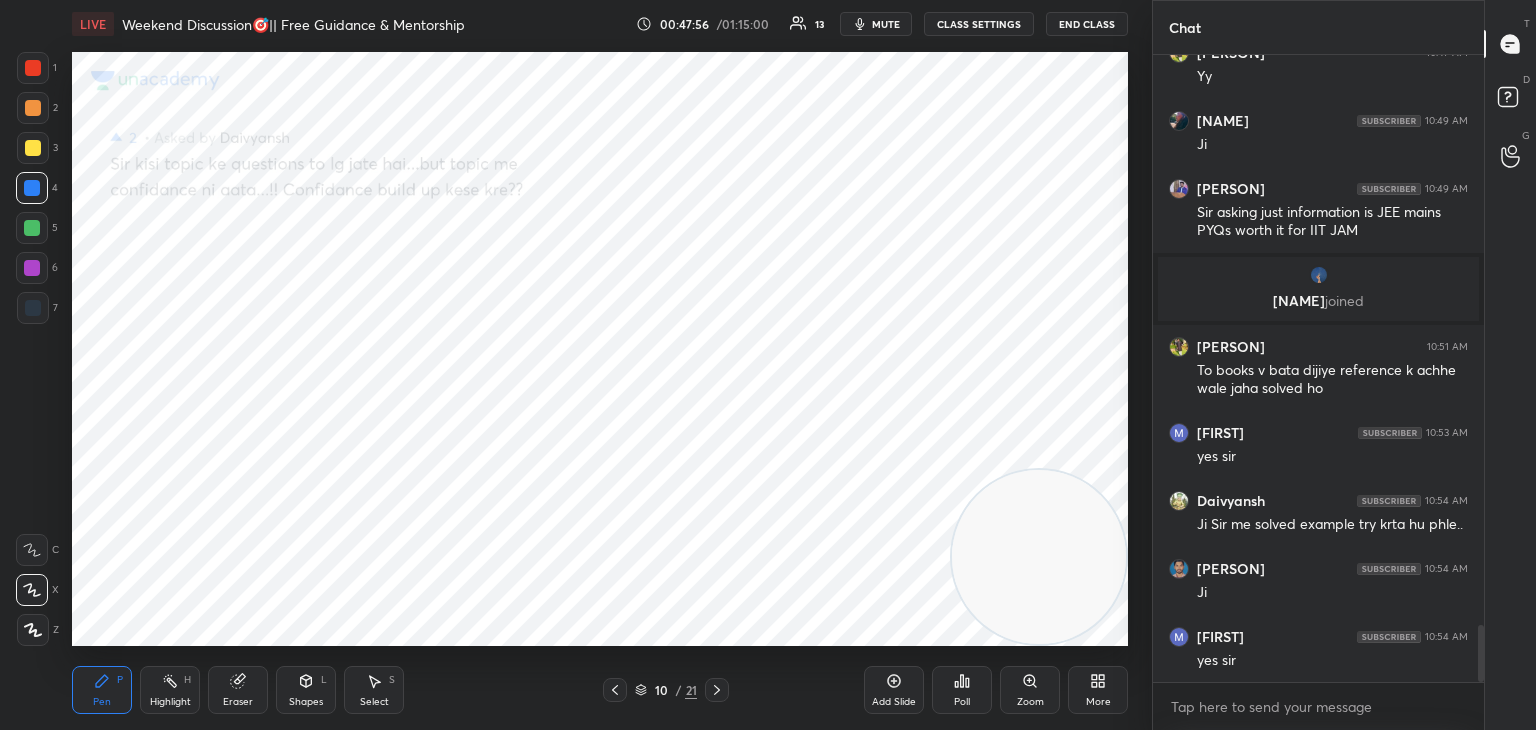 scroll, scrollTop: 6408, scrollLeft: 0, axis: vertical 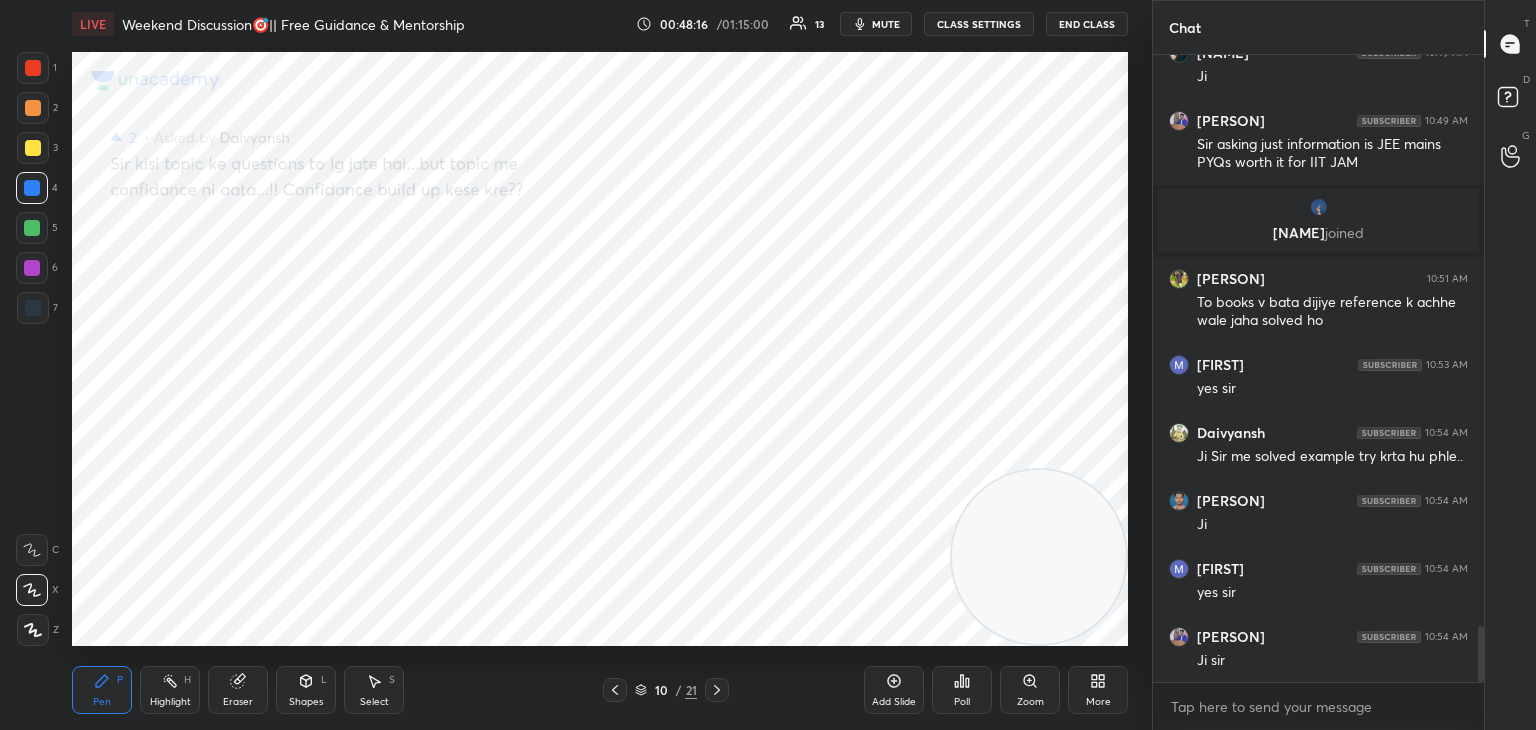 click 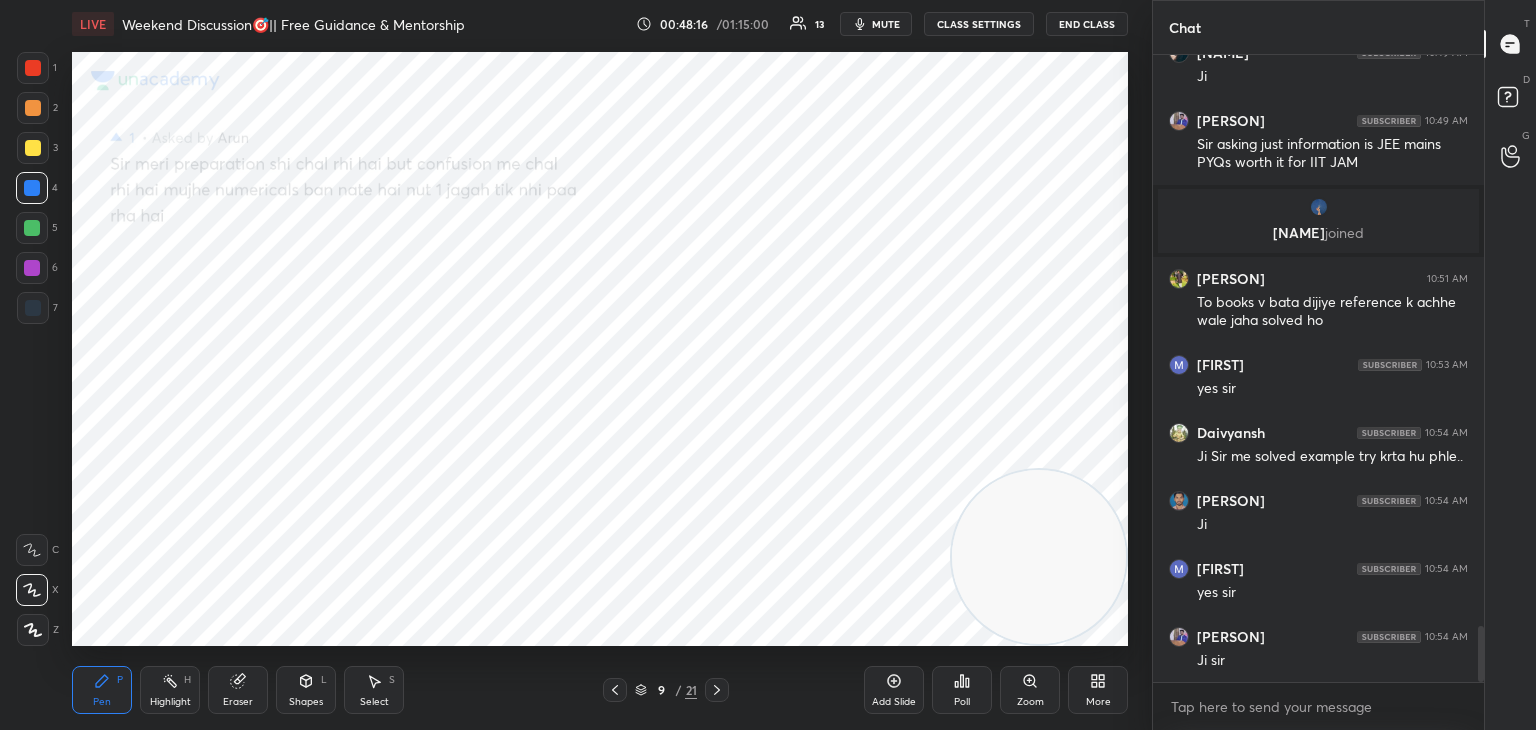 click 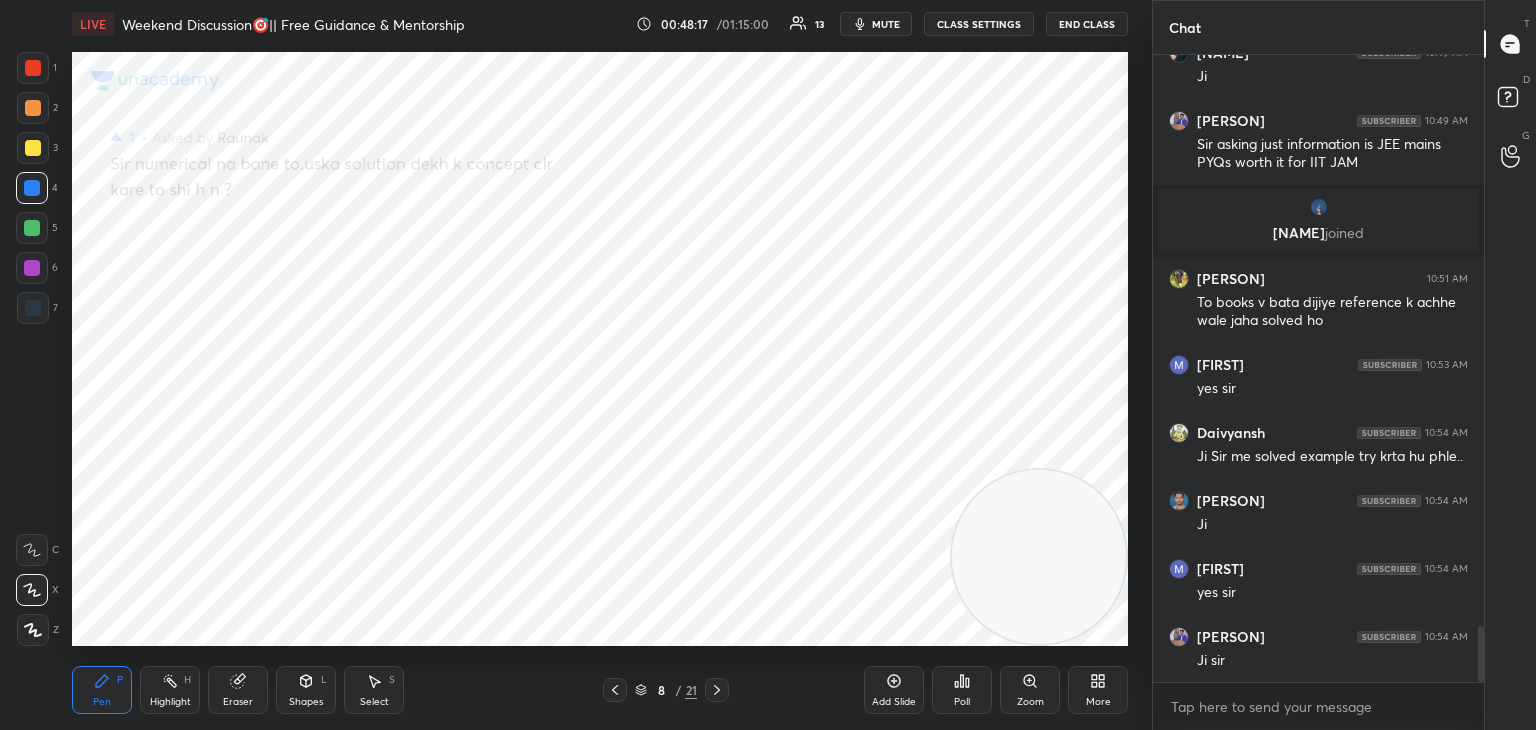 click on "More" at bounding box center [1098, 690] 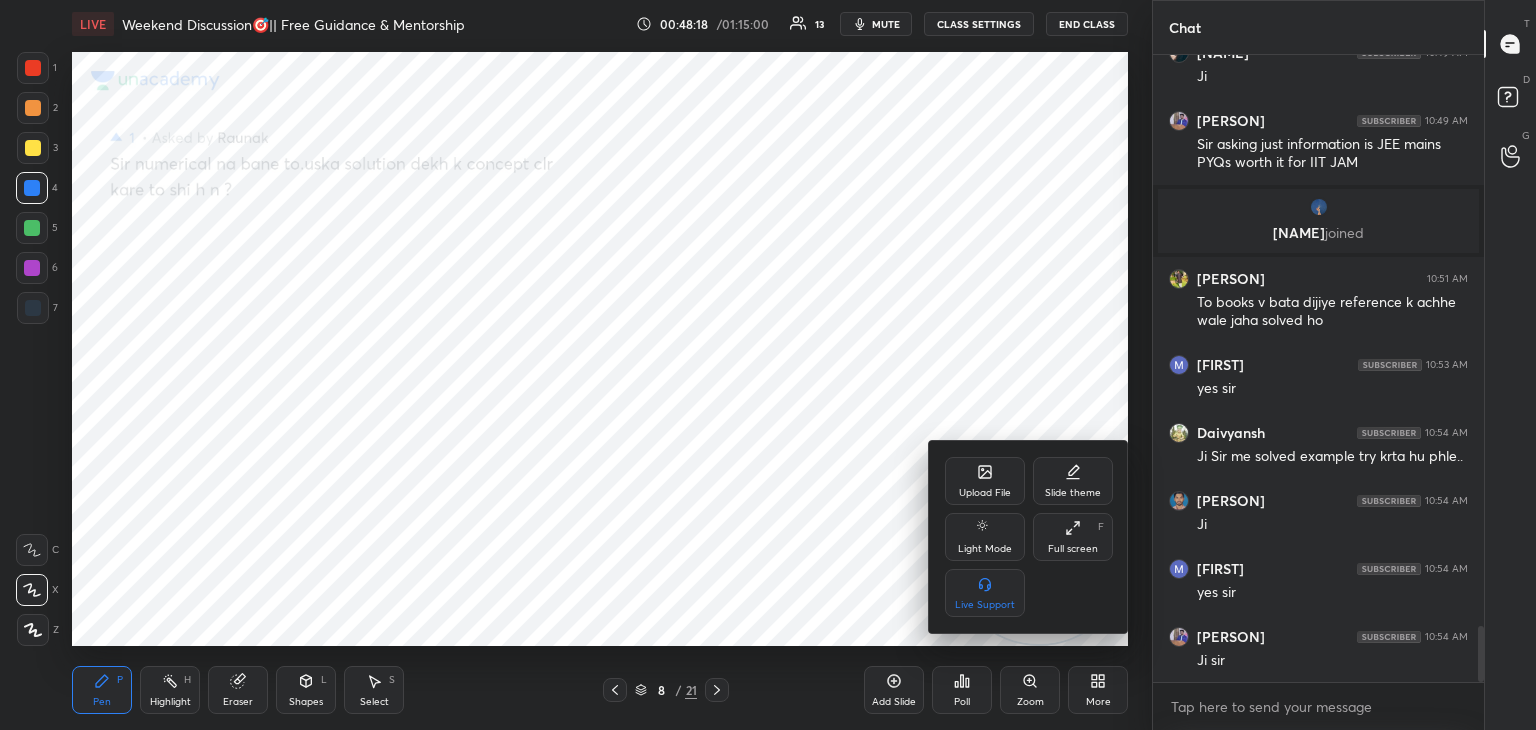 click on "Upload File" at bounding box center [985, 481] 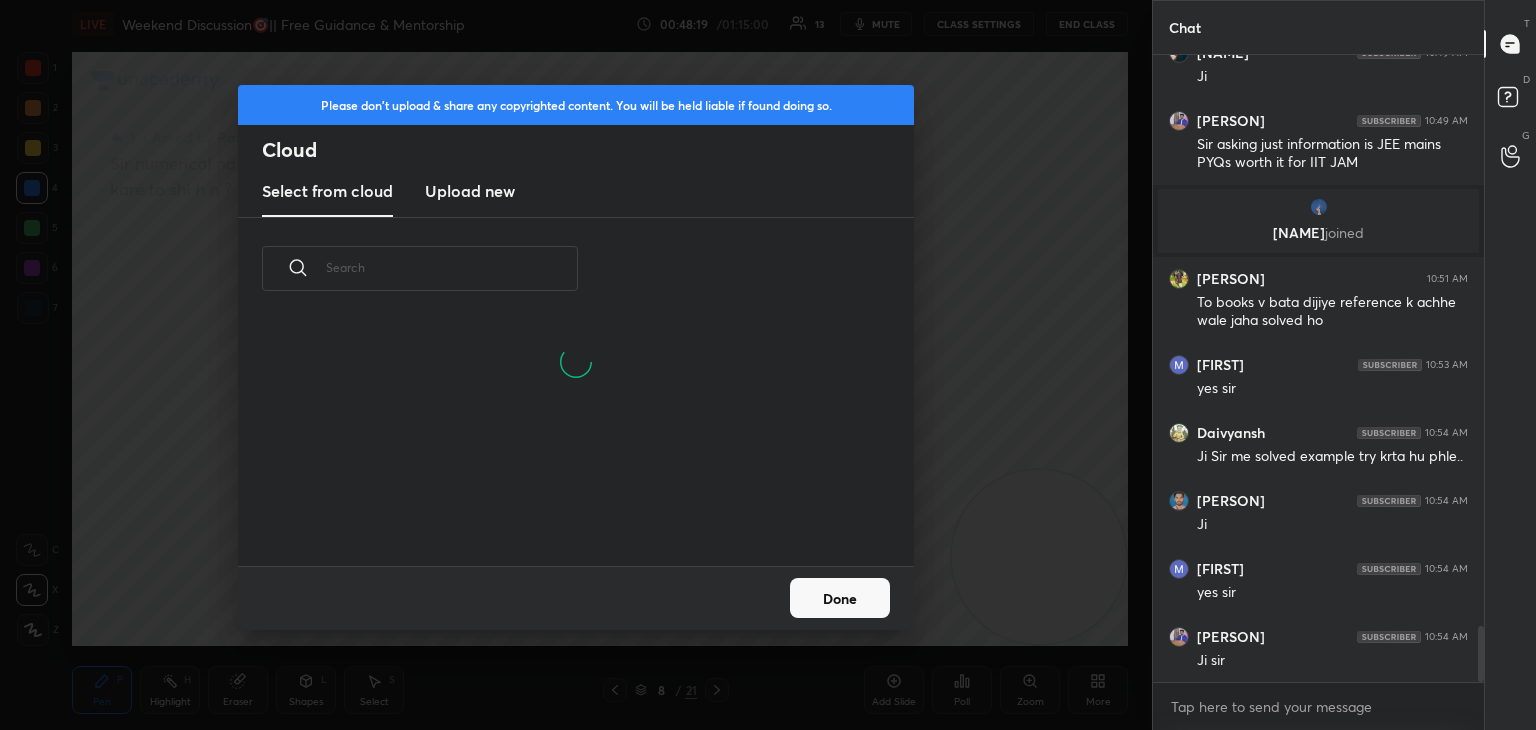 click on "Upload new" at bounding box center (470, 191) 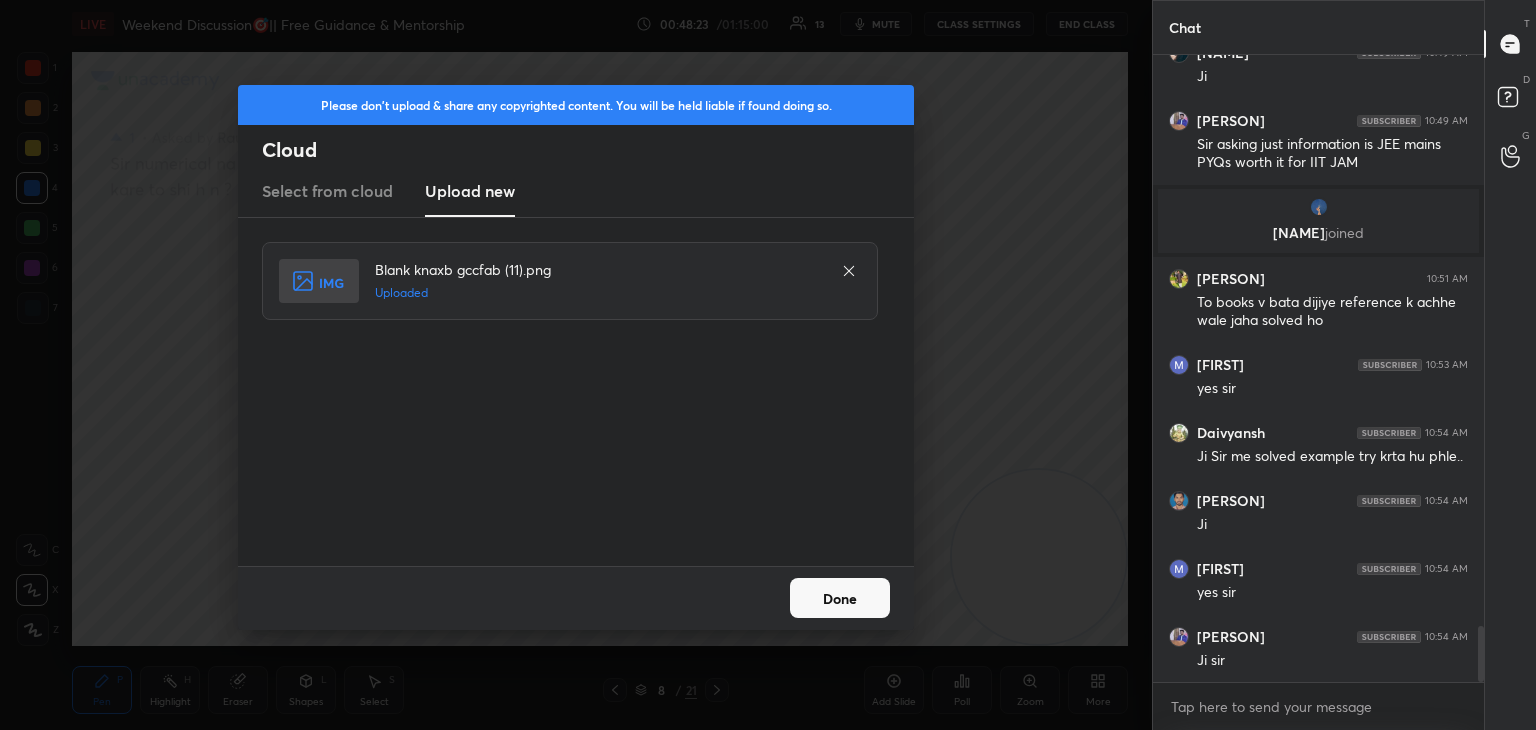 click on "Done" at bounding box center [840, 598] 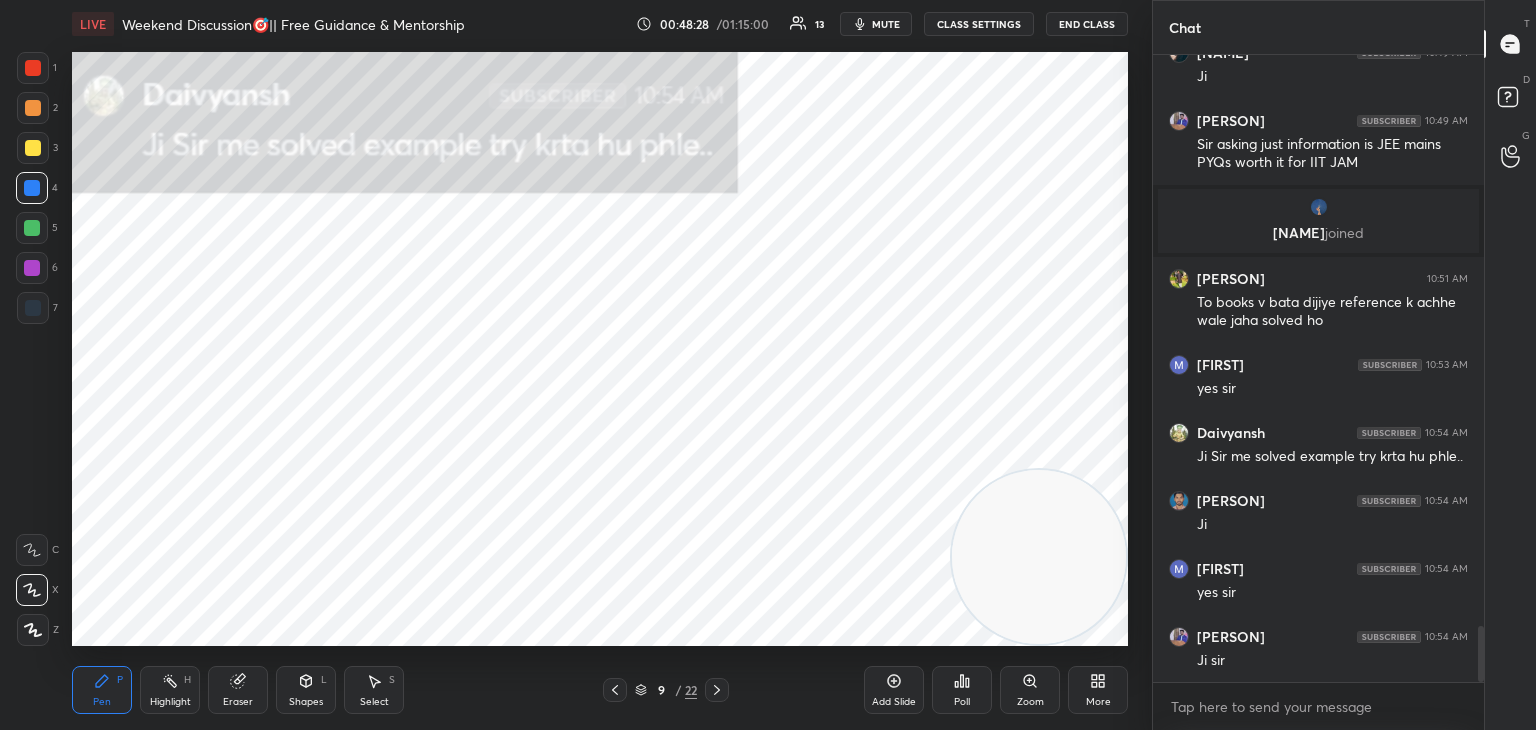 drag, startPoint x: 35, startPoint y: 147, endPoint x: 63, endPoint y: 154, distance: 28.86174 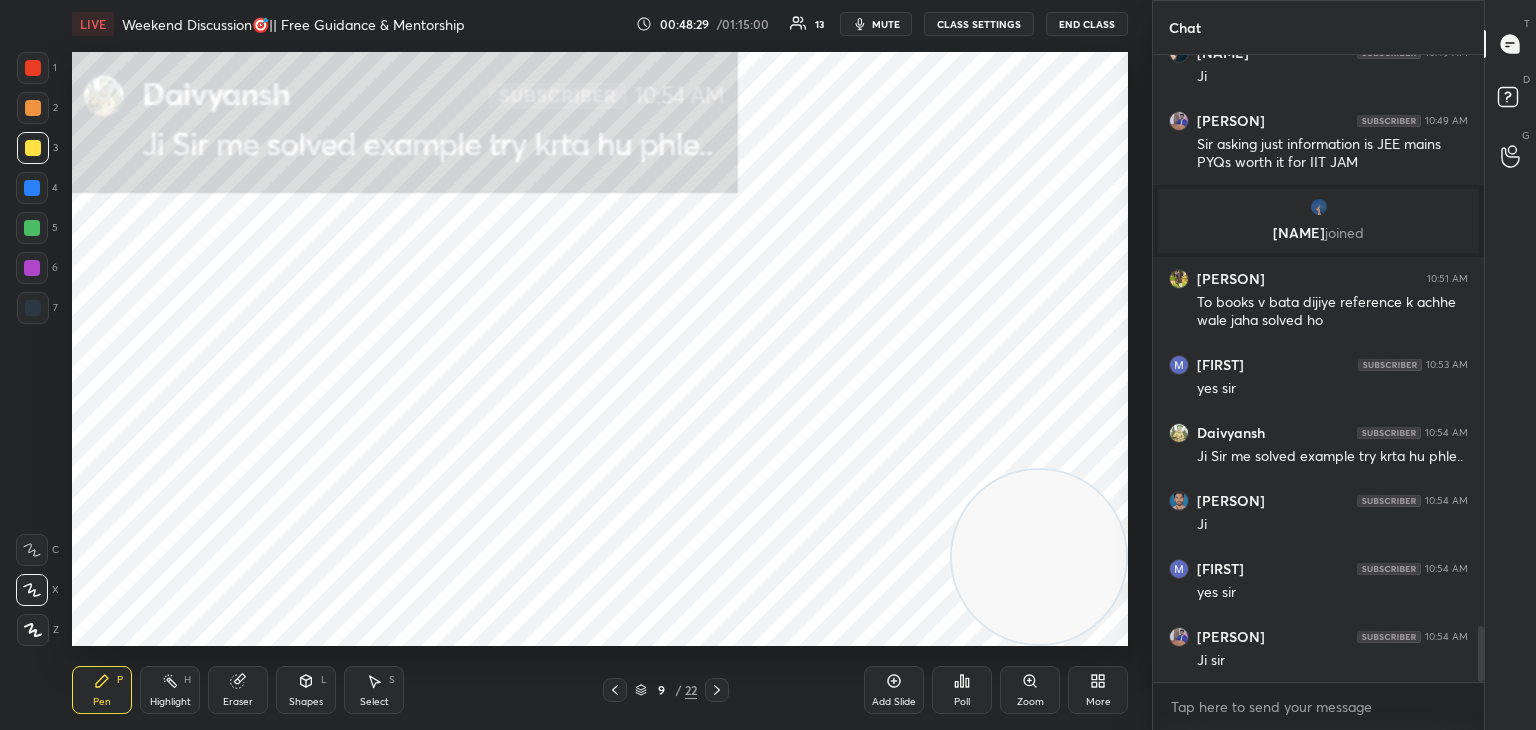drag, startPoint x: 156, startPoint y: 694, endPoint x: 619, endPoint y: 705, distance: 463.13065 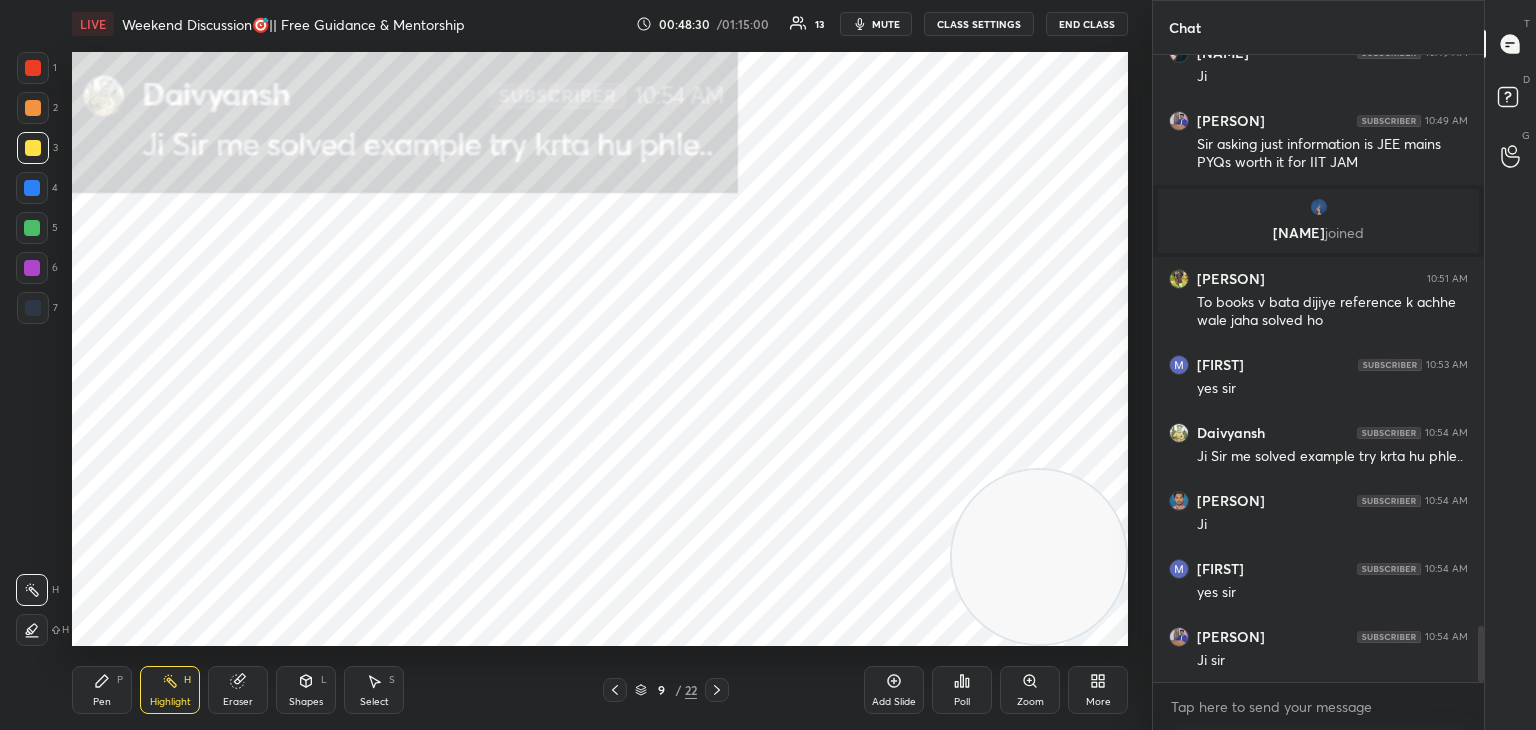 drag, startPoint x: 620, startPoint y: 689, endPoint x: 605, endPoint y: 651, distance: 40.853397 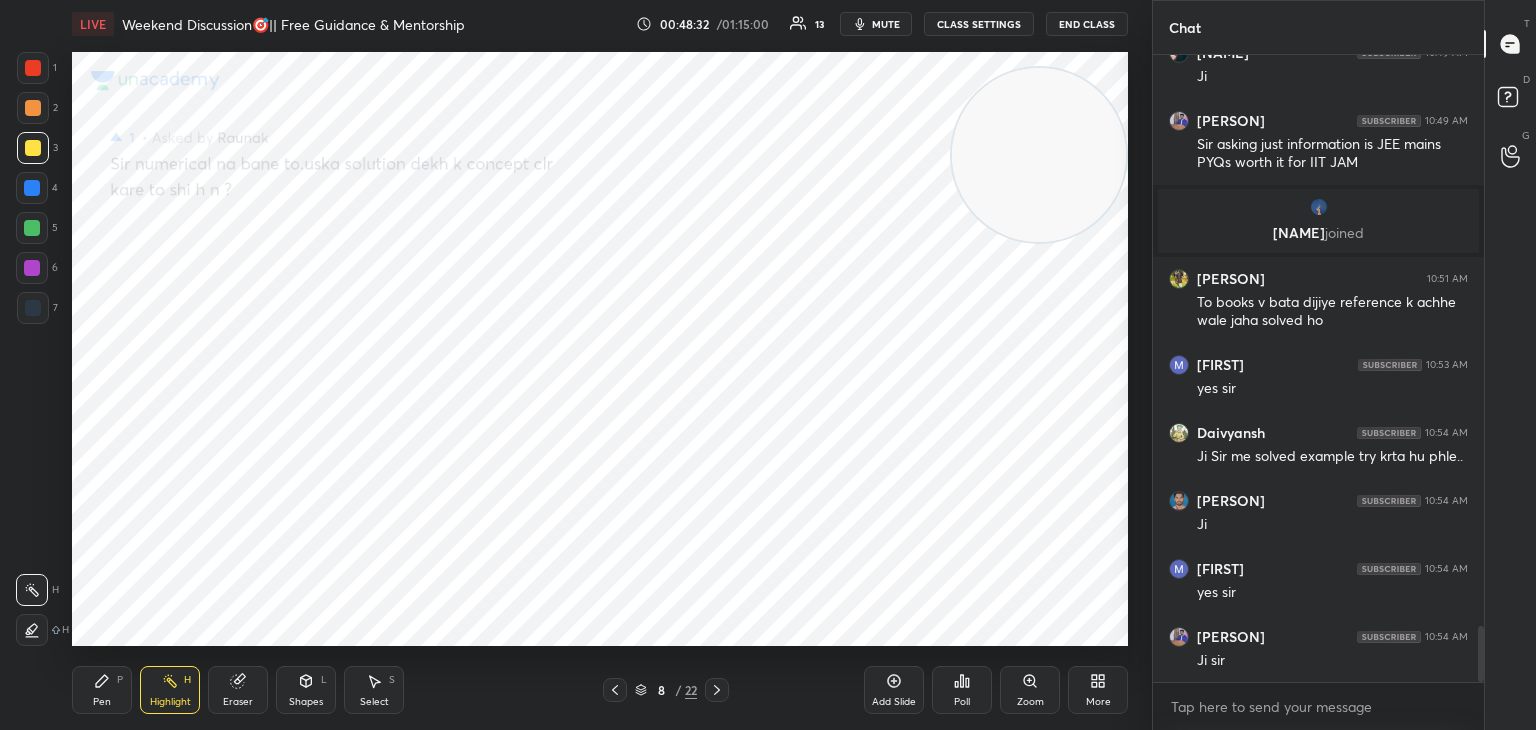 drag, startPoint x: 1061, startPoint y: 567, endPoint x: 1005, endPoint y: 201, distance: 370.25937 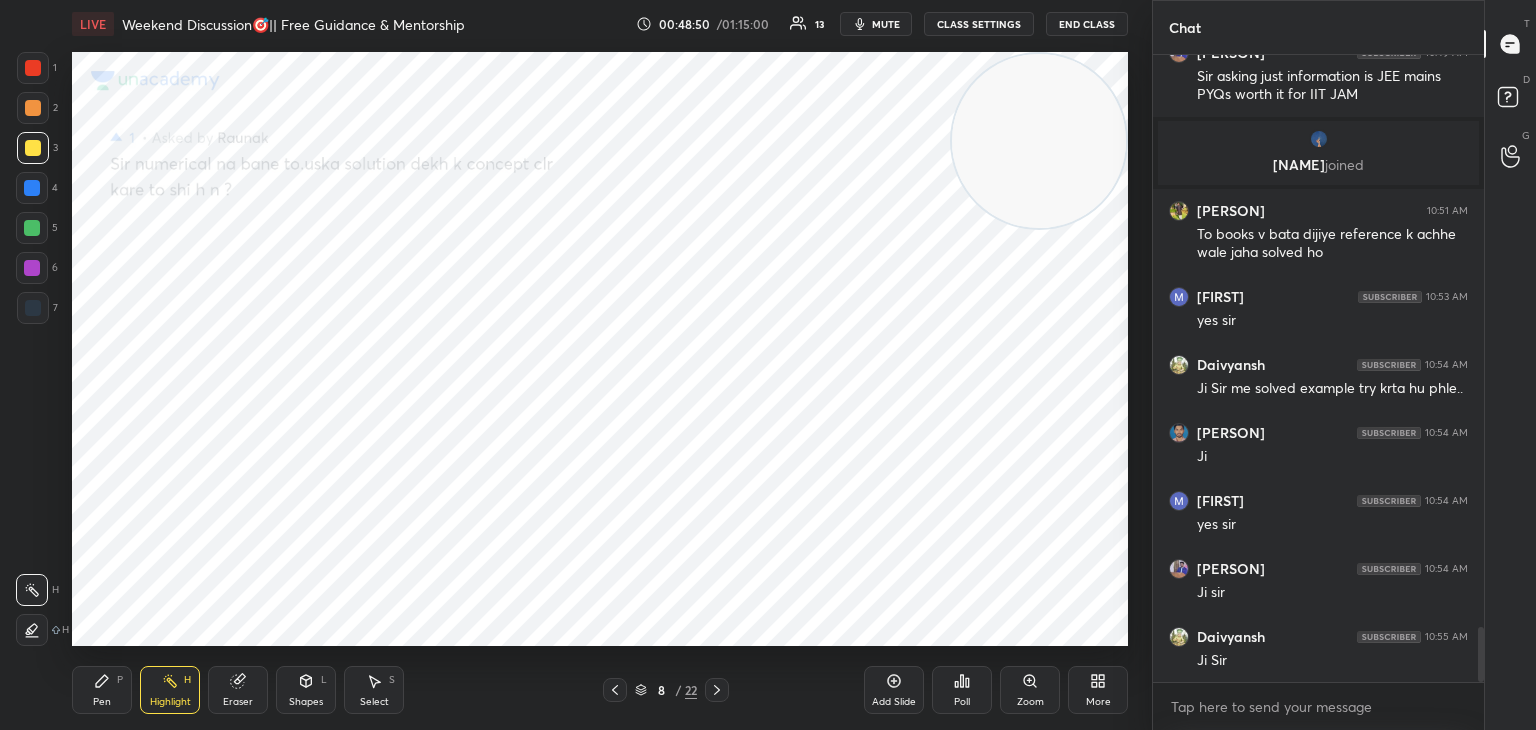 scroll, scrollTop: 6544, scrollLeft: 0, axis: vertical 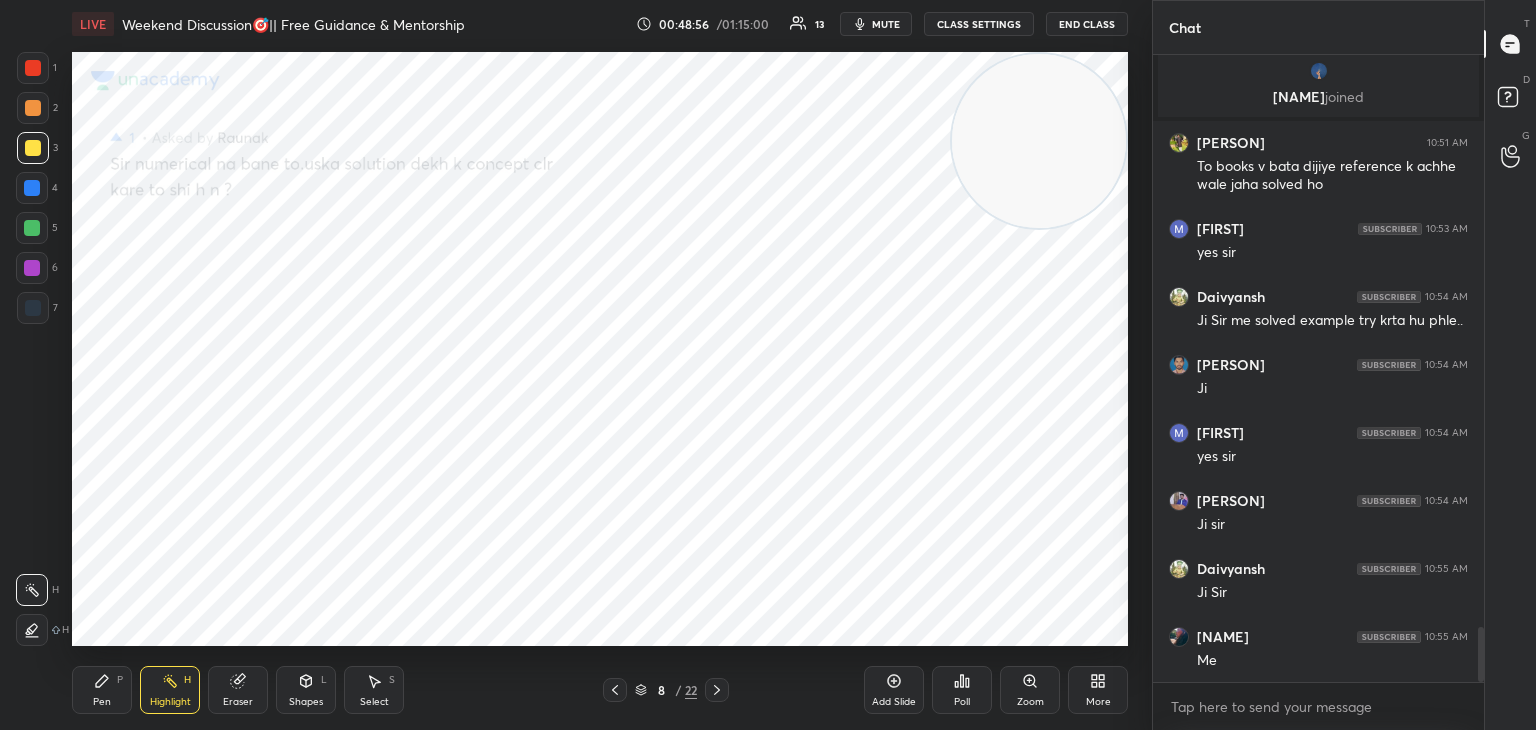 click 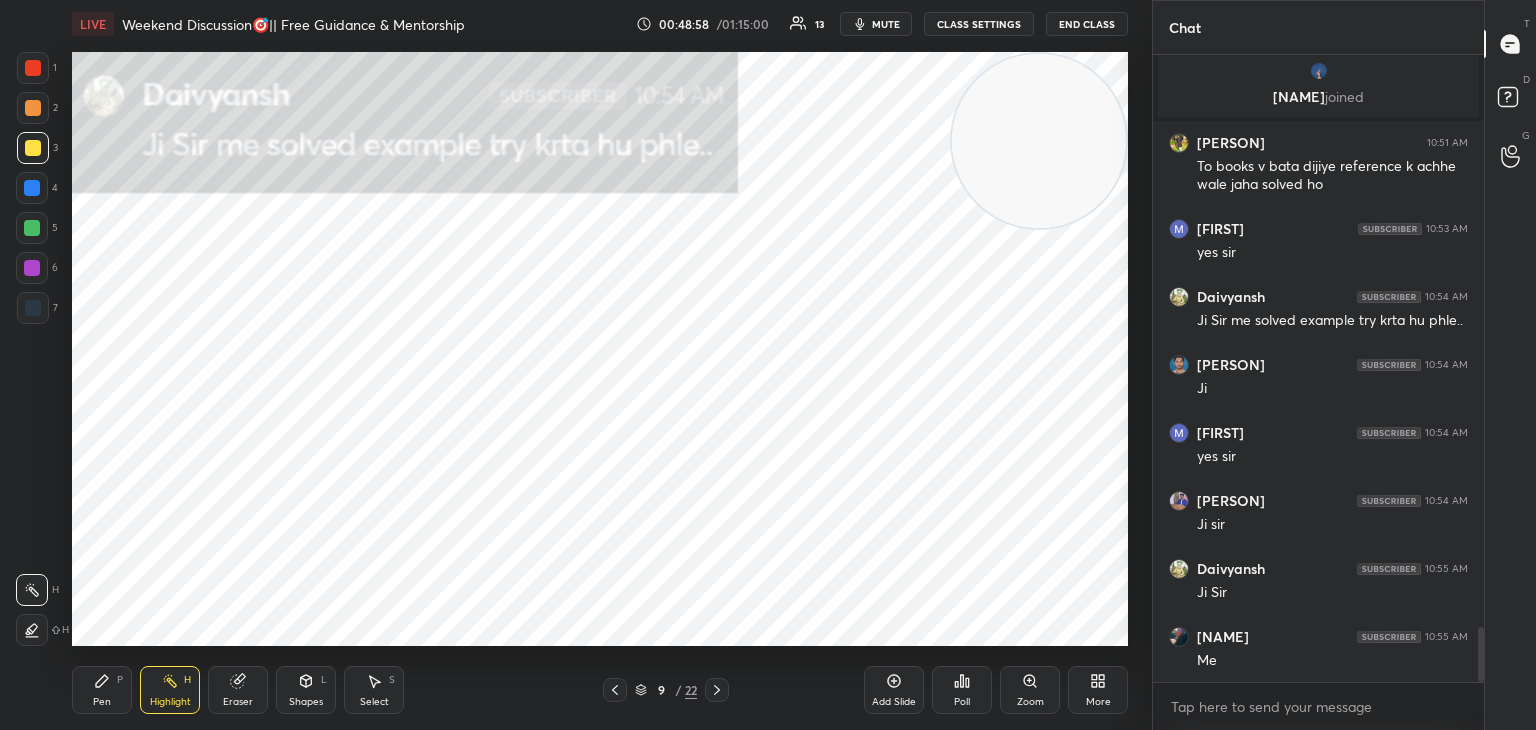 drag, startPoint x: 96, startPoint y: 697, endPoint x: 131, endPoint y: 672, distance: 43.011627 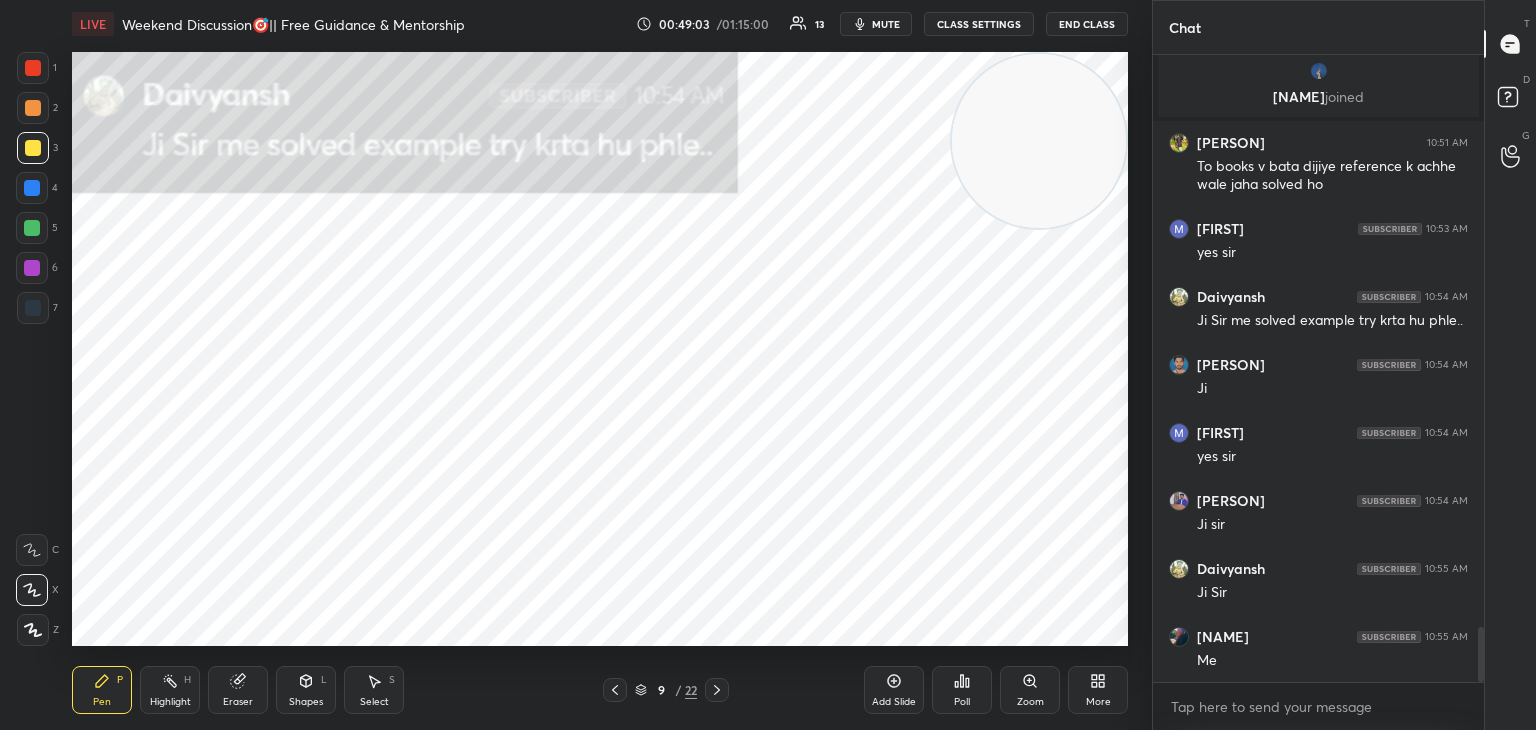 click at bounding box center [32, 228] 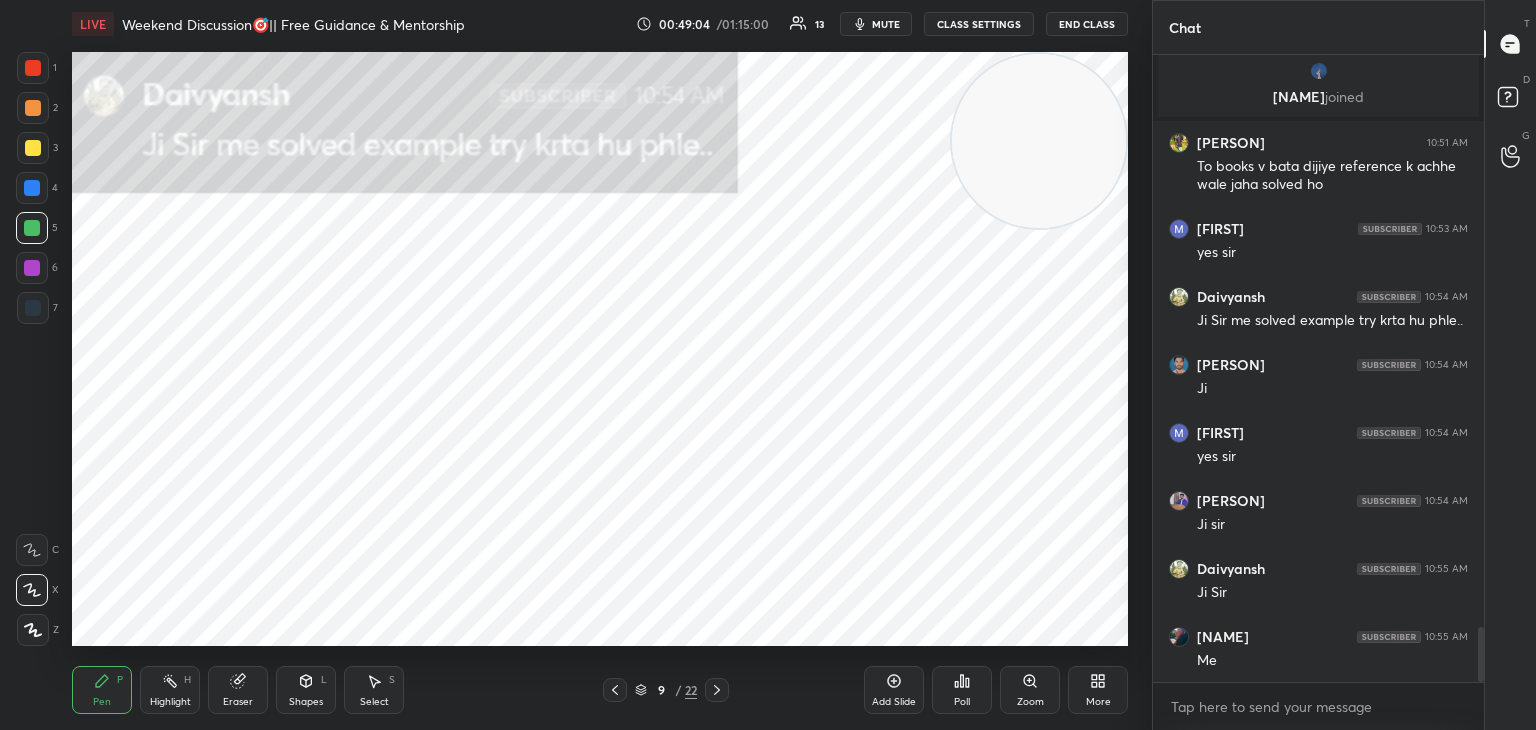 drag, startPoint x: 29, startPoint y: 189, endPoint x: 49, endPoint y: 201, distance: 23.323807 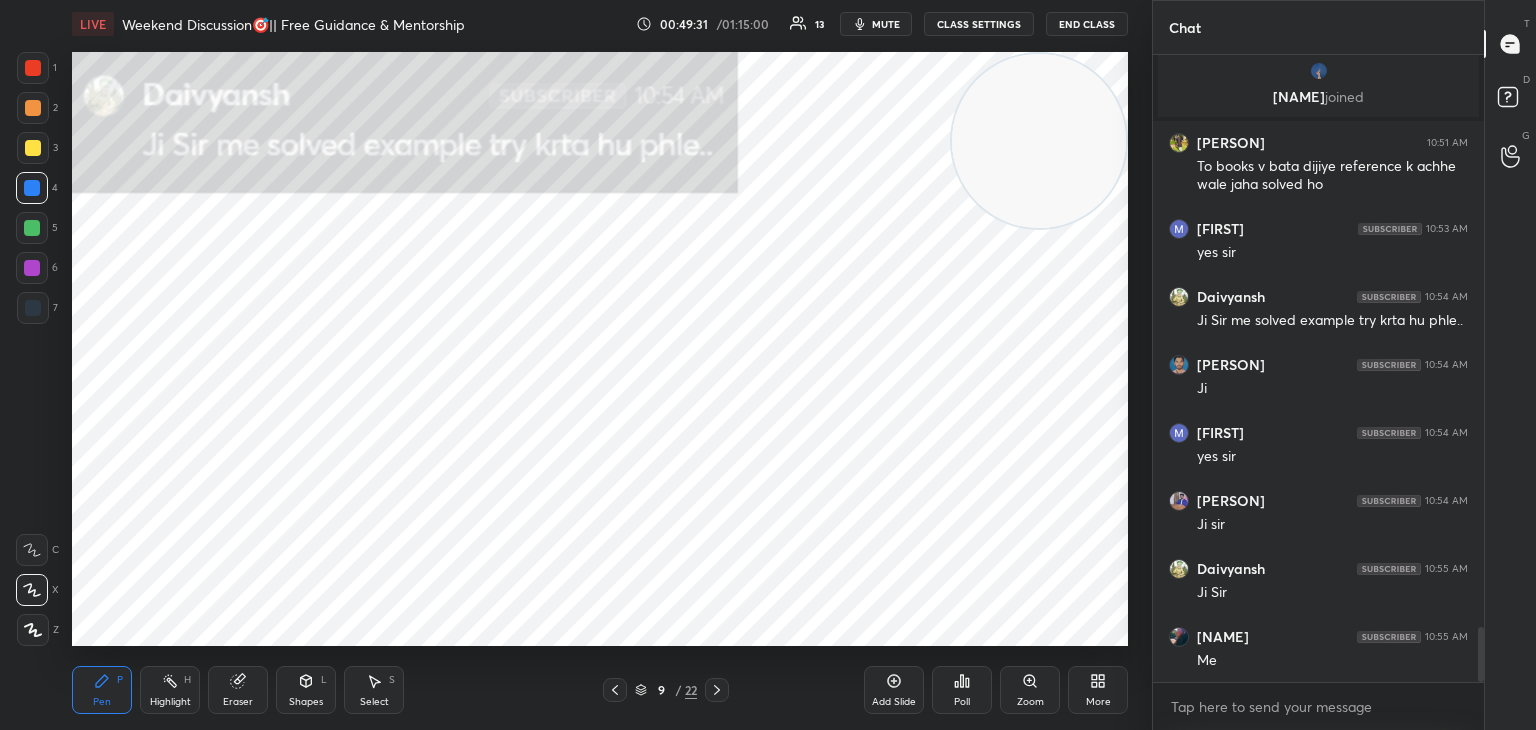 scroll, scrollTop: 6648, scrollLeft: 0, axis: vertical 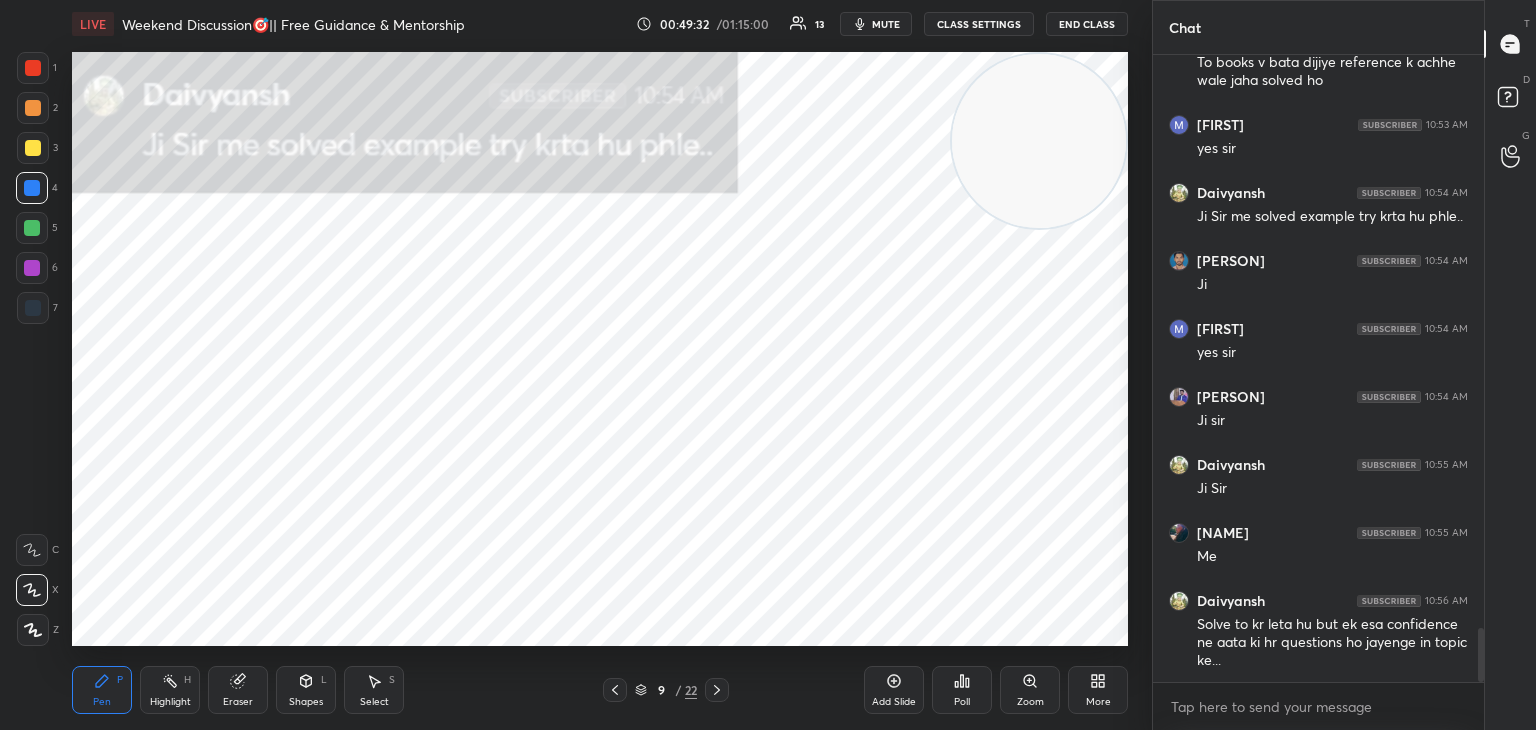 drag, startPoint x: 29, startPoint y: 236, endPoint x: 61, endPoint y: 240, distance: 32.24903 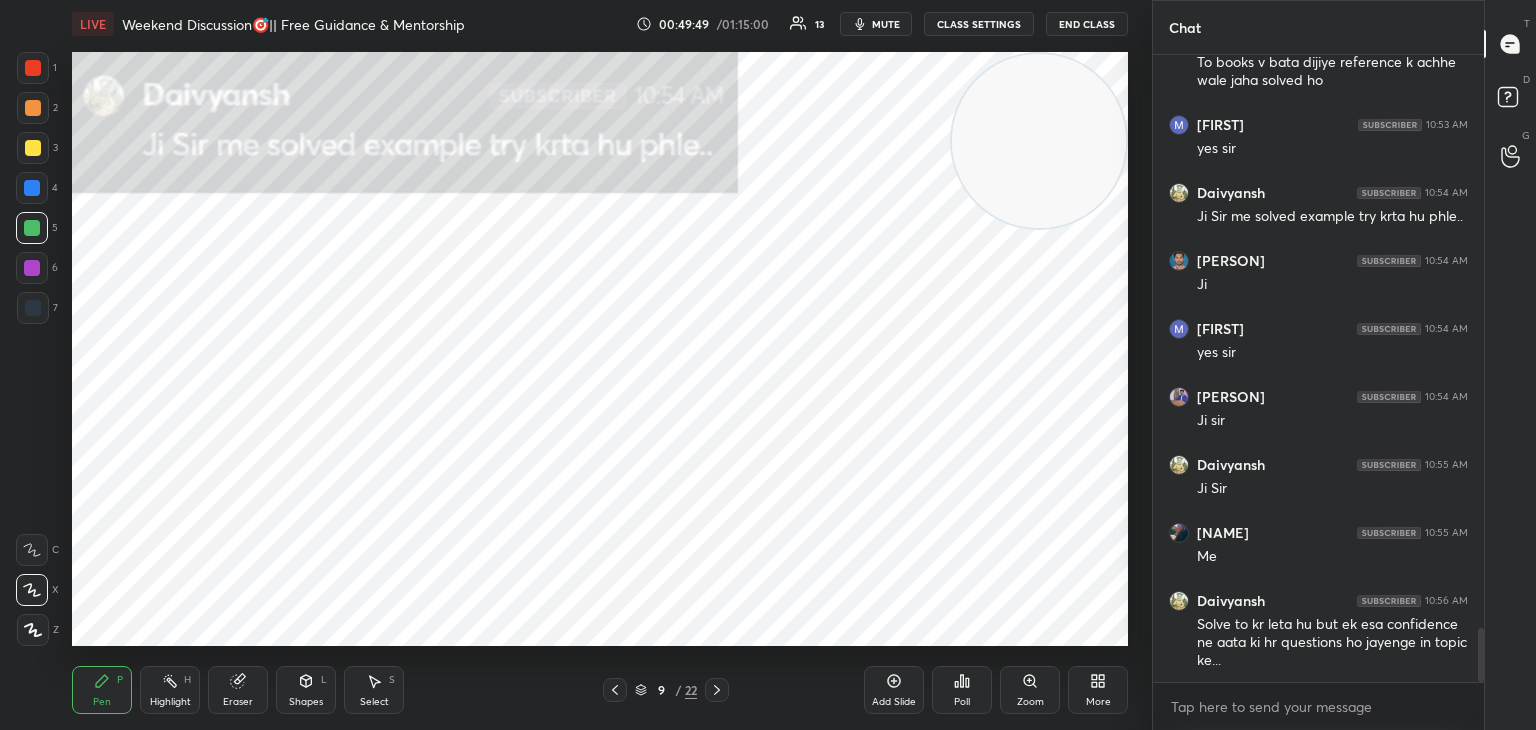 scroll, scrollTop: 6734, scrollLeft: 0, axis: vertical 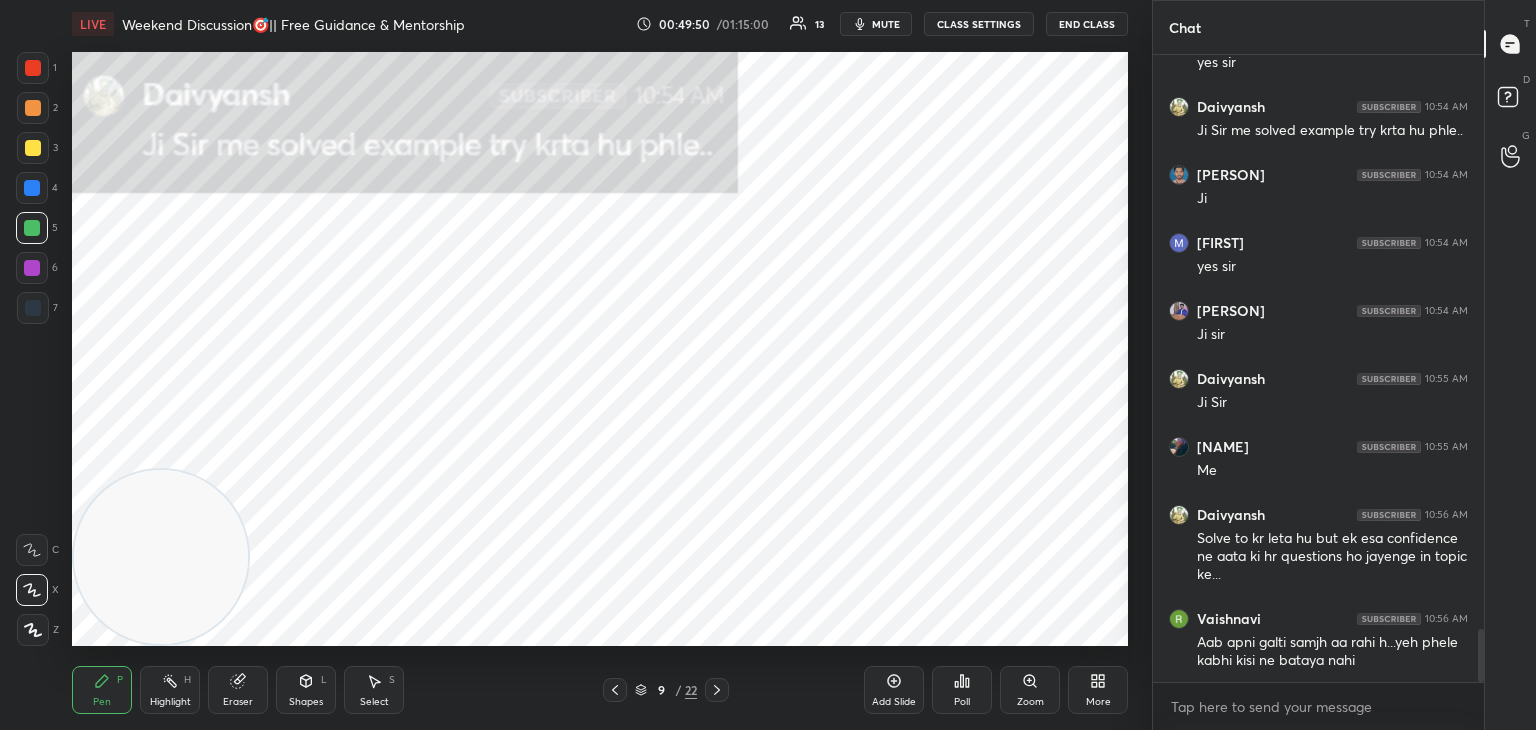 drag, startPoint x: 1047, startPoint y: 146, endPoint x: 121, endPoint y: 586, distance: 1025.22 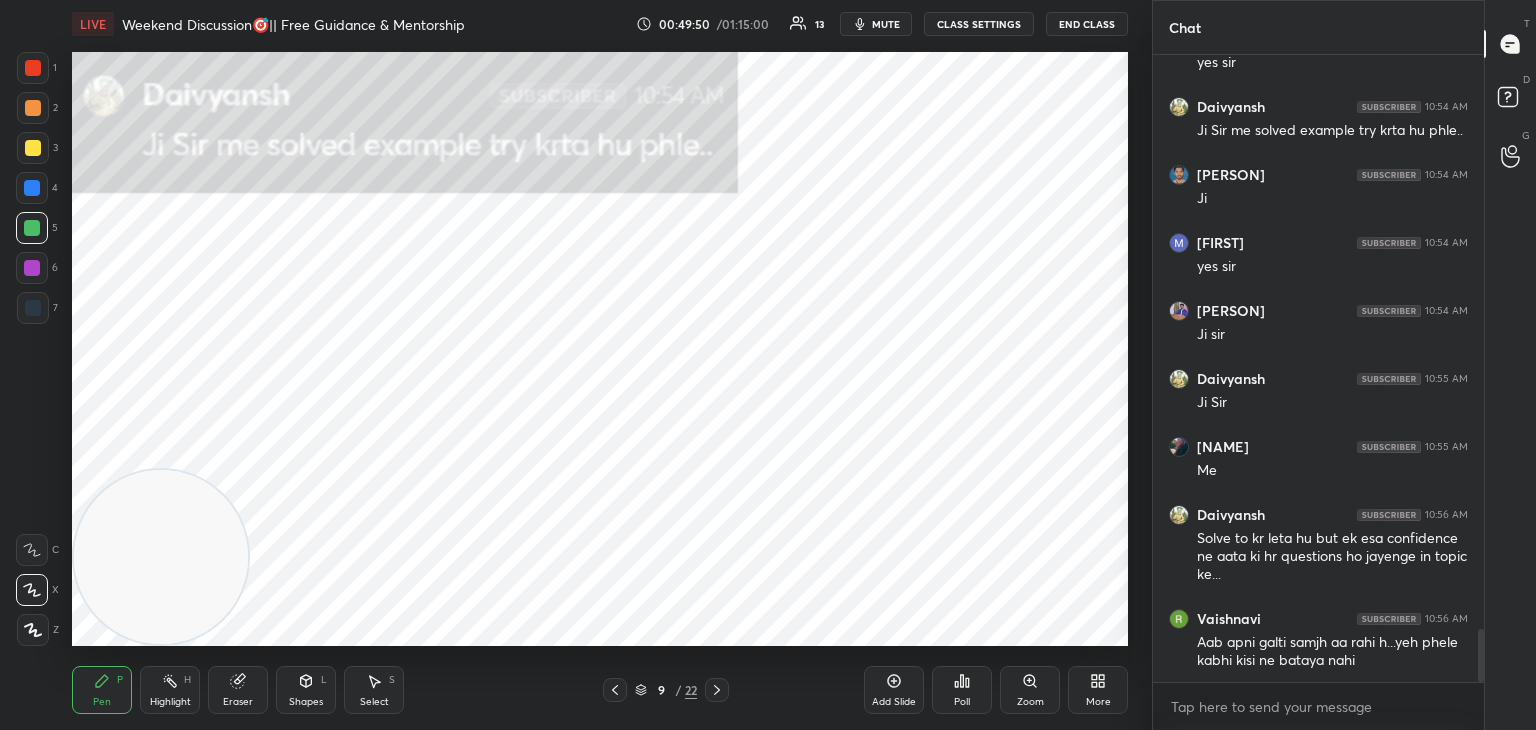 click at bounding box center [161, 557] 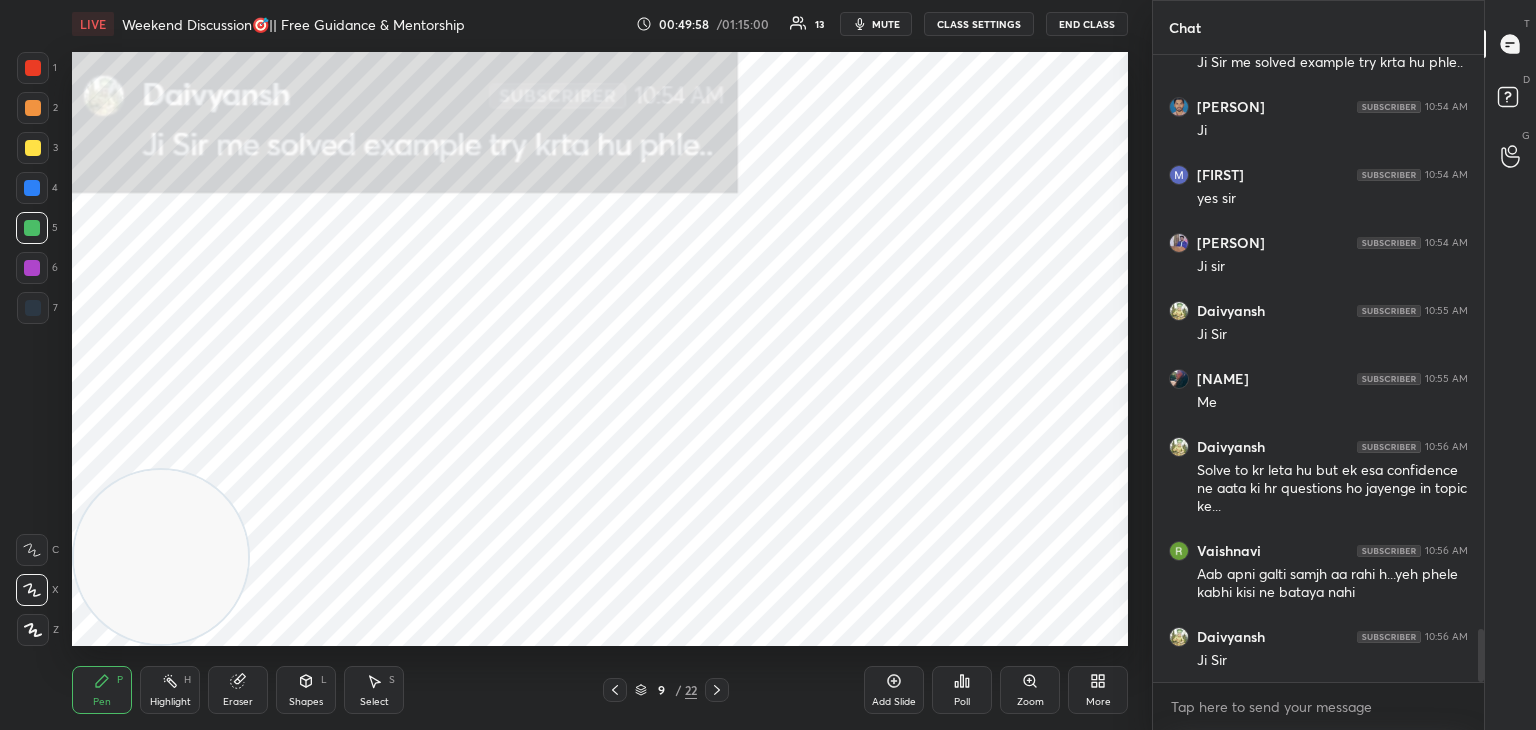 scroll, scrollTop: 6870, scrollLeft: 0, axis: vertical 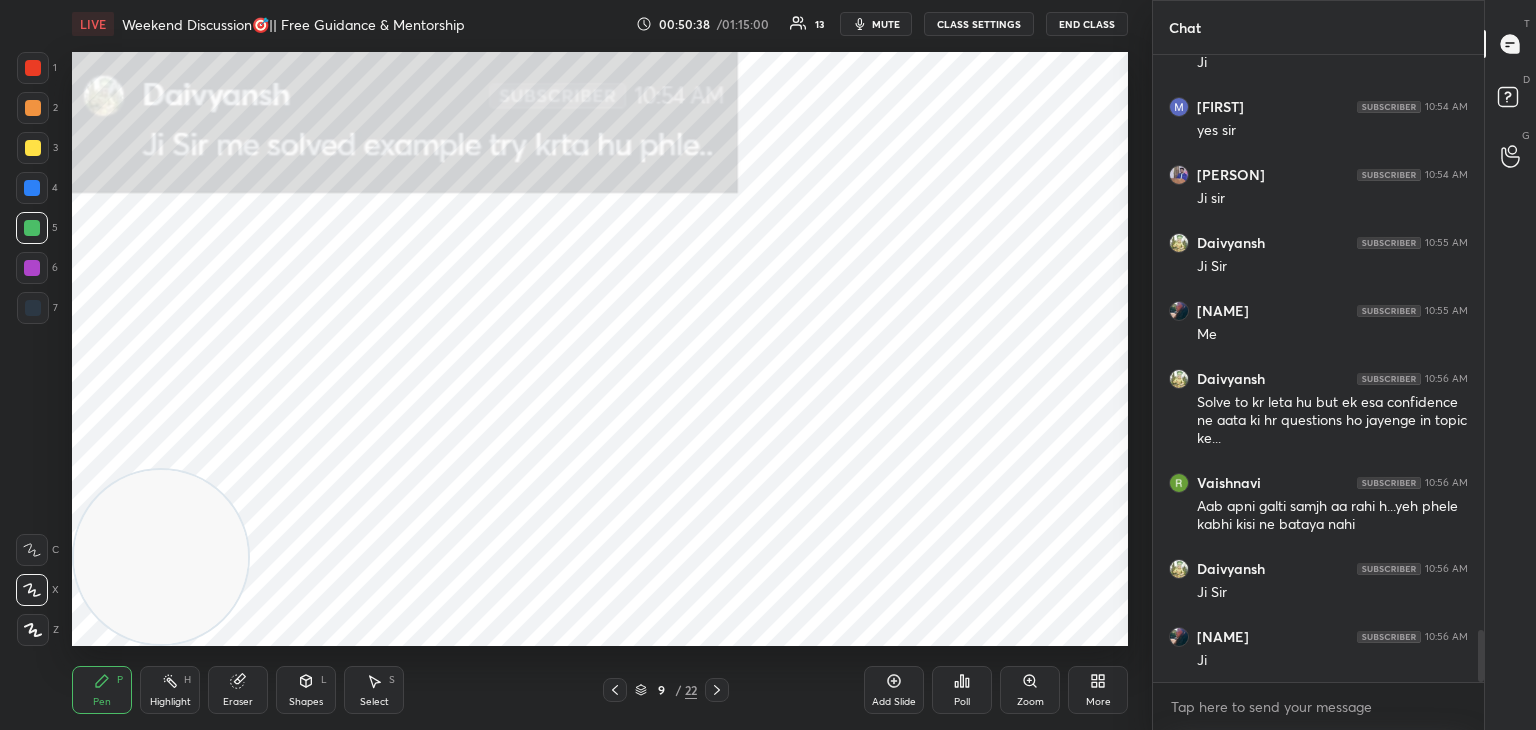 click at bounding box center (32, 188) 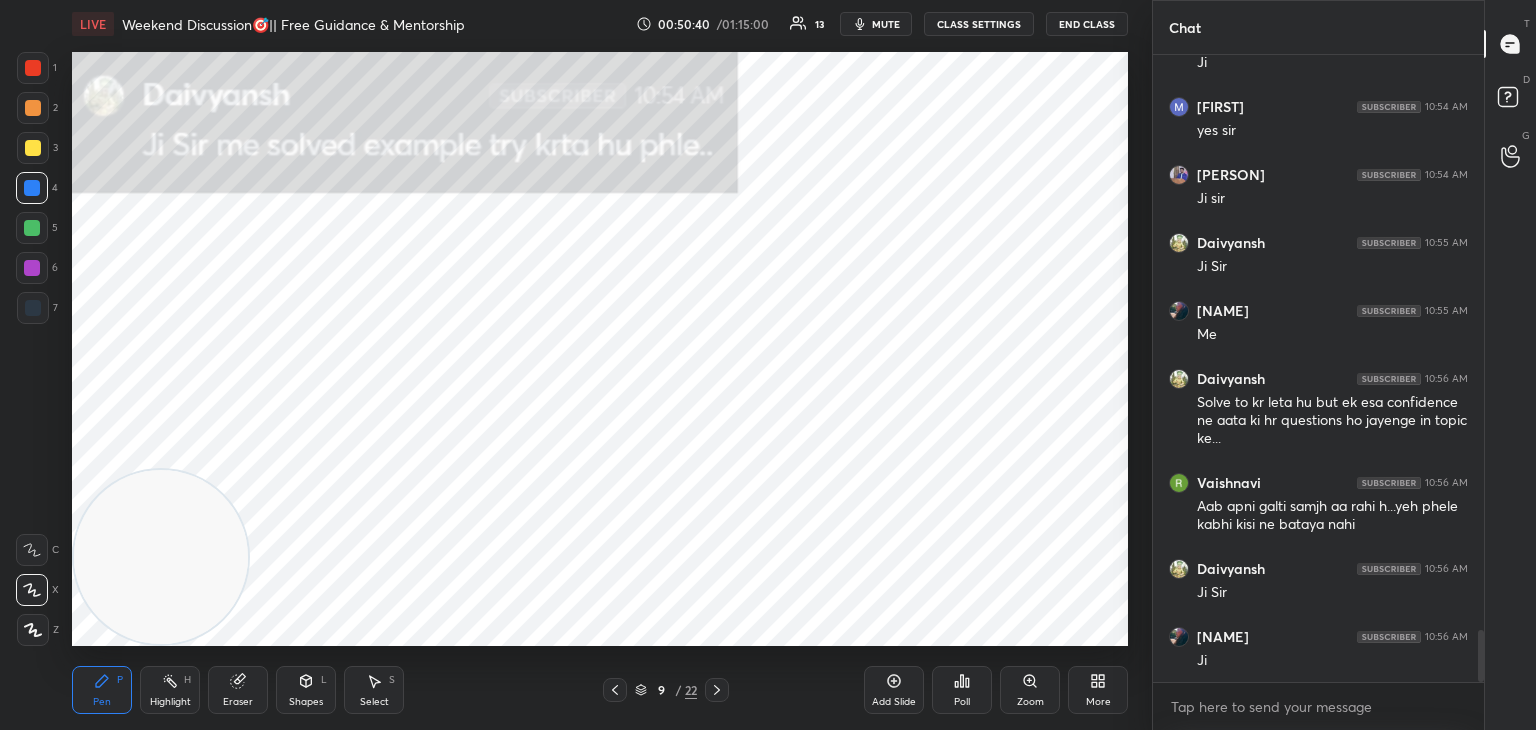scroll, scrollTop: 6938, scrollLeft: 0, axis: vertical 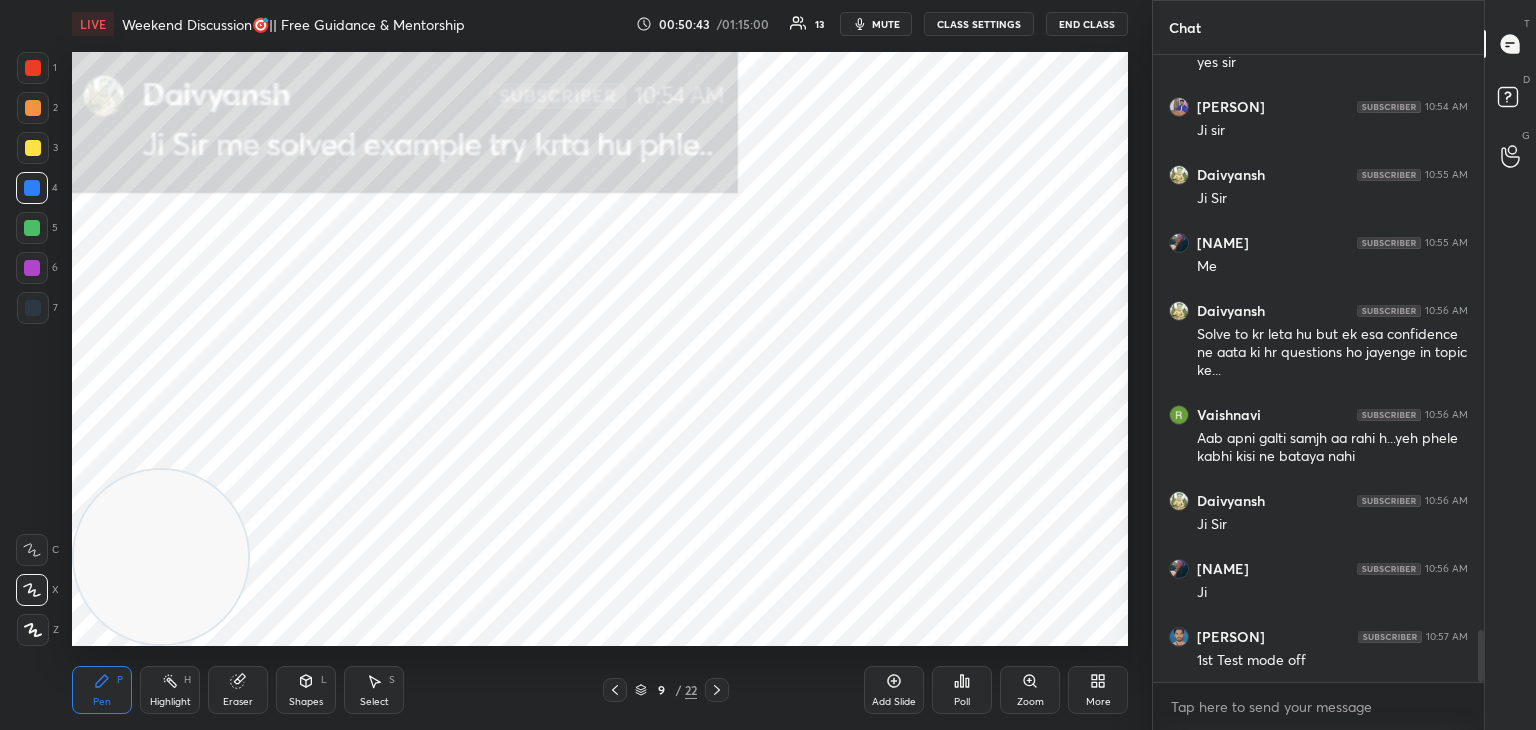 click on "Select S" at bounding box center [374, 690] 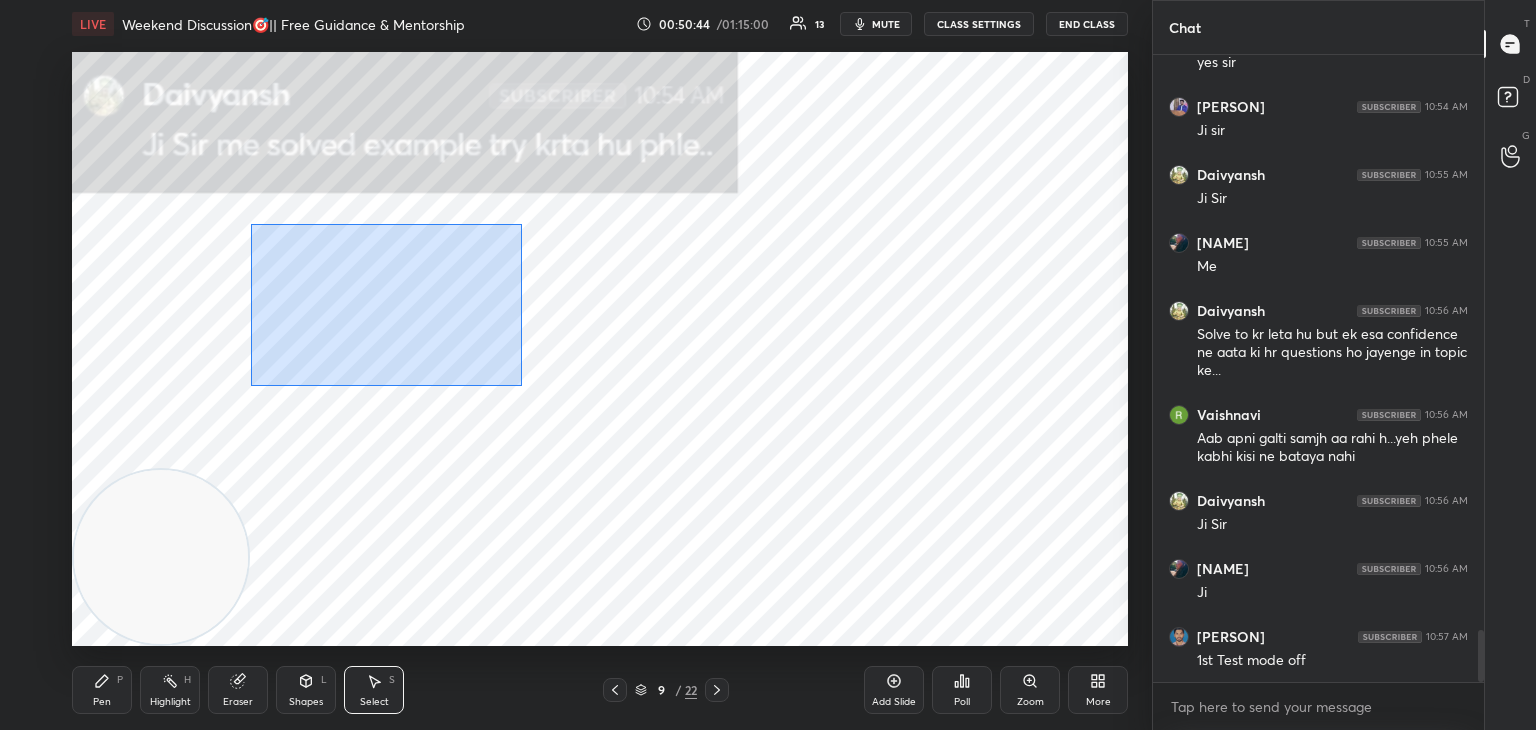drag, startPoint x: 281, startPoint y: 257, endPoint x: 496, endPoint y: 366, distance: 241.05186 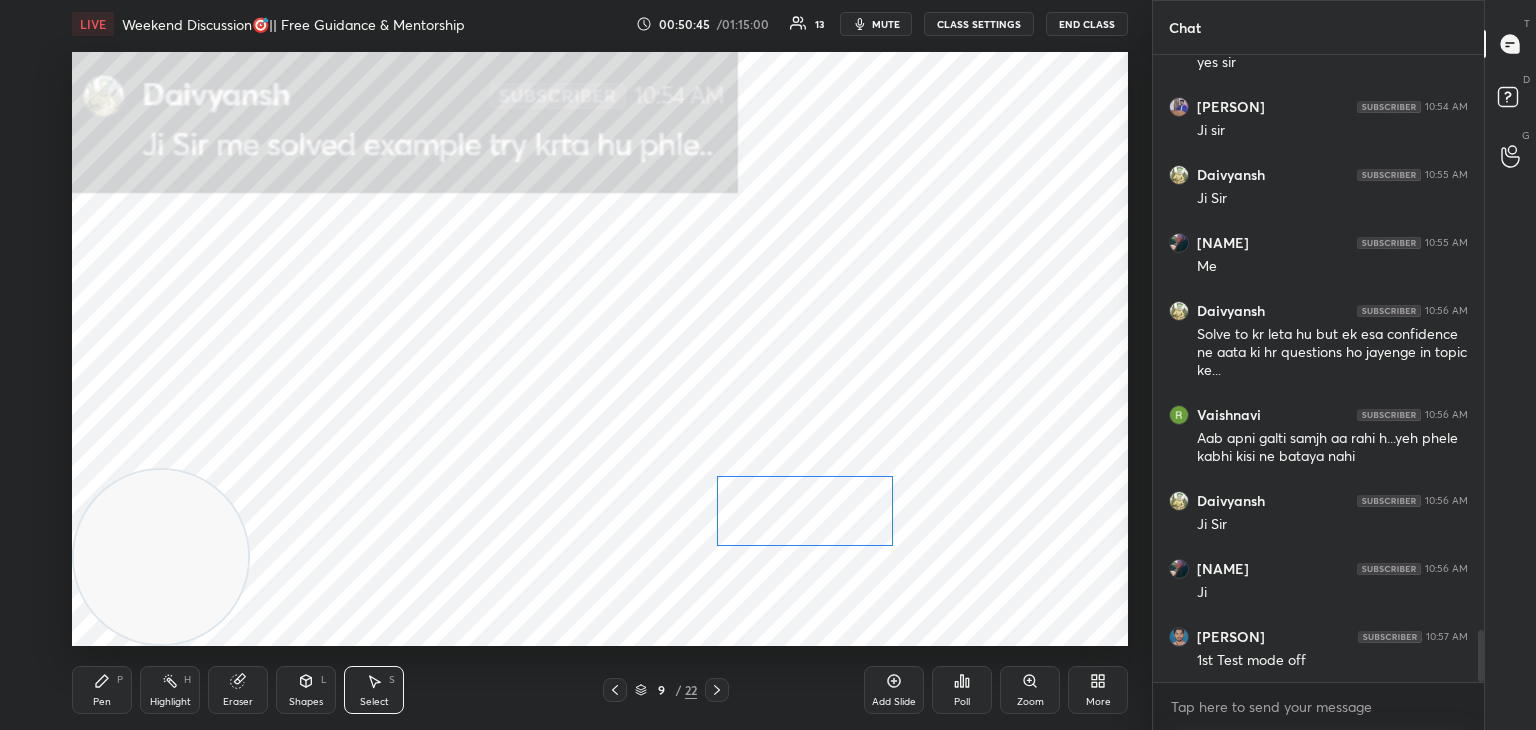 drag, startPoint x: 391, startPoint y: 320, endPoint x: 813, endPoint y: 488, distance: 454.2114 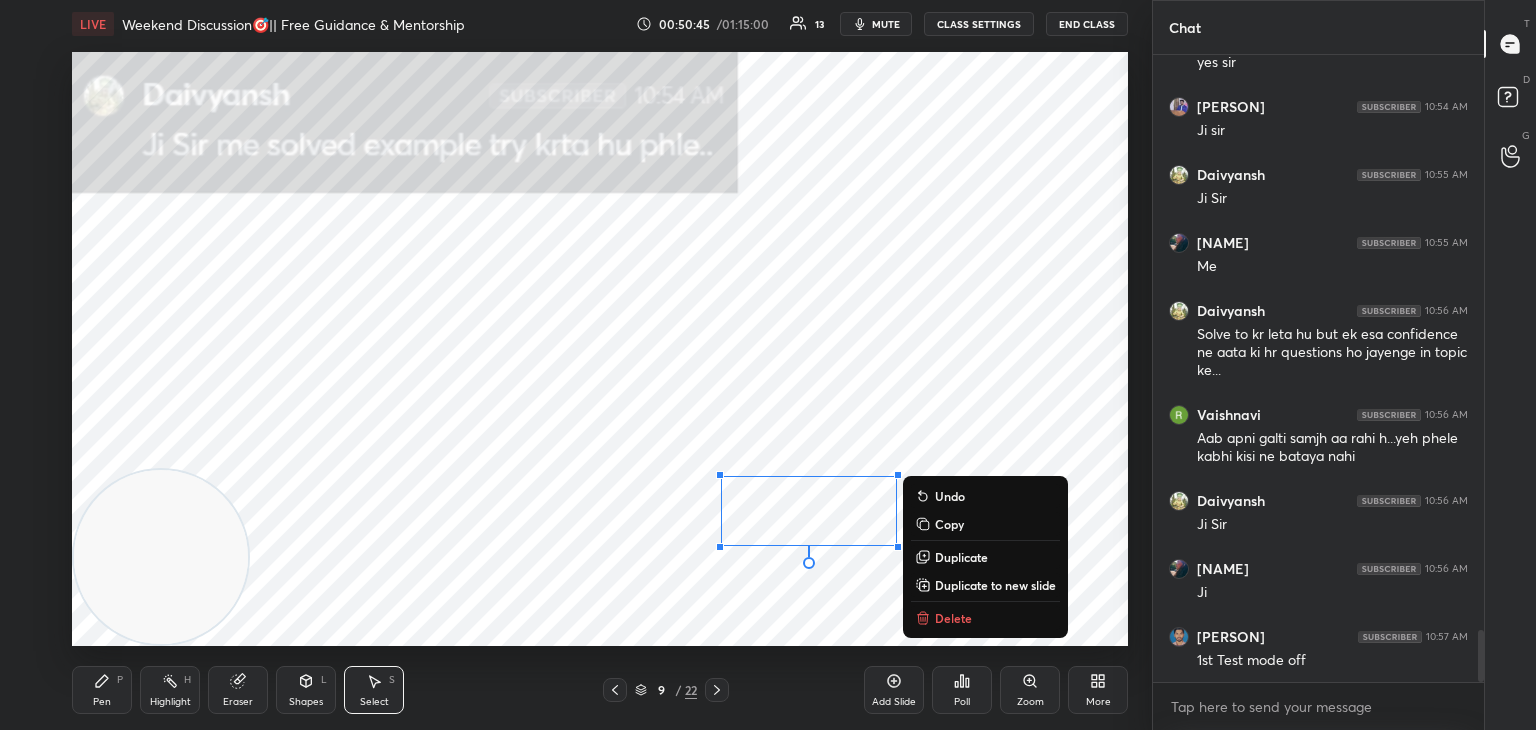 click on "Pen P" at bounding box center (102, 690) 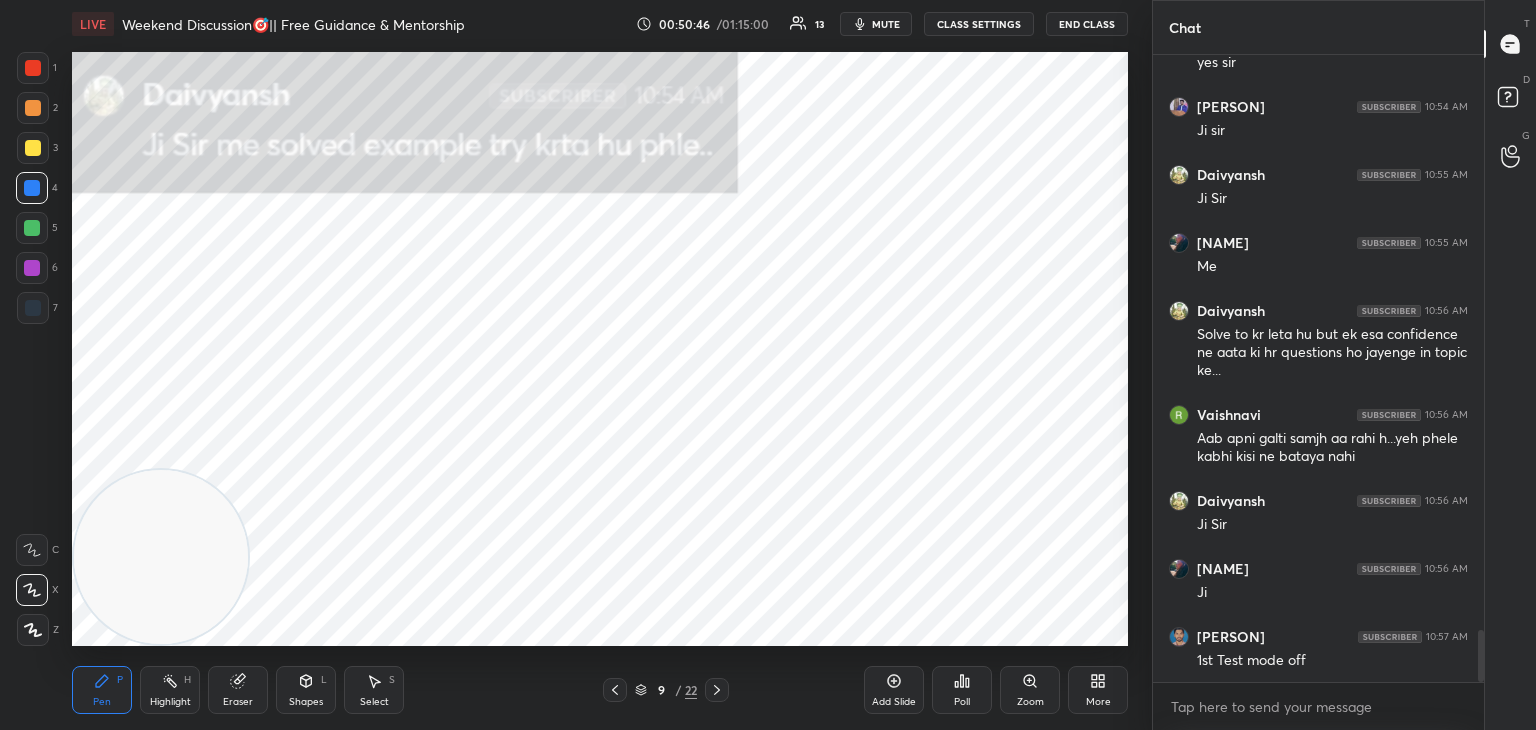 drag, startPoint x: 33, startPoint y: 316, endPoint x: 51, endPoint y: 316, distance: 18 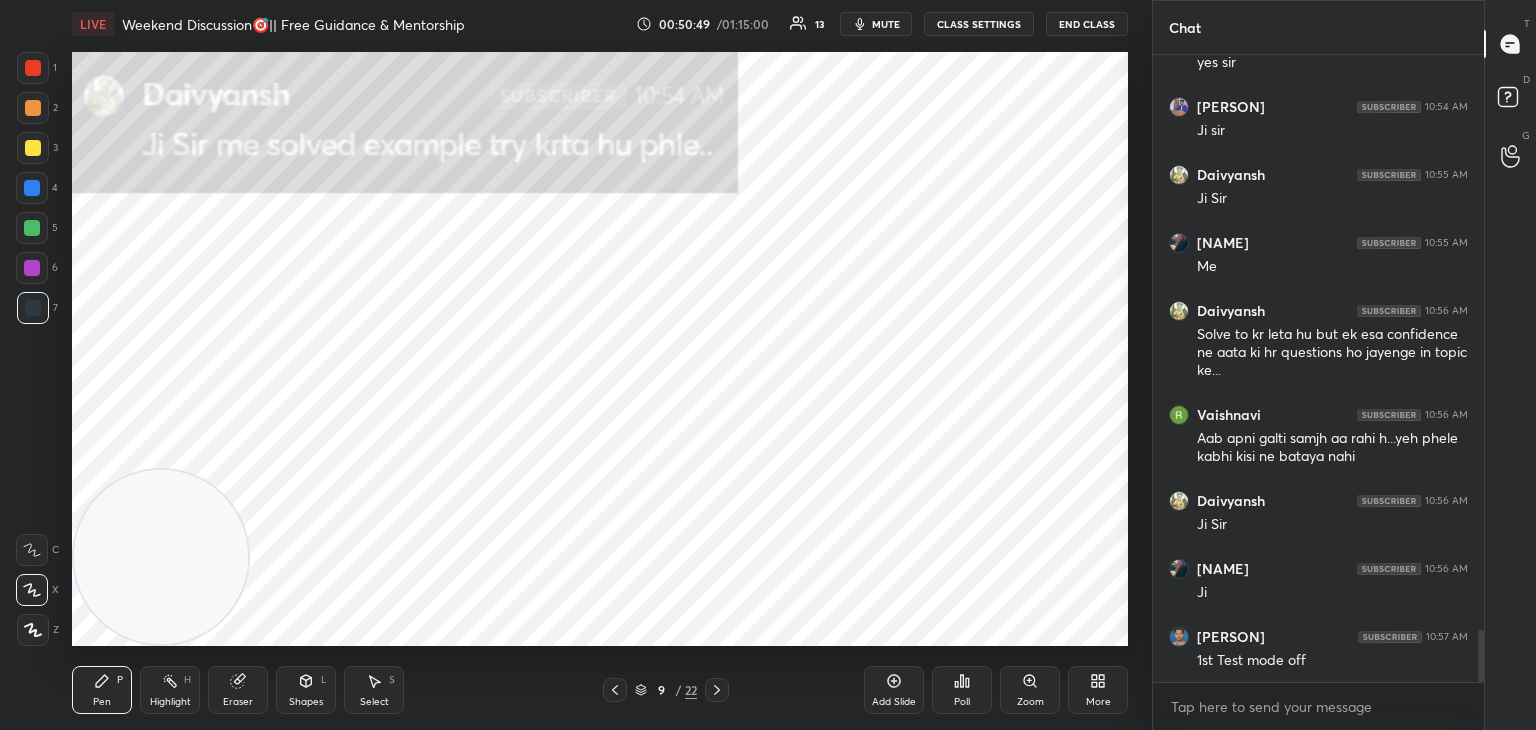 click on "Pen P Highlight H Eraser Shapes L Select S" at bounding box center (270, 690) 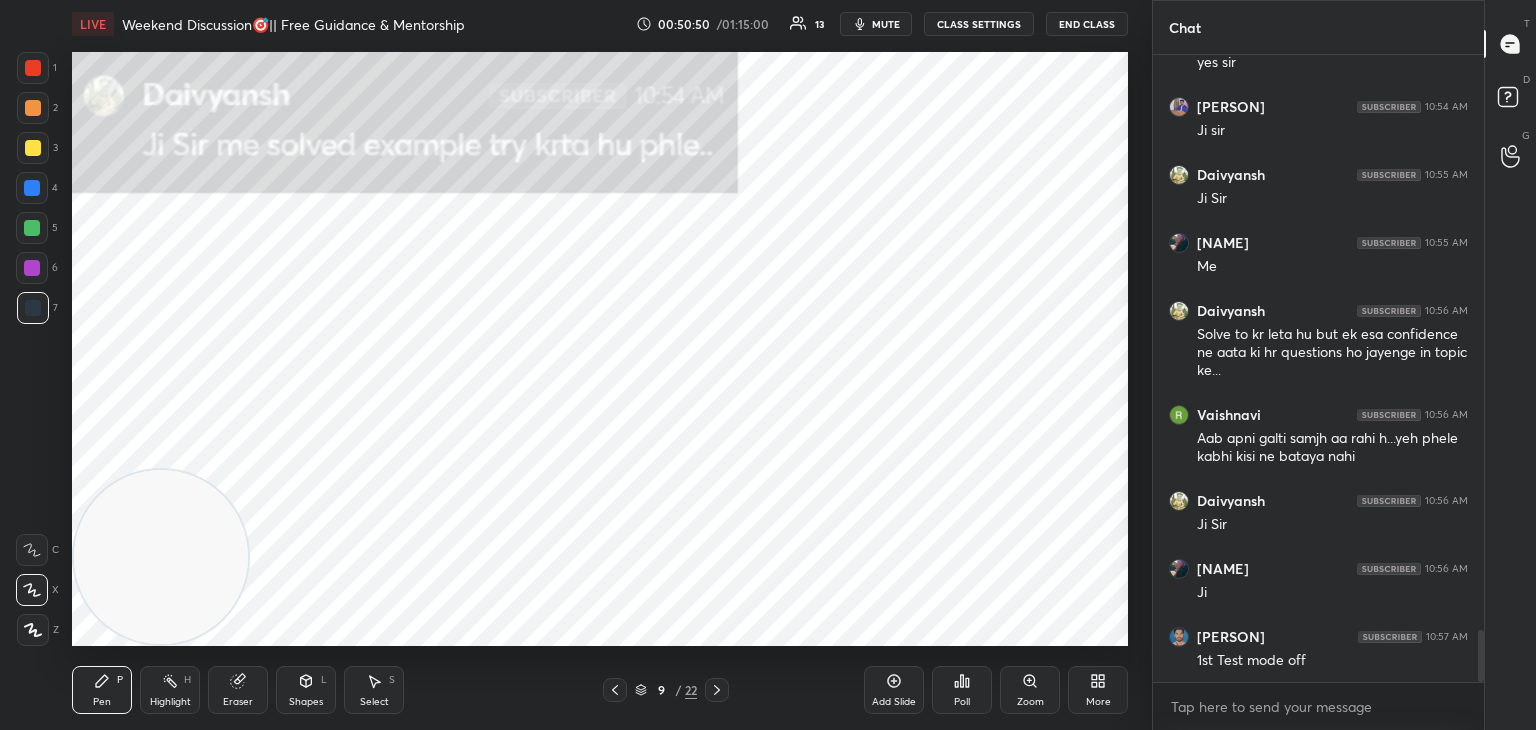 click 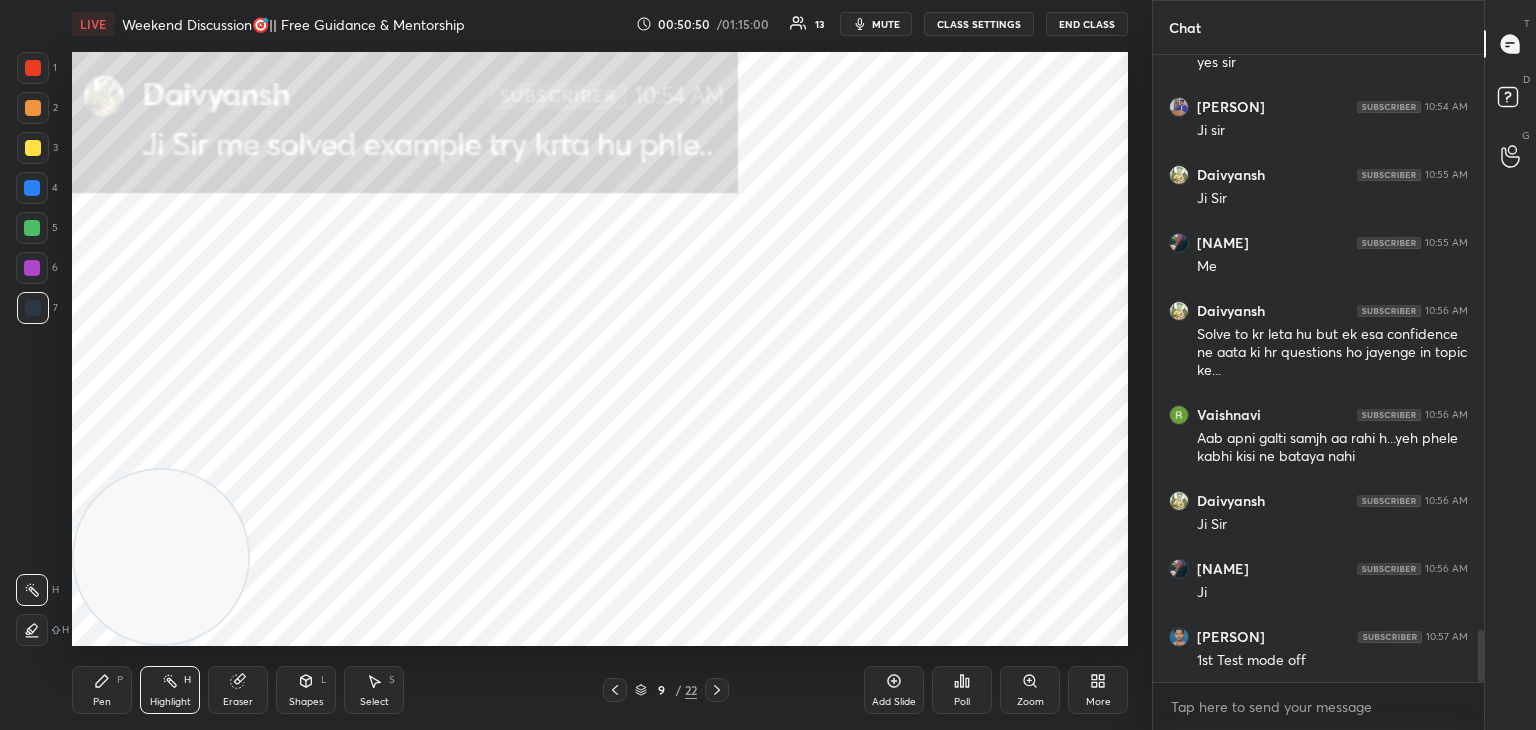 click on "Pen" at bounding box center [102, 702] 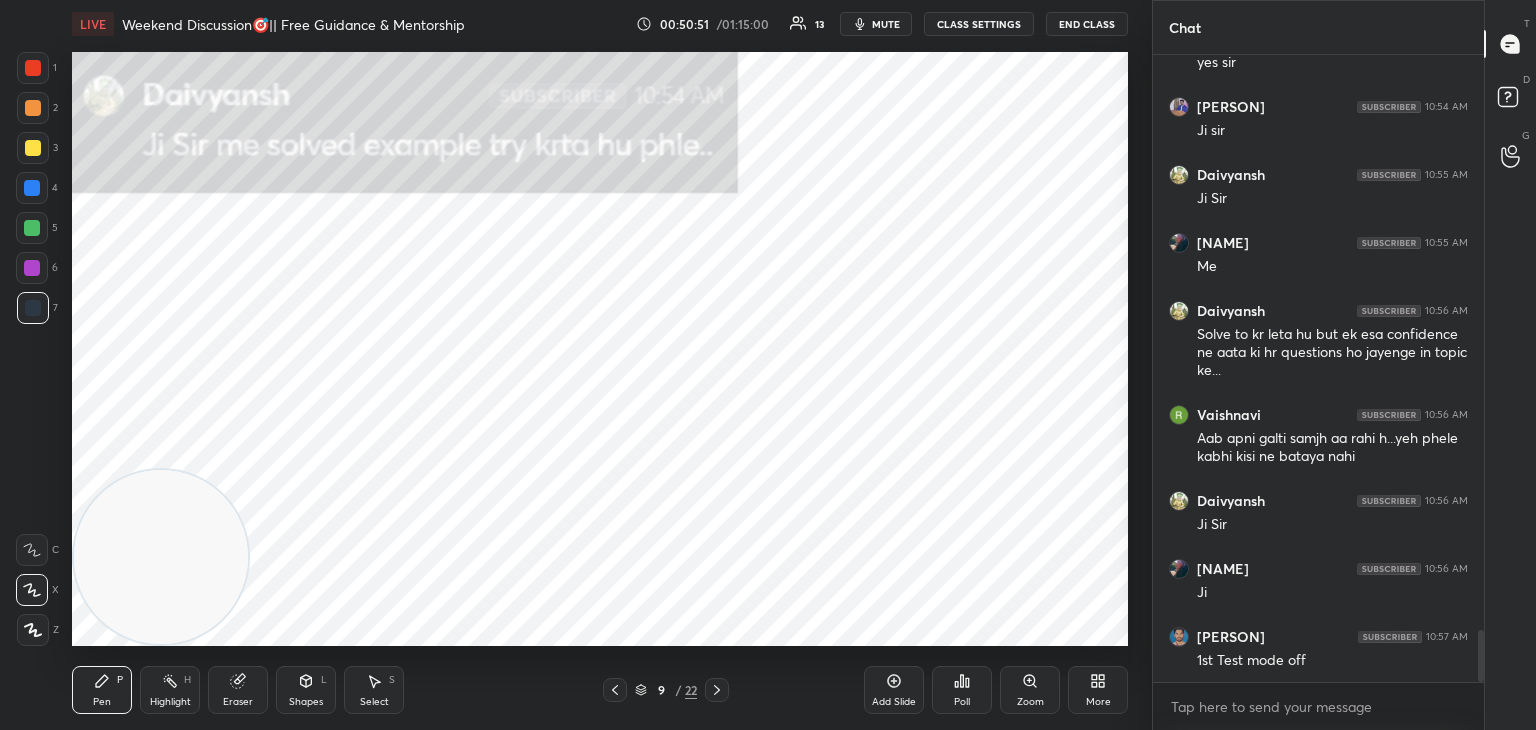 drag, startPoint x: 40, startPoint y: 262, endPoint x: 63, endPoint y: 261, distance: 23.021729 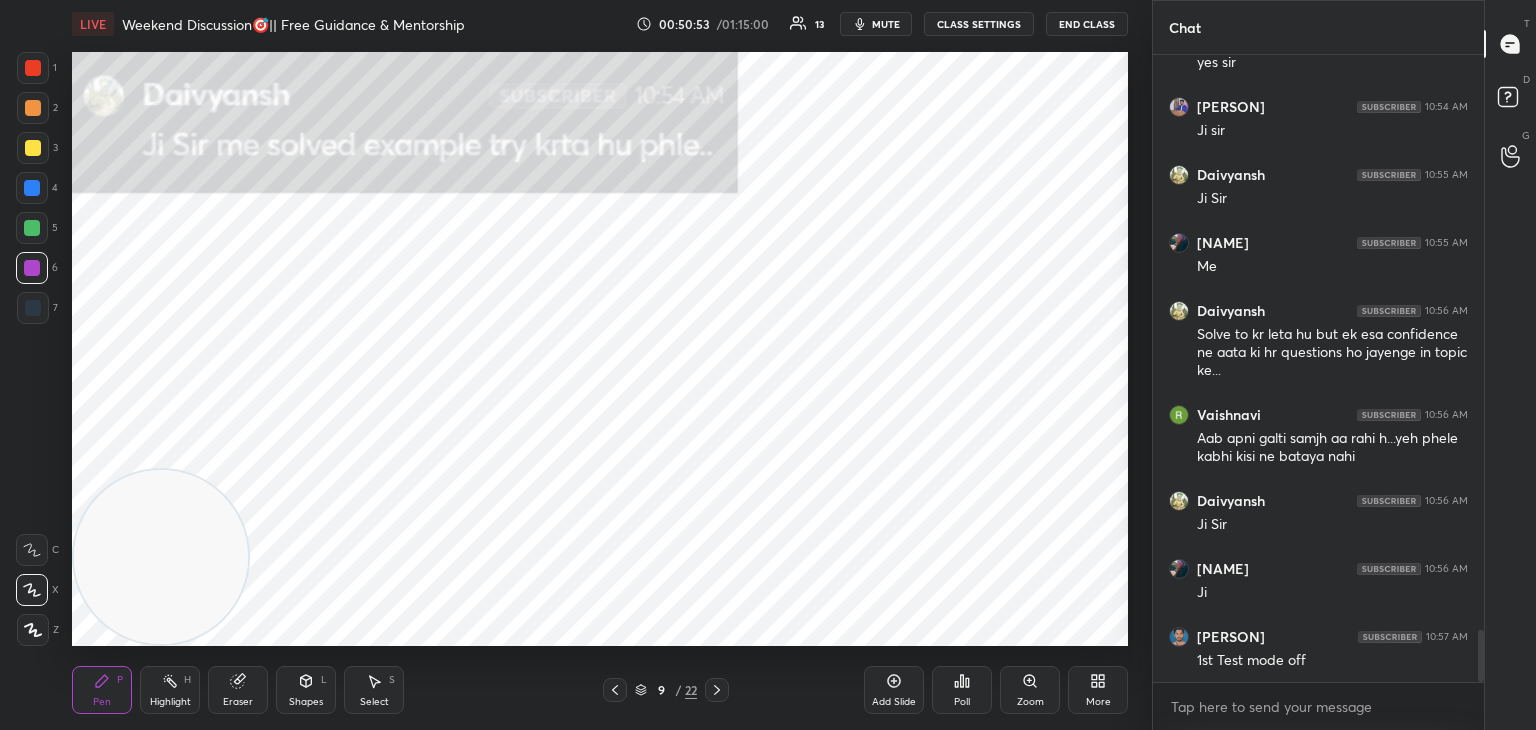 scroll, scrollTop: 7006, scrollLeft: 0, axis: vertical 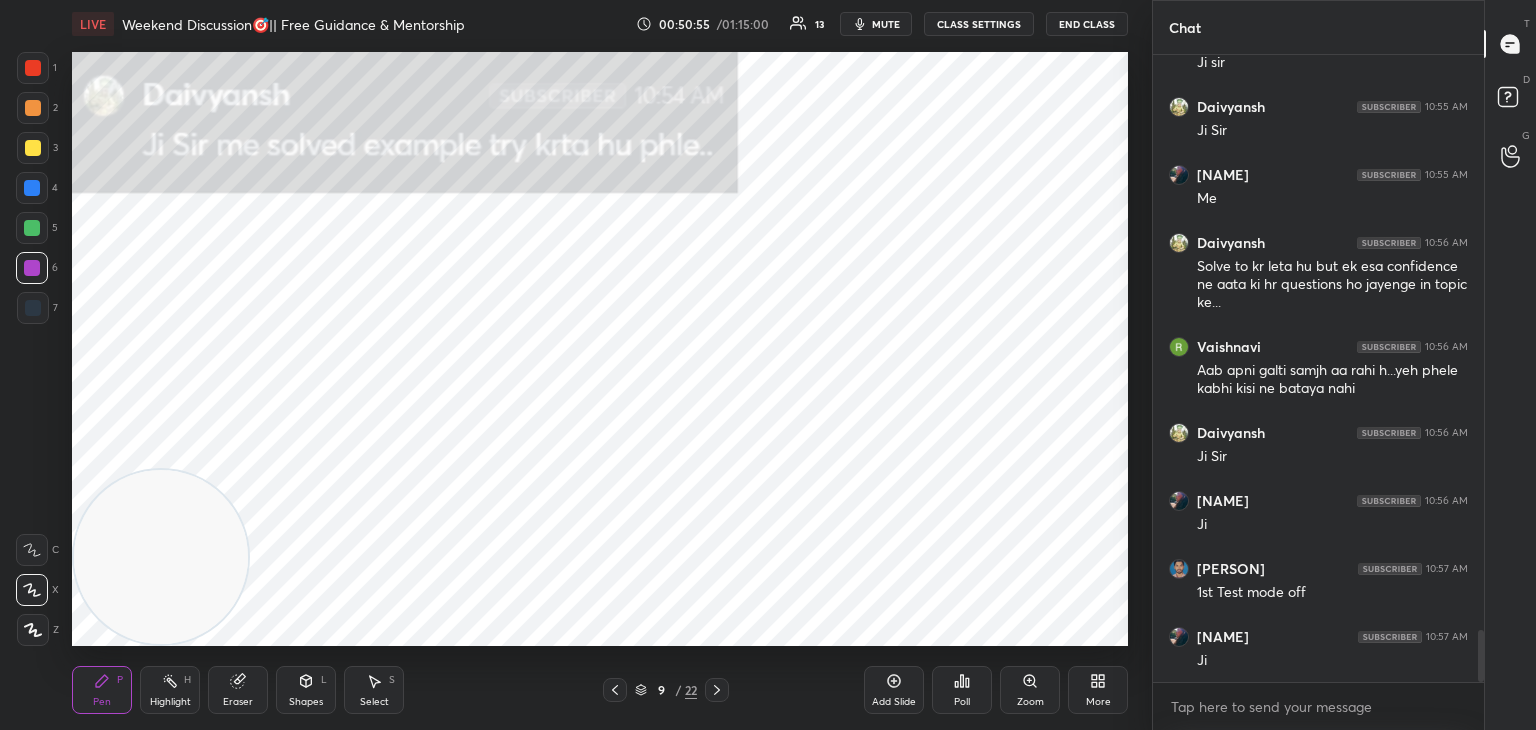 click on "Highlight H" at bounding box center (170, 690) 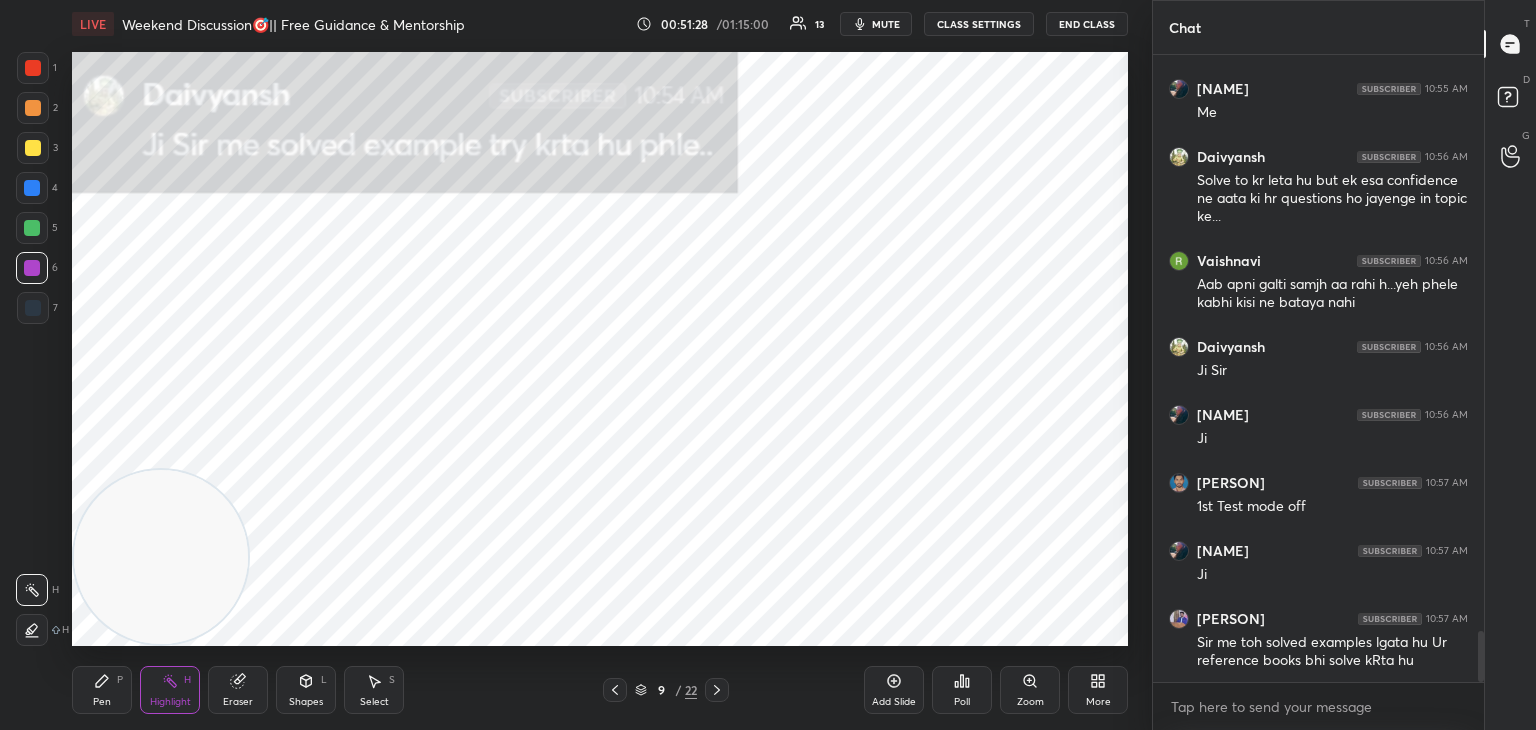 scroll, scrollTop: 7160, scrollLeft: 0, axis: vertical 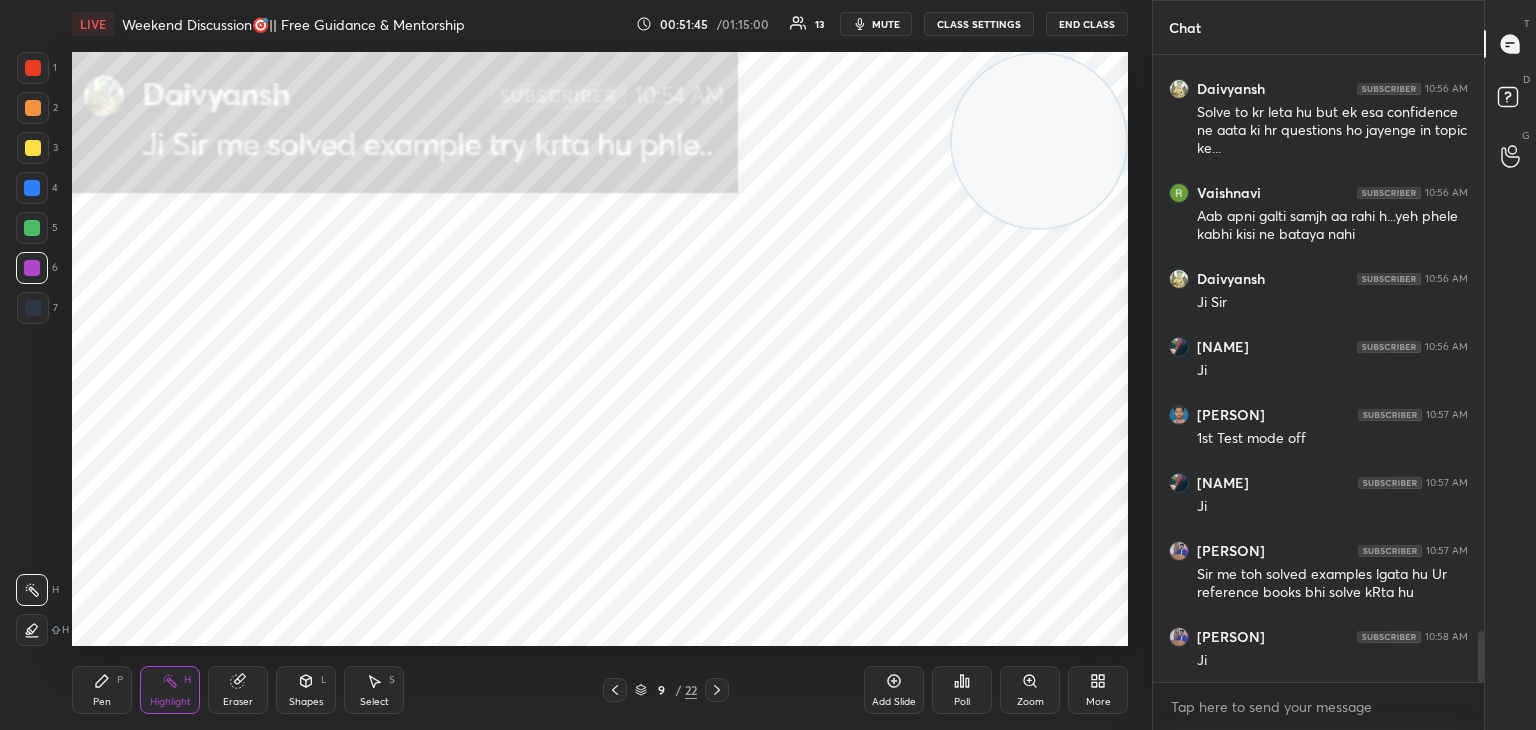 drag, startPoint x: 176, startPoint y: 560, endPoint x: 1057, endPoint y: 101, distance: 993.39923 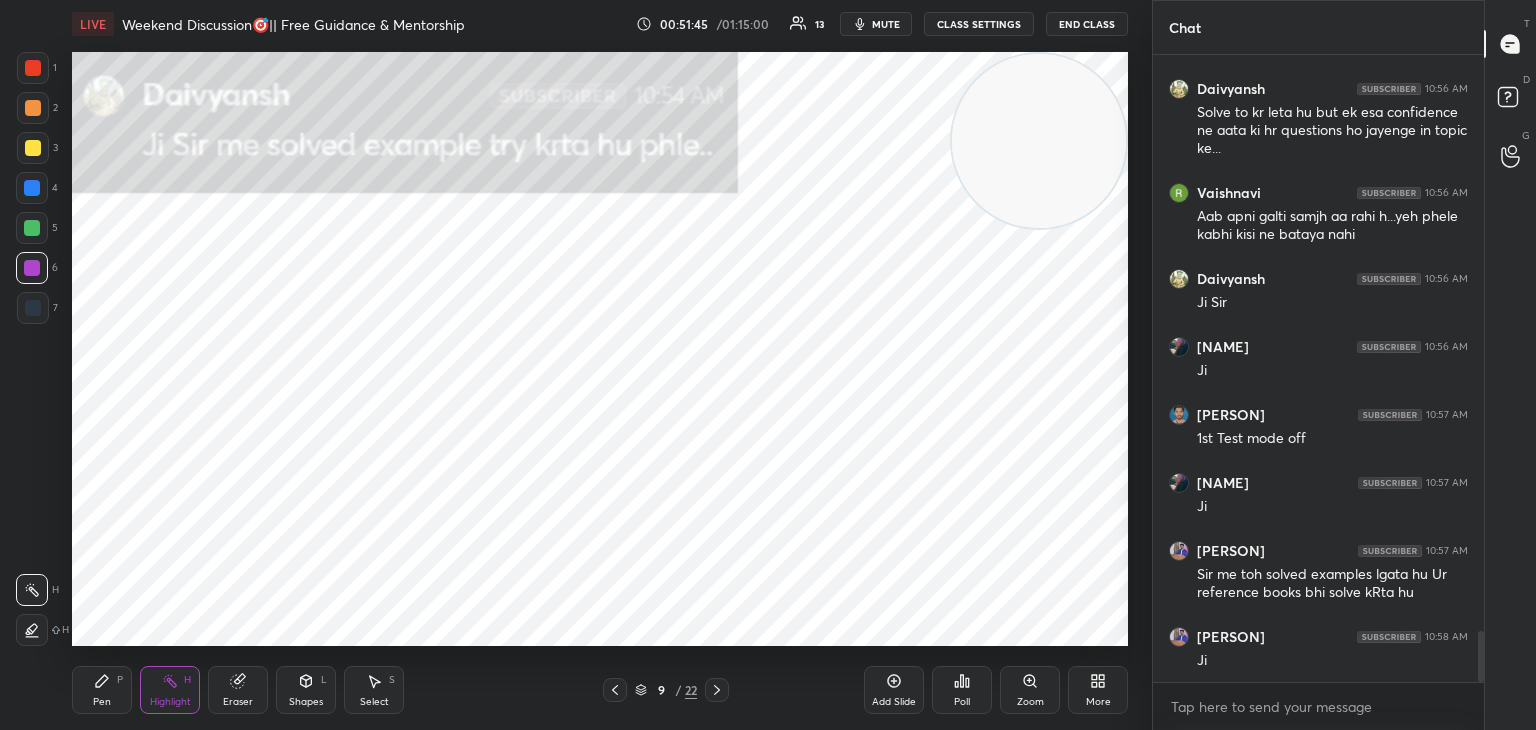 click at bounding box center [1039, 141] 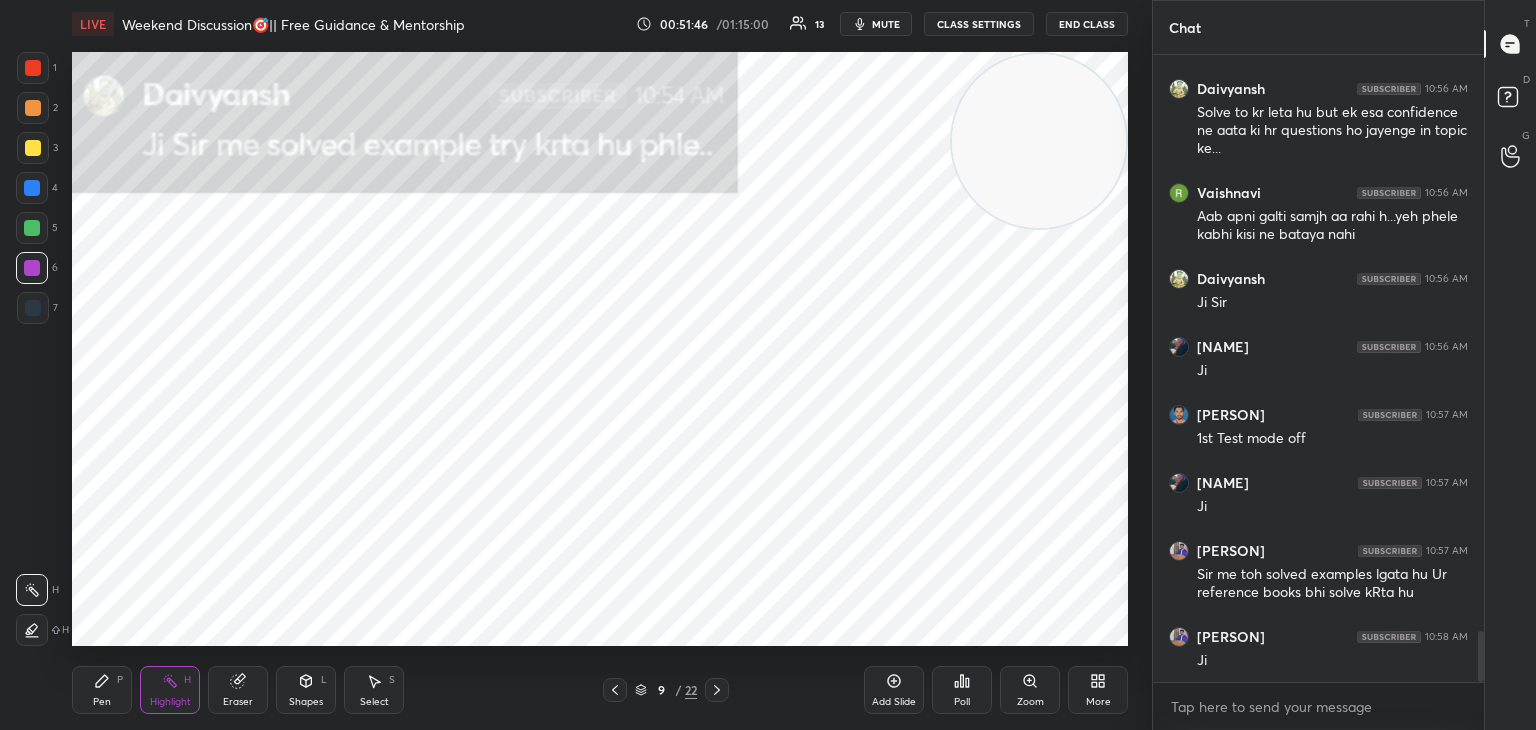 drag, startPoint x: 1024, startPoint y: 144, endPoint x: 976, endPoint y: 140, distance: 48.166378 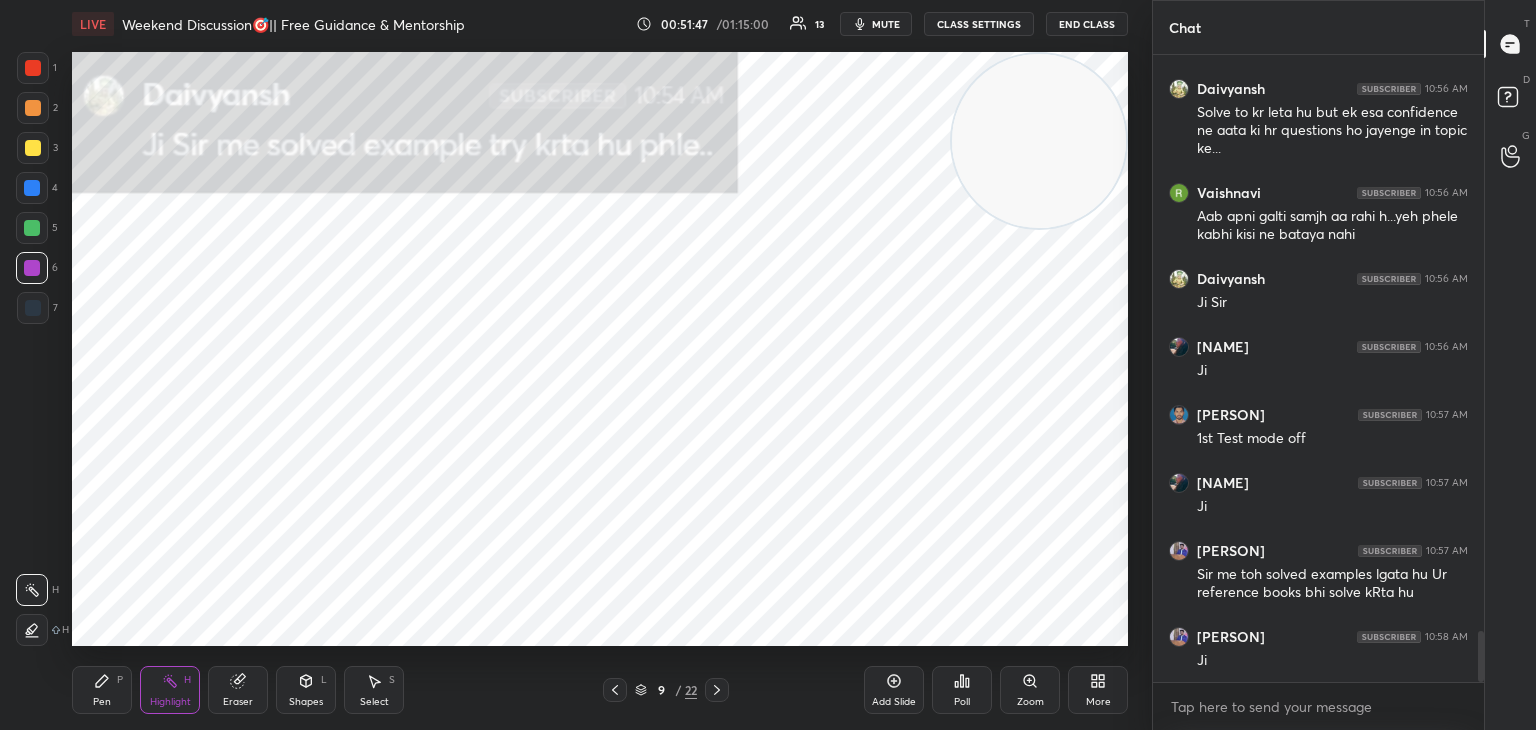 drag, startPoint x: 111, startPoint y: 688, endPoint x: 109, endPoint y: 678, distance: 10.198039 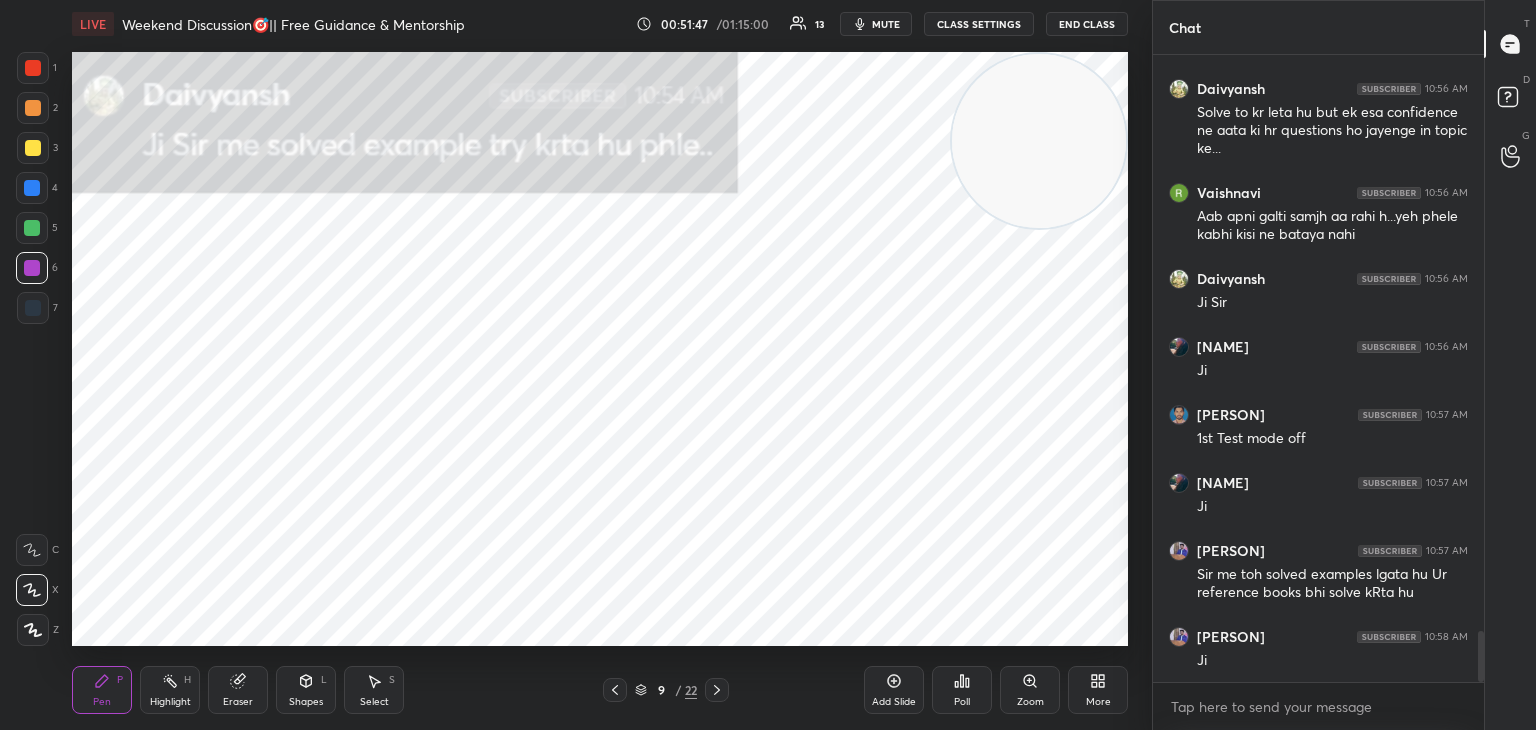 click at bounding box center [32, 228] 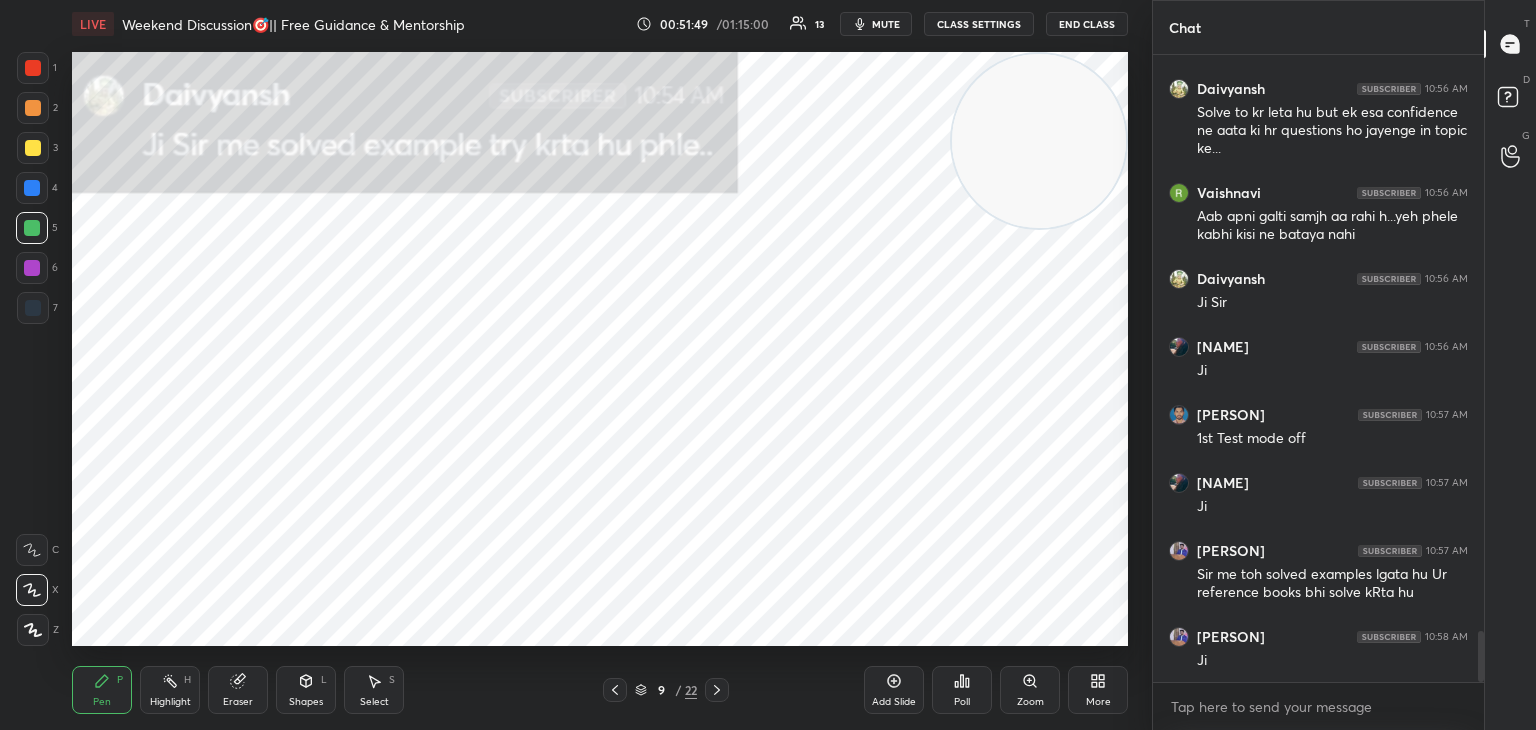 drag, startPoint x: 31, startPoint y: 60, endPoint x: 67, endPoint y: 93, distance: 48.83646 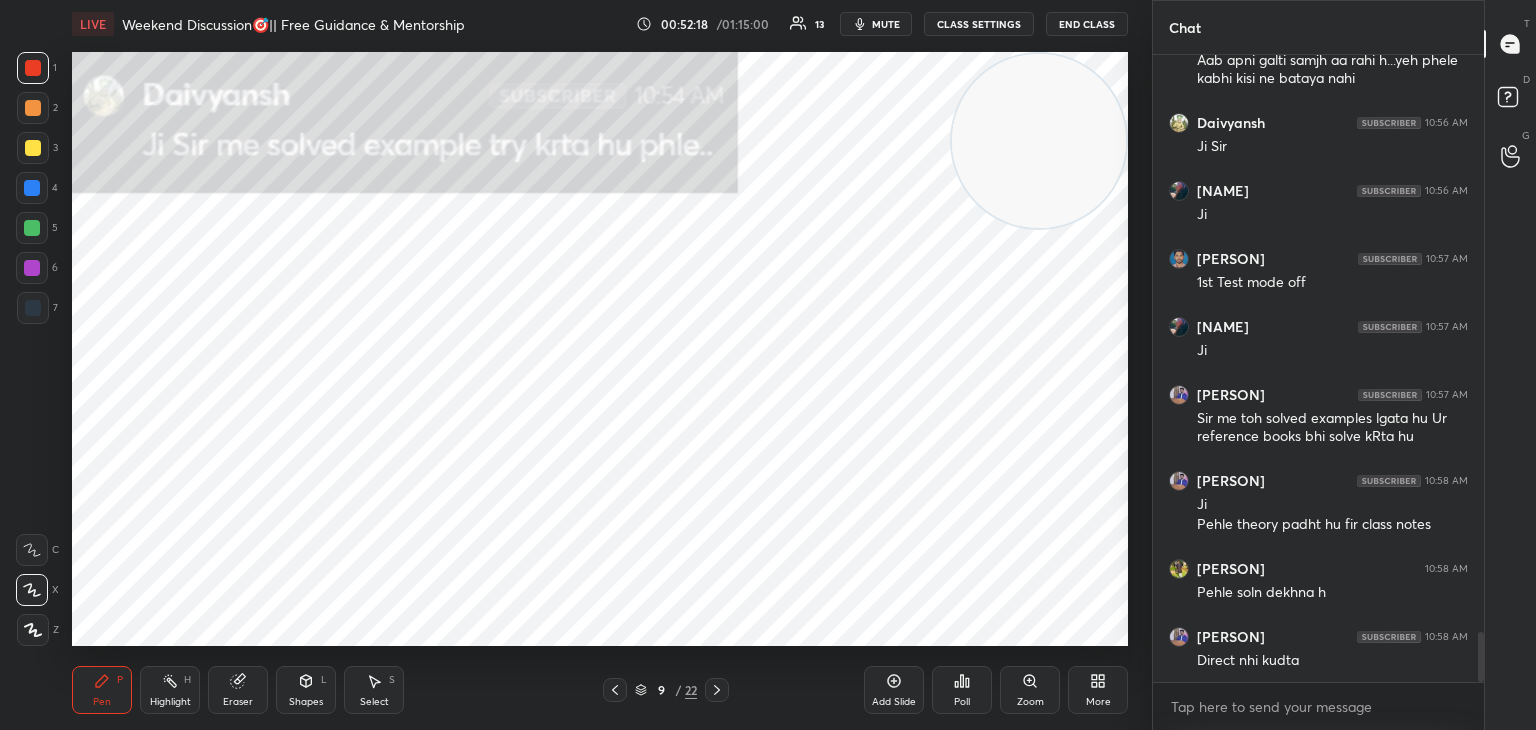 scroll, scrollTop: 7384, scrollLeft: 0, axis: vertical 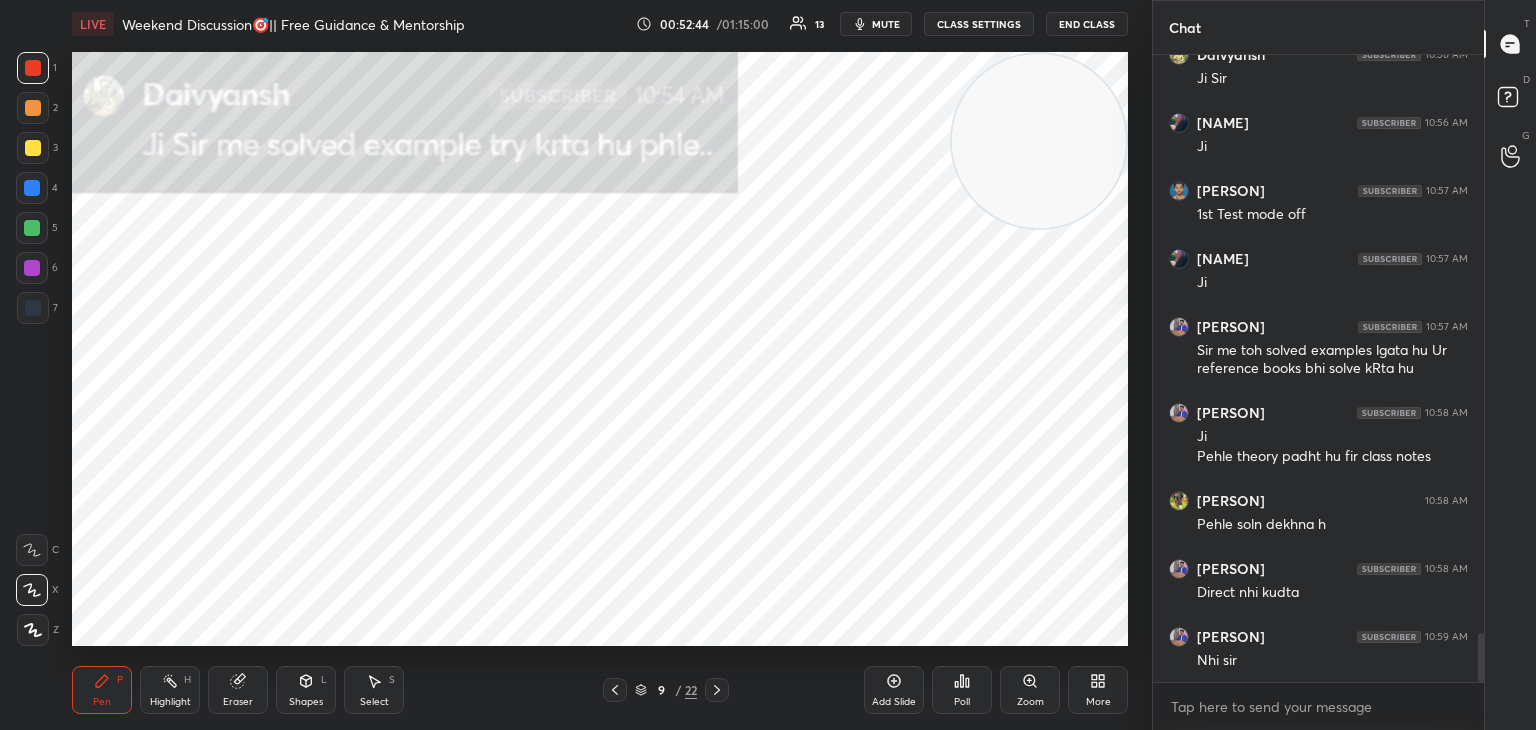 drag, startPoint x: 43, startPoint y: 156, endPoint x: 69, endPoint y: 157, distance: 26.019224 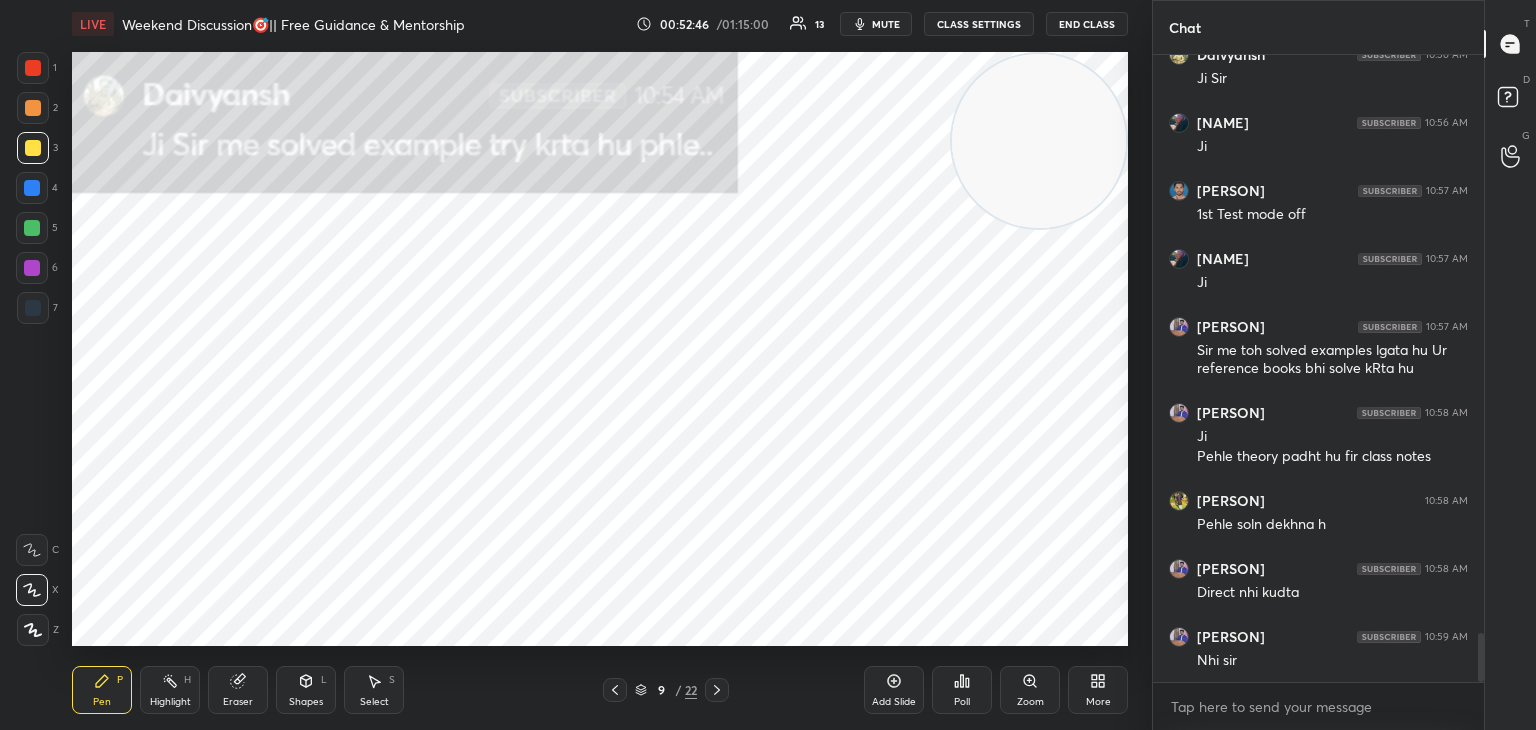drag, startPoint x: 43, startPoint y: 196, endPoint x: 63, endPoint y: 213, distance: 26.24881 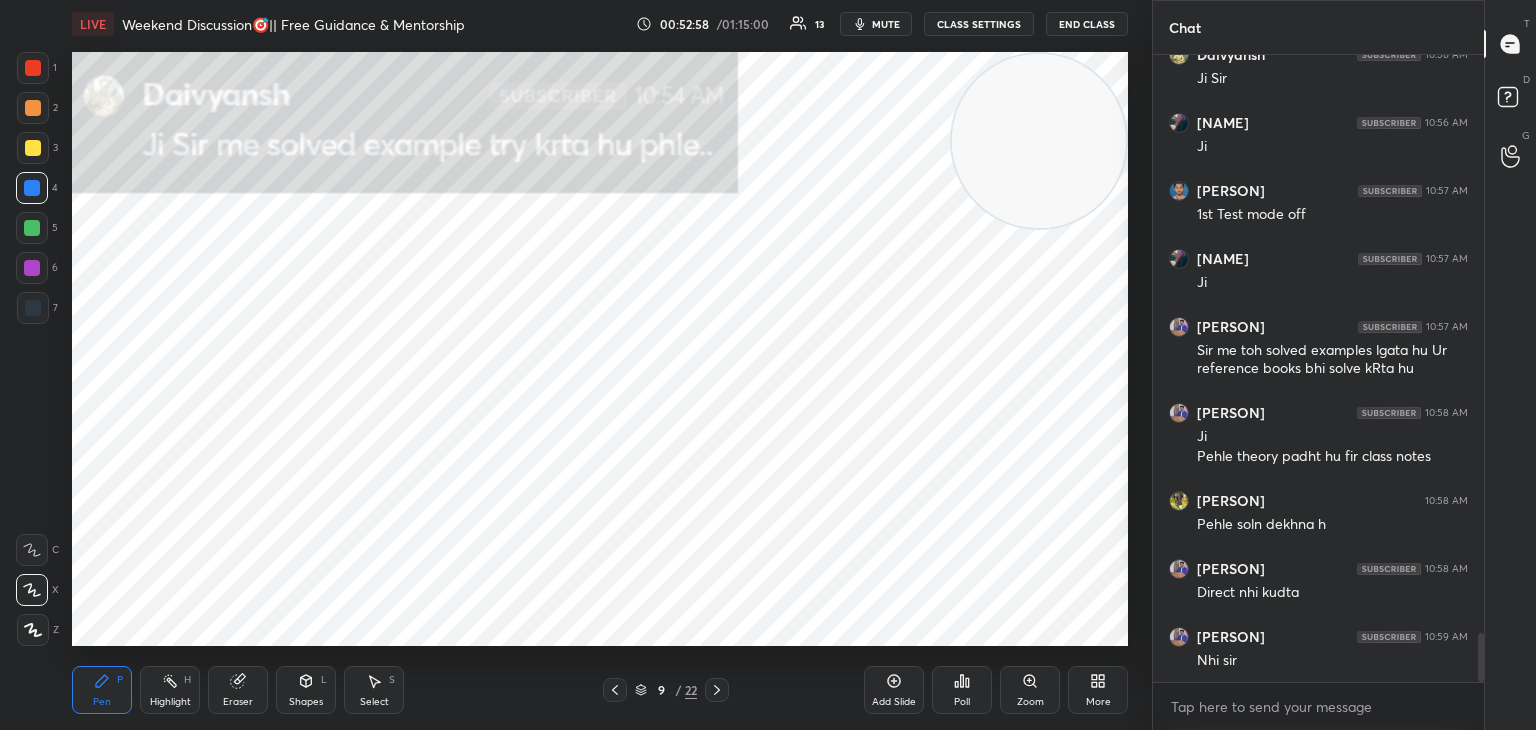drag, startPoint x: 361, startPoint y: 689, endPoint x: 375, endPoint y: 692, distance: 14.3178215 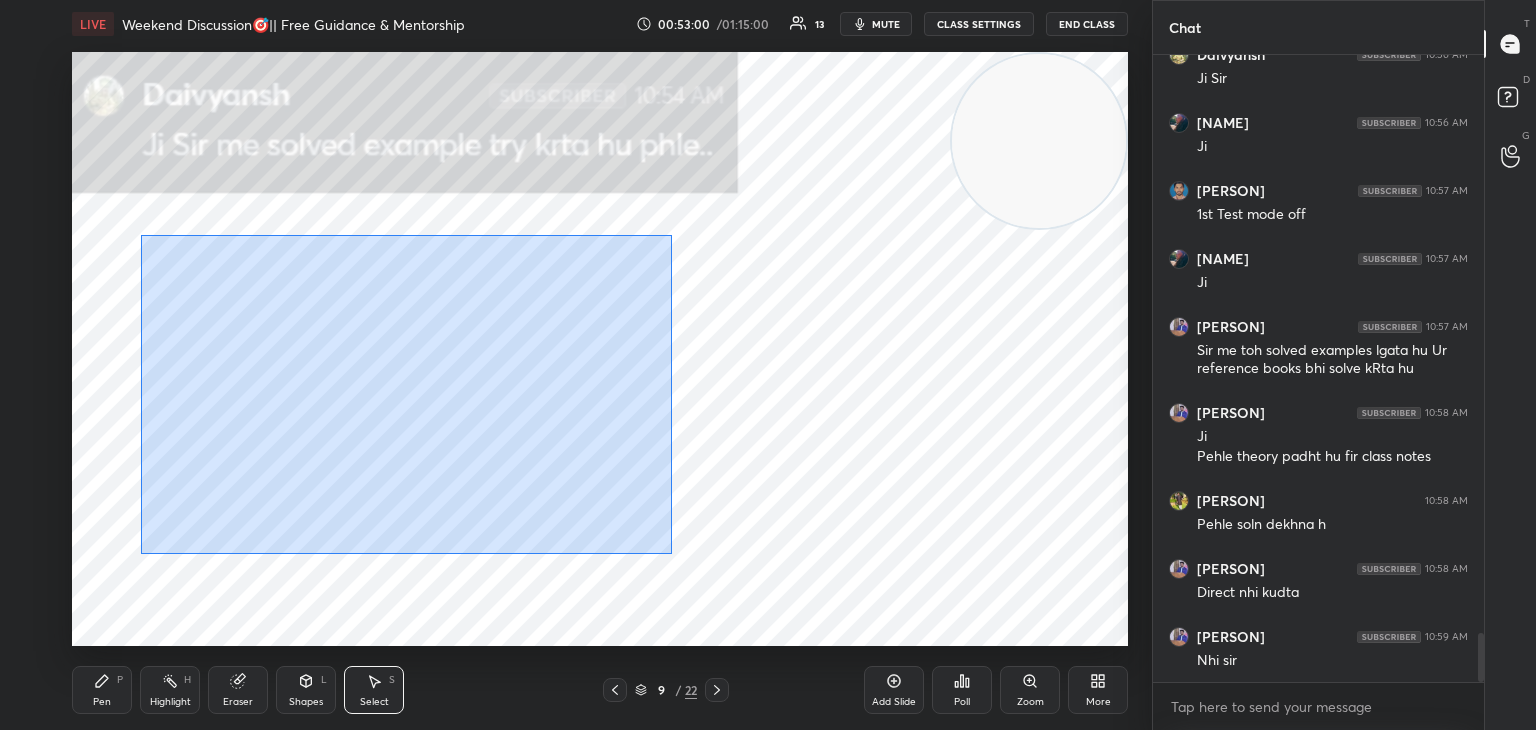 drag, startPoint x: 145, startPoint y: 237, endPoint x: 552, endPoint y: 466, distance: 467.00107 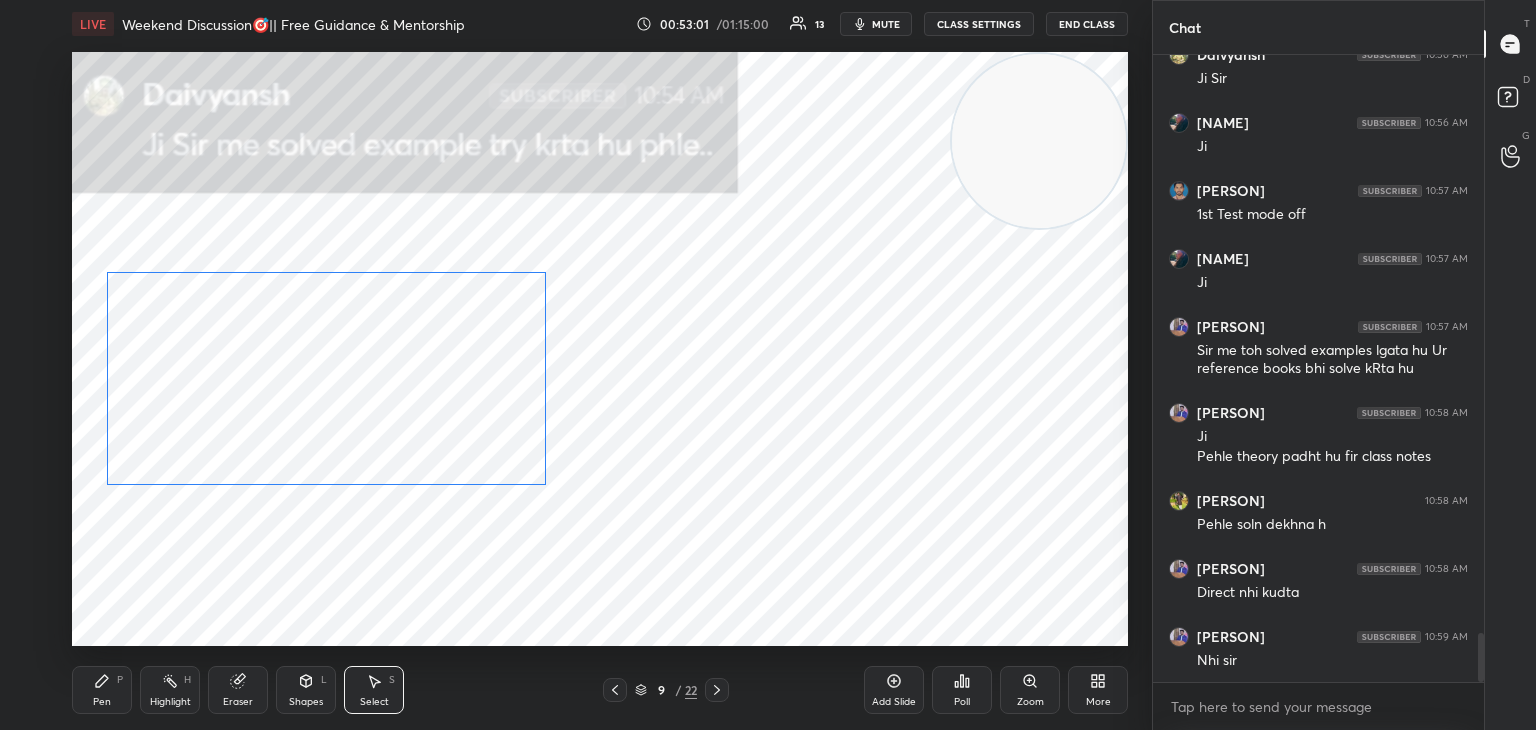drag, startPoint x: 525, startPoint y: 450, endPoint x: 461, endPoint y: 442, distance: 64.49806 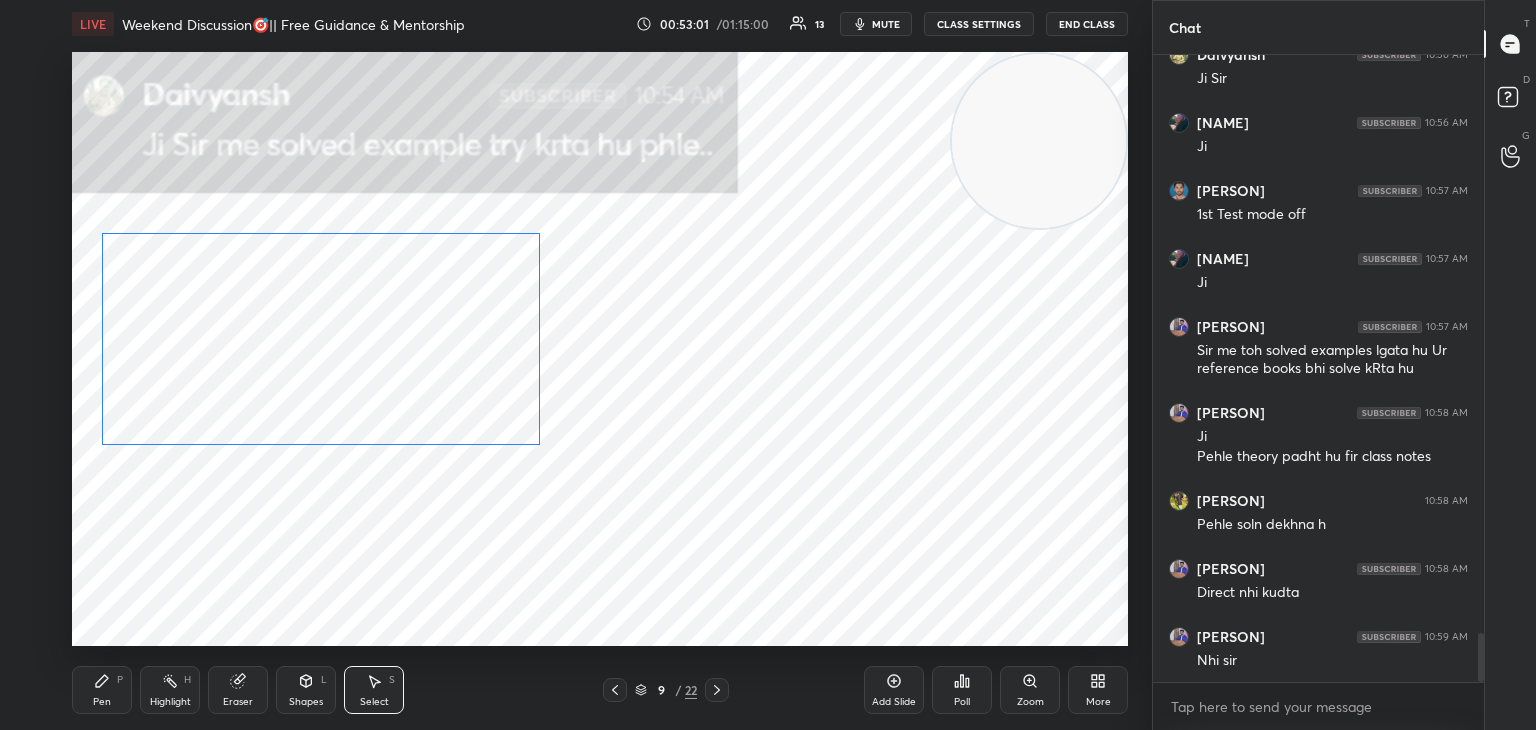 drag, startPoint x: 413, startPoint y: 422, endPoint x: 397, endPoint y: 402, distance: 25.612497 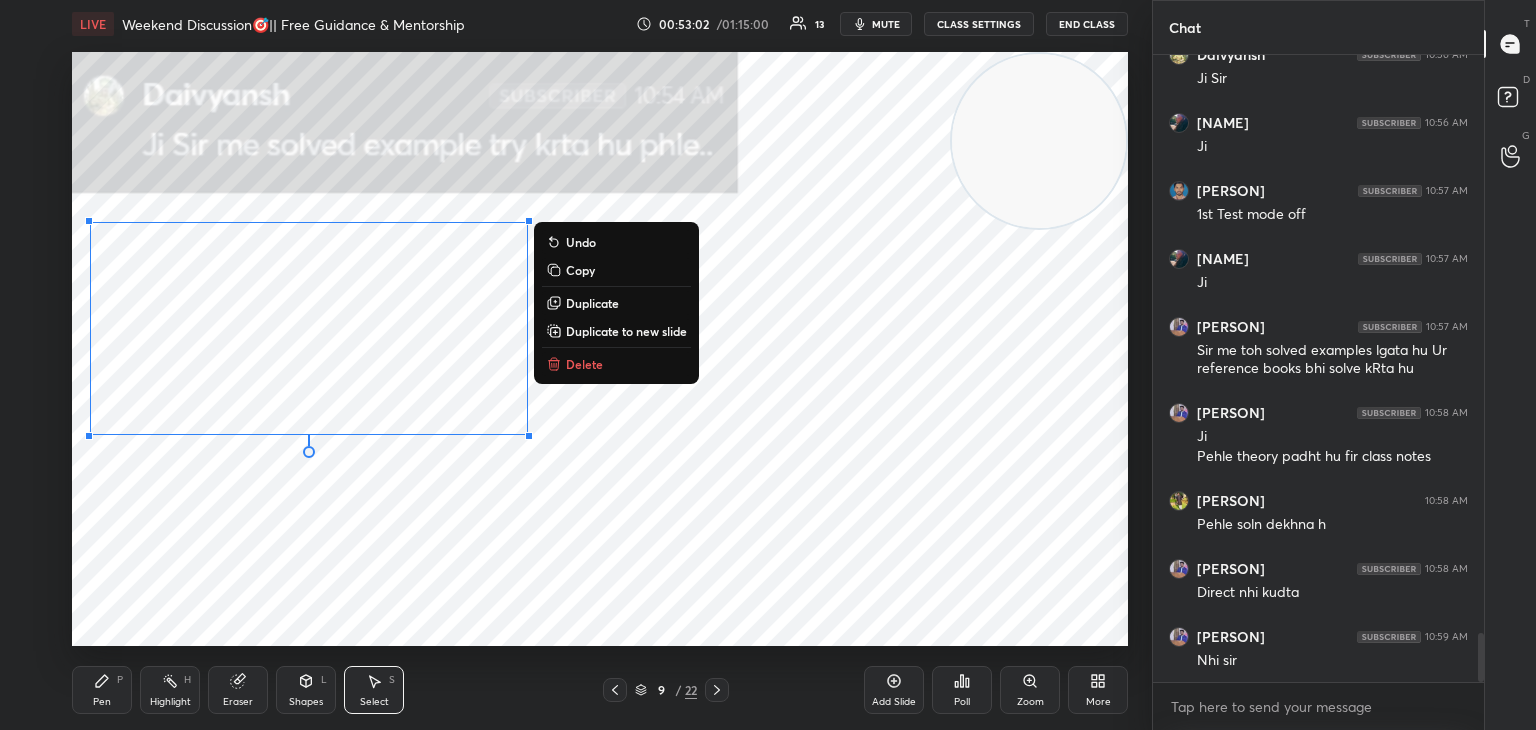 click on "Pen P" at bounding box center (102, 690) 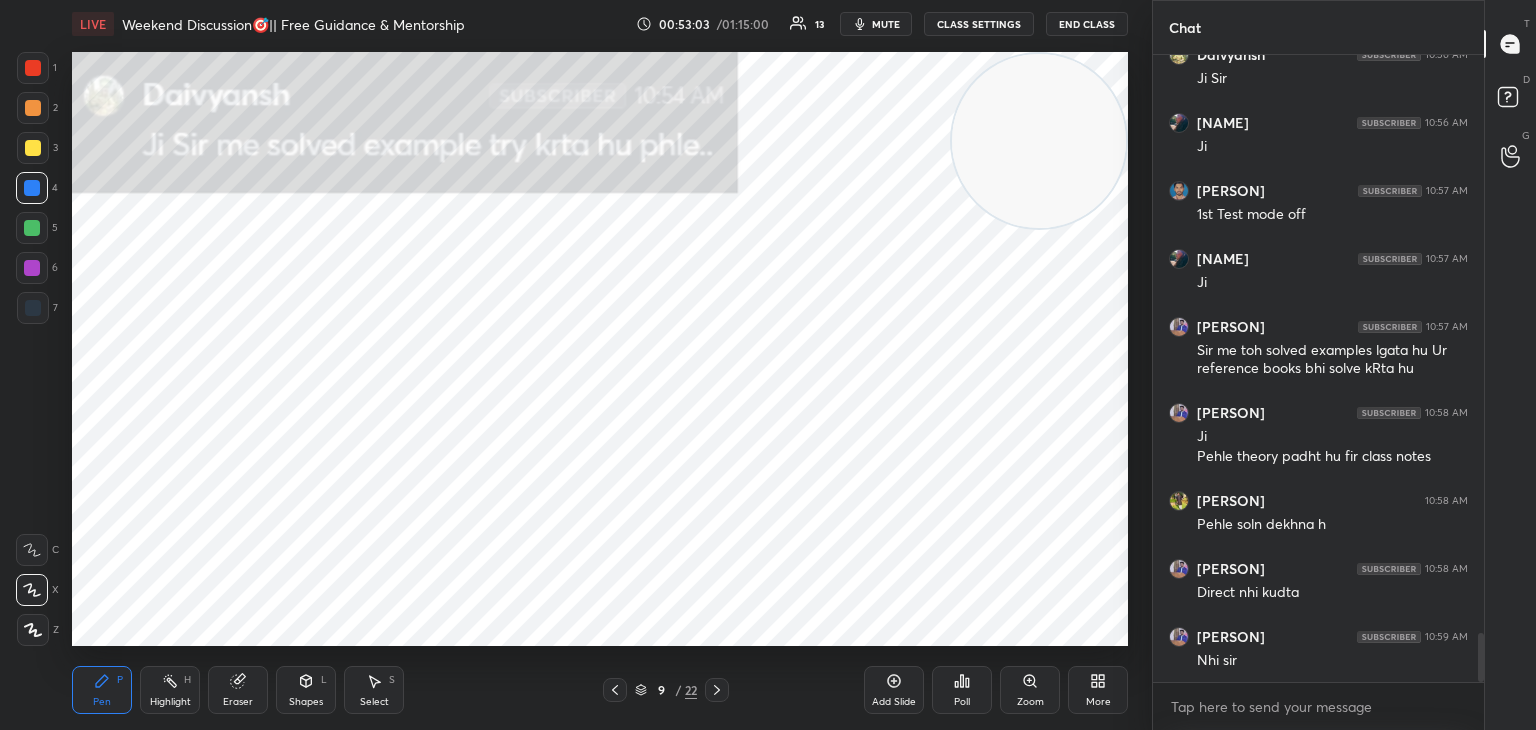 click at bounding box center (32, 228) 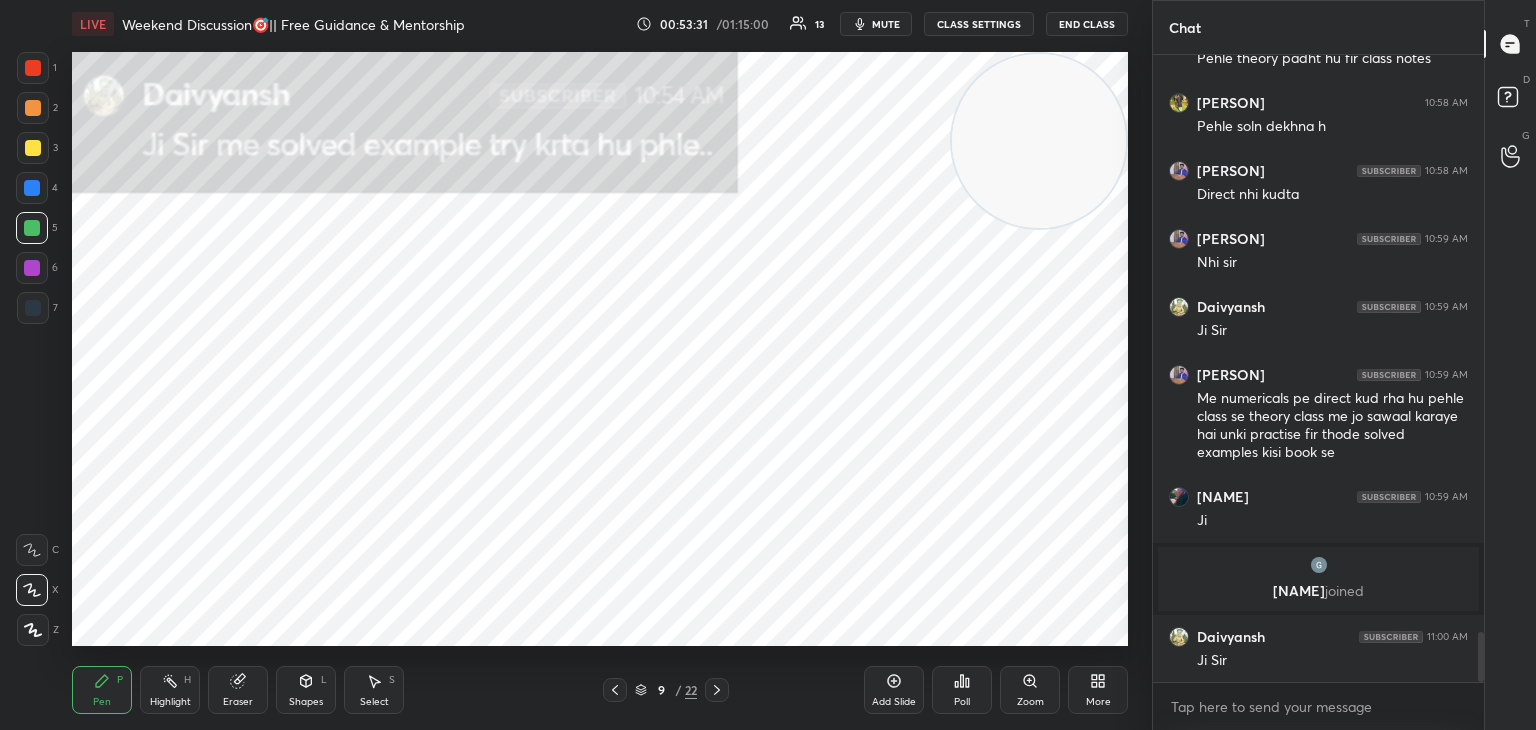 scroll, scrollTop: 7300, scrollLeft: 0, axis: vertical 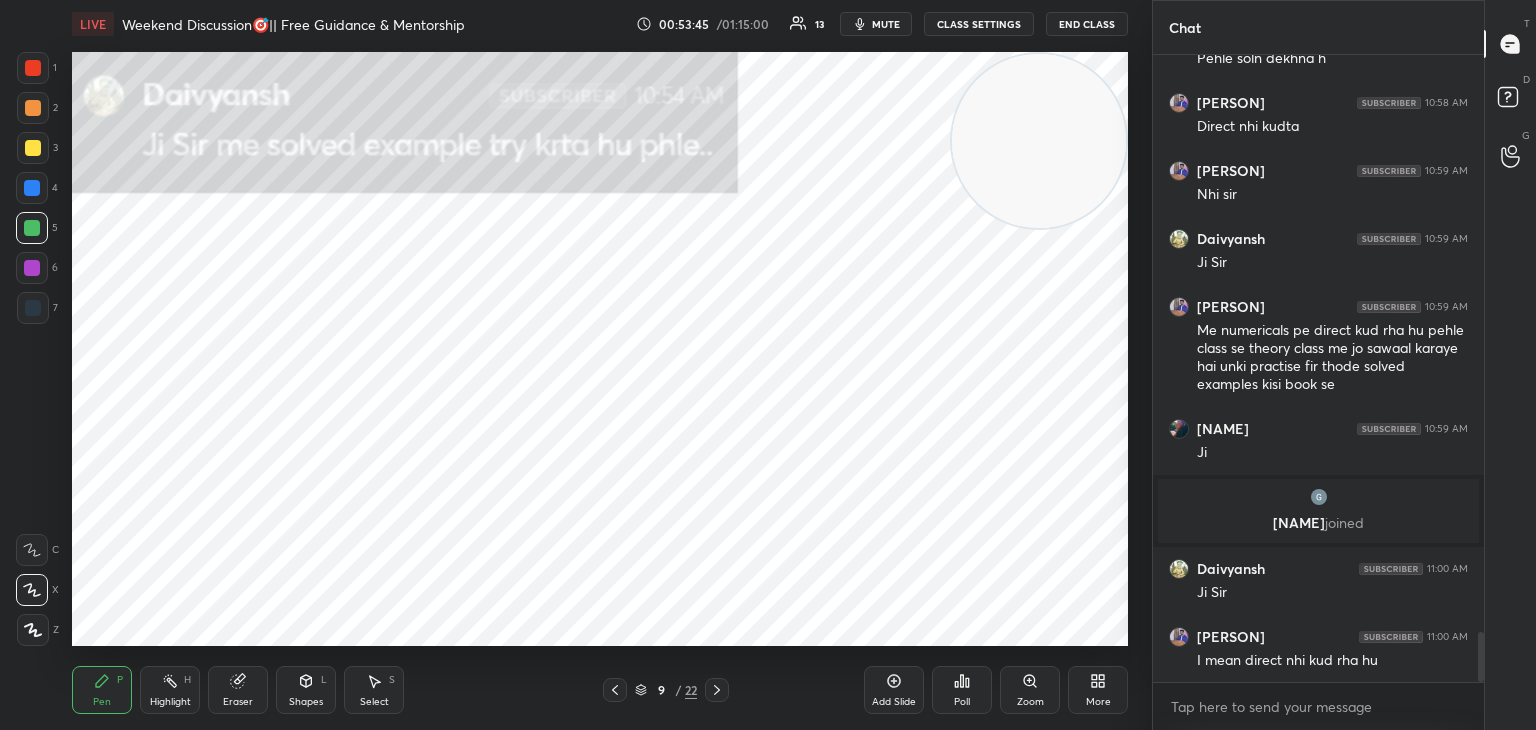 click at bounding box center (33, 108) 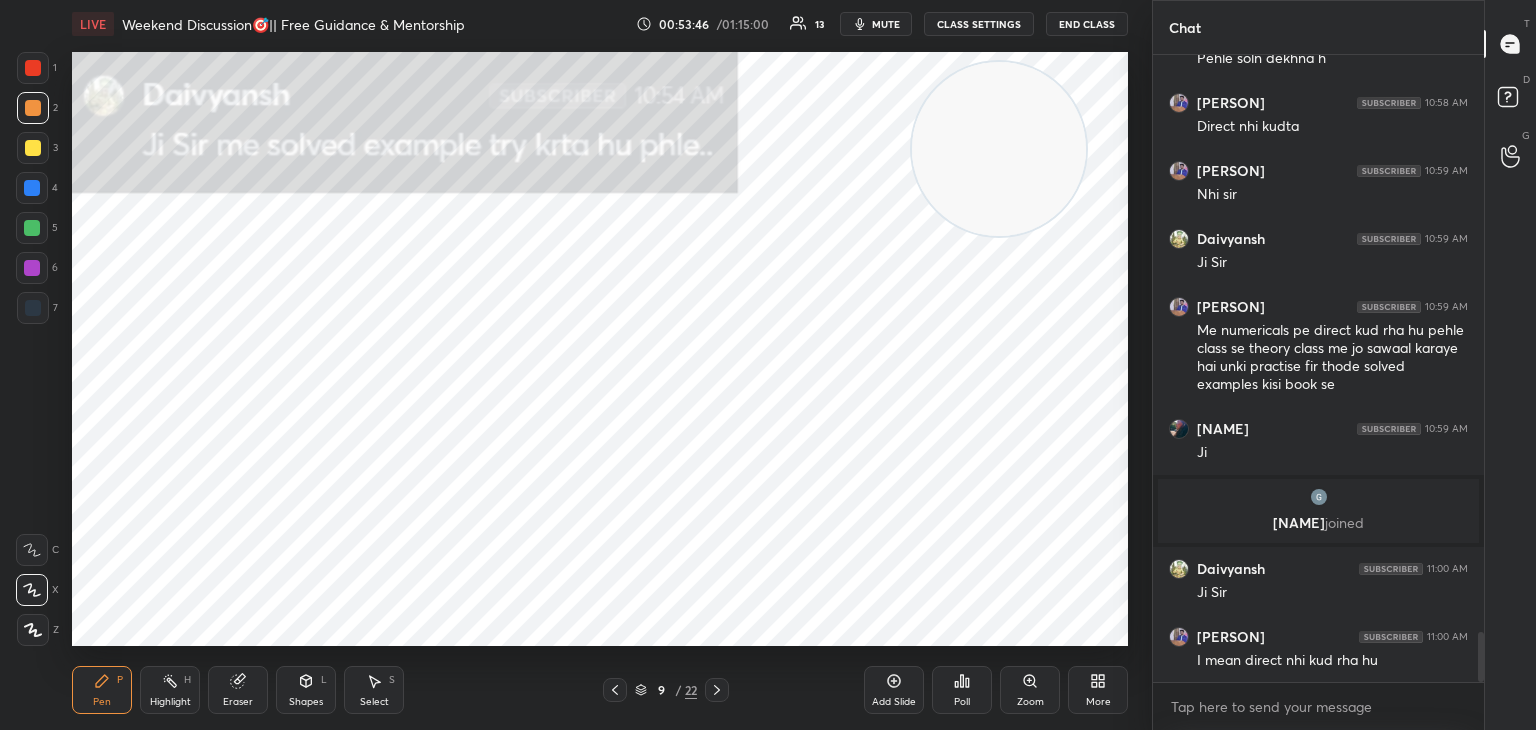 drag, startPoint x: 1069, startPoint y: 121, endPoint x: 721, endPoint y: 276, distance: 380.958 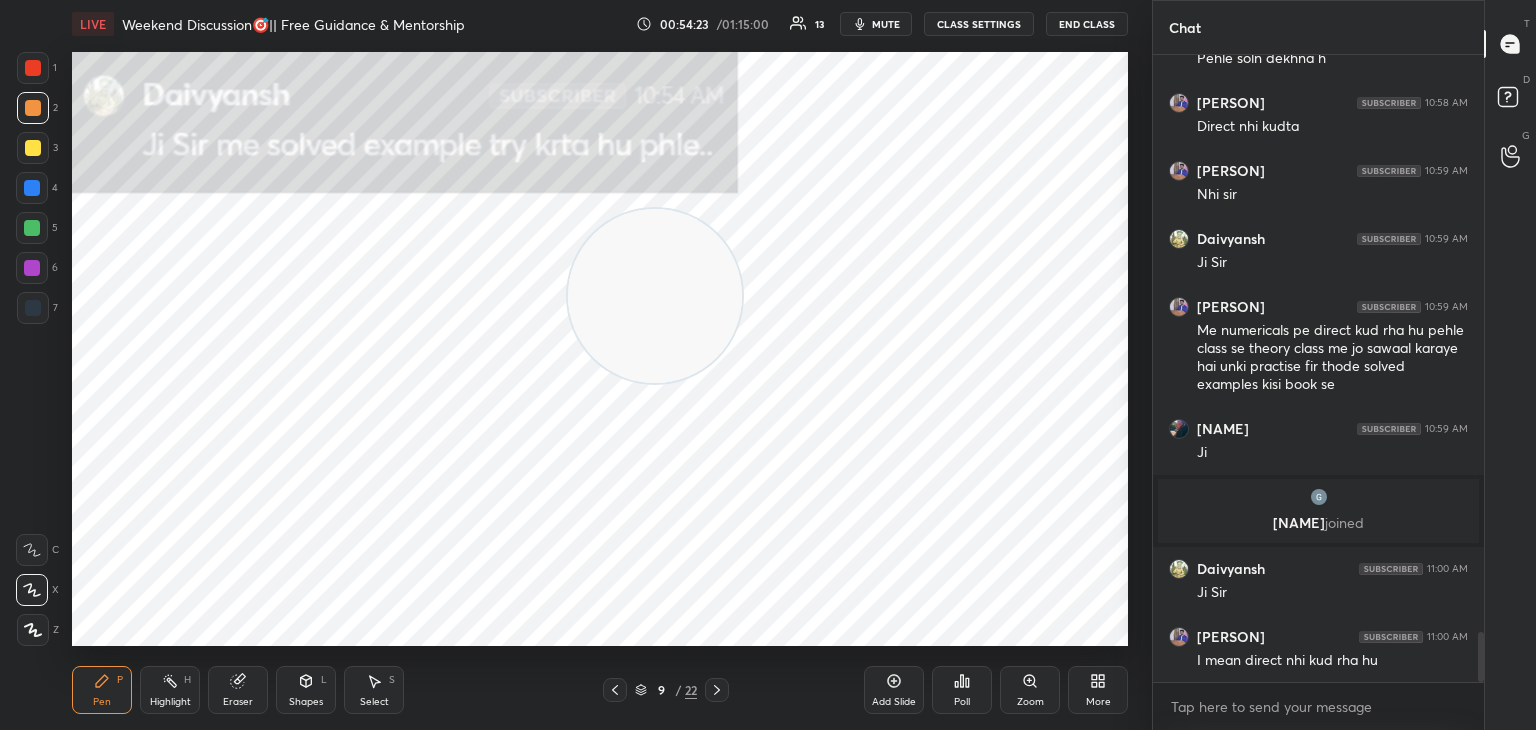 scroll, scrollTop: 7368, scrollLeft: 0, axis: vertical 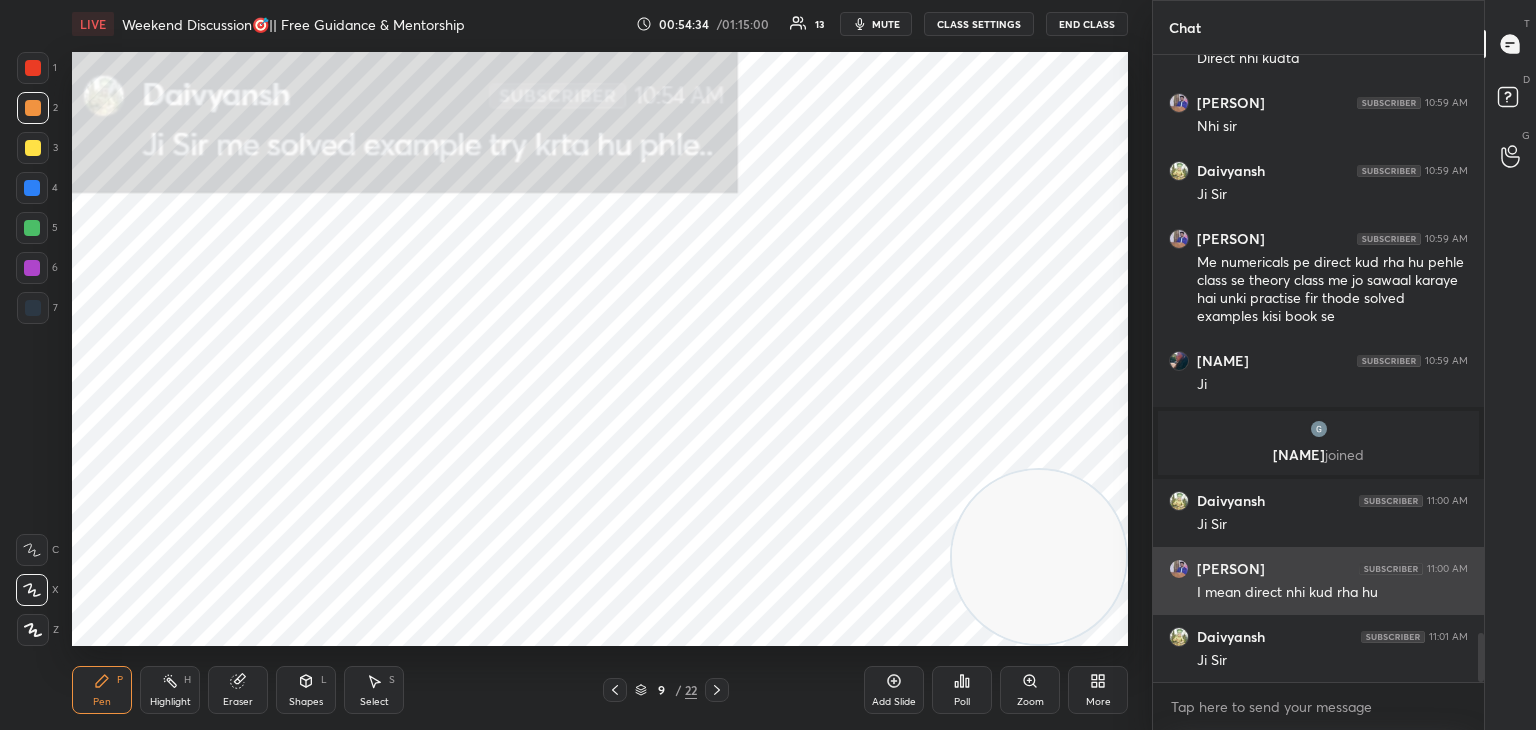 drag, startPoint x: 649, startPoint y: 280, endPoint x: 1264, endPoint y: 604, distance: 695.1266 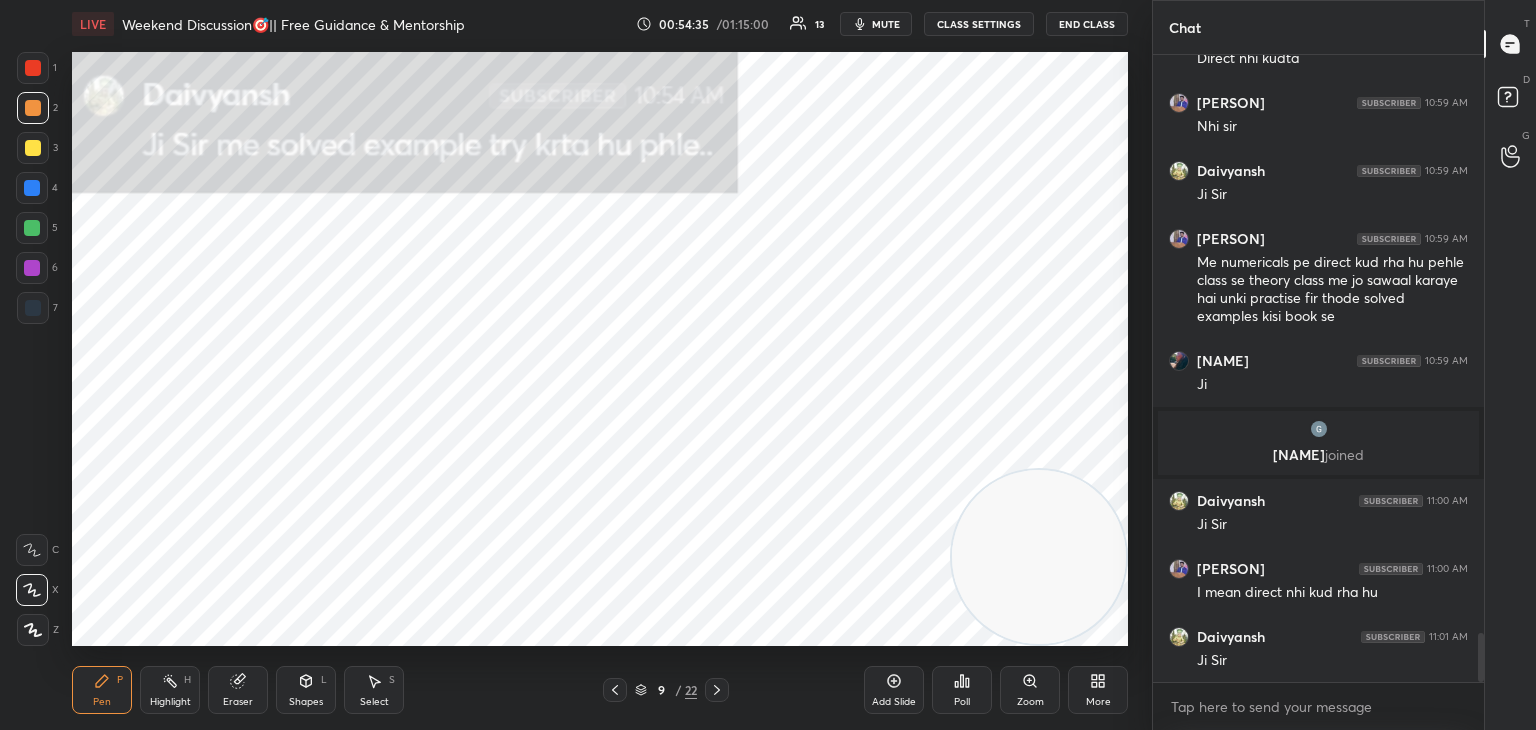 drag, startPoint x: 40, startPoint y: 309, endPoint x: 71, endPoint y: 313, distance: 31.257 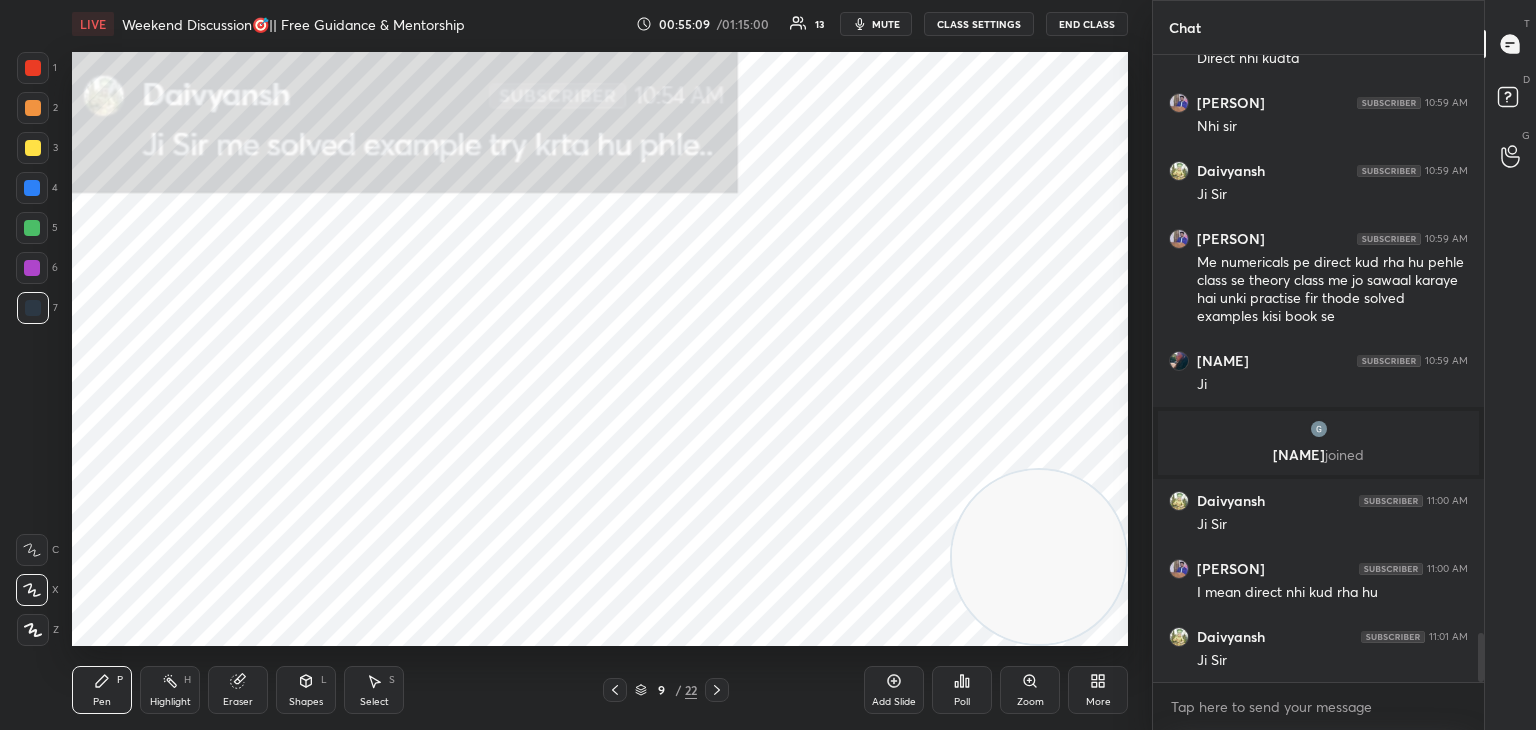 scroll, scrollTop: 7436, scrollLeft: 0, axis: vertical 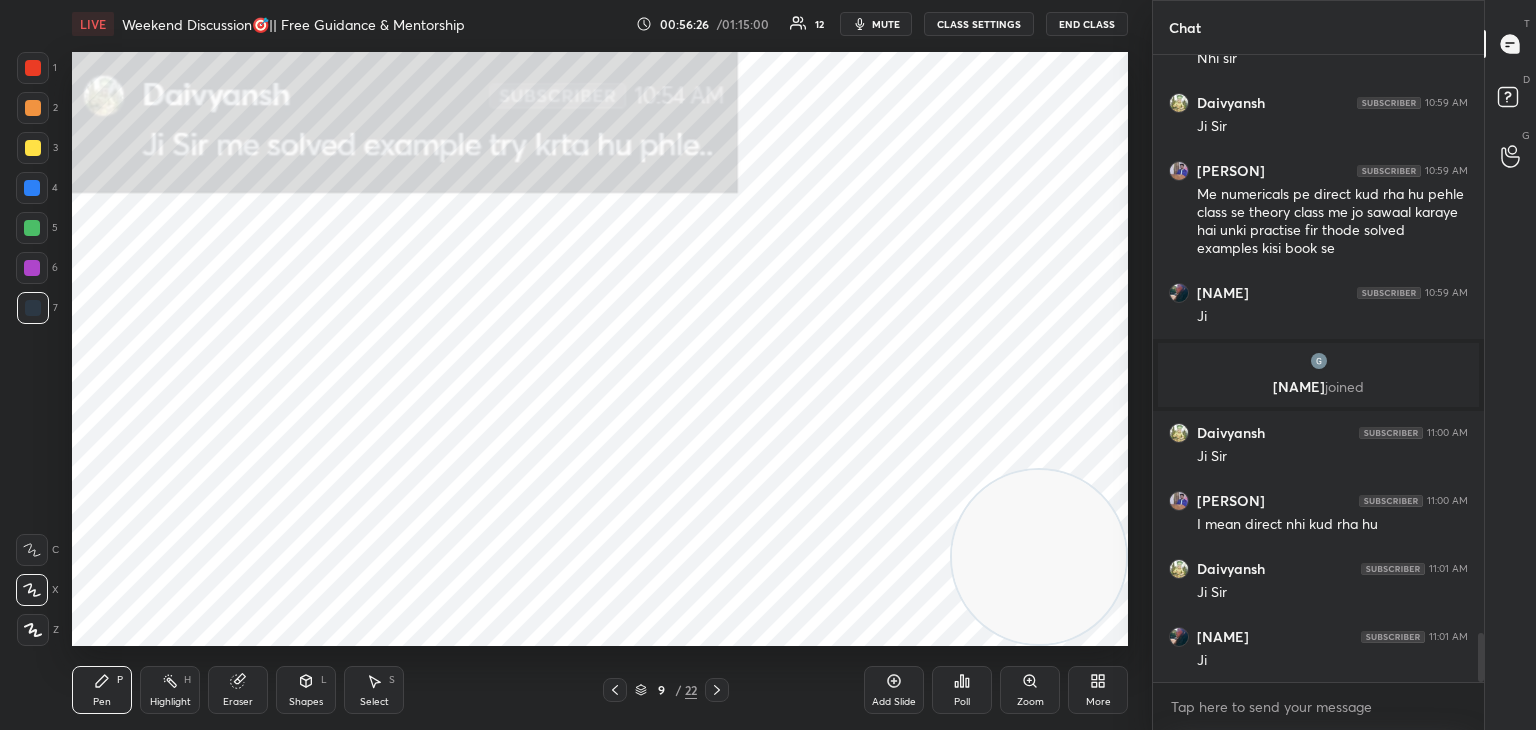 drag, startPoint x: 147, startPoint y: 692, endPoint x: 165, endPoint y: 696, distance: 18.439089 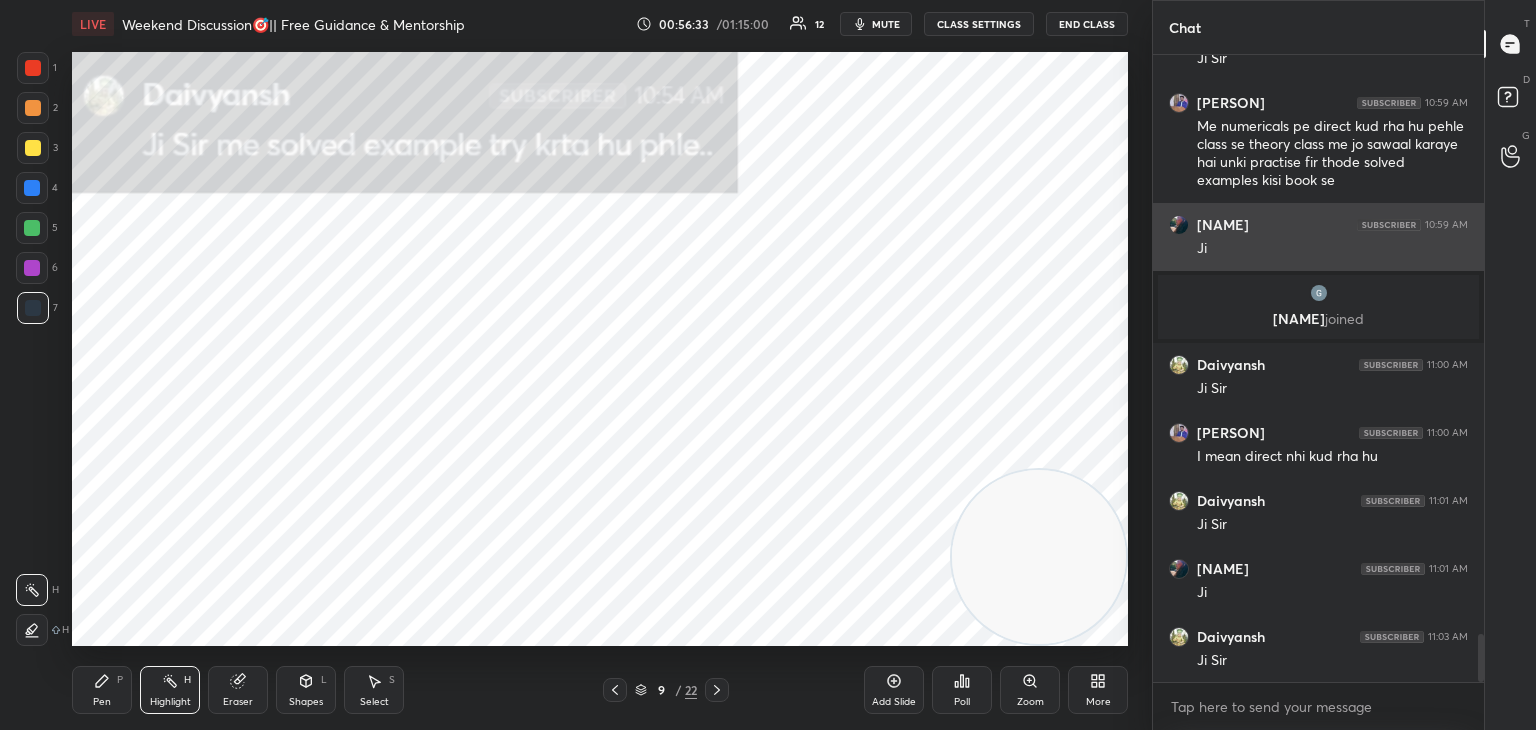 scroll, scrollTop: 7572, scrollLeft: 0, axis: vertical 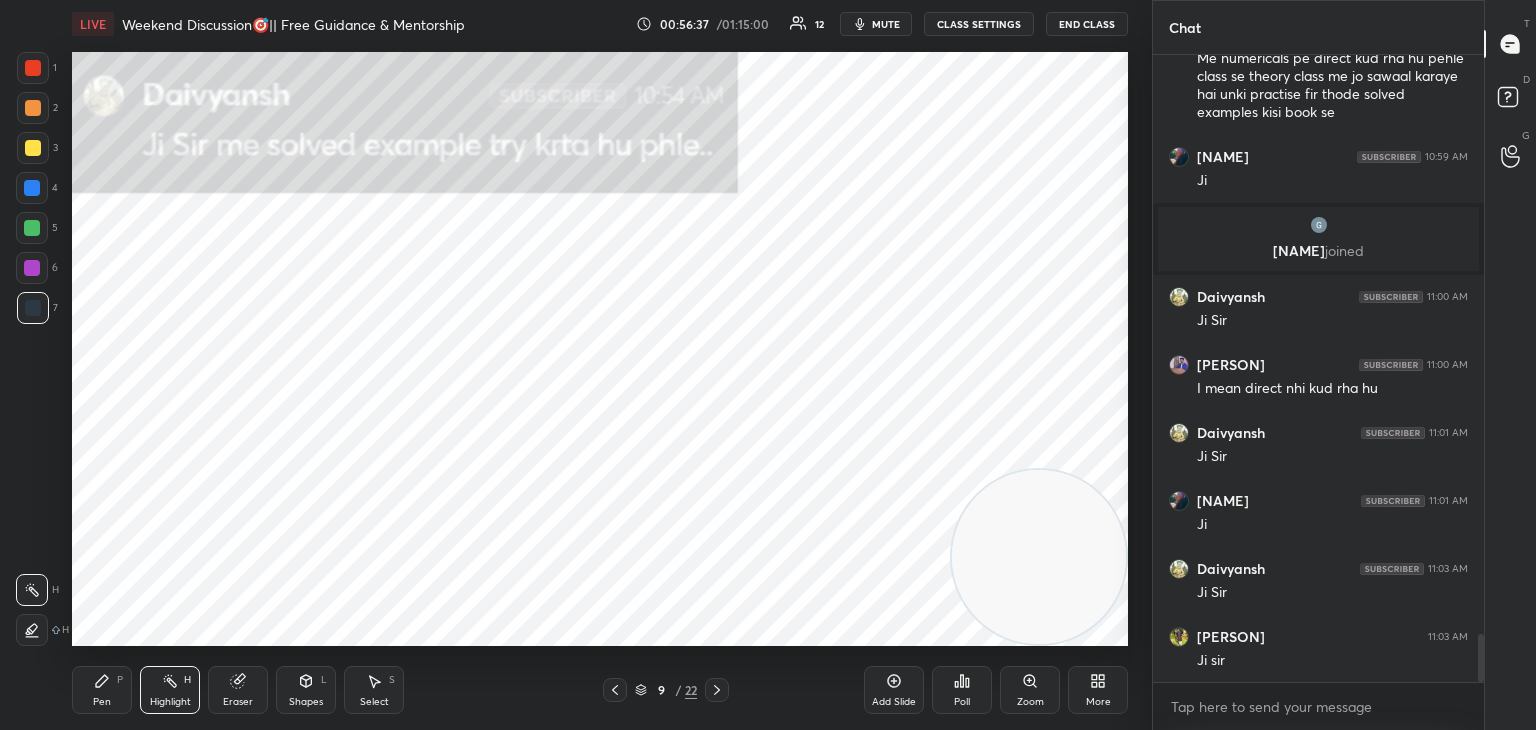 drag, startPoint x: 1473, startPoint y: 652, endPoint x: 1481, endPoint y: 638, distance: 16.124516 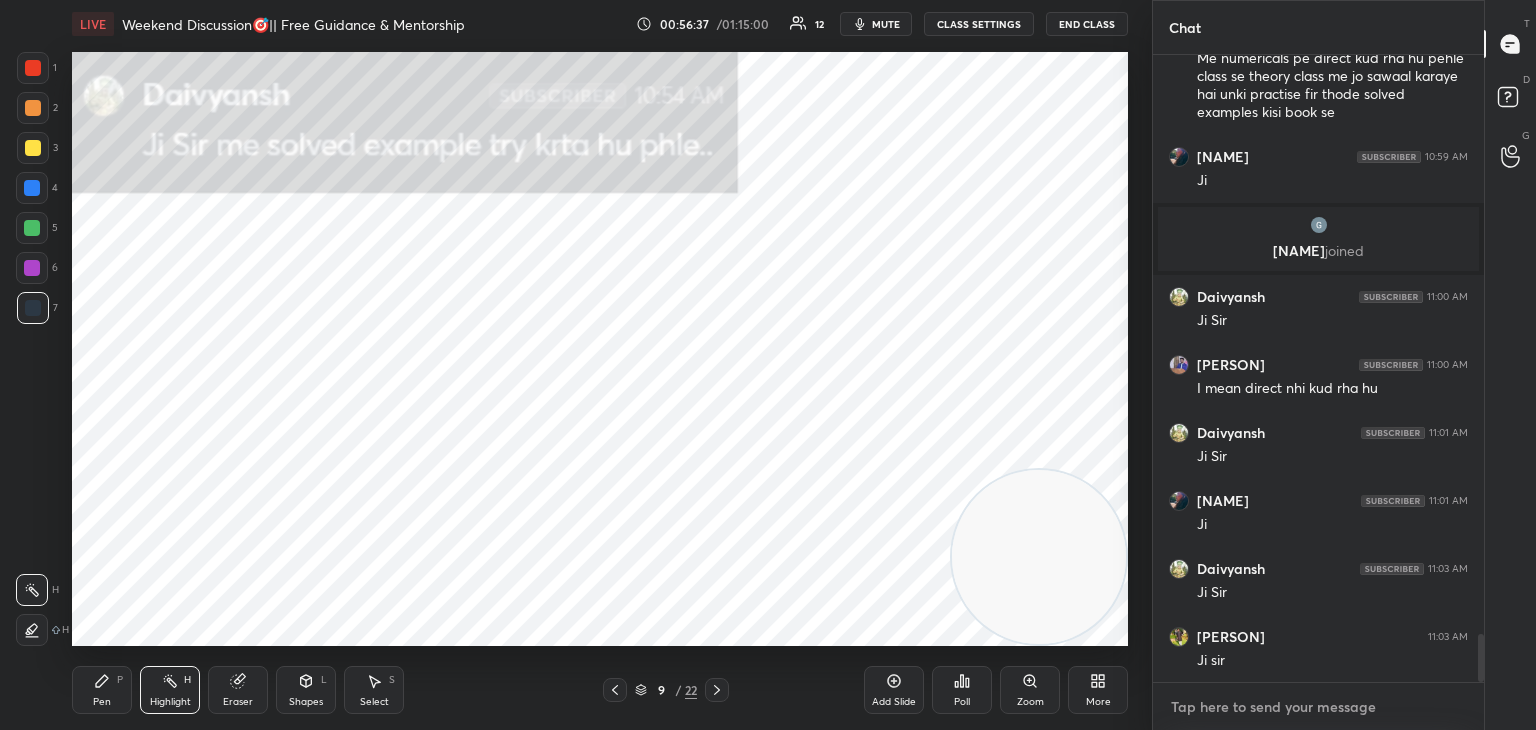 click at bounding box center (1318, 707) 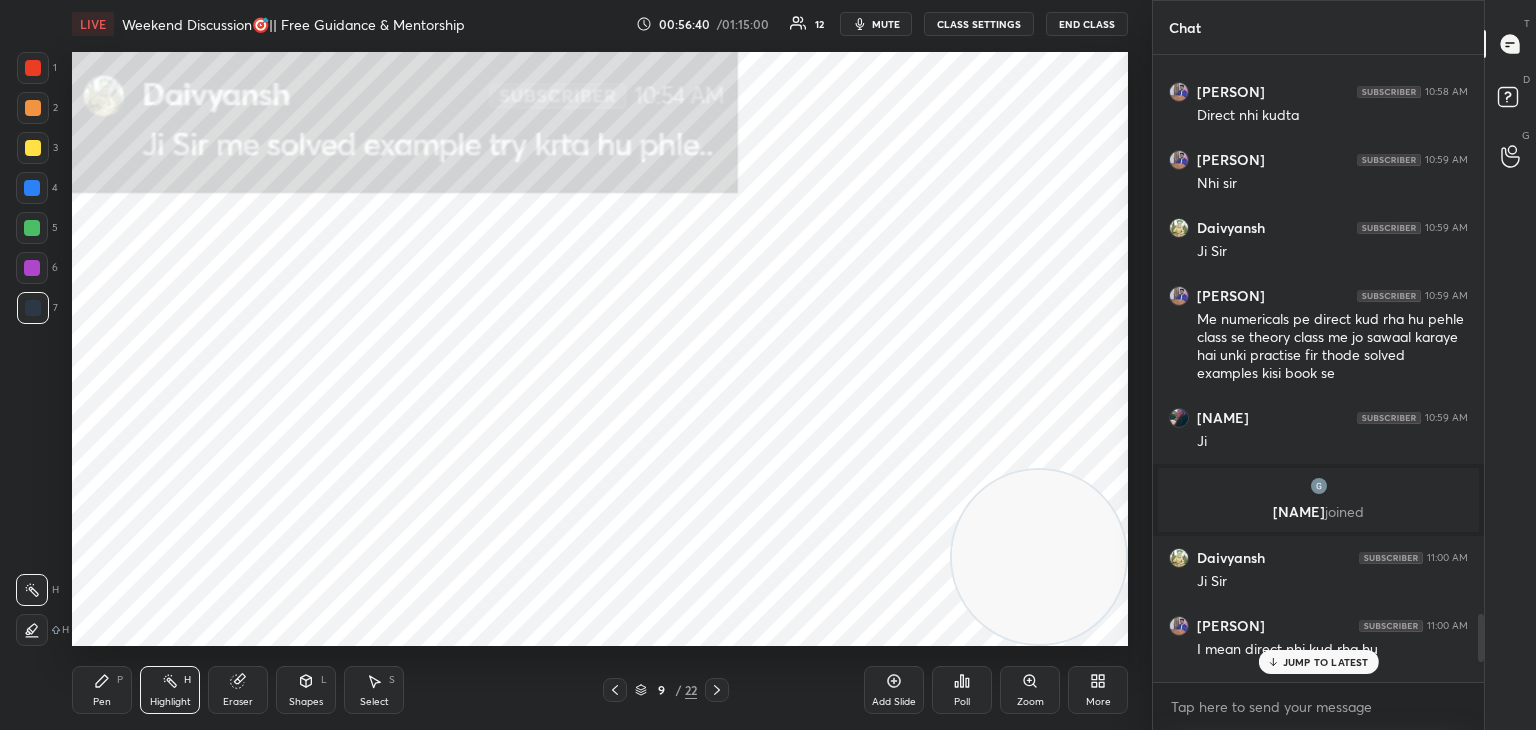 scroll, scrollTop: 7572, scrollLeft: 0, axis: vertical 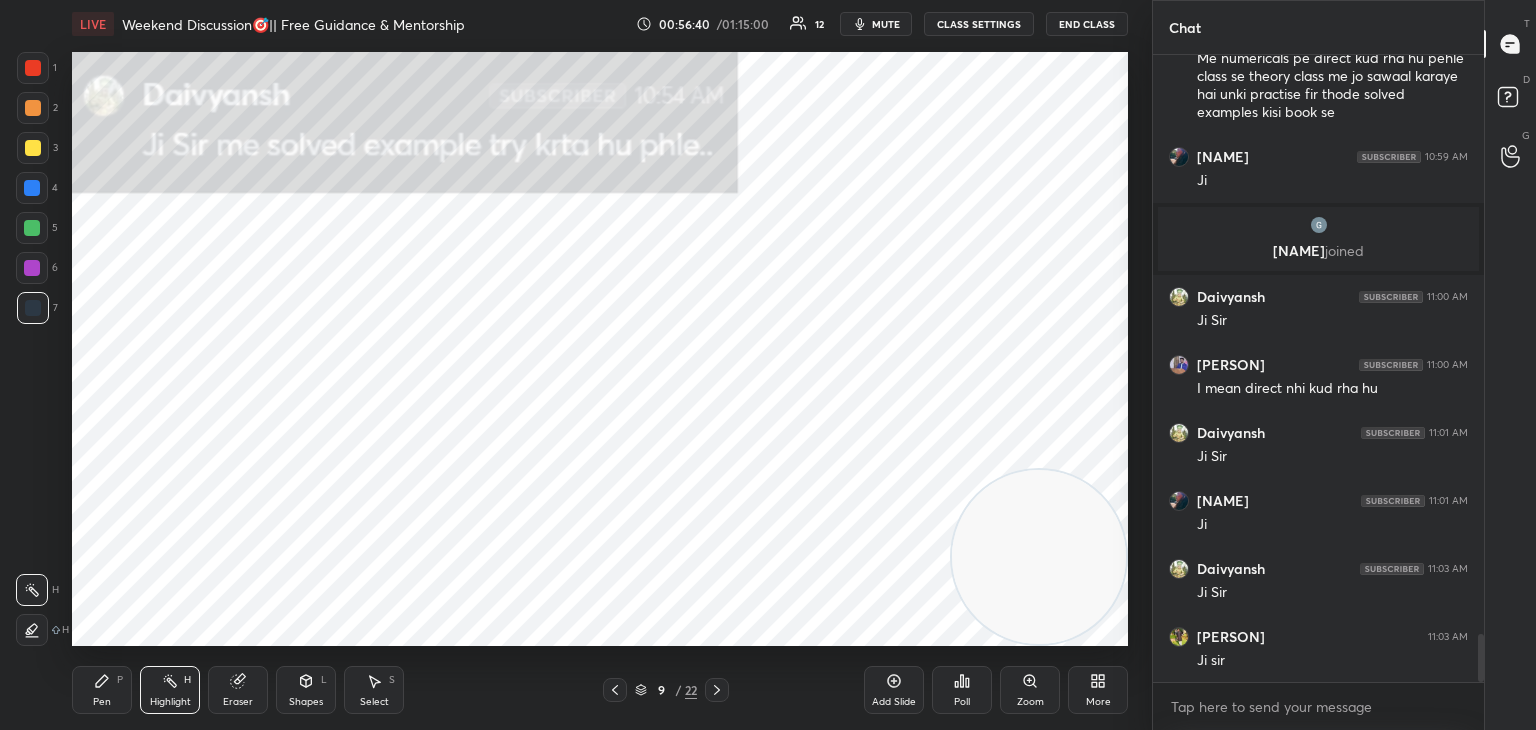 drag, startPoint x: 1480, startPoint y: 658, endPoint x: 1476, endPoint y: 702, distance: 44.181442 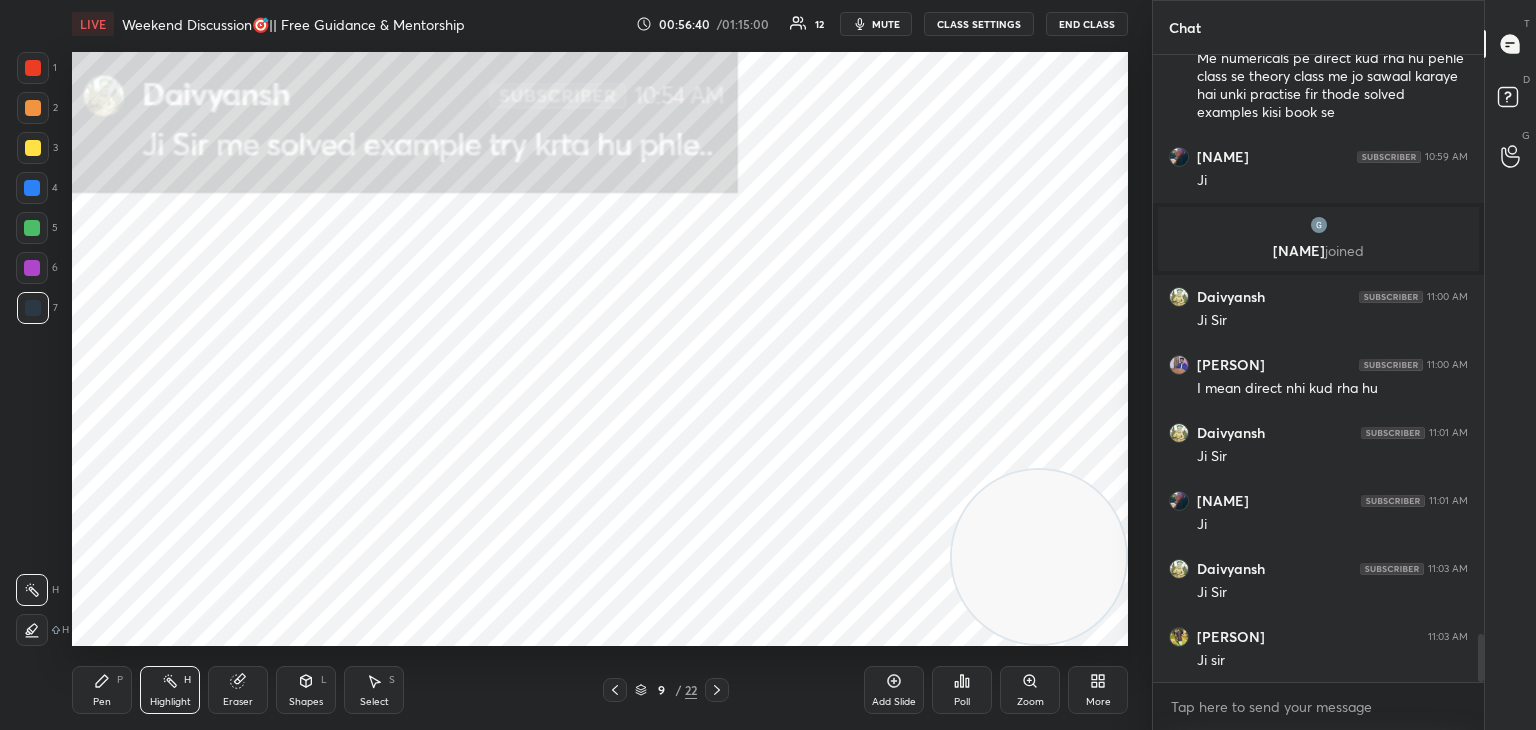click on "[PERSON] 10:59 AM Ji Sir [PERSON] 10:59 AM Me numericals pe direct kud rha hu pehle class se theory class me jo sawaal karaye hai unki practise fir thode solved examples kisi book se [PERSON] 10:59 AM Ji [PERSON]  joined [PERSON] 11:00 AM Ji Sir [PERSON] 11:00 AM I mean direct nhi kud rha hu [PERSON] 11:01 AM Ji Sir [PERSON] 11:01 AM Ji [PERSON] 11:03 AM Ji Sir [PERSON] 11:03 AM Ji sir JUMP TO LATEST Enable hand raising Enable raise hand to speak to learners. Once enabled, chat will be turned off temporarily. Enable x" at bounding box center [1318, 392] 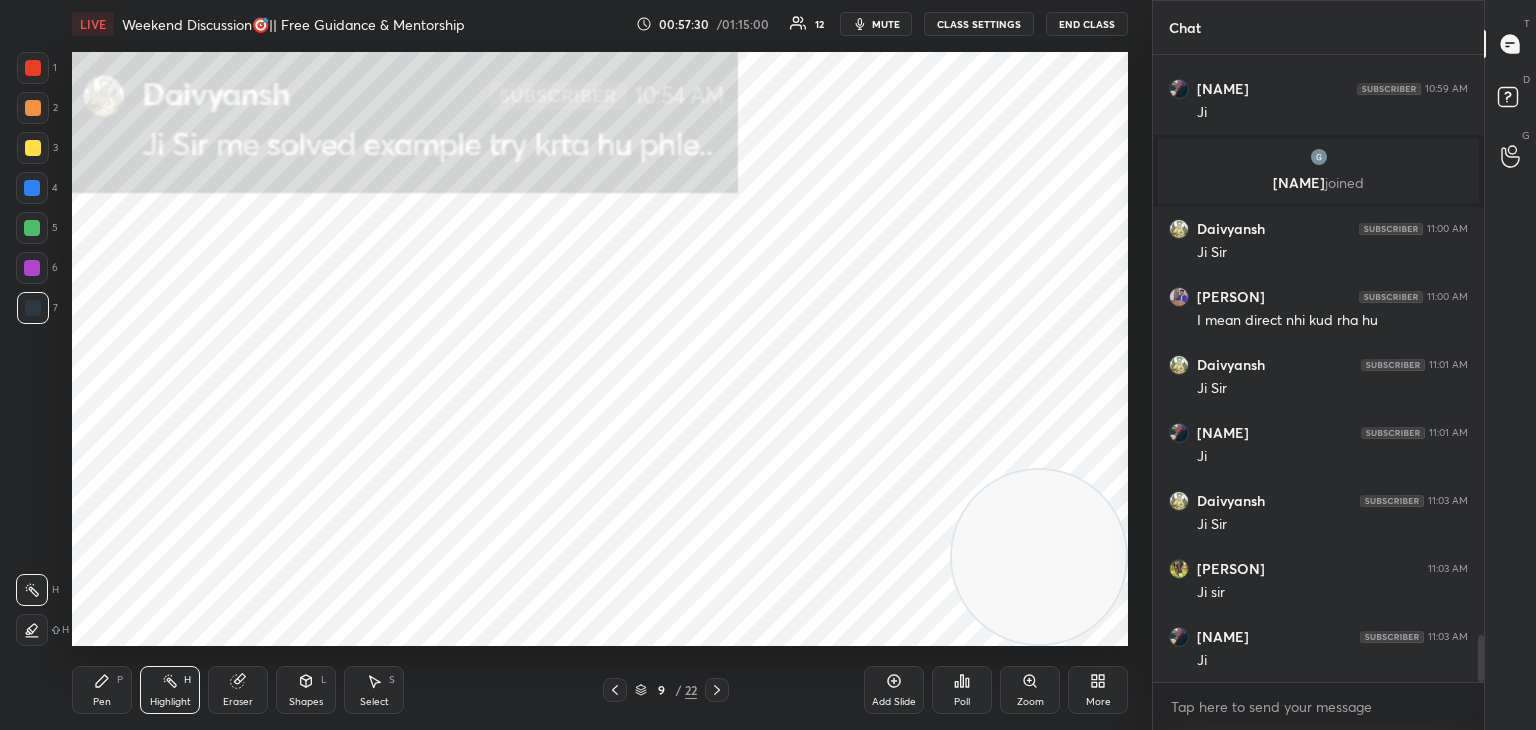 scroll, scrollTop: 7708, scrollLeft: 0, axis: vertical 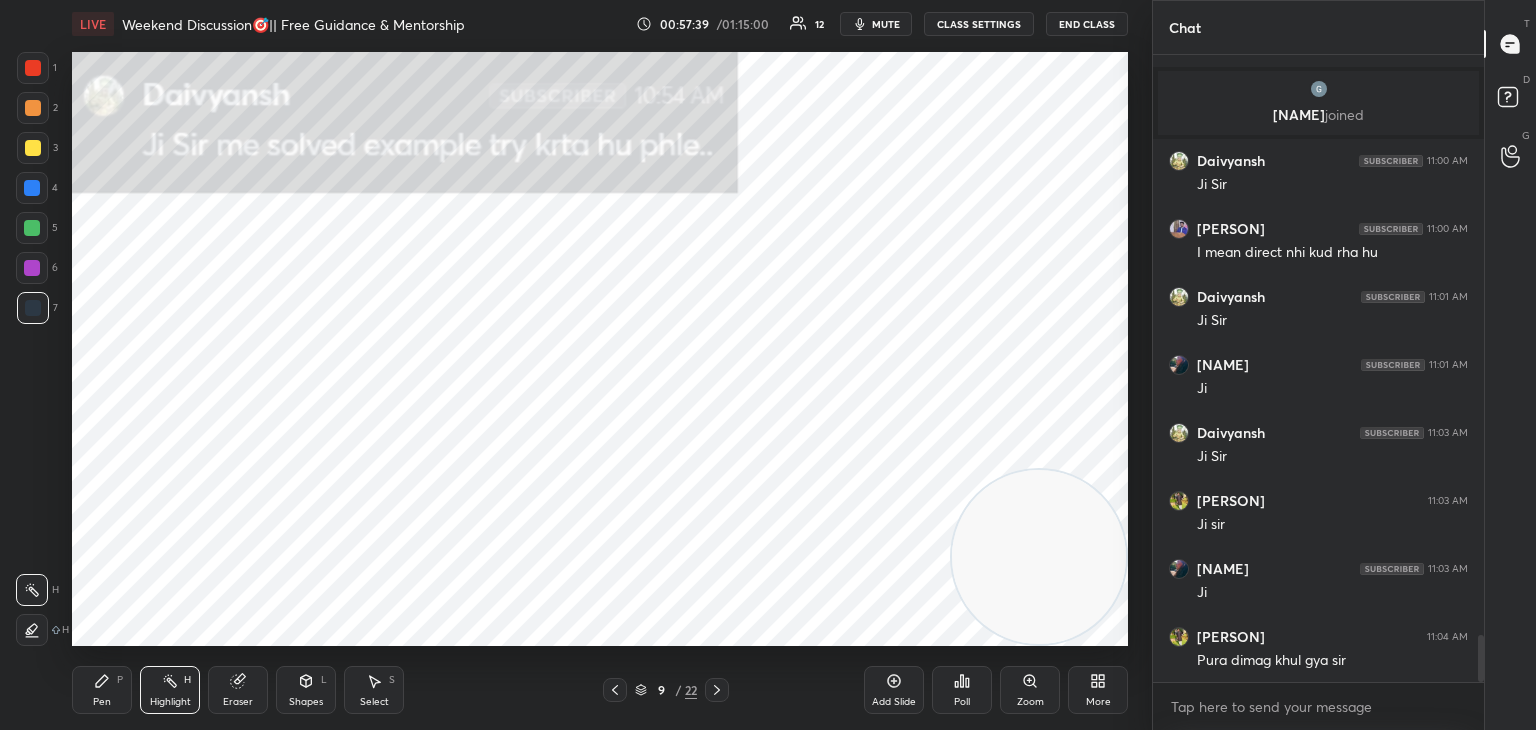 click at bounding box center [717, 690] 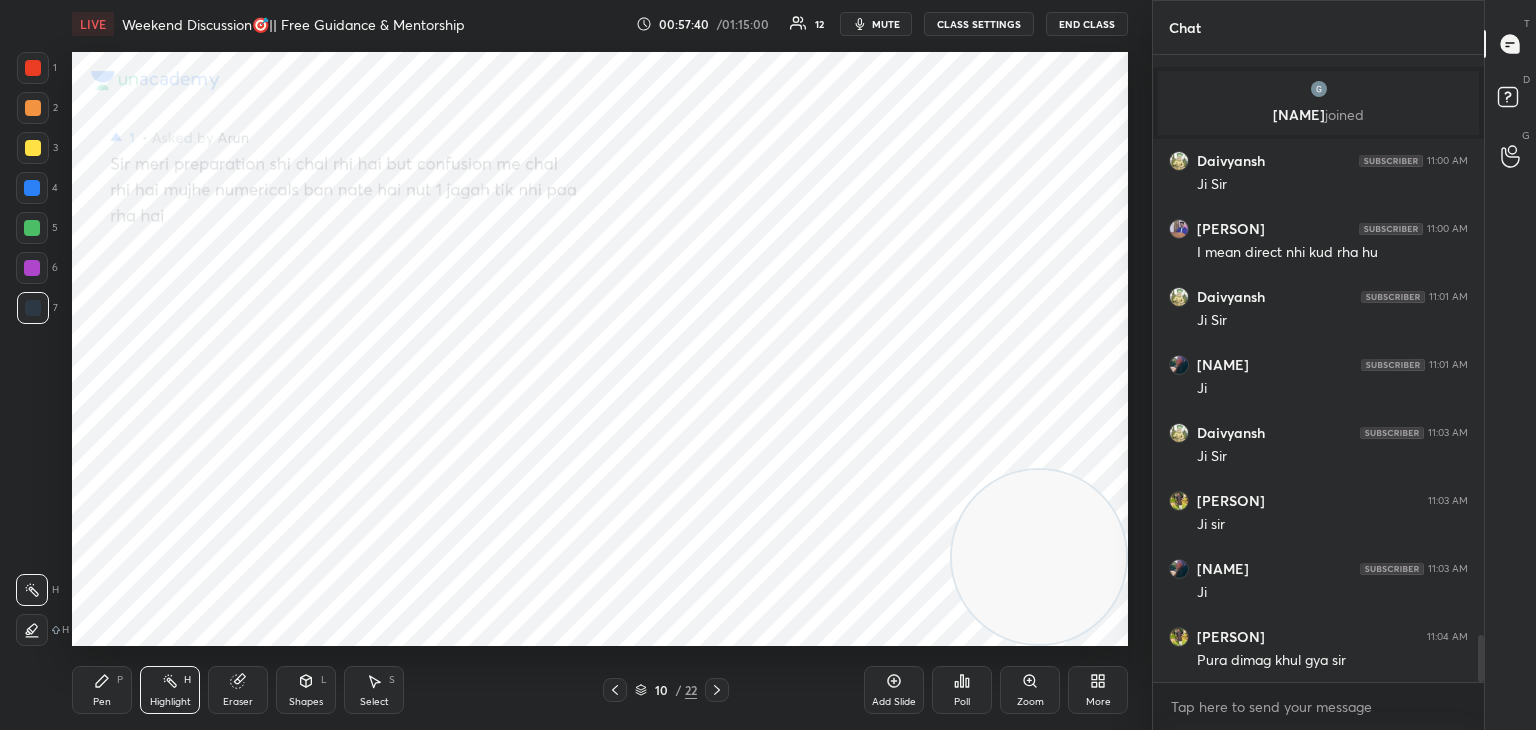 click on "Pen P" at bounding box center (102, 690) 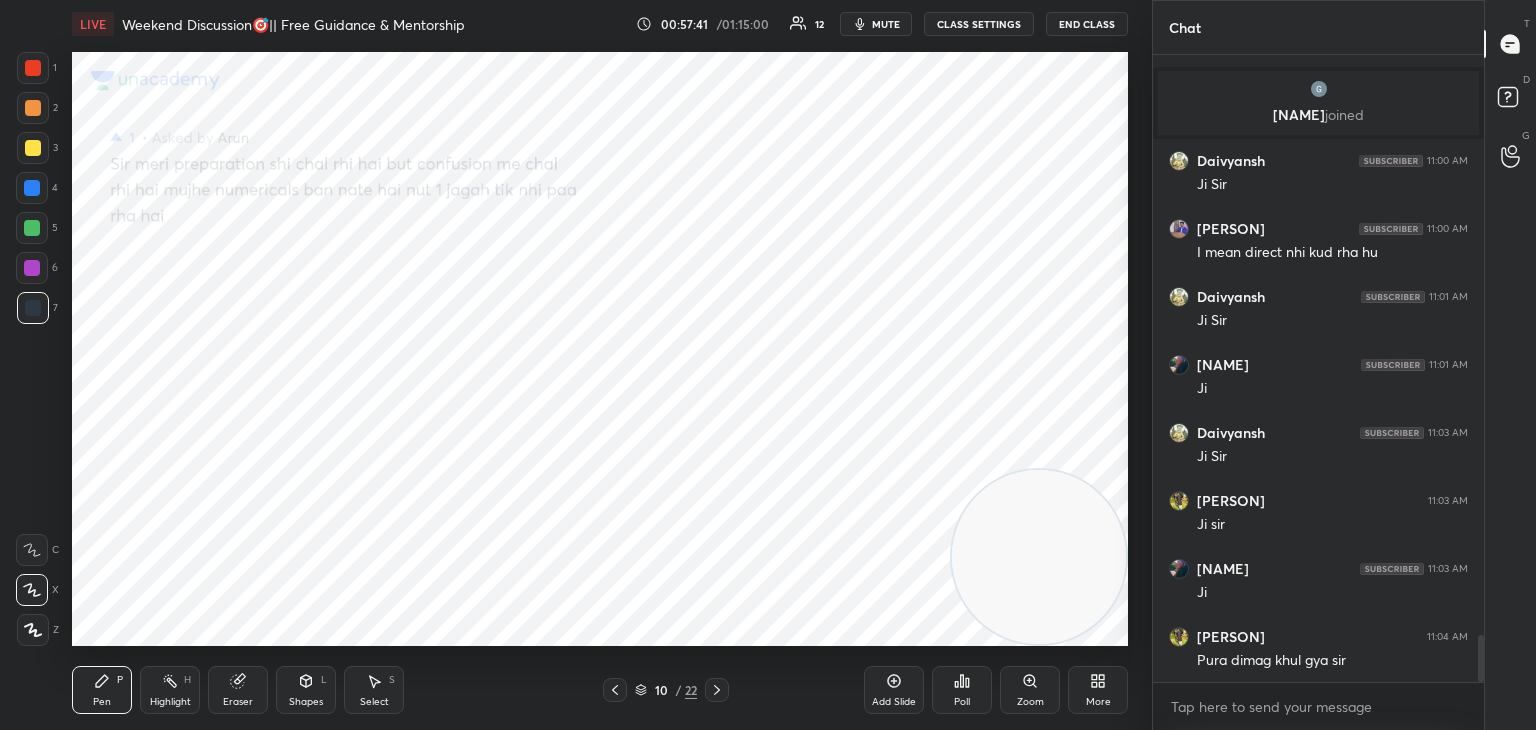 drag, startPoint x: 39, startPoint y: 186, endPoint x: 61, endPoint y: 186, distance: 22 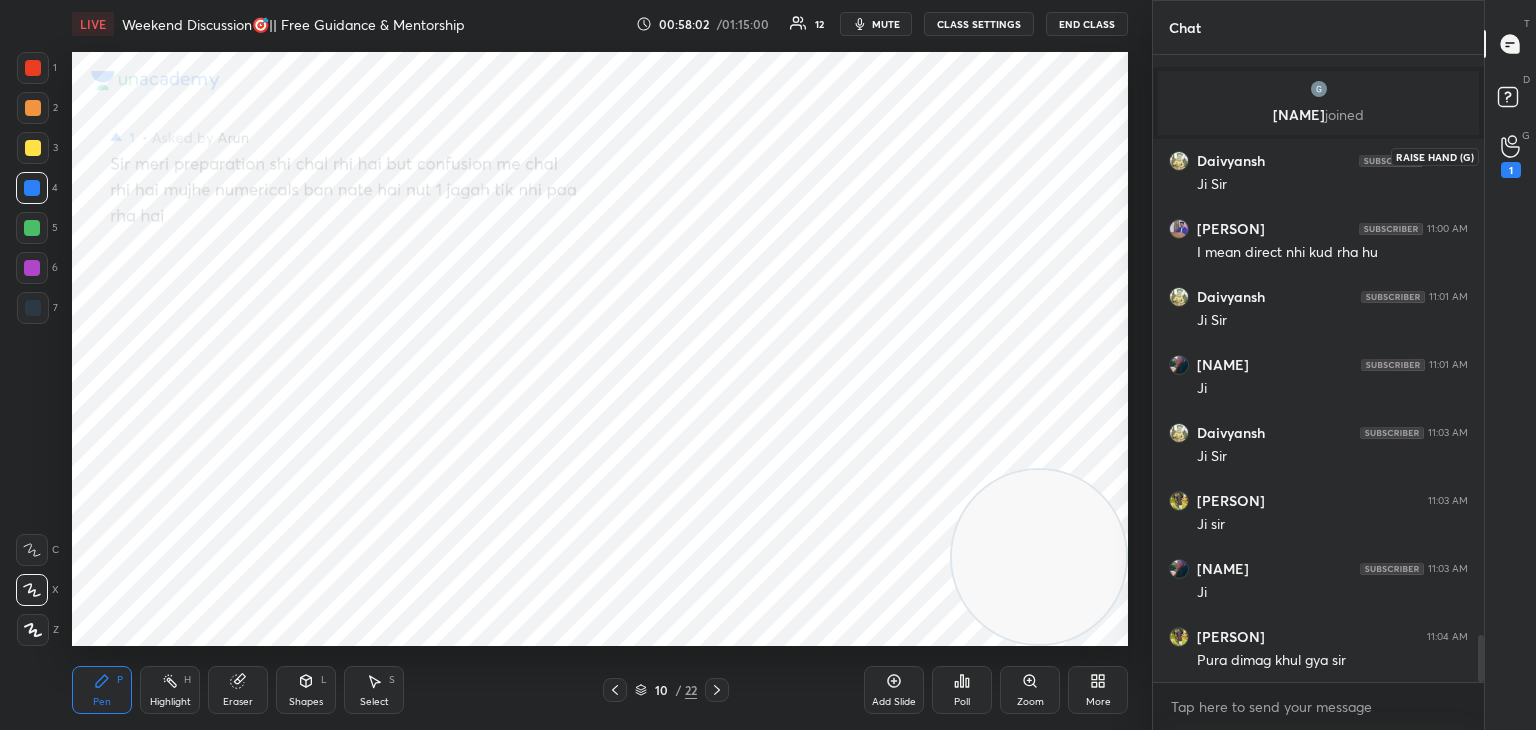 click 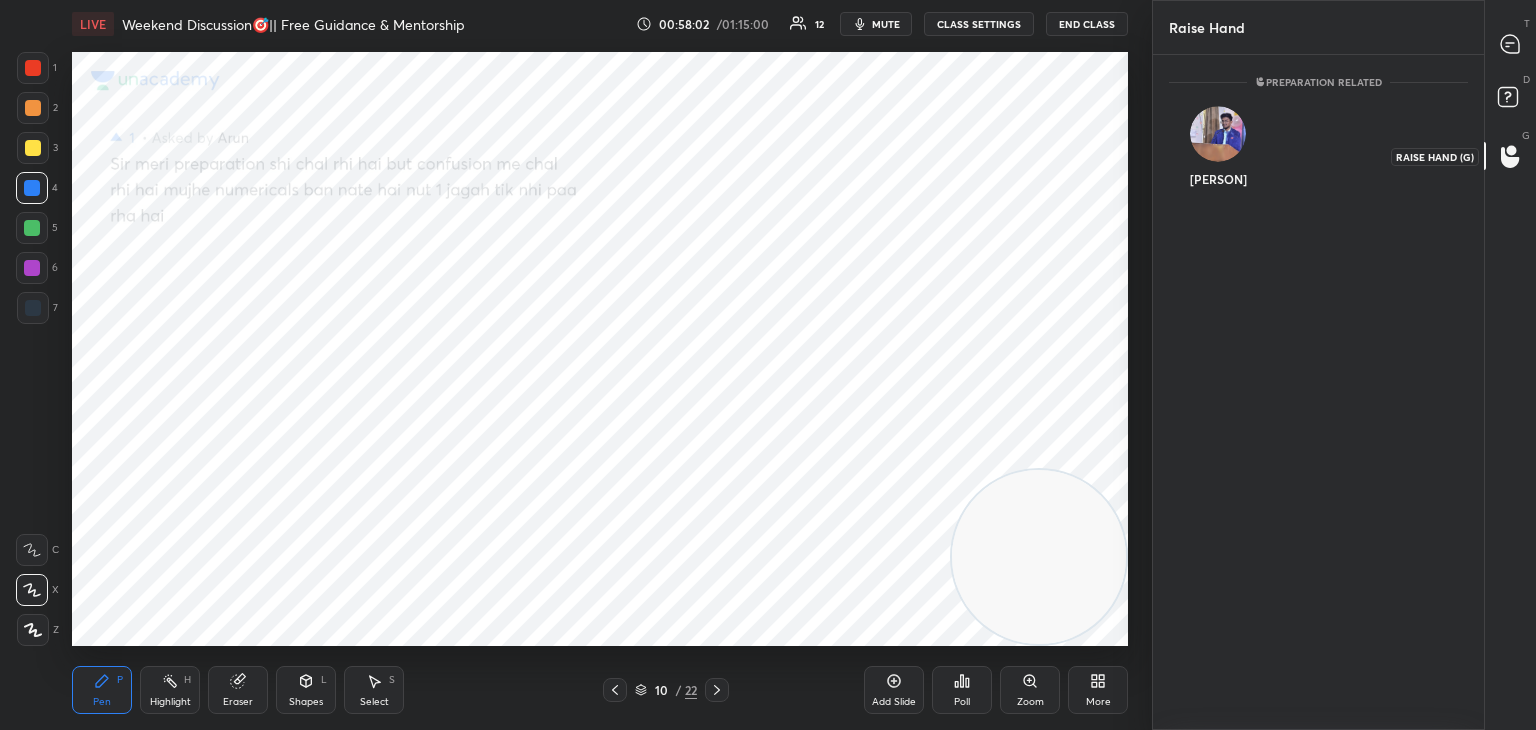 scroll, scrollTop: 669, scrollLeft: 325, axis: both 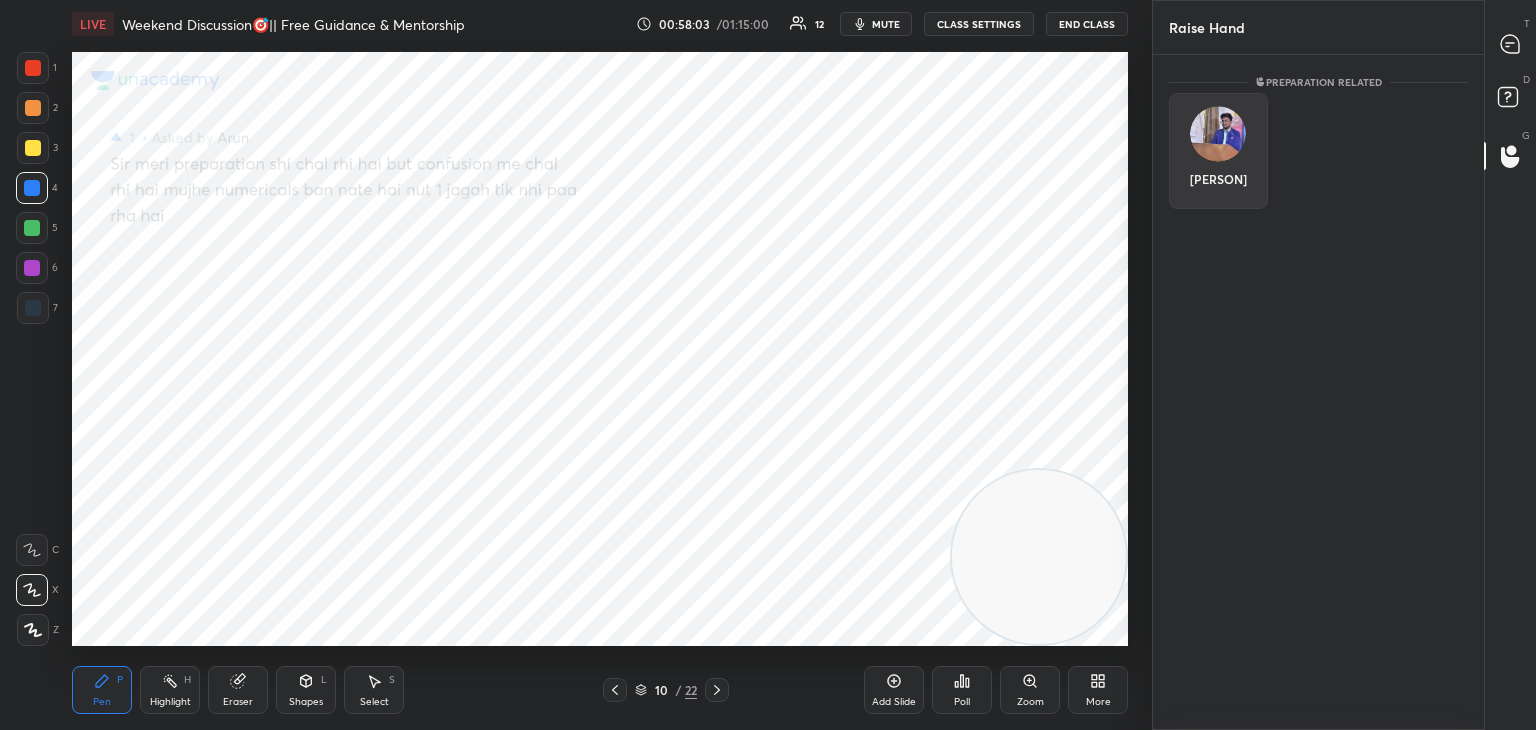 click on "[PERSON]" at bounding box center [1218, 151] 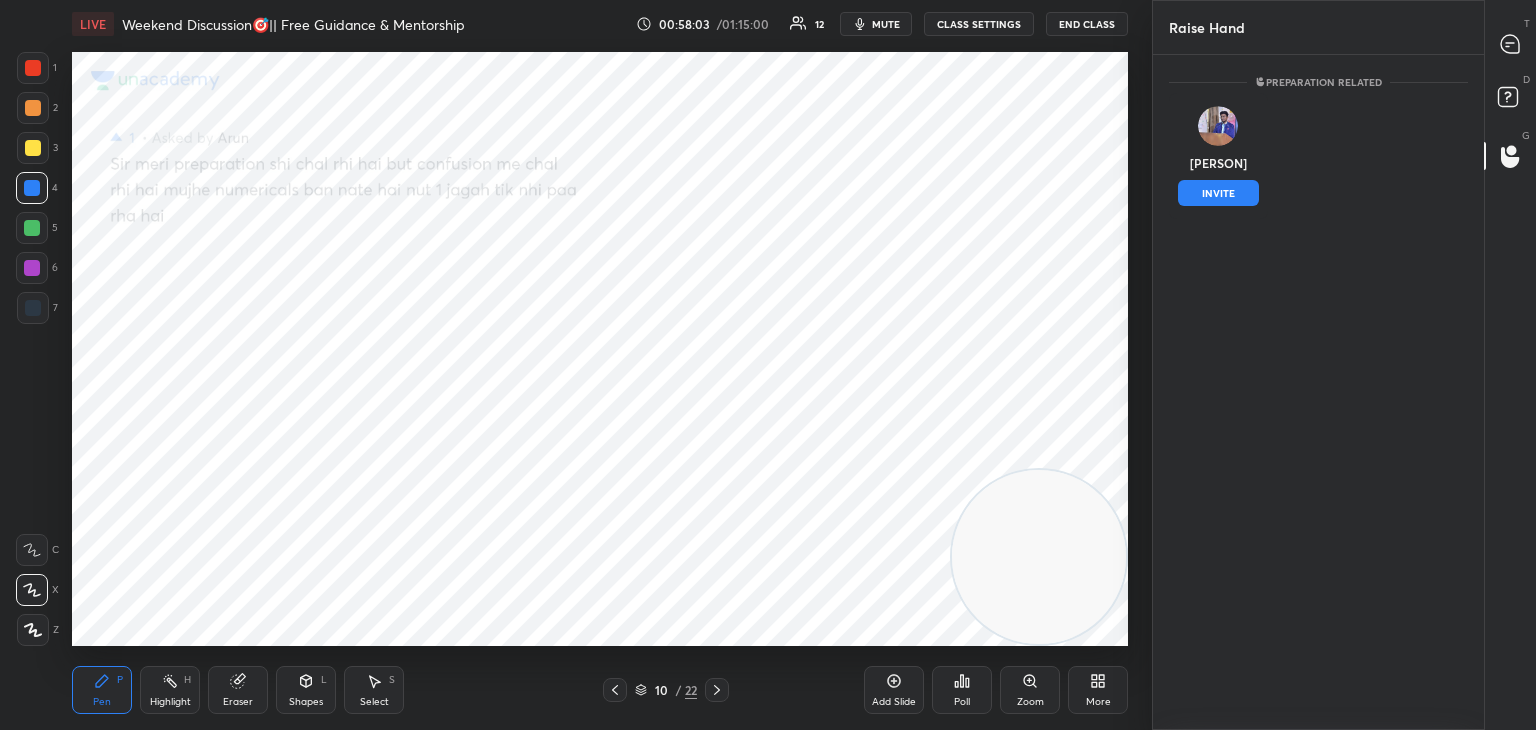click on "INVITE" at bounding box center [1218, 193] 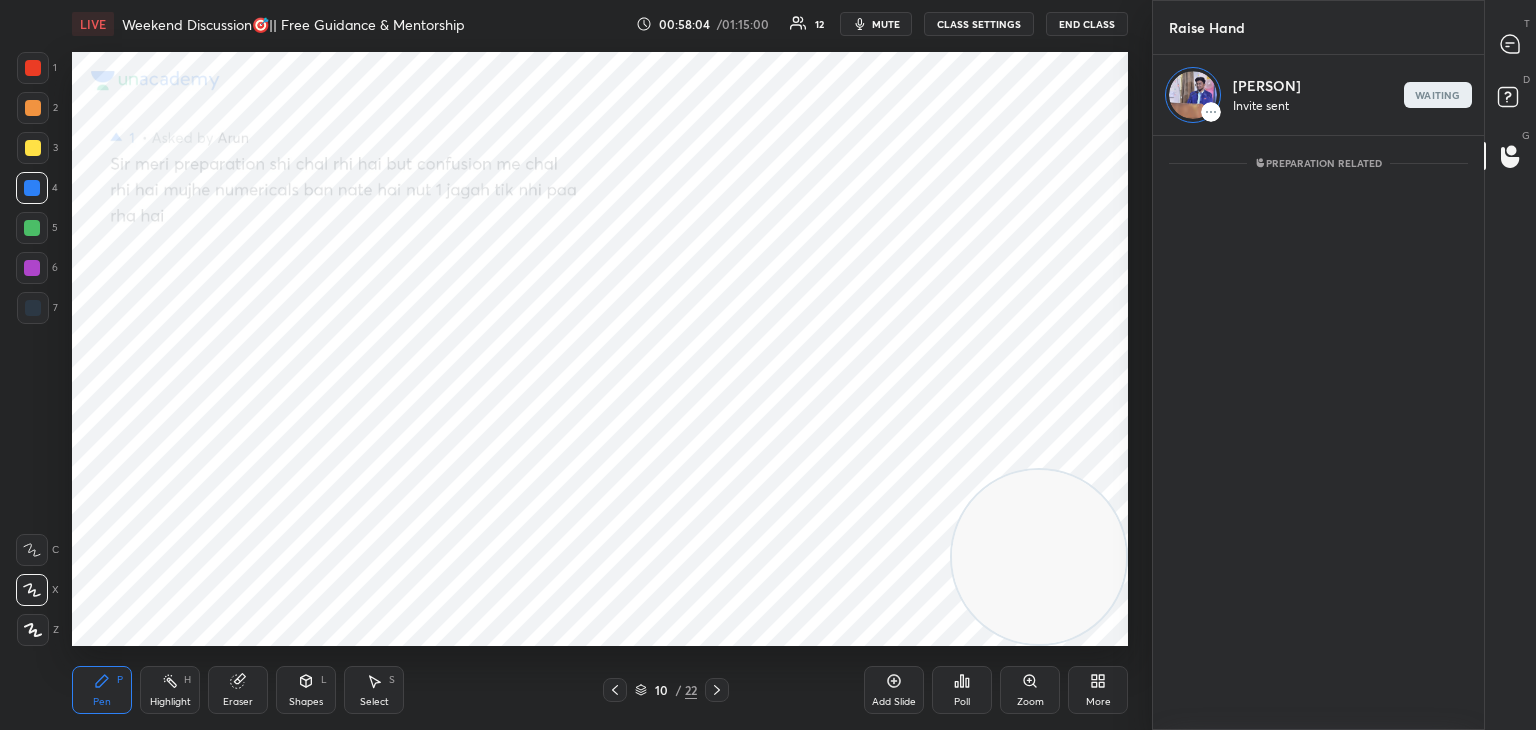 scroll, scrollTop: 589, scrollLeft: 325, axis: both 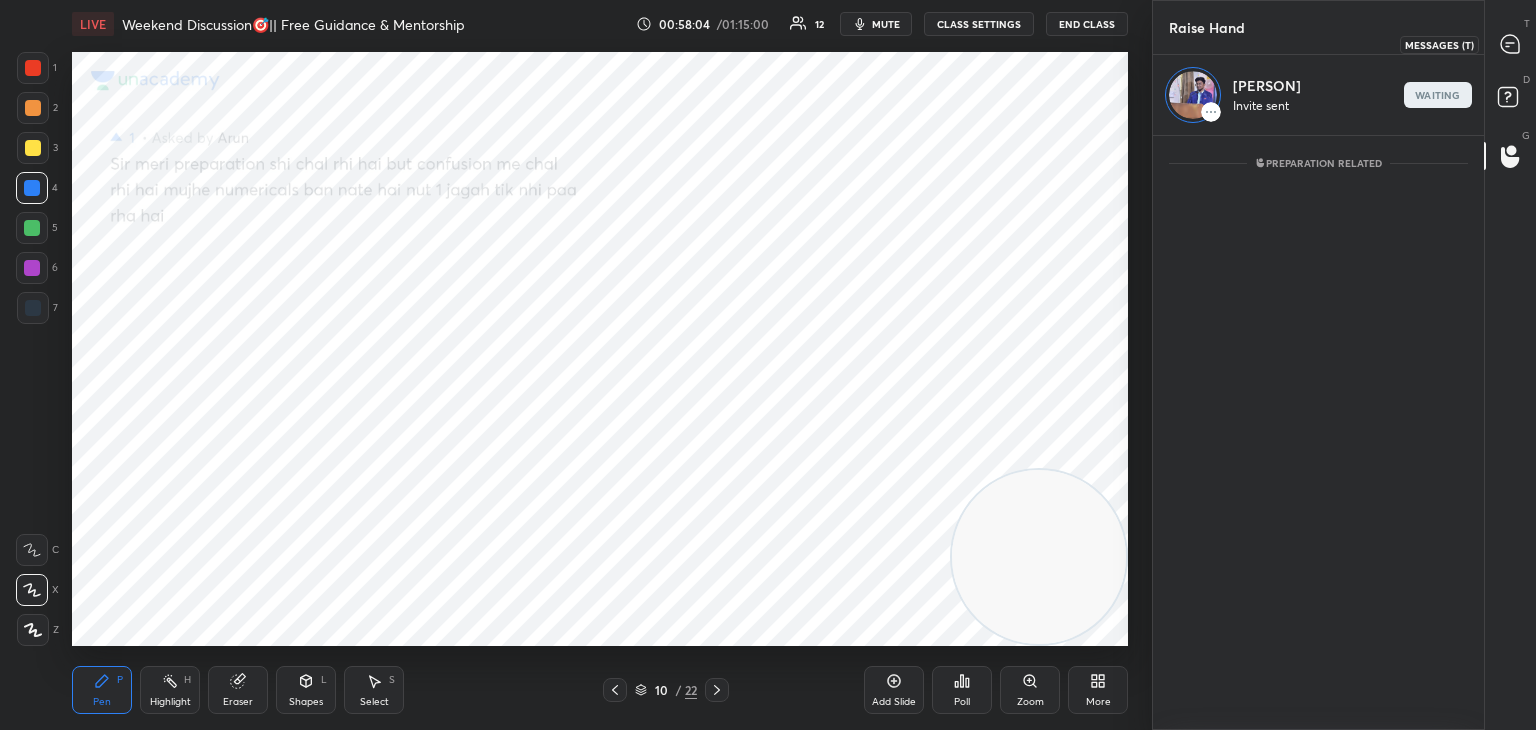 click at bounding box center (1511, 44) 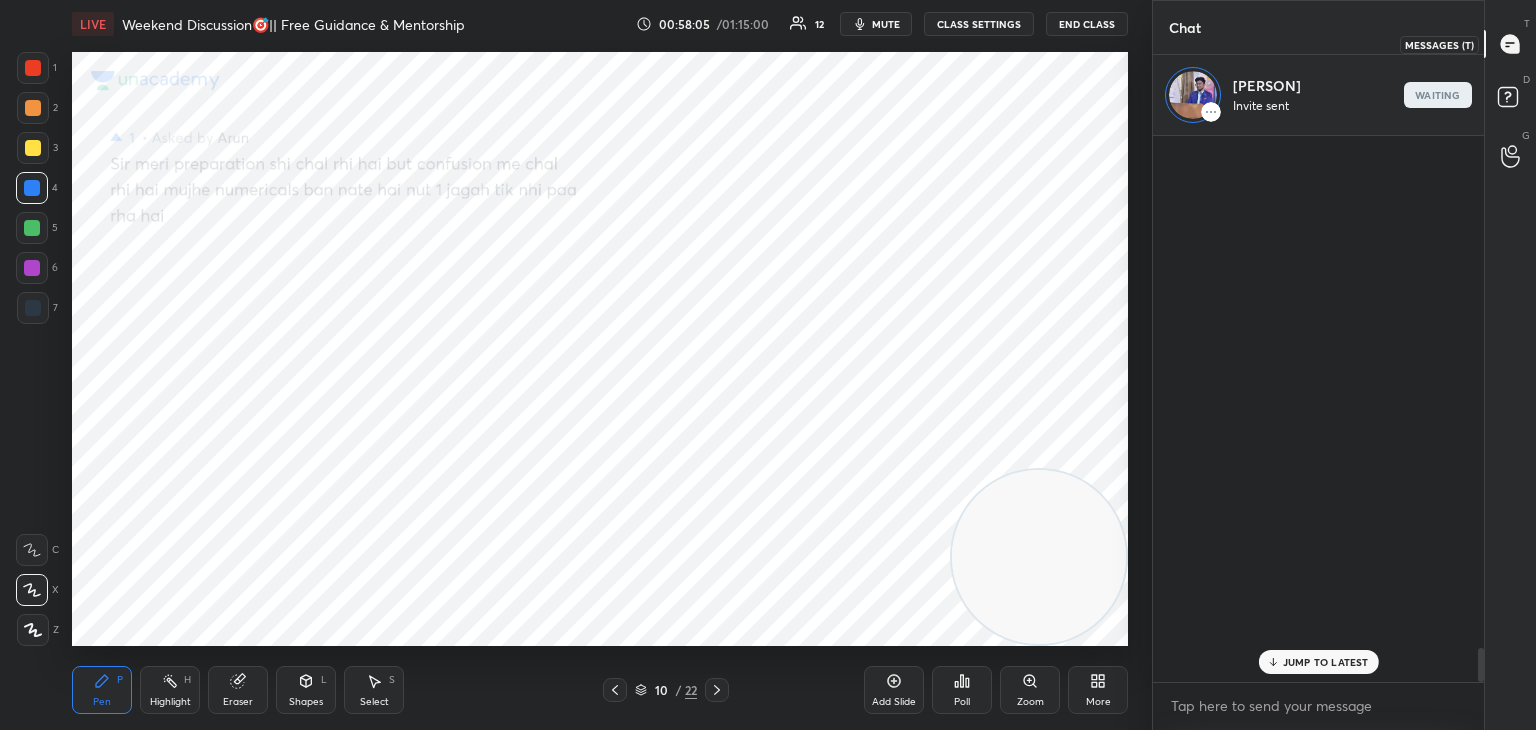 scroll, scrollTop: 8240, scrollLeft: 0, axis: vertical 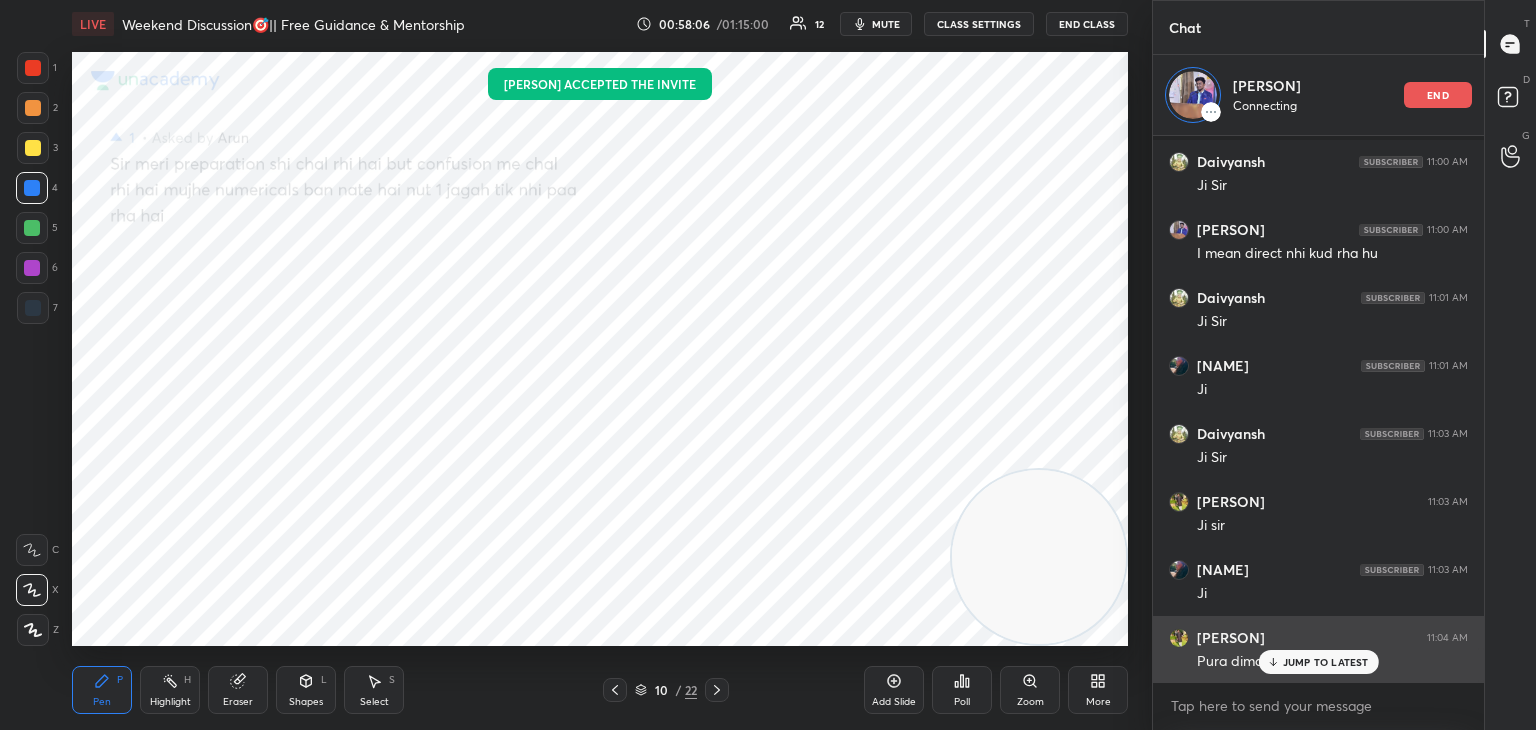 click on "JUMP TO LATEST" at bounding box center (1318, 662) 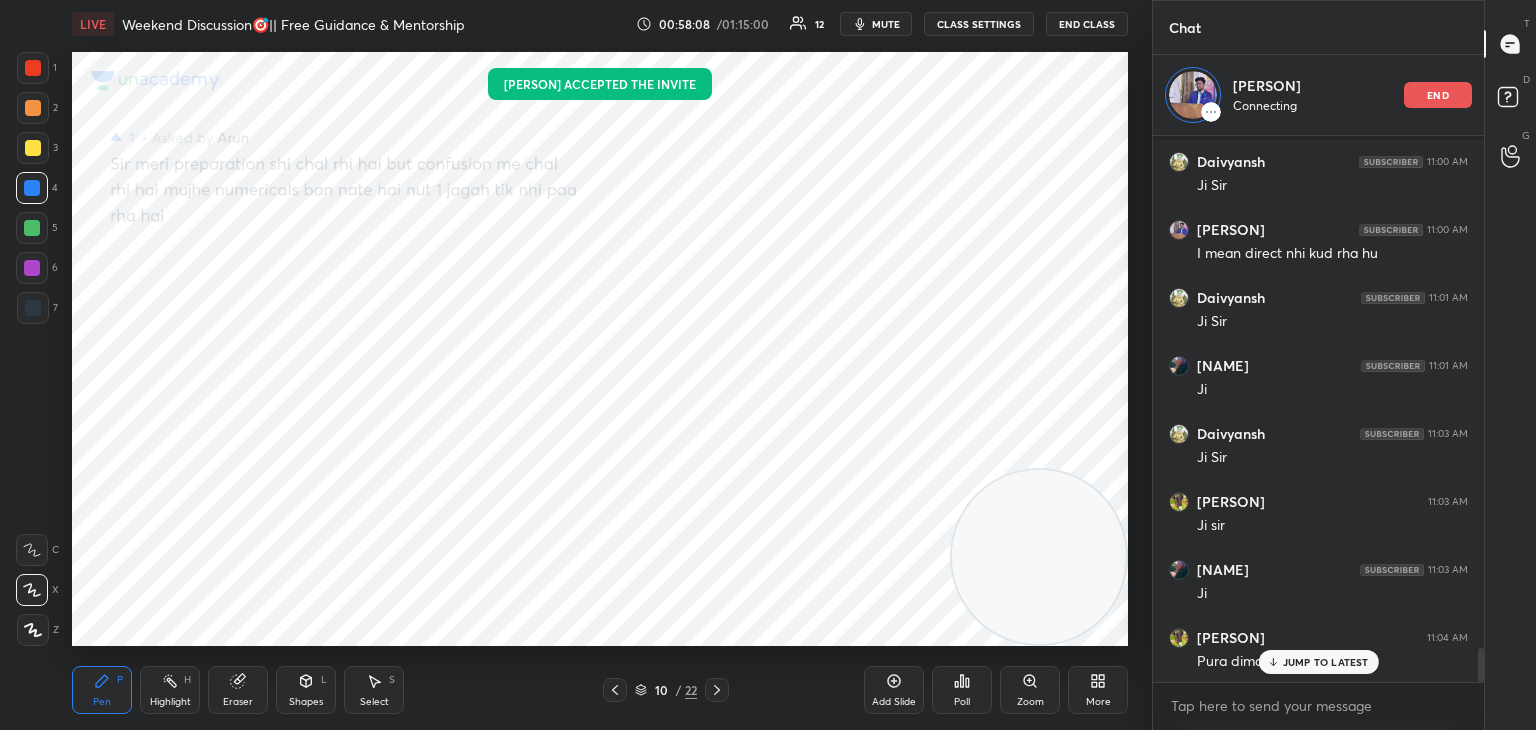 scroll, scrollTop: 8308, scrollLeft: 0, axis: vertical 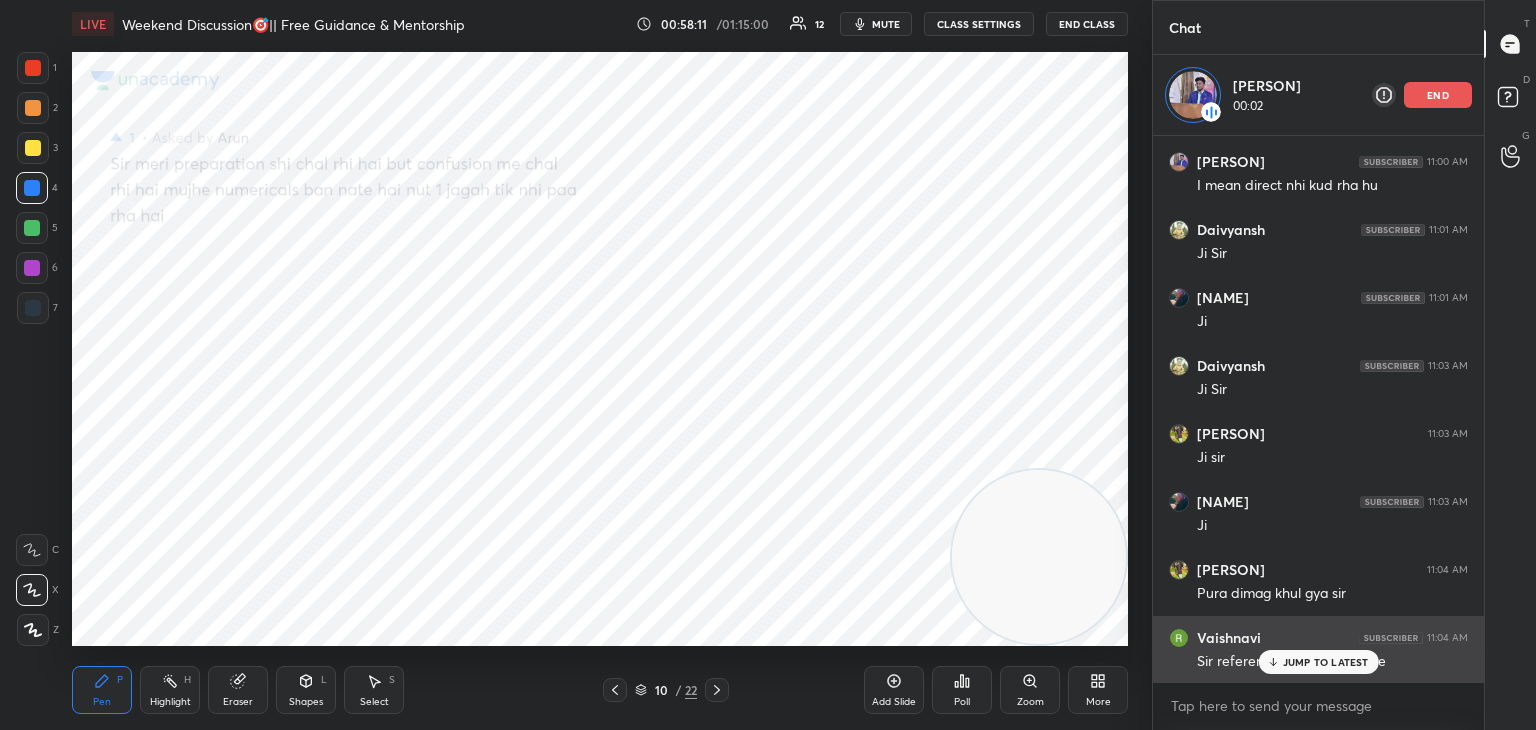 drag, startPoint x: 1291, startPoint y: 660, endPoint x: 1285, endPoint y: 680, distance: 20.880613 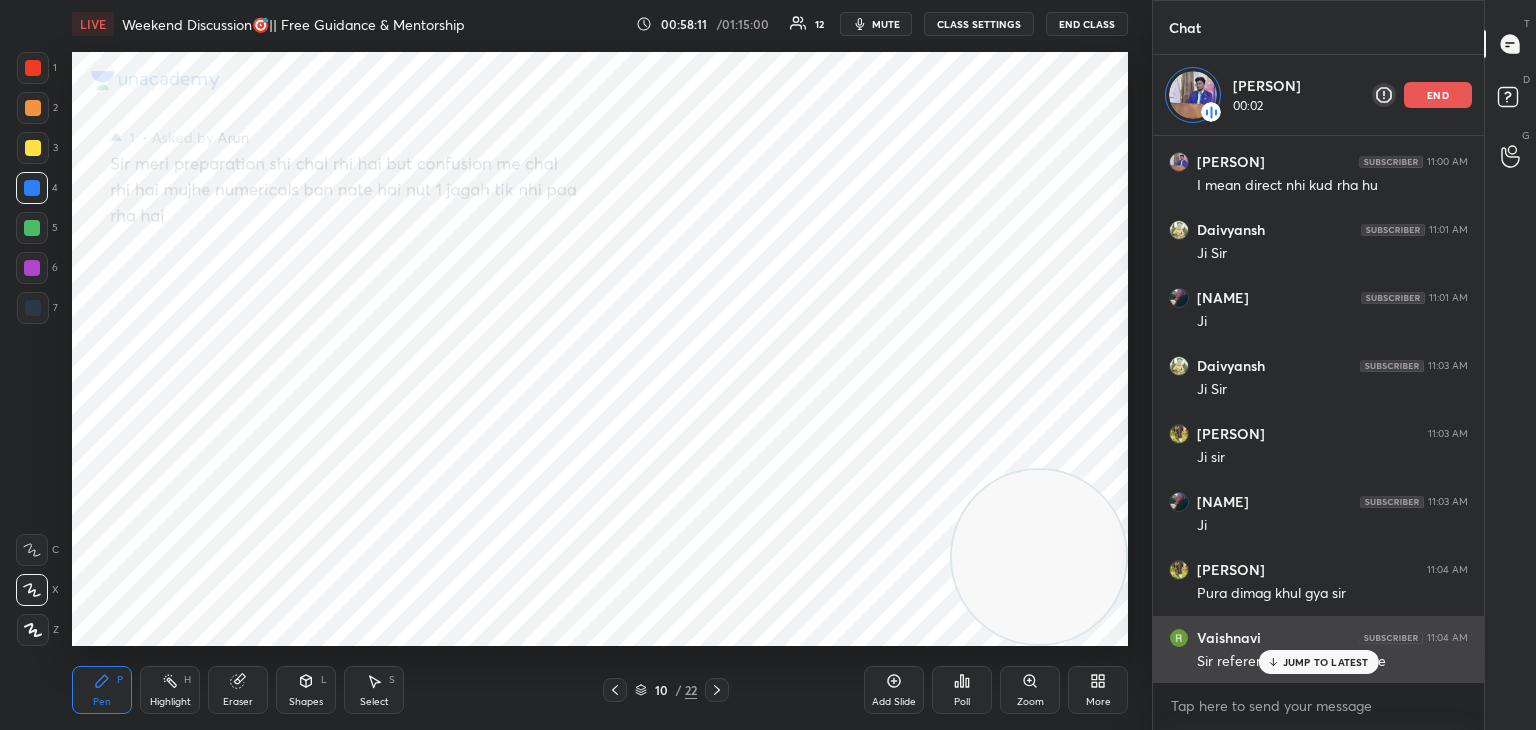click on "JUMP TO LATEST" at bounding box center (1326, 662) 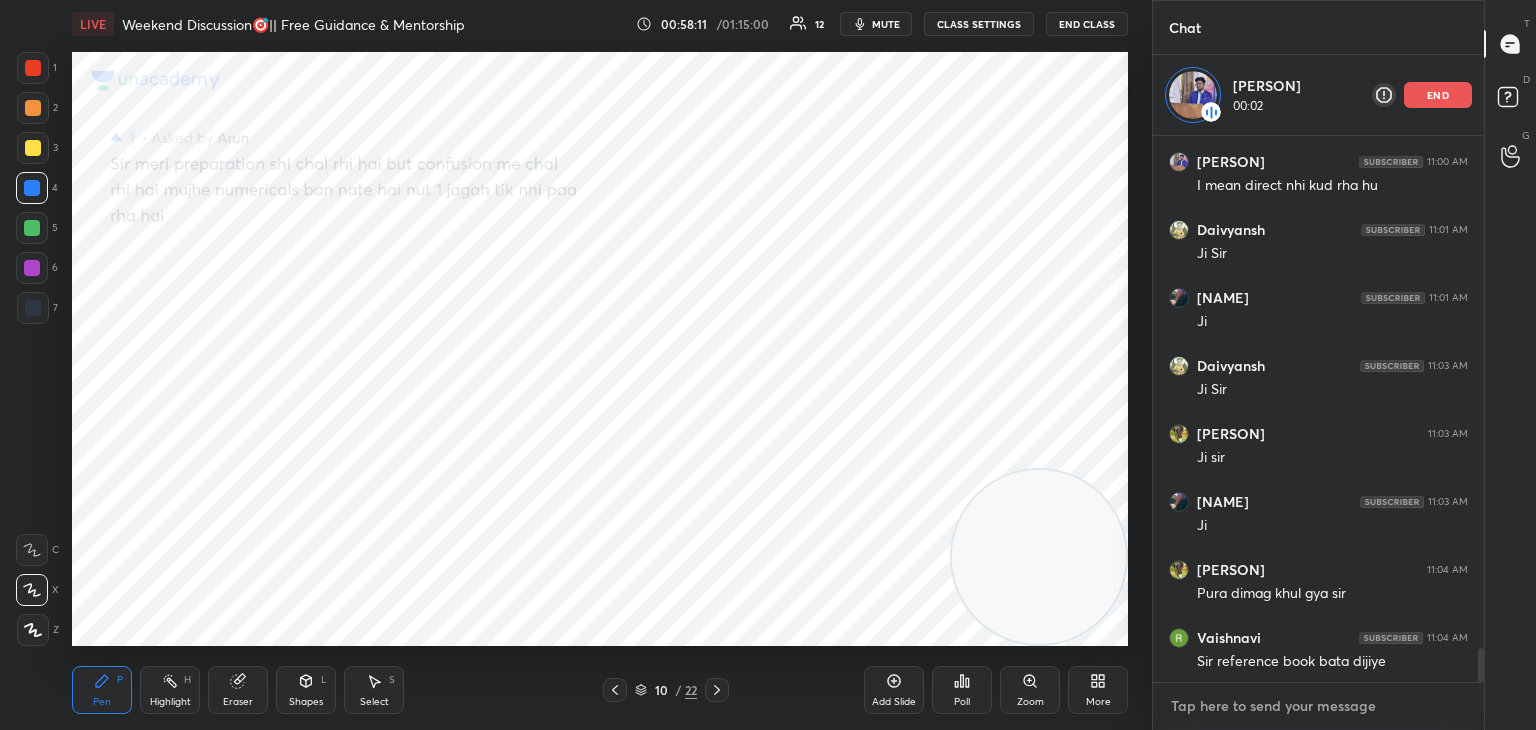 click at bounding box center (1318, 706) 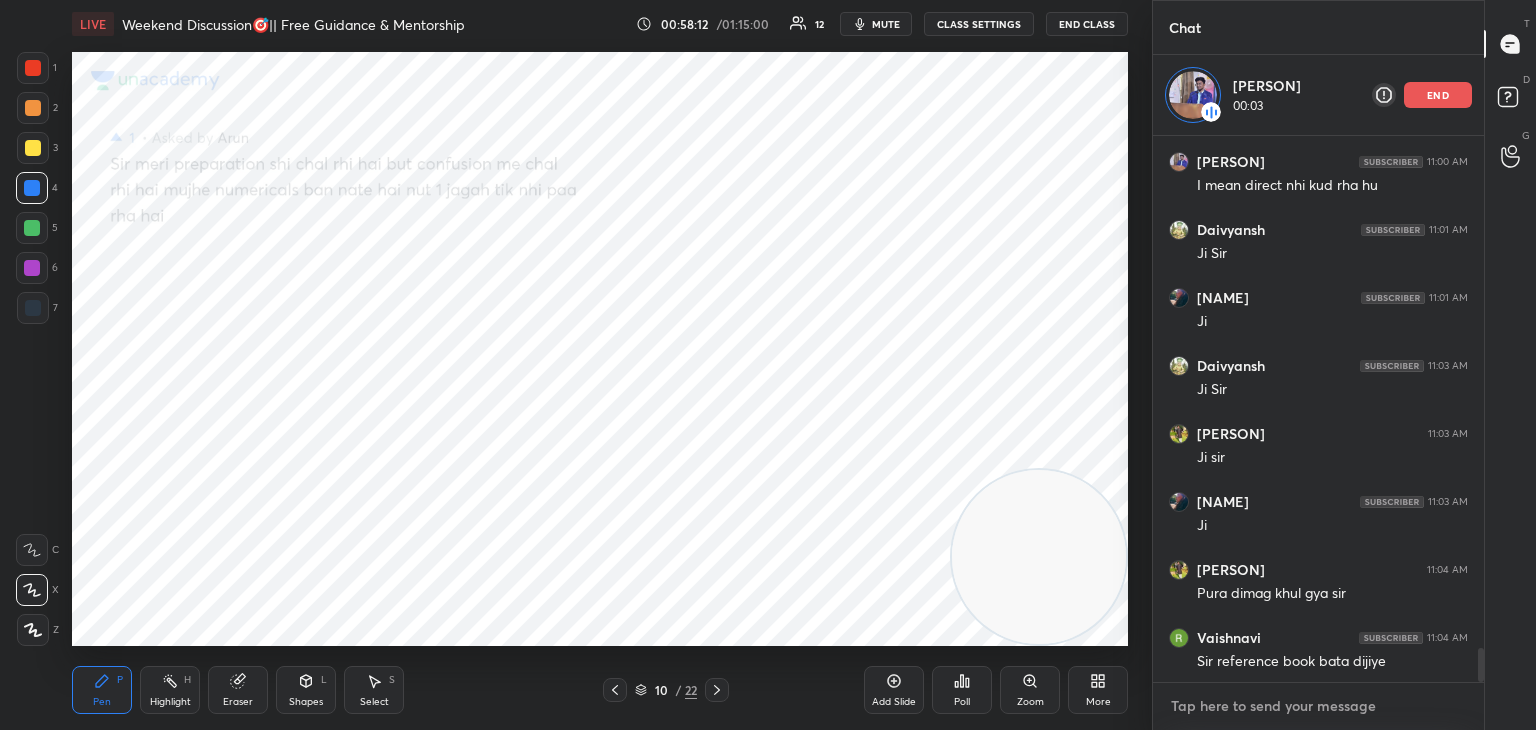click at bounding box center (1318, 706) 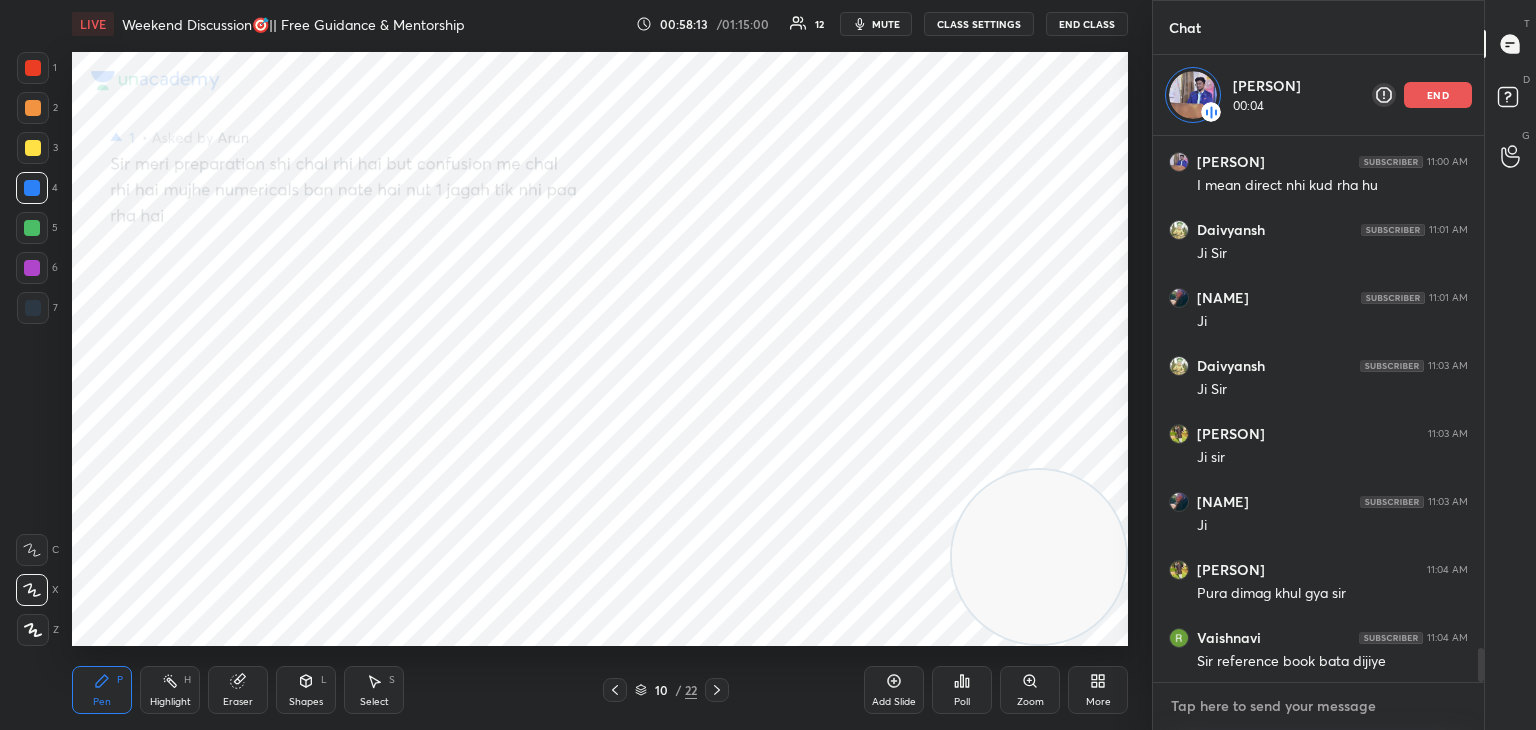click at bounding box center (1318, 706) 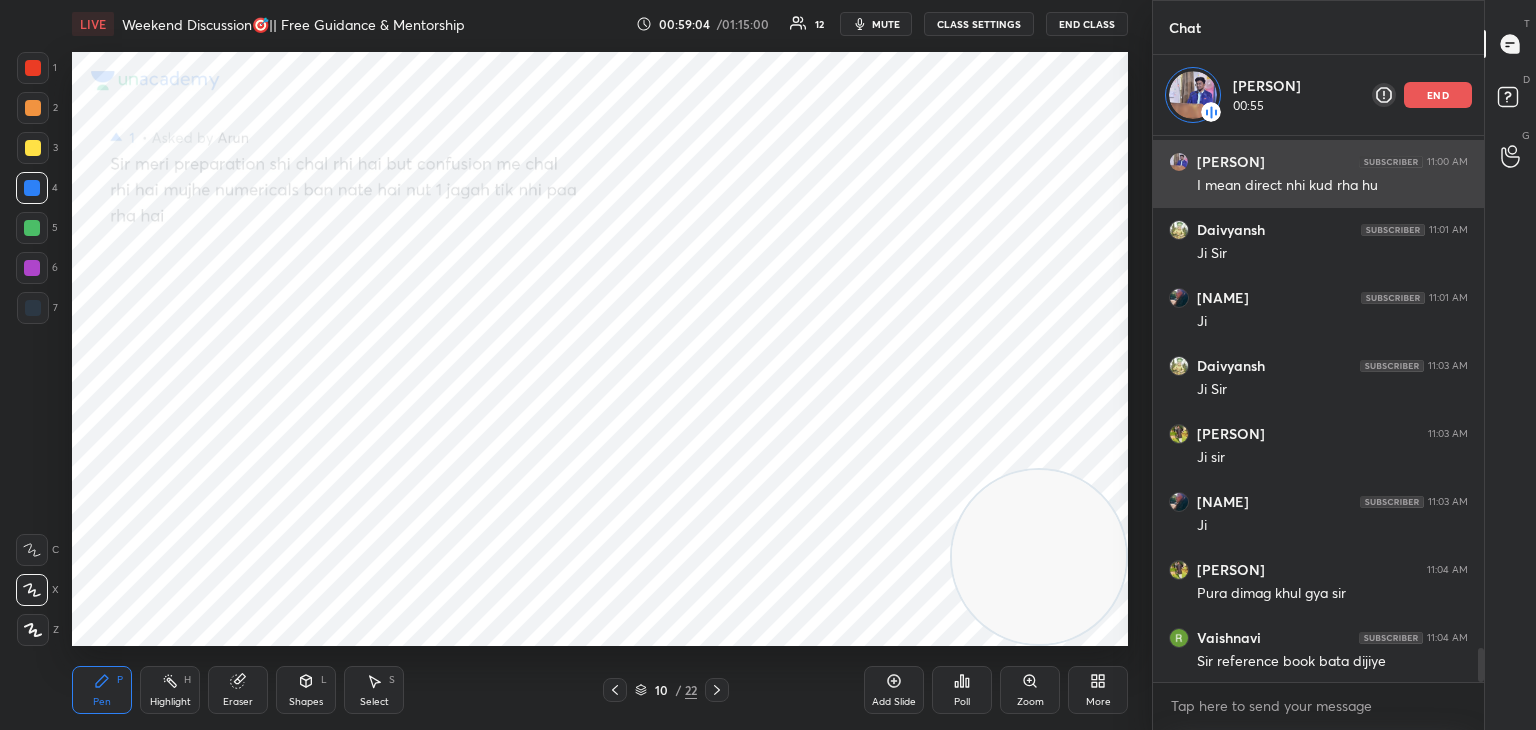 click on "end" at bounding box center (1438, 95) 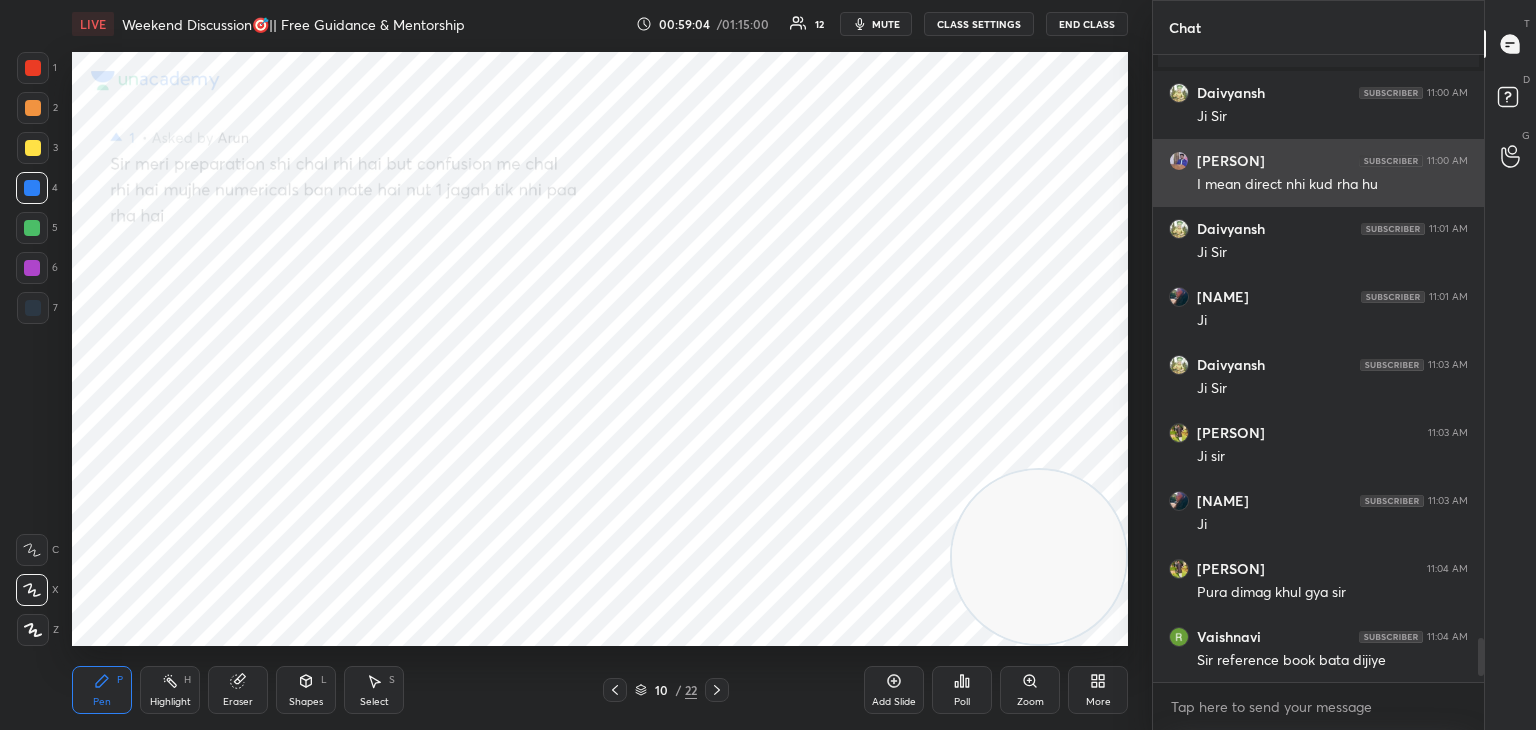 scroll, scrollTop: 6, scrollLeft: 6, axis: both 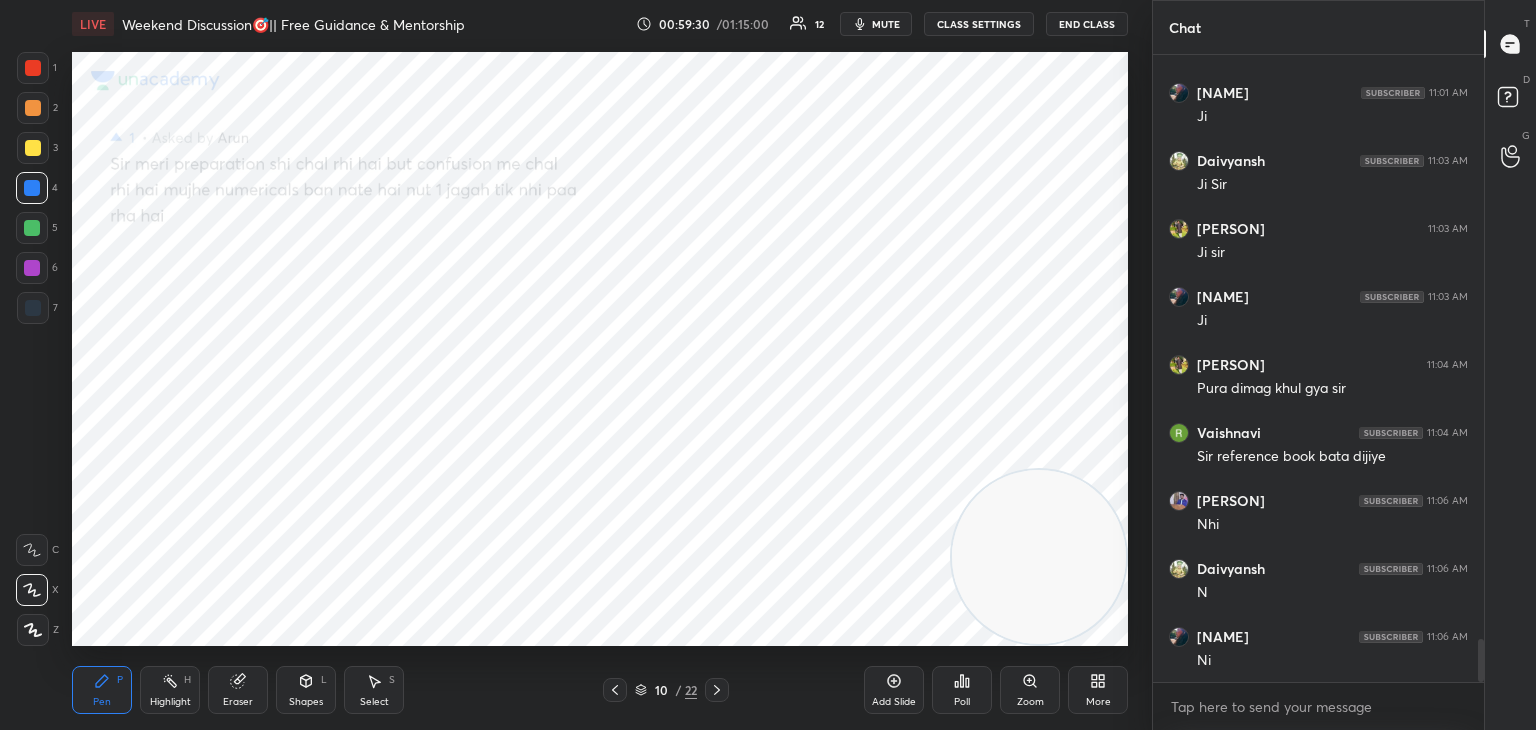drag, startPoint x: 29, startPoint y: 104, endPoint x: 55, endPoint y: 109, distance: 26.476404 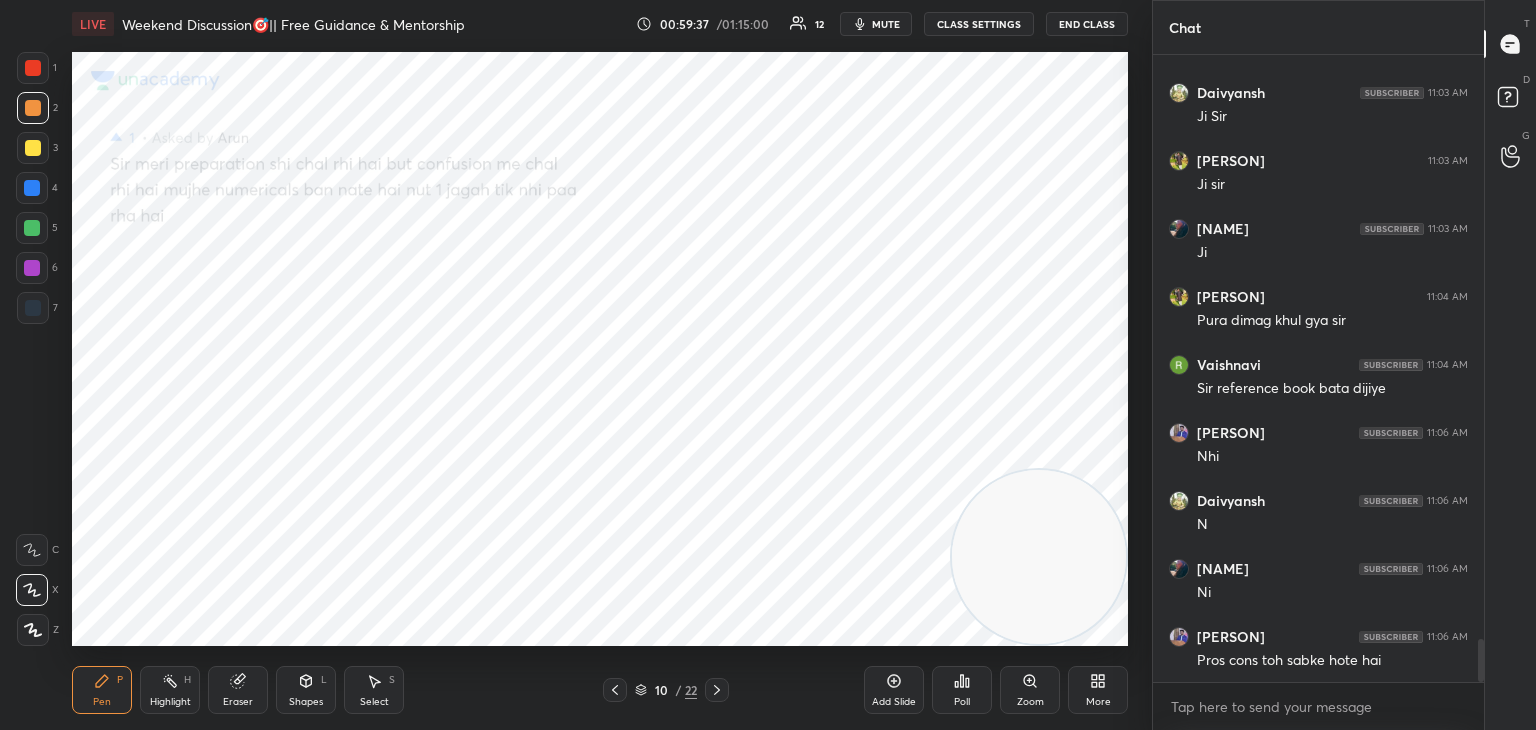 scroll, scrollTop: 8568, scrollLeft: 0, axis: vertical 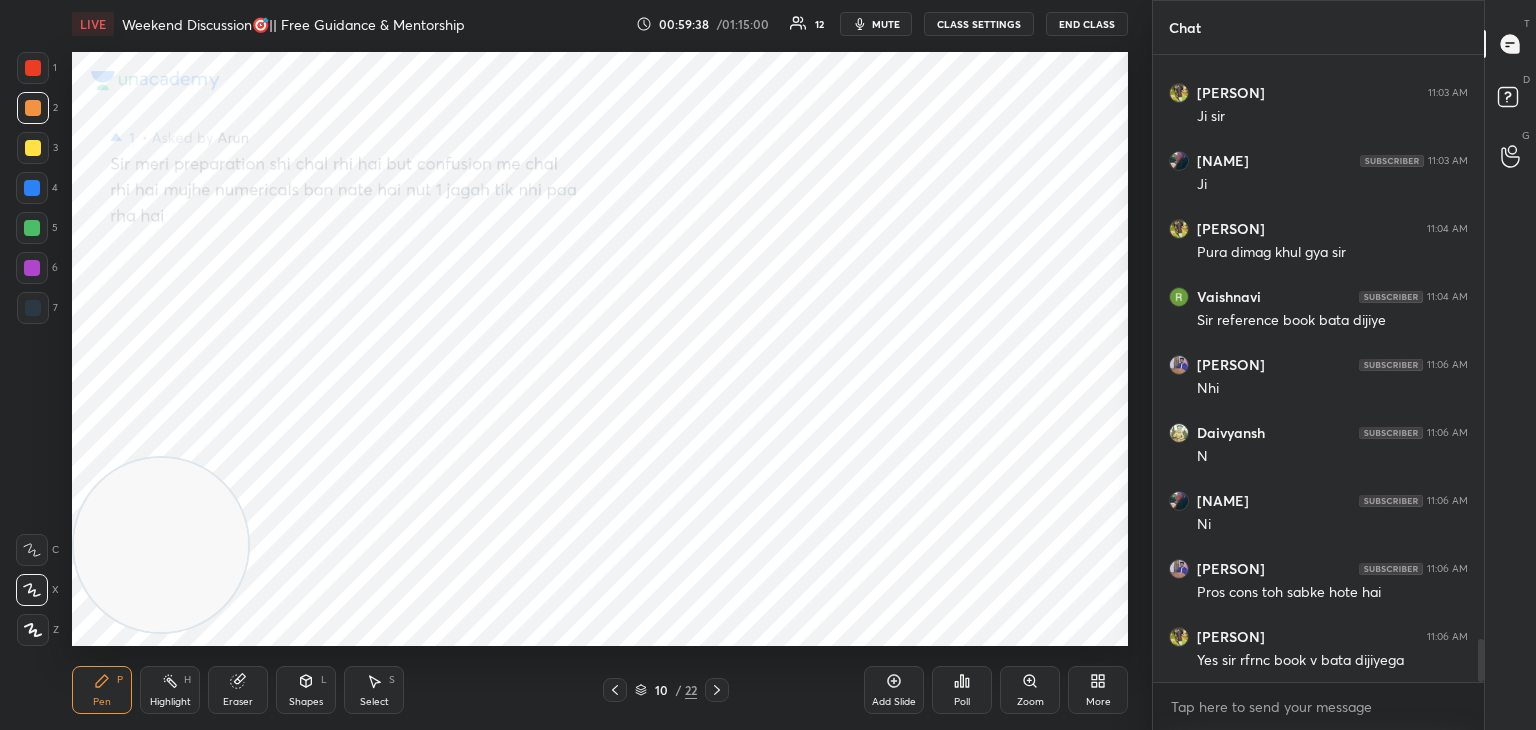 click on "Setting up your live class Poll for   secs No correct answer Start poll" at bounding box center [600, 349] 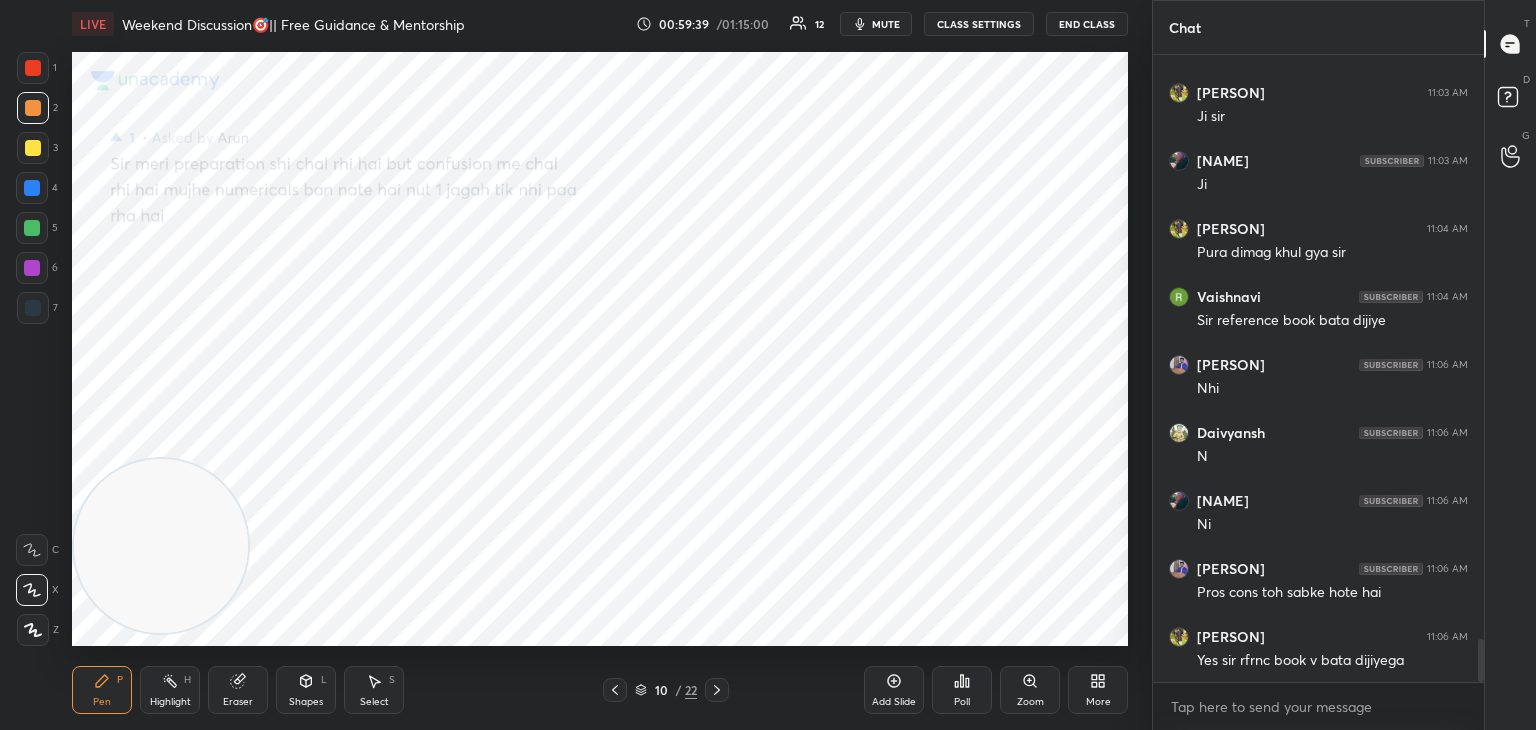 click at bounding box center (32, 228) 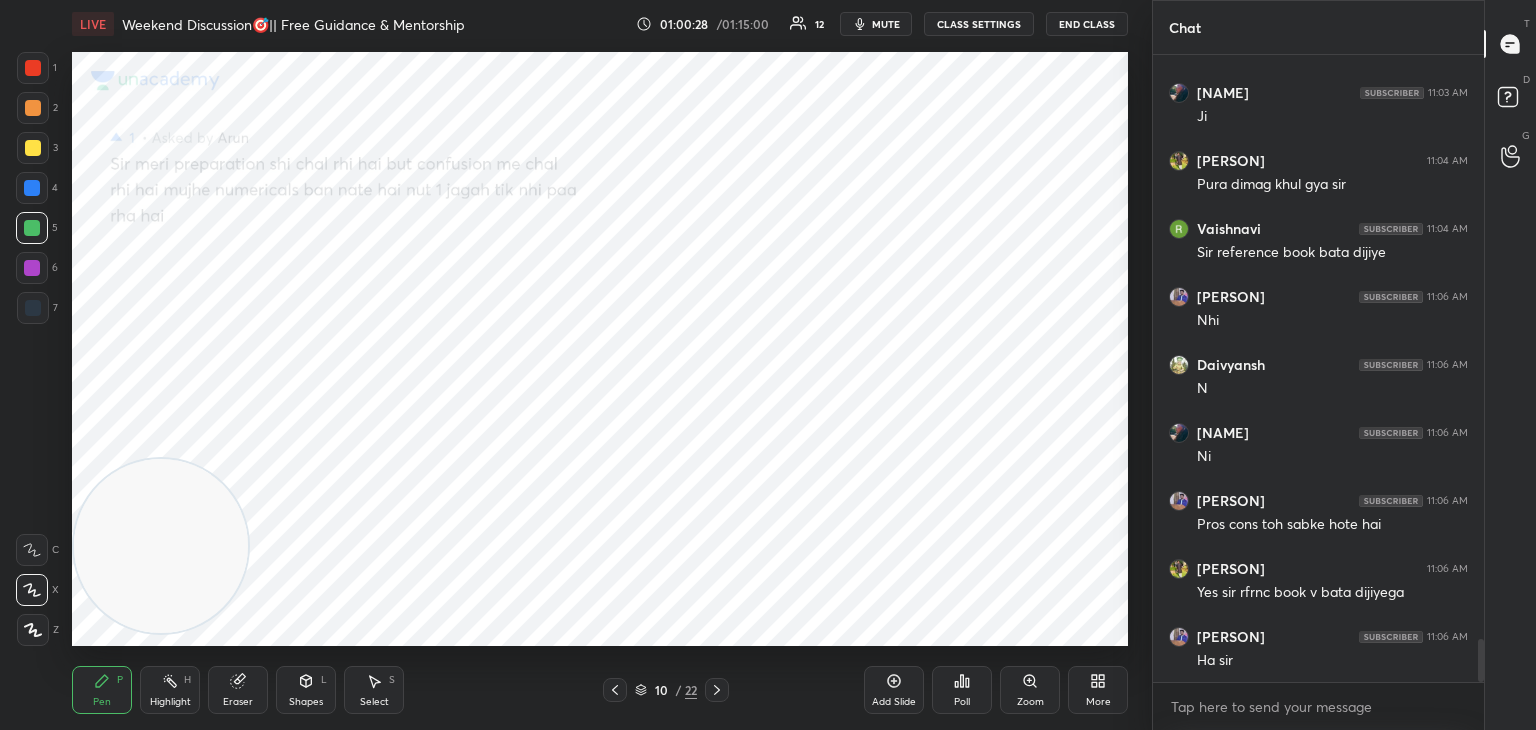 scroll, scrollTop: 8704, scrollLeft: 0, axis: vertical 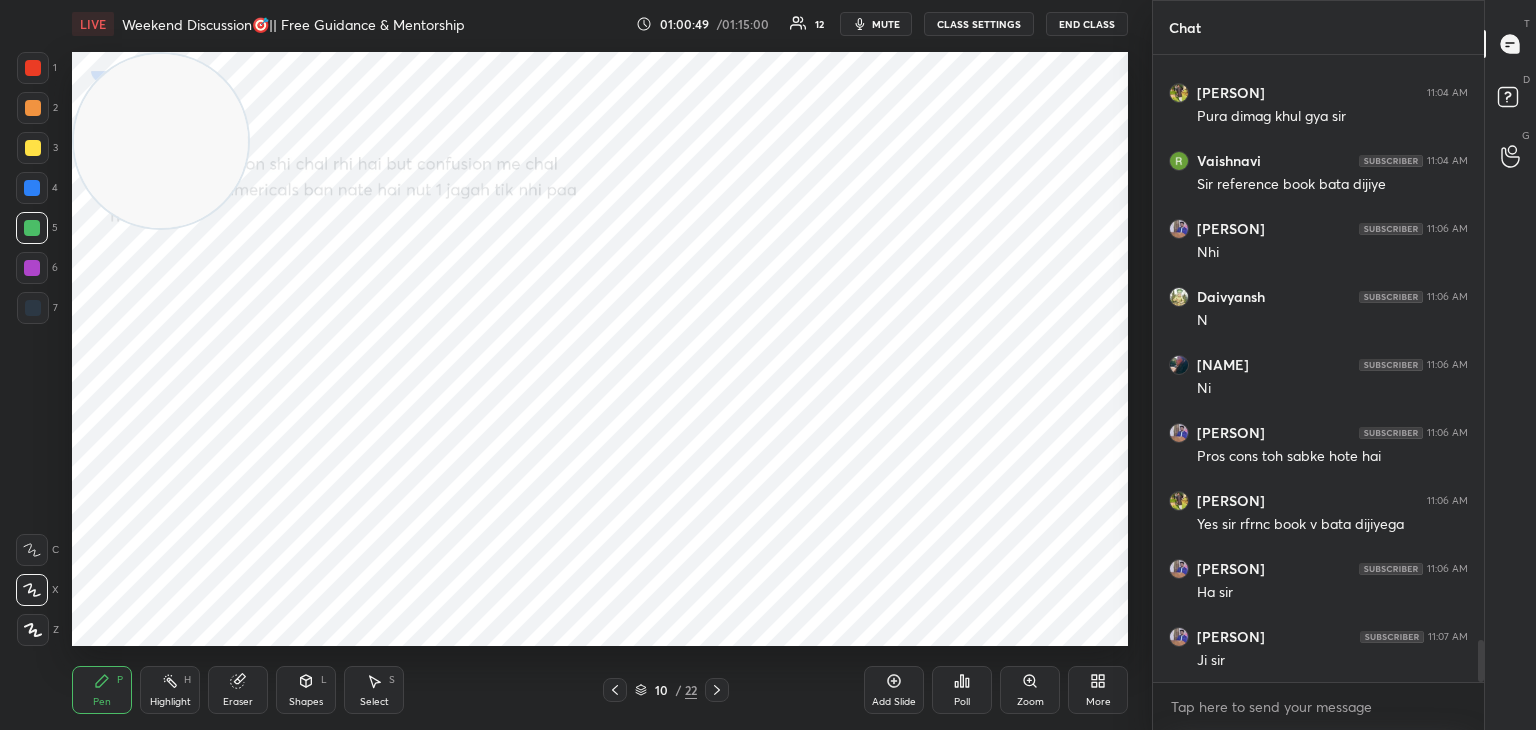 drag, startPoint x: 177, startPoint y: 573, endPoint x: 168, endPoint y: 125, distance: 448.0904 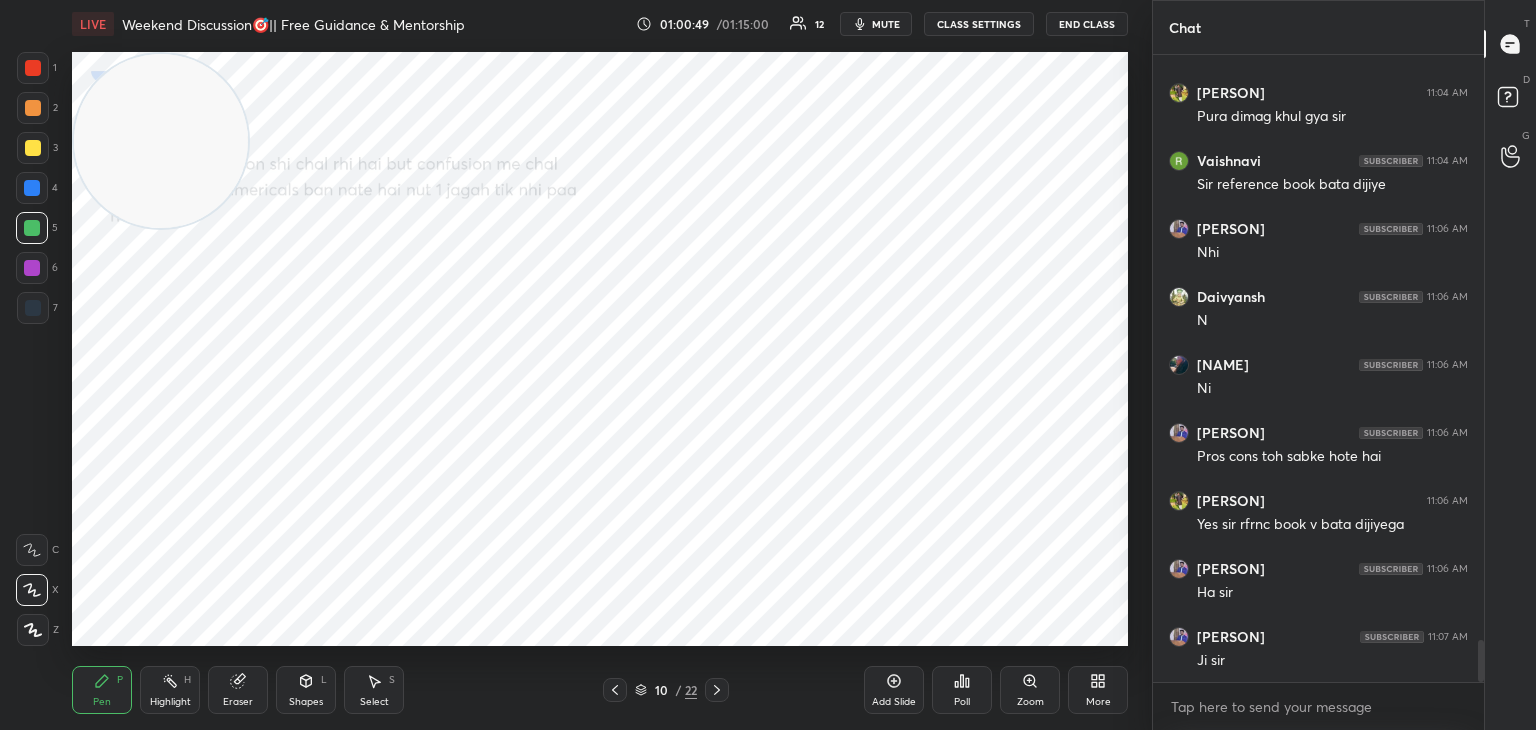 click at bounding box center (161, 141) 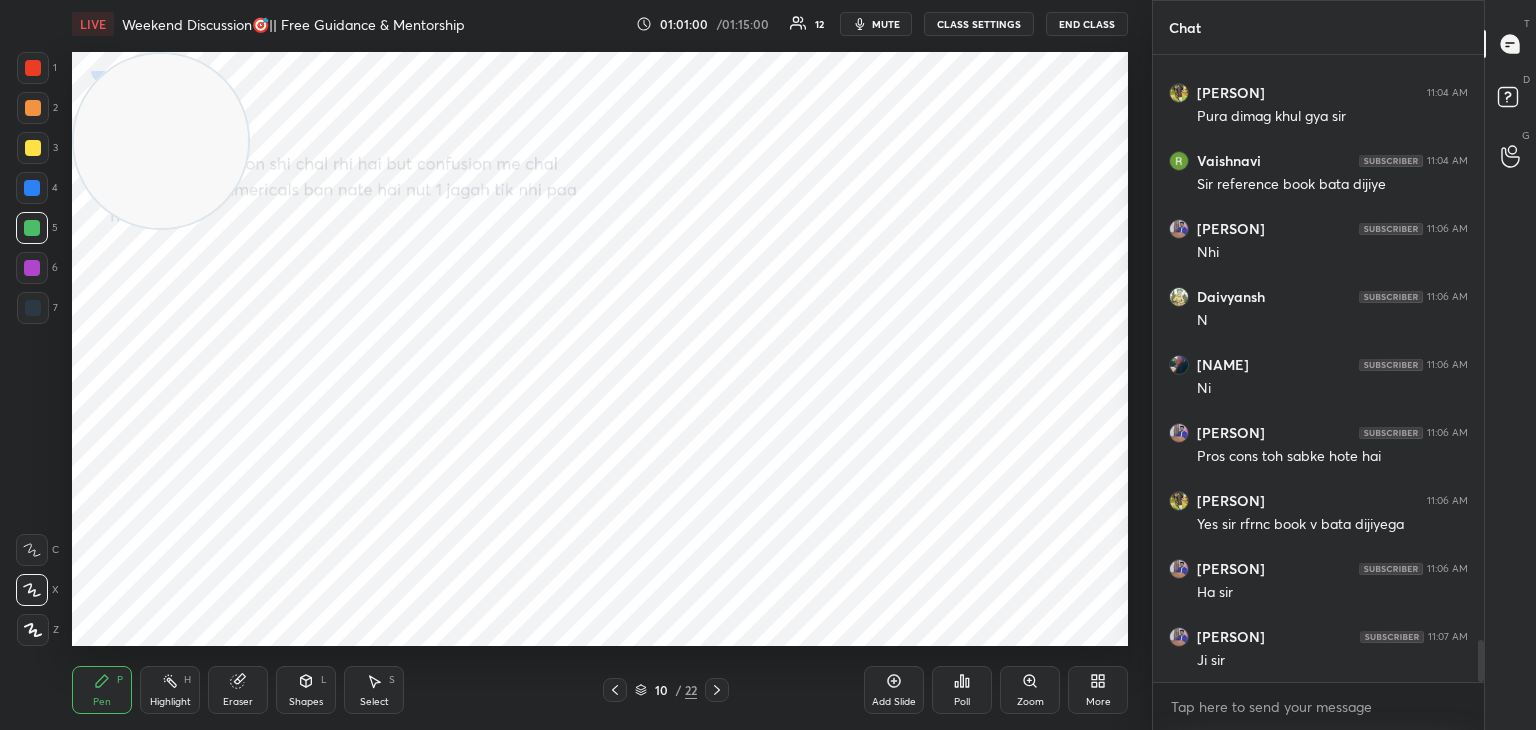 scroll, scrollTop: 8772, scrollLeft: 0, axis: vertical 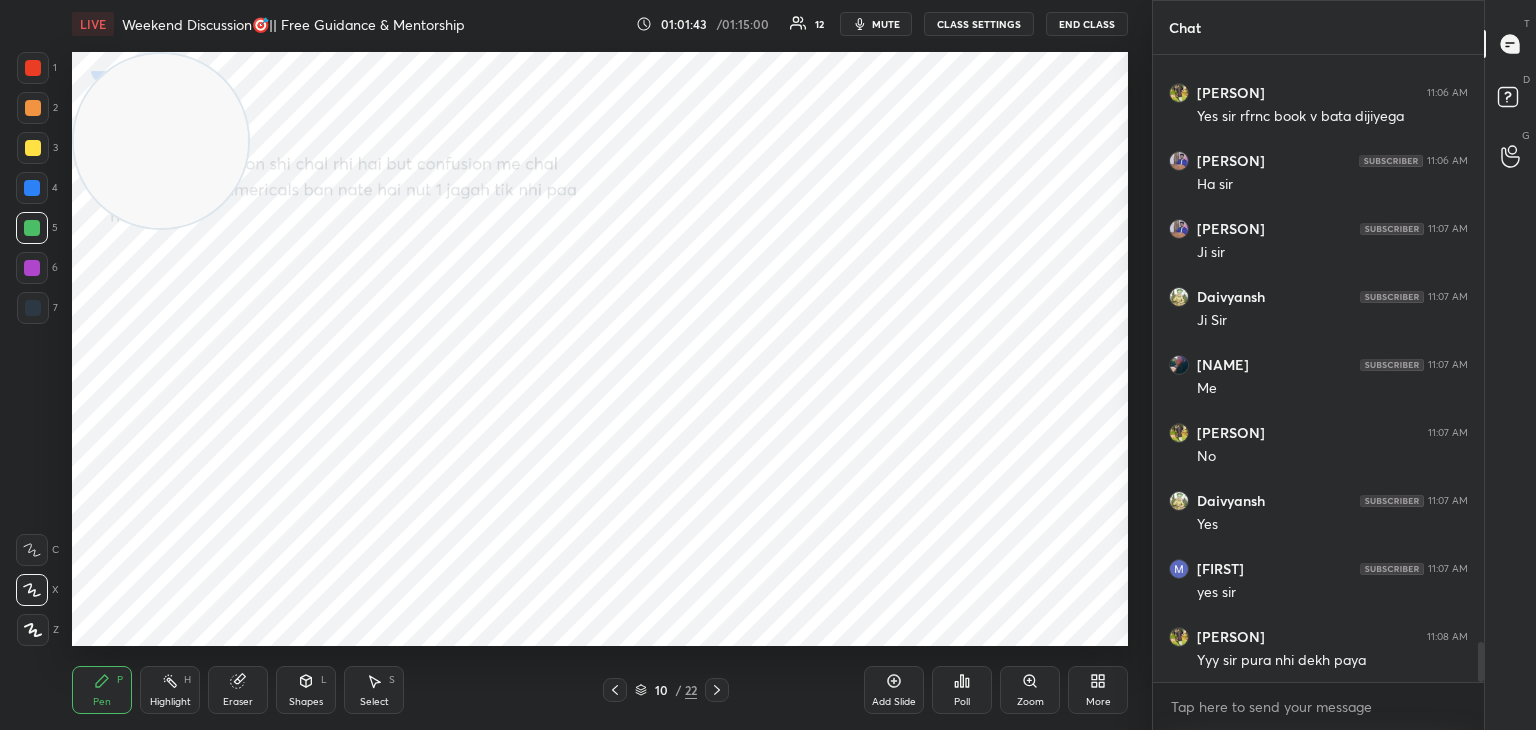 click 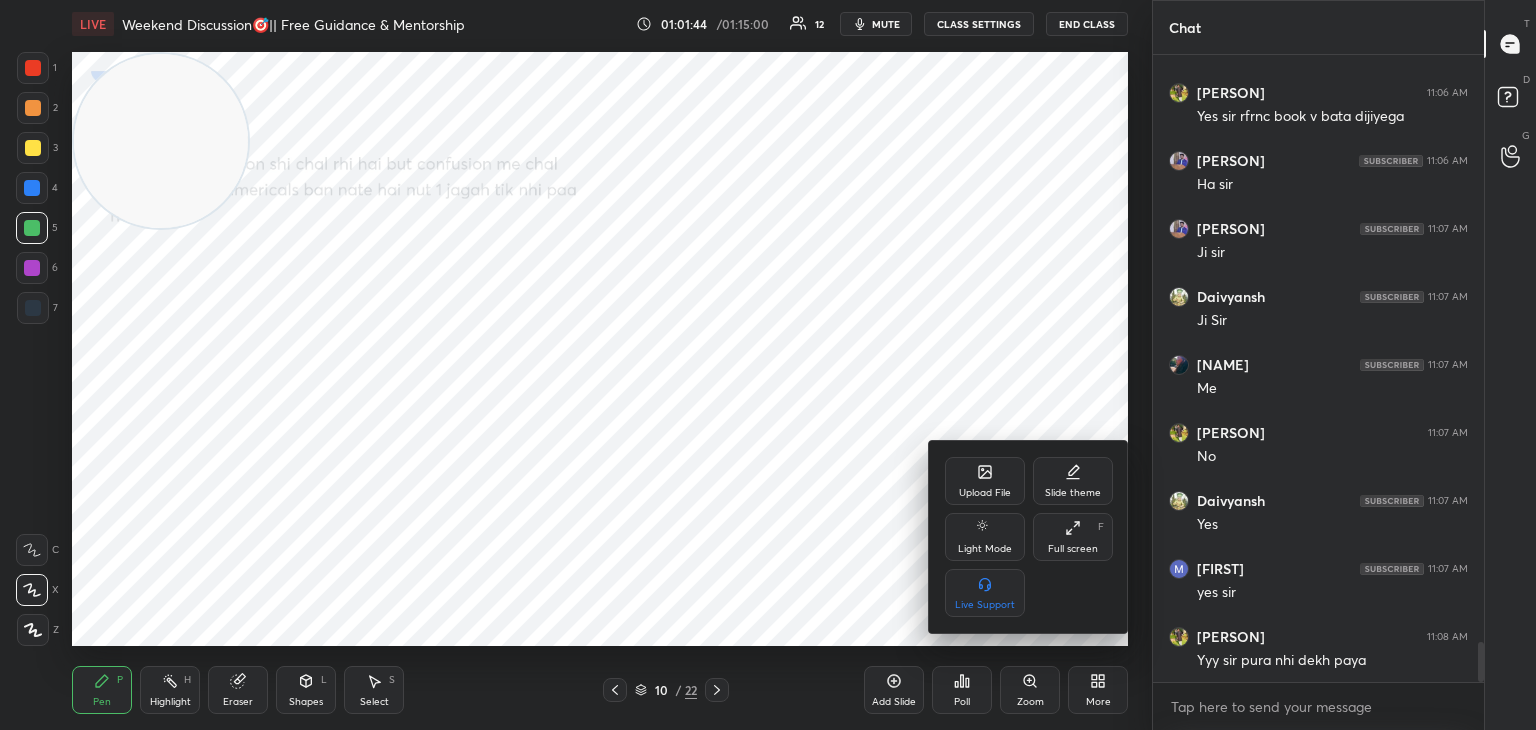 click on "Upload File" at bounding box center (985, 481) 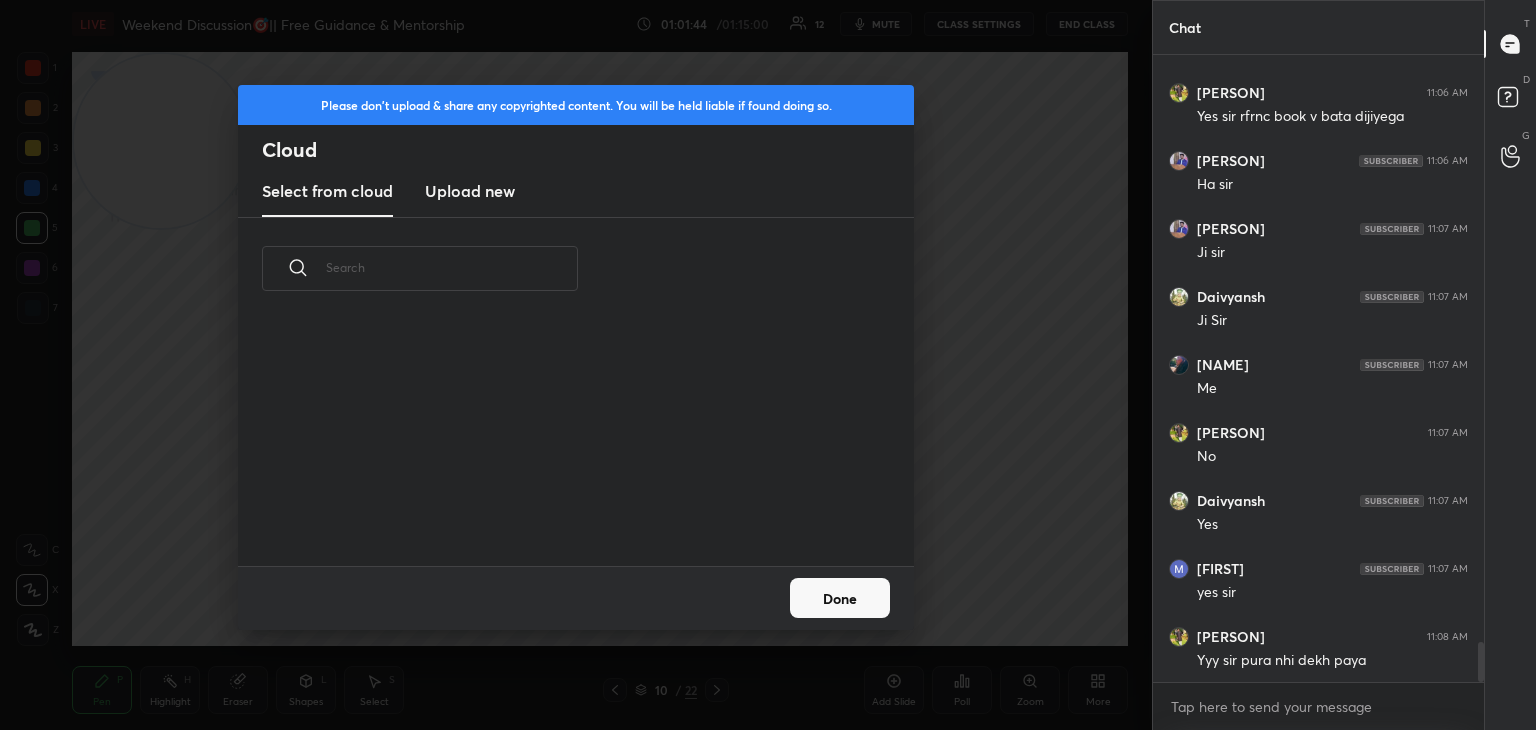 drag, startPoint x: 465, startPoint y: 182, endPoint x: 509, endPoint y: 194, distance: 45.607018 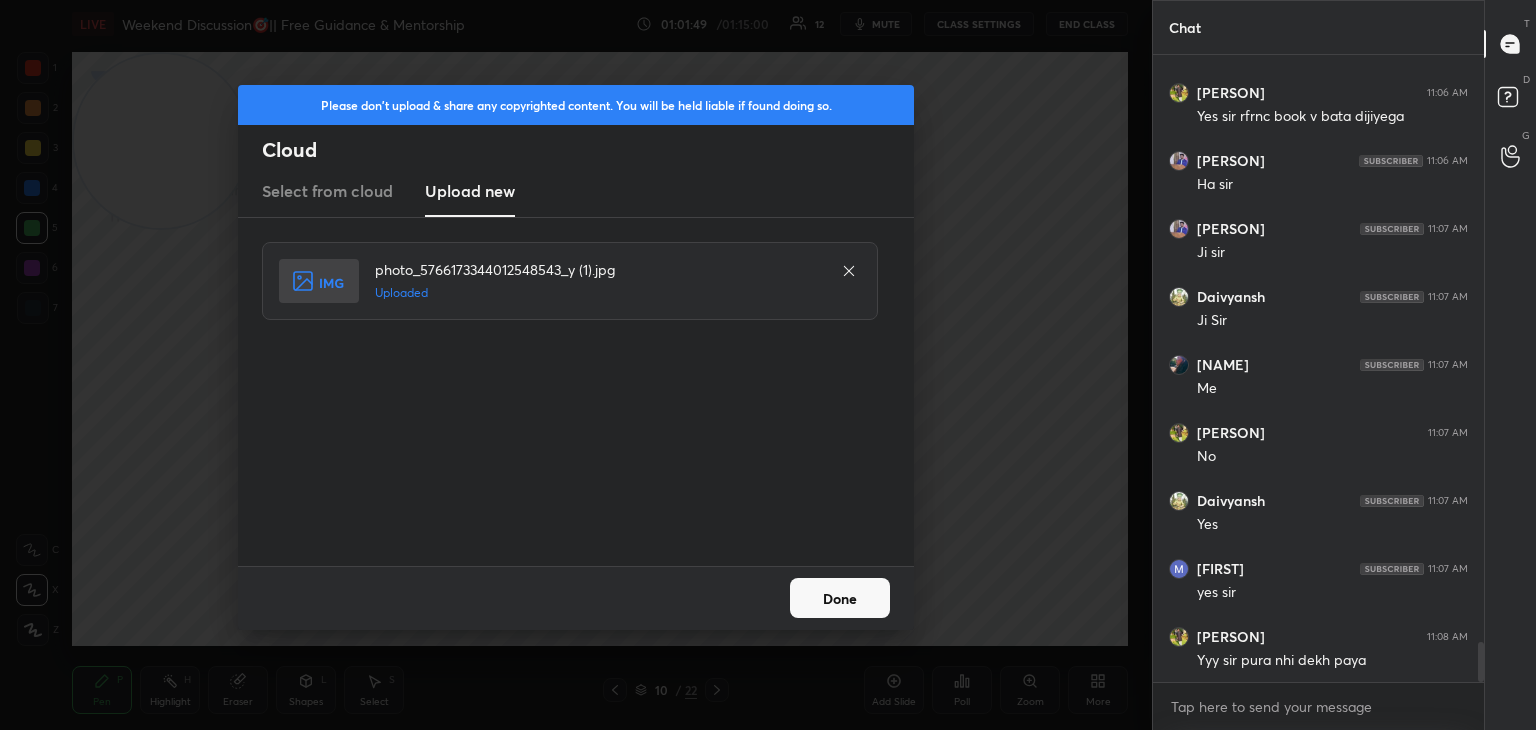click on "Done" at bounding box center (840, 598) 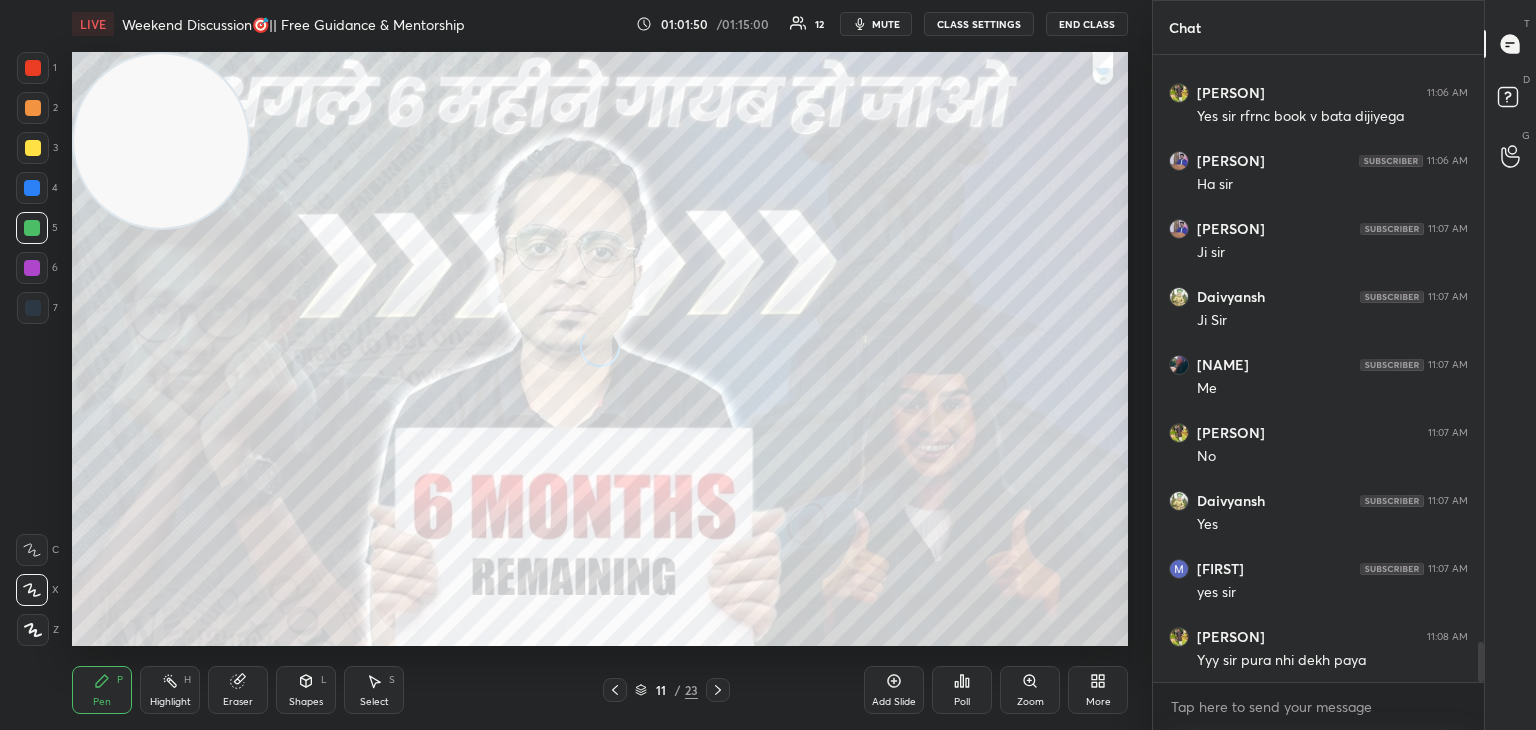 click at bounding box center (33, 148) 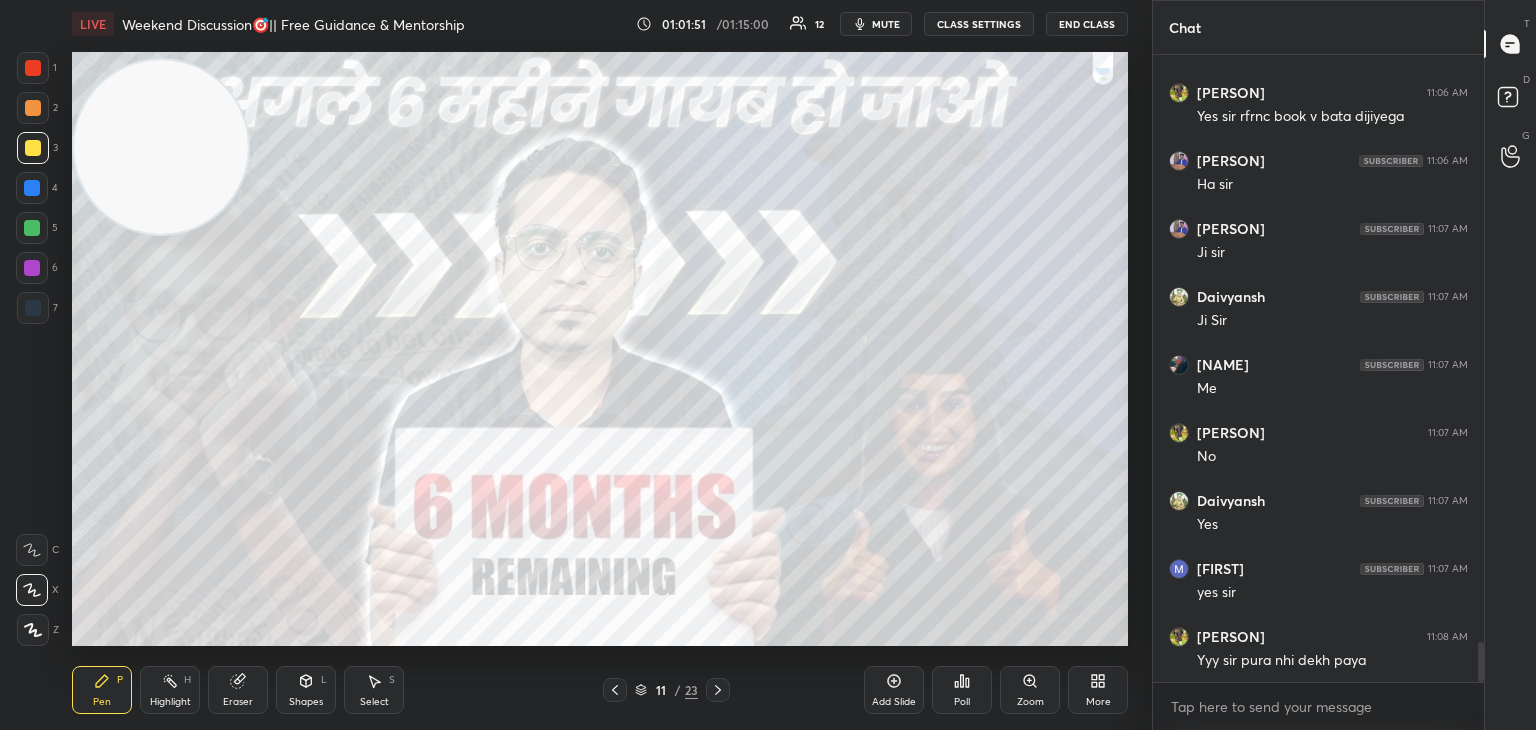 drag, startPoint x: 160, startPoint y: 149, endPoint x: 177, endPoint y: 557, distance: 408.354 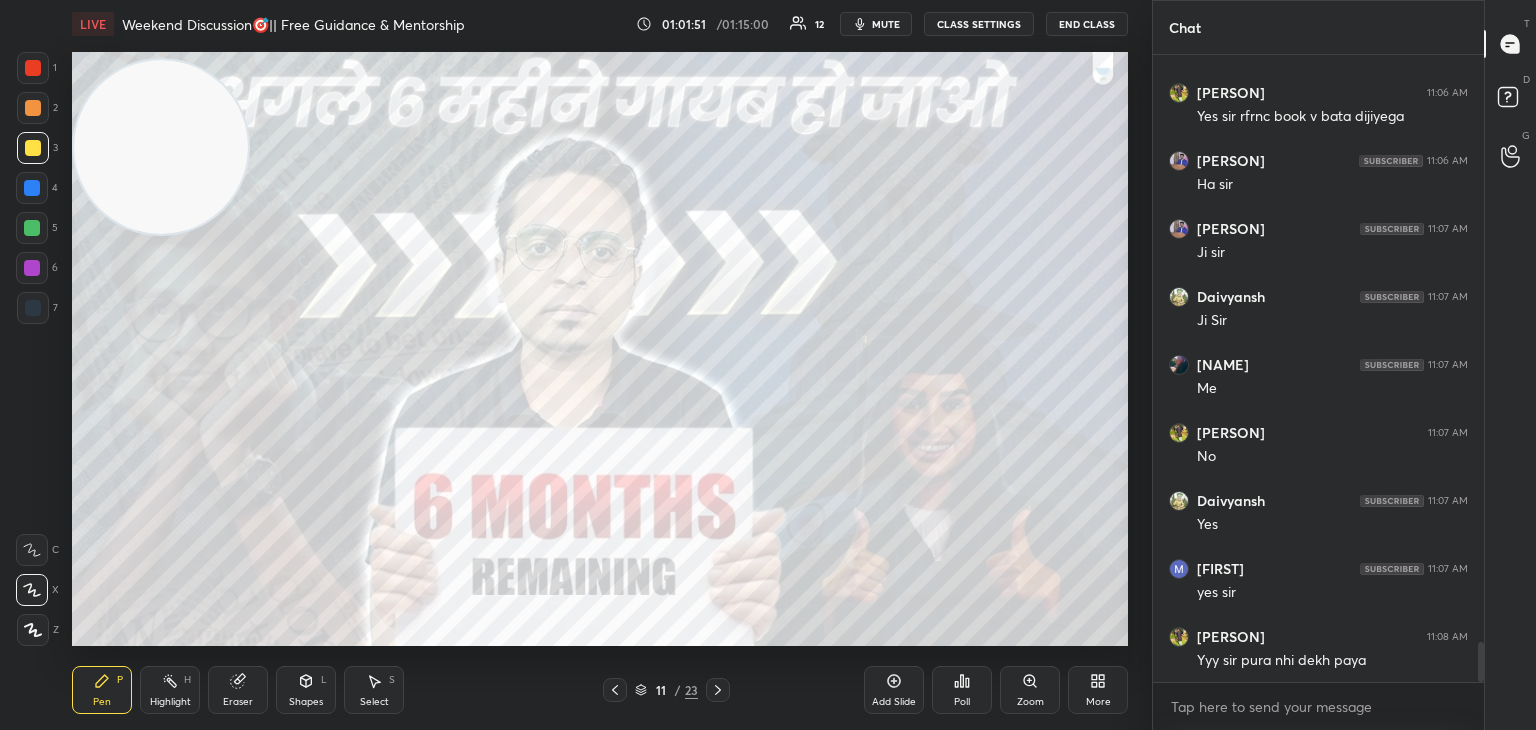 click at bounding box center (161, 147) 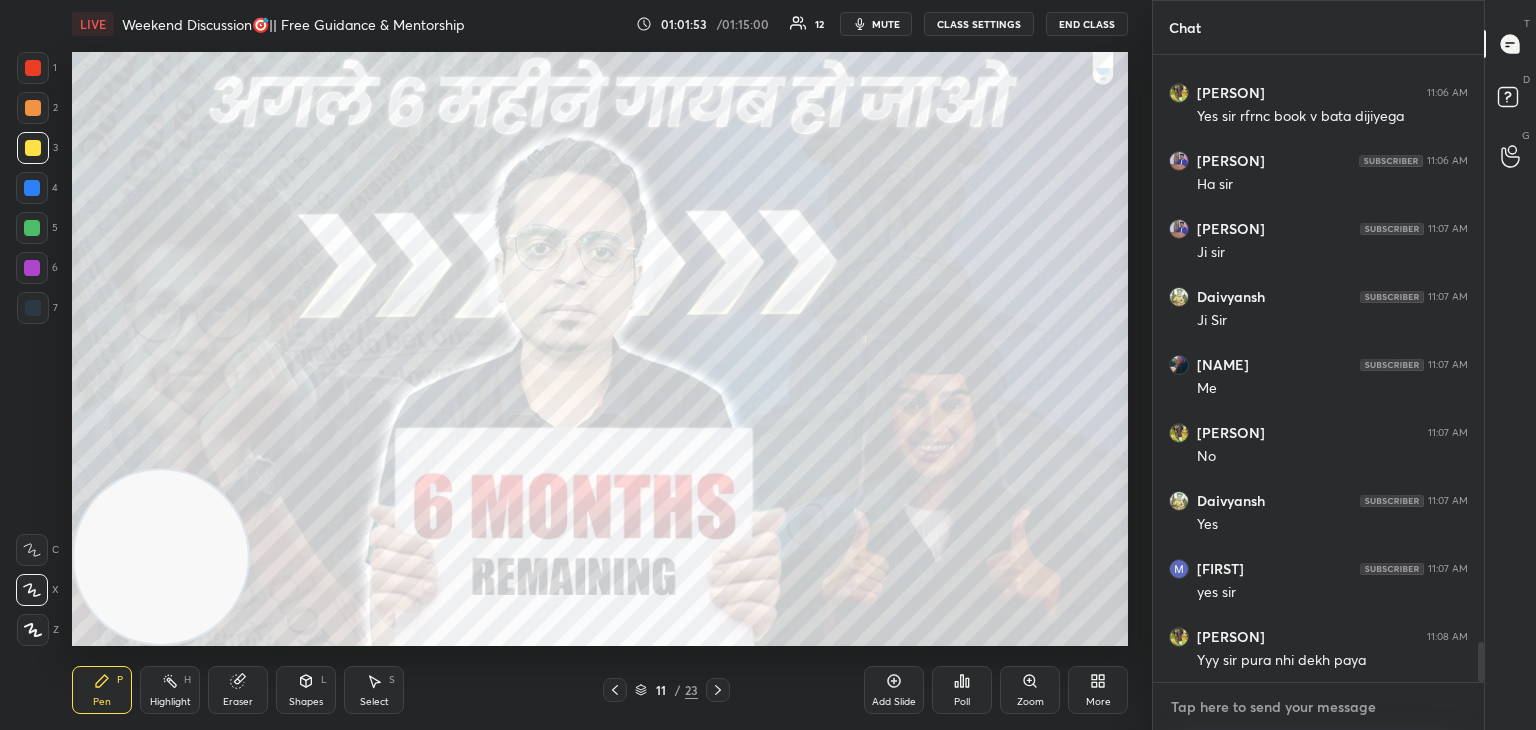 type on "x" 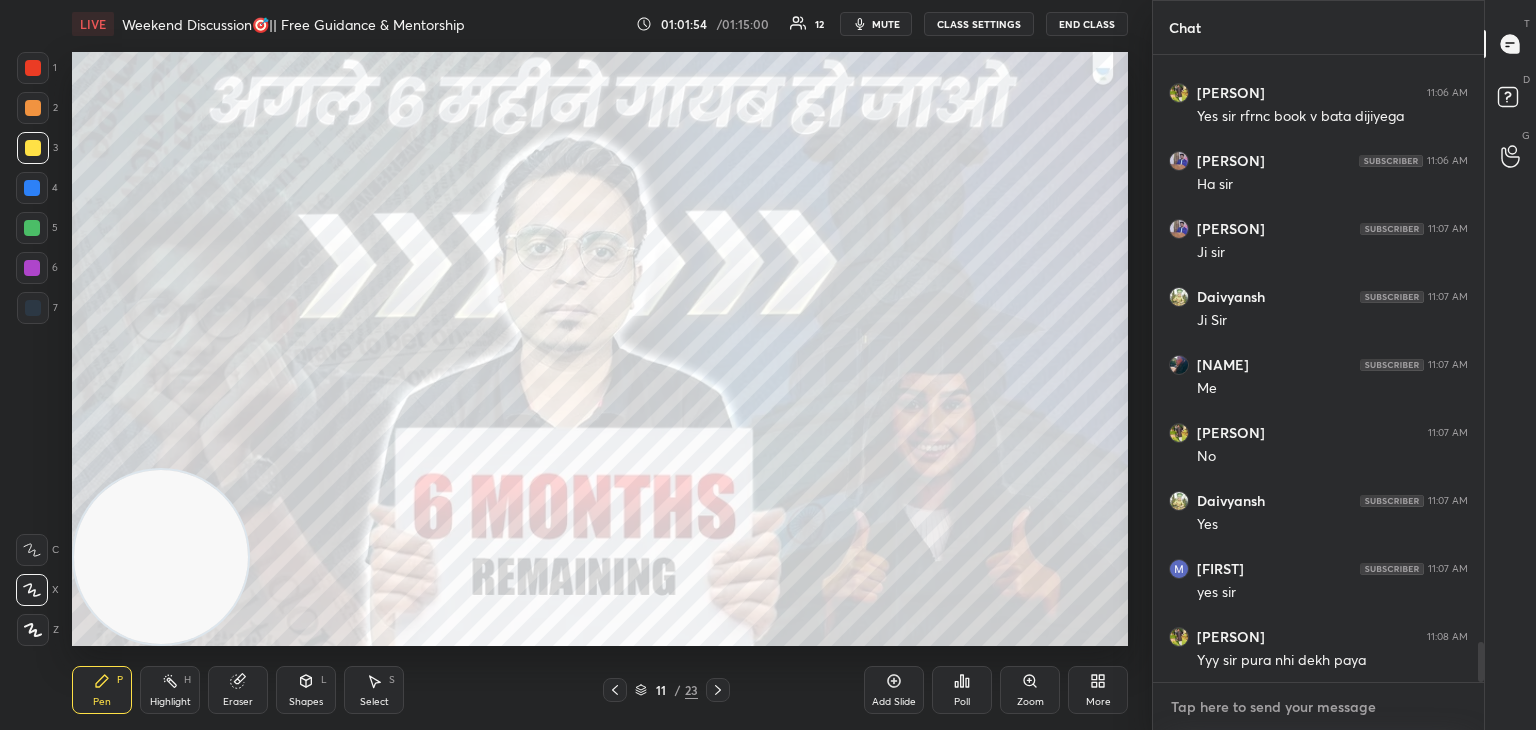 paste on "https://www.youtube.com/live/xQUiZNMKWnY" 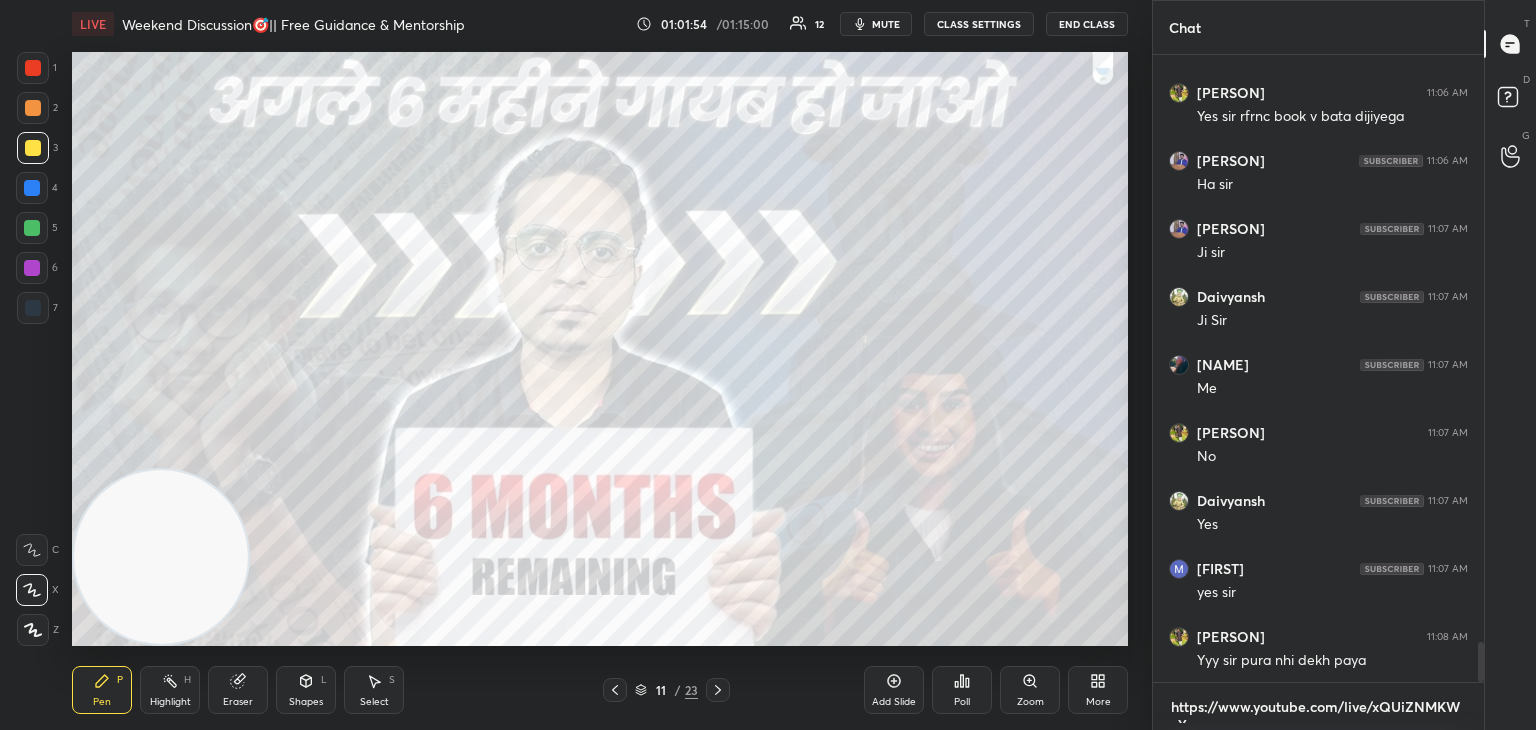 scroll, scrollTop: 0, scrollLeft: 0, axis: both 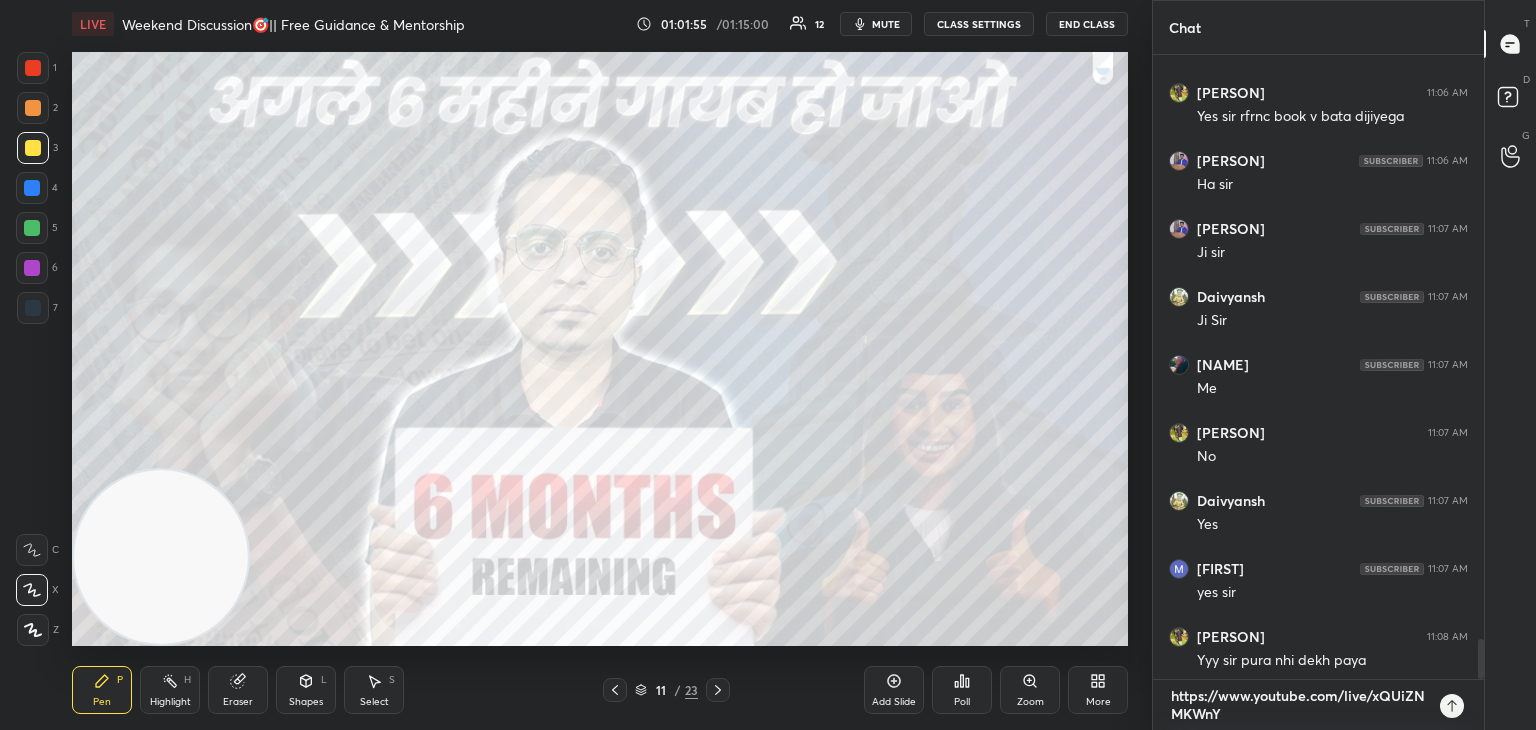 type on "https://www.youtube.com/live/xQUiZNMKWnY" 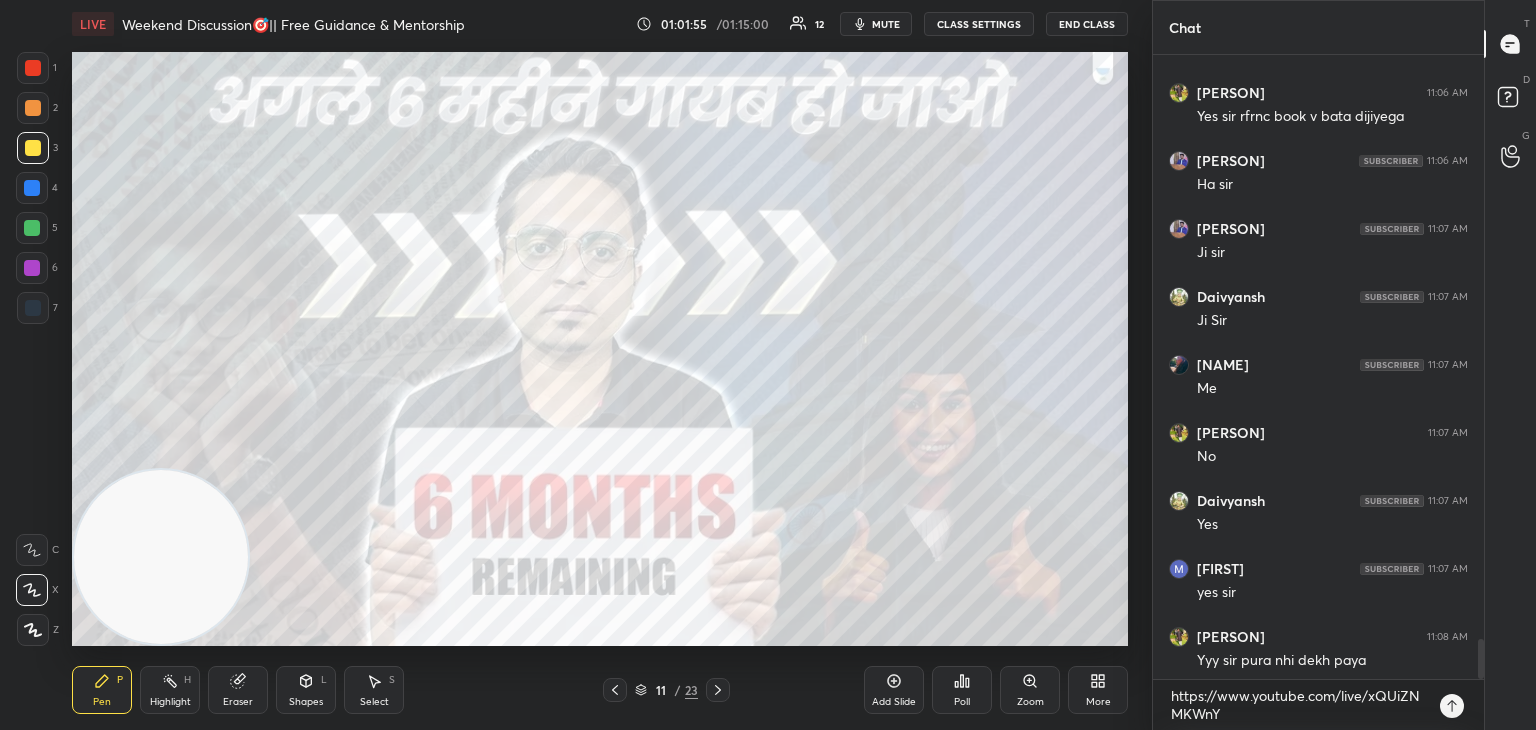 type on "x" 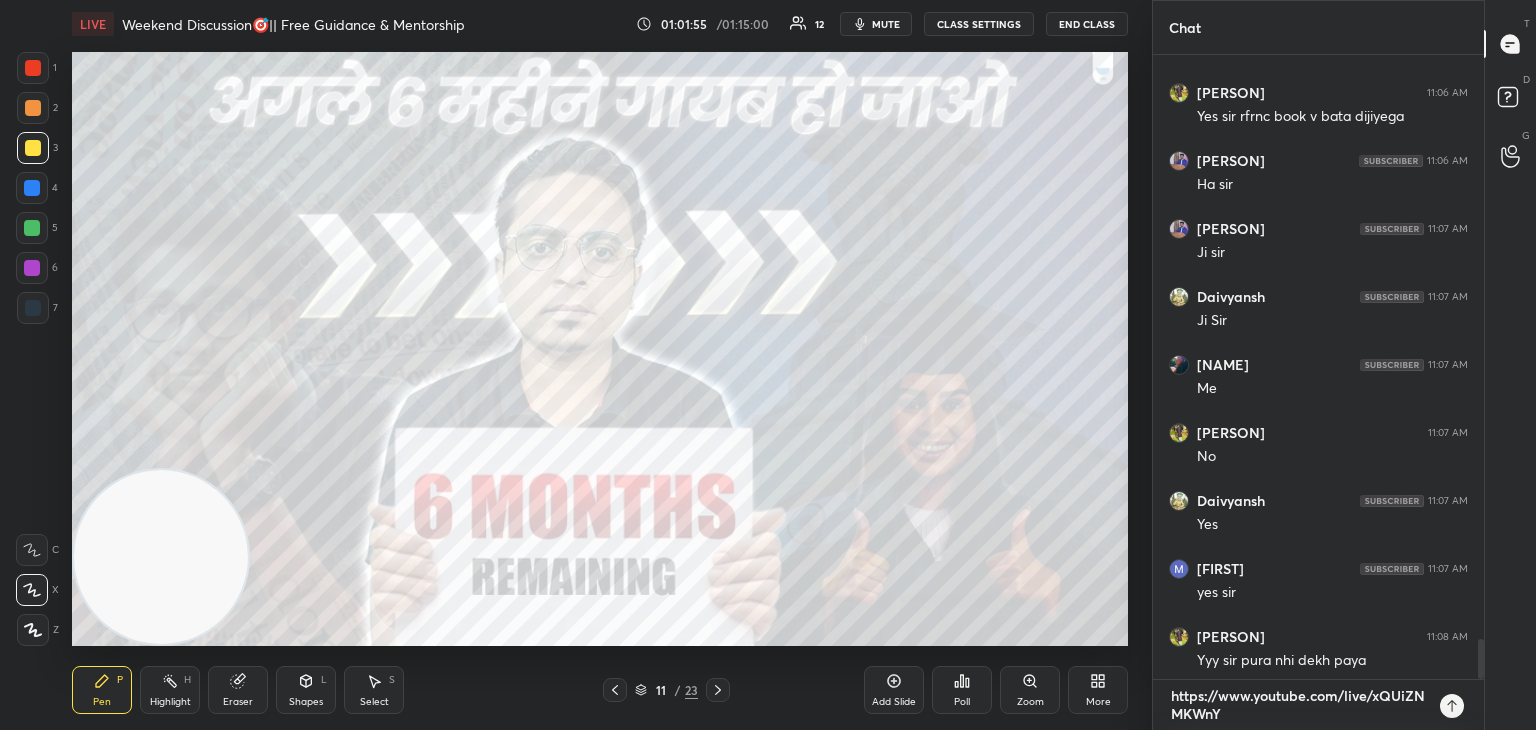 type 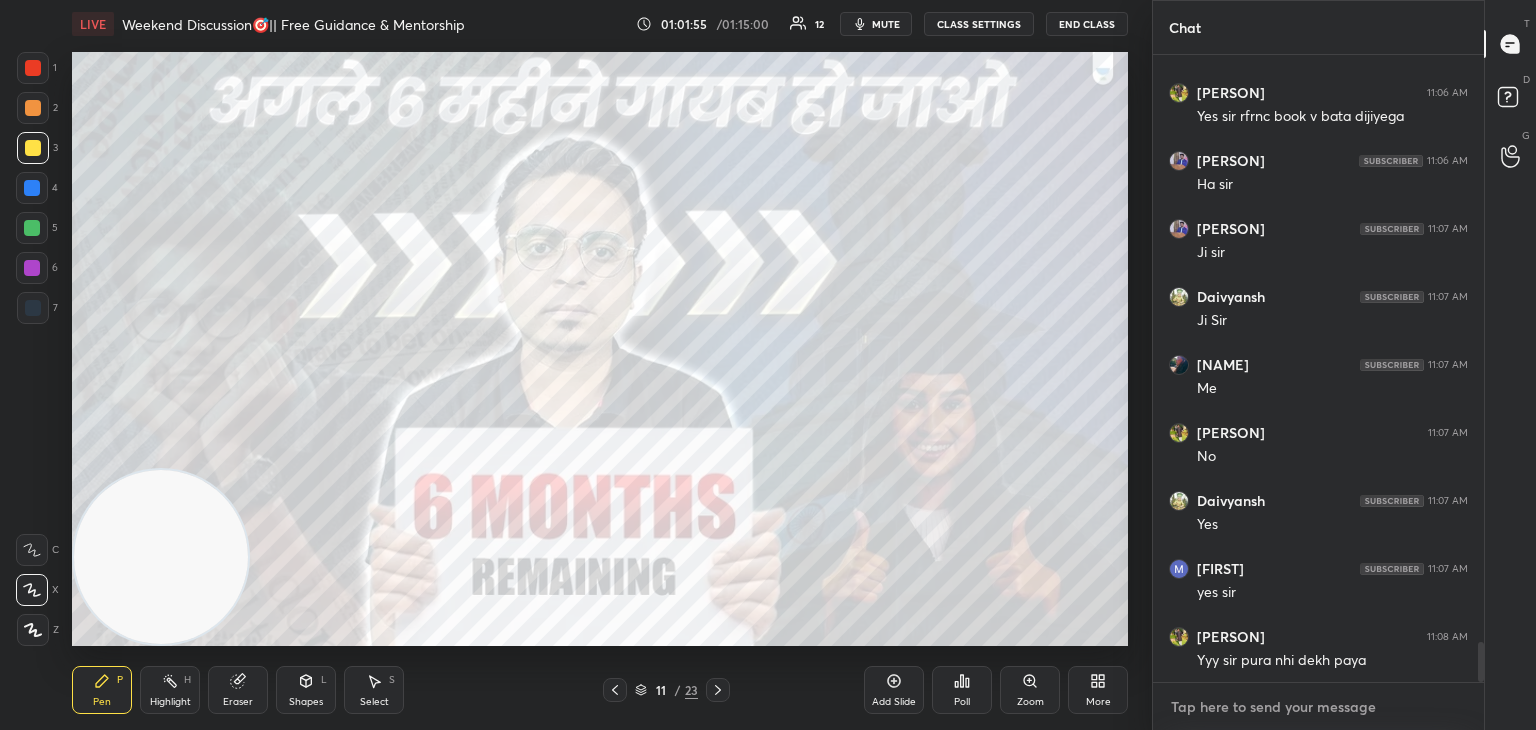 scroll, scrollTop: 6, scrollLeft: 6, axis: both 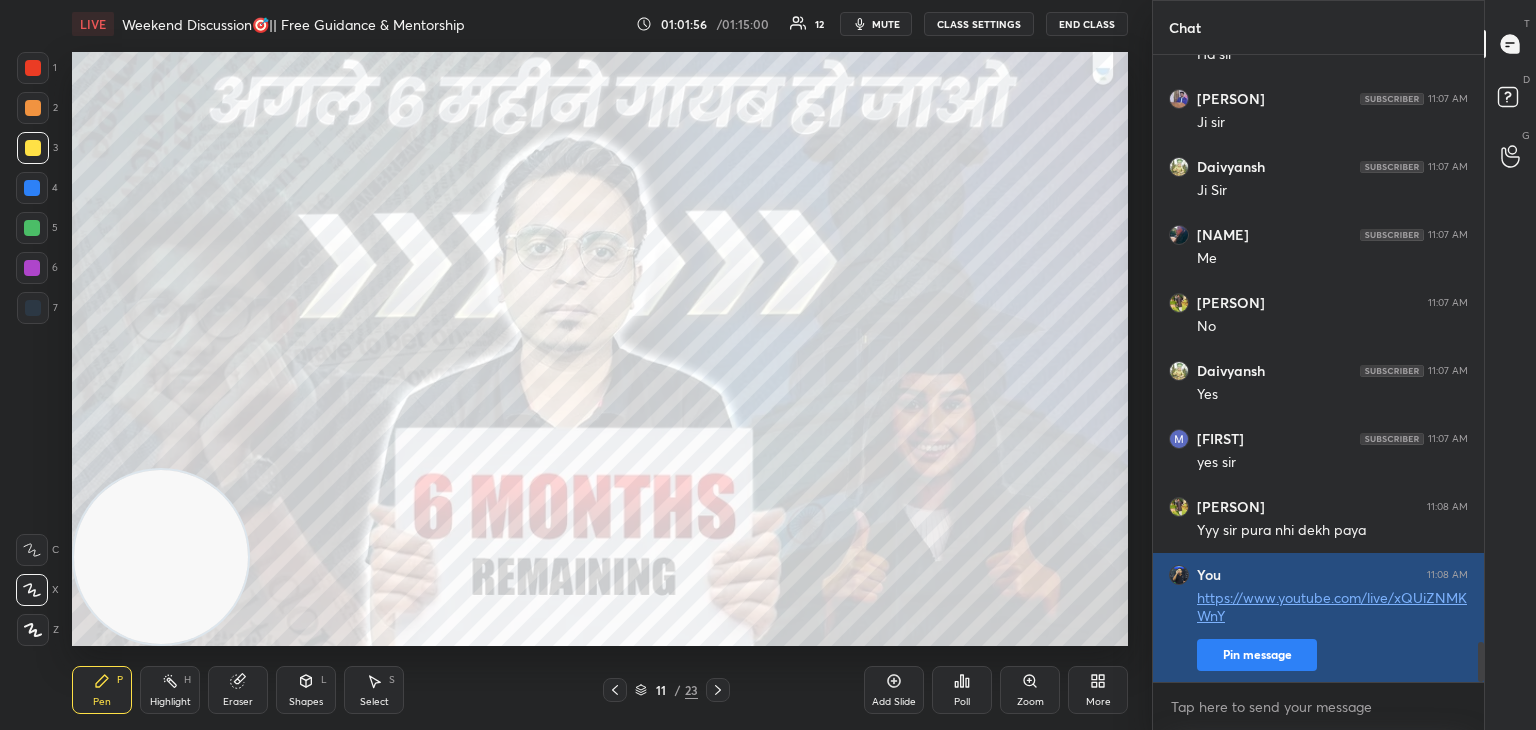 click on "You 11:08 AM https://www.youtube.com/live/xQUiZNMKWnY Pin message" at bounding box center (1318, 618) 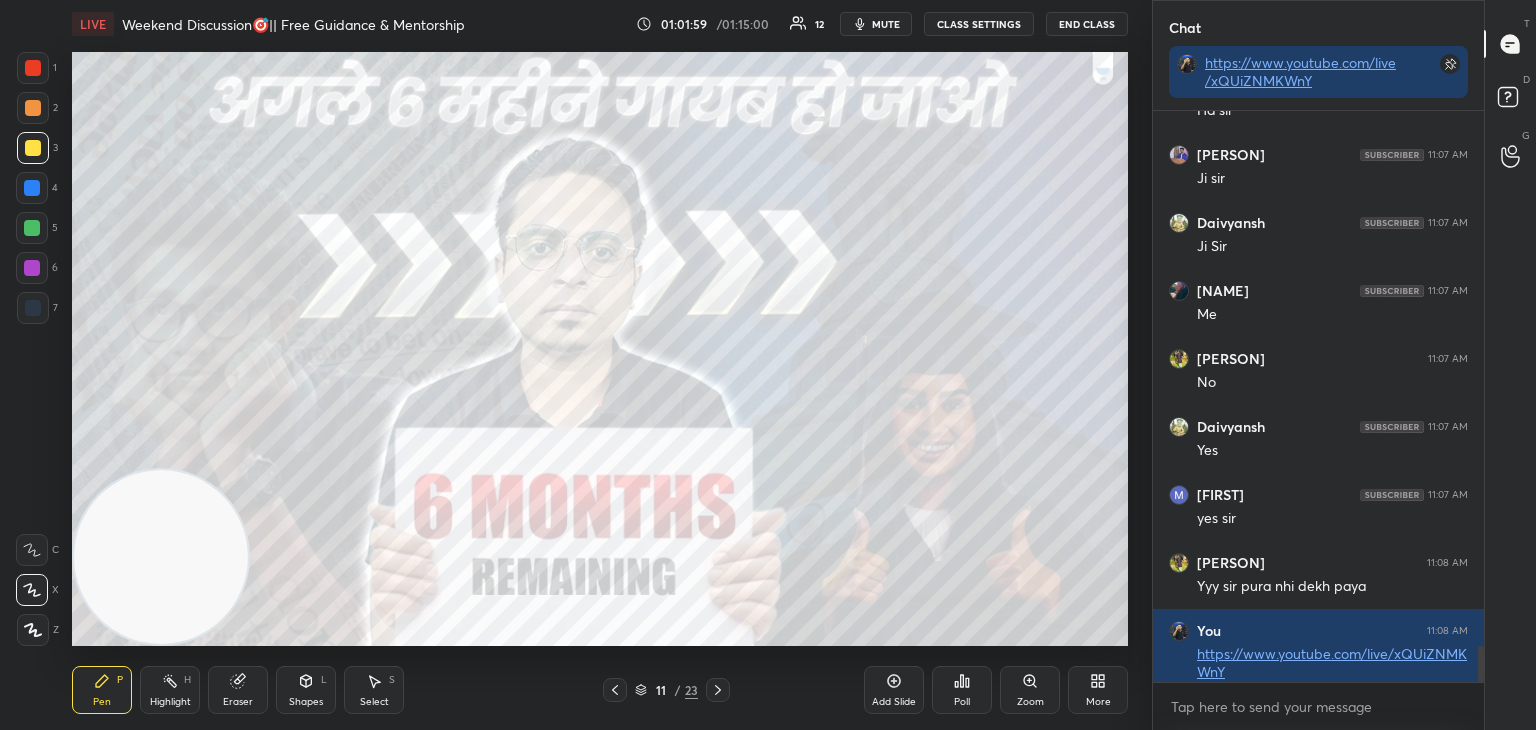 drag, startPoint x: 611, startPoint y: 689, endPoint x: 393, endPoint y: 653, distance: 220.95248 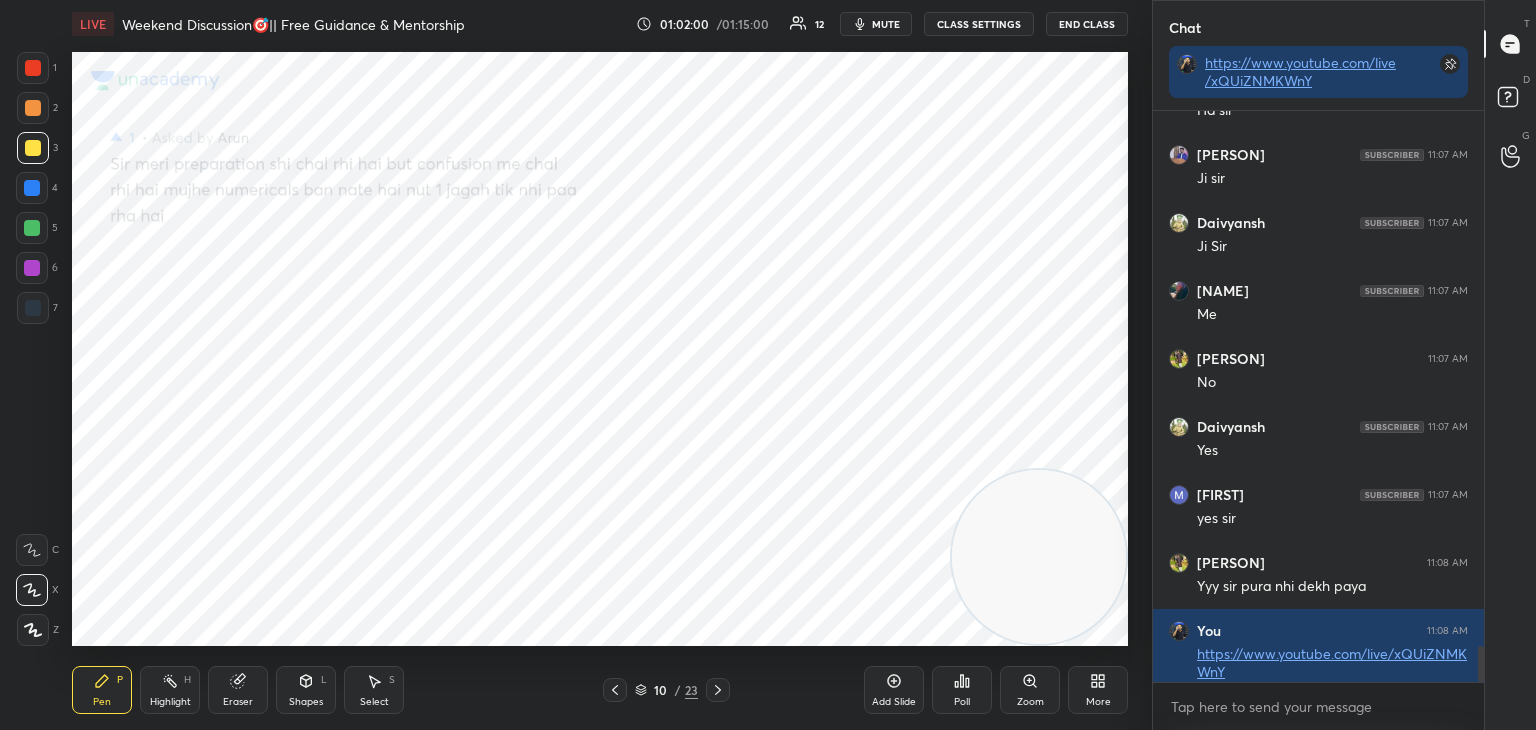 drag, startPoint x: 177, startPoint y: 559, endPoint x: 973, endPoint y: 547, distance: 796.09045 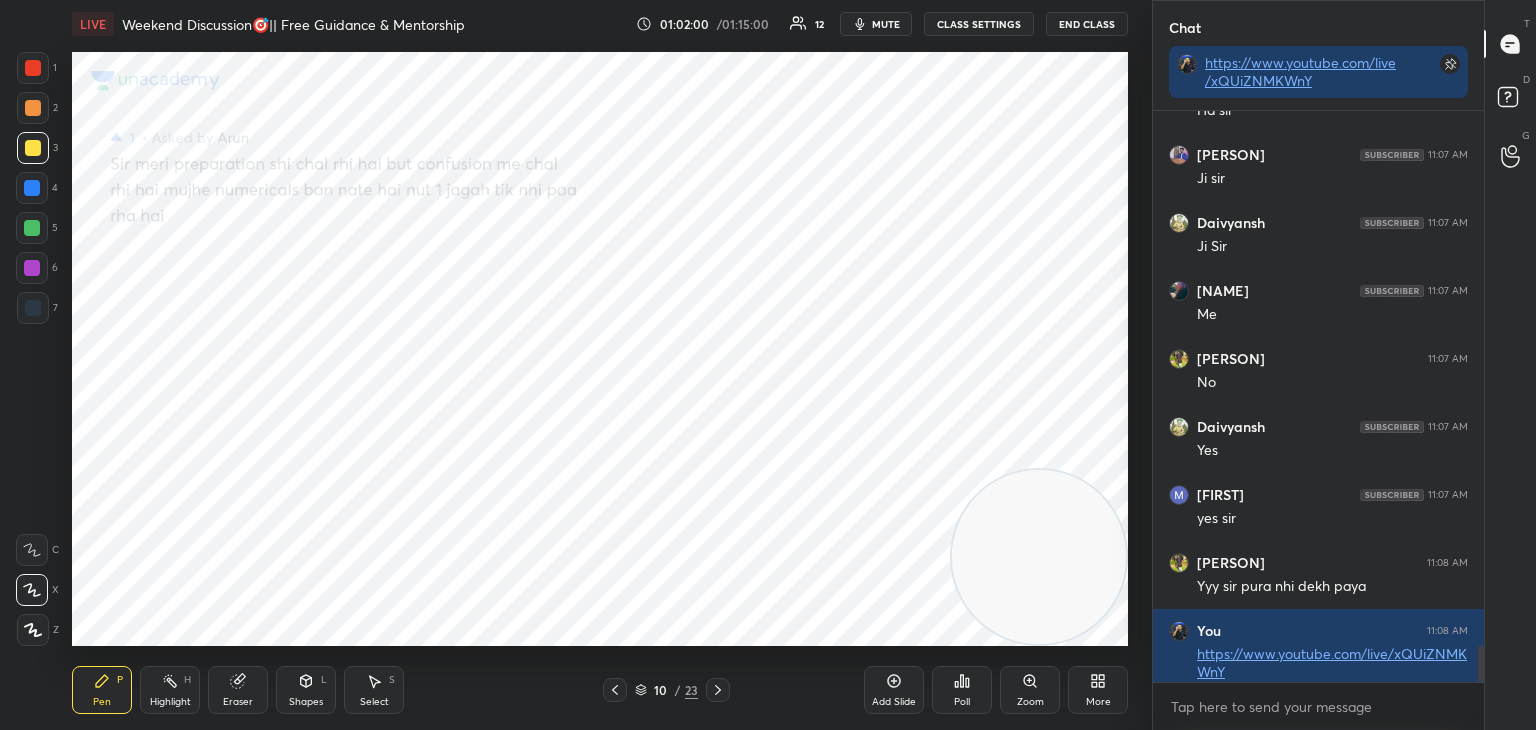 click at bounding box center [1039, 557] 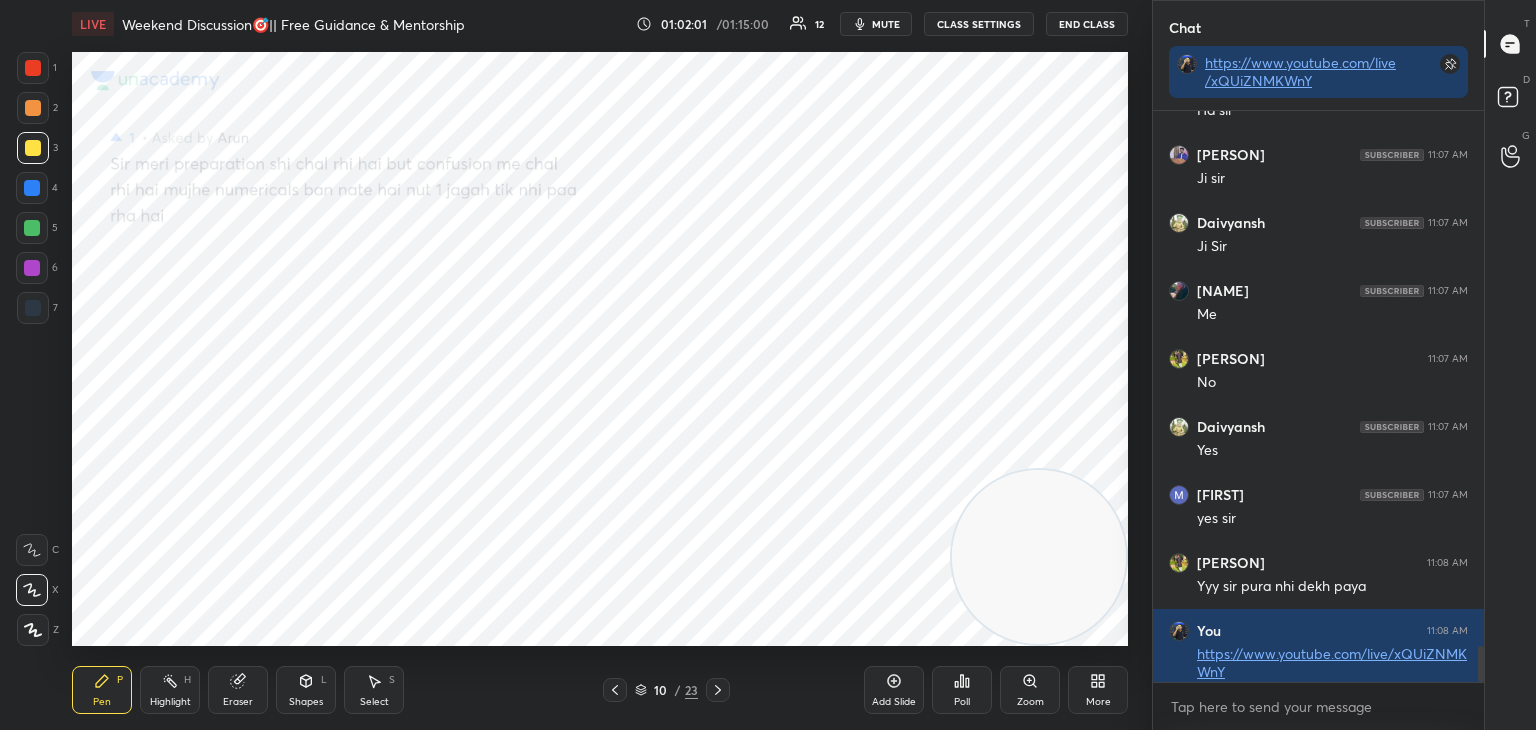 click at bounding box center (32, 228) 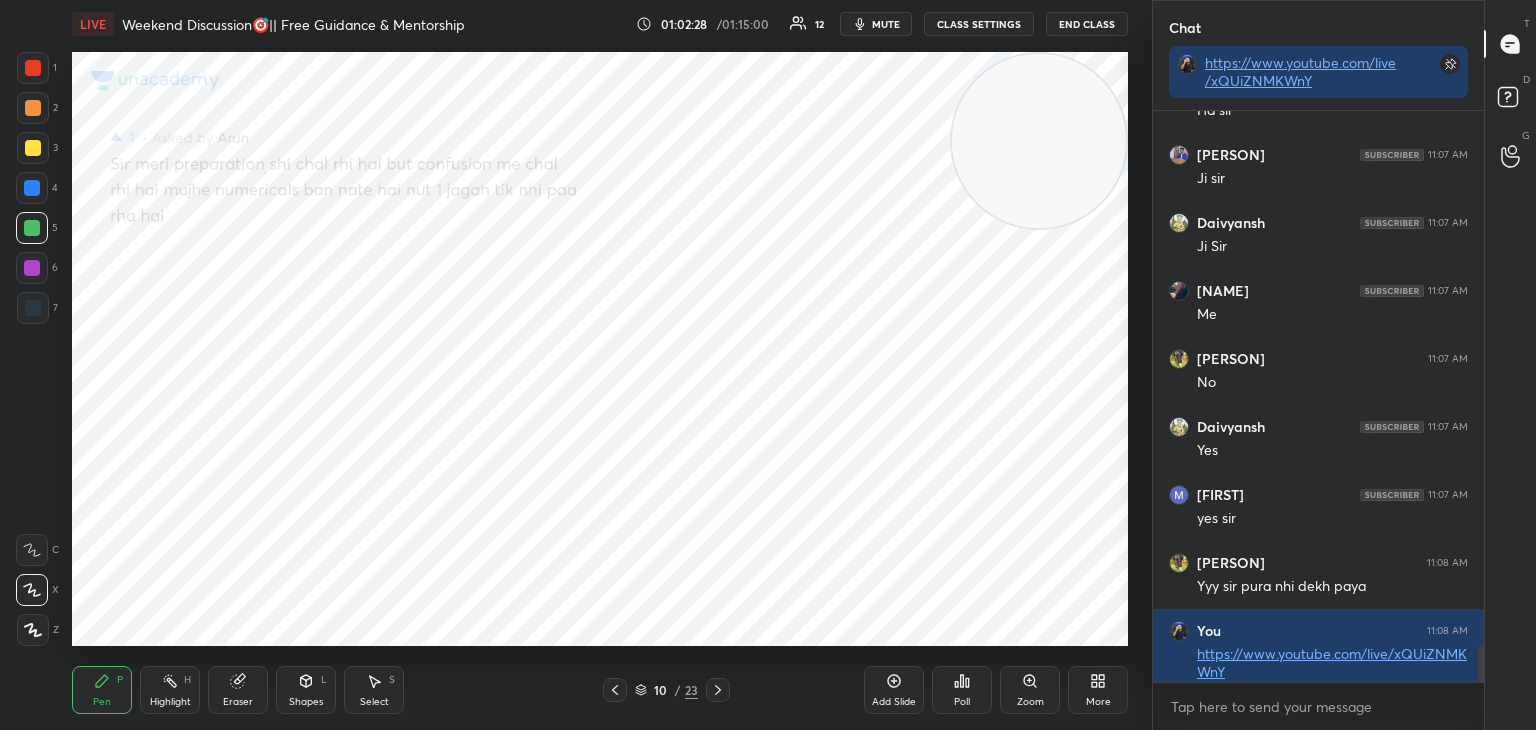 drag, startPoint x: 1047, startPoint y: 551, endPoint x: 964, endPoint y: 197, distance: 363.60007 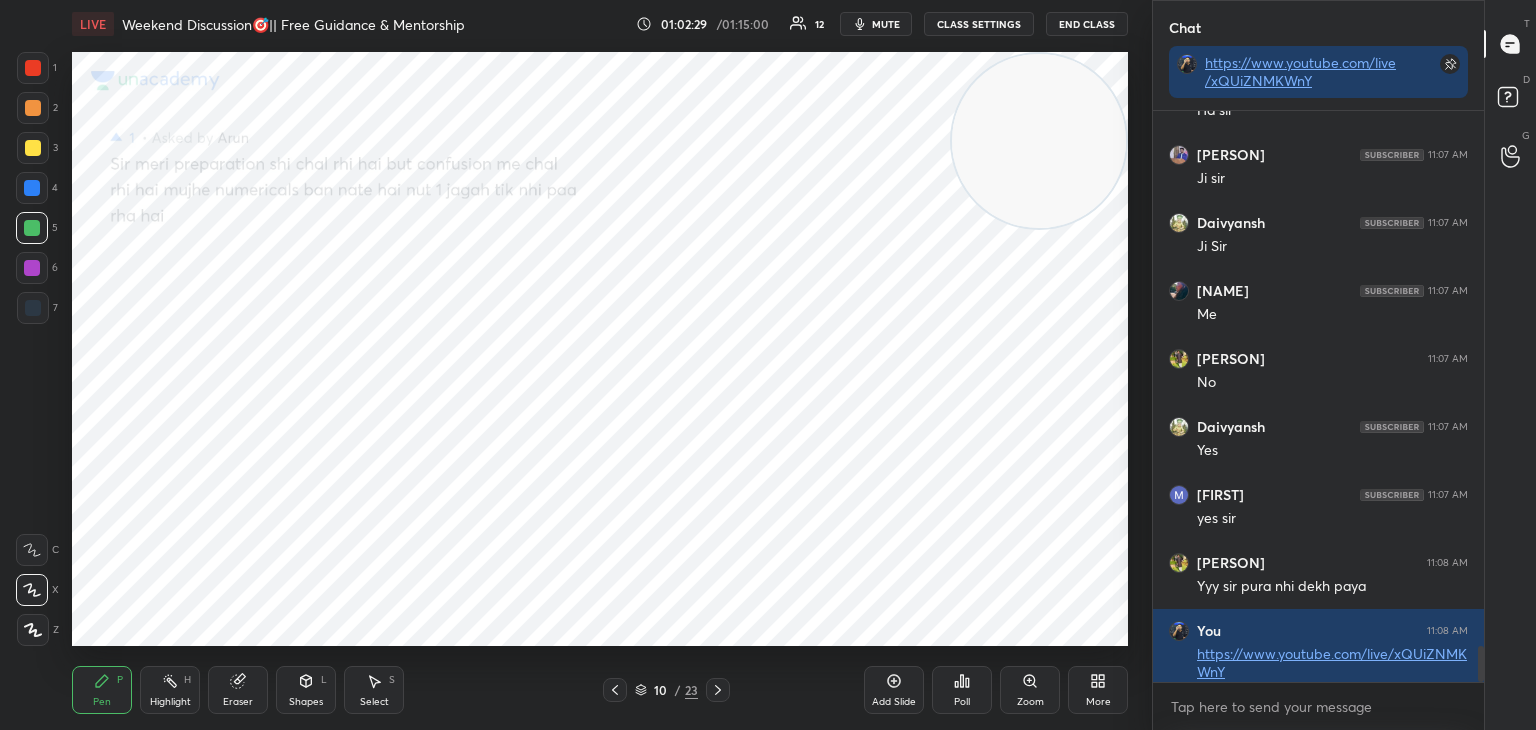 drag, startPoint x: 36, startPoint y: 278, endPoint x: 59, endPoint y: 281, distance: 23.194826 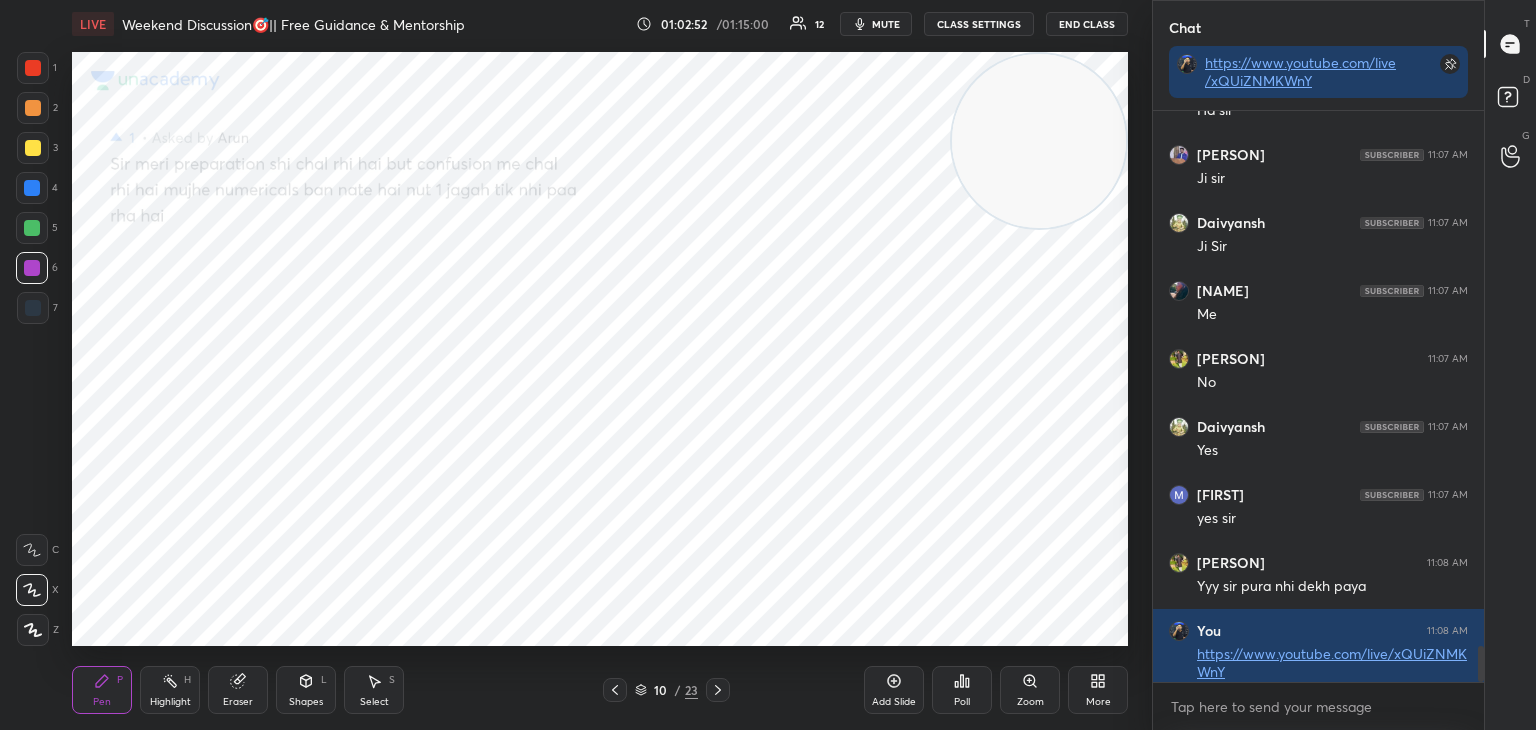 drag, startPoint x: 28, startPoint y: 105, endPoint x: 61, endPoint y: 133, distance: 43.27817 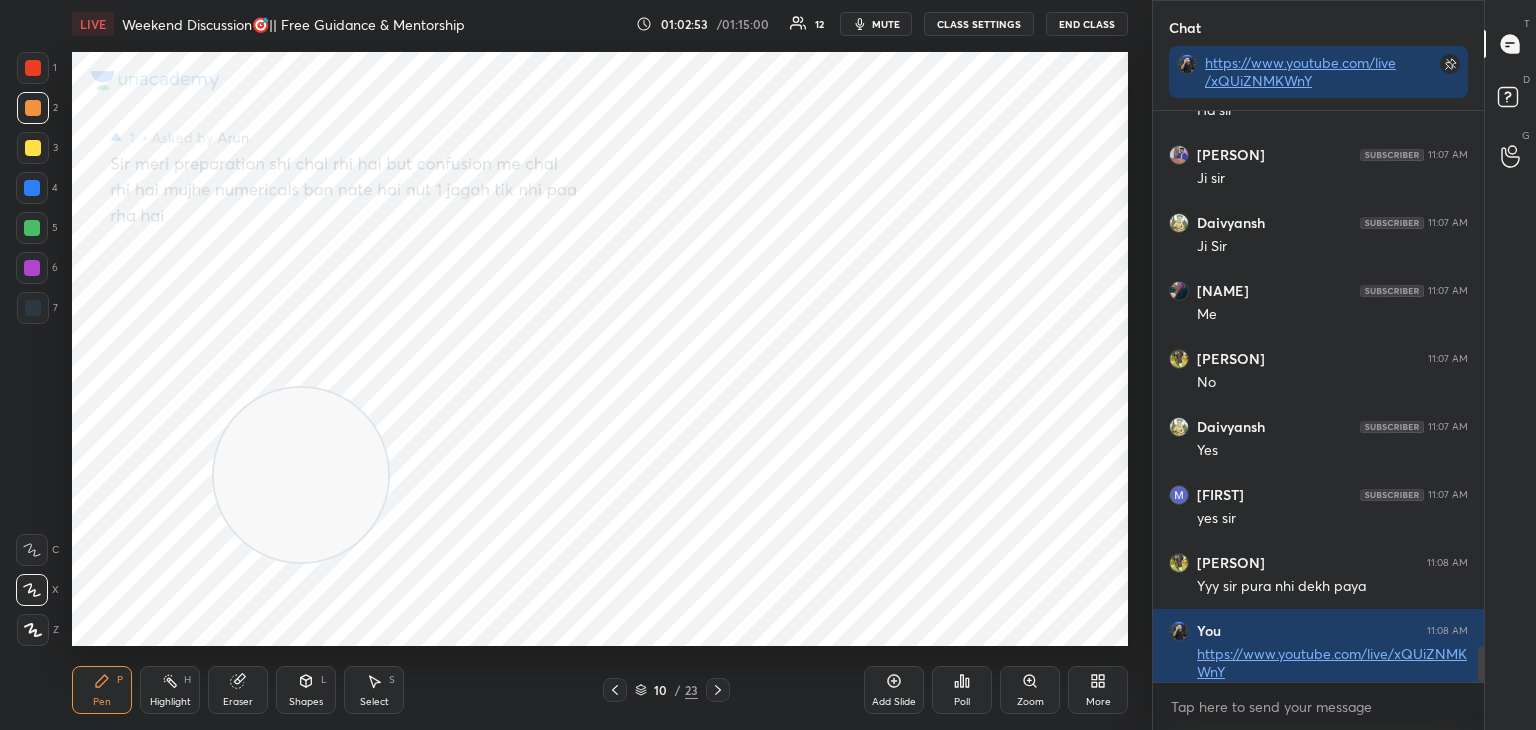 drag, startPoint x: 880, startPoint y: 218, endPoint x: 229, endPoint y: 487, distance: 704.3877 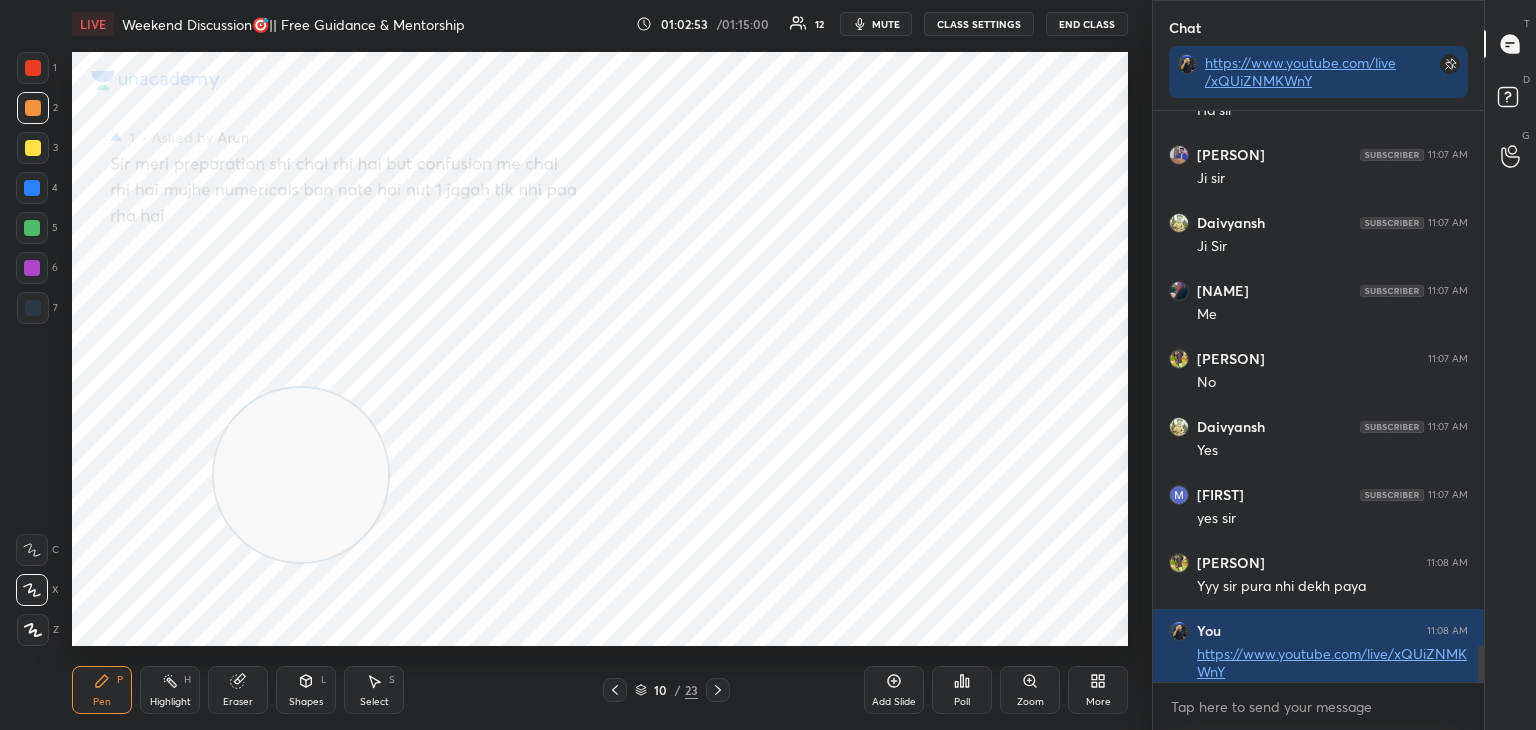 click at bounding box center (301, 475) 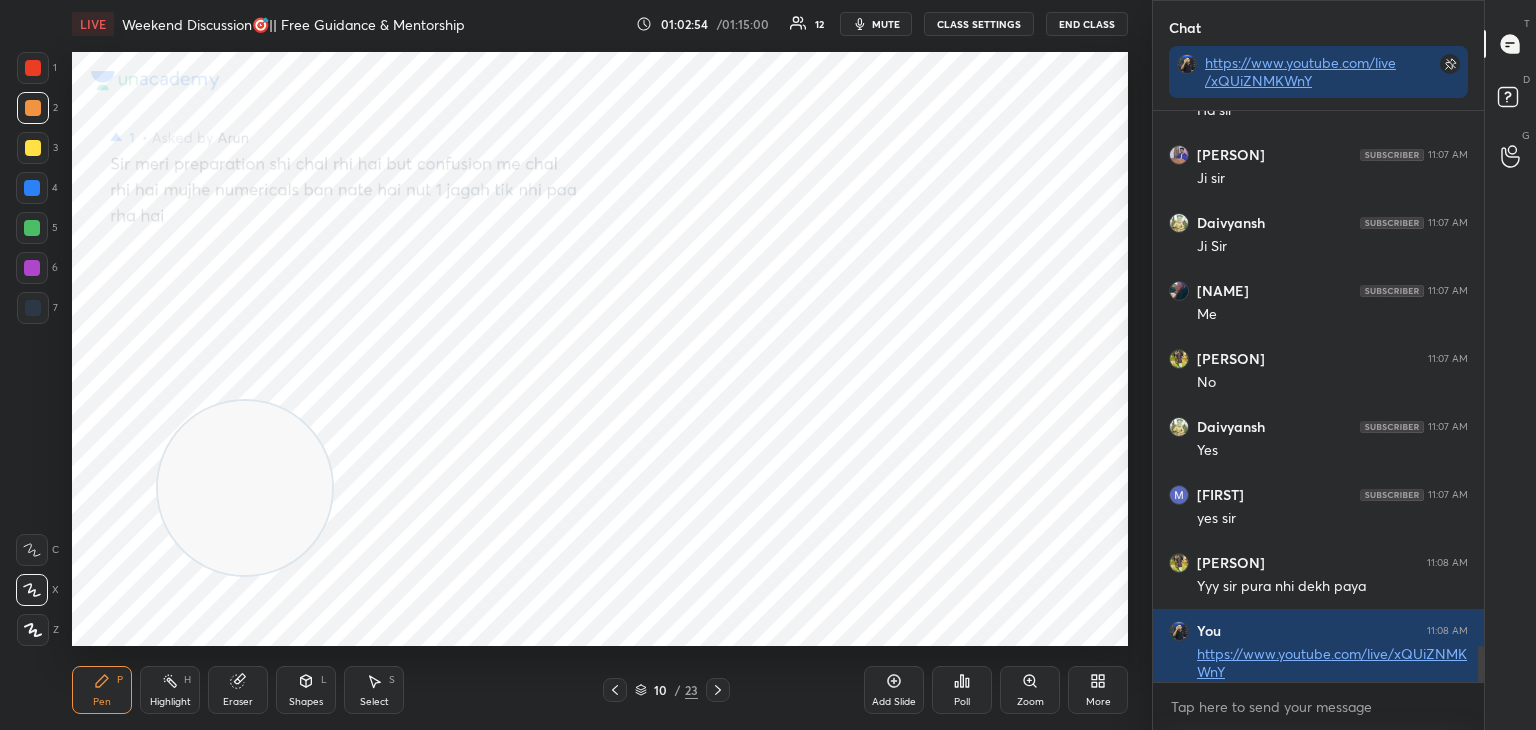 drag, startPoint x: 292, startPoint y: 482, endPoint x: 161, endPoint y: 479, distance: 131.03435 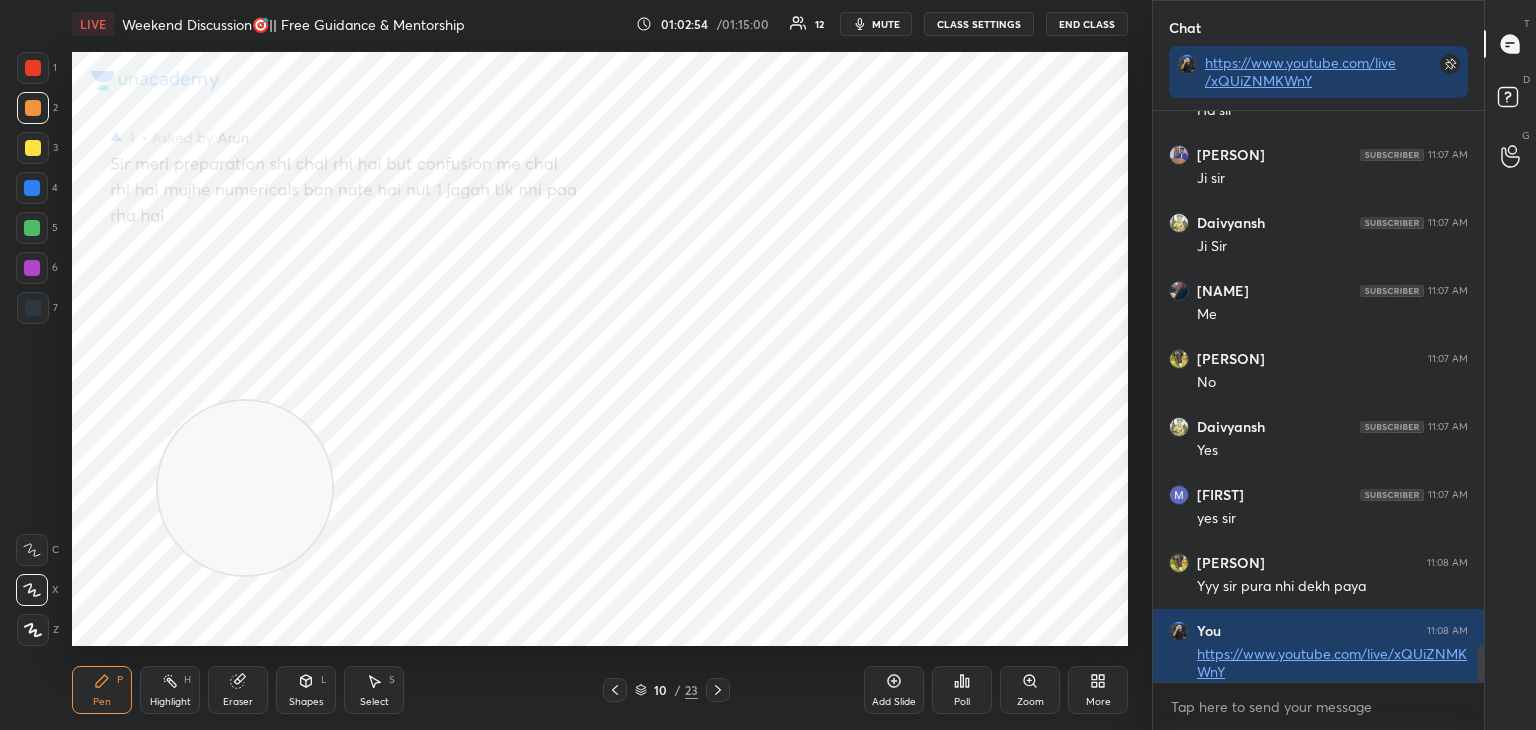 click at bounding box center (245, 488) 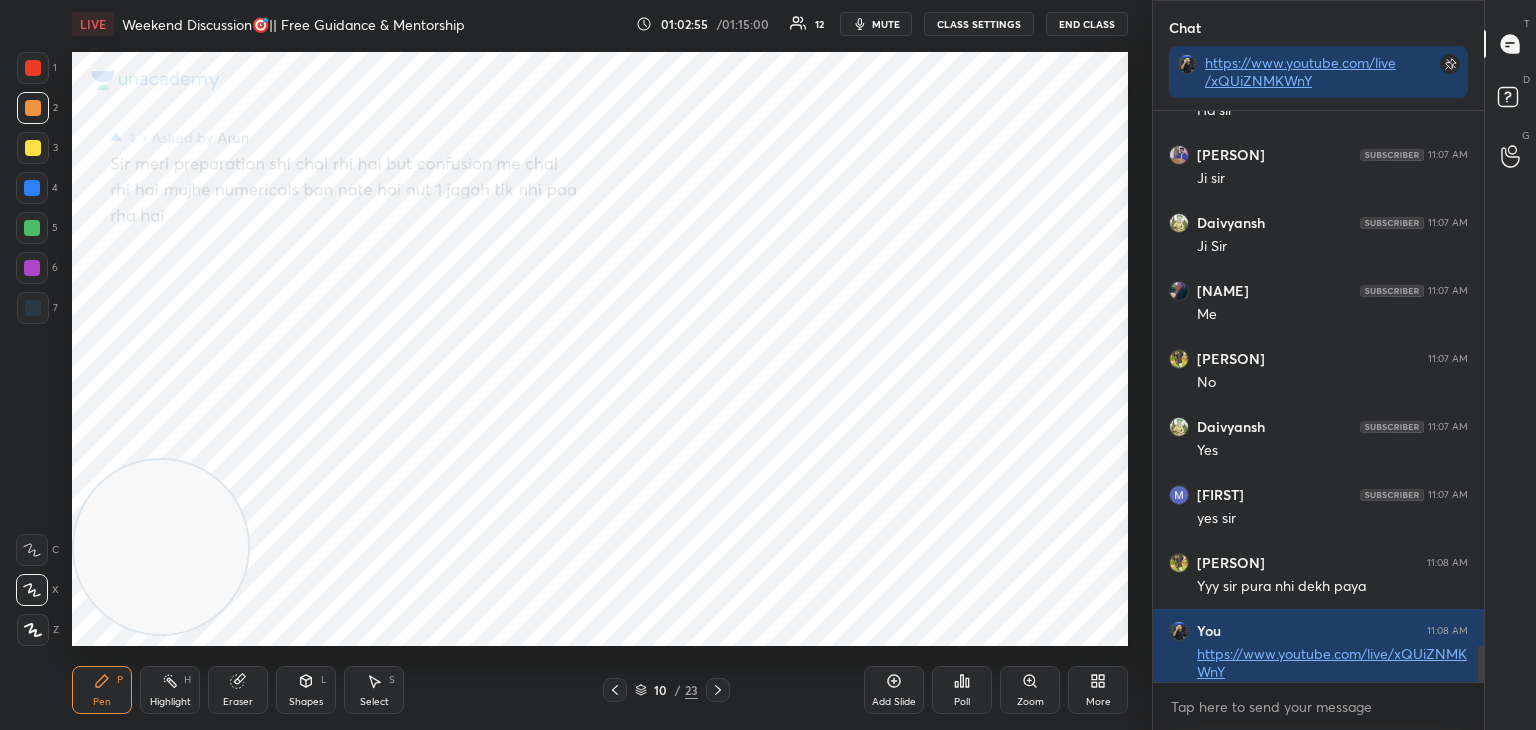 click at bounding box center (33, 308) 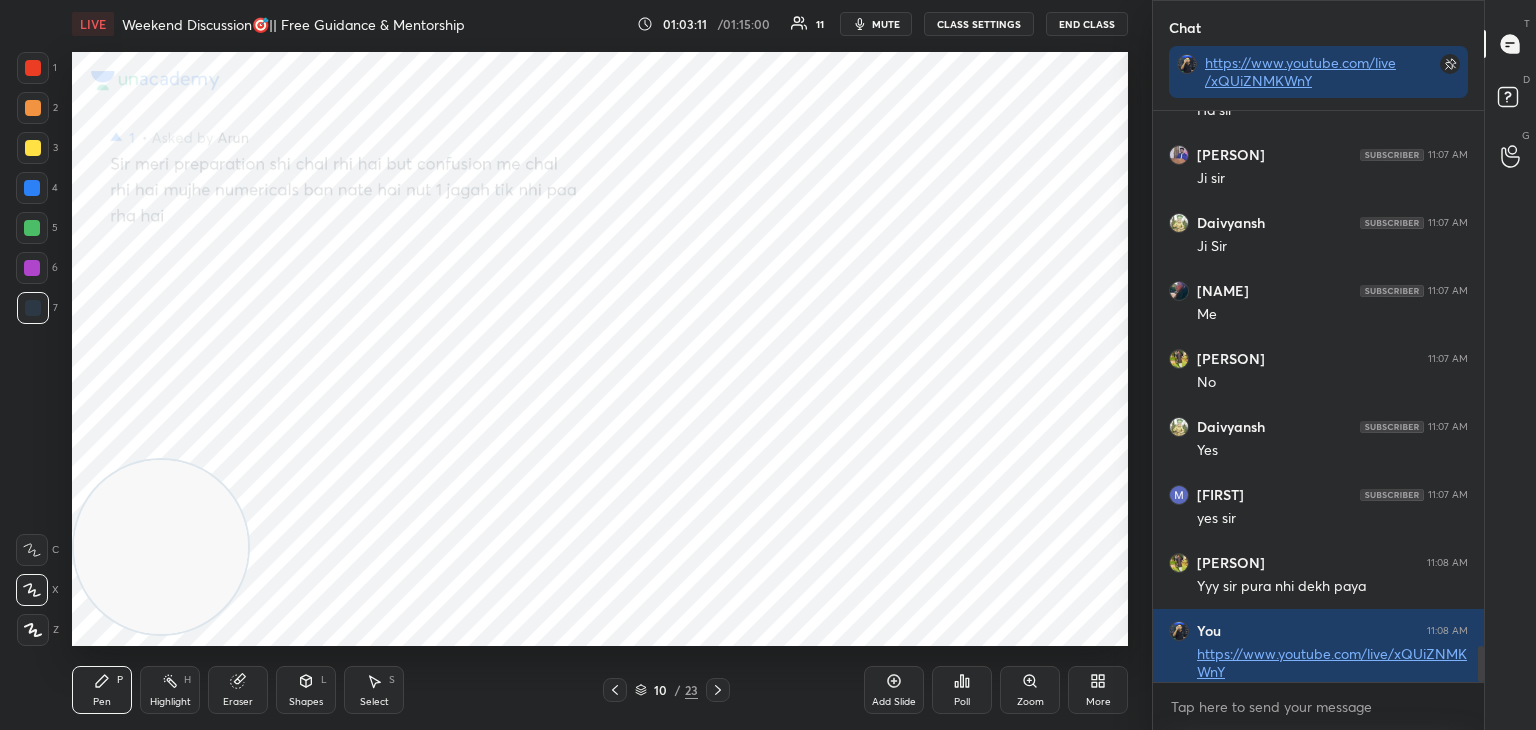 click on "Pen P Highlight H Eraser Shapes L Select S" at bounding box center [270, 690] 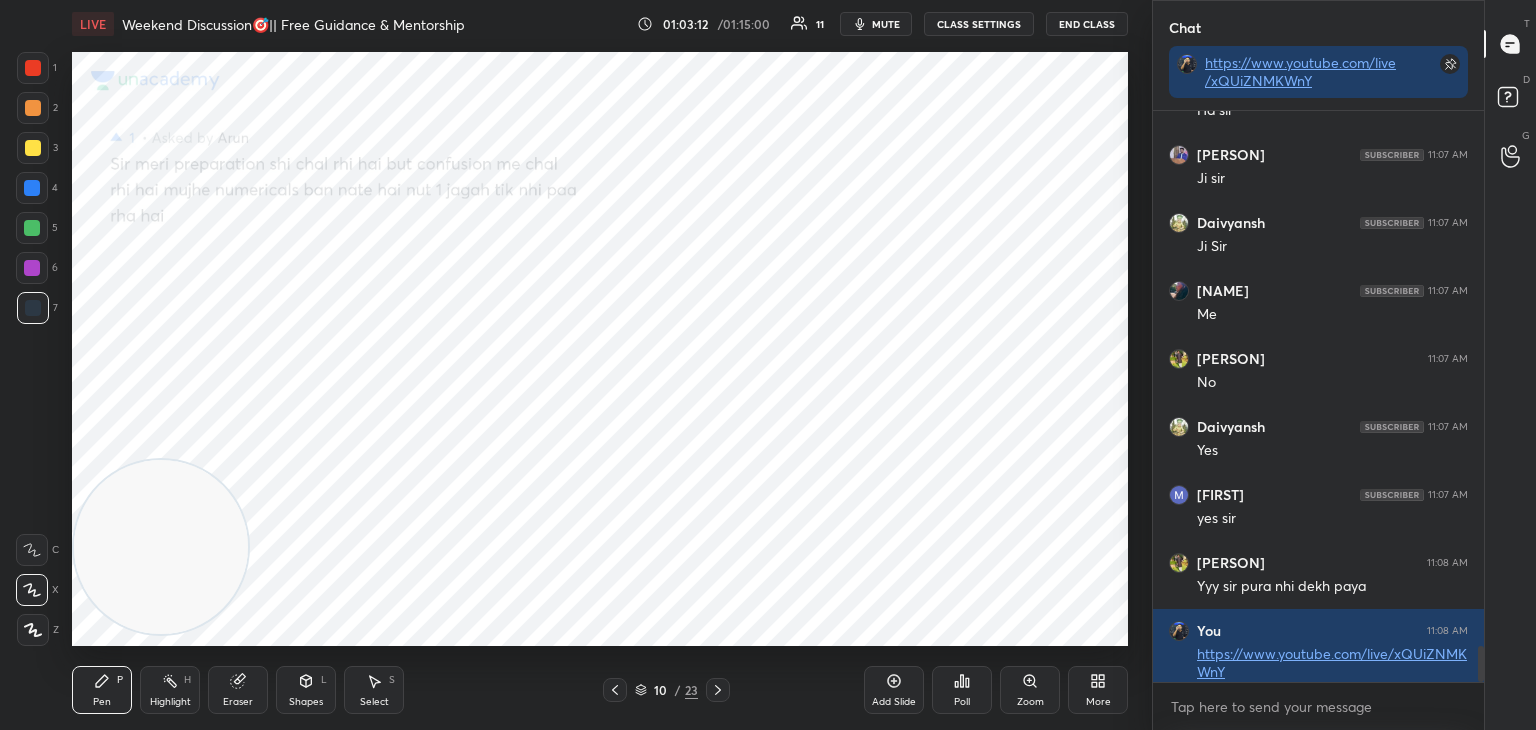 click on "Highlight" at bounding box center [170, 702] 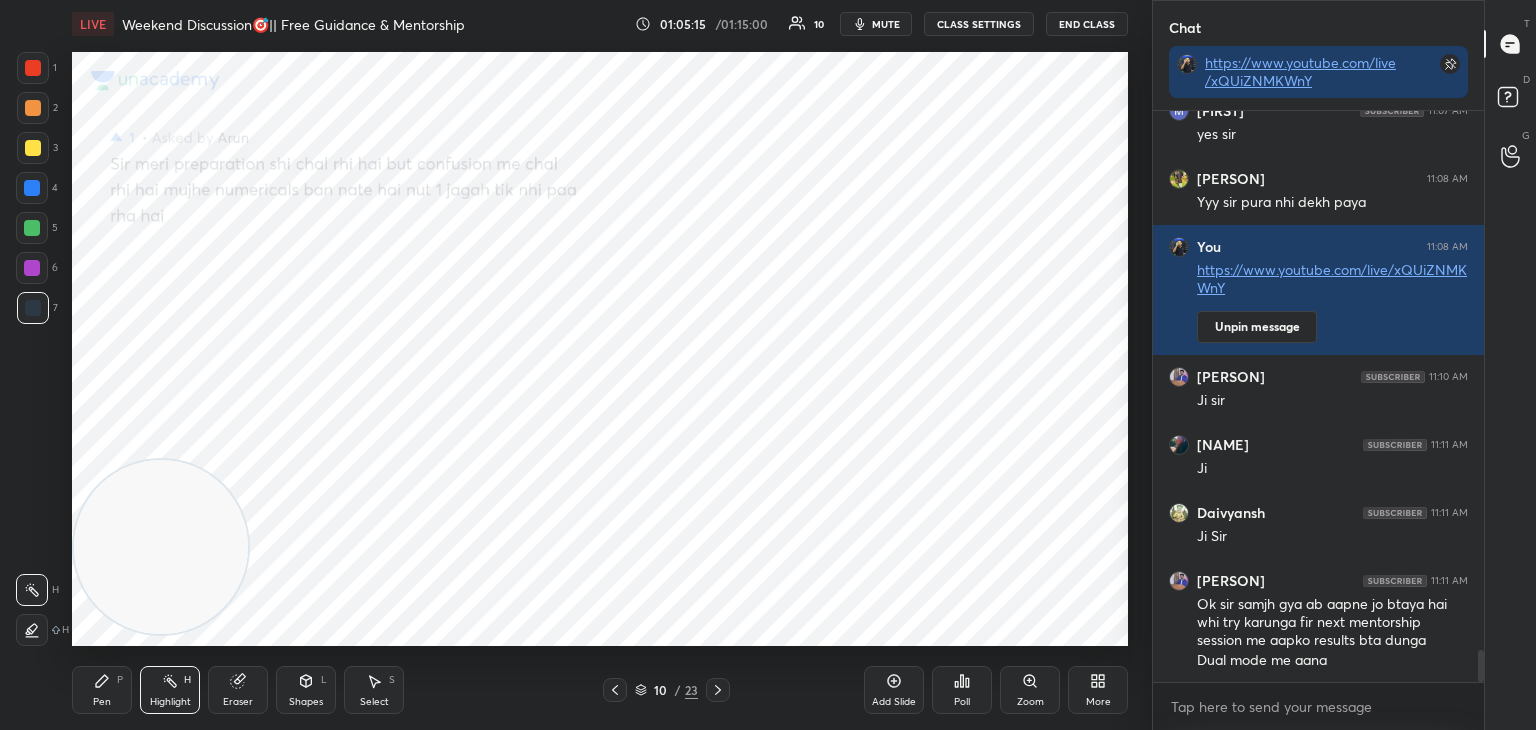 scroll, scrollTop: 9694, scrollLeft: 0, axis: vertical 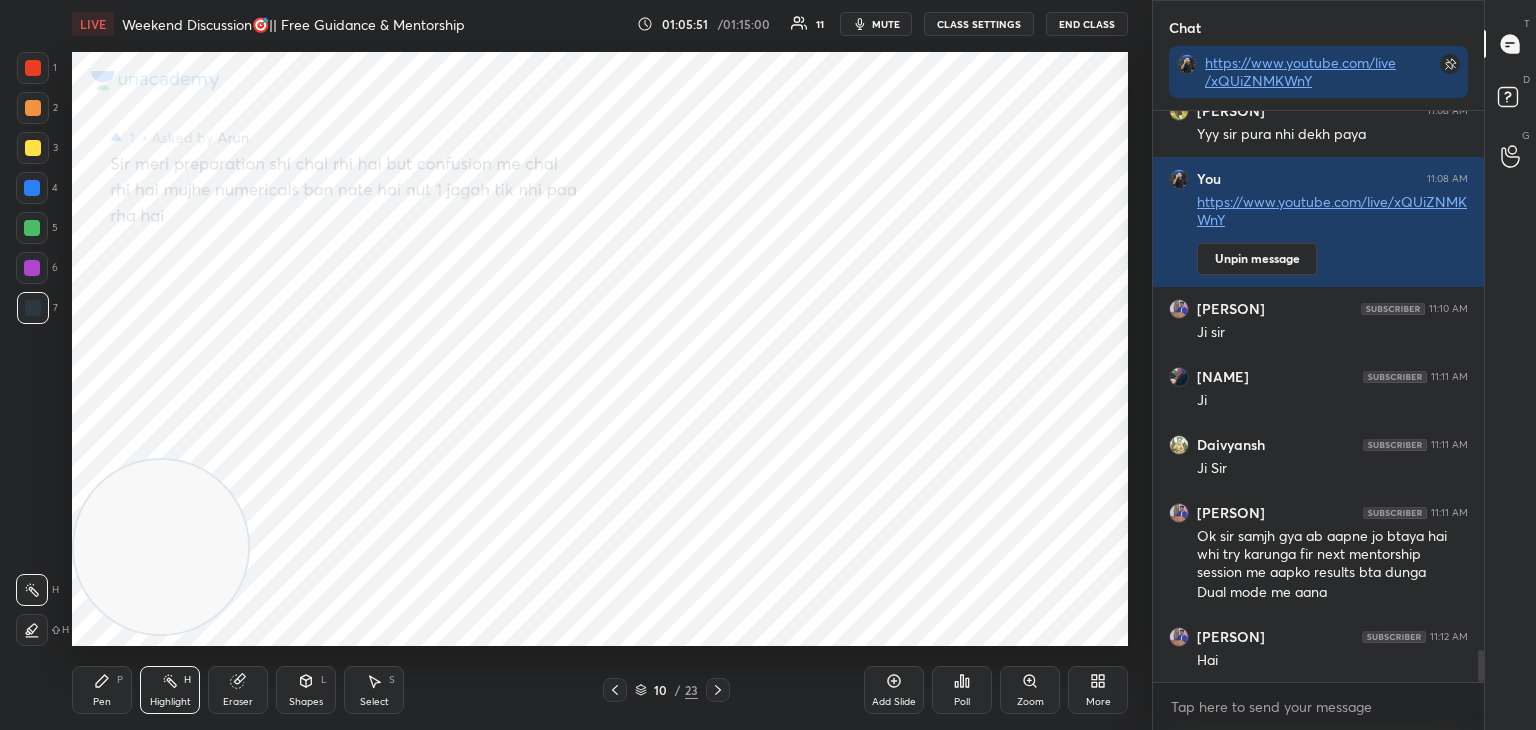 click at bounding box center (718, 690) 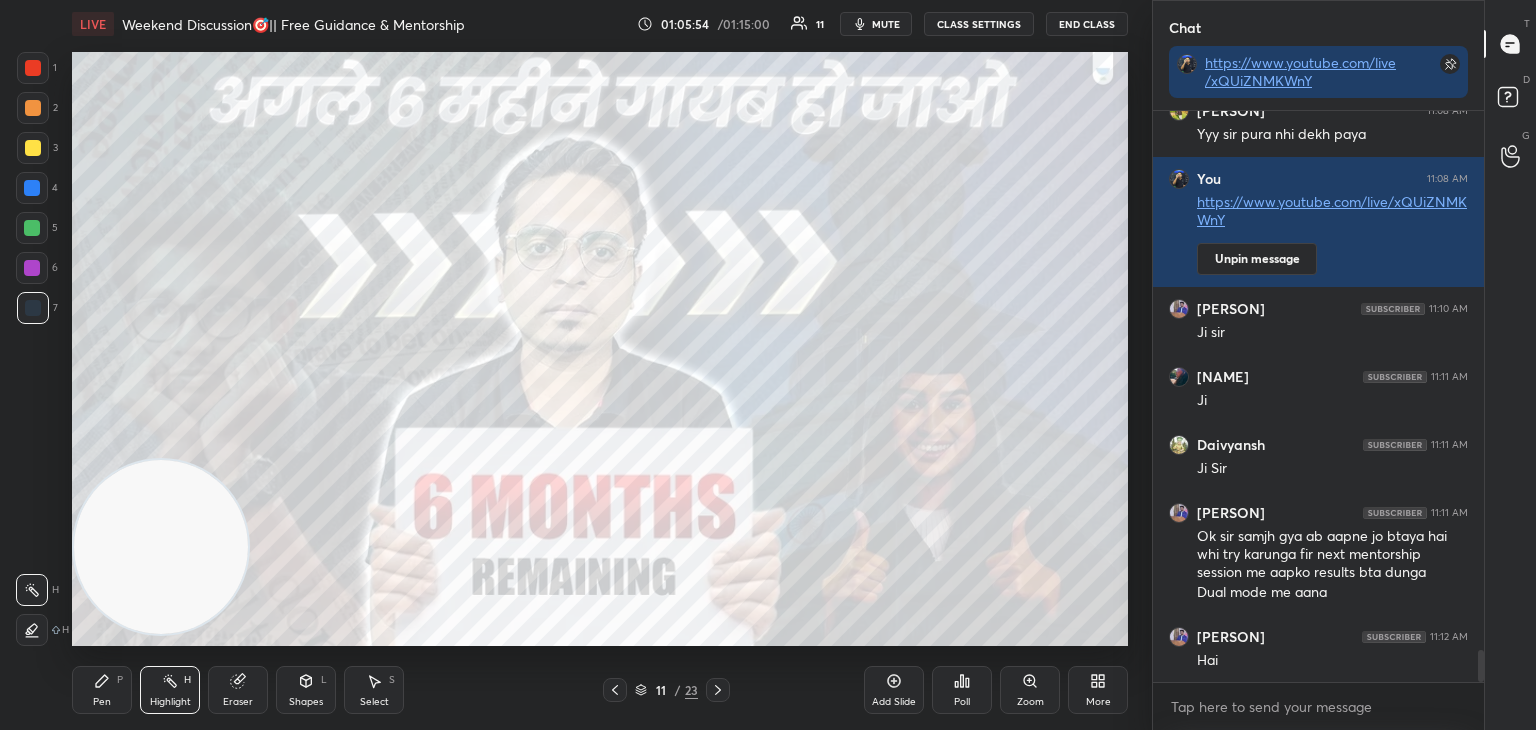 click 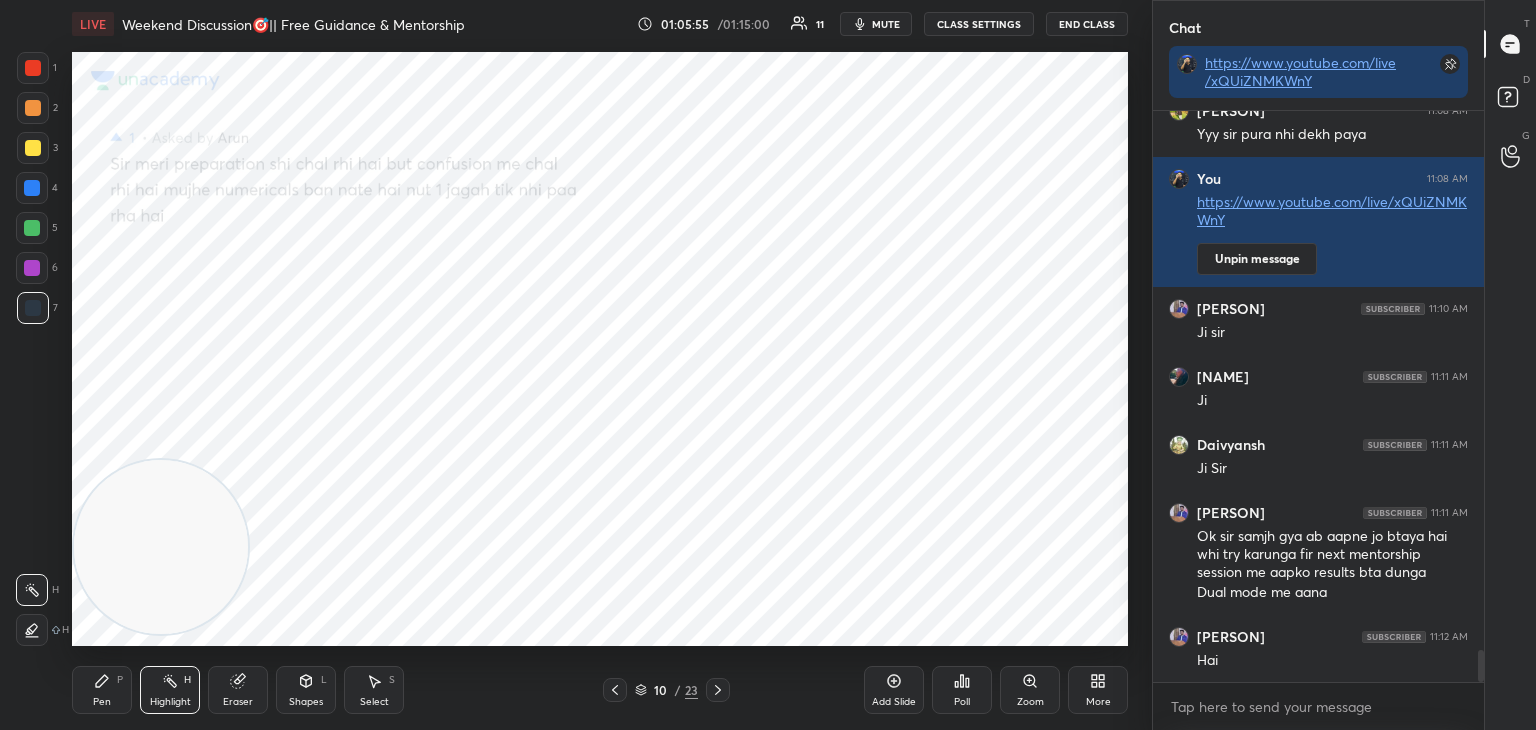 click 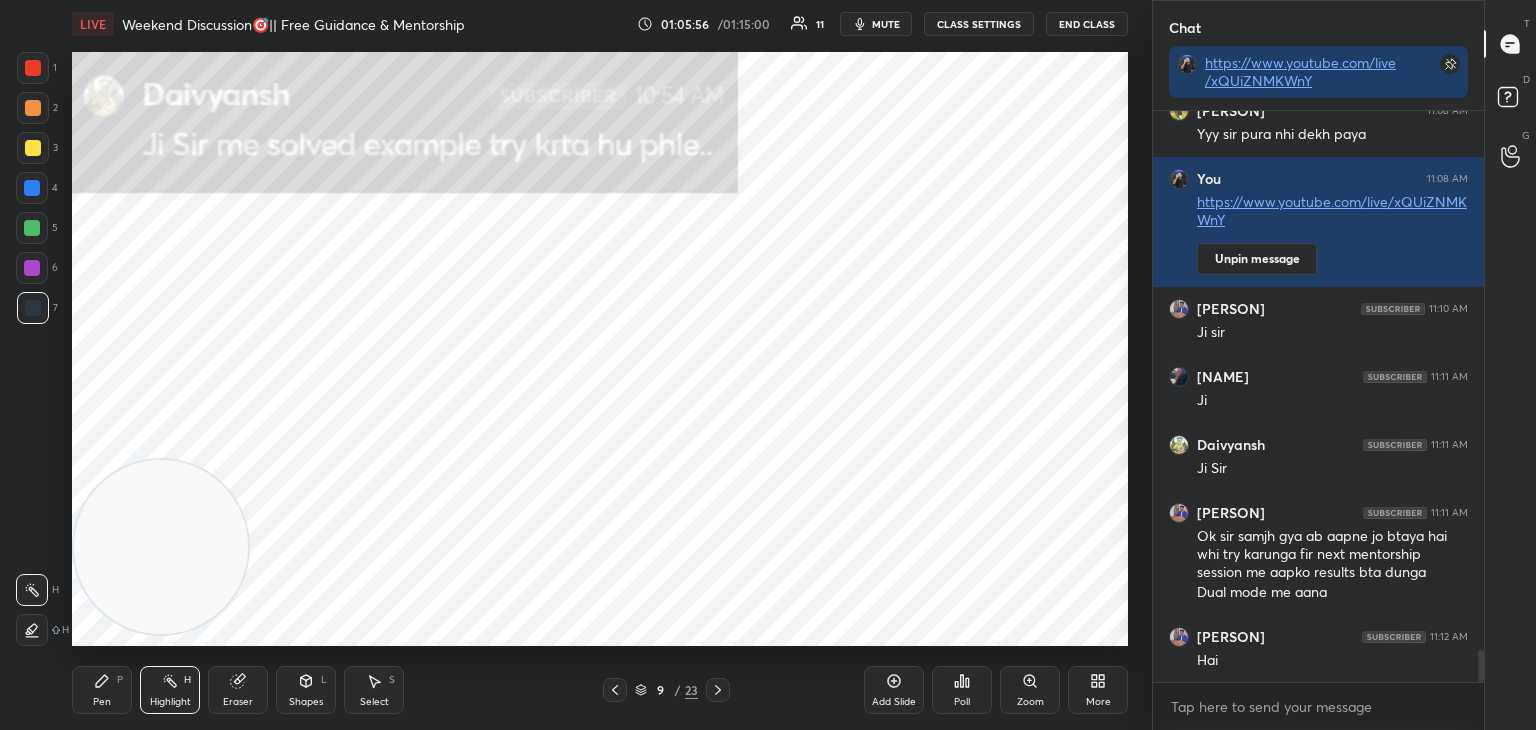 click 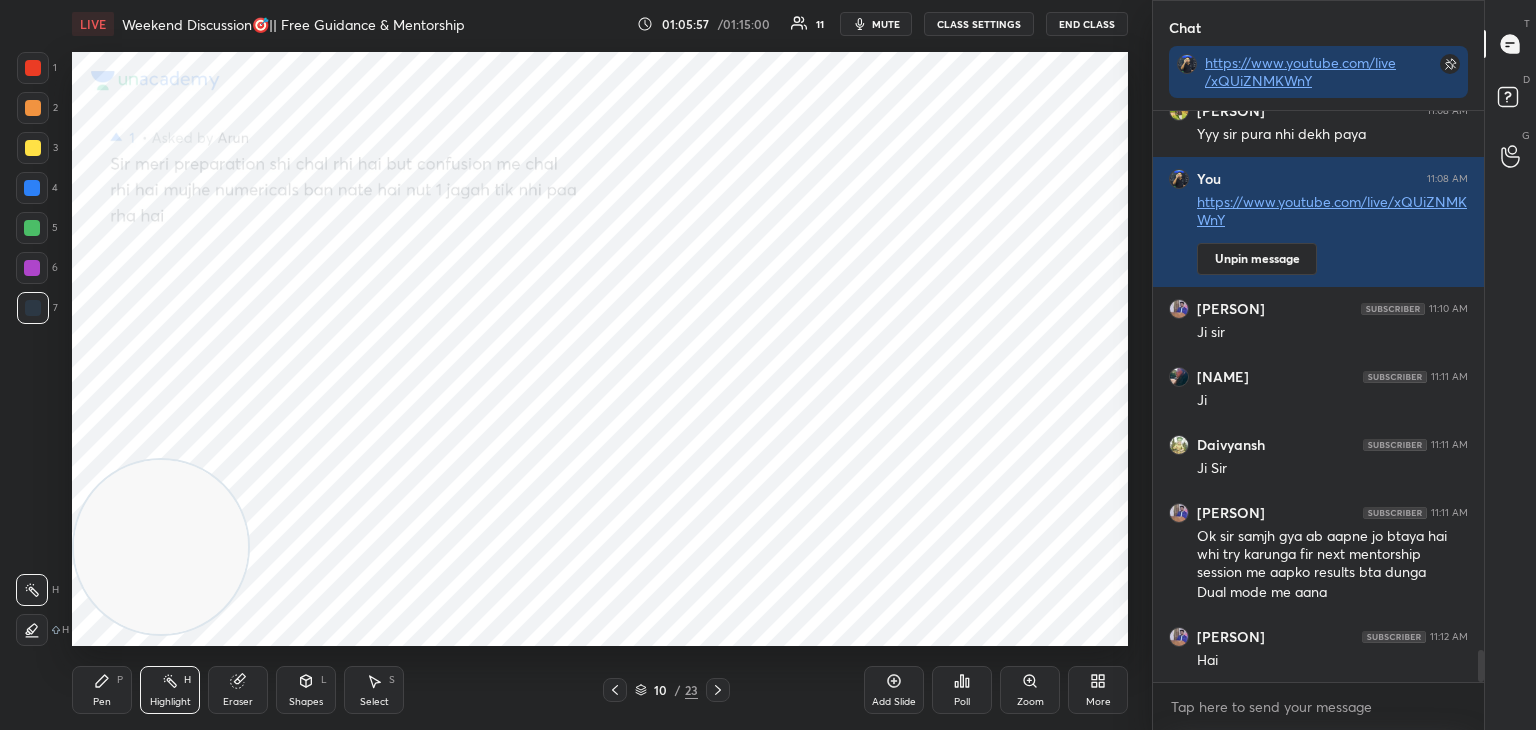 click 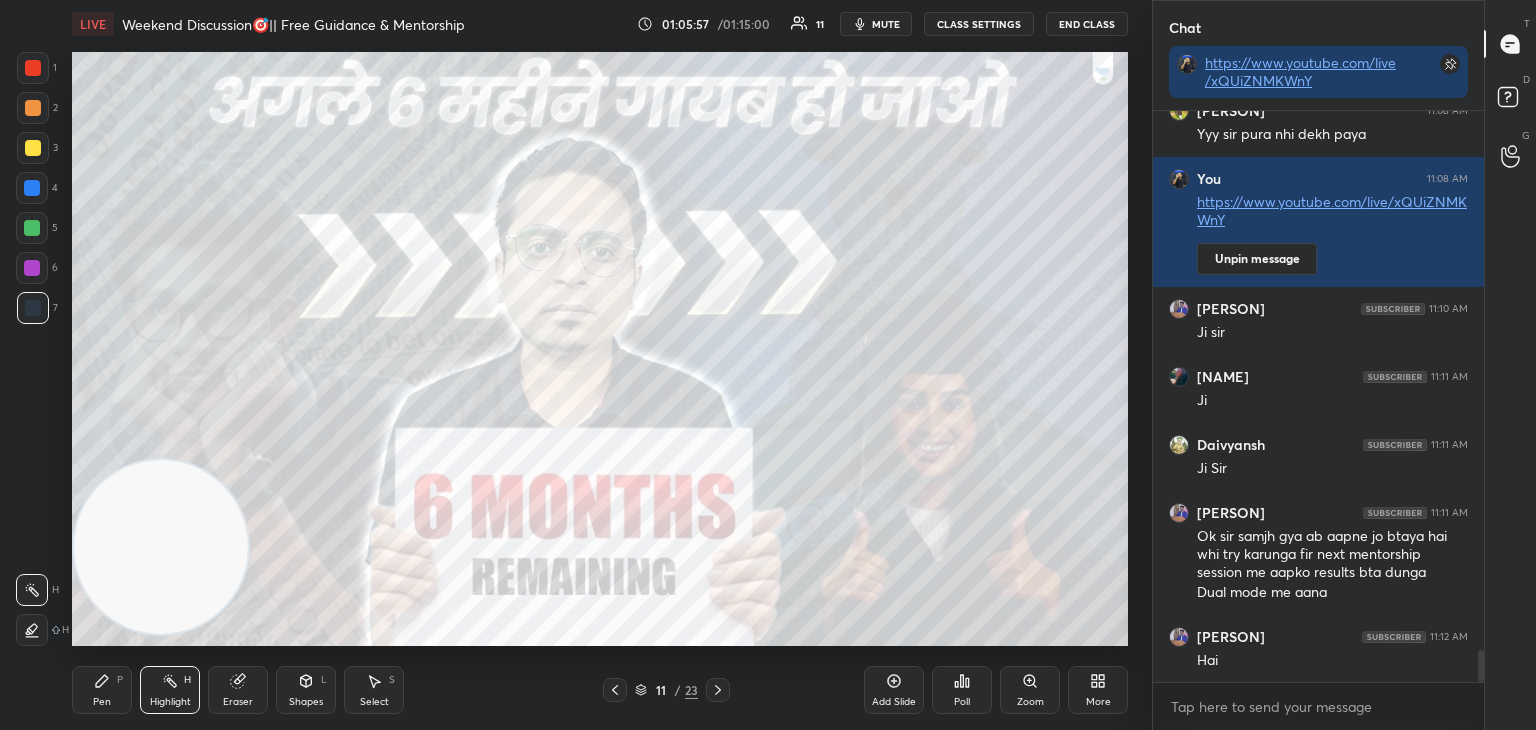 scroll, scrollTop: 9714, scrollLeft: 0, axis: vertical 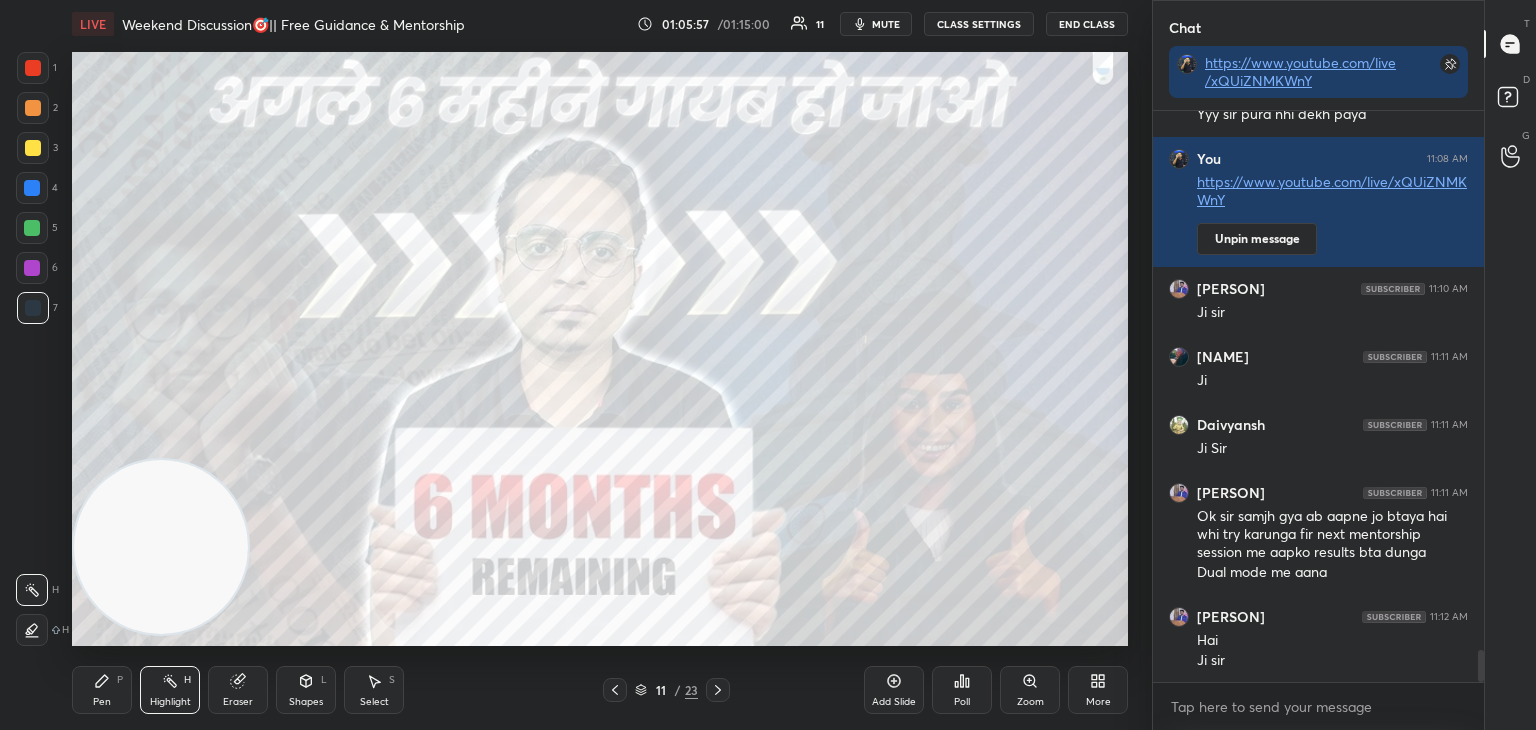 click 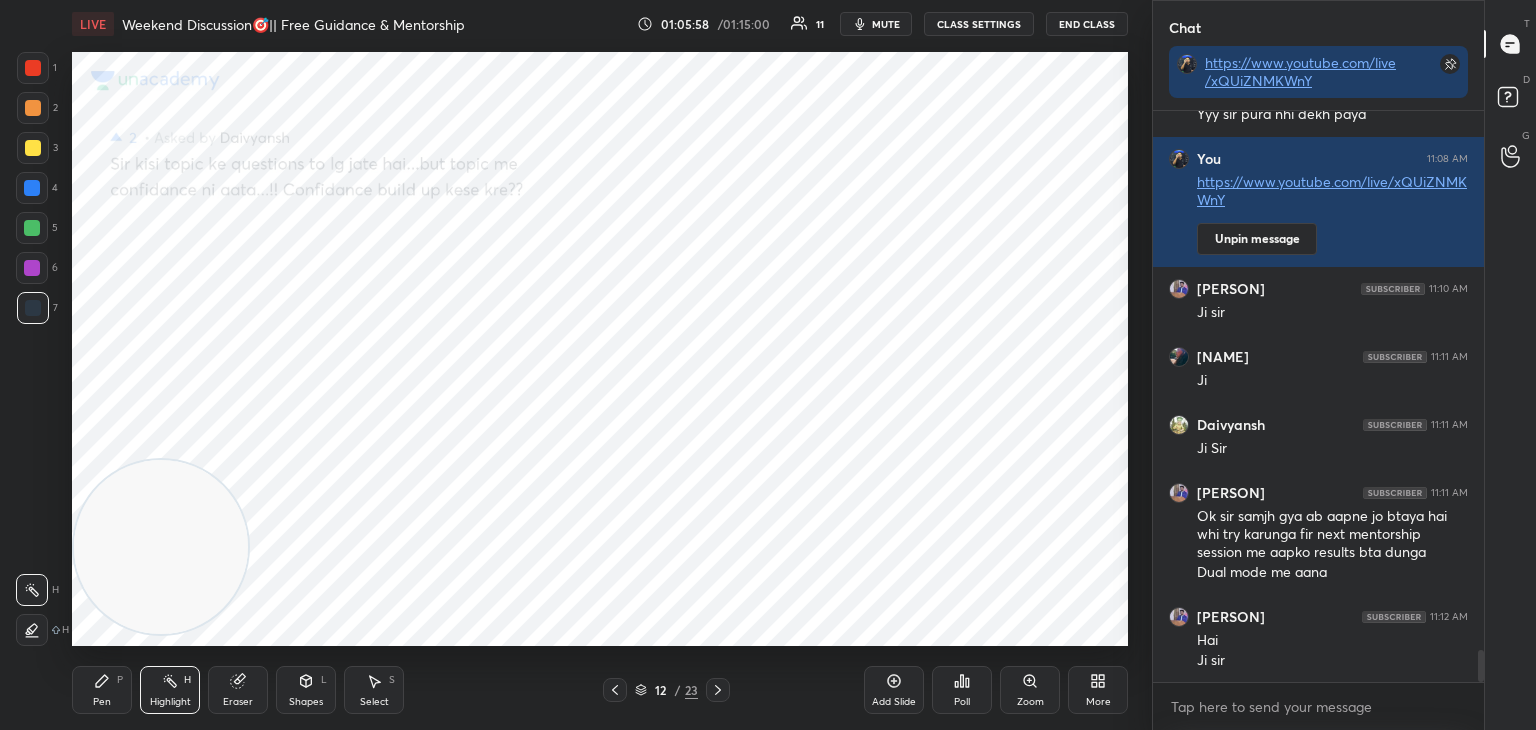 click 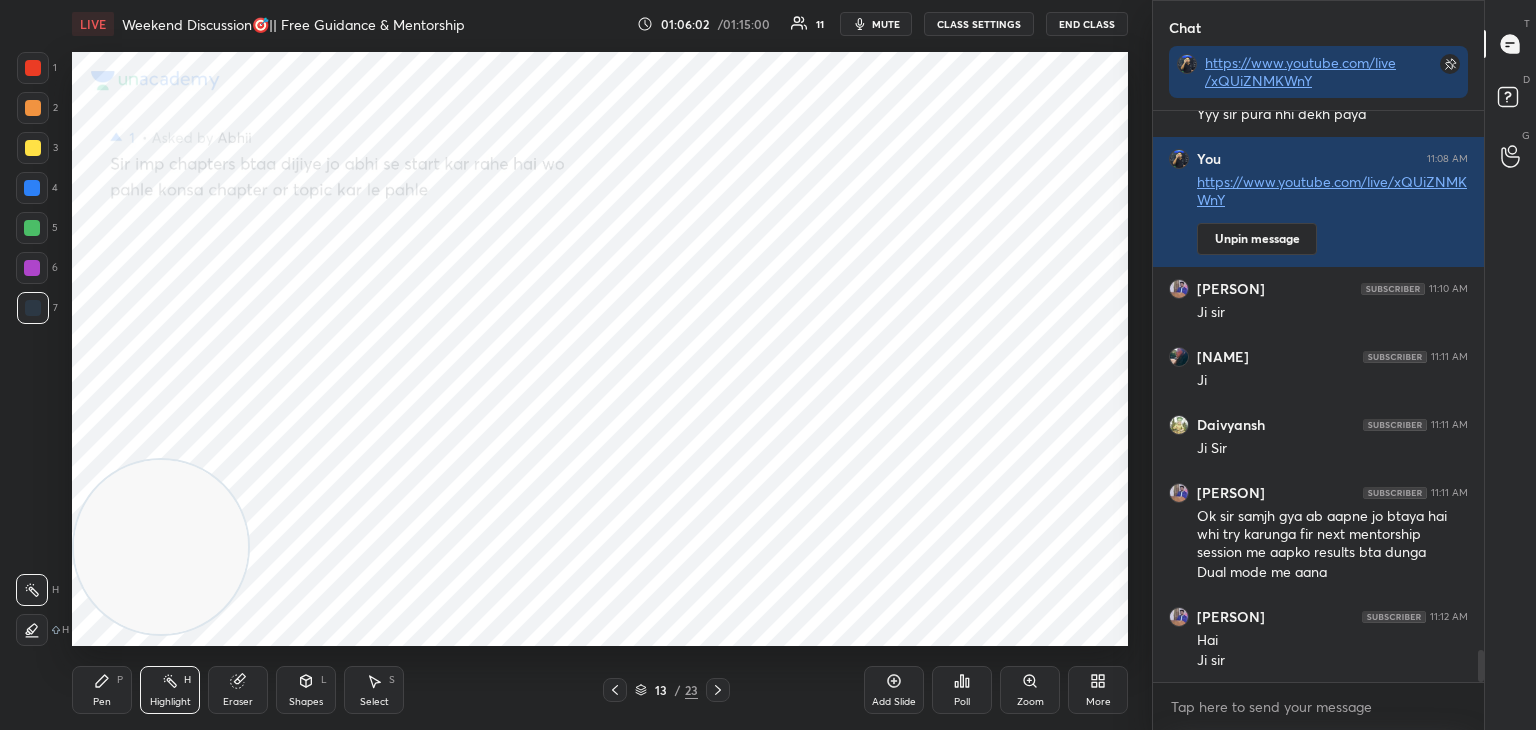 click 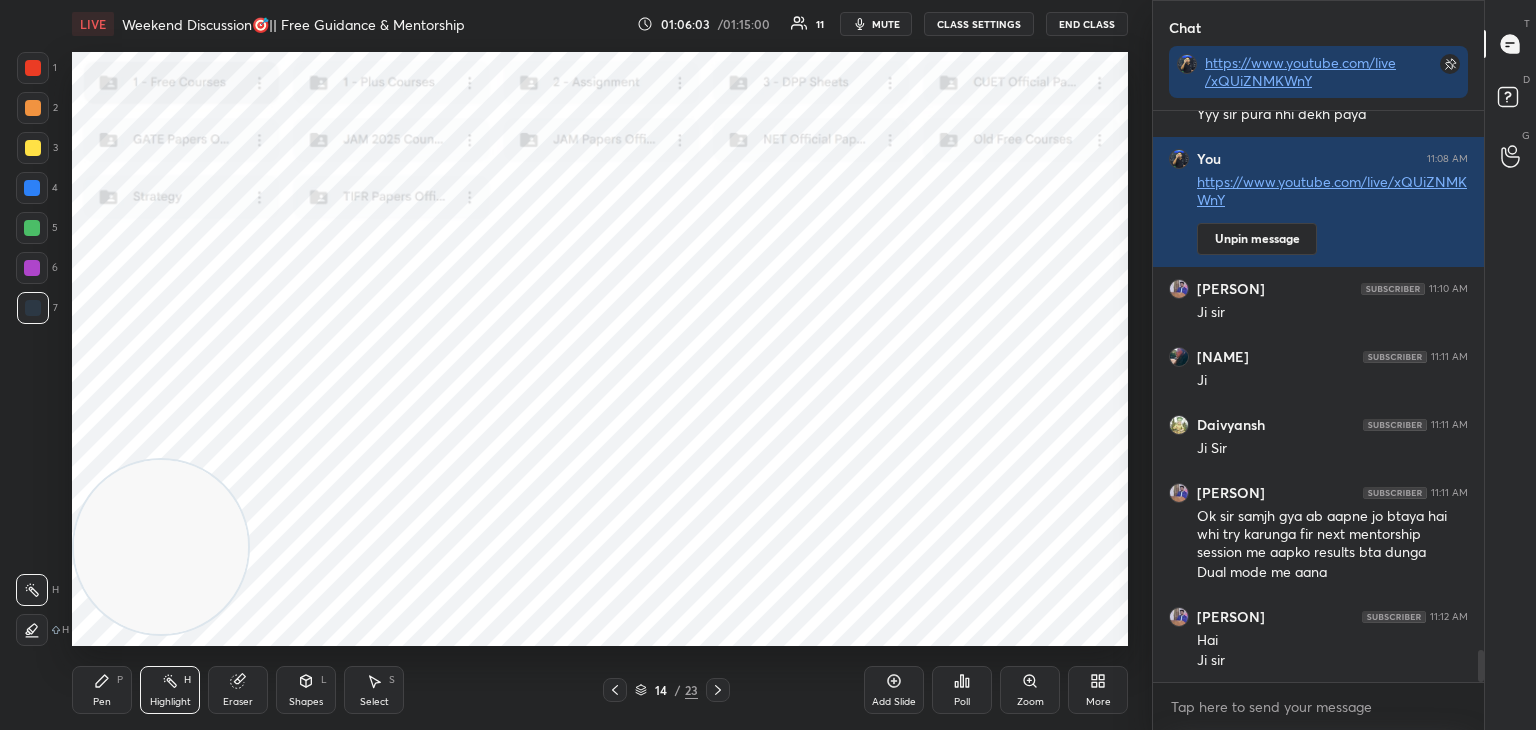 click 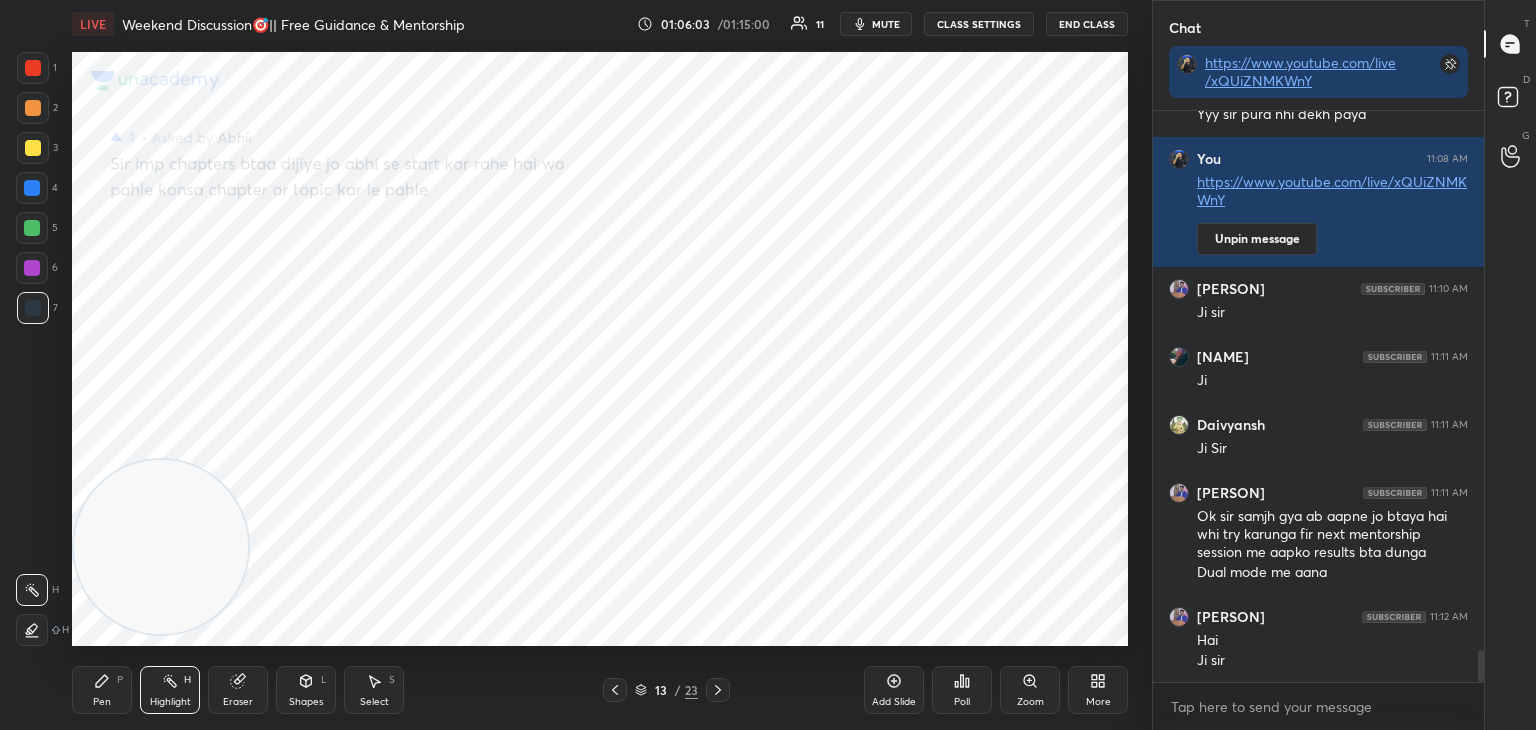 click 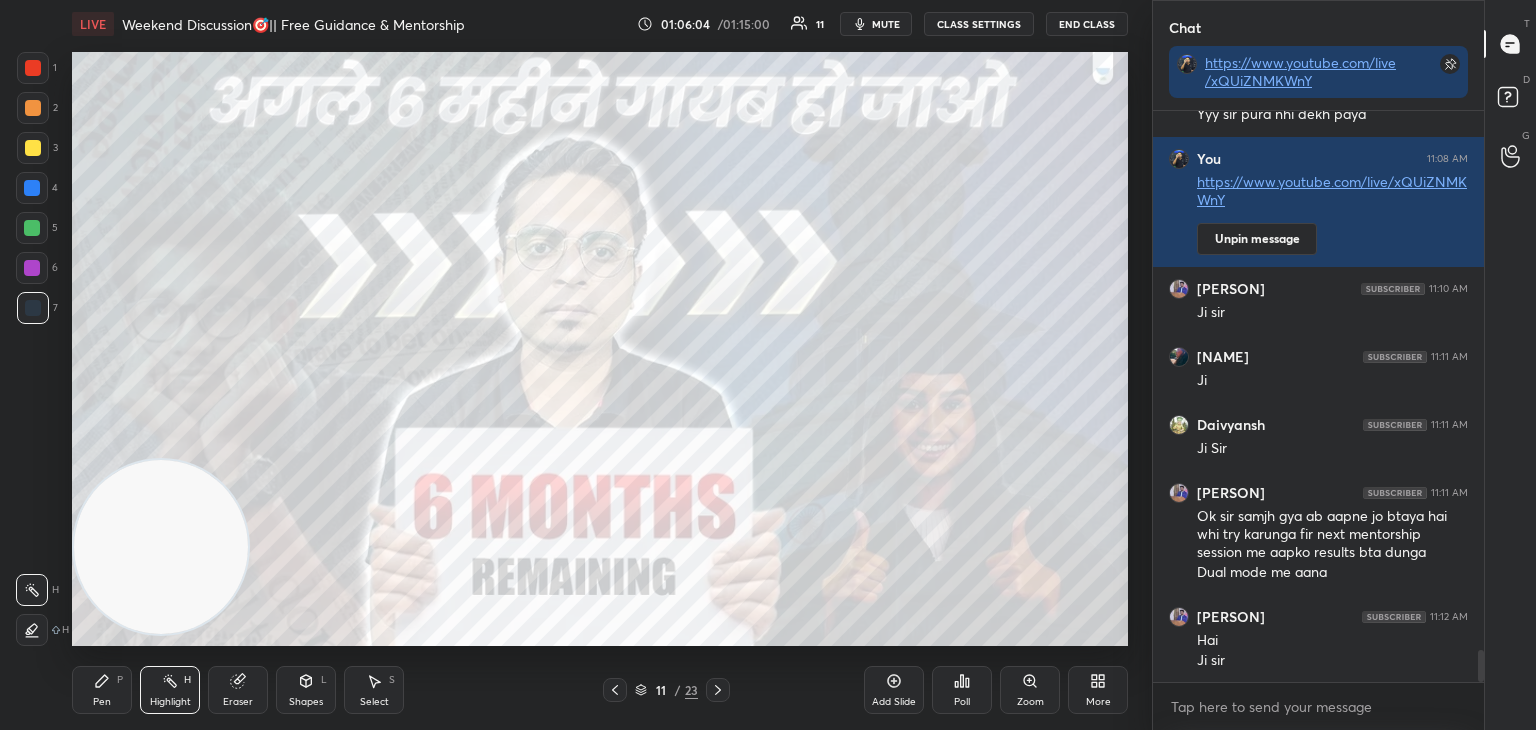 click 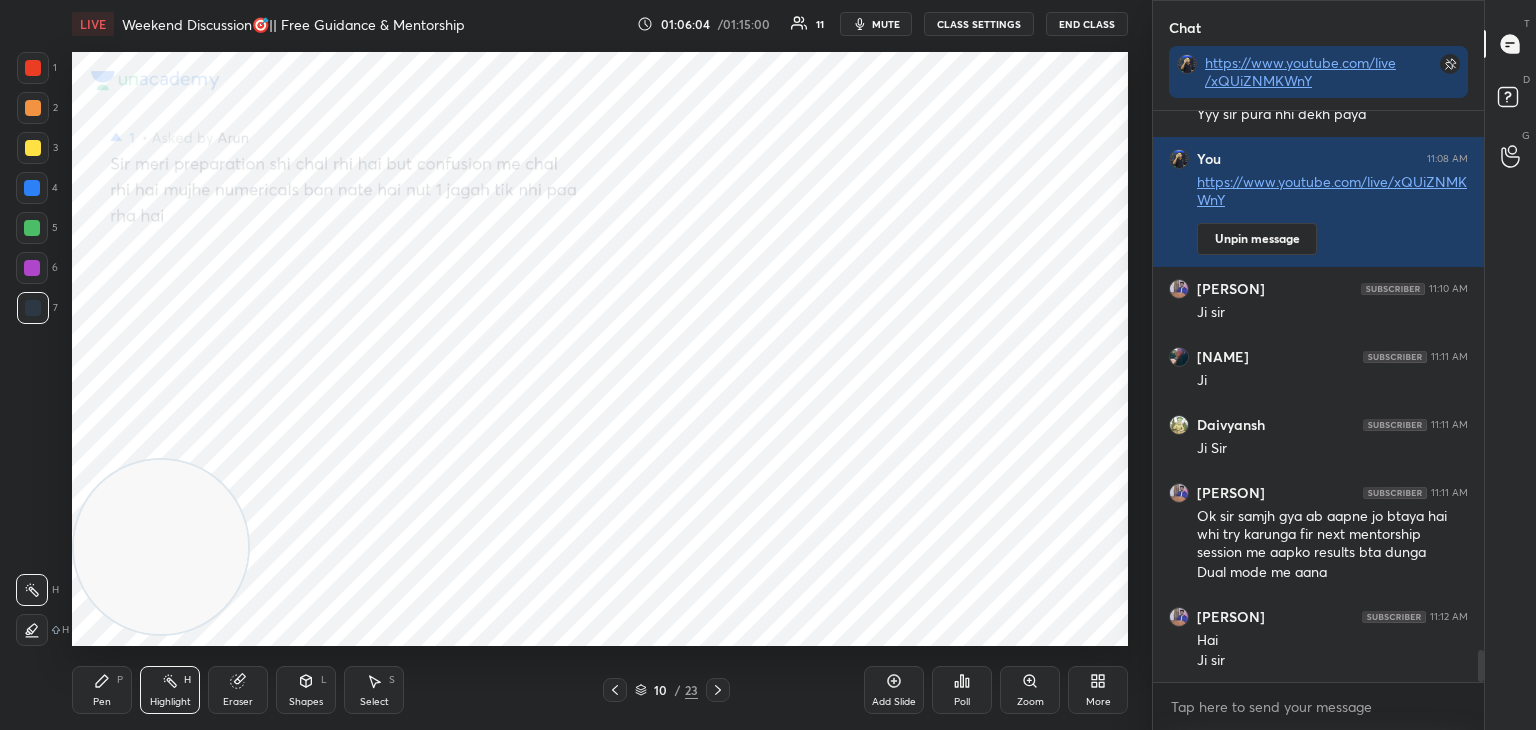 click 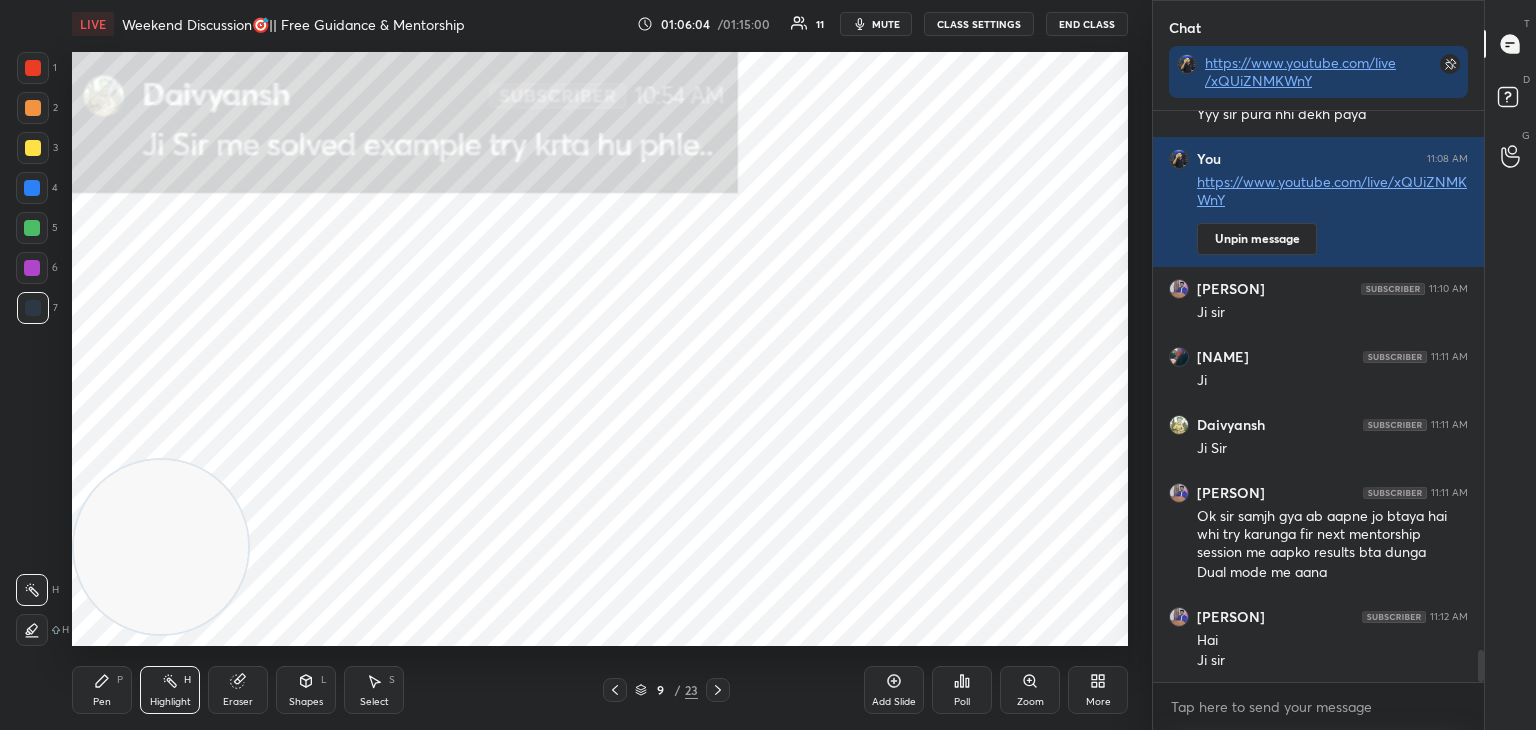 click 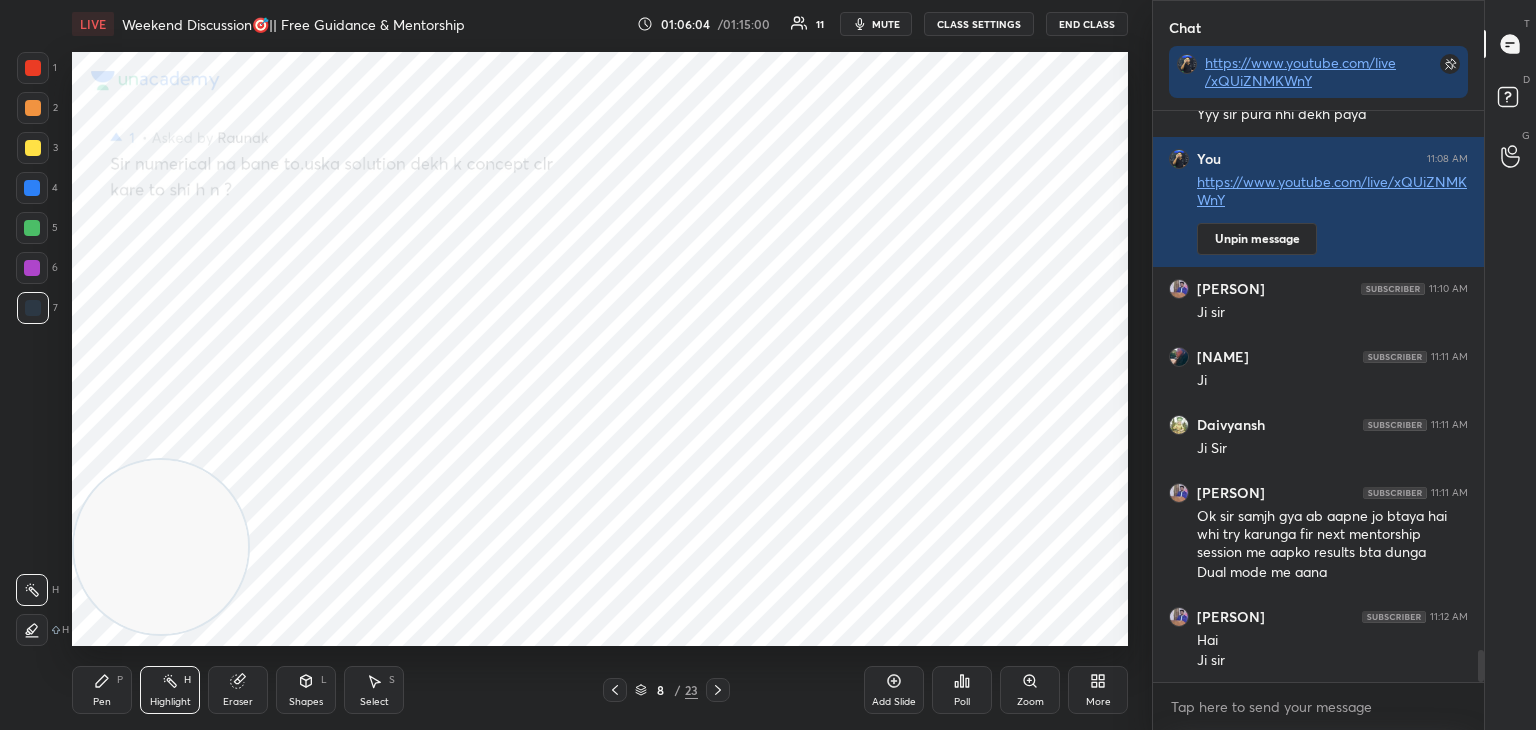 click 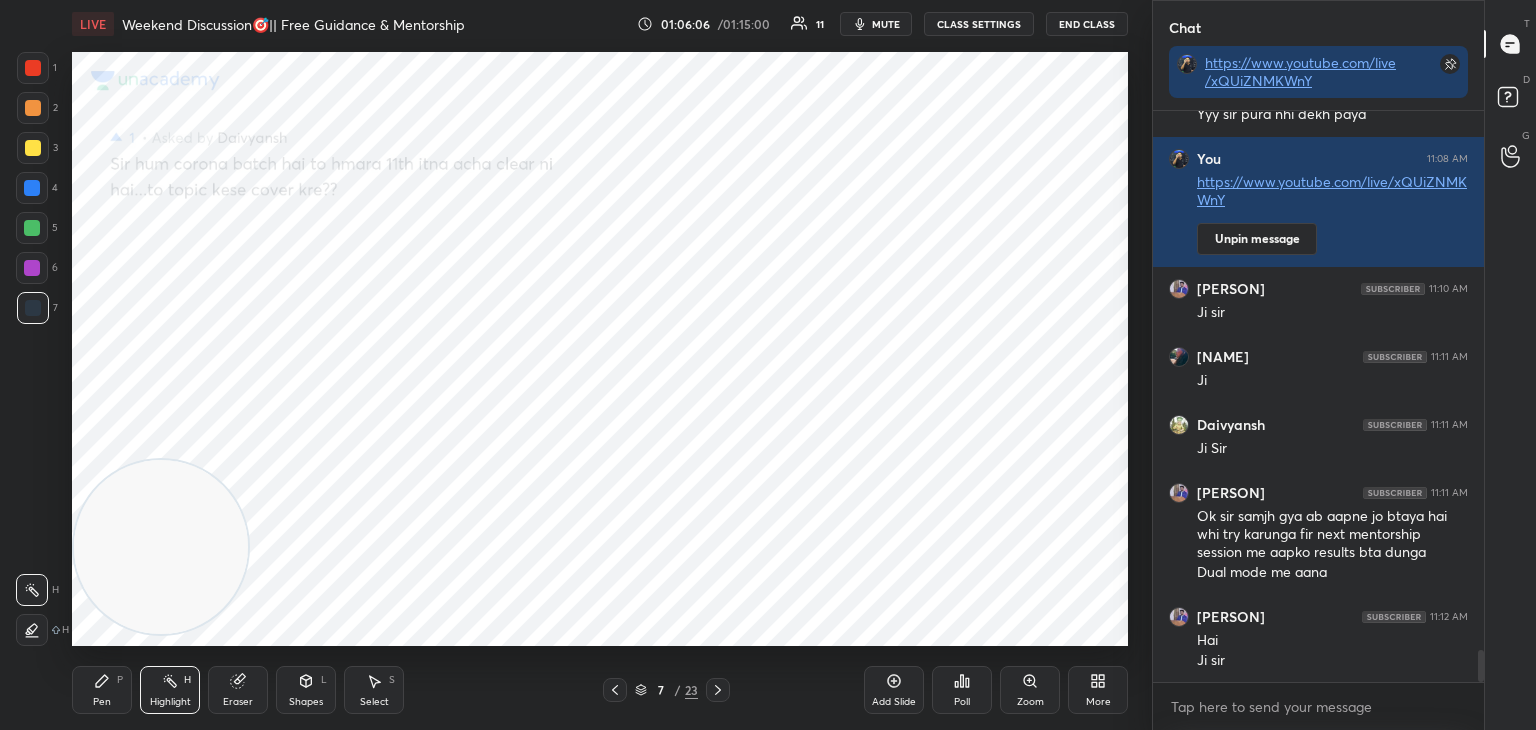 click 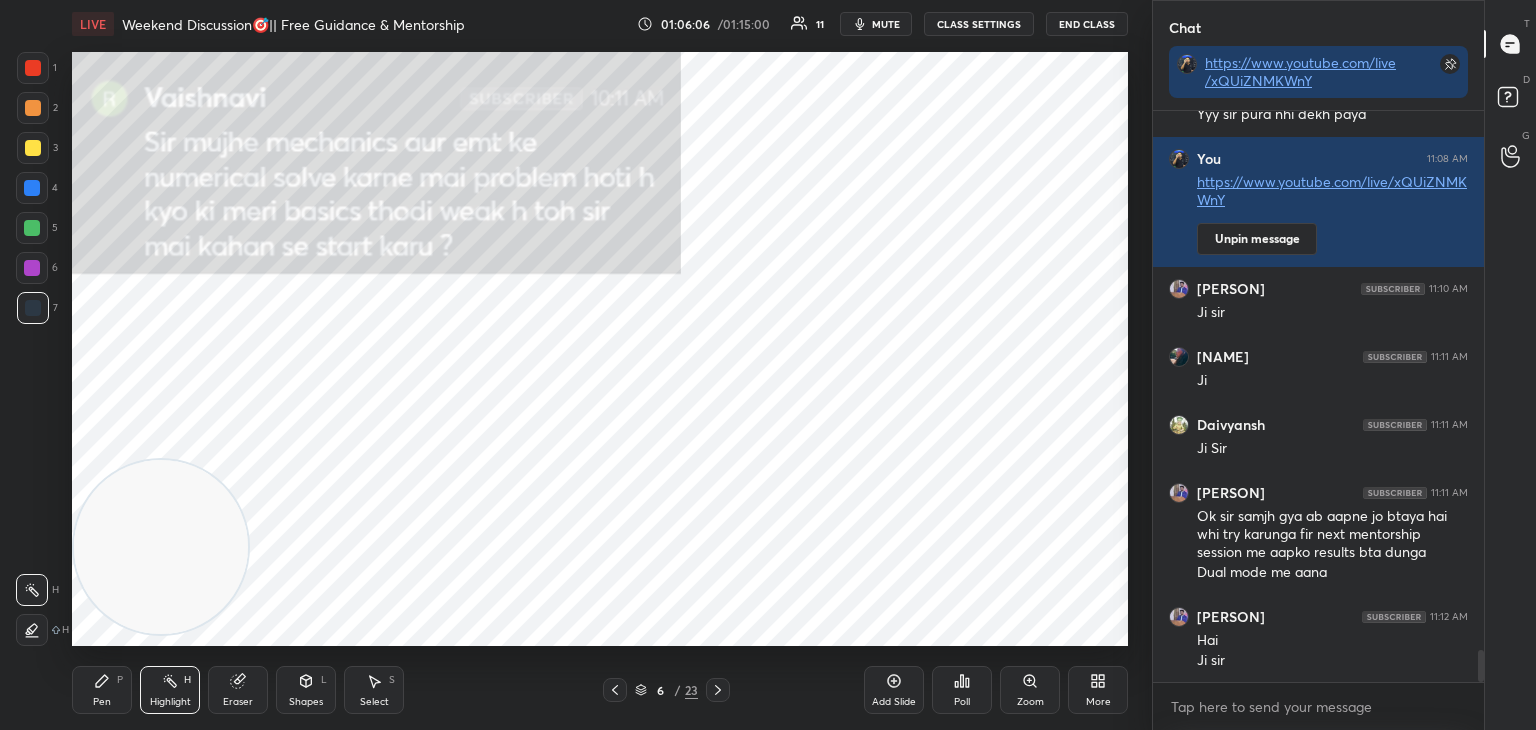 click 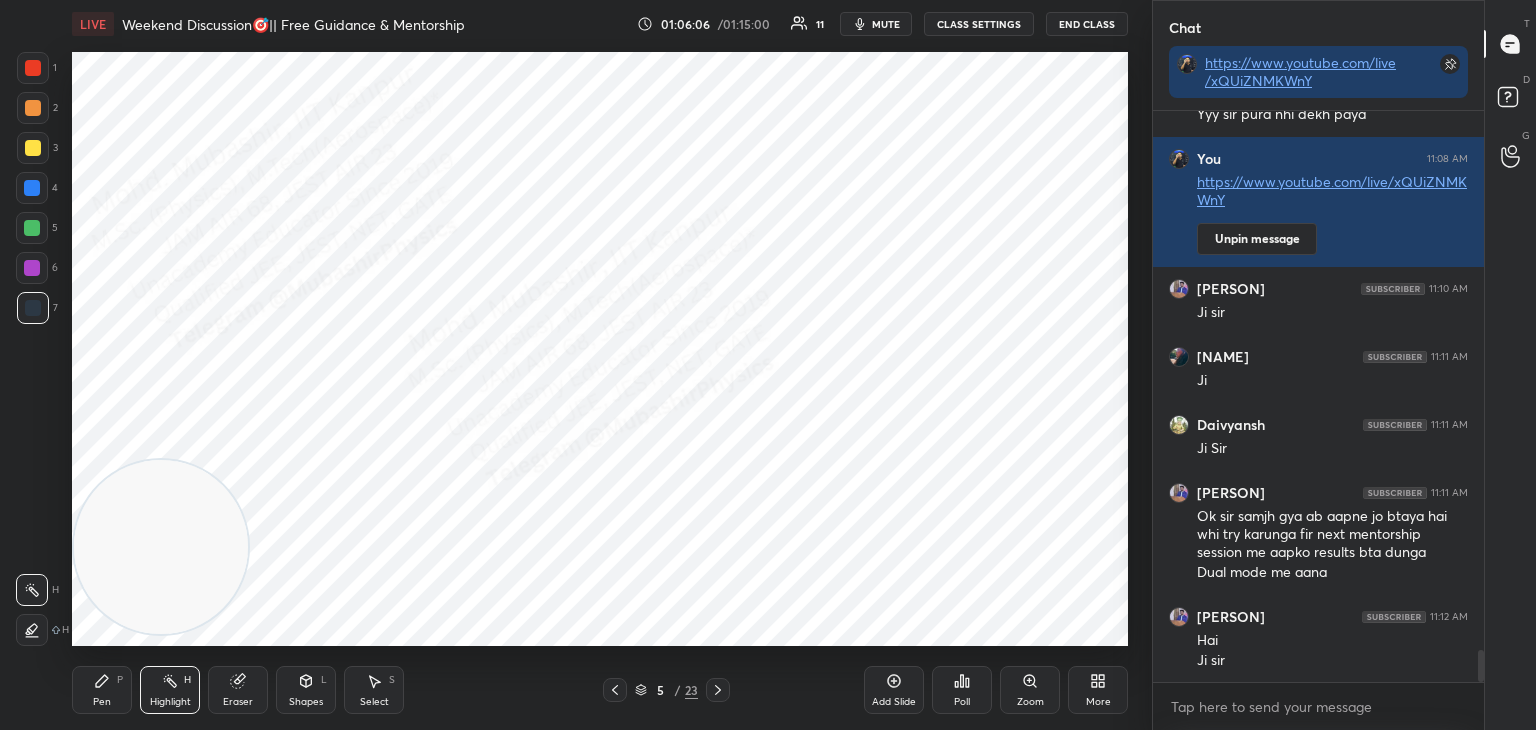 click 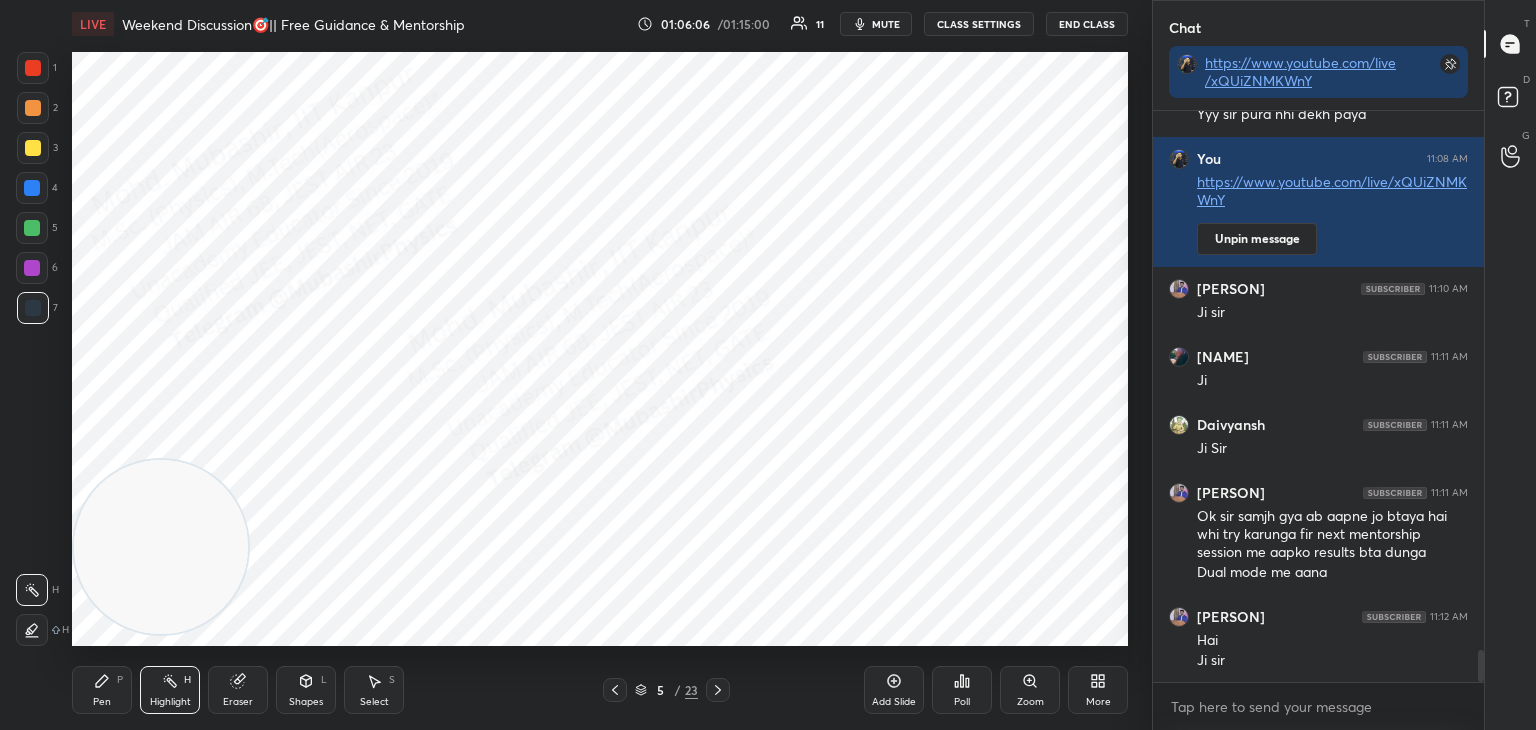 scroll, scrollTop: 9782, scrollLeft: 0, axis: vertical 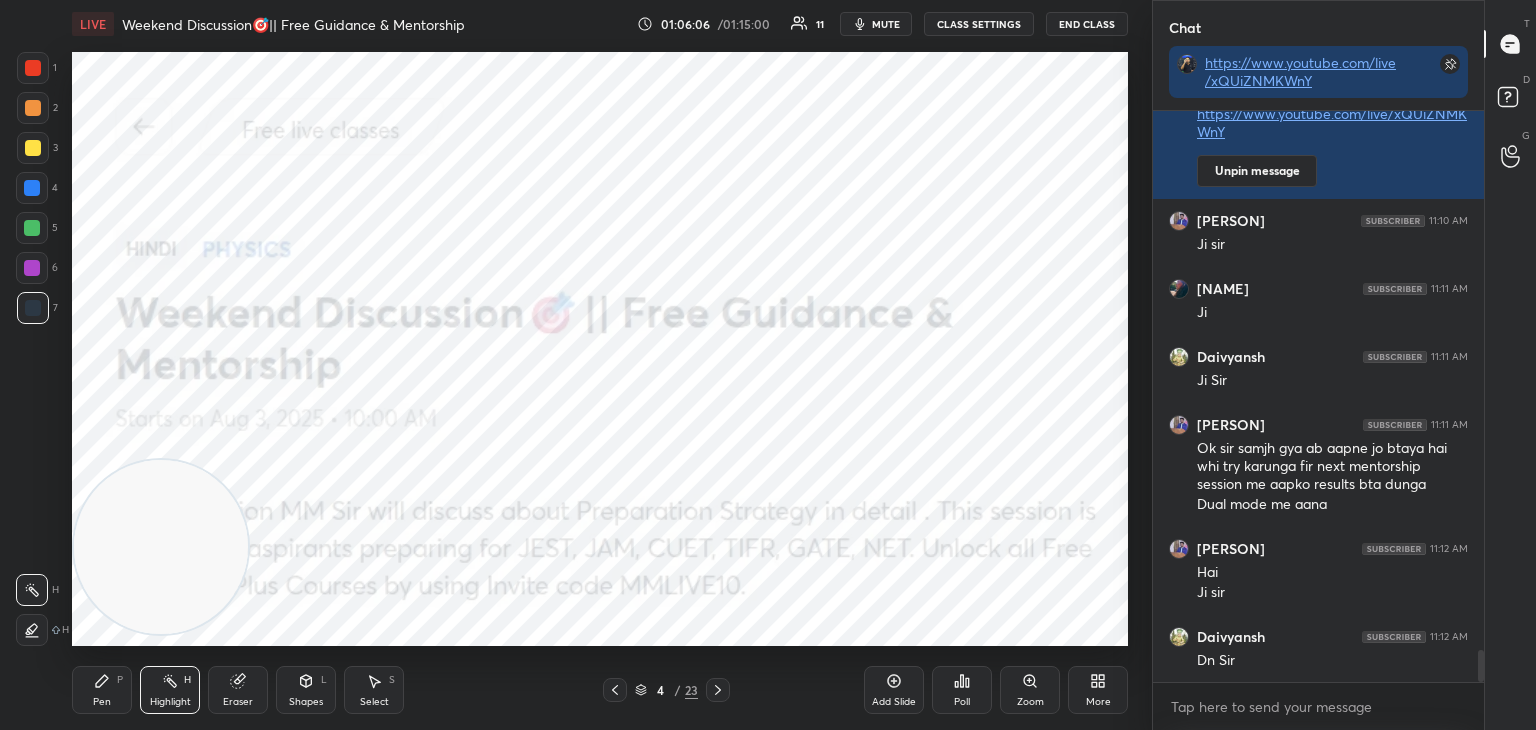 click 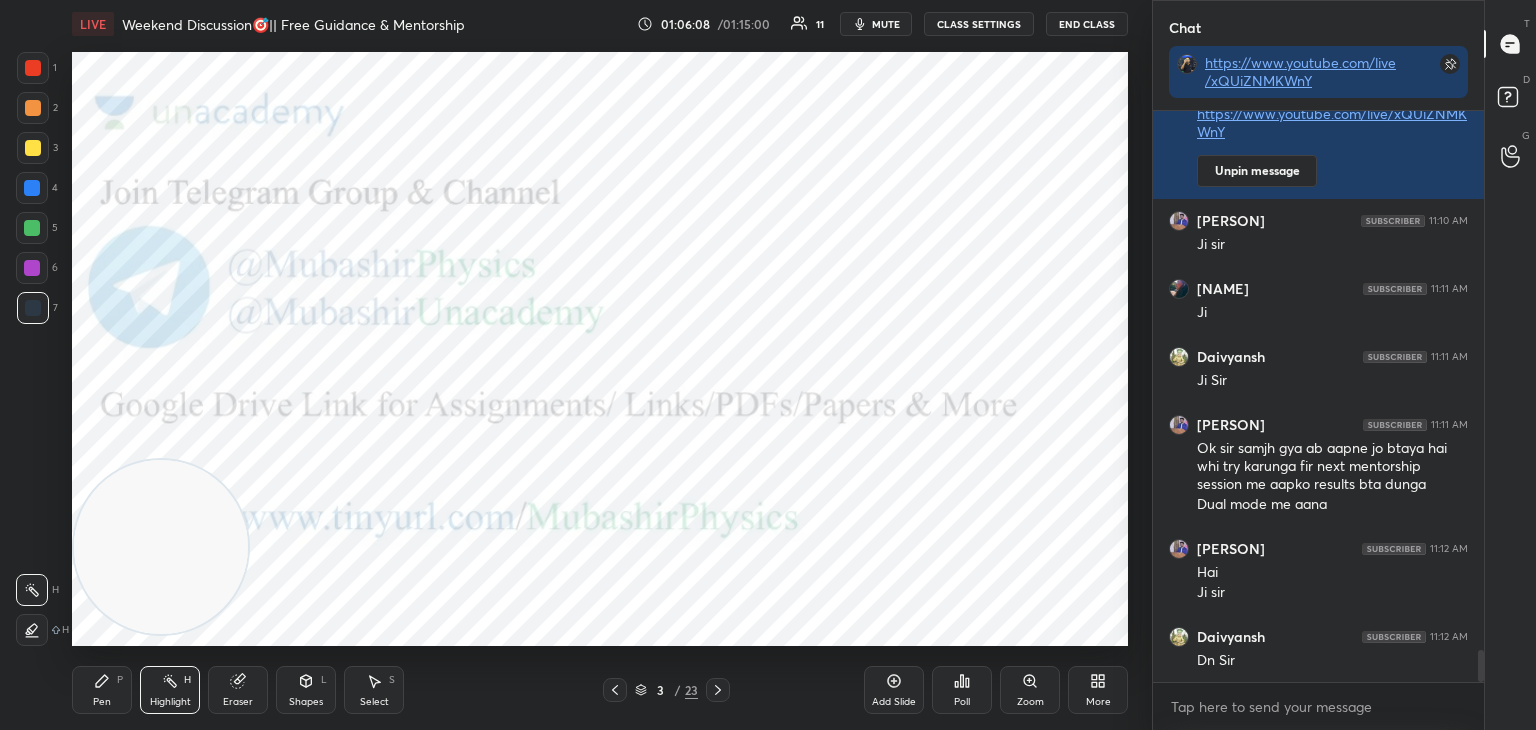 click 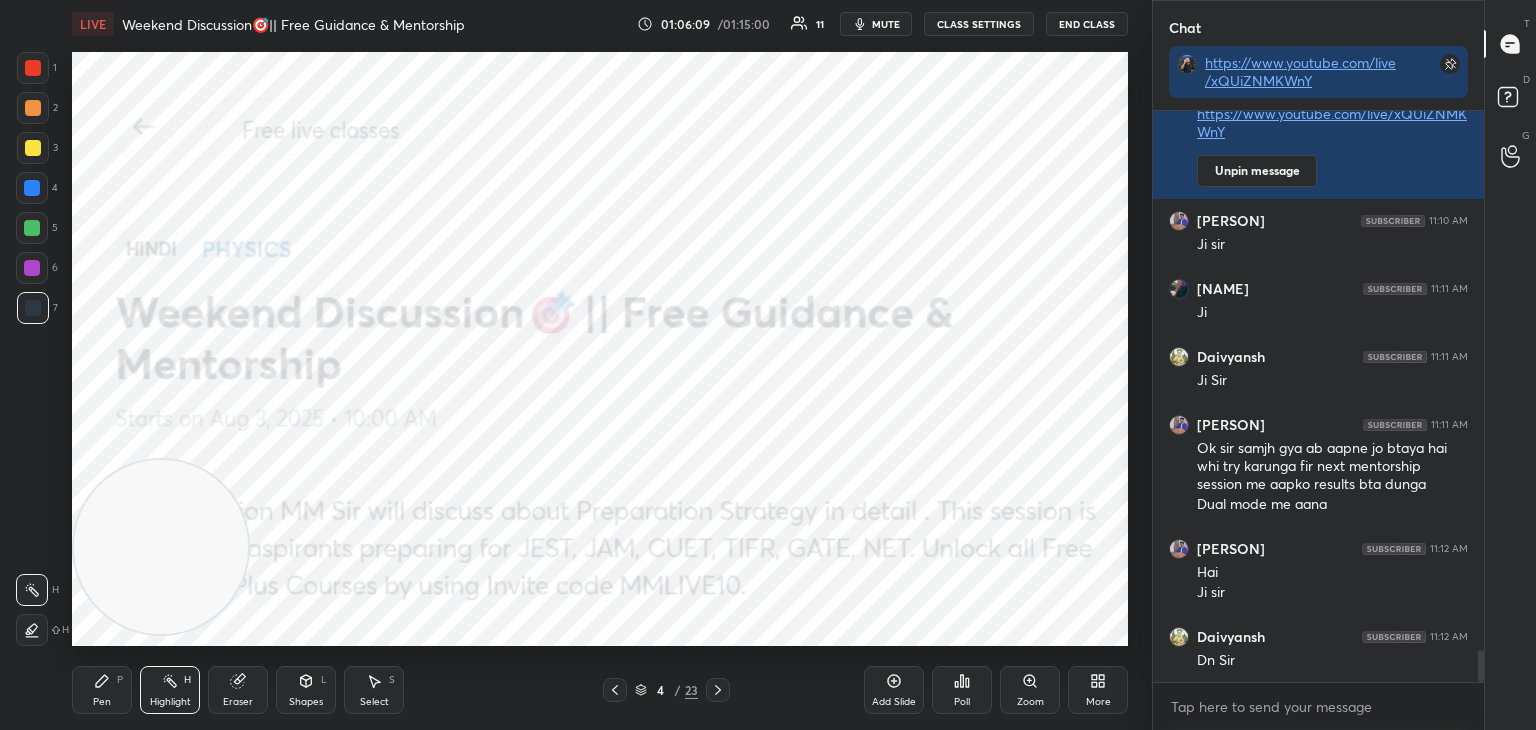 click 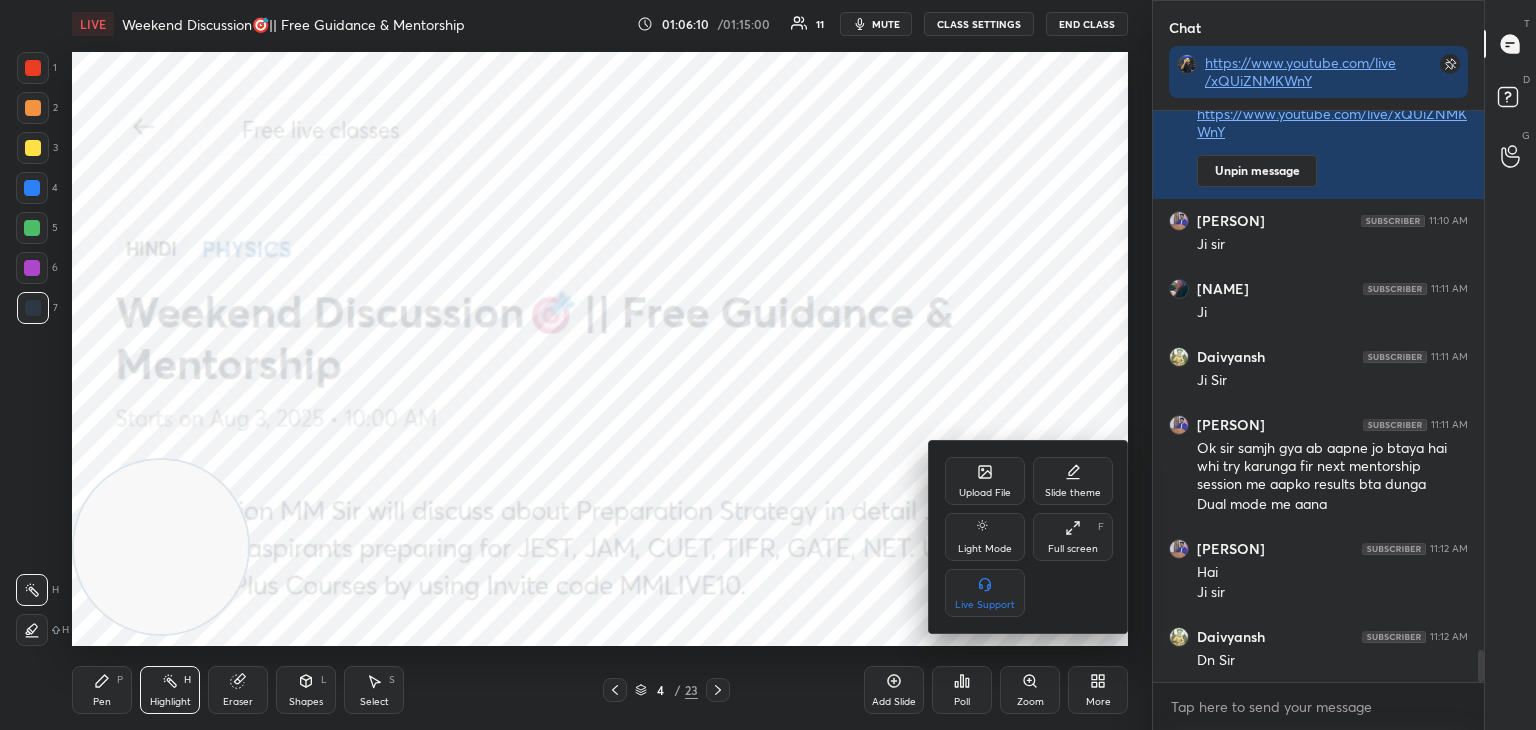 click on "Upload File" at bounding box center [985, 481] 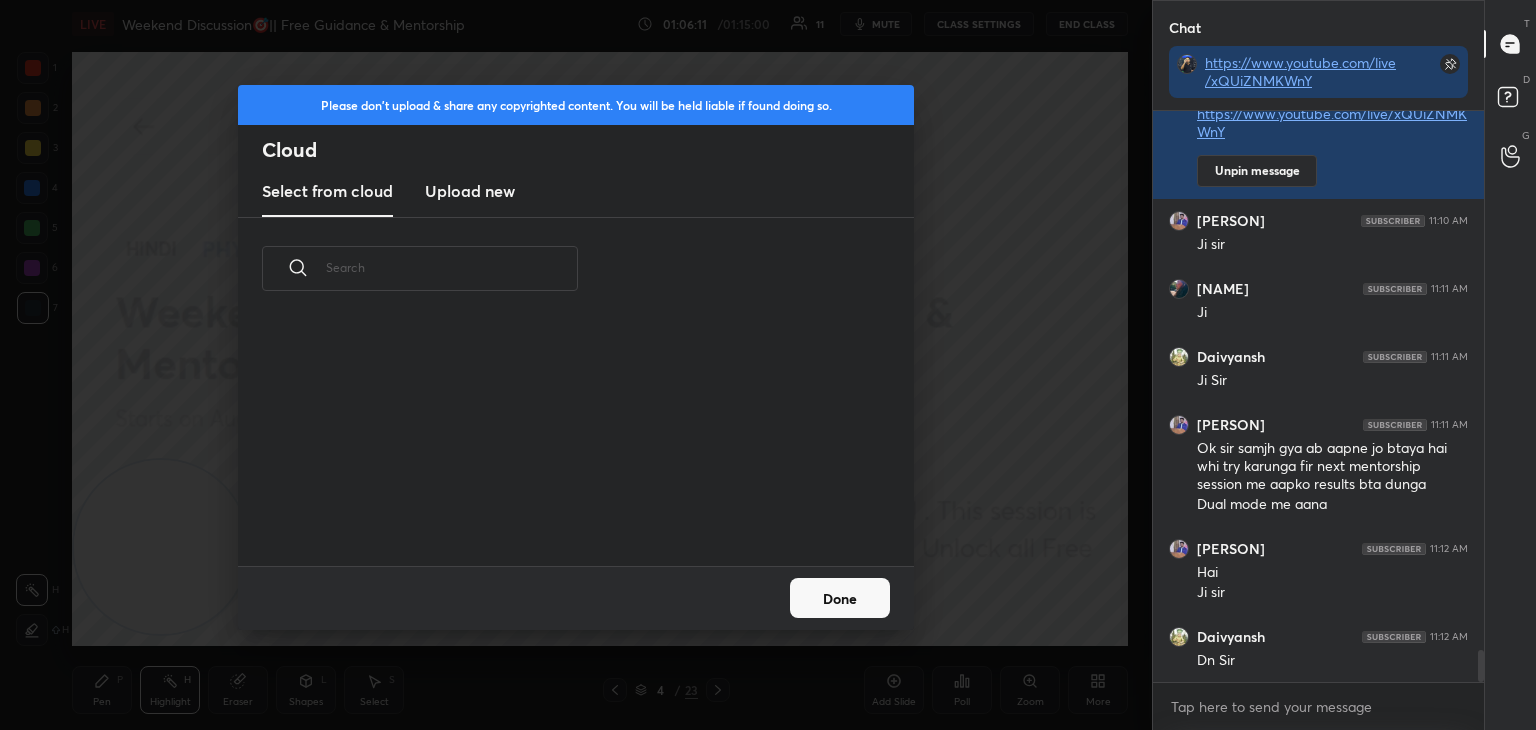 scroll, scrollTop: 5, scrollLeft: 10, axis: both 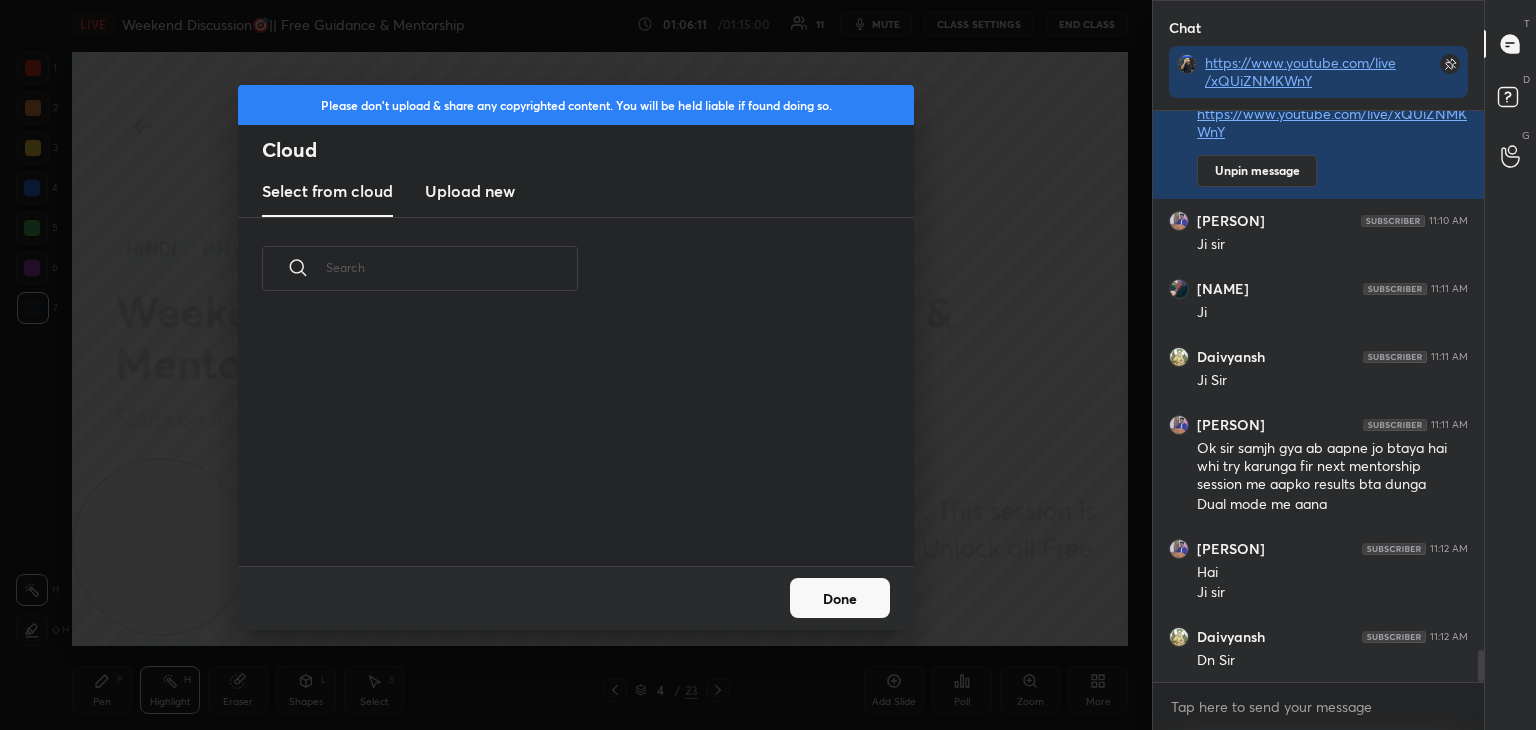 click on "Upload new" at bounding box center (470, 191) 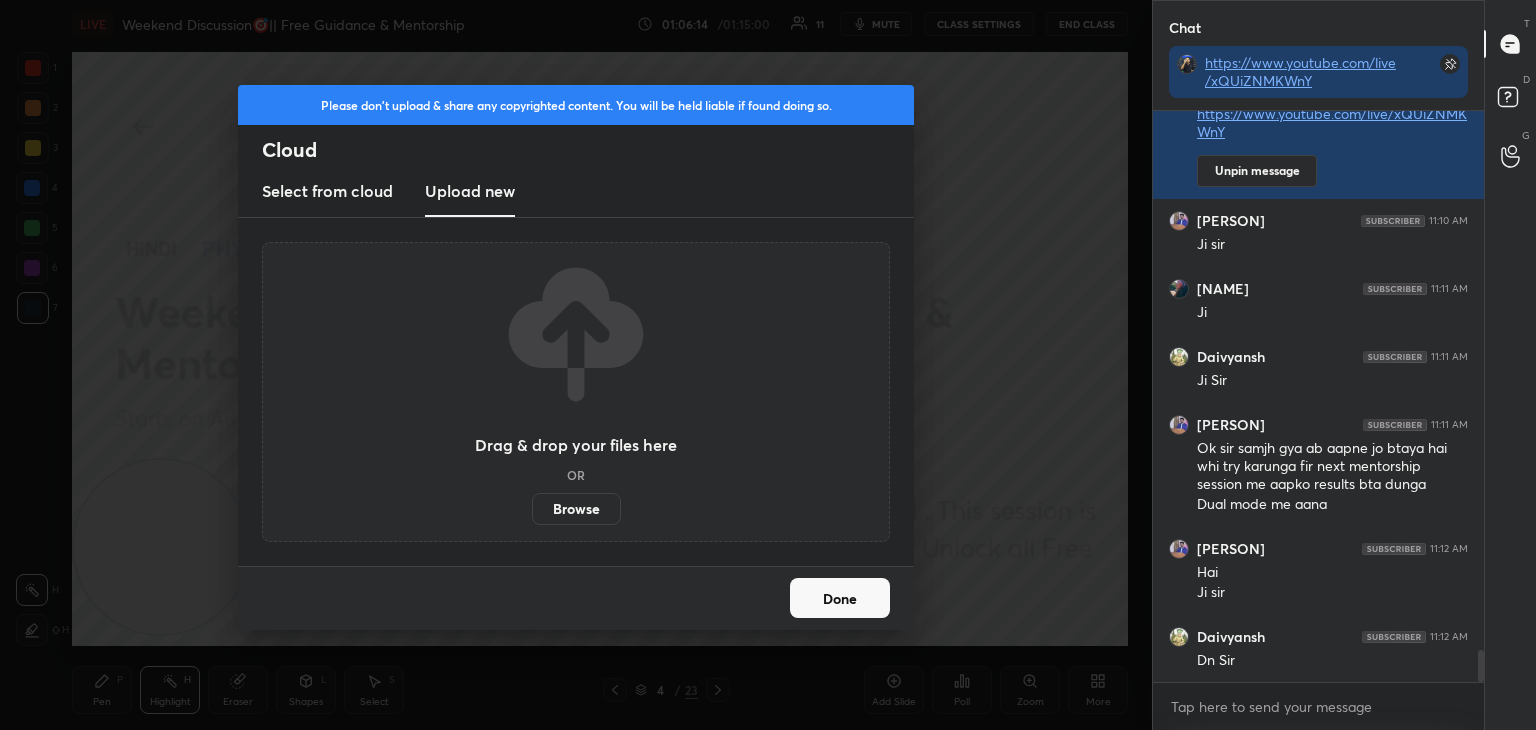 click on "Browse" at bounding box center (576, 509) 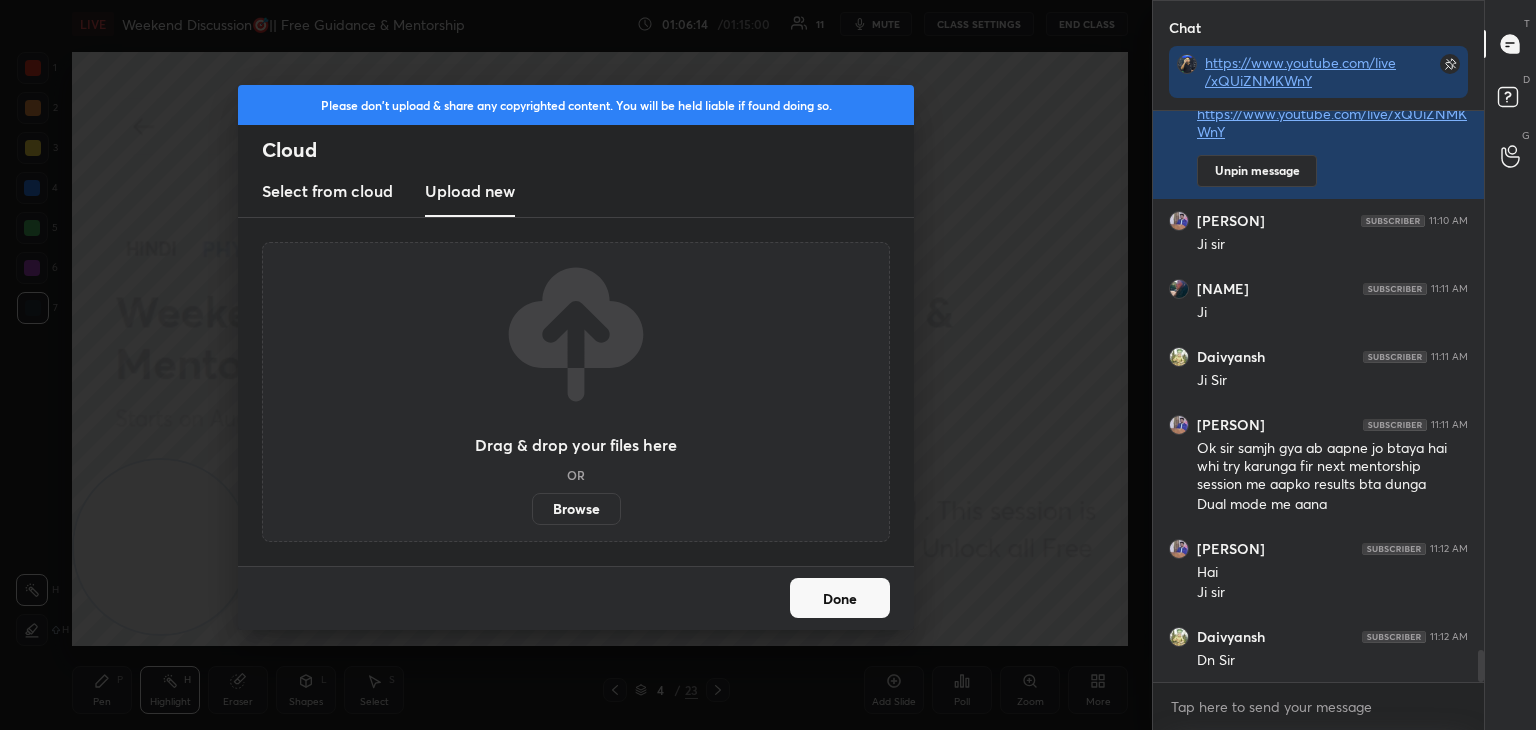 click on "Browse" at bounding box center (532, 509) 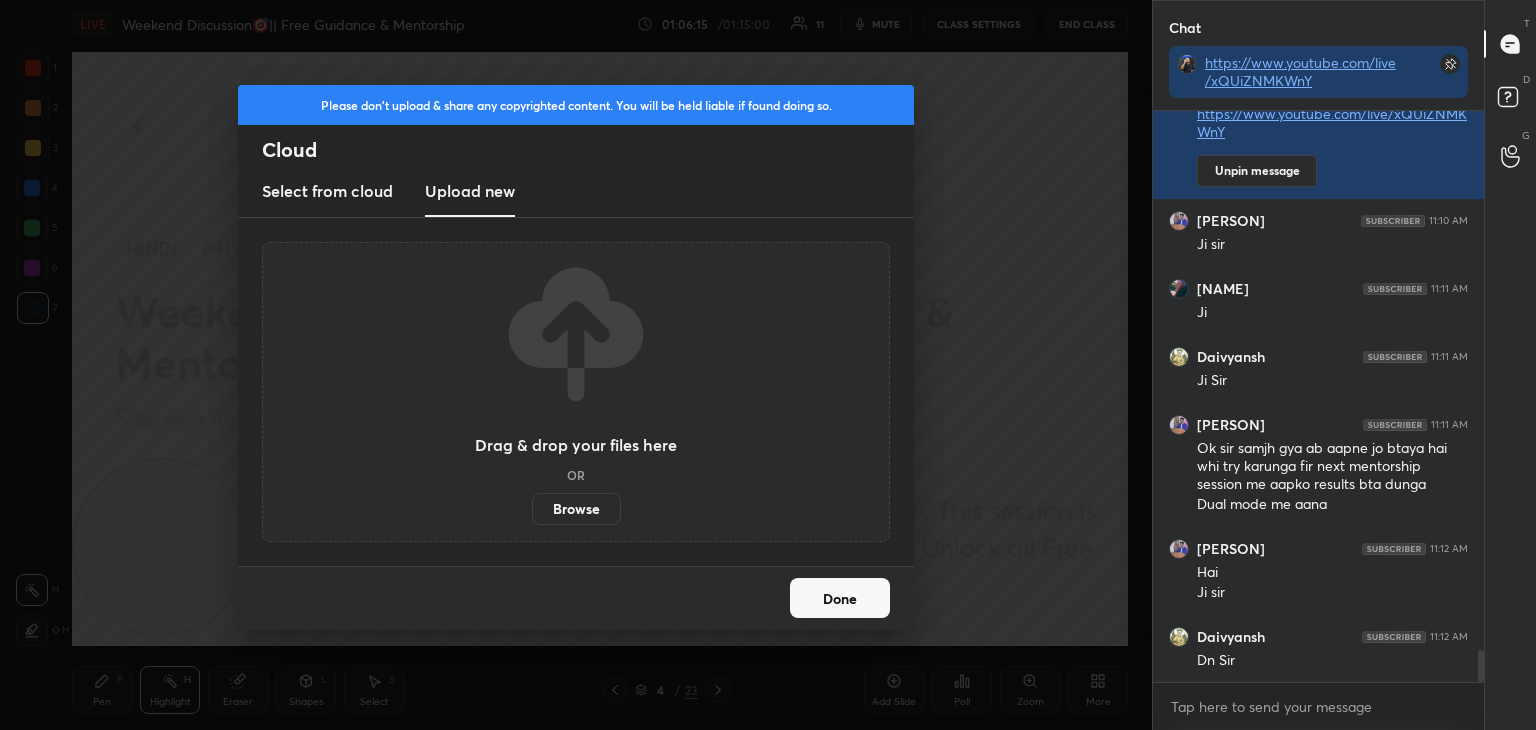 scroll, scrollTop: 525, scrollLeft: 325, axis: both 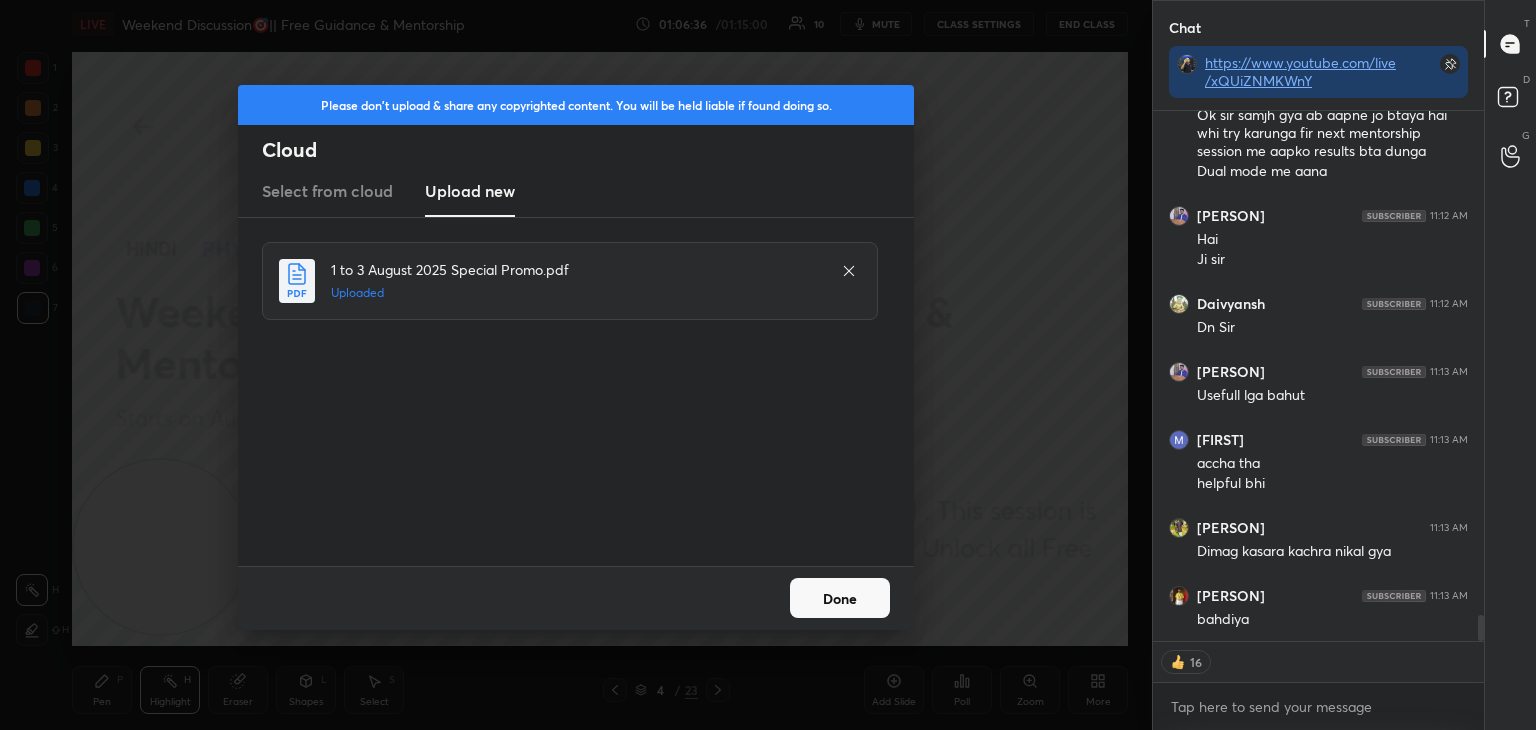 click on "Done" at bounding box center (840, 598) 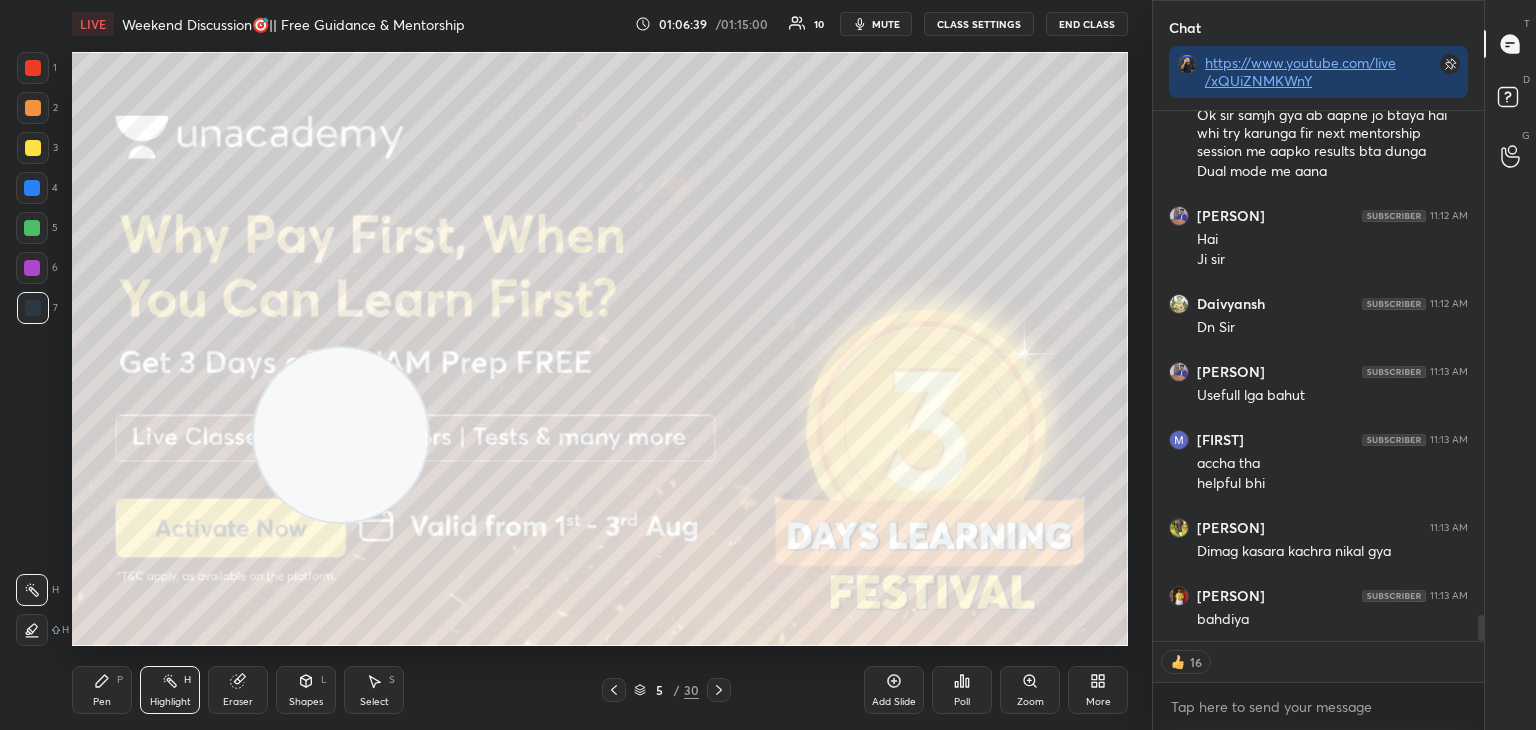 drag, startPoint x: 149, startPoint y: 563, endPoint x: 972, endPoint y: 69, distance: 959.8776 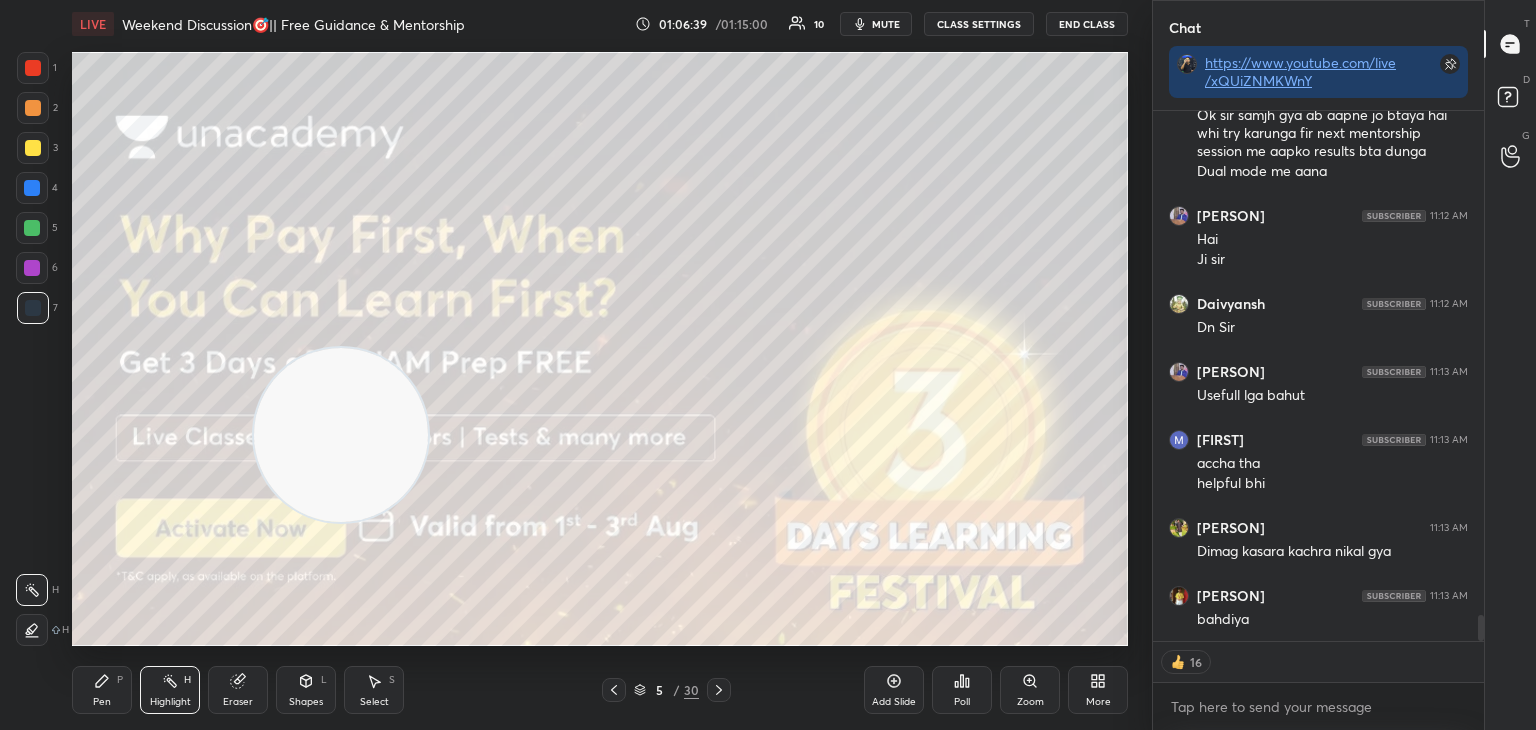 click at bounding box center [341, 435] 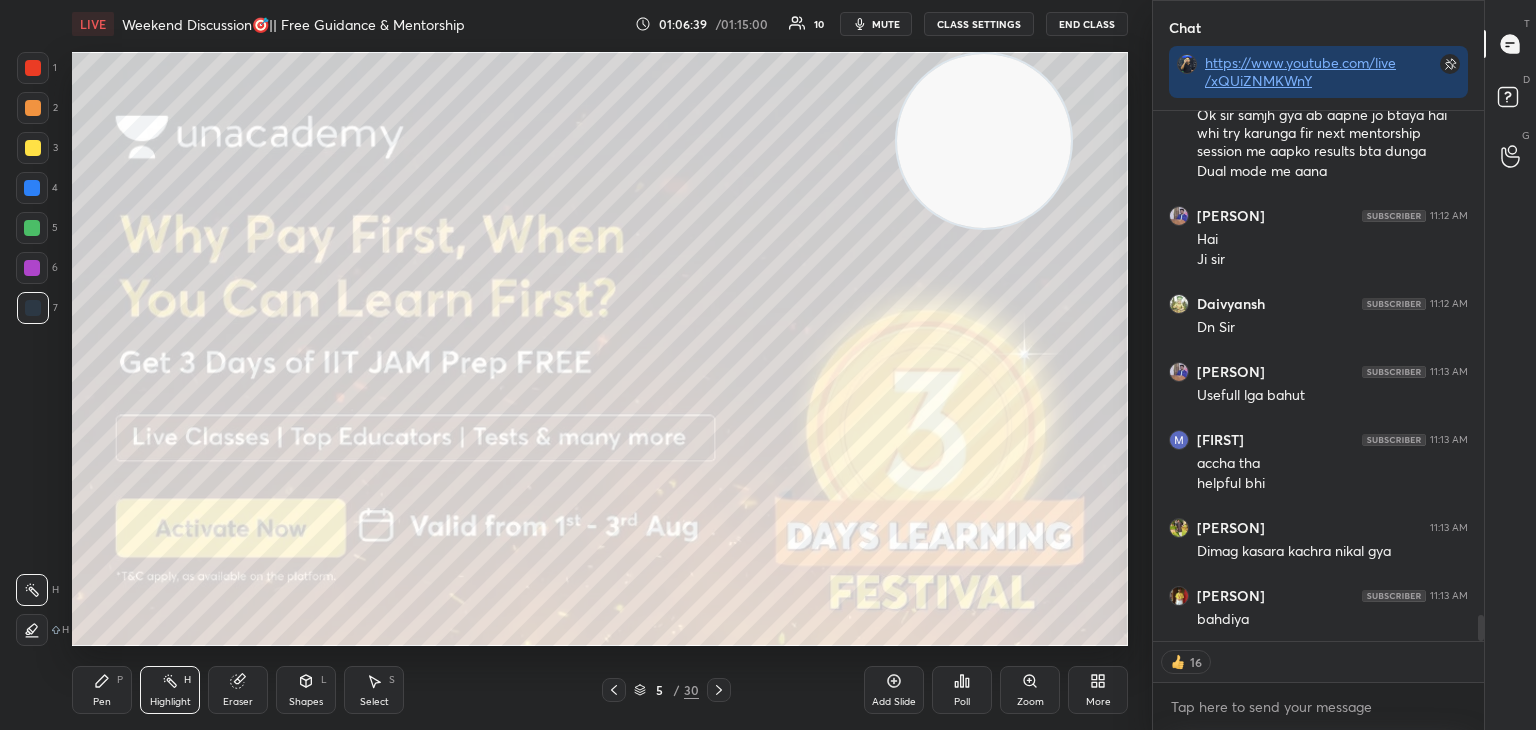 scroll, scrollTop: 10183, scrollLeft: 0, axis: vertical 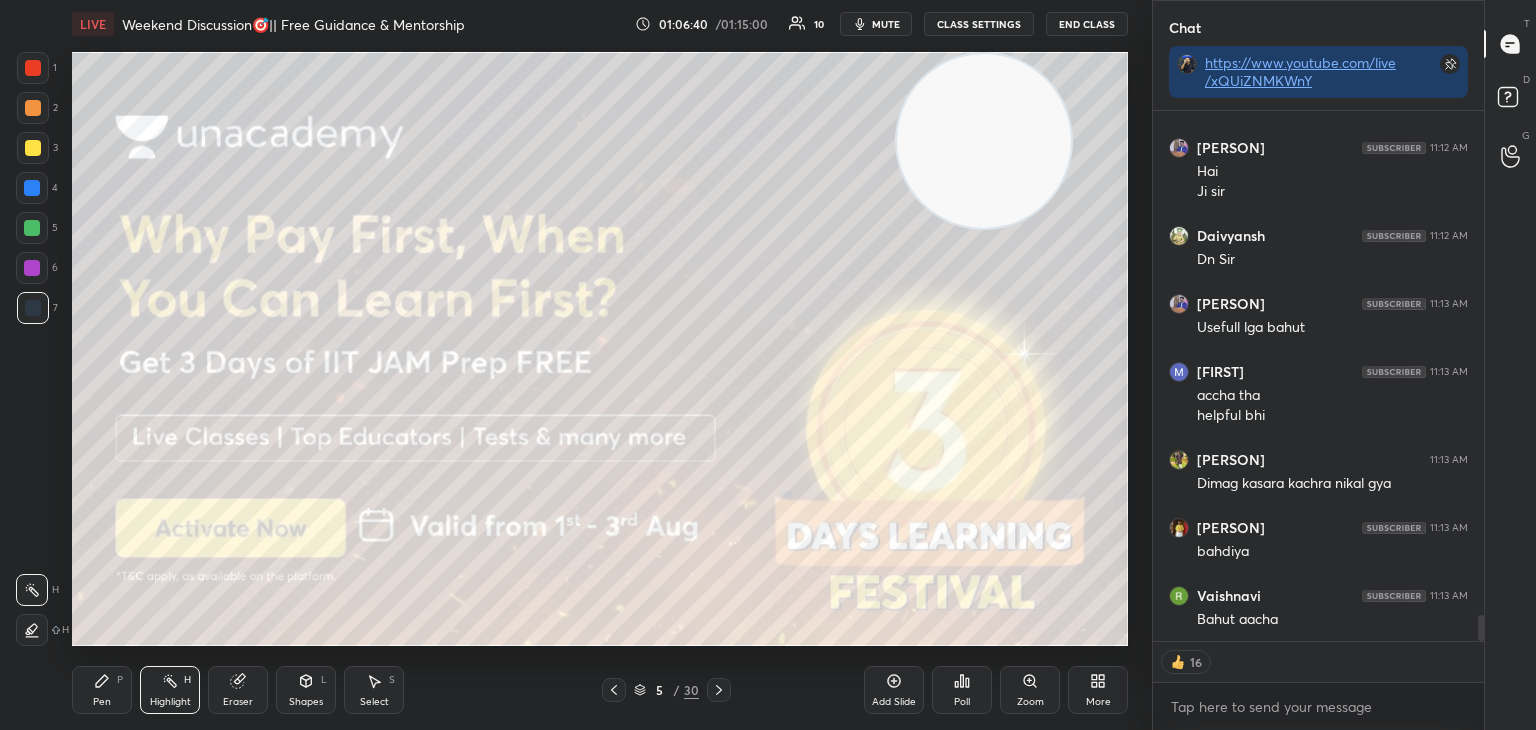 drag, startPoint x: 948, startPoint y: 169, endPoint x: 1056, endPoint y: 114, distance: 121.19818 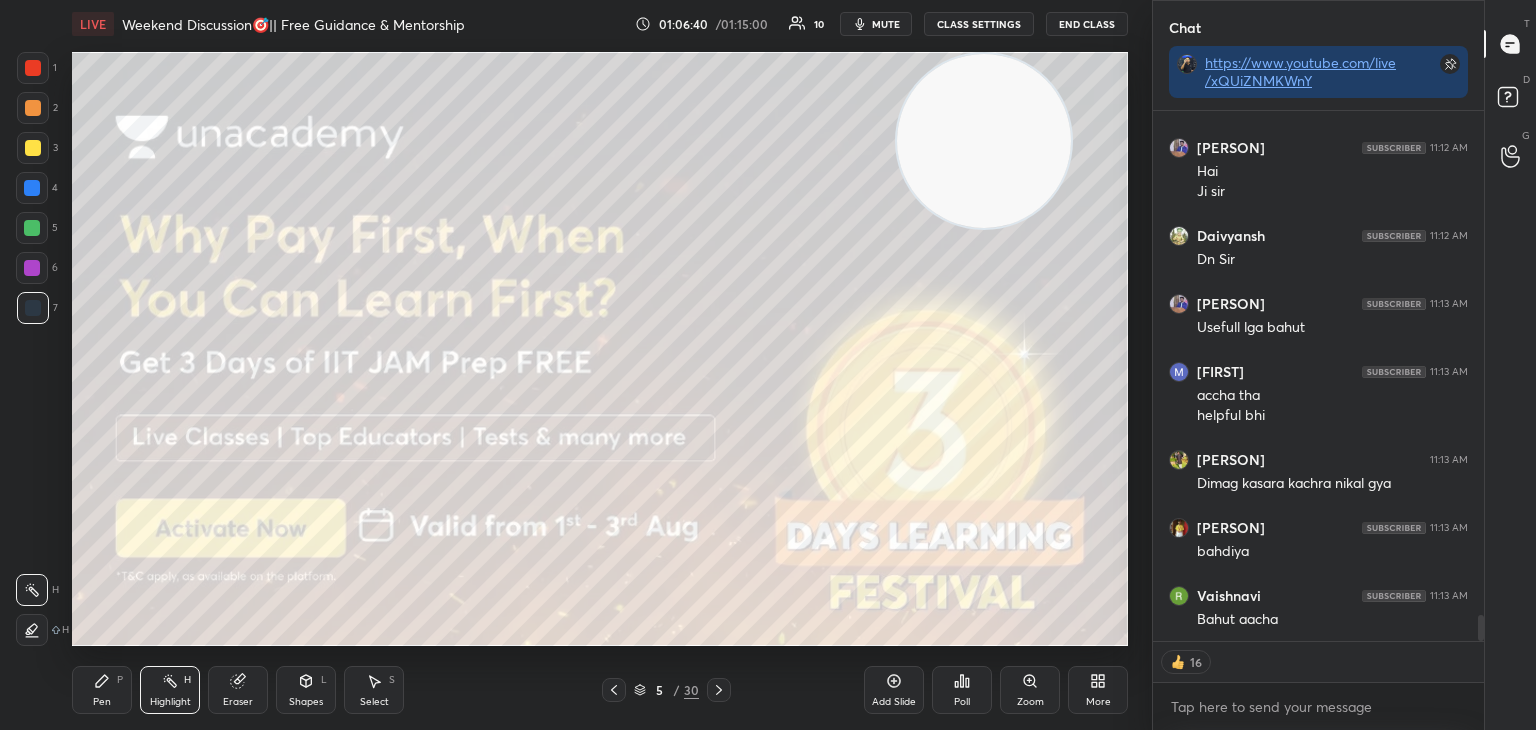 click at bounding box center [984, 141] 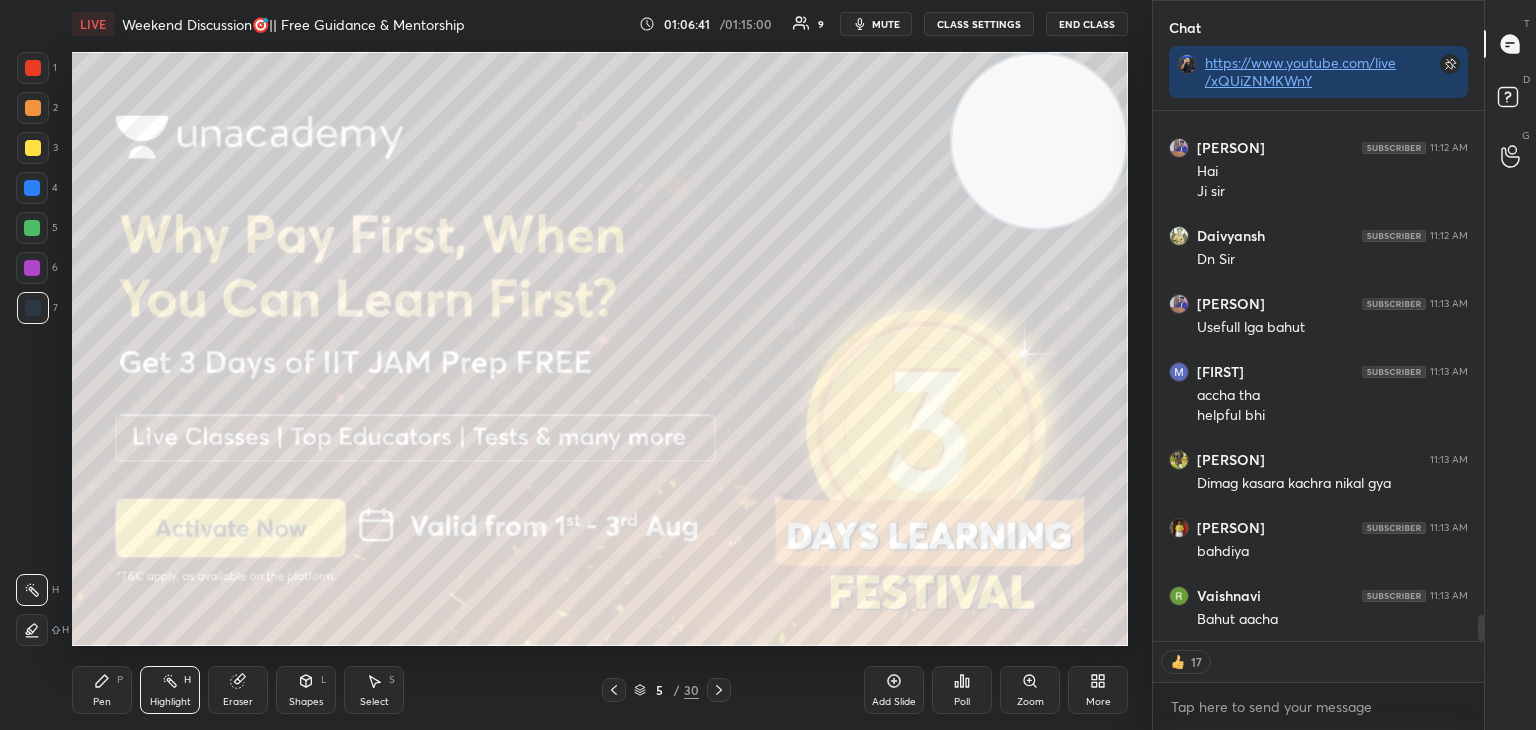 click on "Pen P" at bounding box center (102, 690) 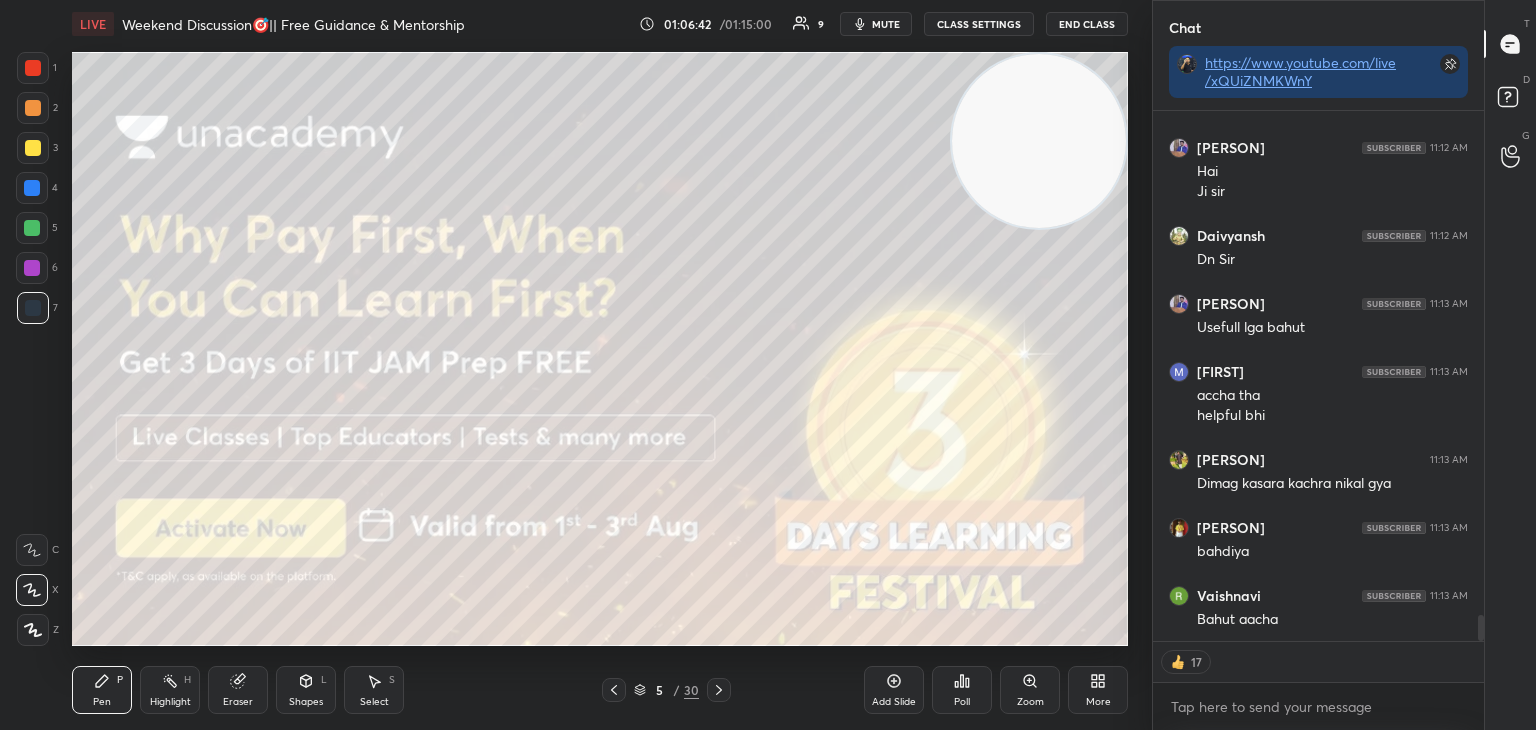 drag, startPoint x: 36, startPoint y: 145, endPoint x: 48, endPoint y: 157, distance: 16.970562 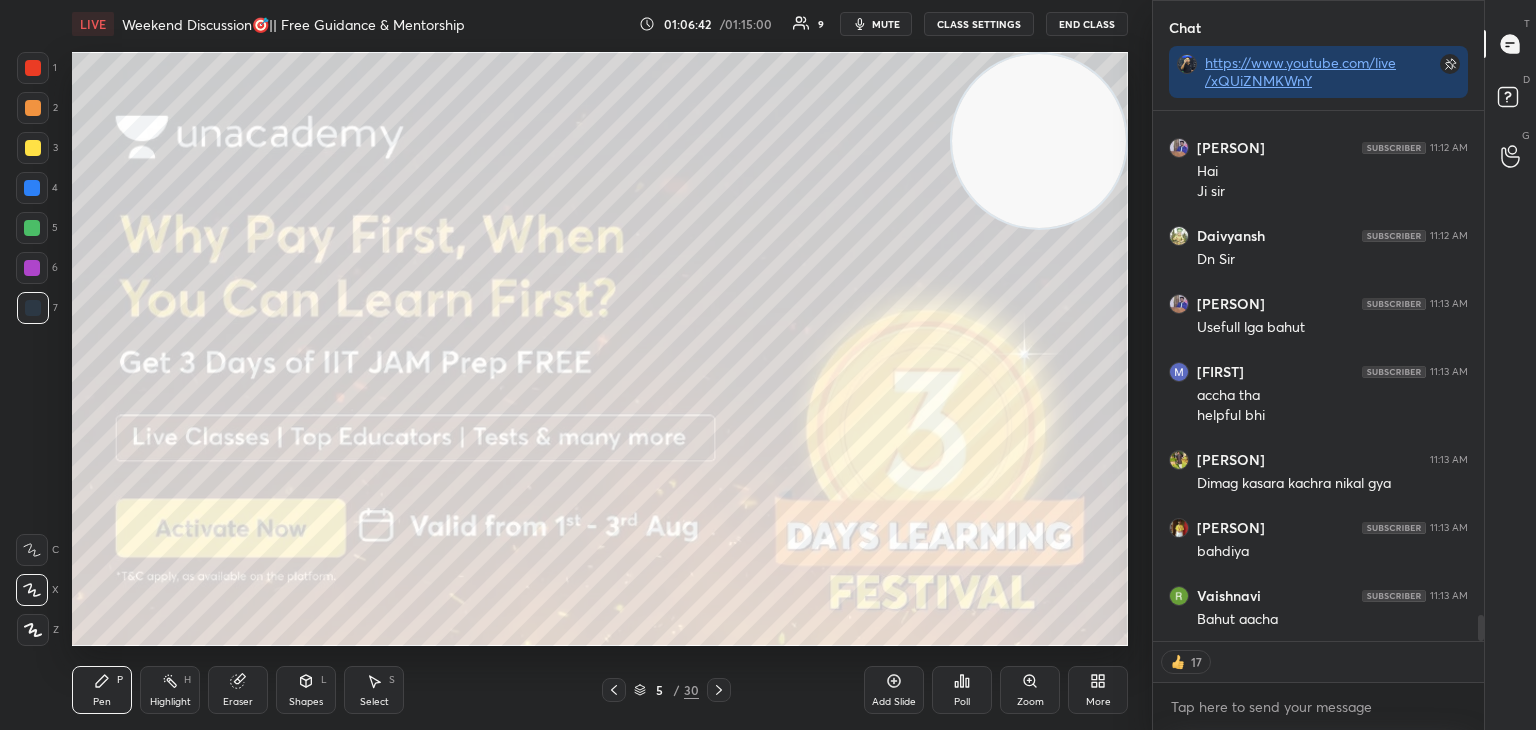 click at bounding box center [33, 148] 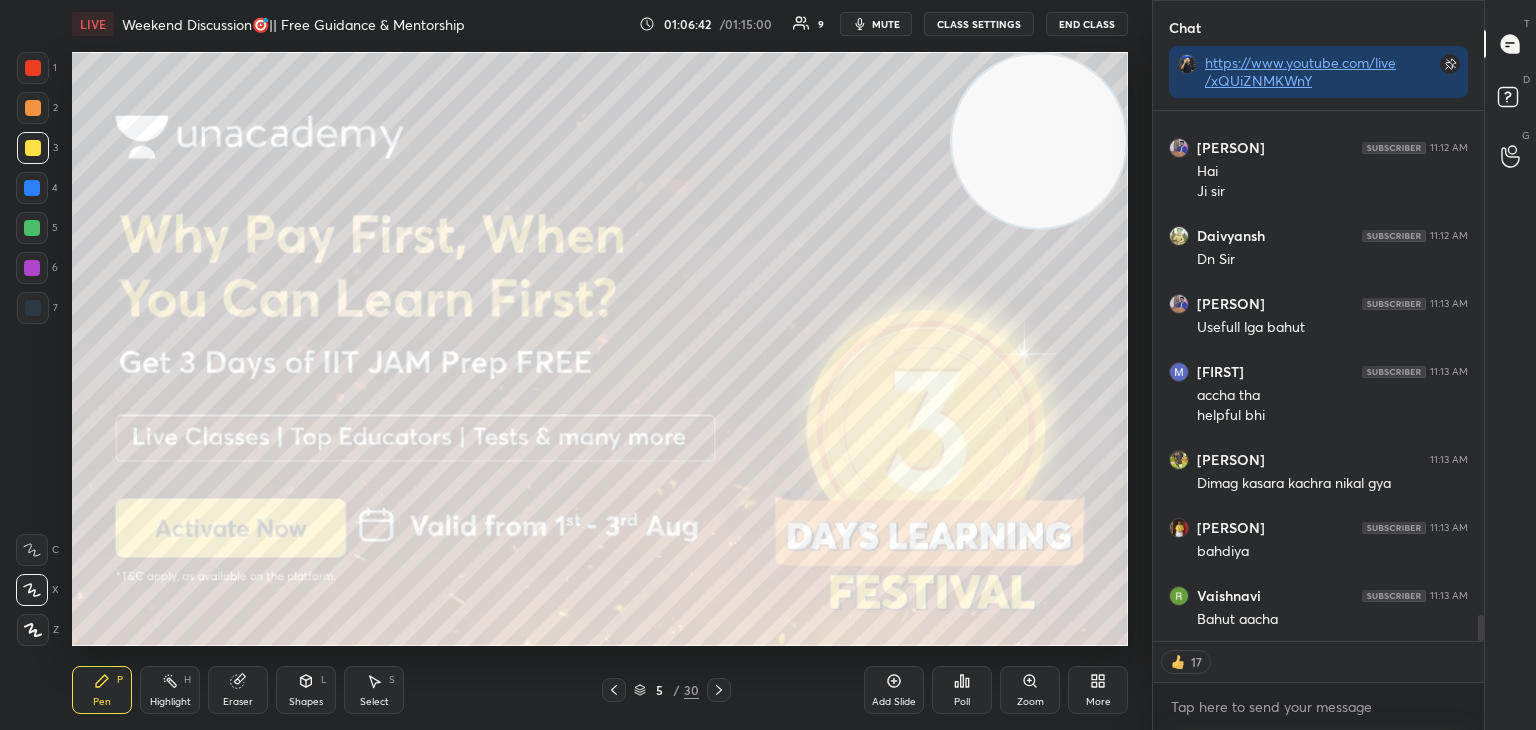 scroll, scrollTop: 10251, scrollLeft: 0, axis: vertical 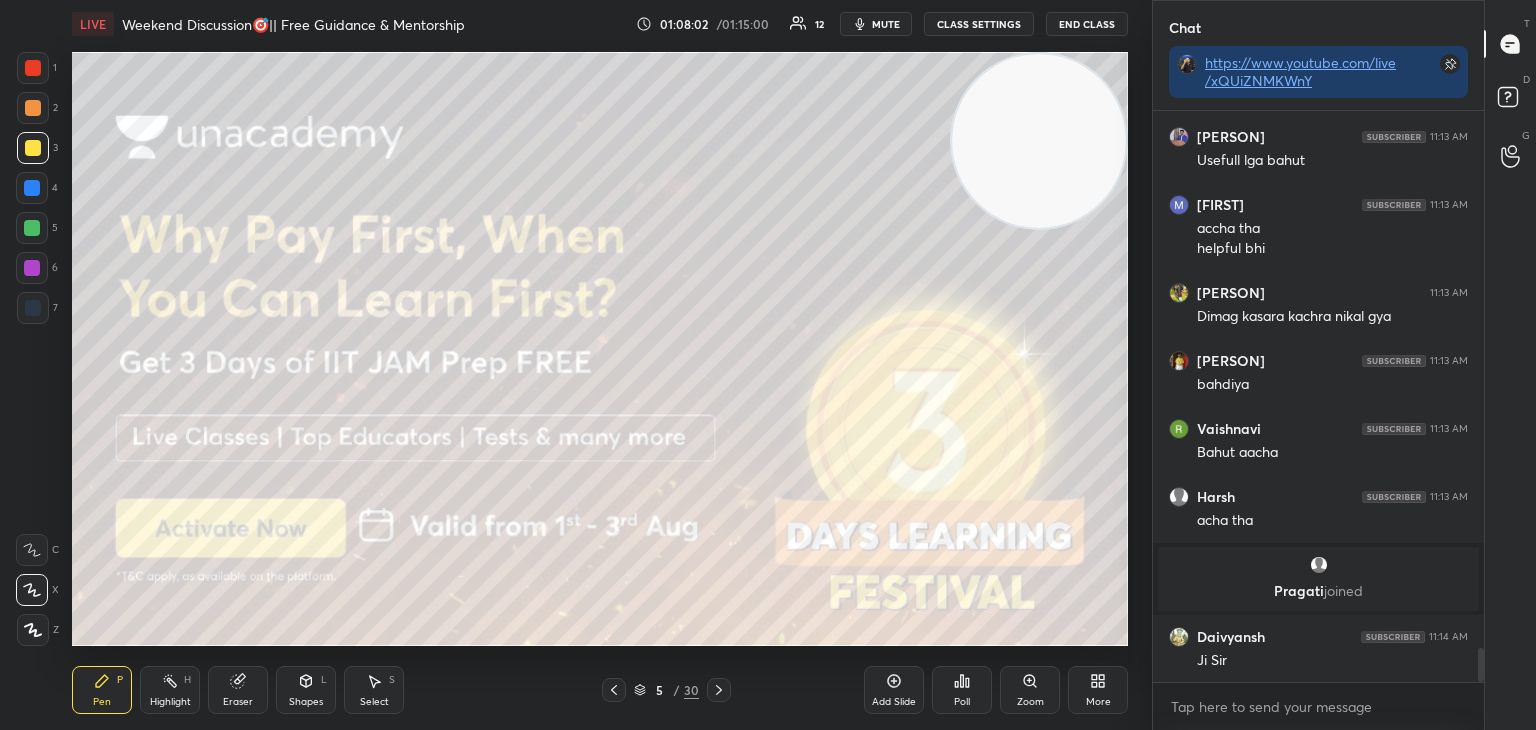 click 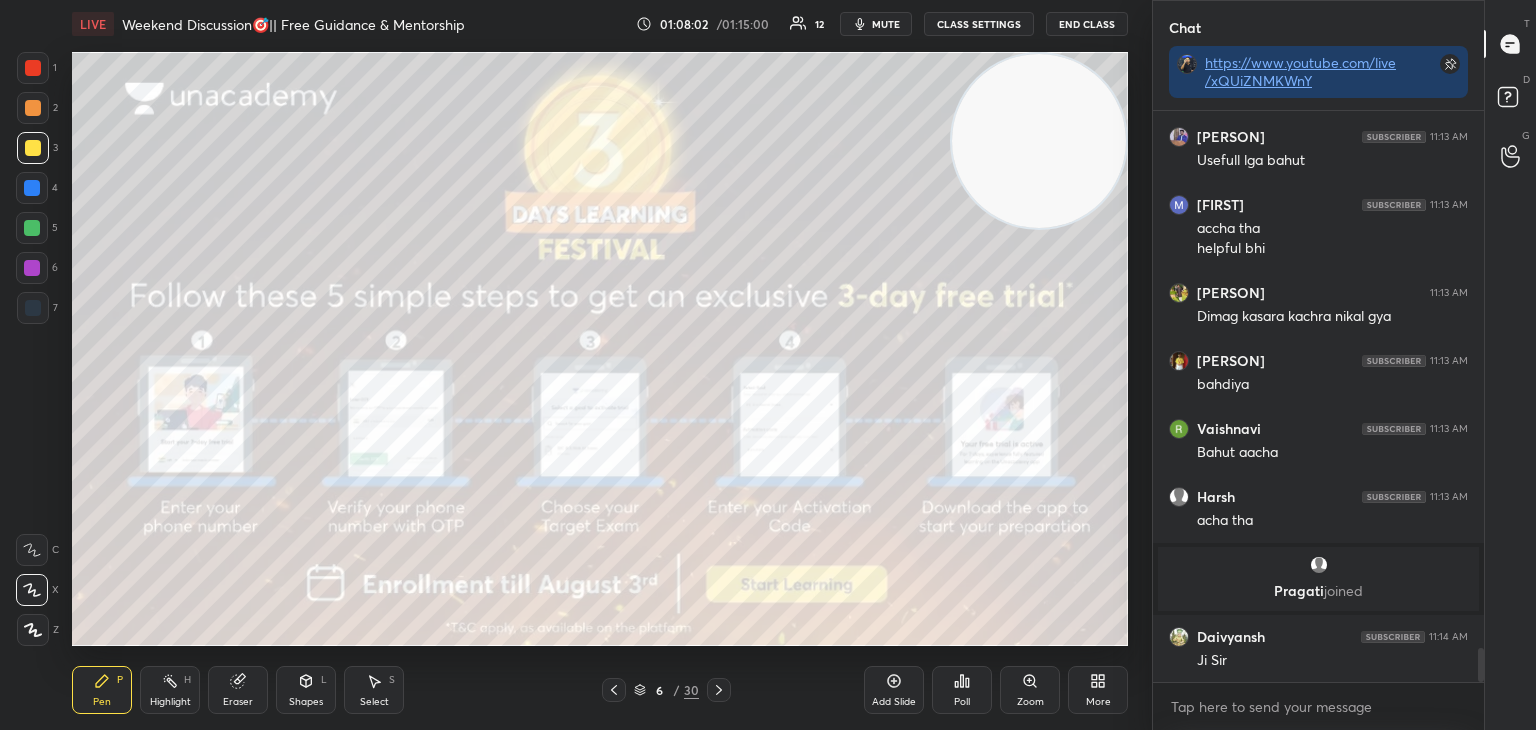scroll, scrollTop: 9168, scrollLeft: 0, axis: vertical 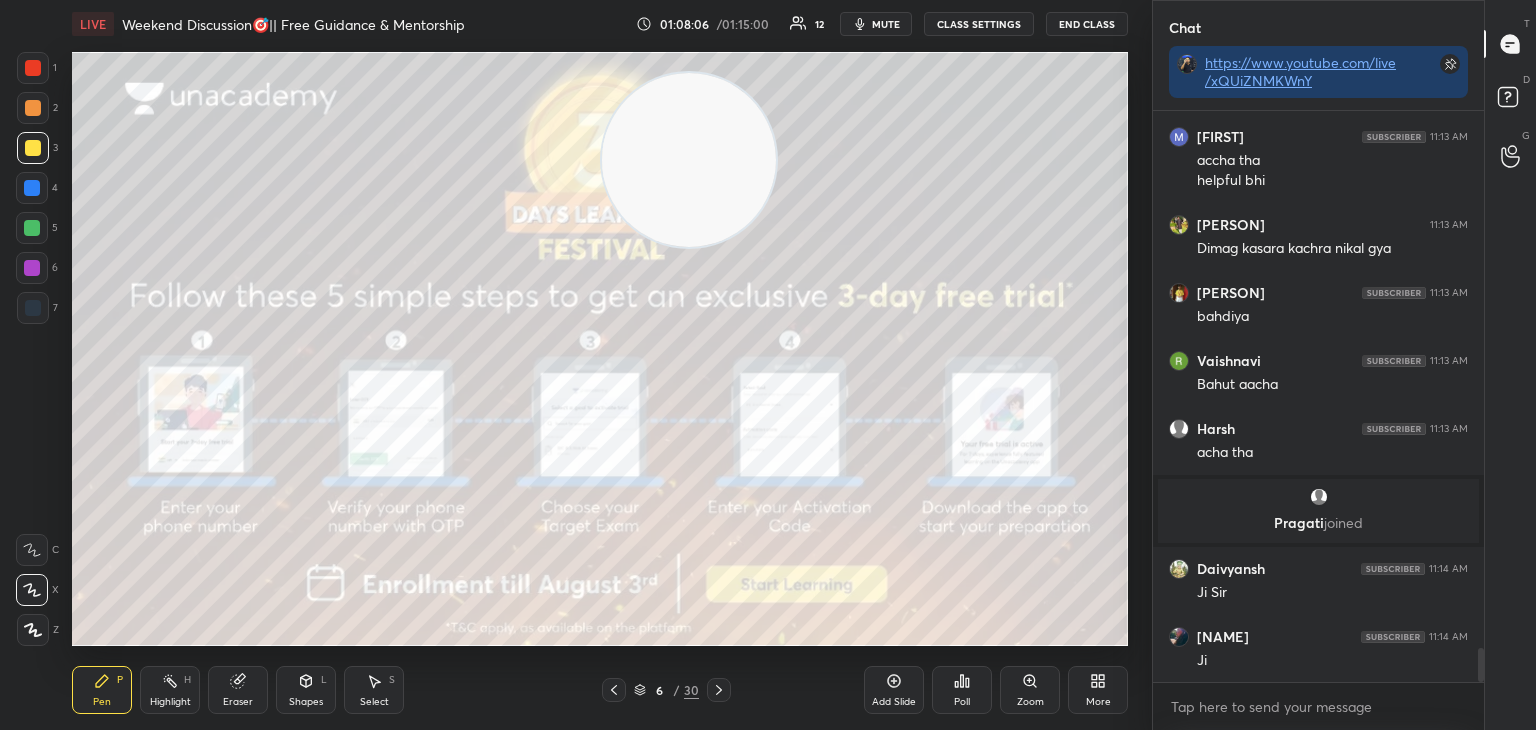 drag, startPoint x: 1048, startPoint y: 123, endPoint x: 433, endPoint y: 171, distance: 616.8703 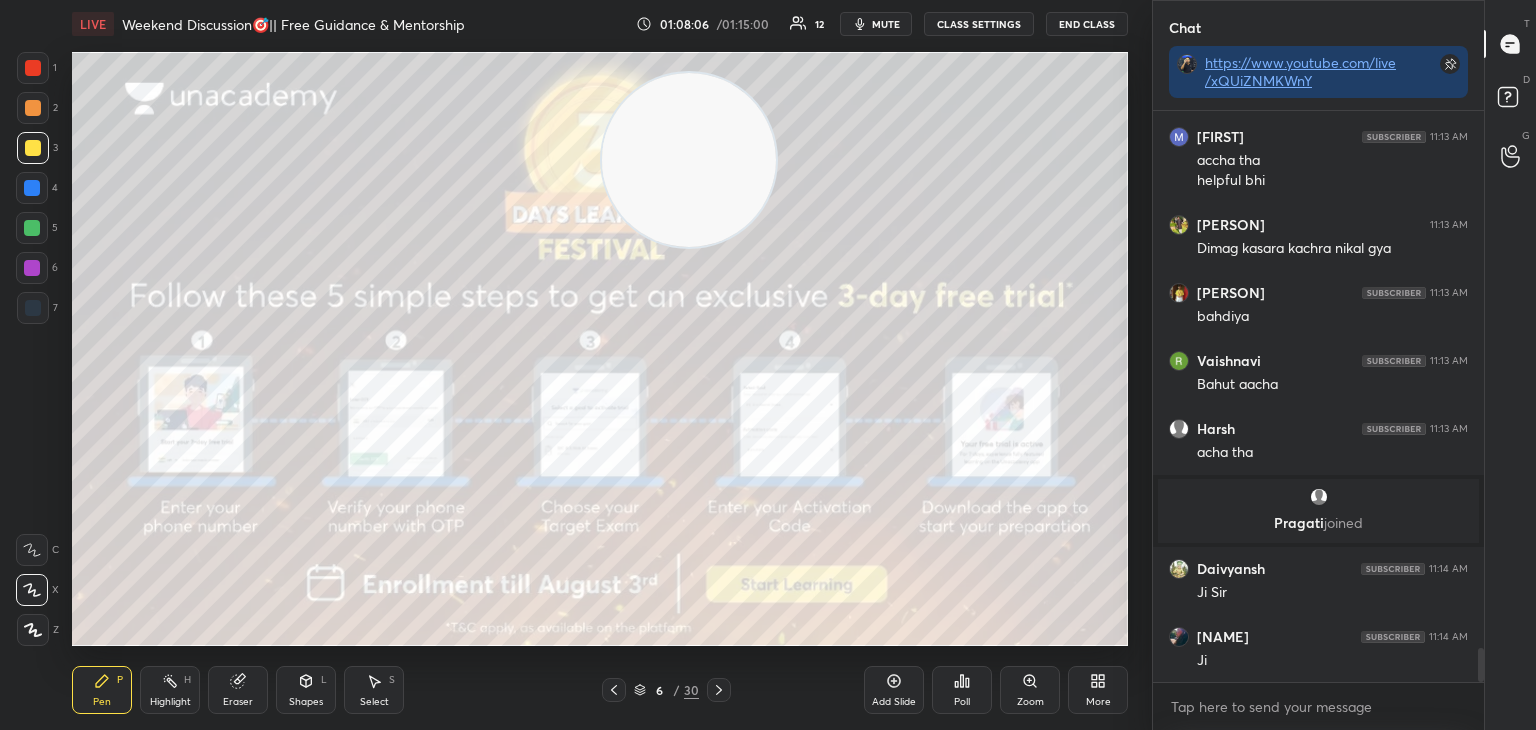 click at bounding box center (689, 160) 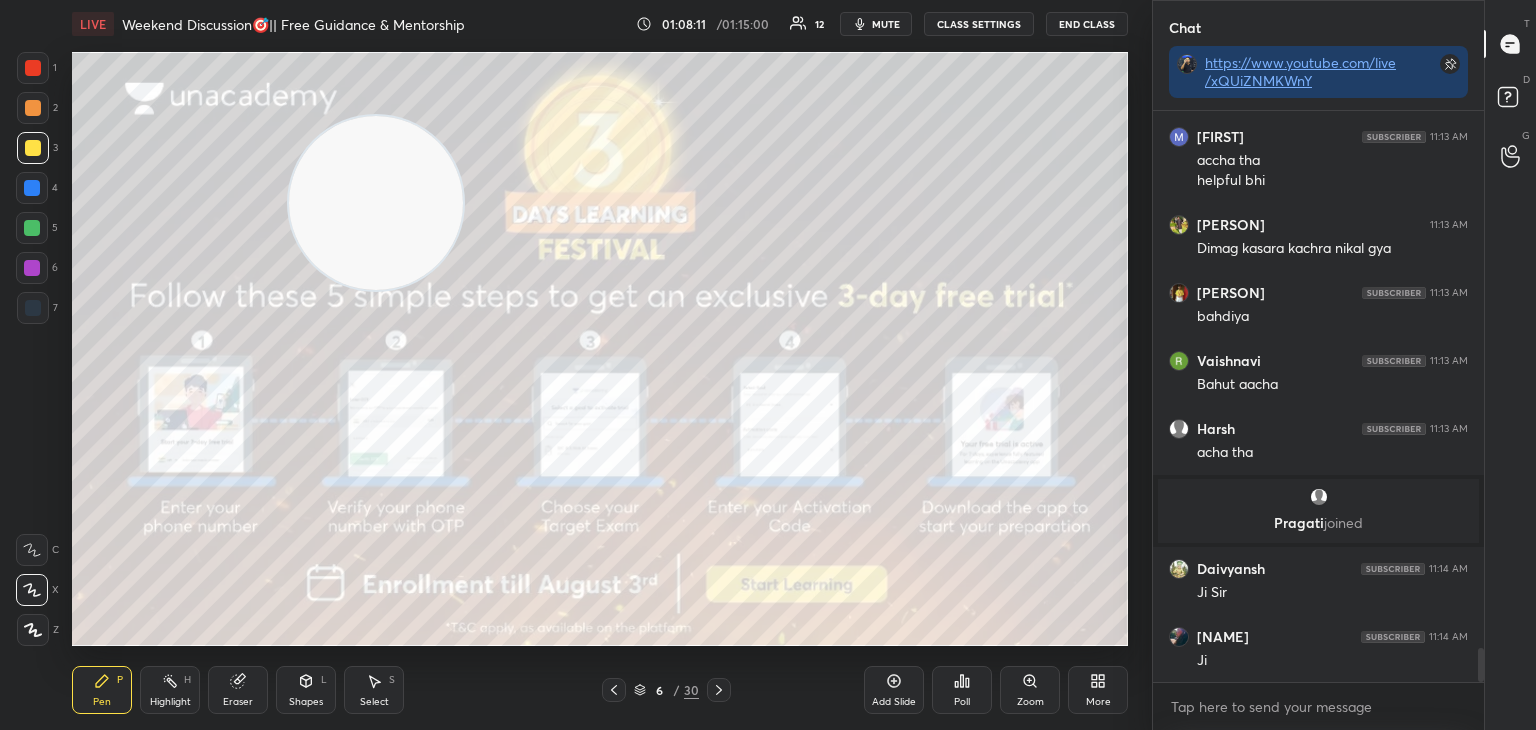 click 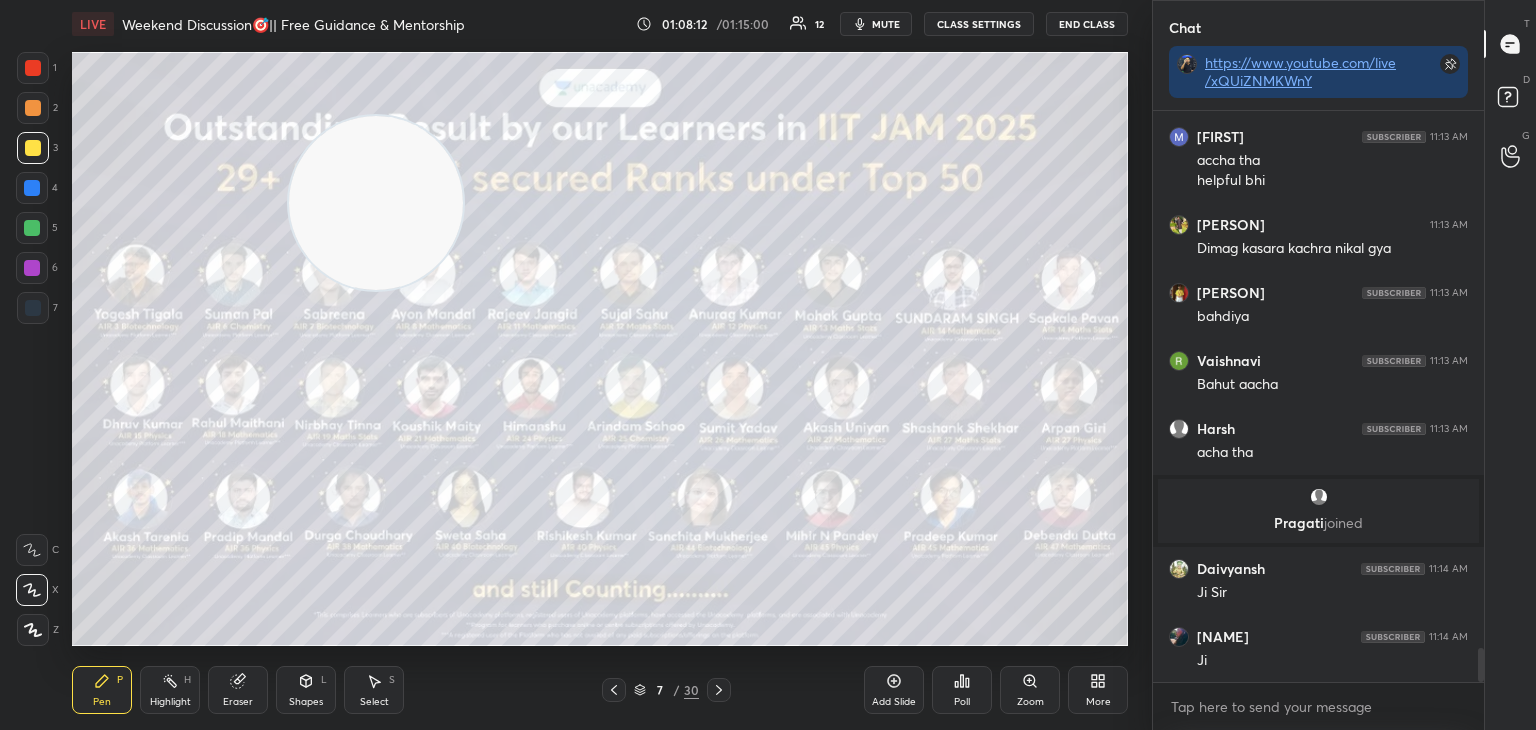 drag, startPoint x: 344, startPoint y: 297, endPoint x: 229, endPoint y: 531, distance: 260.73166 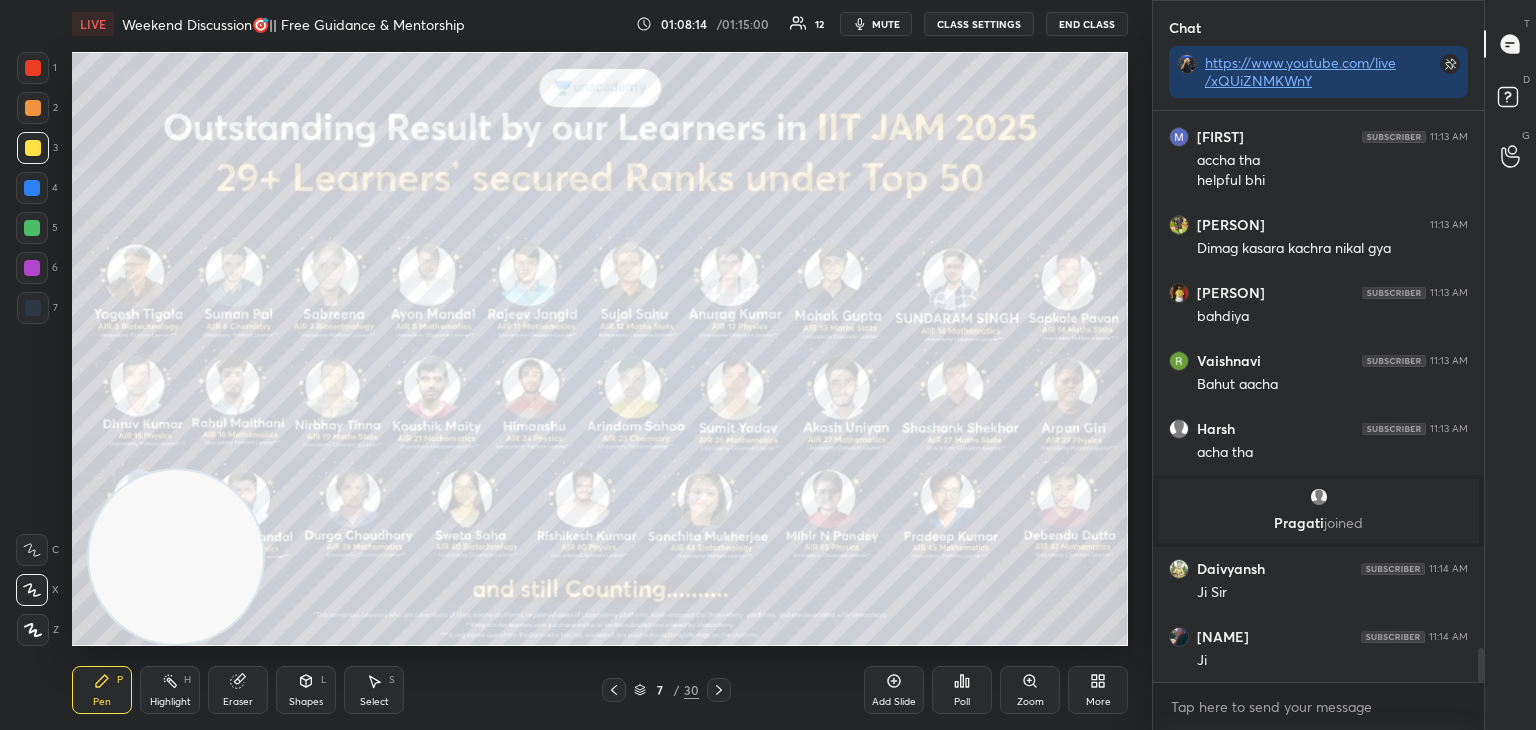 click 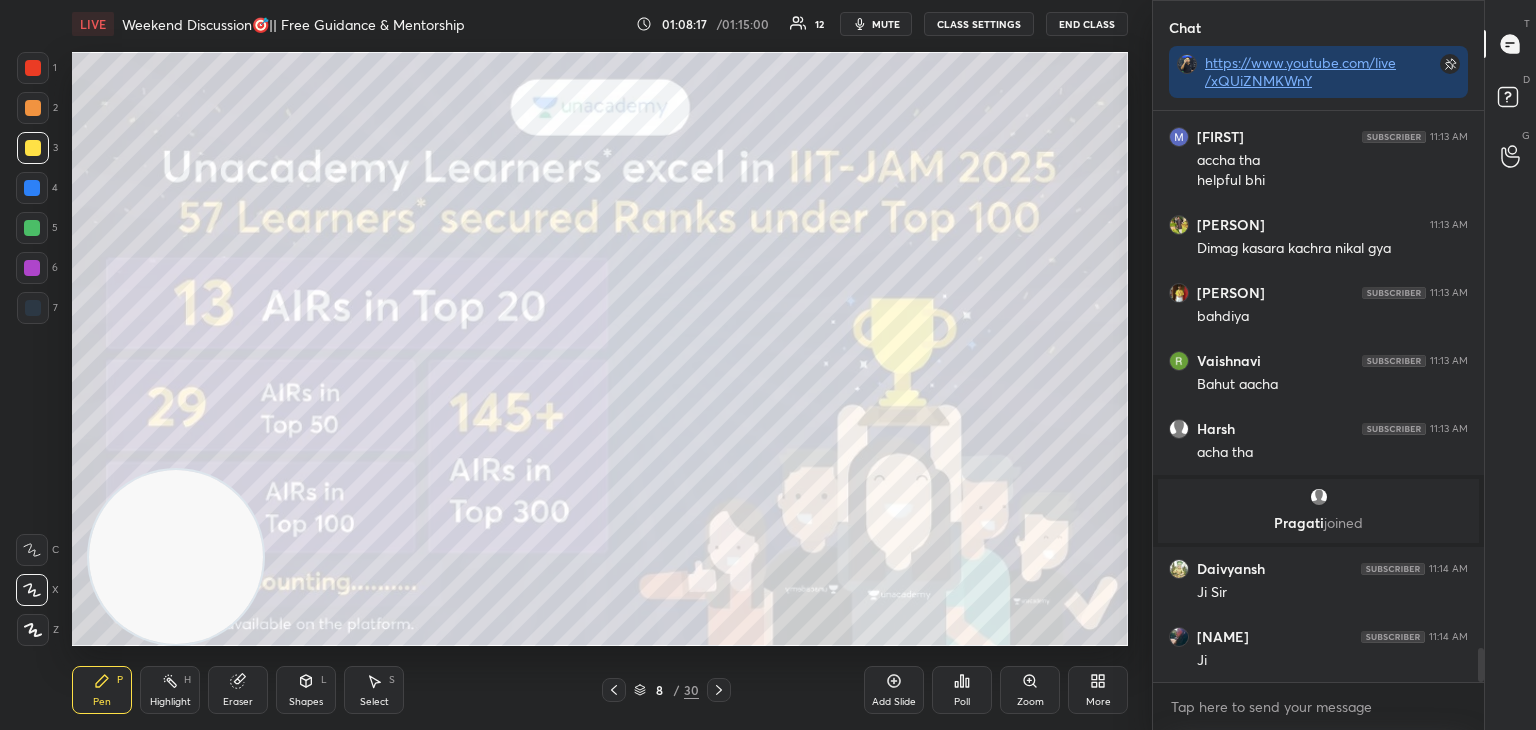 drag, startPoint x: 720, startPoint y: 685, endPoint x: 716, endPoint y: 669, distance: 16.492422 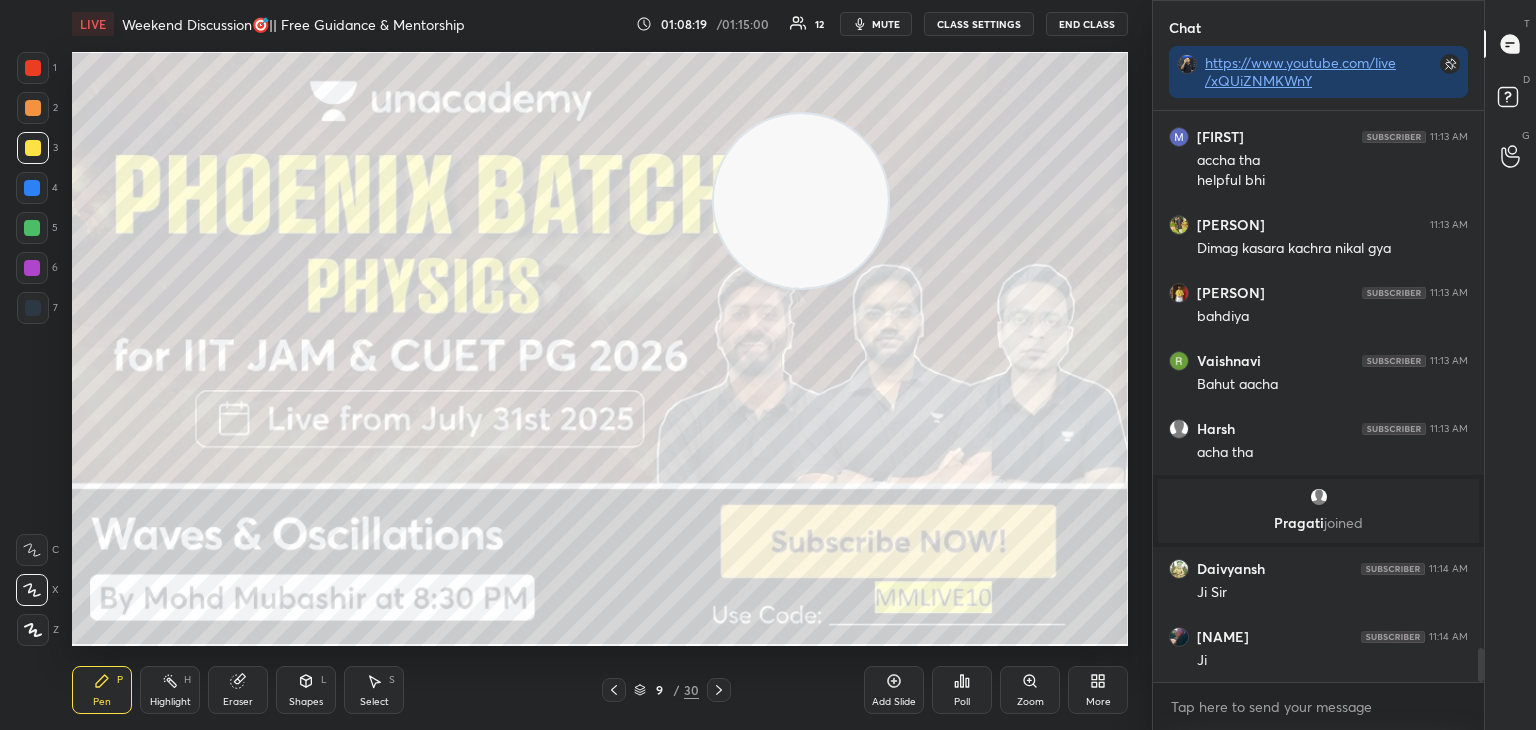 drag, startPoint x: 472, startPoint y: 361, endPoint x: 1072, endPoint y: 49, distance: 676.27216 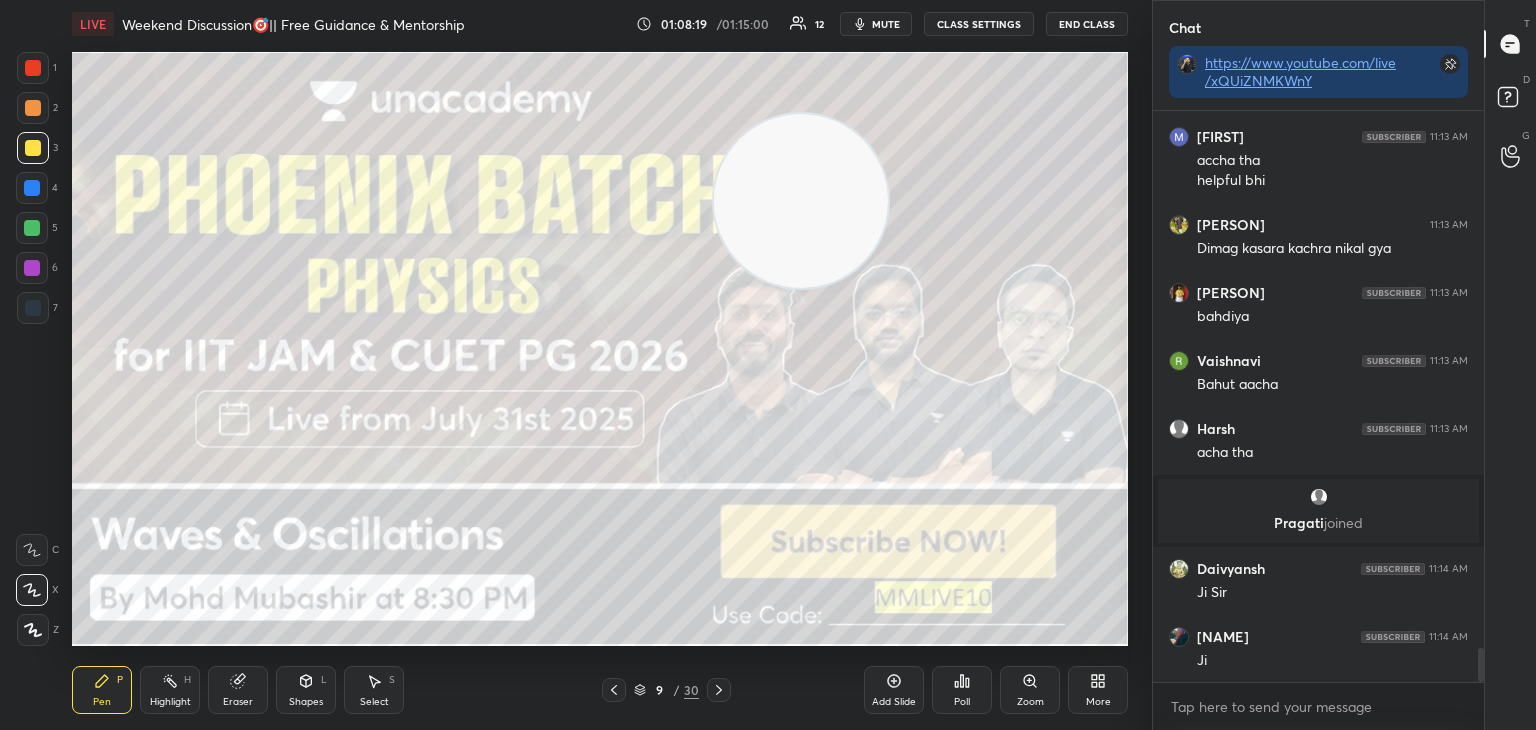 click on "1 2 3 4 5 6 7 C X Z C X Z E E Erase all   H H LIVE Weekend Discussion🎯|| Free Guidance & Mentorship 01:08:19 /  01:15:00 12 mute CLASS SETTINGS End Class Setting up your live class Poll for   secs No correct answer Start poll Back Weekend Discussion🎯|| Free Guidance & Mentorship [FIRST] [LAST] Pen P Highlight H Eraser Shapes L Select S 9 / 30 Add Slide Poll Zoom More Chat https://www.youtube.com/live/xQUiZNMKWnY [PERSON] 11:12 AM Dn Sir [PERSON] 11:13 AM Usefull lga bahut [PERSON] 11:13 AM accha tha helpful bhi [PERSON] 11:13 AM Dimag kasara kachra nikal gya [PERSON] 11:13 AM bahdiya [PERSON] 11:13 AM Bahut aacha [PERSON] 11:13 AM acha tha [PERSON]  joined [PERSON] 11:14 AM Ji Sir [PERSON] 11:14 AM Ji JUMP TO LATEST Enable hand raising Enable raise hand to speak to learners. Once enabled, chat will be turned off temporarily. Enable x   Doubts asked by learners will show up here NEW DOUBTS ASKED No one has raised a hand yet Can't raise hand Got it T Messages (T) D Doubts (D) G Raise Hand (G) Report an issue ​" at bounding box center (768, 365) 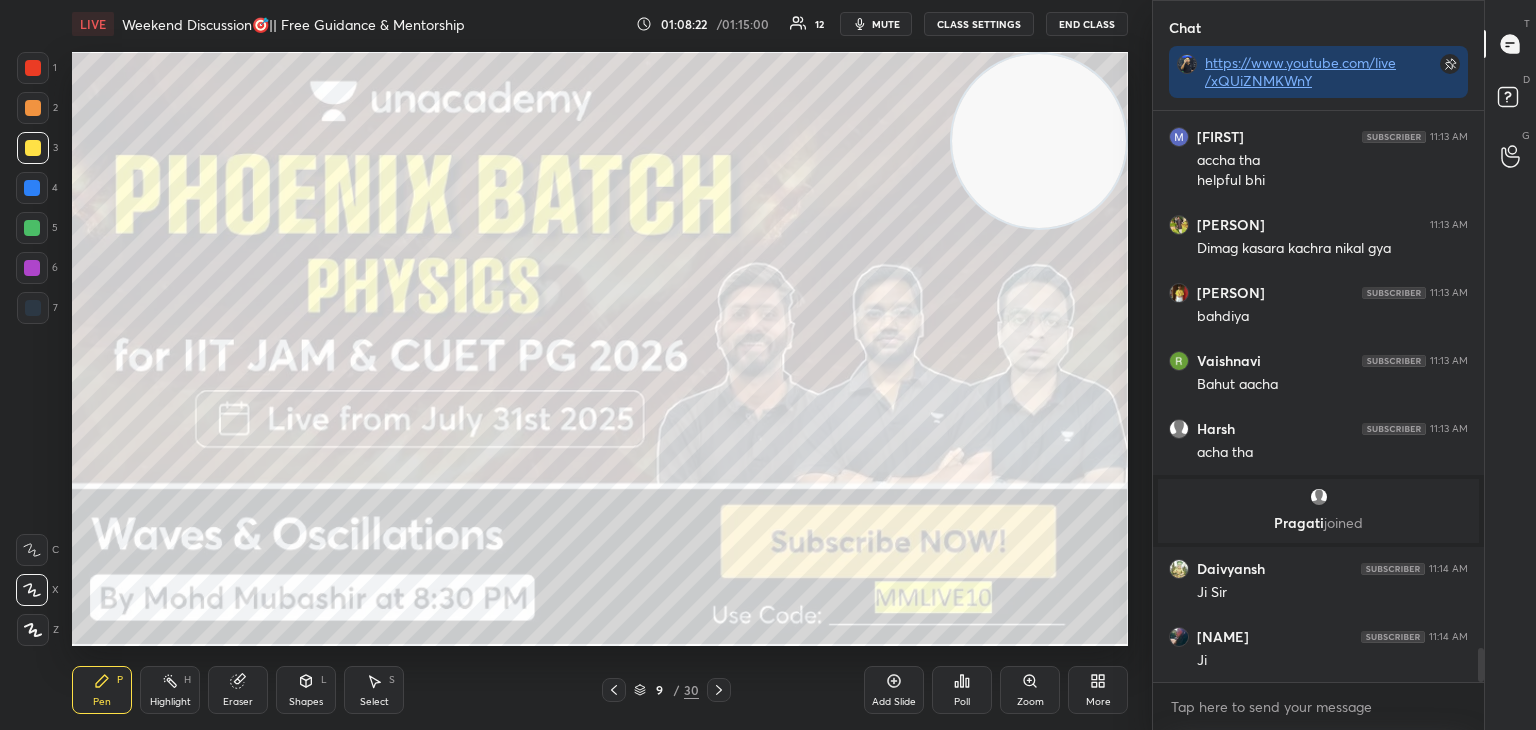 click 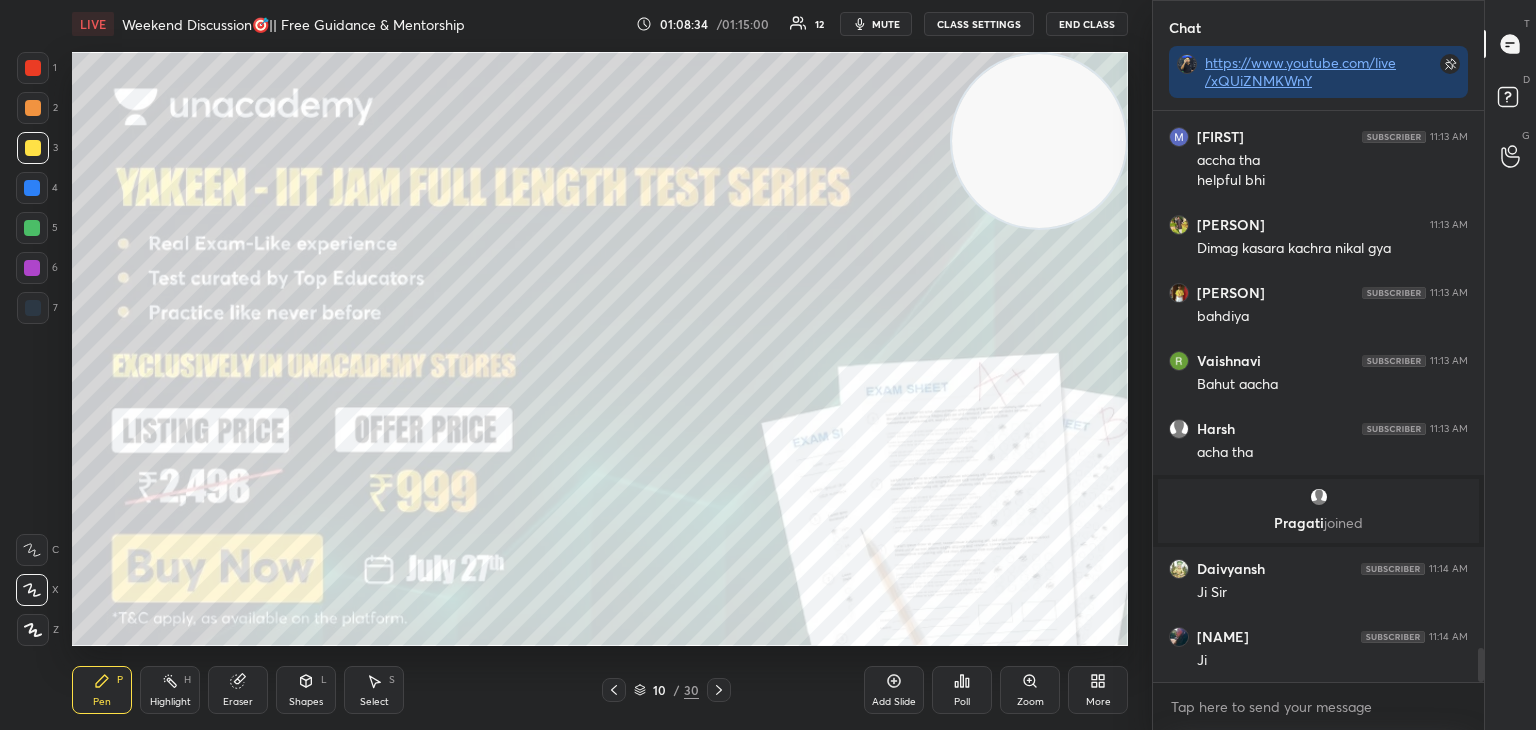 drag, startPoint x: 1030, startPoint y: 157, endPoint x: 621, endPoint y: 289, distance: 429.7732 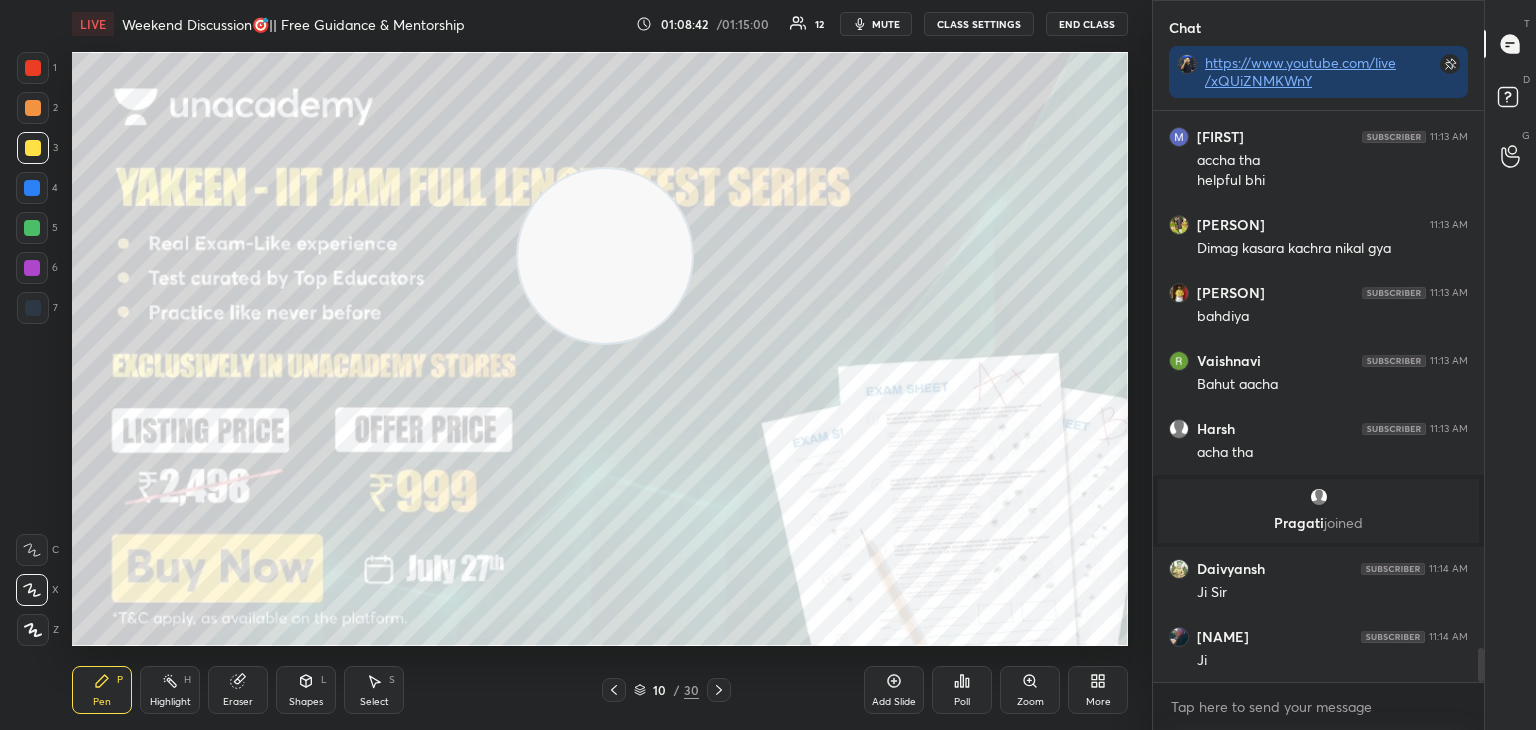drag, startPoint x: 158, startPoint y: 682, endPoint x: 201, endPoint y: 659, distance: 48.76474 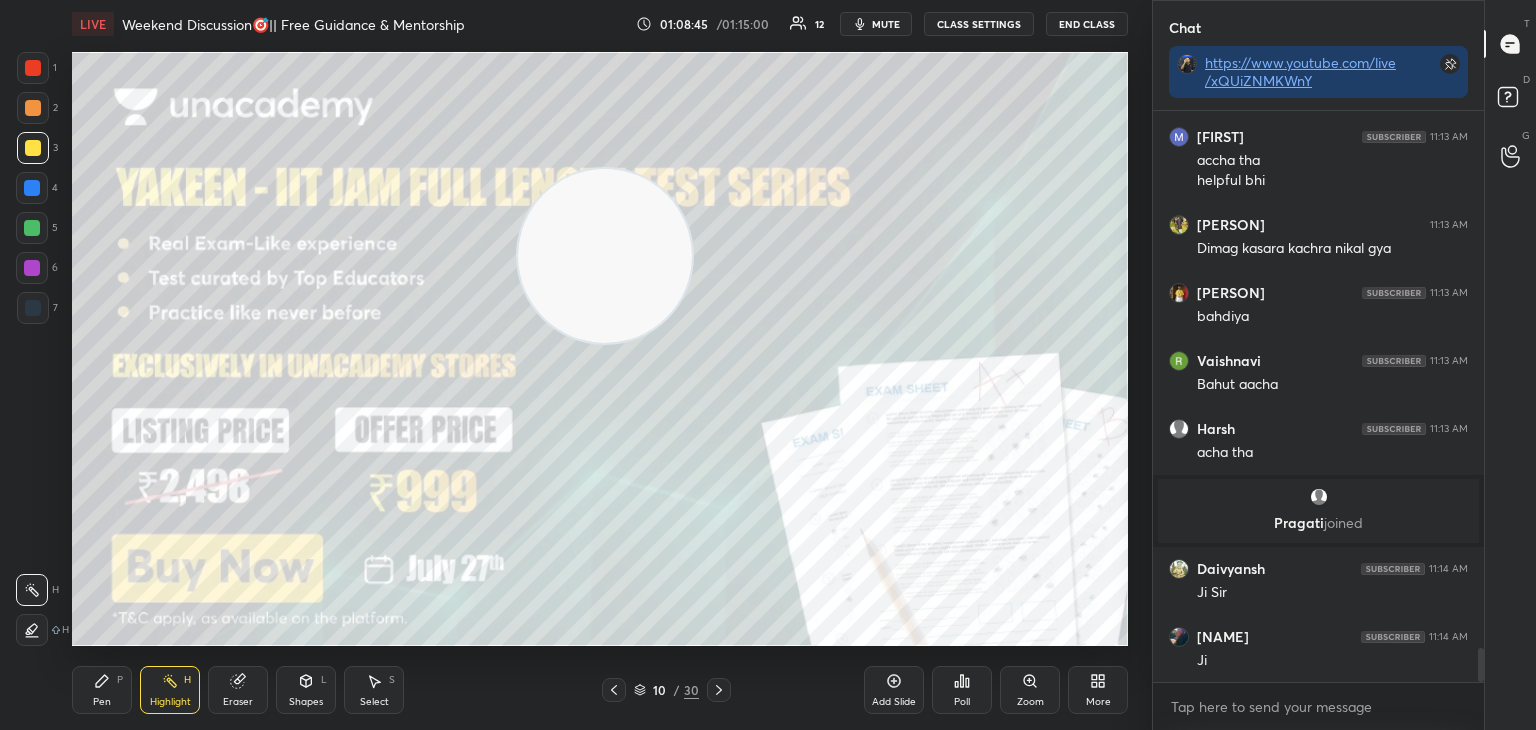 drag, startPoint x: 724, startPoint y: 687, endPoint x: 724, endPoint y: 647, distance: 40 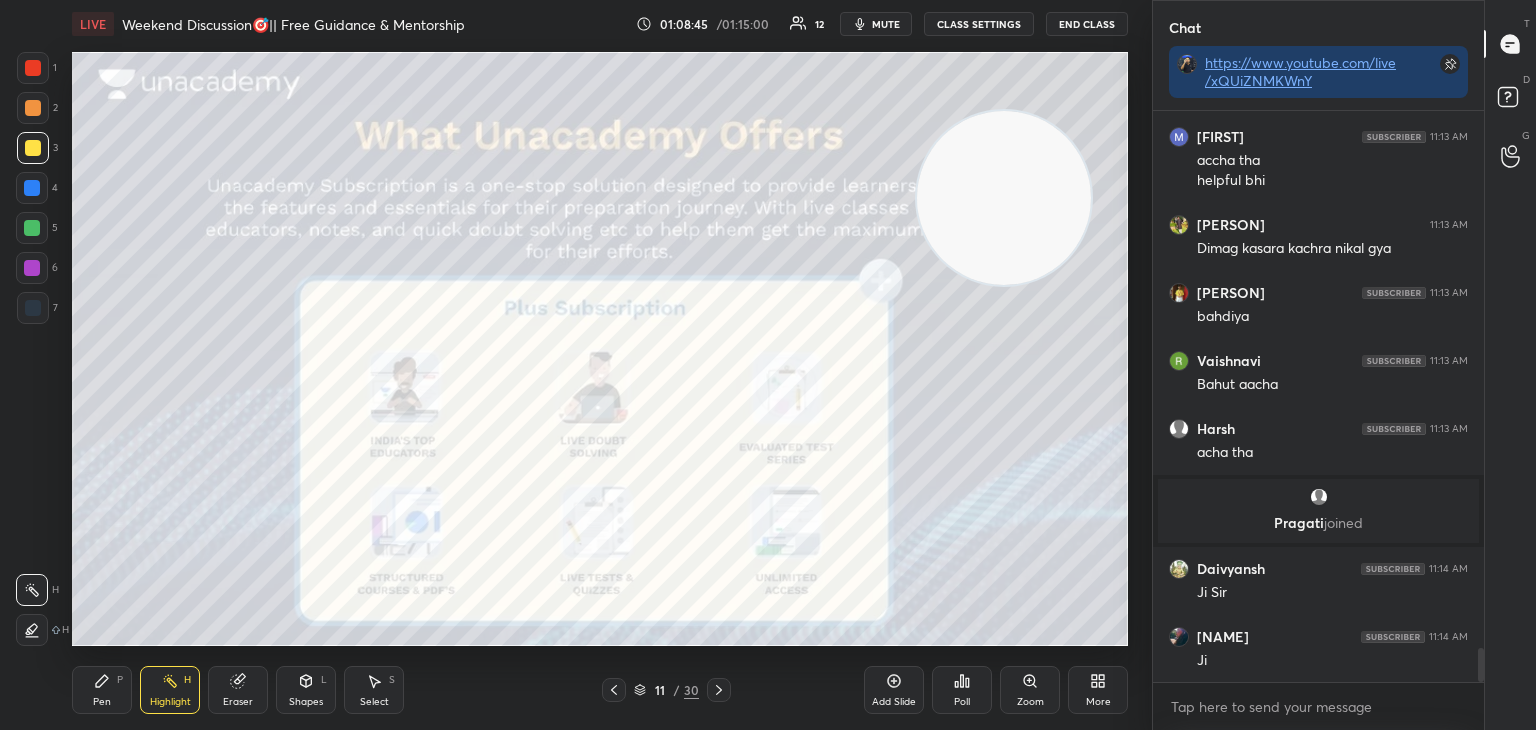 drag, startPoint x: 601, startPoint y: 277, endPoint x: 1018, endPoint y: 234, distance: 419.21115 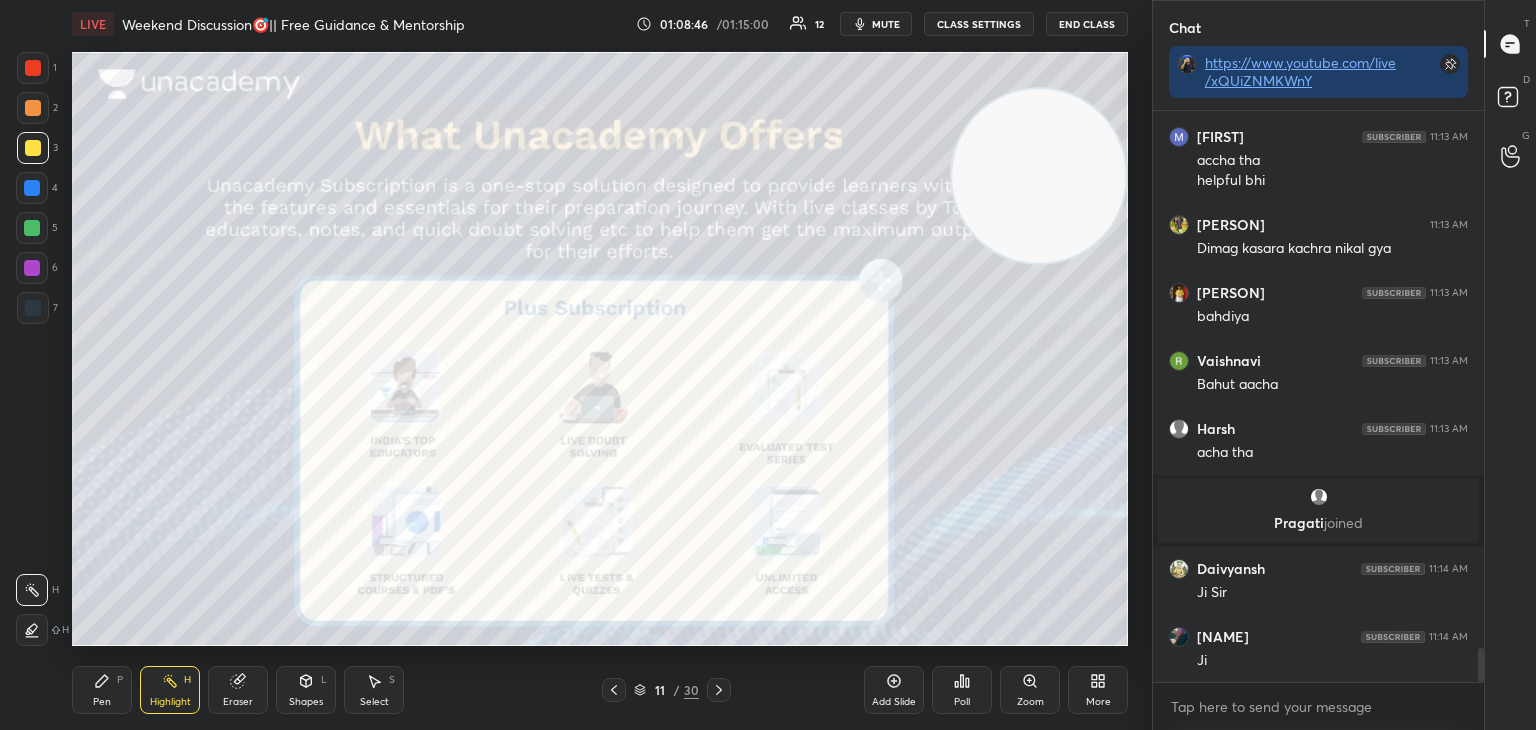 click 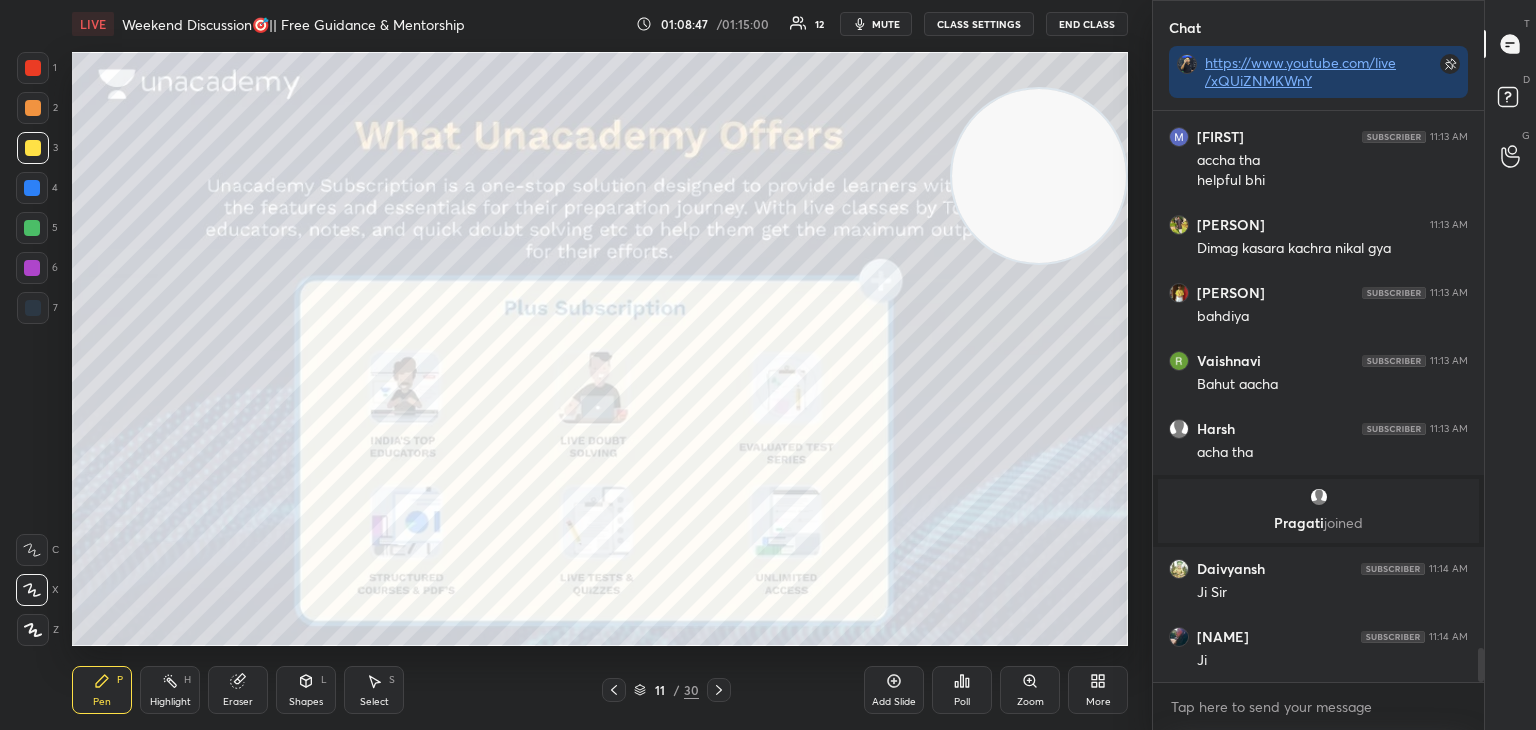 click at bounding box center [32, 188] 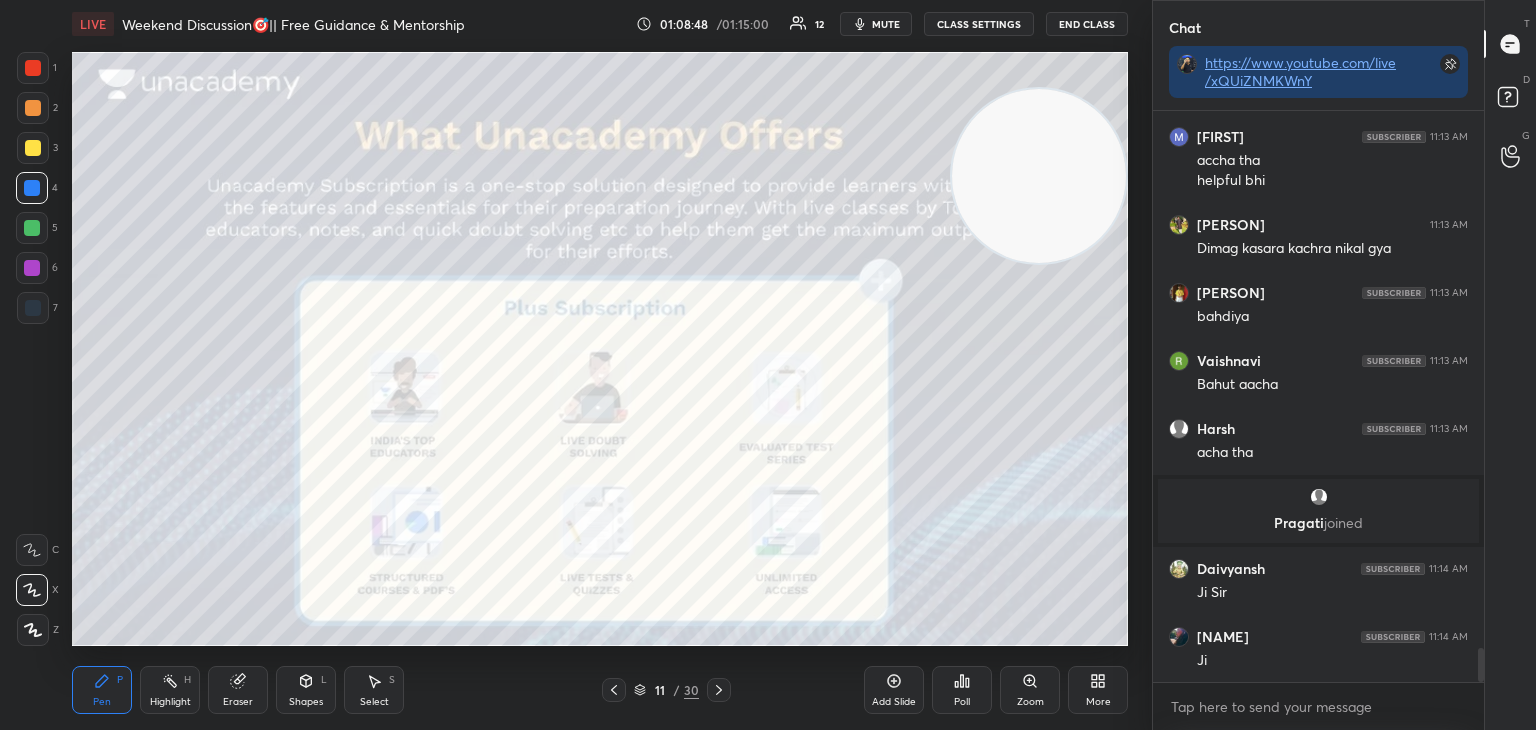 click at bounding box center (33, 108) 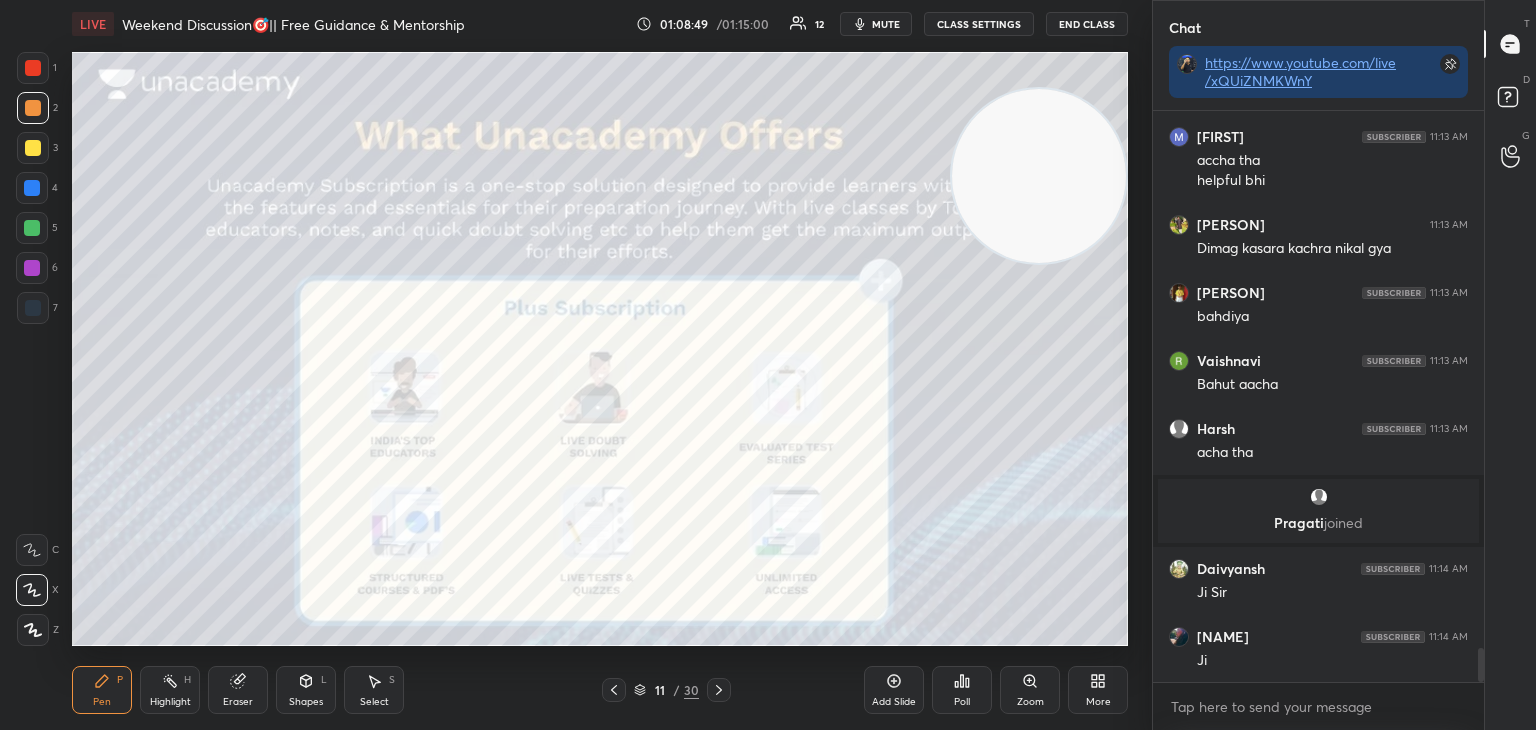 click at bounding box center [33, 68] 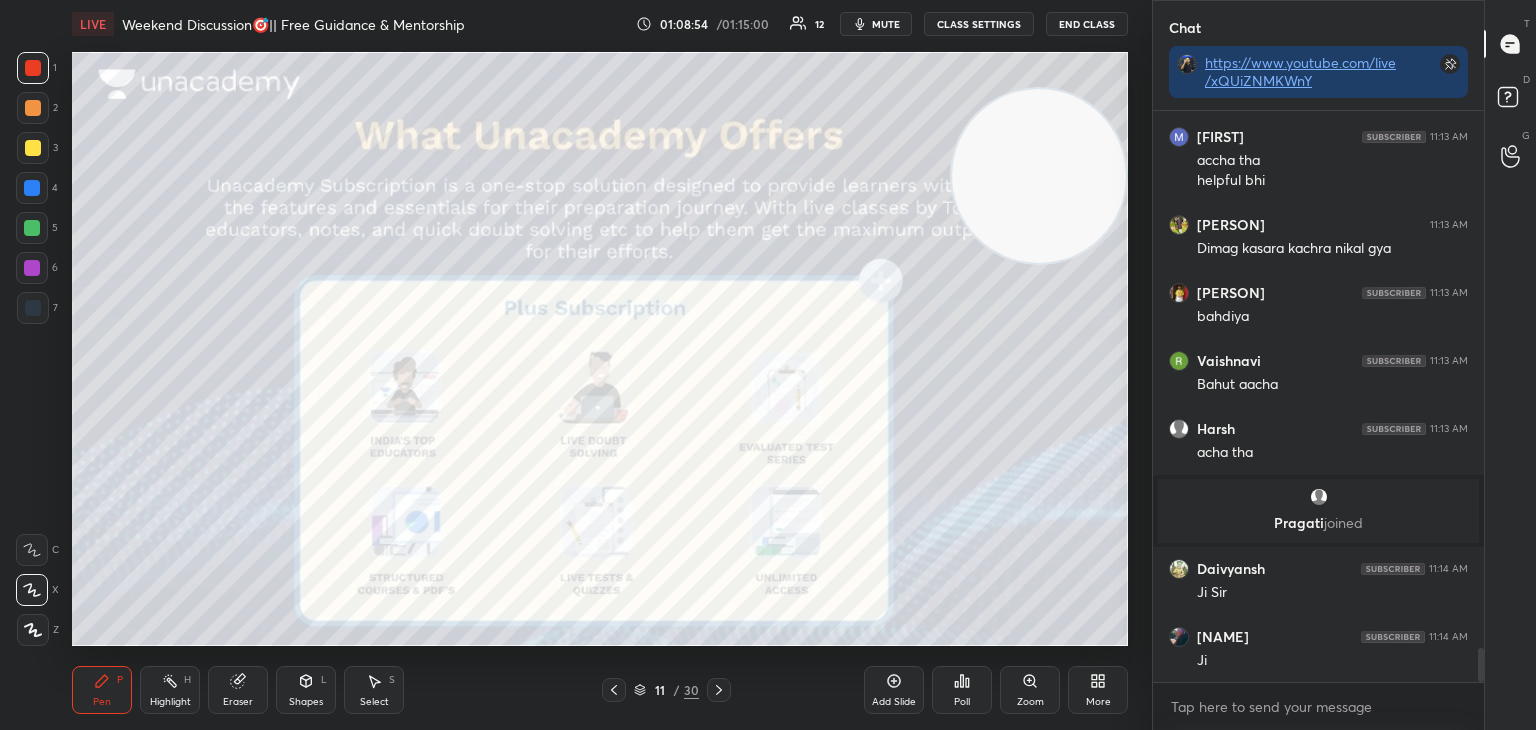 click 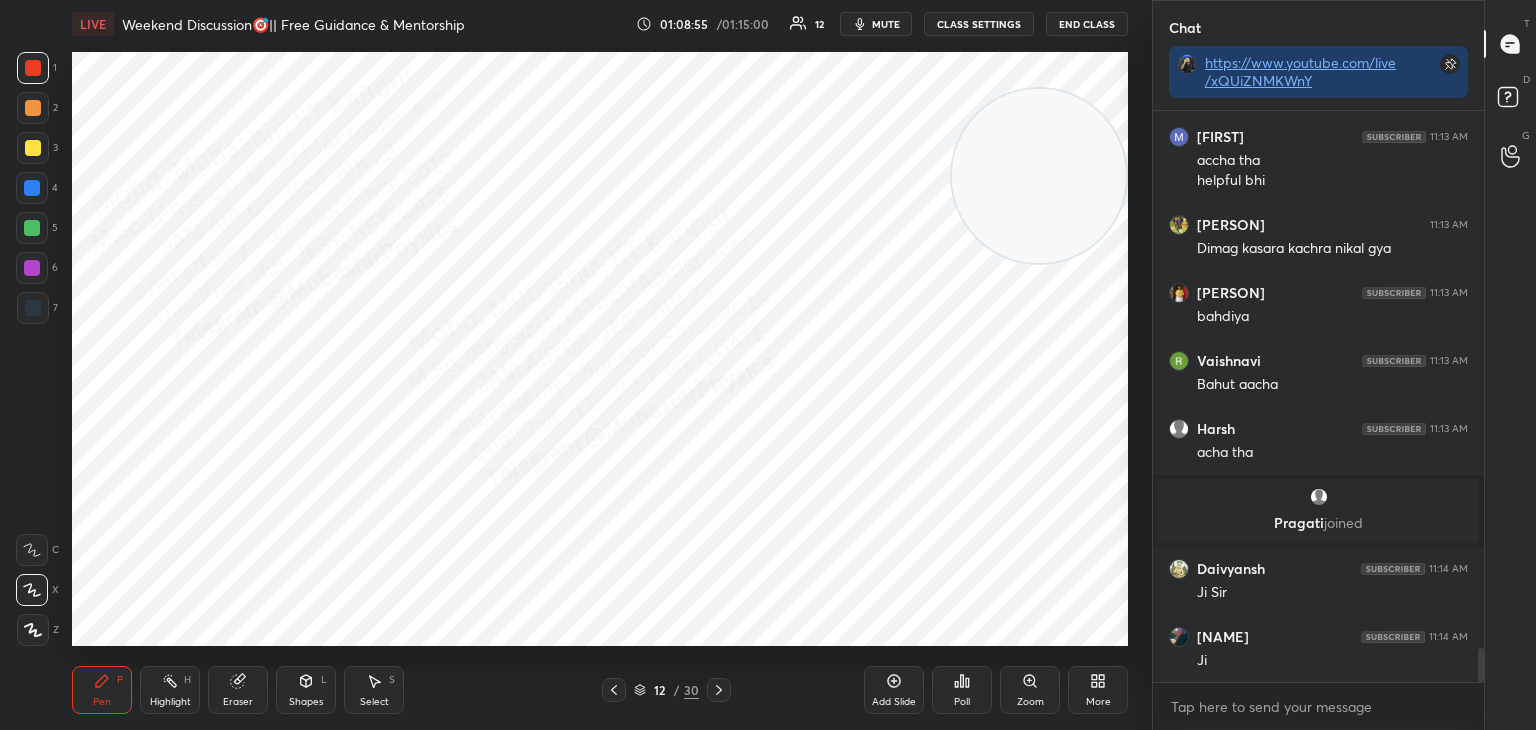 click on "12 / 30" at bounding box center (666, 690) 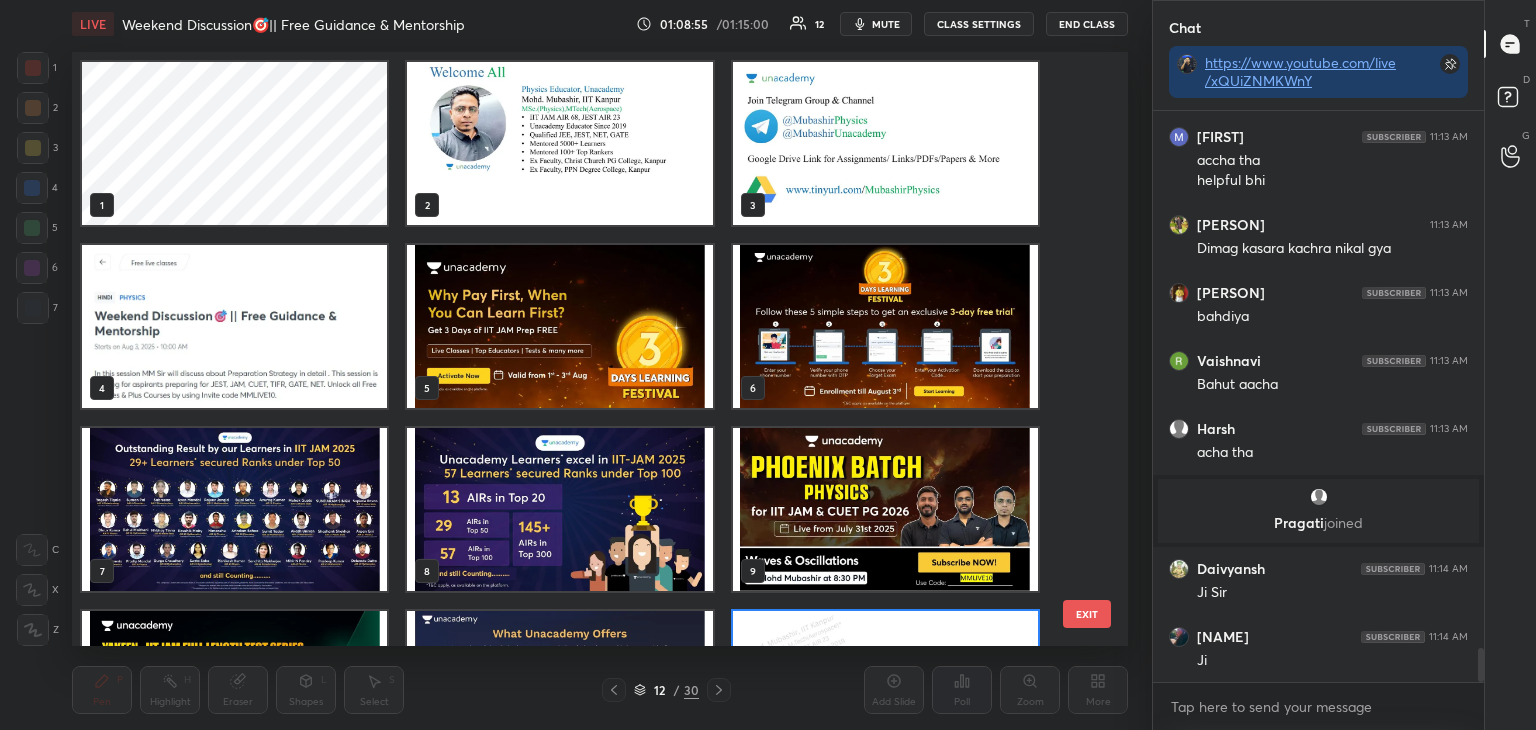 scroll, scrollTop: 138, scrollLeft: 0, axis: vertical 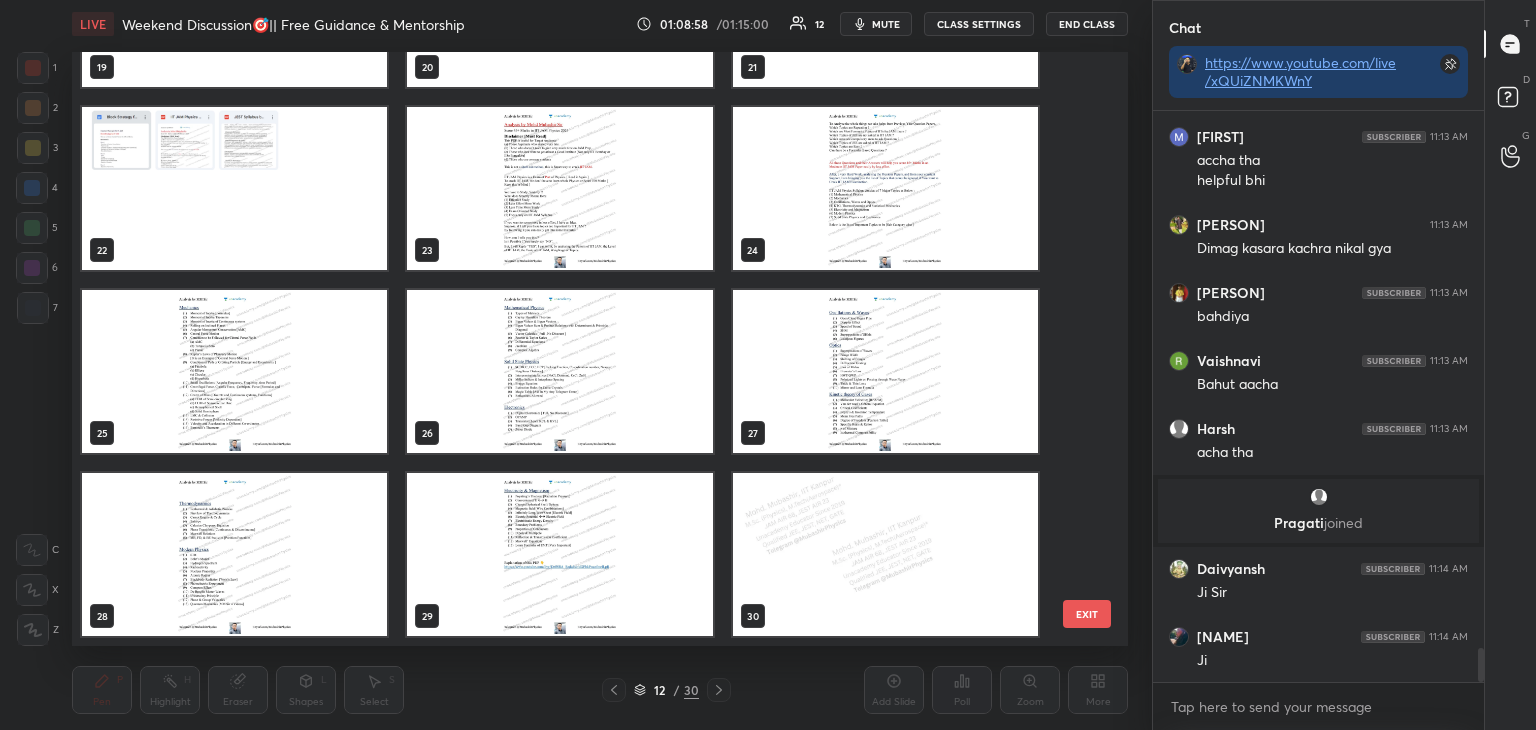 click at bounding box center [885, 554] 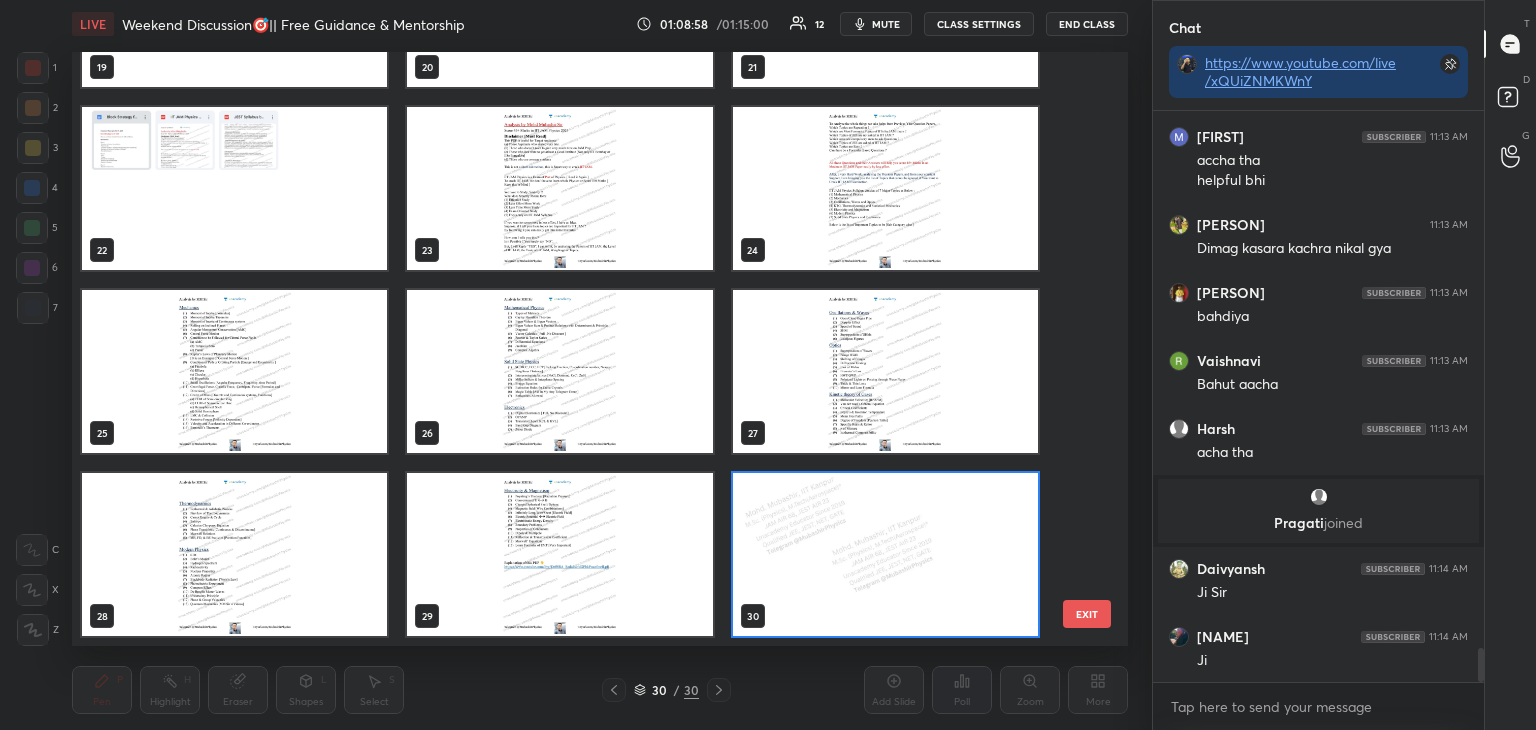 click at bounding box center [885, 554] 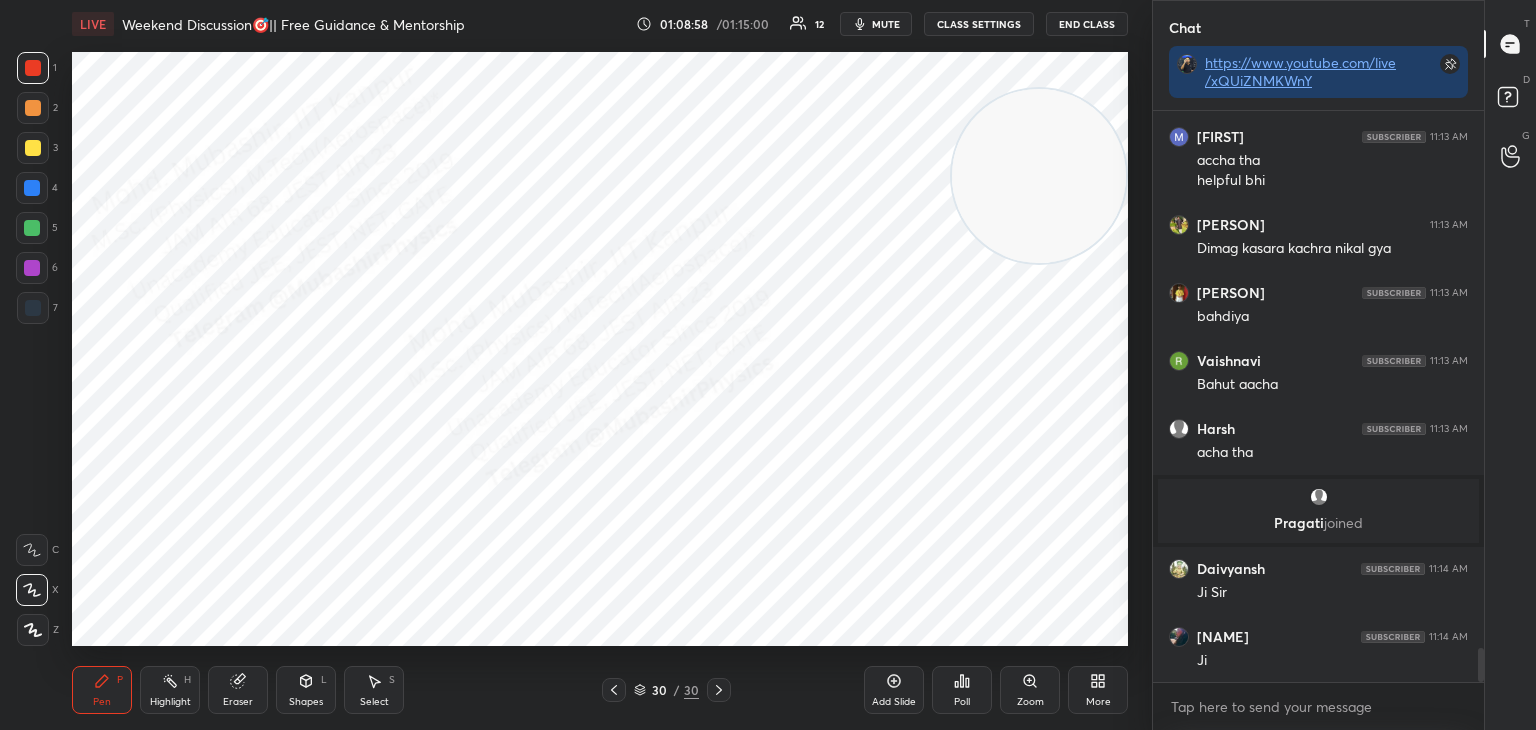 click at bounding box center (885, 554) 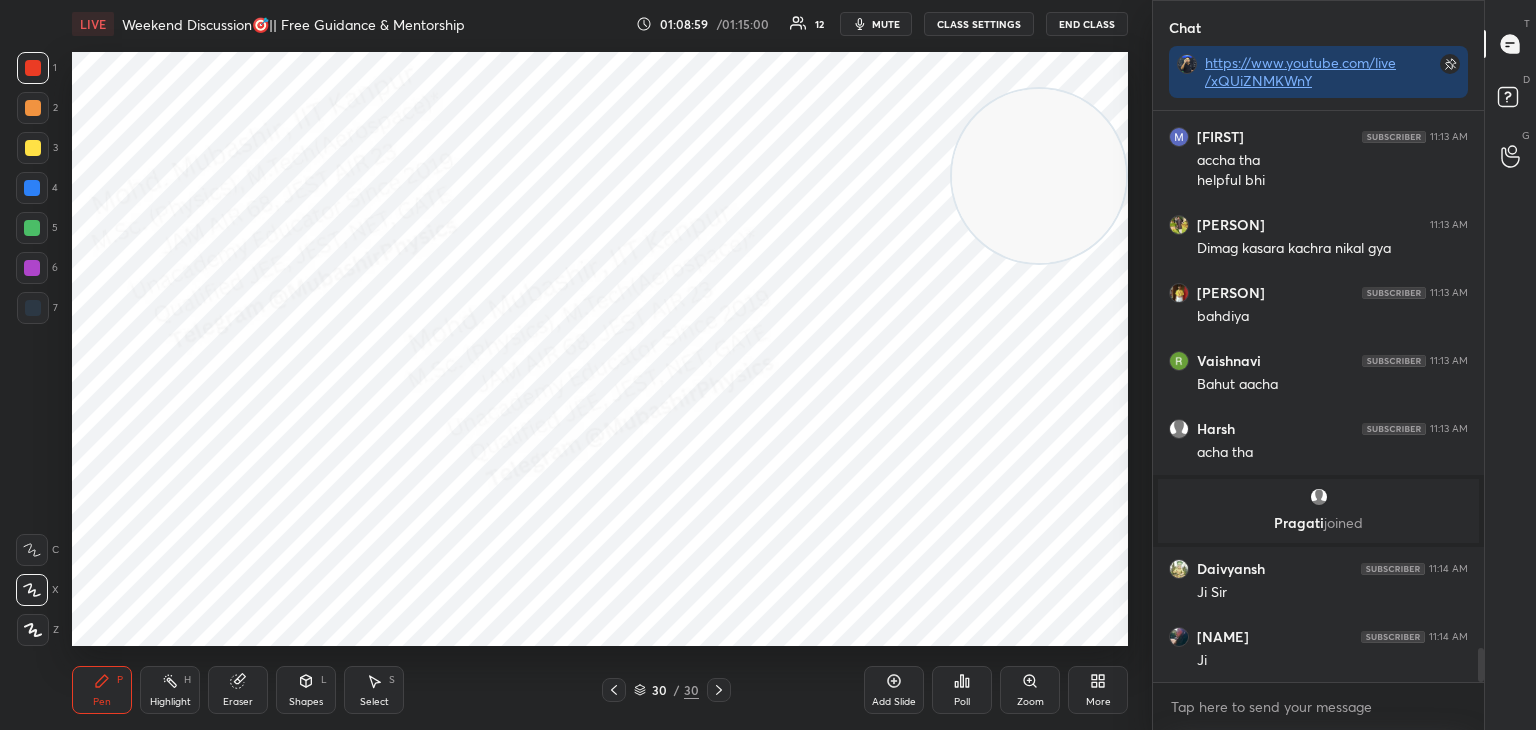 drag, startPoint x: 1041, startPoint y: 262, endPoint x: 1066, endPoint y: 542, distance: 281.11386 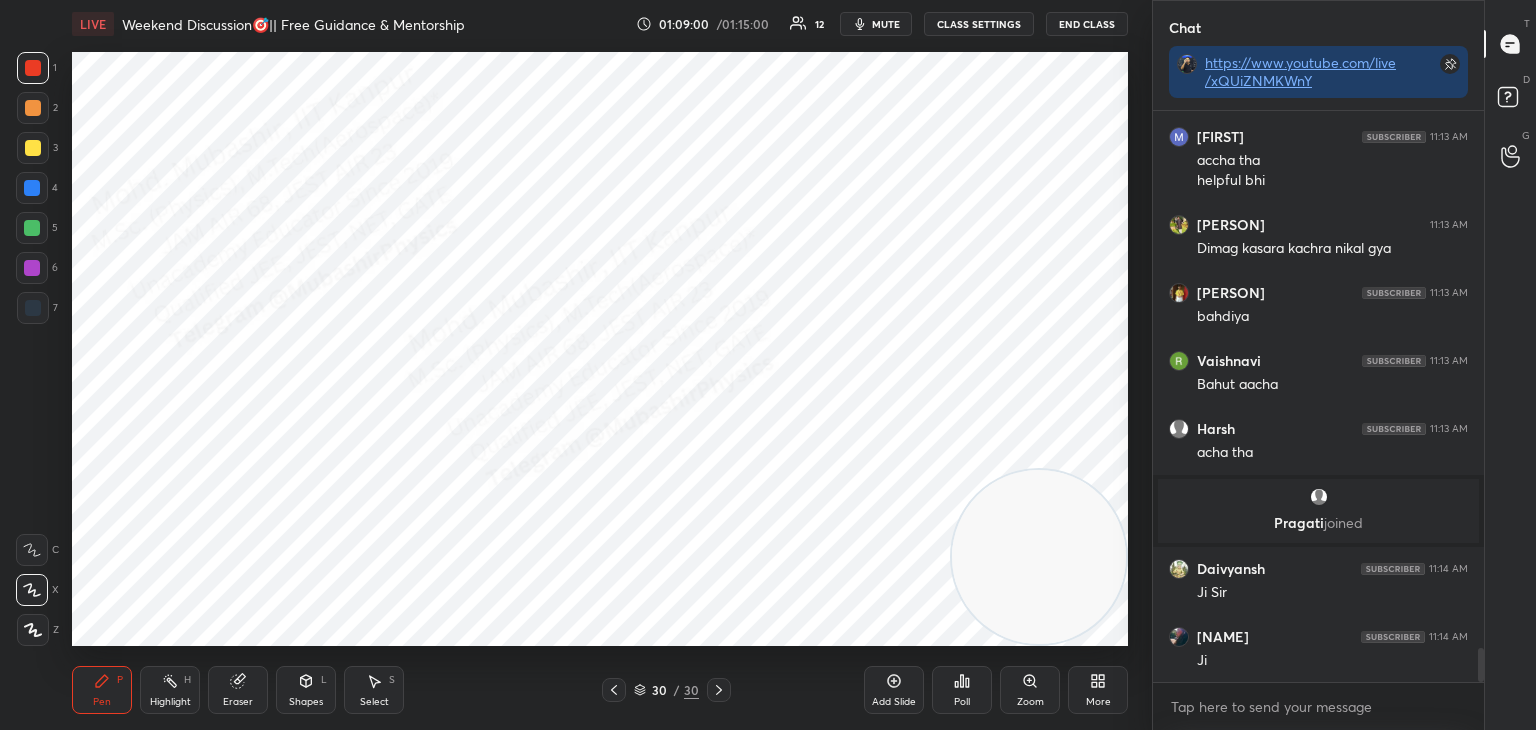 drag, startPoint x: 1029, startPoint y: 537, endPoint x: 1032, endPoint y: 571, distance: 34.132095 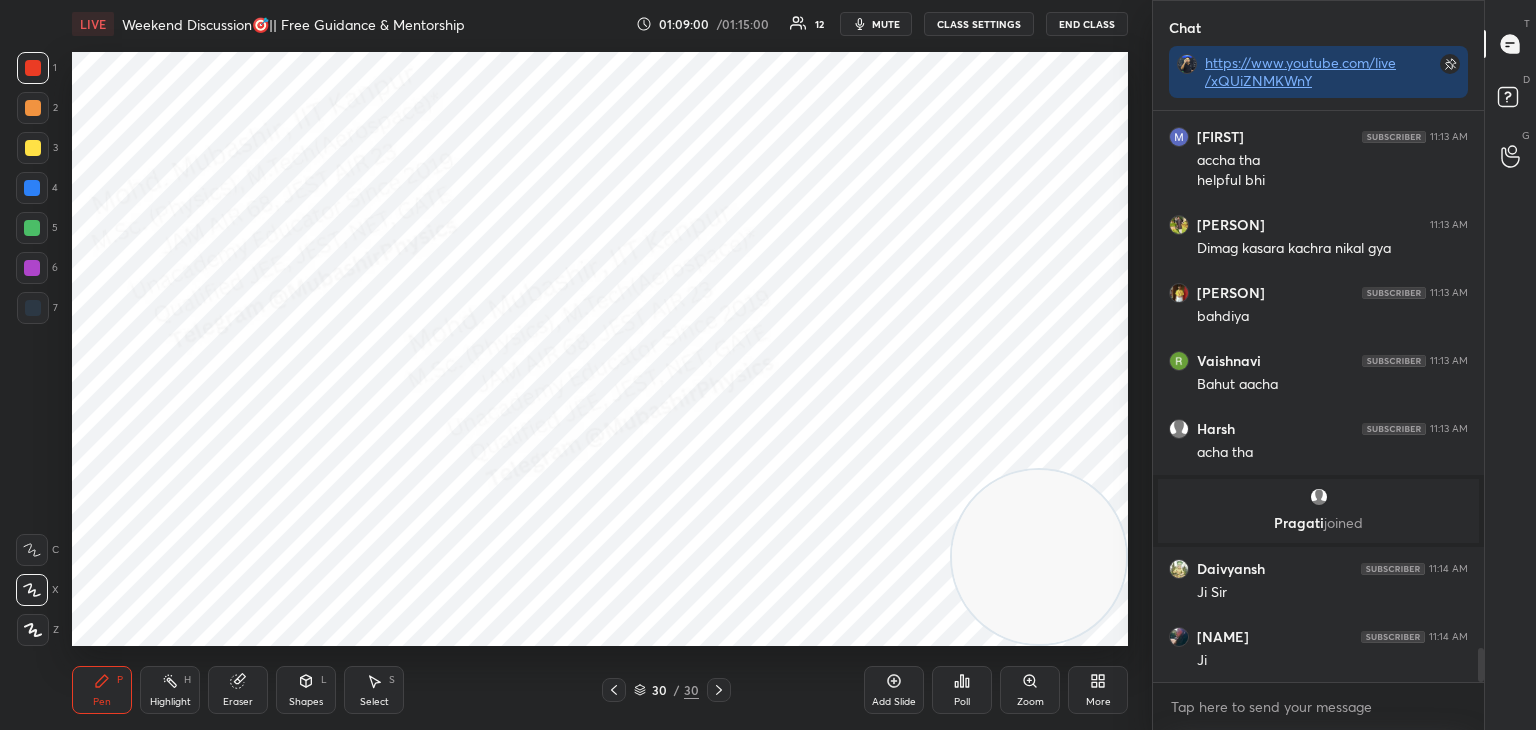 click at bounding box center (1039, 557) 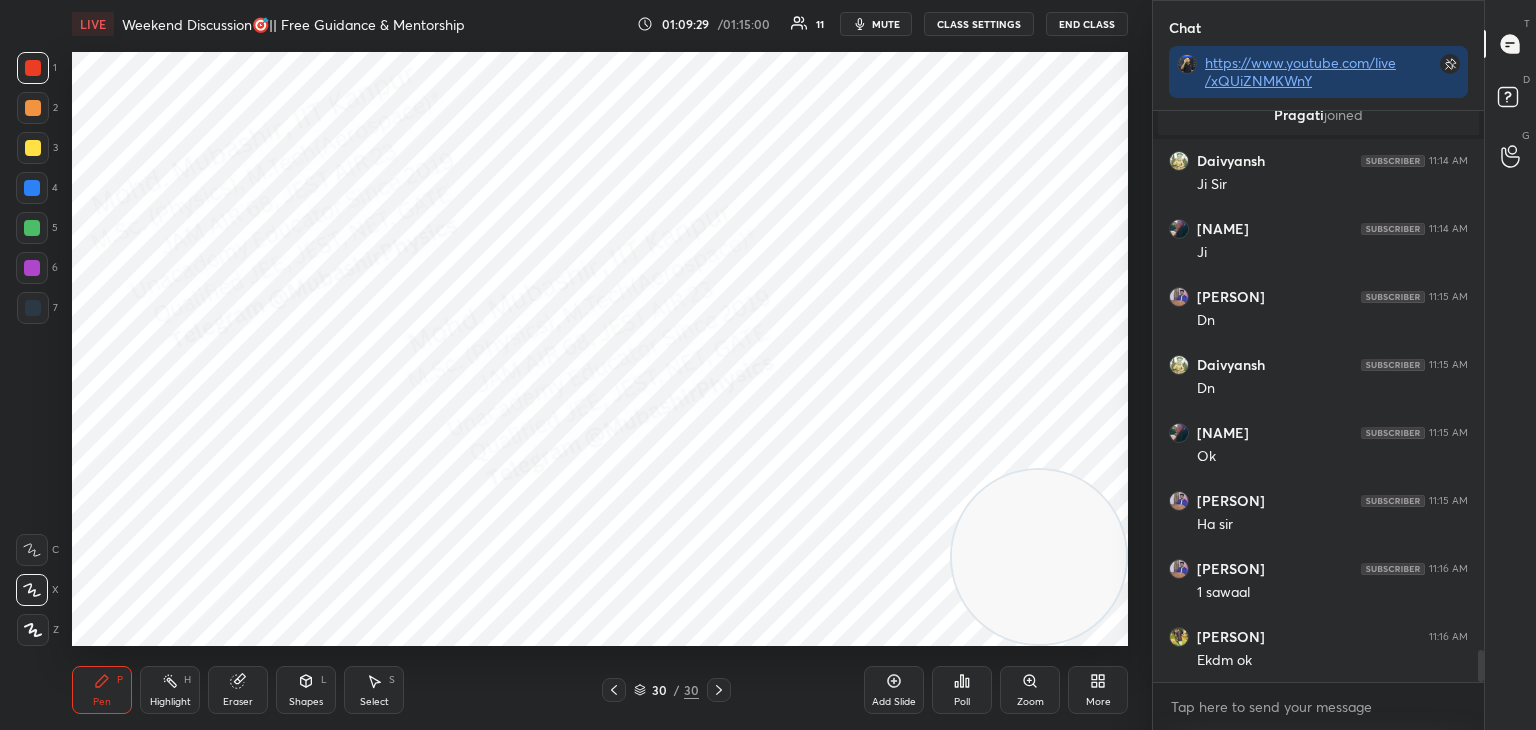 scroll, scrollTop: 9662, scrollLeft: 0, axis: vertical 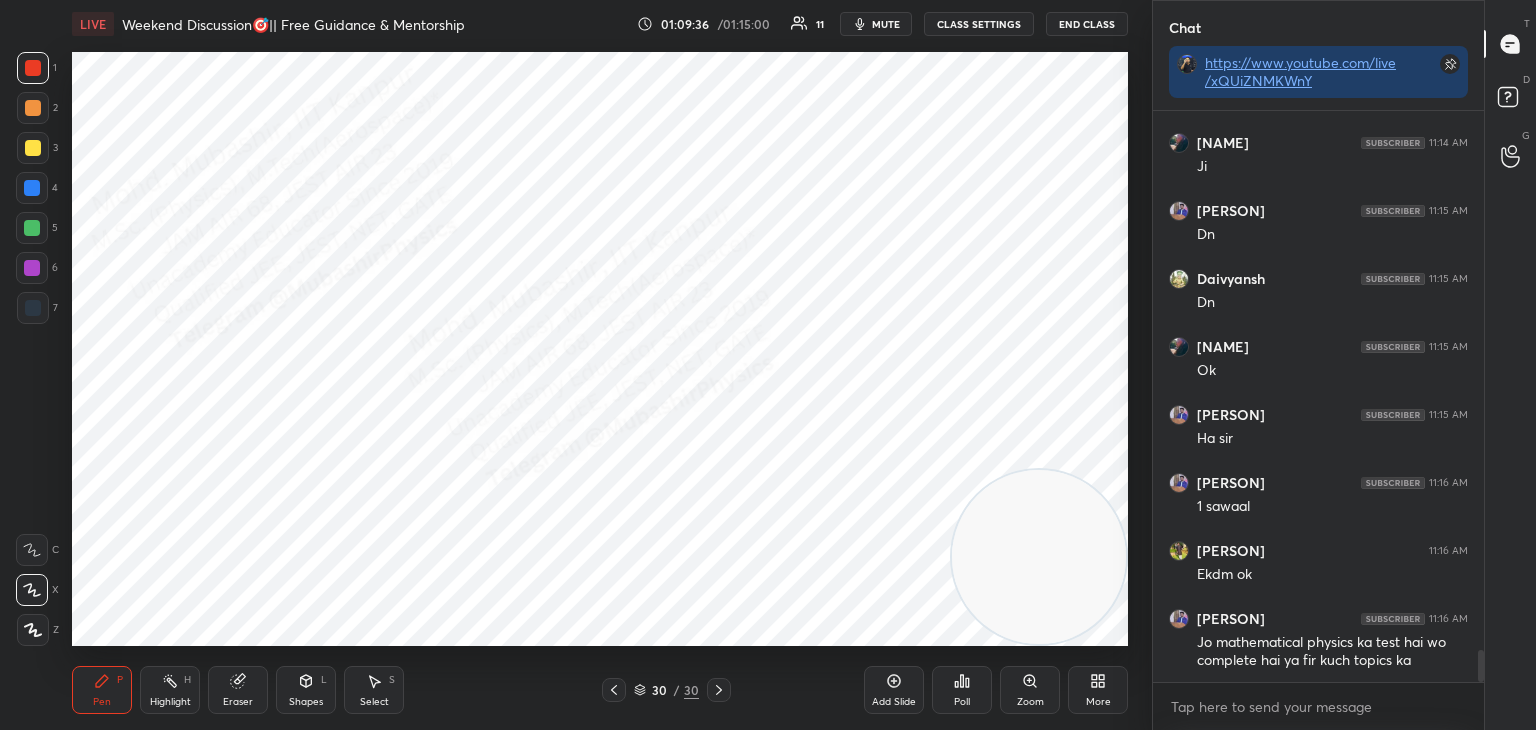 drag, startPoint x: 1066, startPoint y: 518, endPoint x: 1069, endPoint y: 583, distance: 65.06919 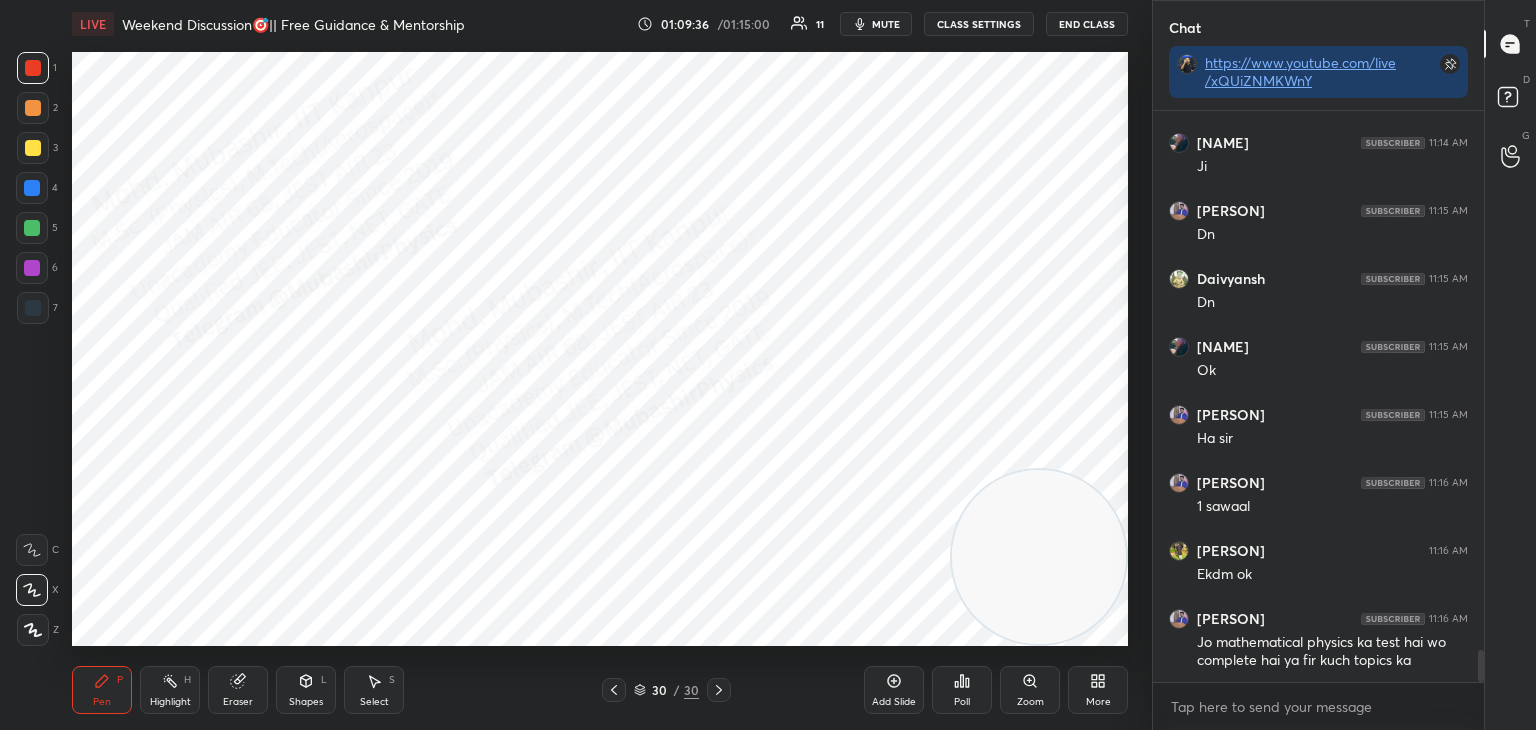 click at bounding box center (1039, 557) 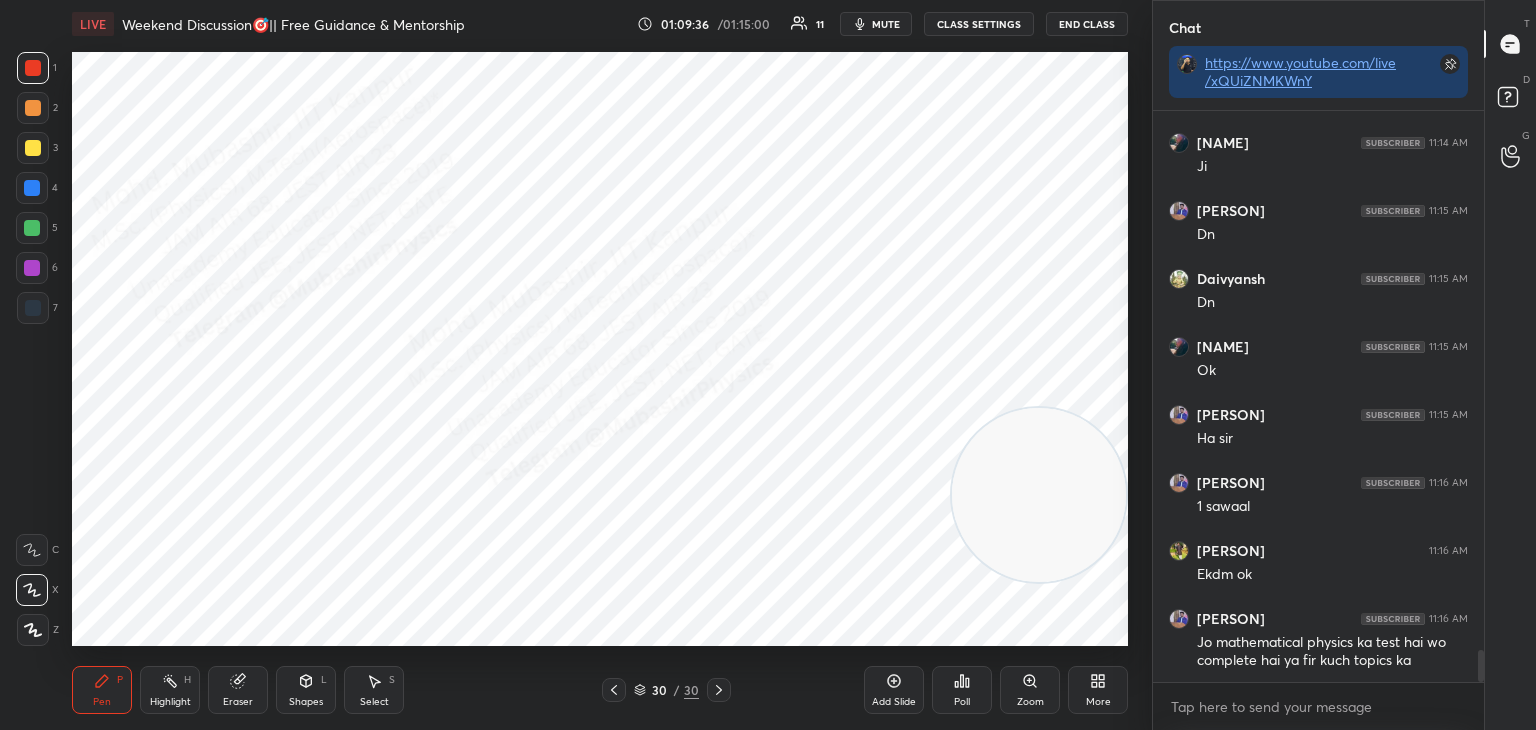 drag, startPoint x: 1061, startPoint y: 551, endPoint x: 1065, endPoint y: 517, distance: 34.234486 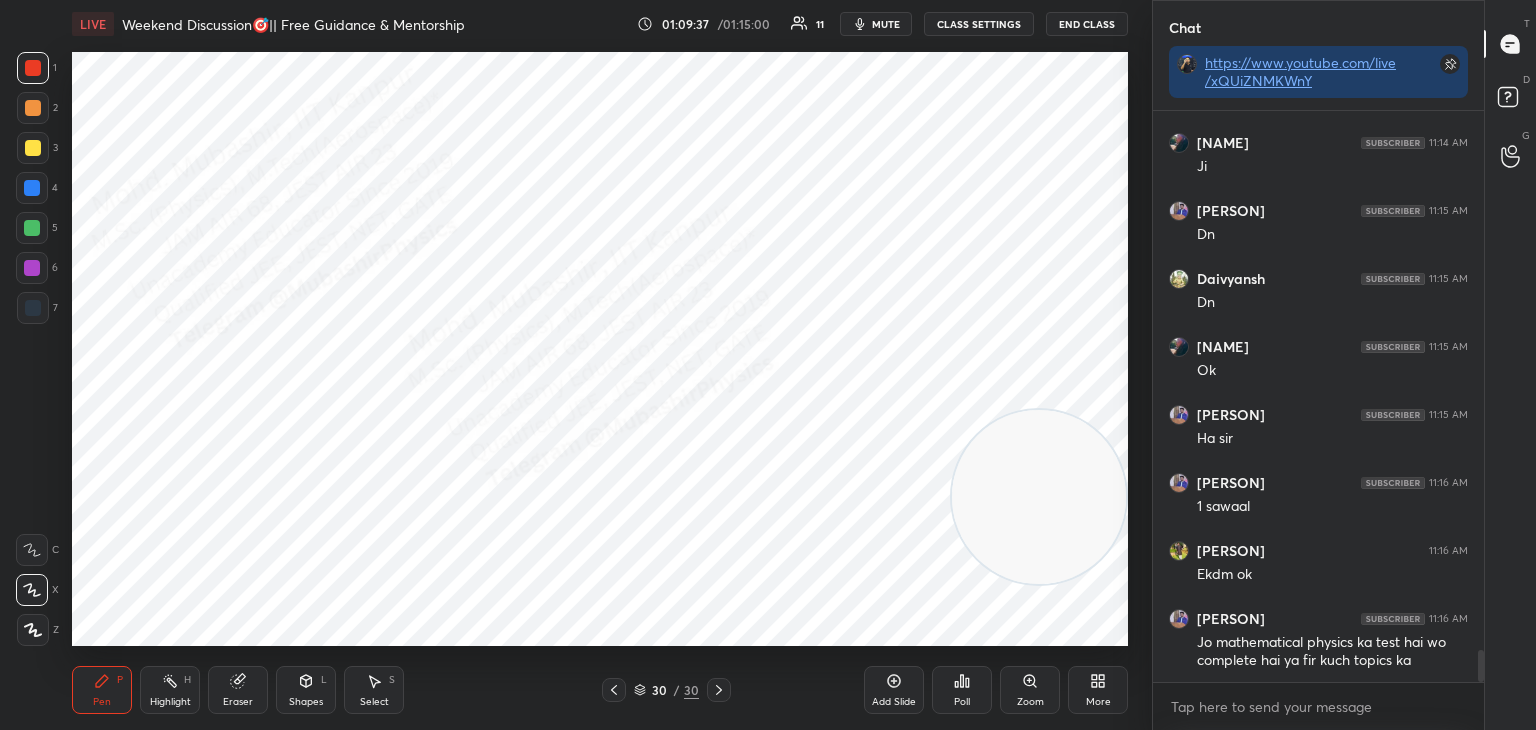 drag, startPoint x: 1048, startPoint y: 511, endPoint x: 1098, endPoint y: 598, distance: 100.344406 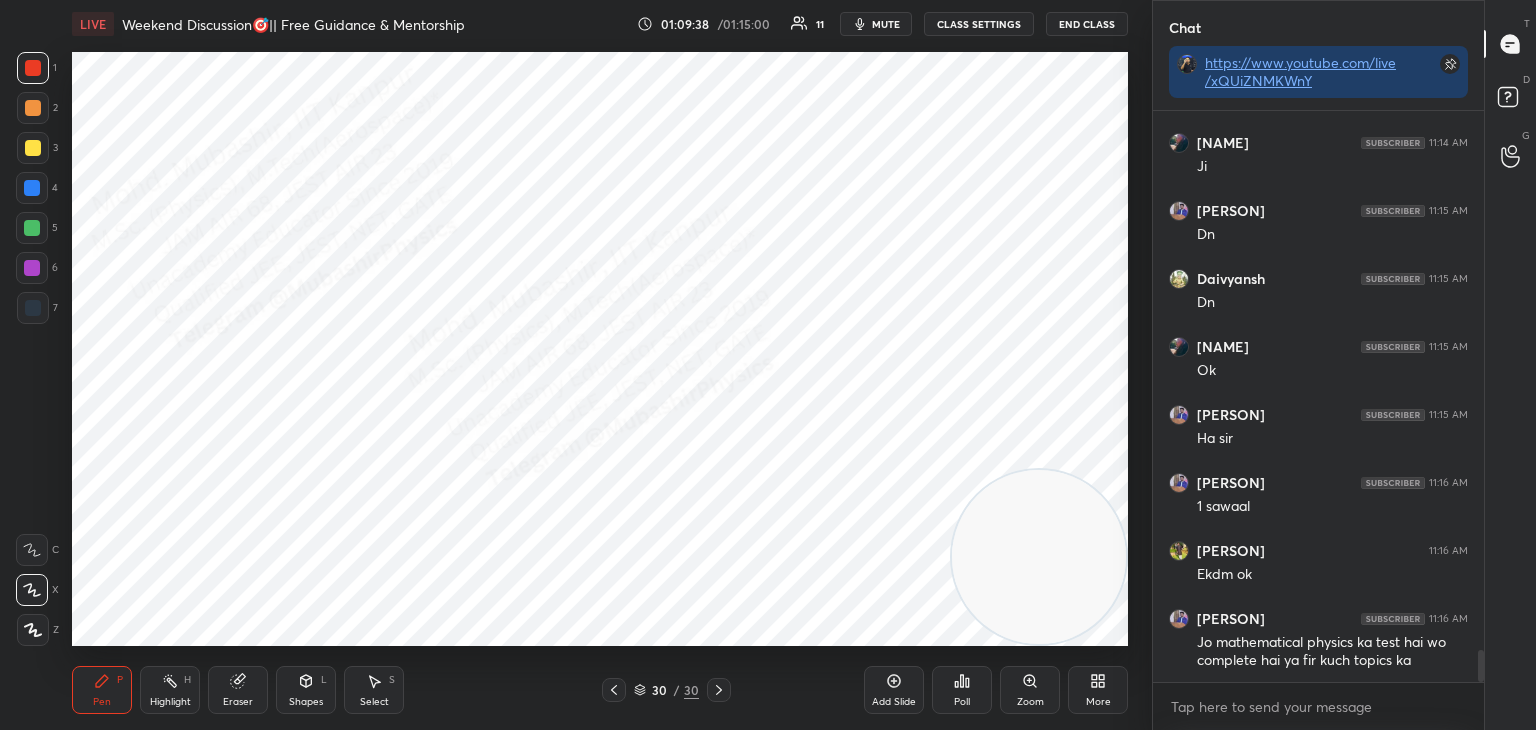 drag, startPoint x: 1113, startPoint y: 609, endPoint x: 1132, endPoint y: 617, distance: 20.615528 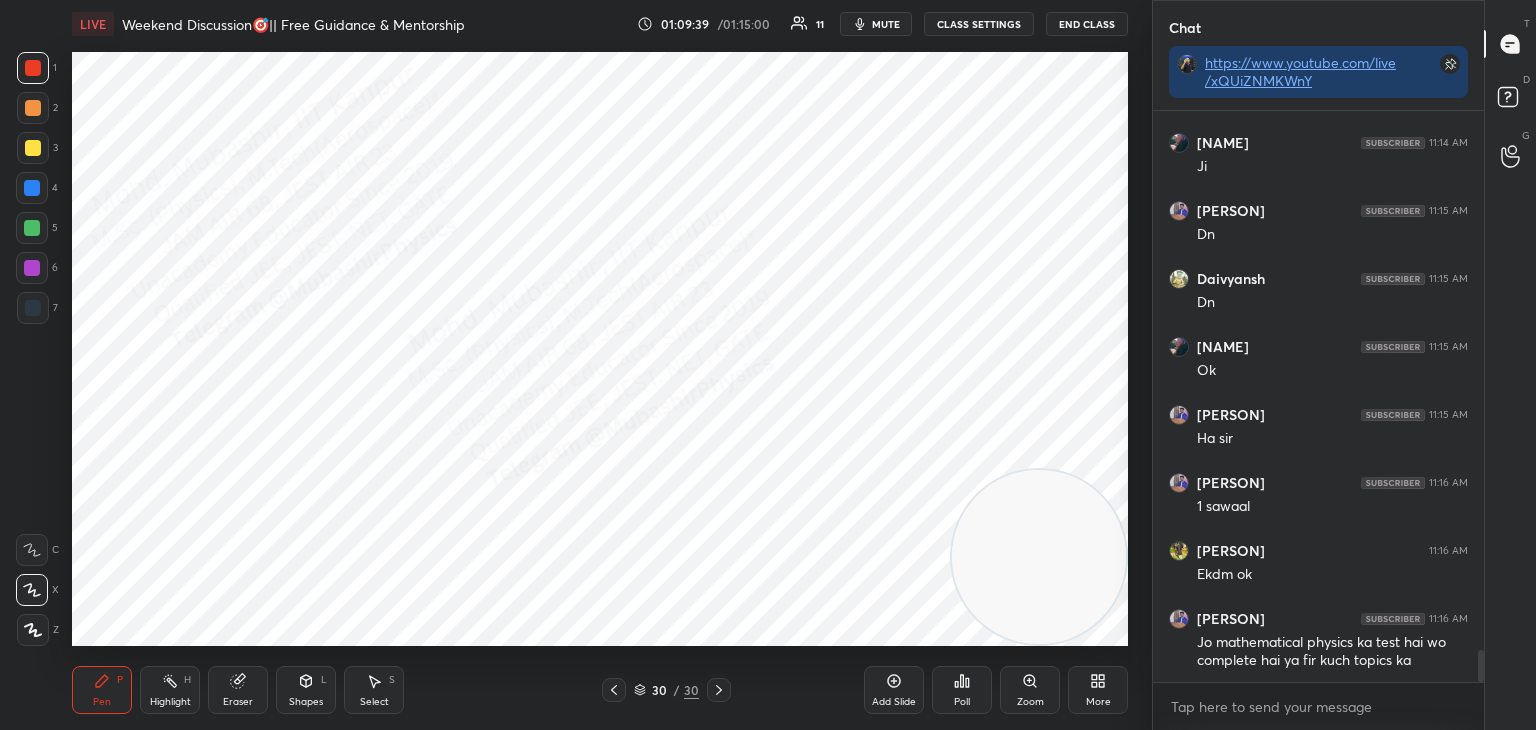 drag, startPoint x: 1048, startPoint y: 565, endPoint x: 1093, endPoint y: 625, distance: 75 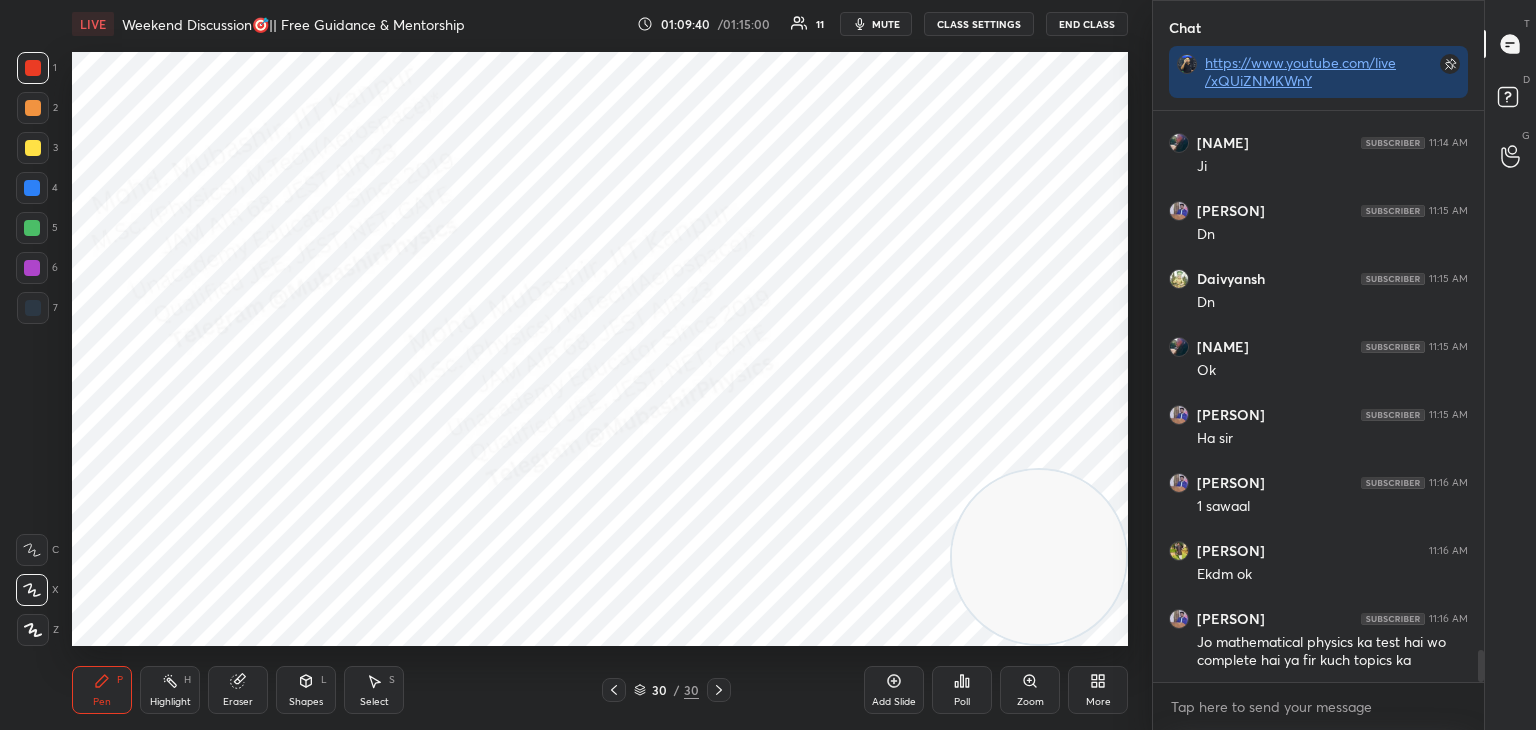 drag, startPoint x: 1068, startPoint y: 591, endPoint x: 1082, endPoint y: 625, distance: 36.769554 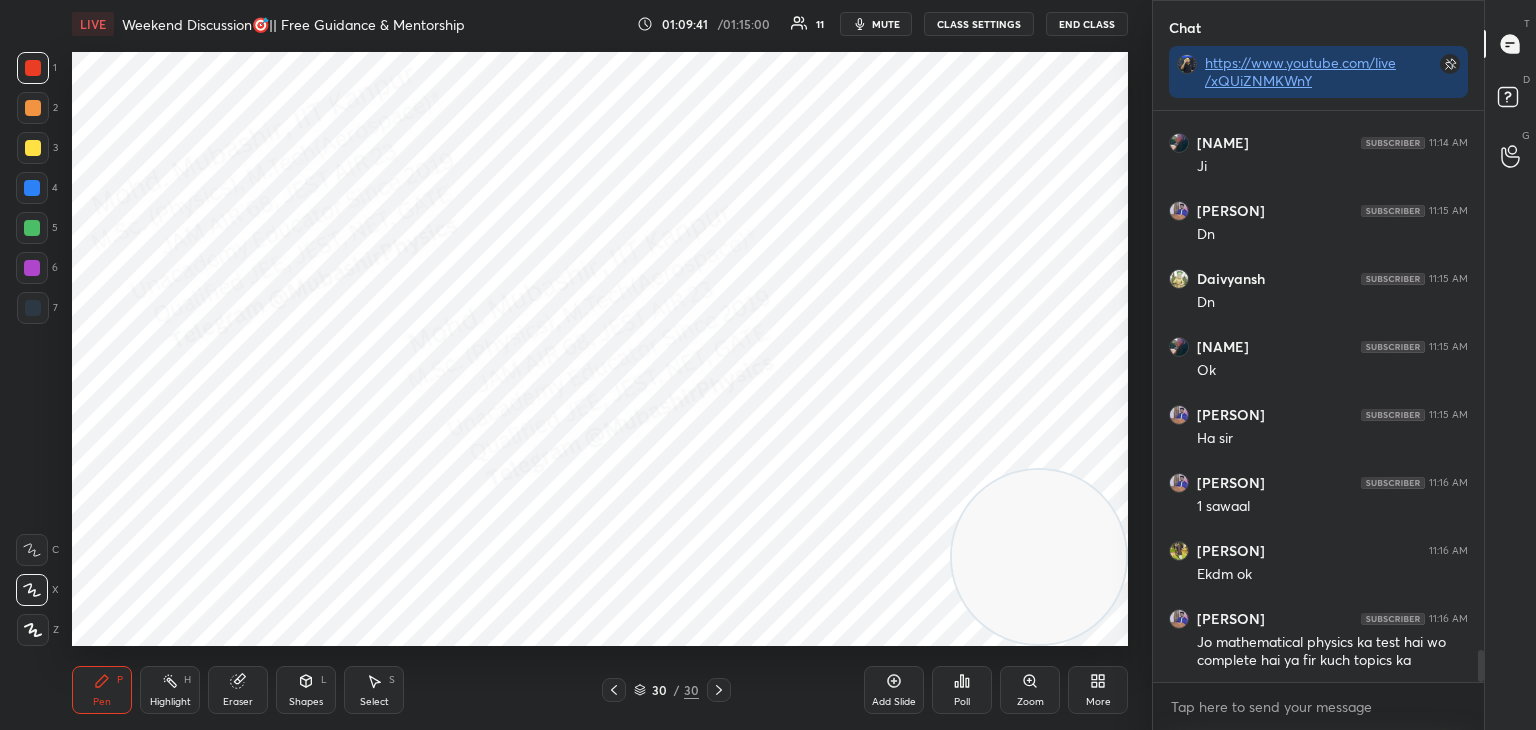 drag, startPoint x: 1020, startPoint y: 603, endPoint x: 1056, endPoint y: 621, distance: 40.24922 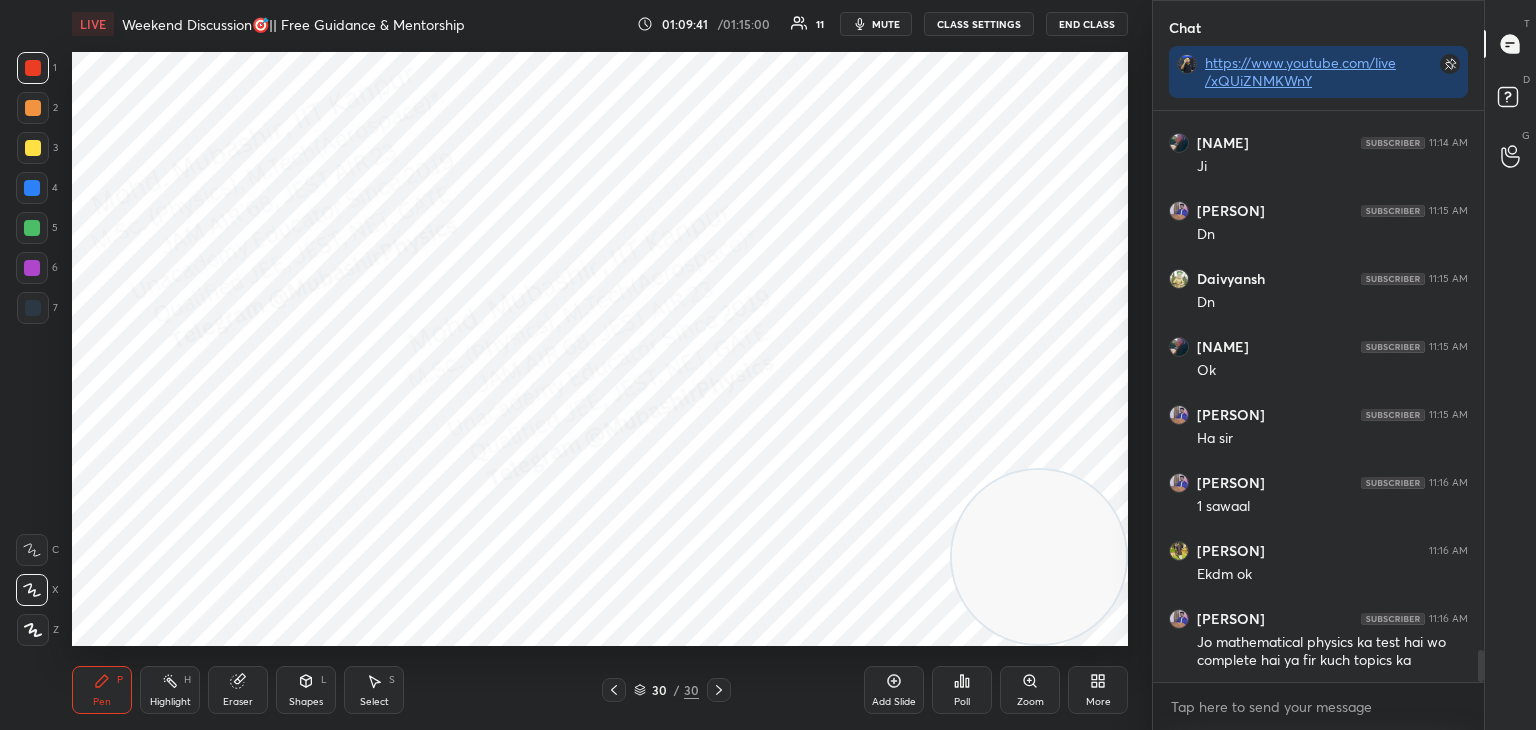 click at bounding box center [1039, 557] 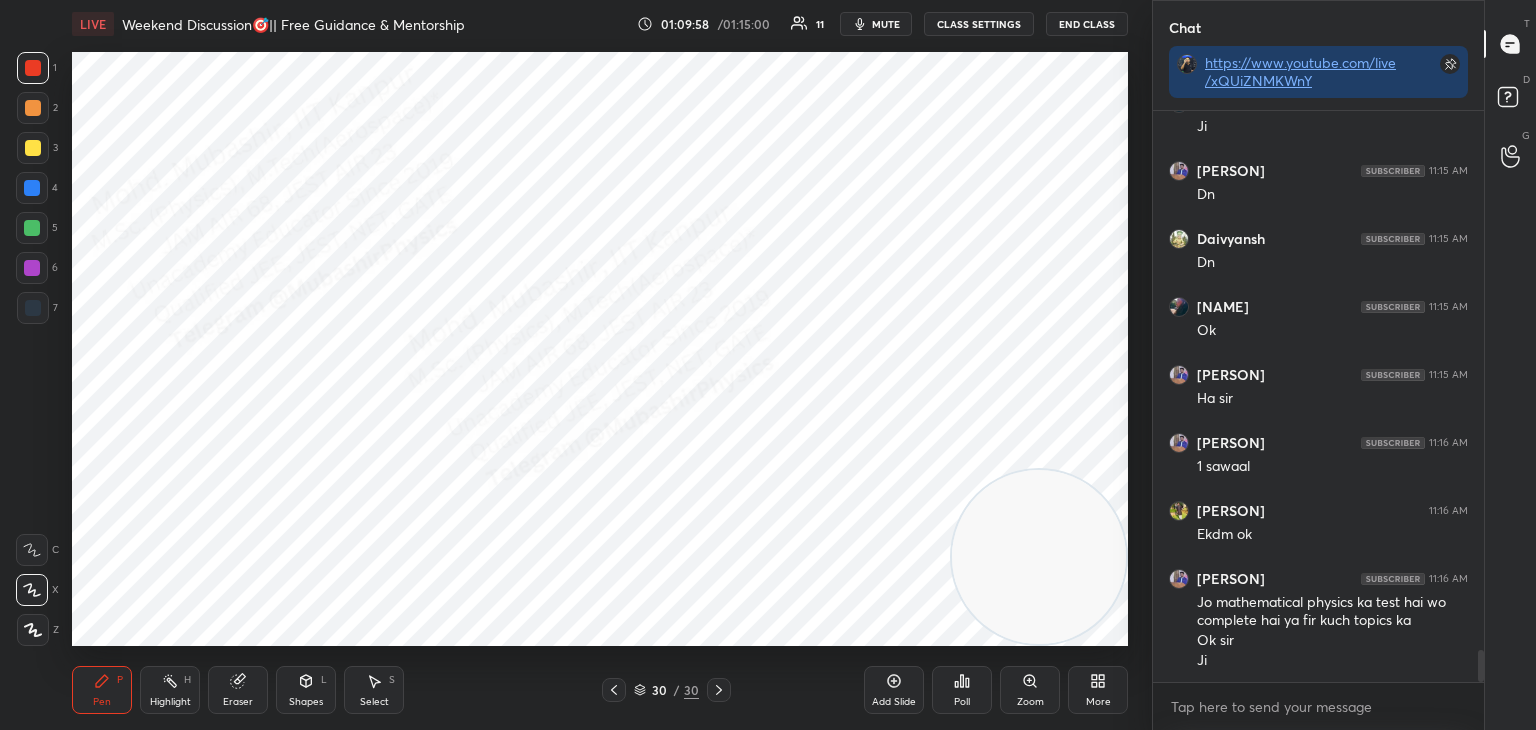 scroll, scrollTop: 9770, scrollLeft: 0, axis: vertical 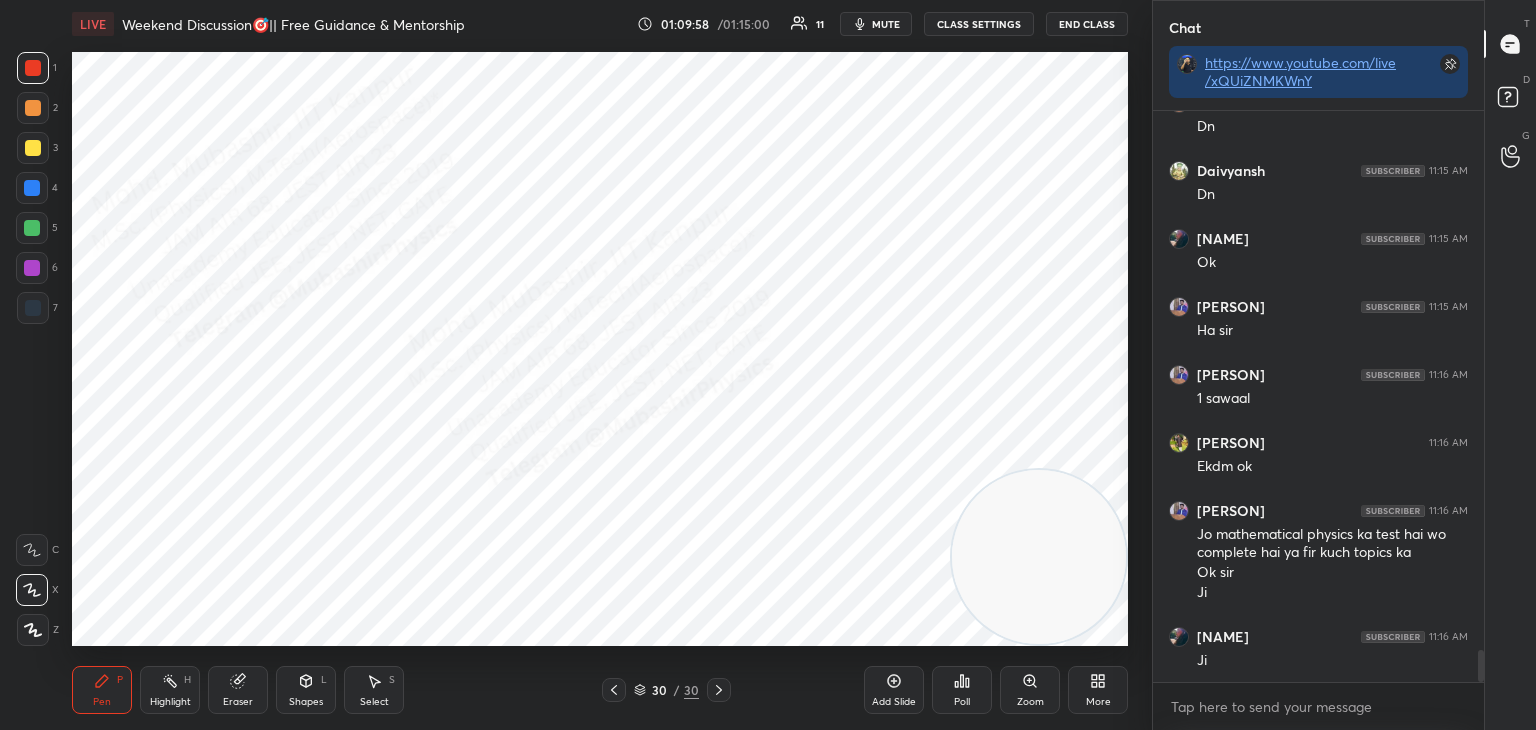 click at bounding box center [32, 188] 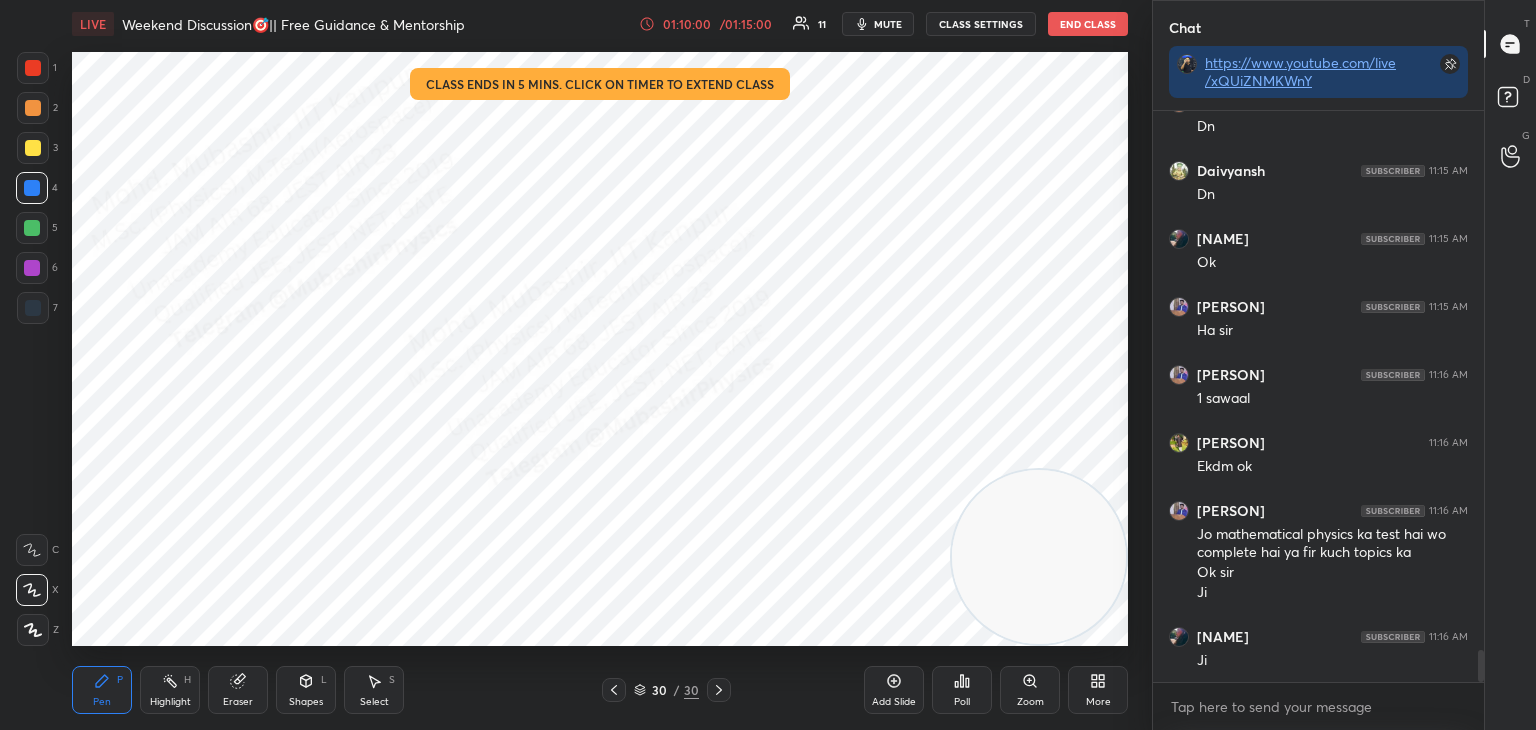 scroll, scrollTop: 9838, scrollLeft: 0, axis: vertical 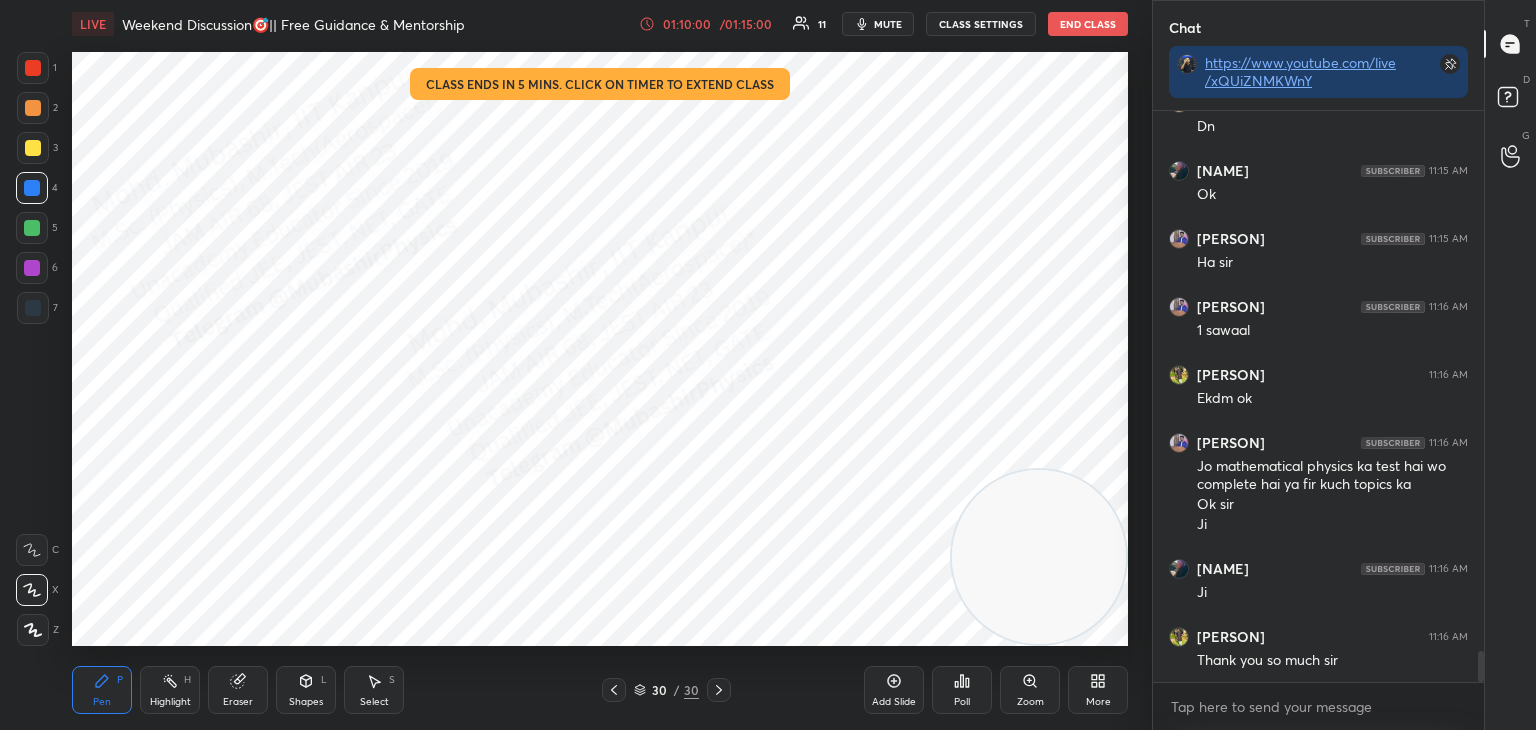 click on "Select" at bounding box center (374, 702) 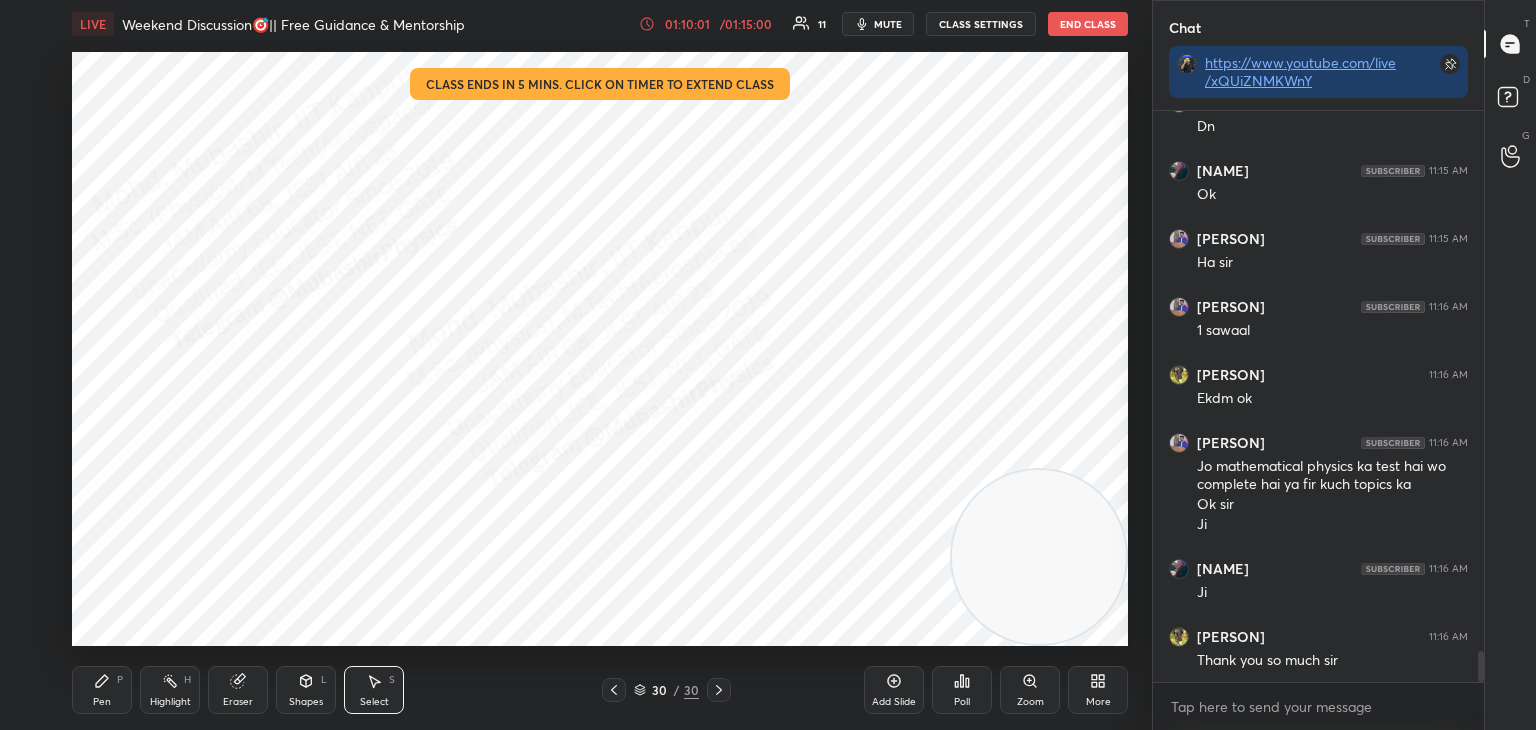 scroll, scrollTop: 9906, scrollLeft: 0, axis: vertical 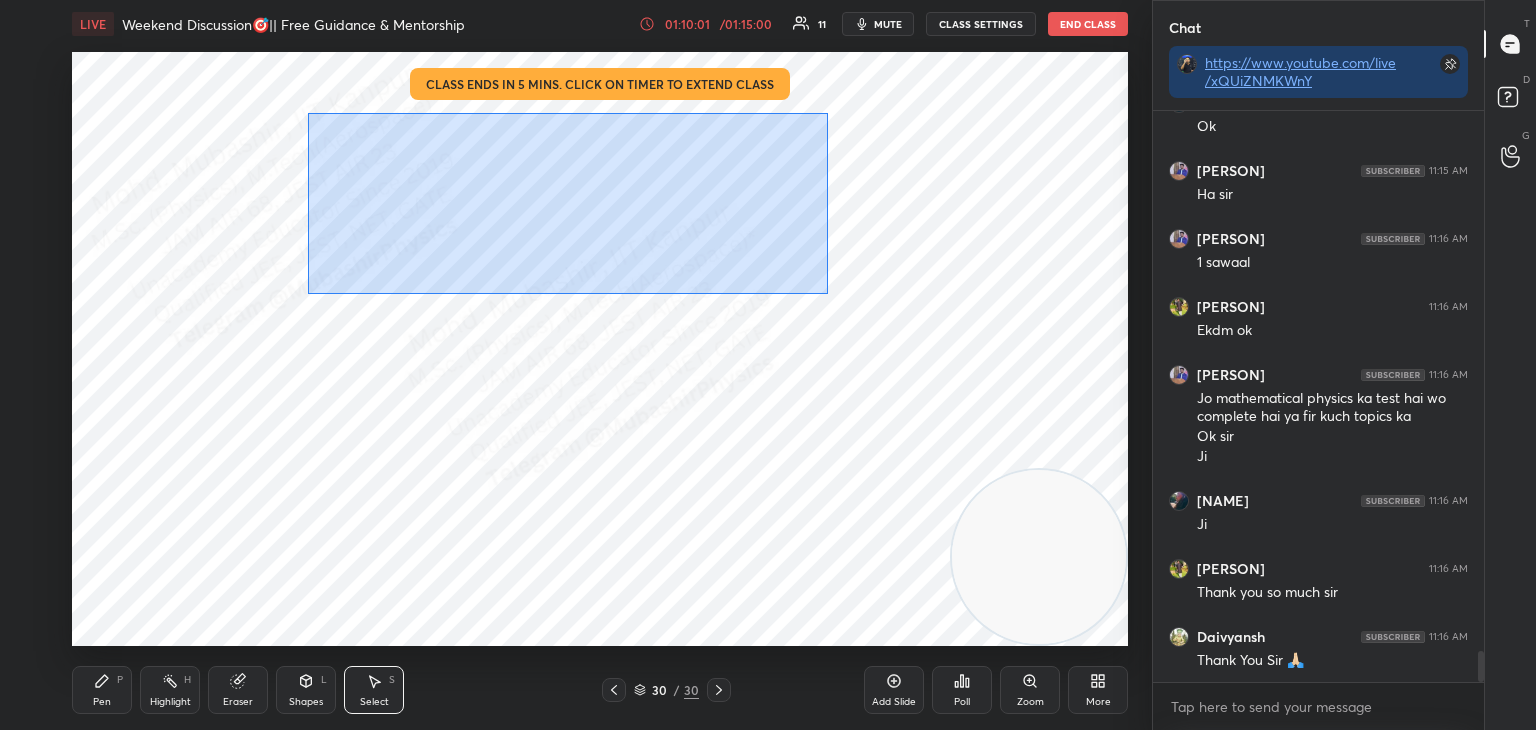 drag, startPoint x: 369, startPoint y: 134, endPoint x: 860, endPoint y: 253, distance: 505.2148 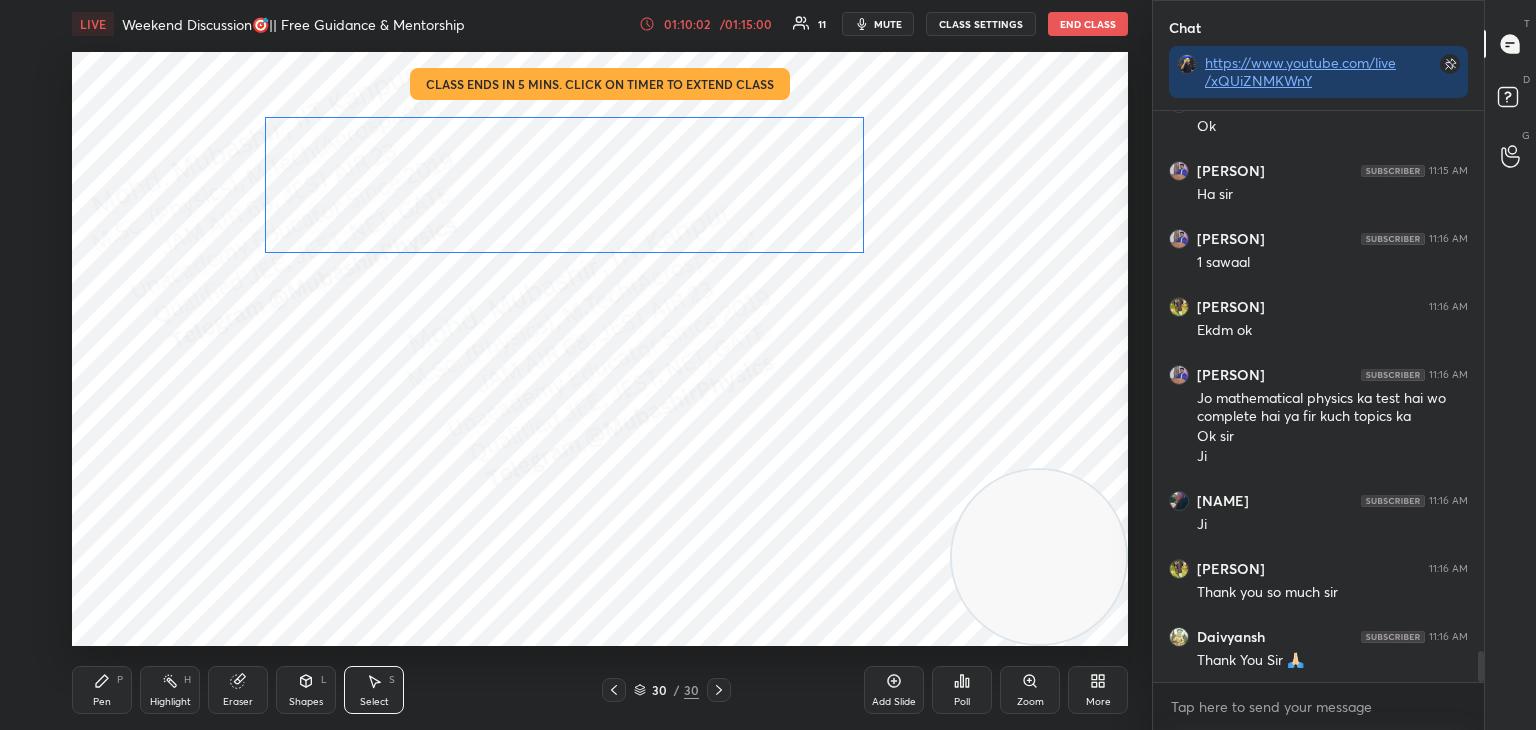 click on "0 ° Undo Copy Duplicate Duplicate to new slide Delete" at bounding box center (600, 349) 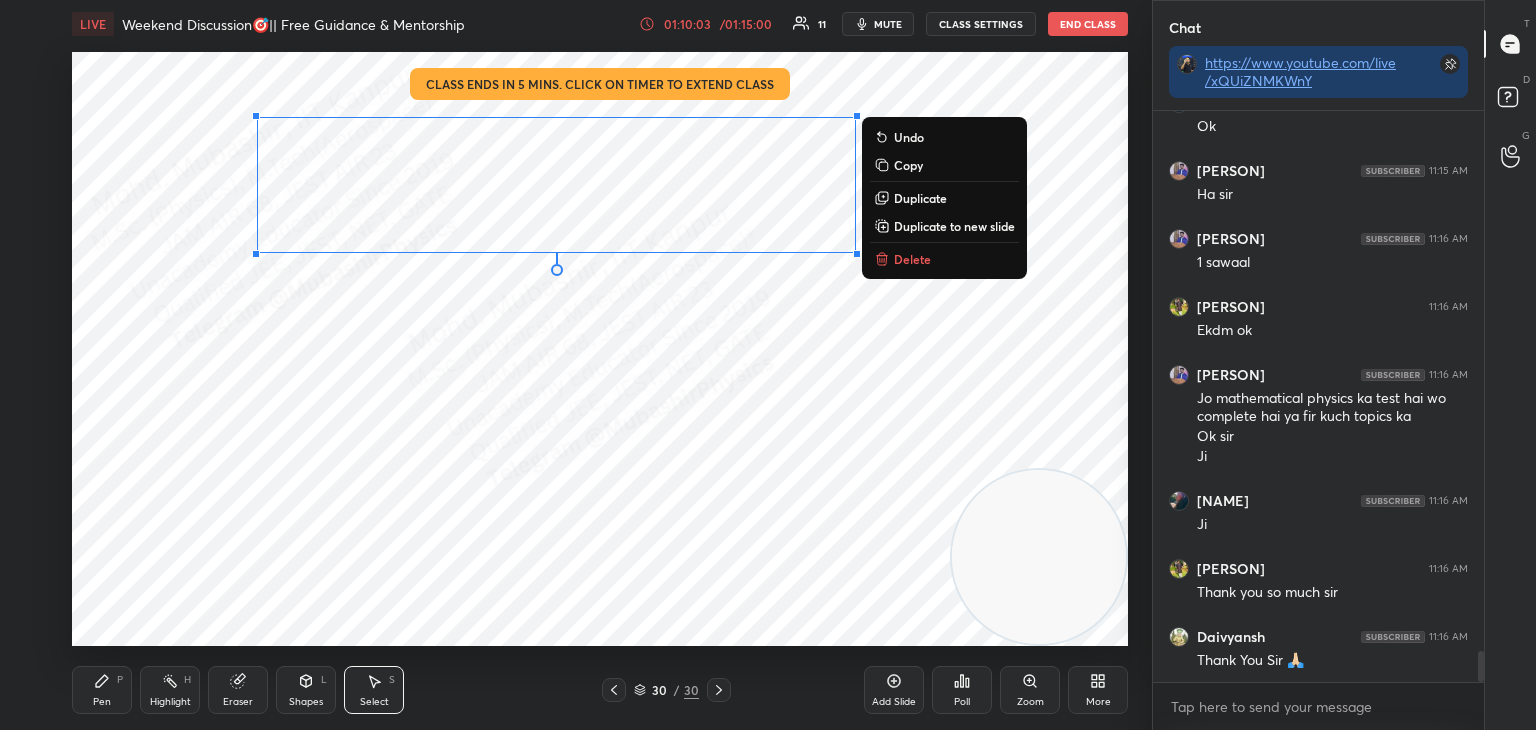 click on "Pen P" at bounding box center [102, 690] 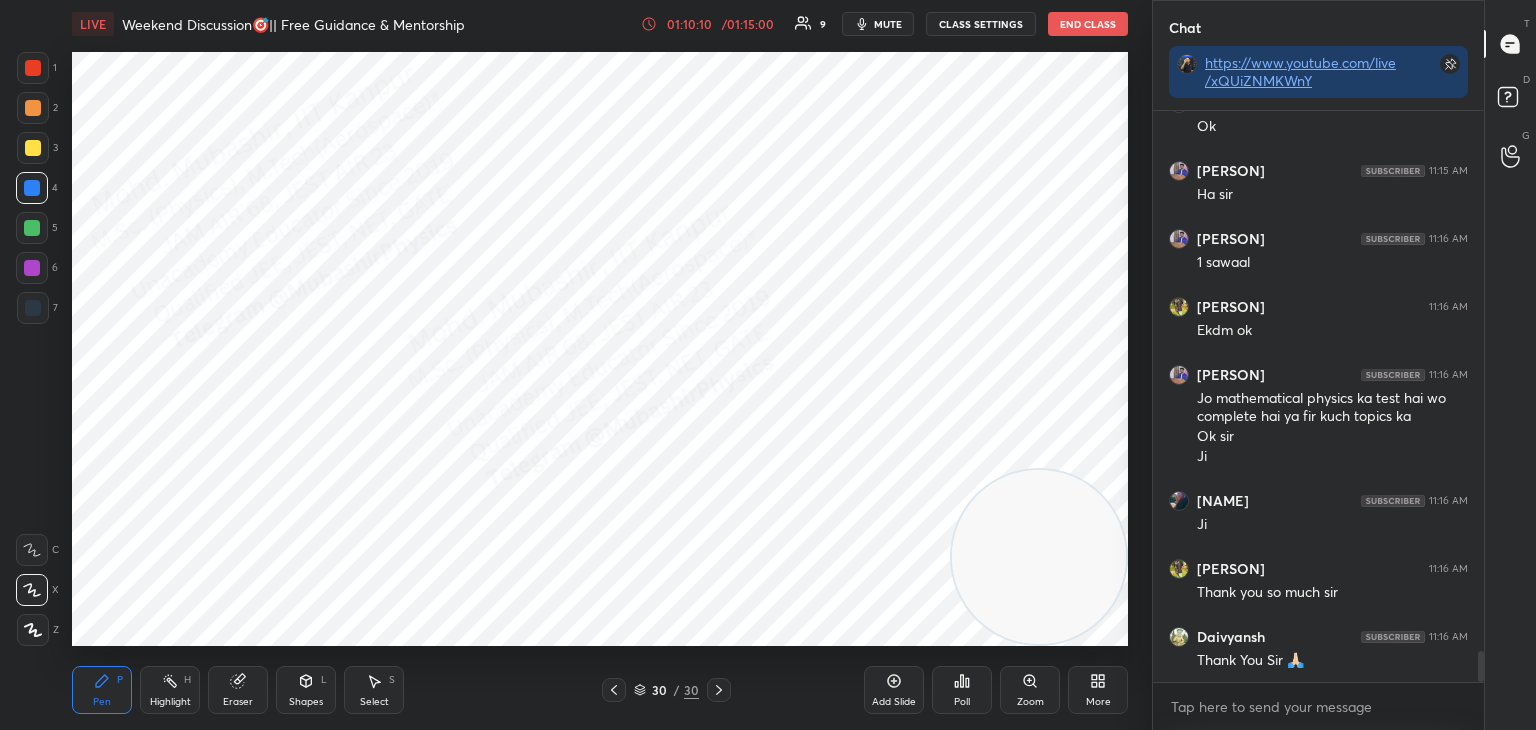 drag, startPoint x: 152, startPoint y: 697, endPoint x: 181, endPoint y: 657, distance: 49.40648 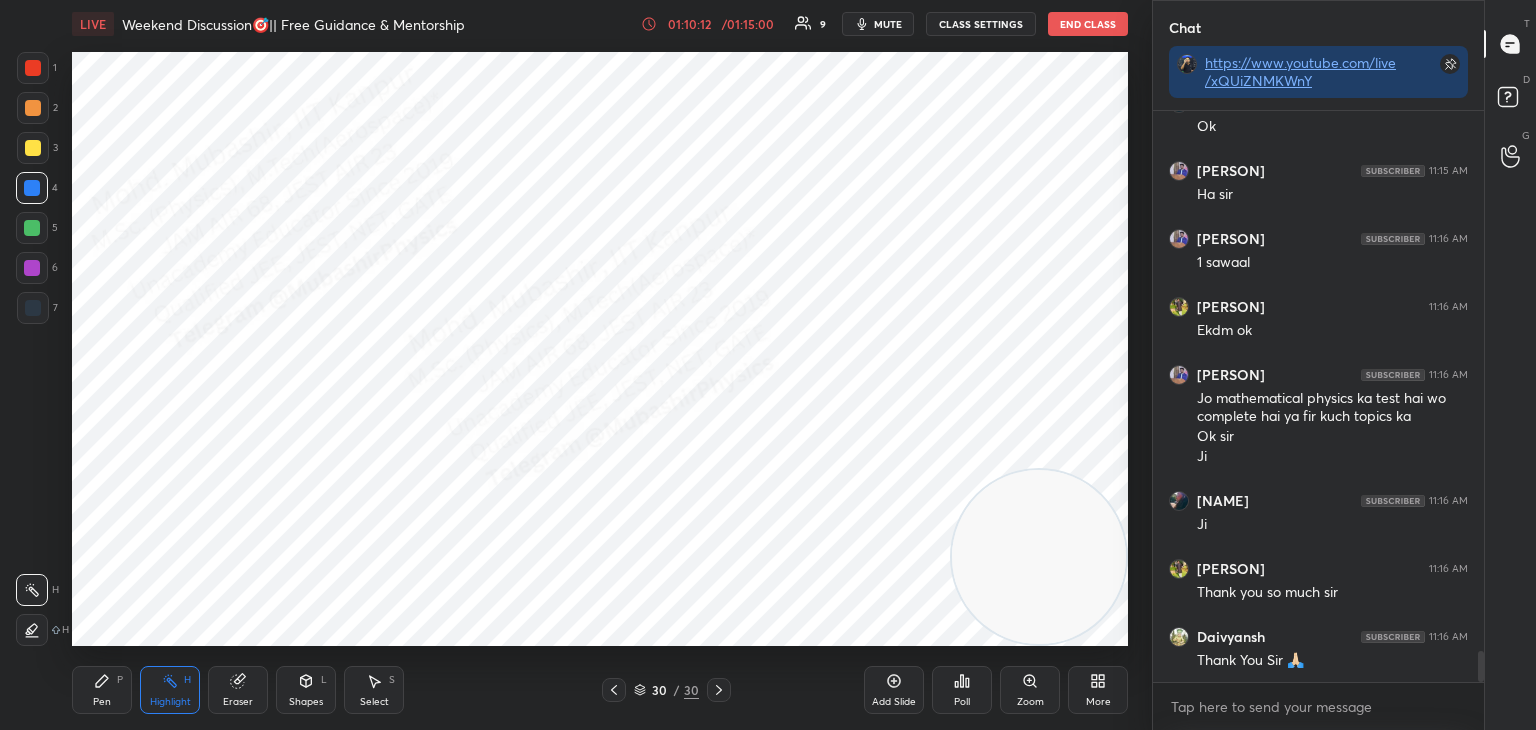 scroll, scrollTop: 525, scrollLeft: 325, axis: both 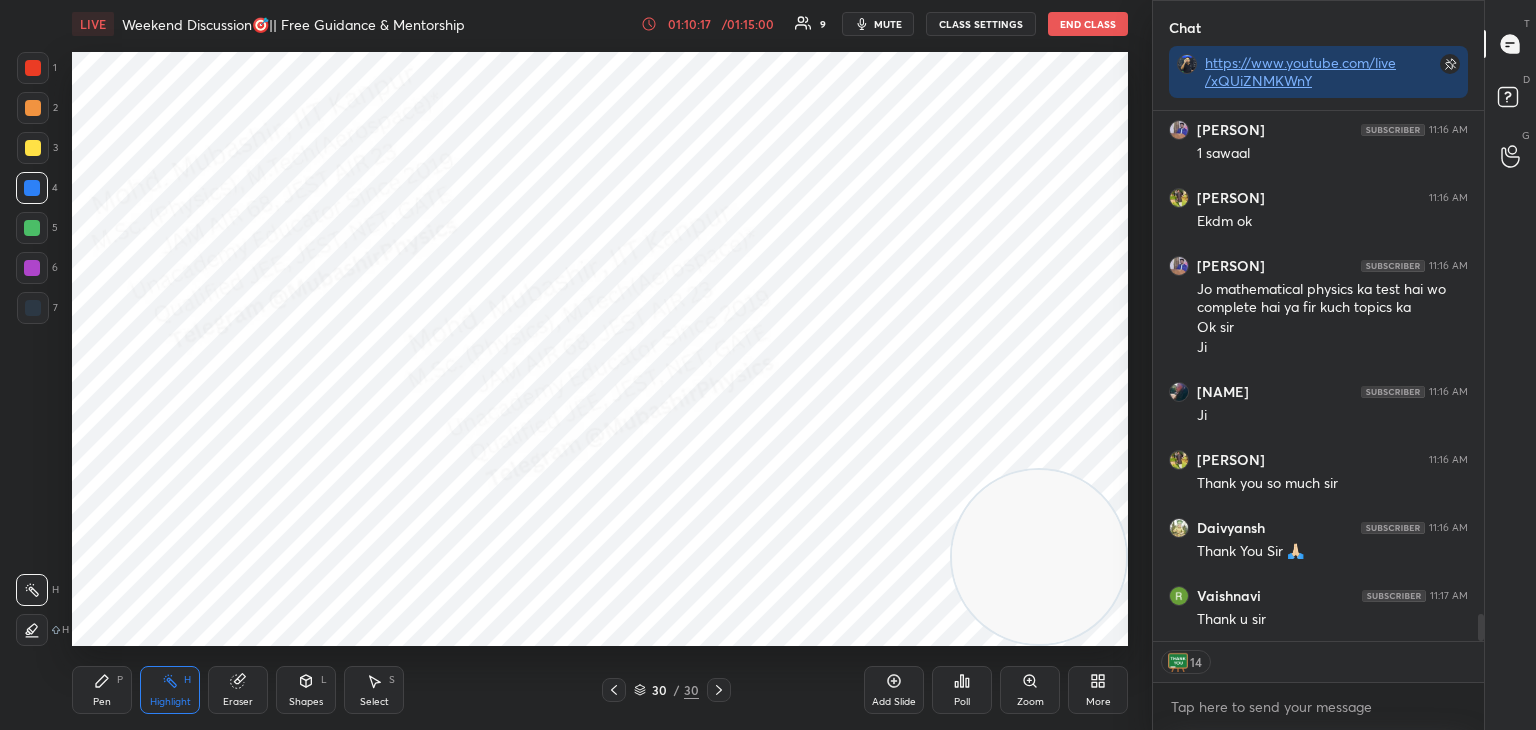 type on "x" 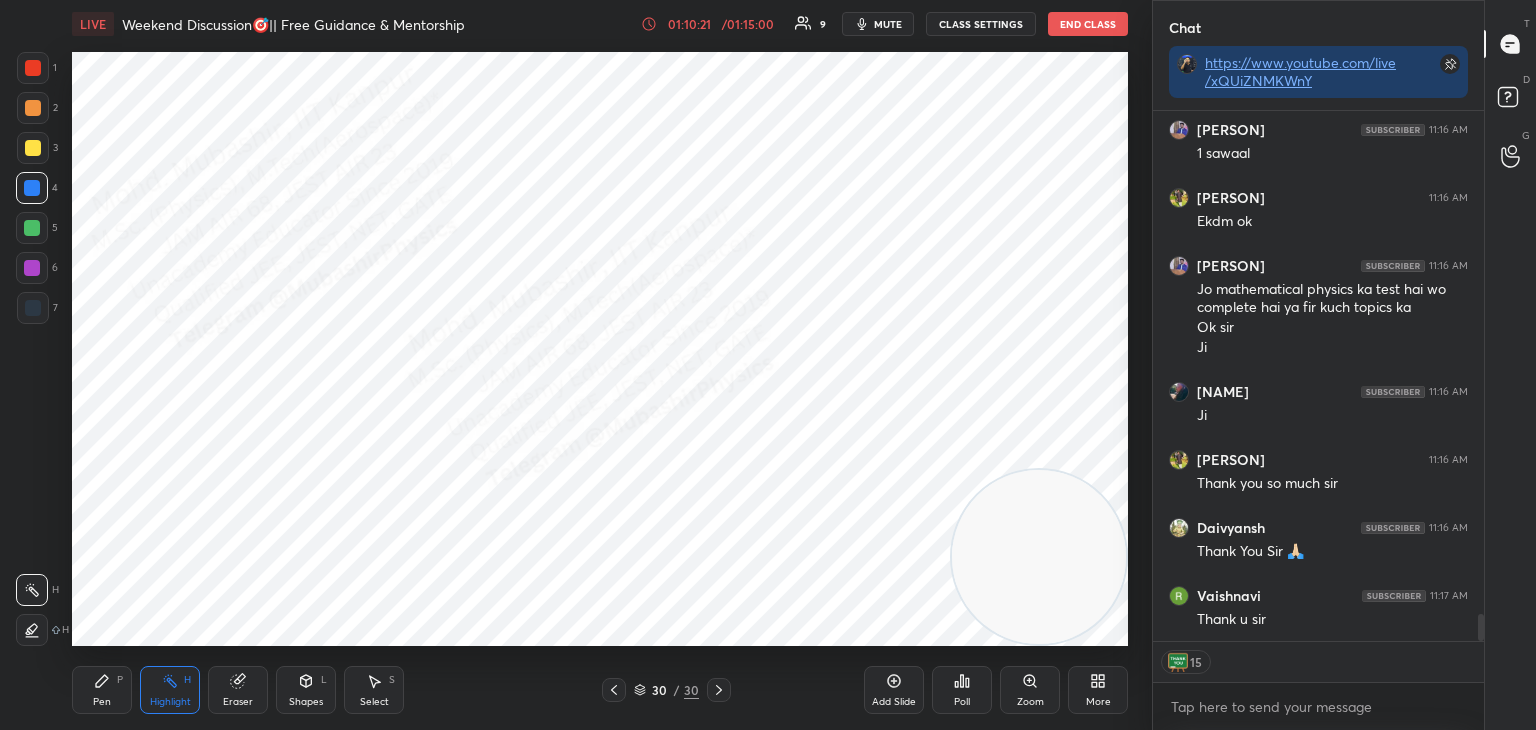 scroll, scrollTop: 10083, scrollLeft: 0, axis: vertical 